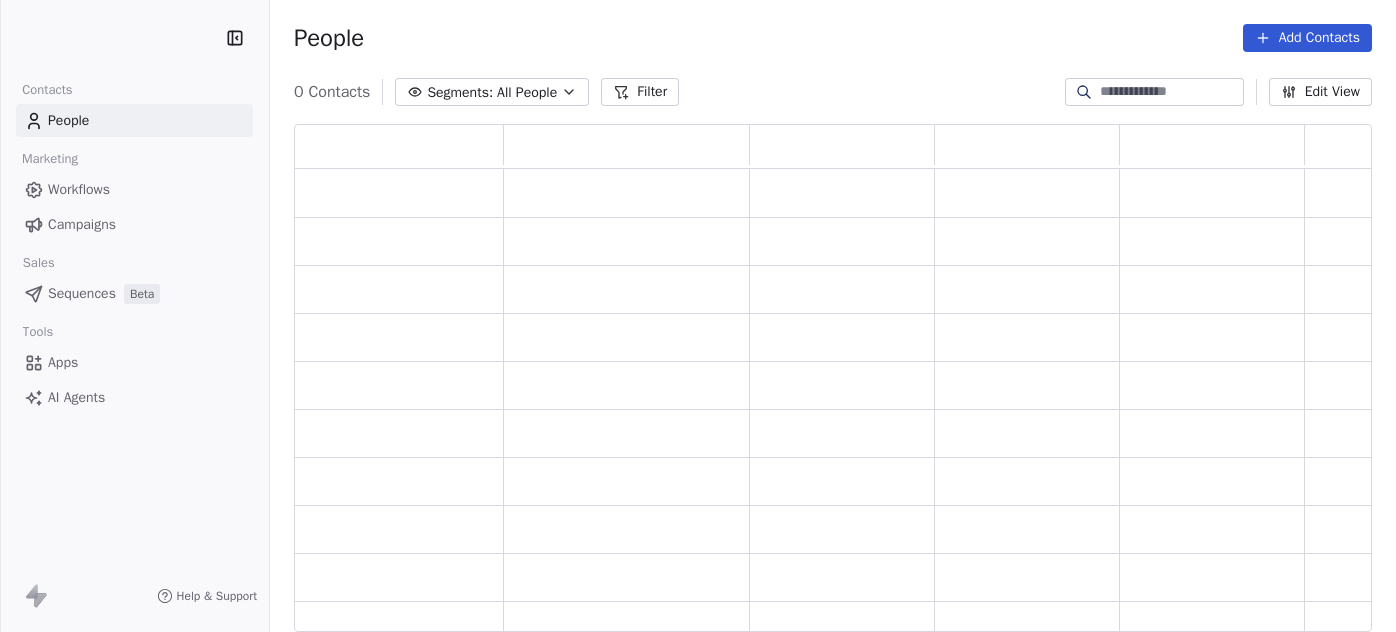 scroll, scrollTop: 0, scrollLeft: 0, axis: both 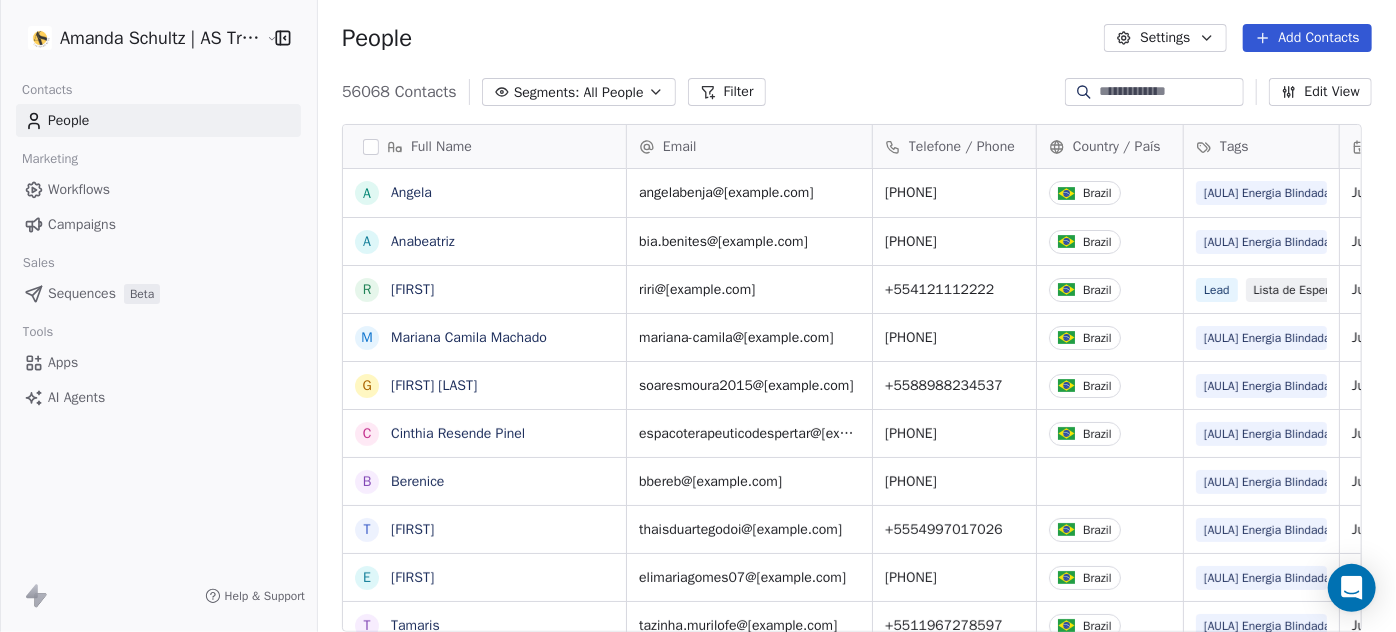 click on "Campaigns" at bounding box center [158, 224] 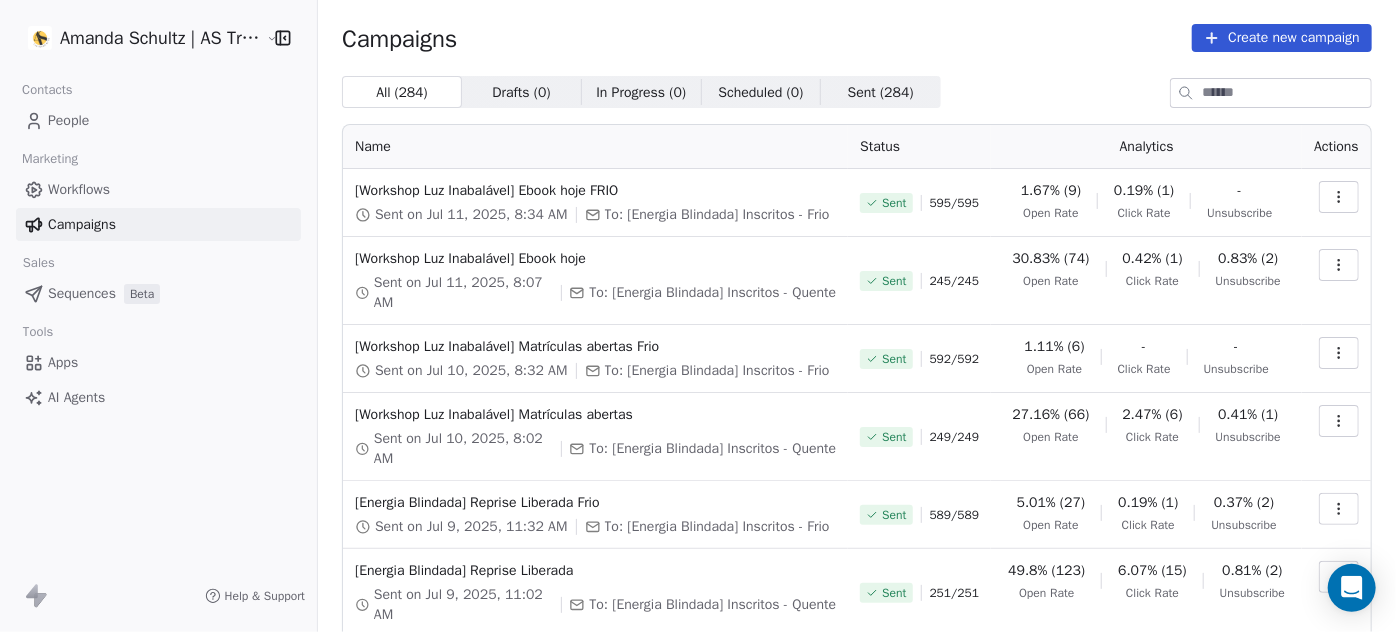 click on "Create new campaign" at bounding box center [1282, 38] 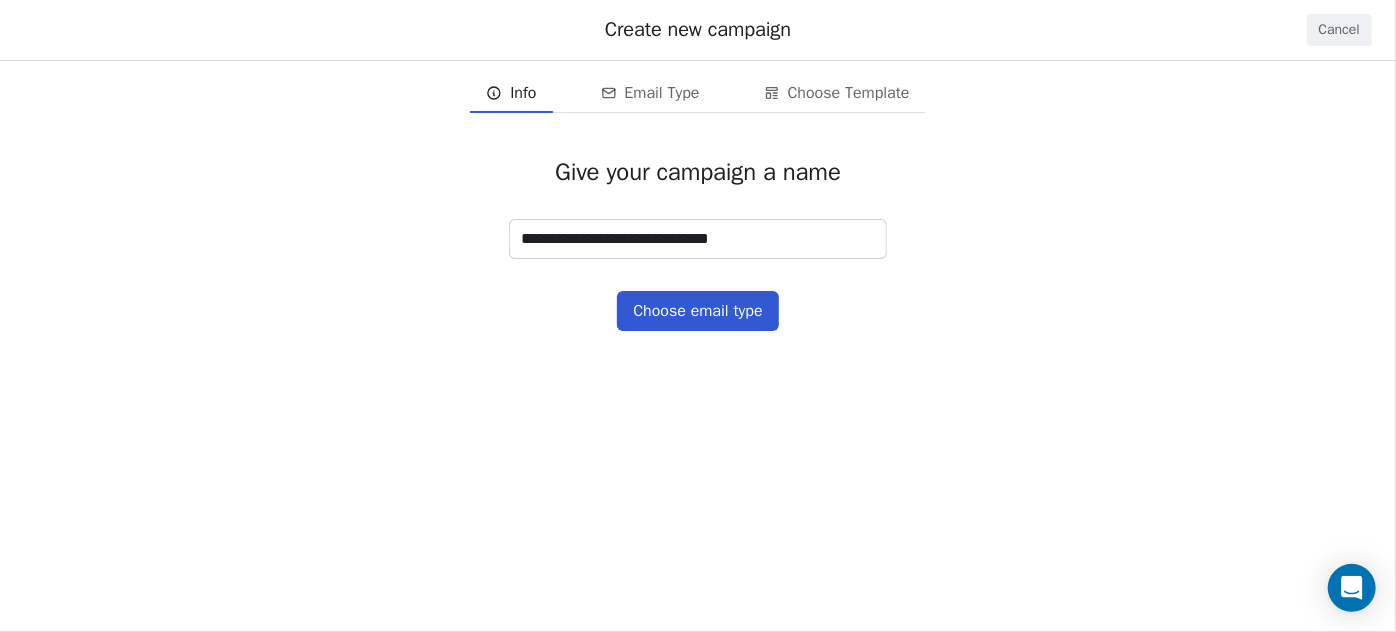 type on "**********" 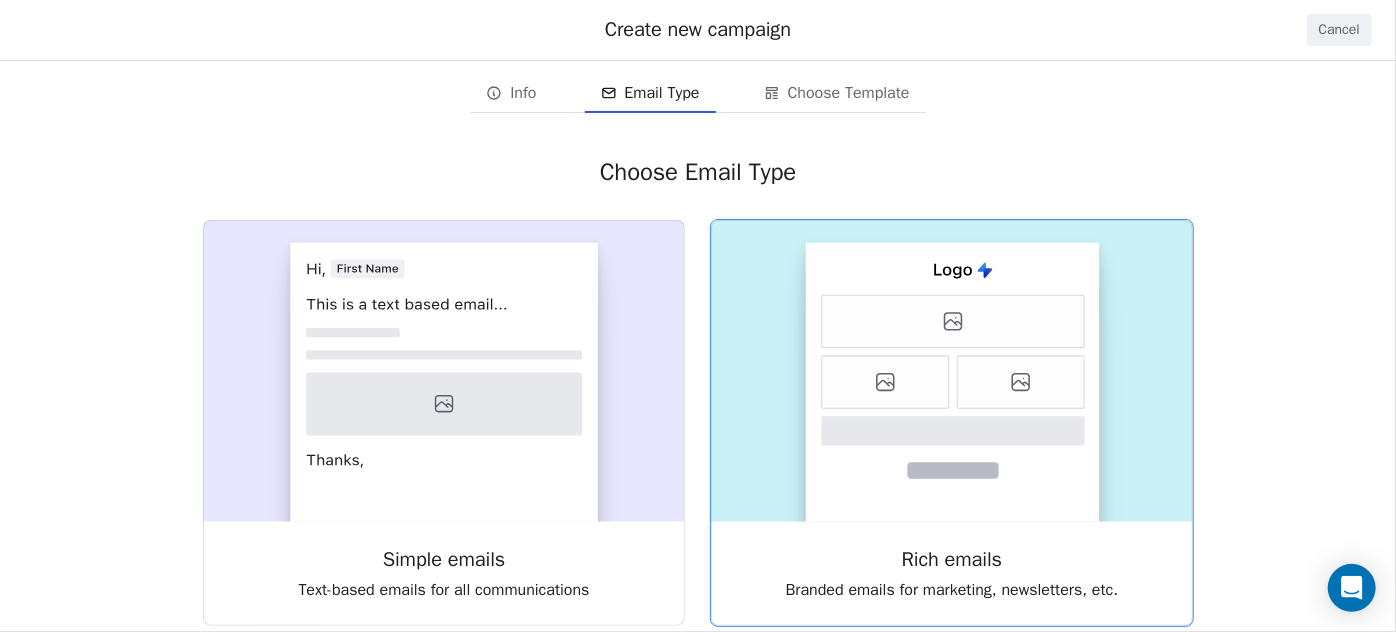 click 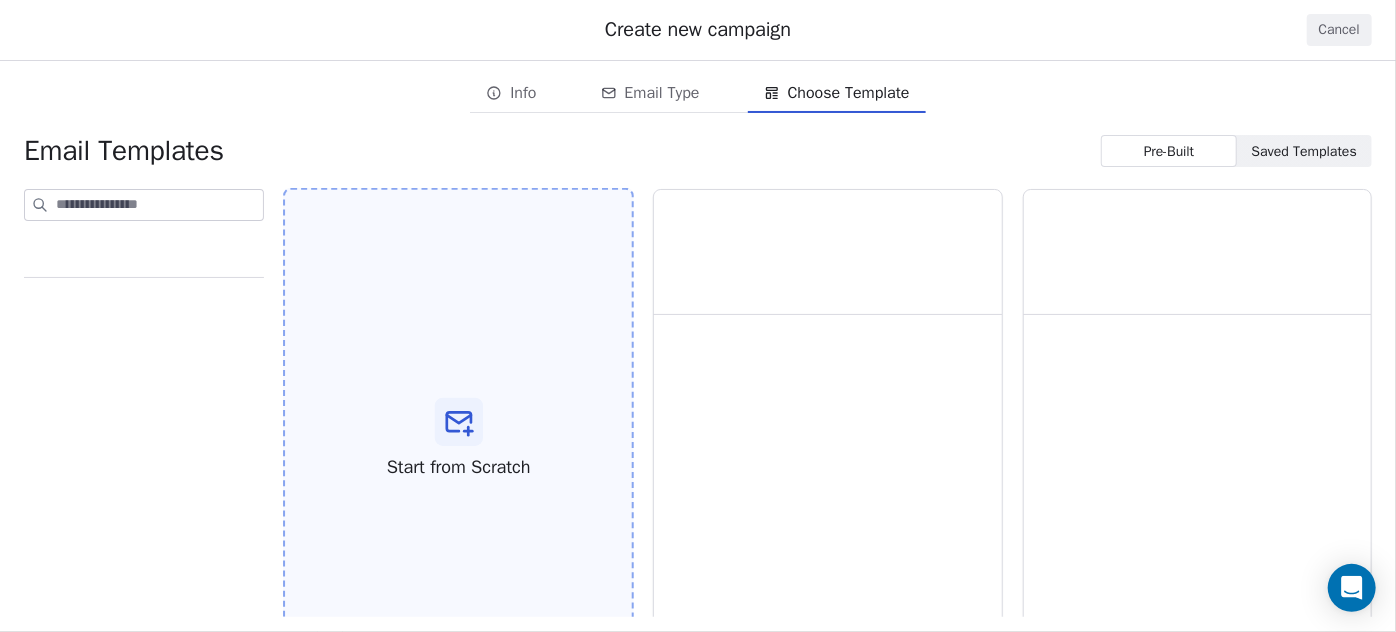 click on "Start from Scratch" at bounding box center (458, 439) 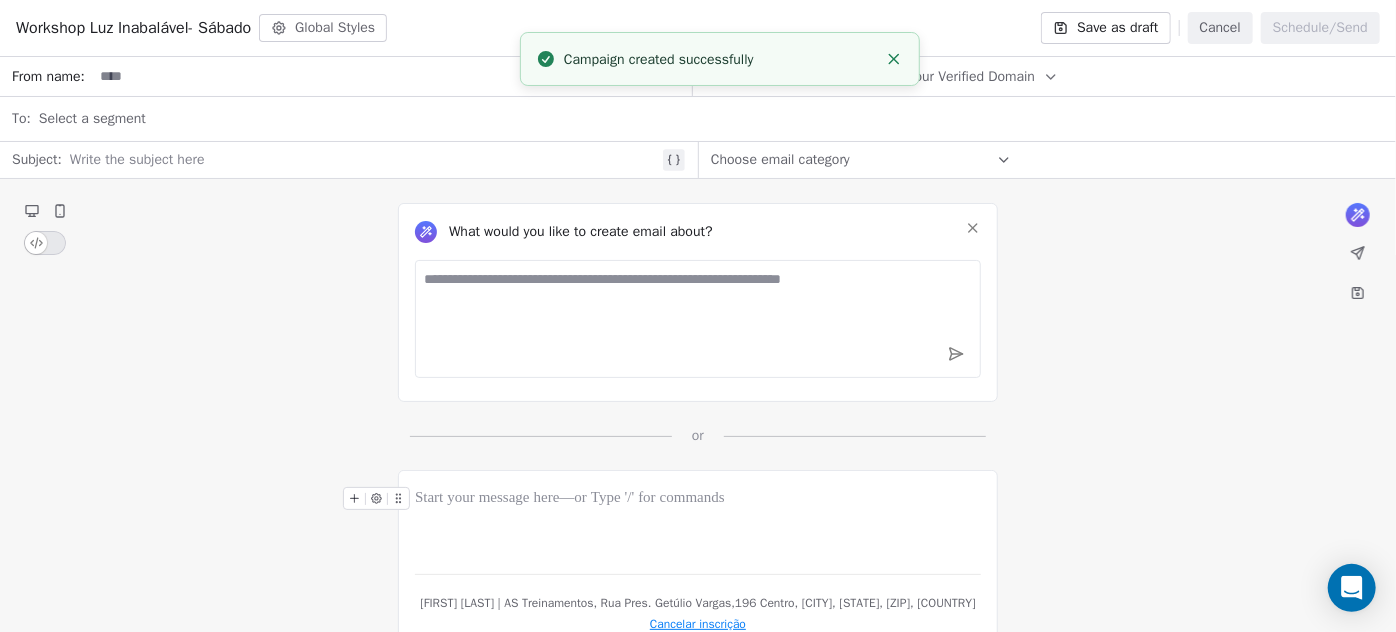 click 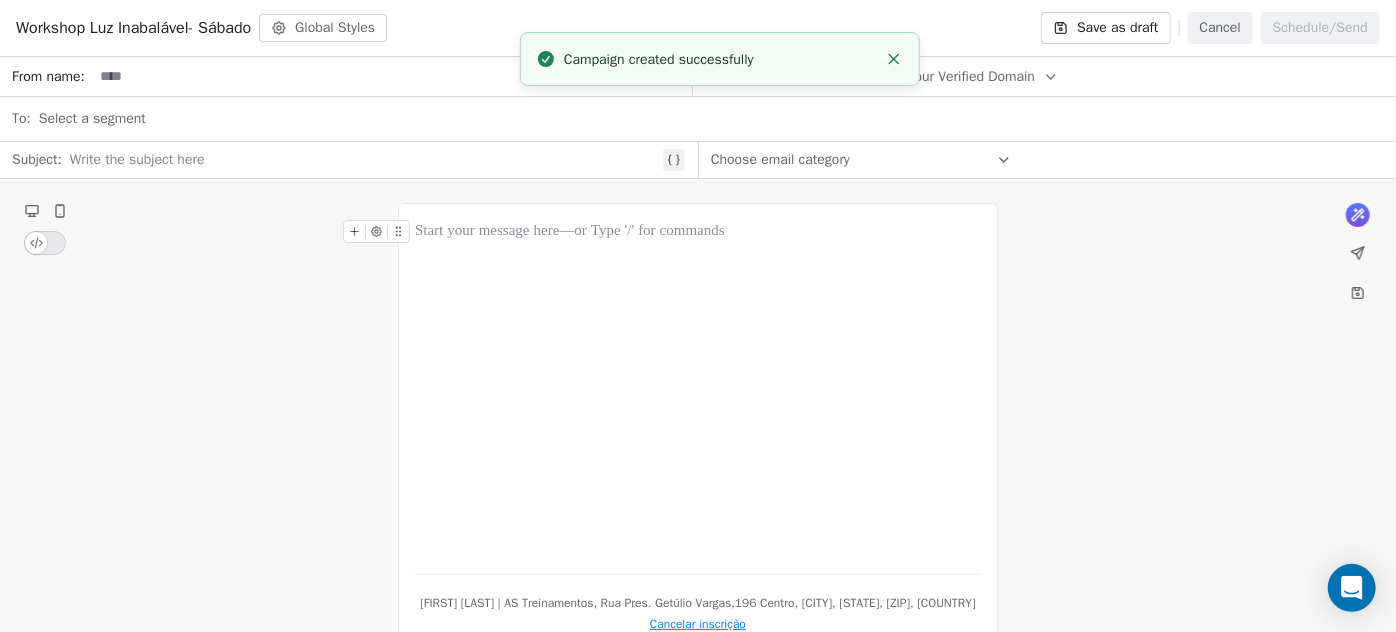 click at bounding box center (698, 389) 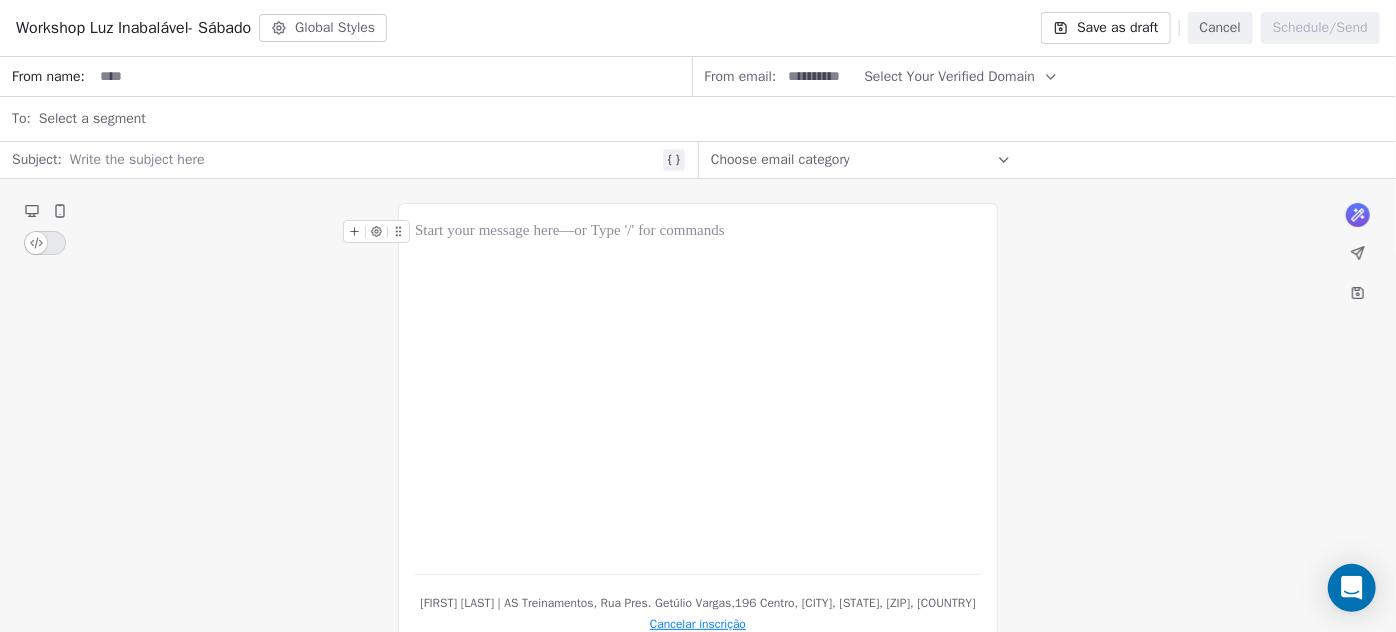 click at bounding box center (698, 389) 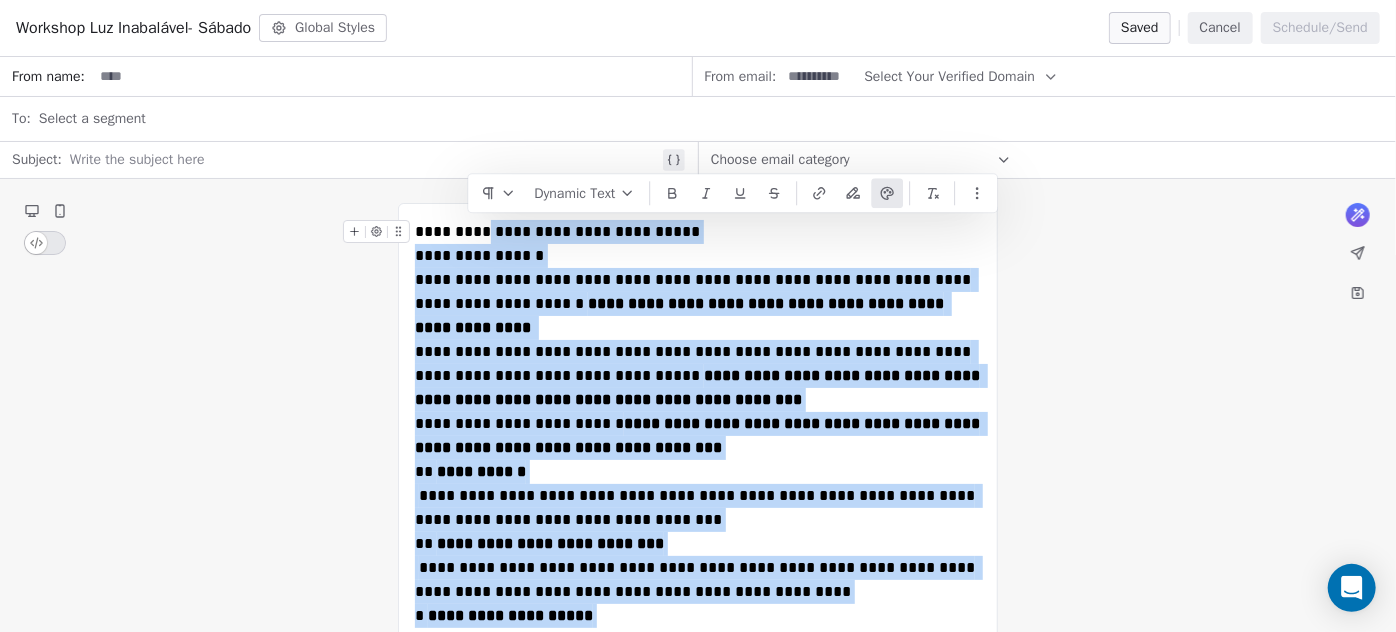 drag, startPoint x: 466, startPoint y: 227, endPoint x: 705, endPoint y: 211, distance: 239.53497 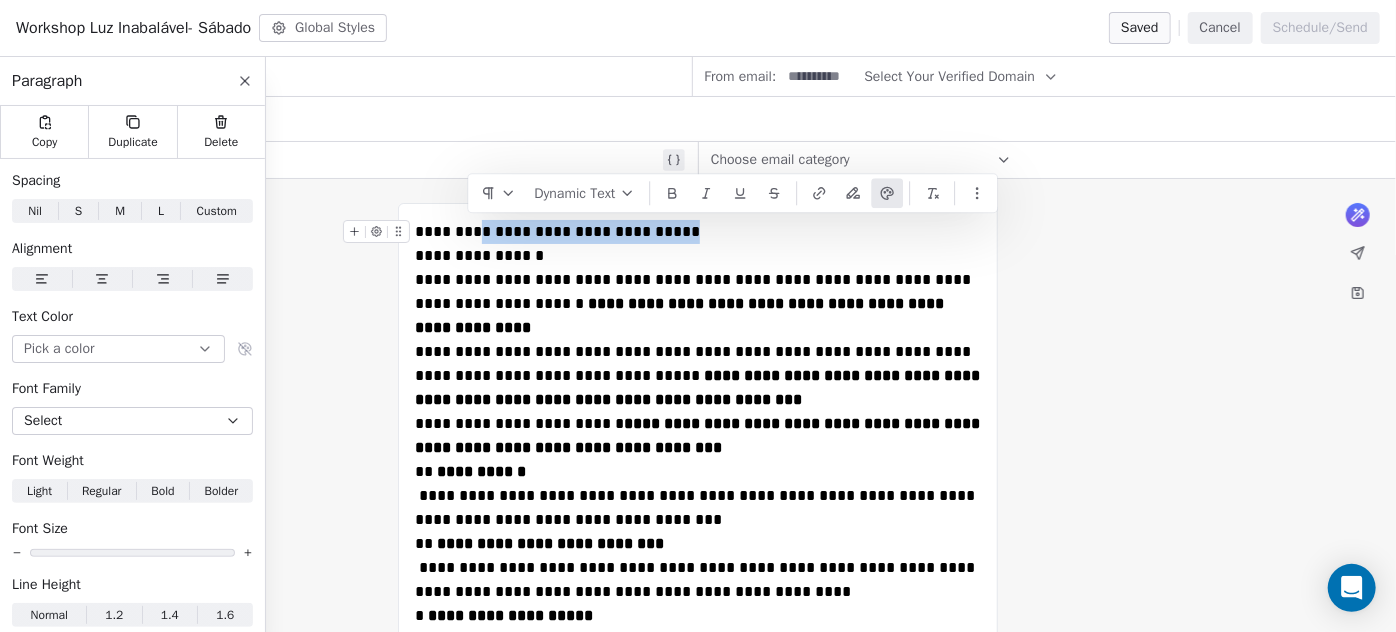 drag, startPoint x: 672, startPoint y: 227, endPoint x: 462, endPoint y: 232, distance: 210.05951 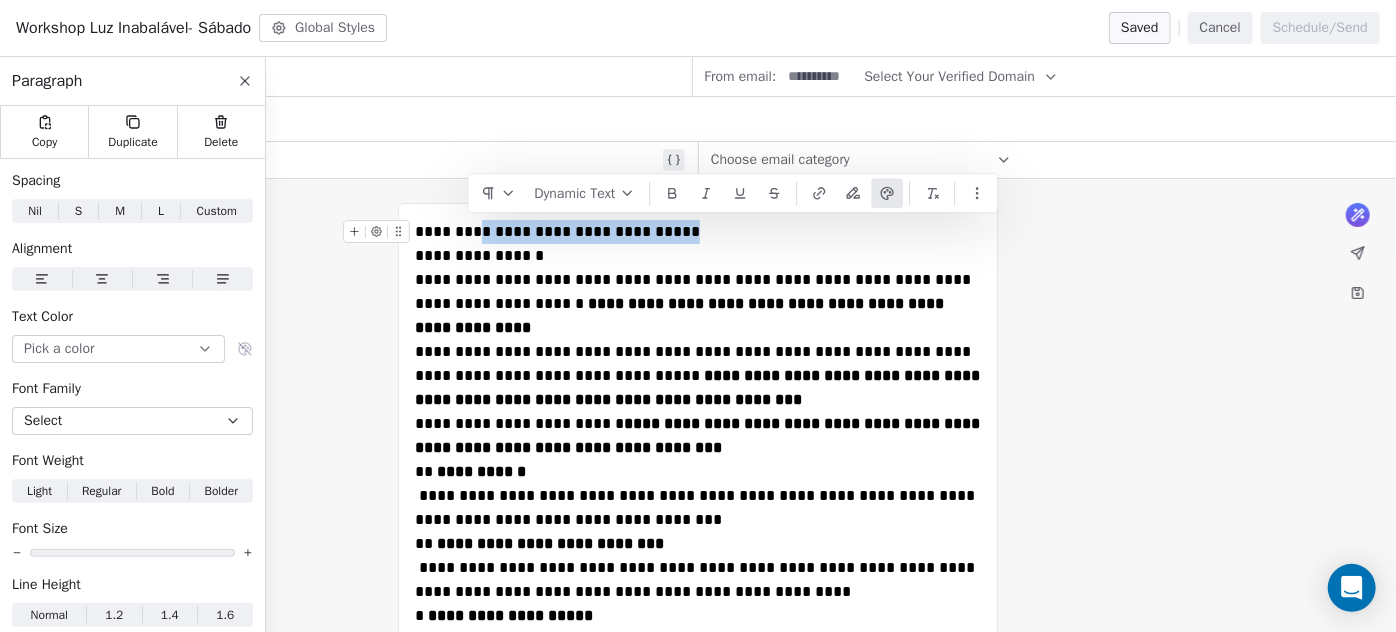 click on "**********" at bounding box center (698, 232) 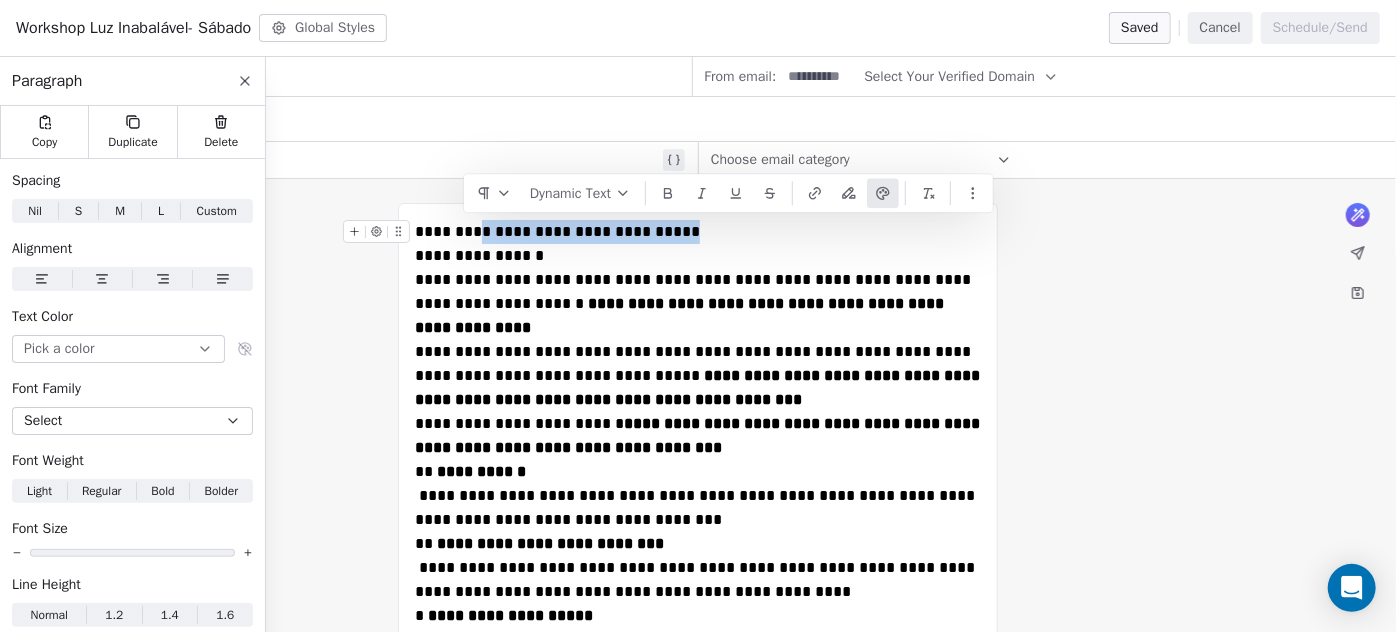 copy on "**********" 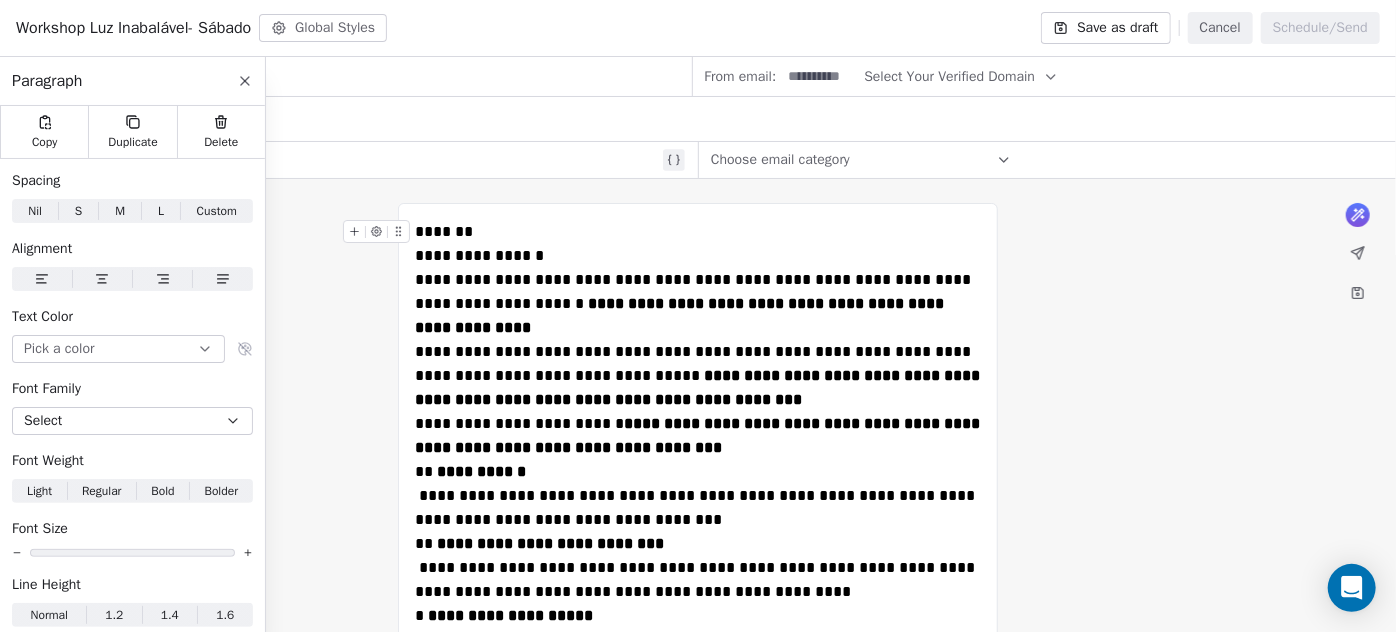 type 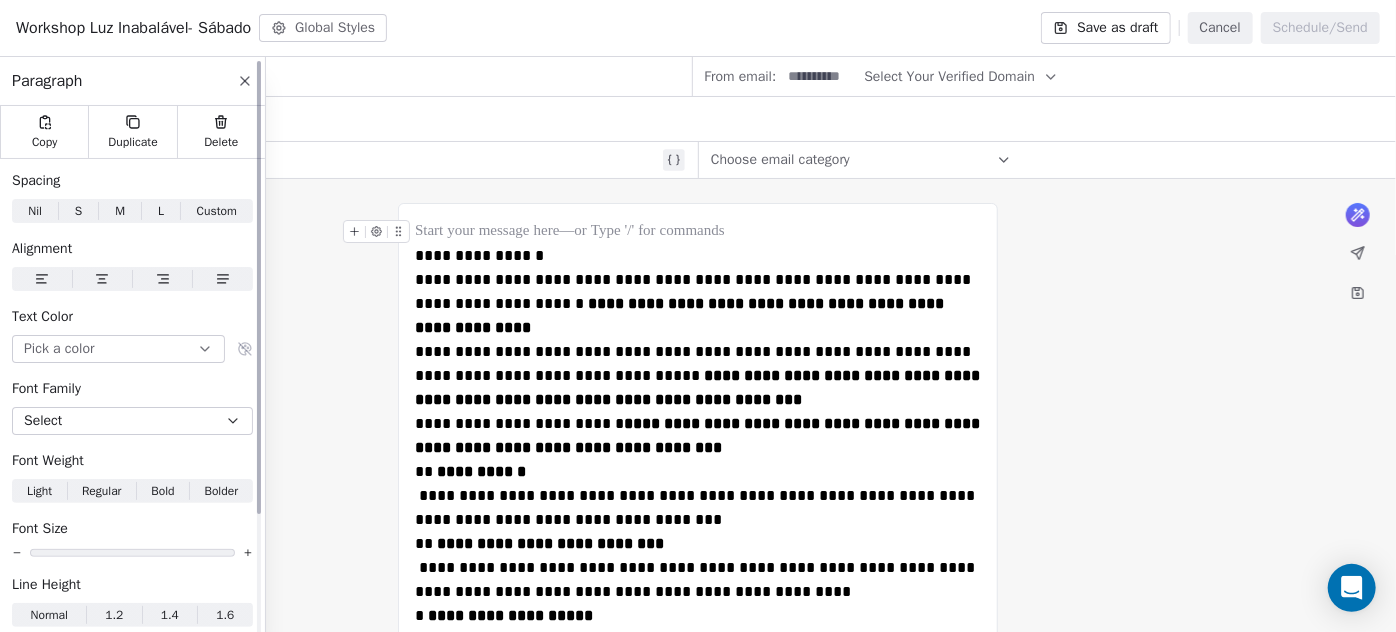 click 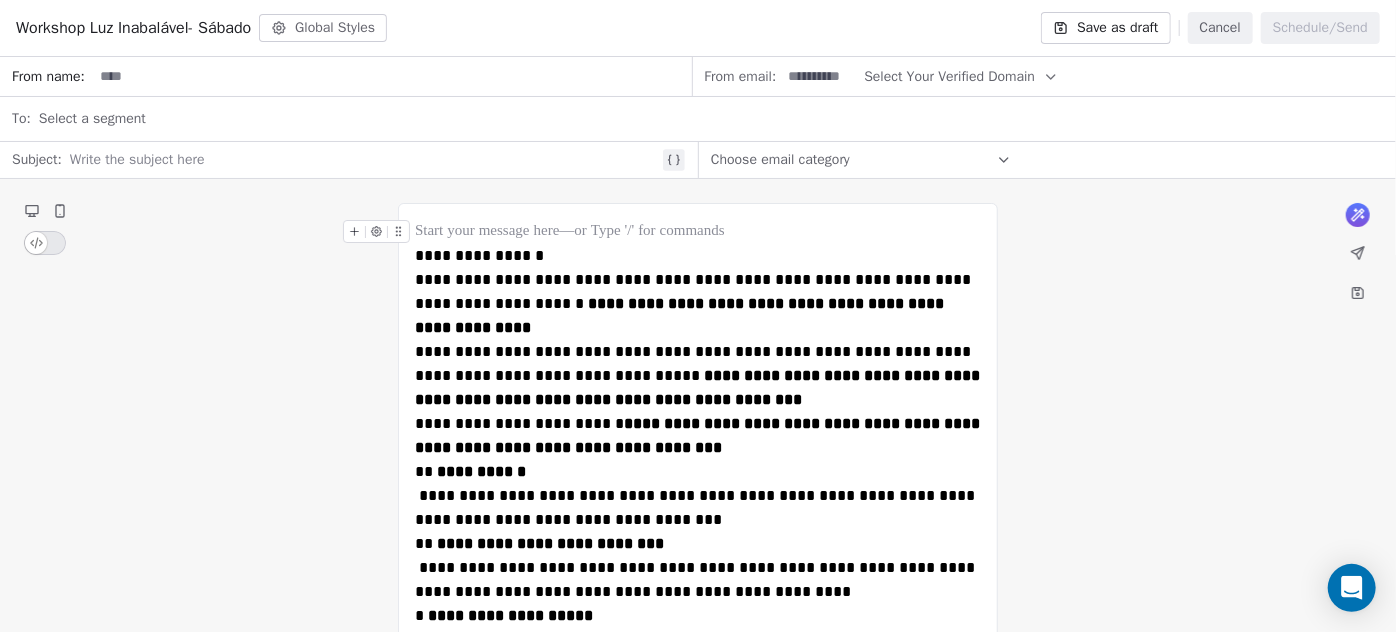 click at bounding box center [364, 160] 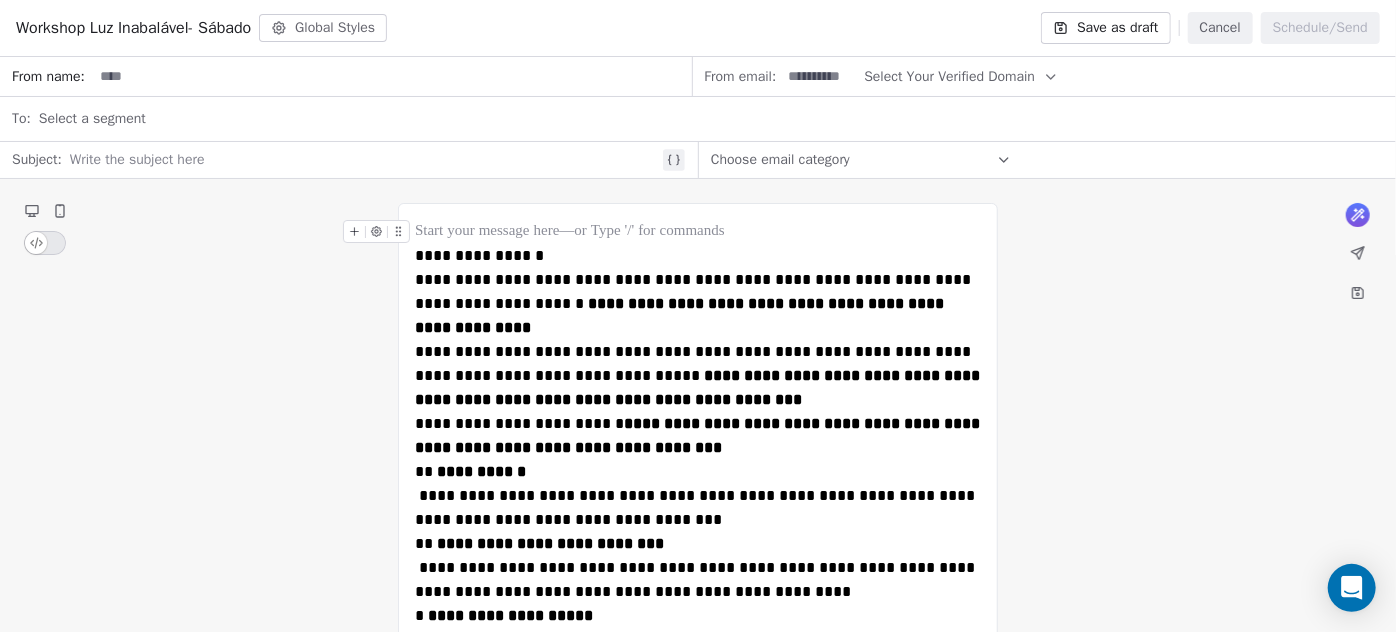paste 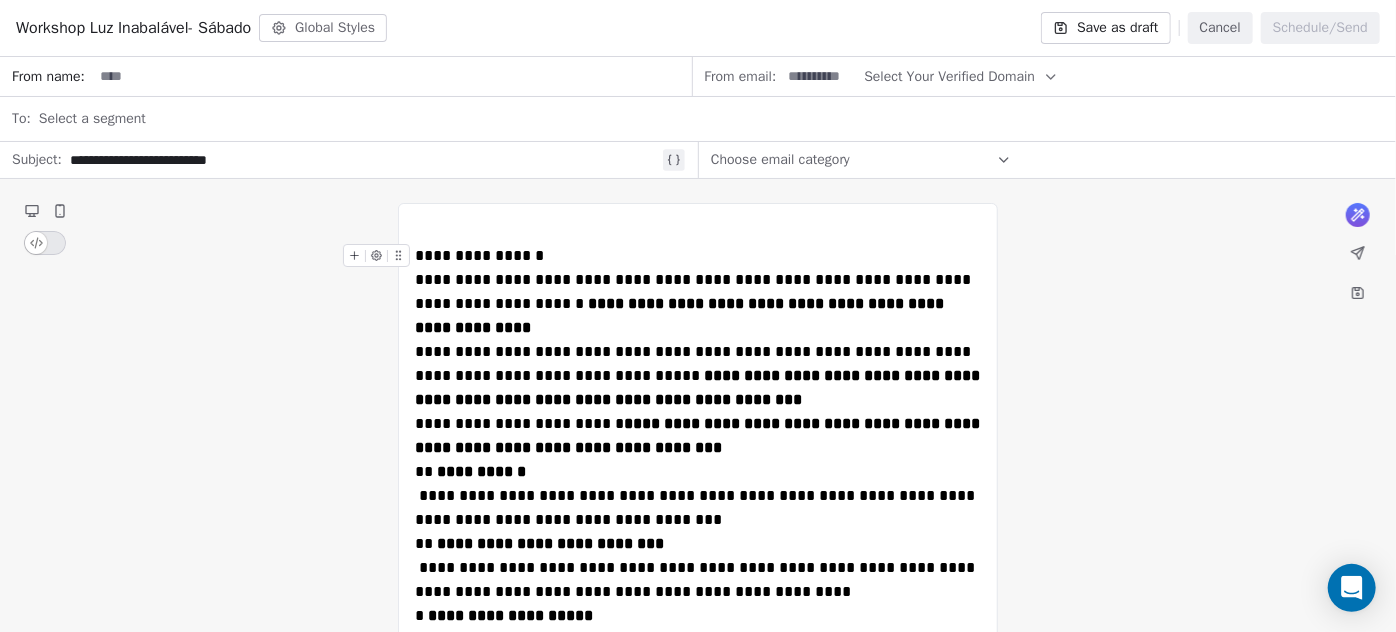 click on "**********" at bounding box center [698, 256] 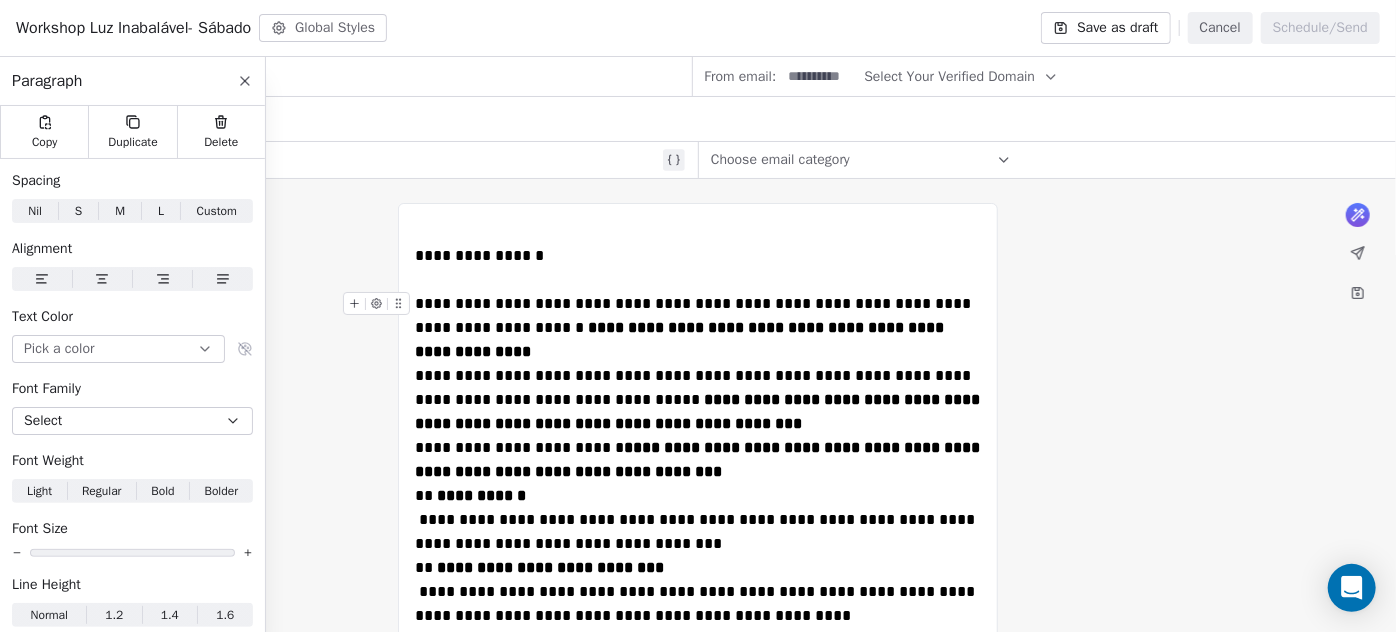 click on "**********" at bounding box center [698, 328] 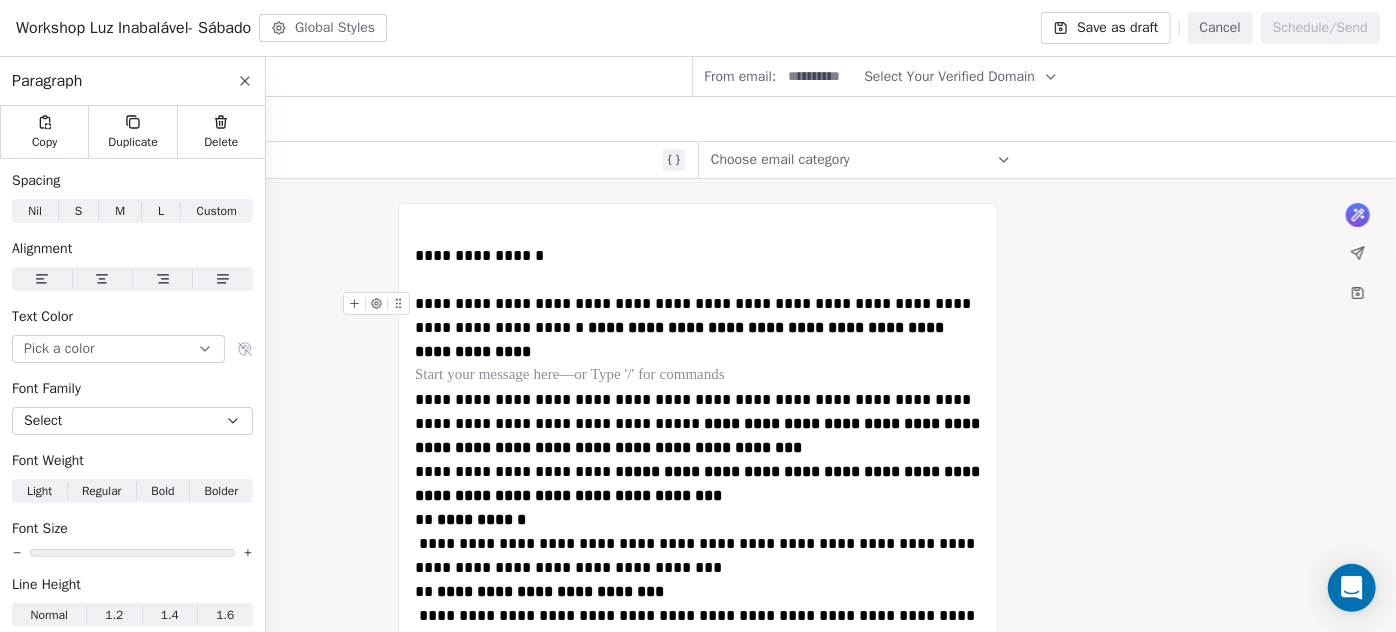 scroll, scrollTop: 181, scrollLeft: 0, axis: vertical 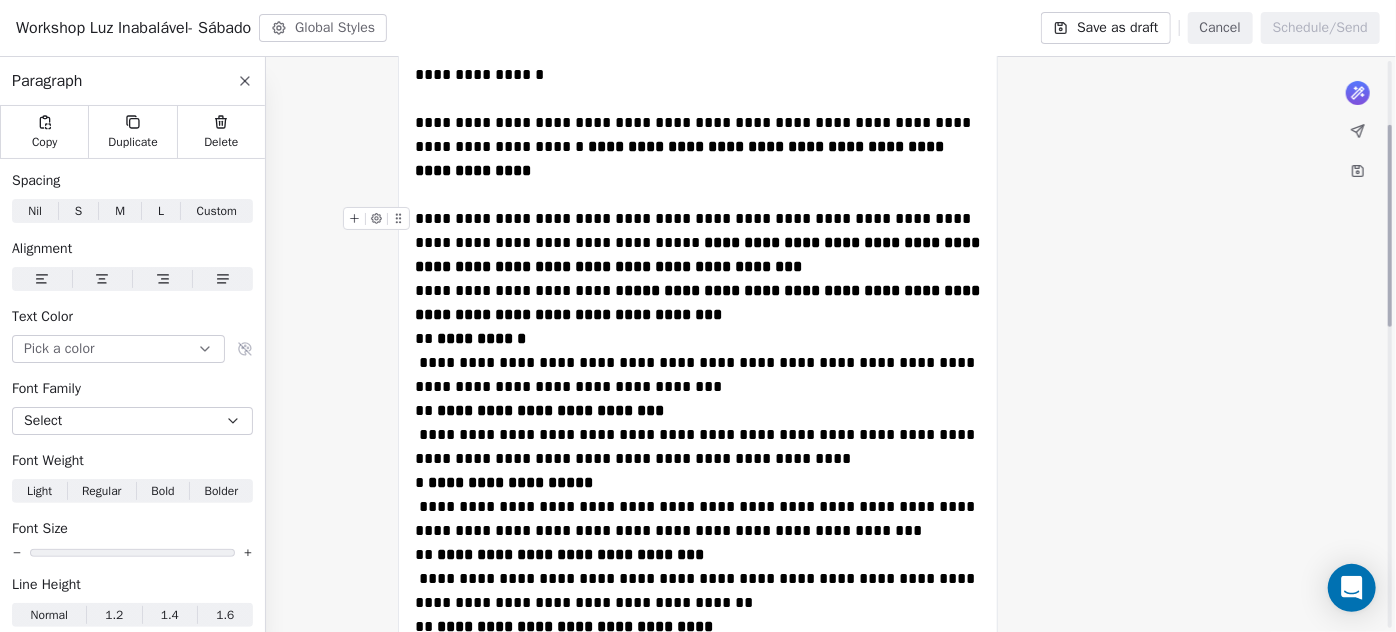click on "**********" at bounding box center (698, 243) 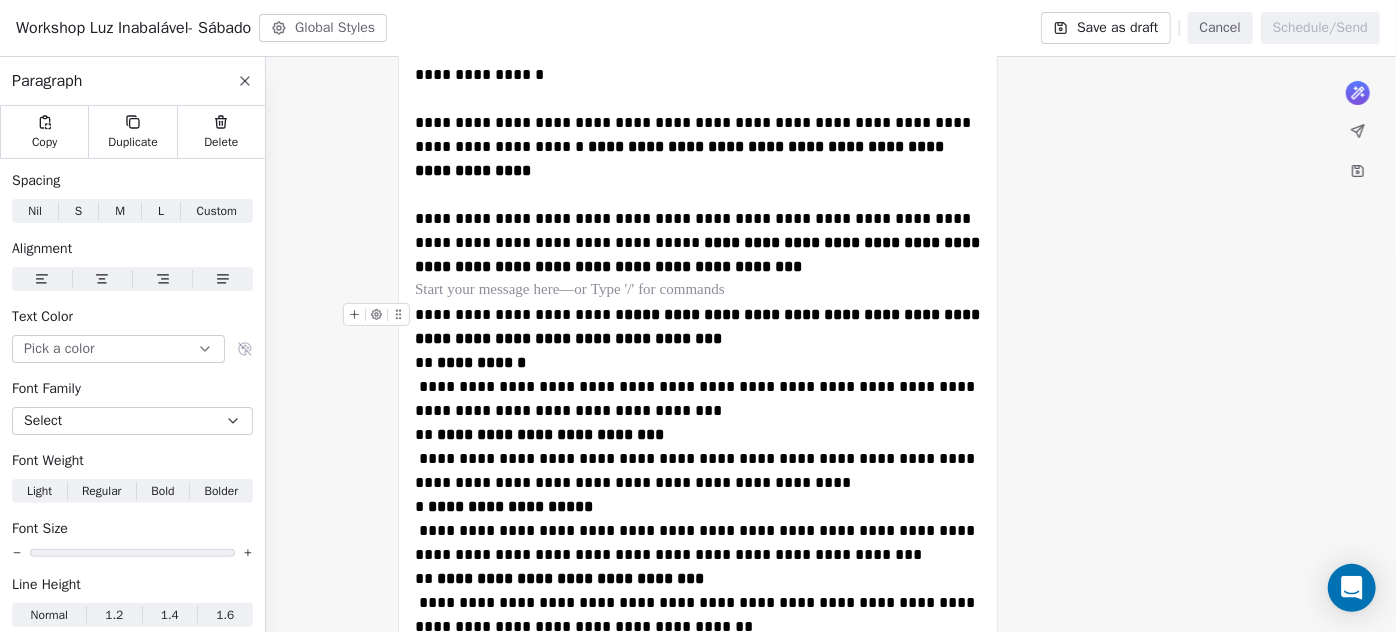 click on "**********" at bounding box center [698, 327] 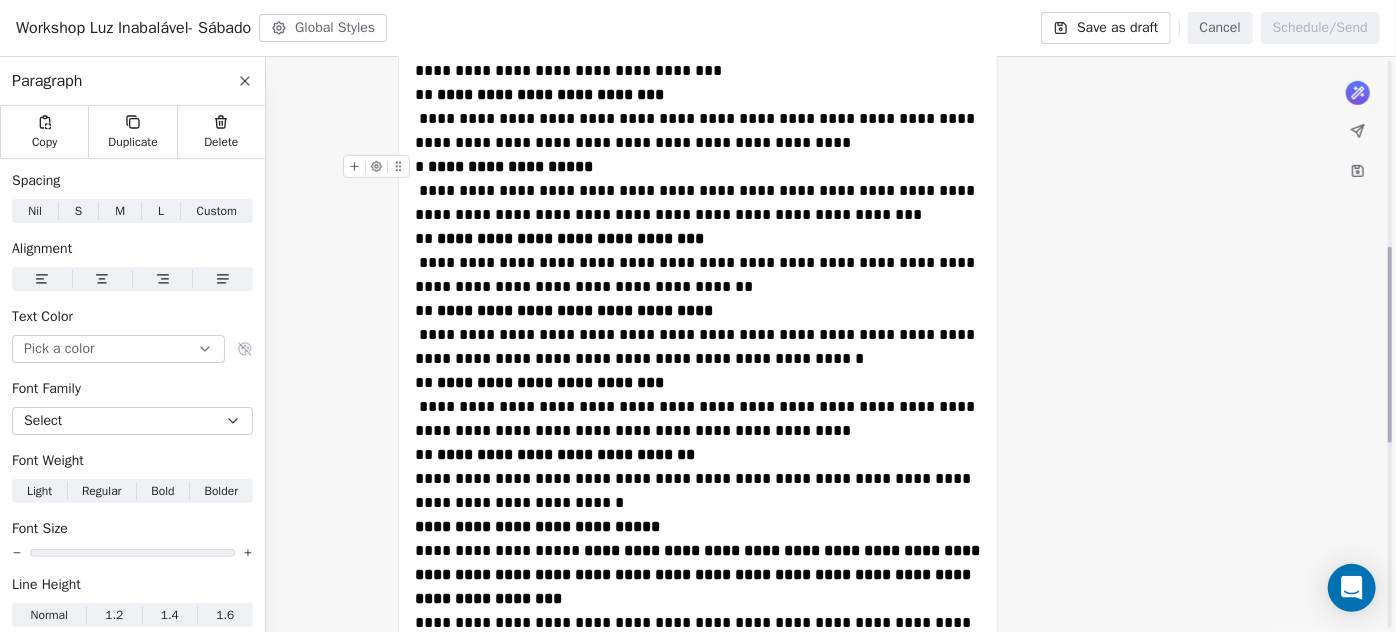 scroll, scrollTop: 363, scrollLeft: 0, axis: vertical 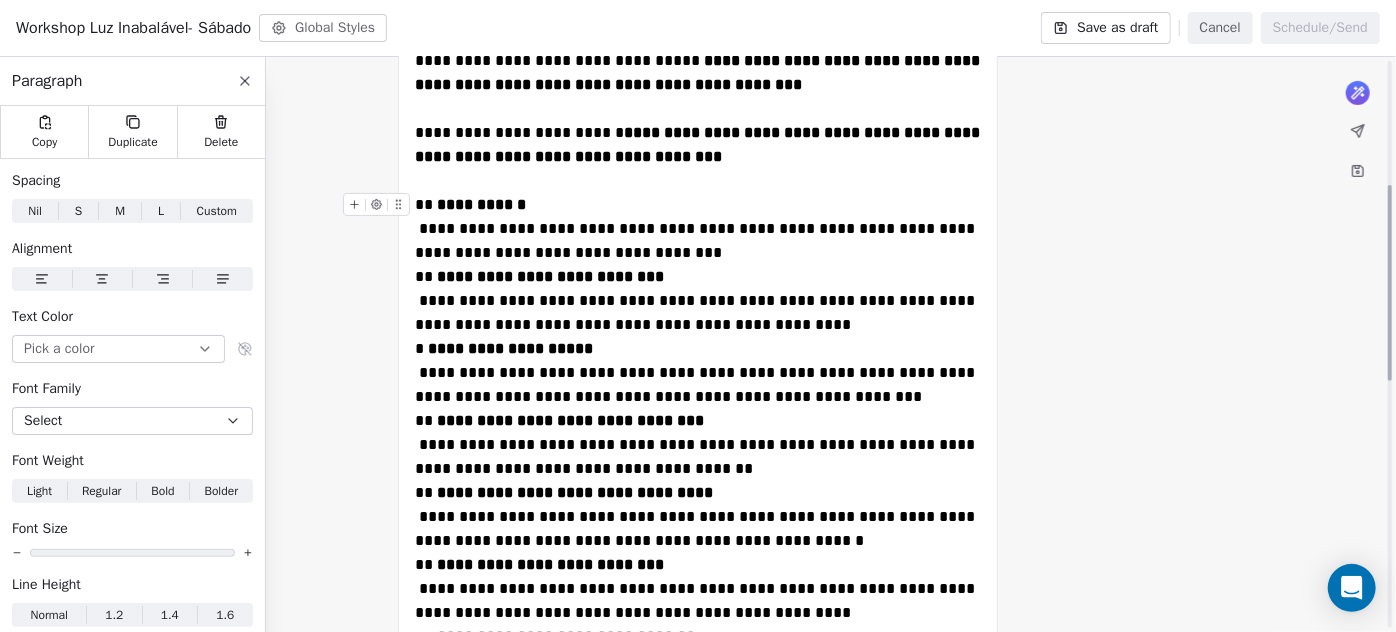 click on "**********" at bounding box center [698, 229] 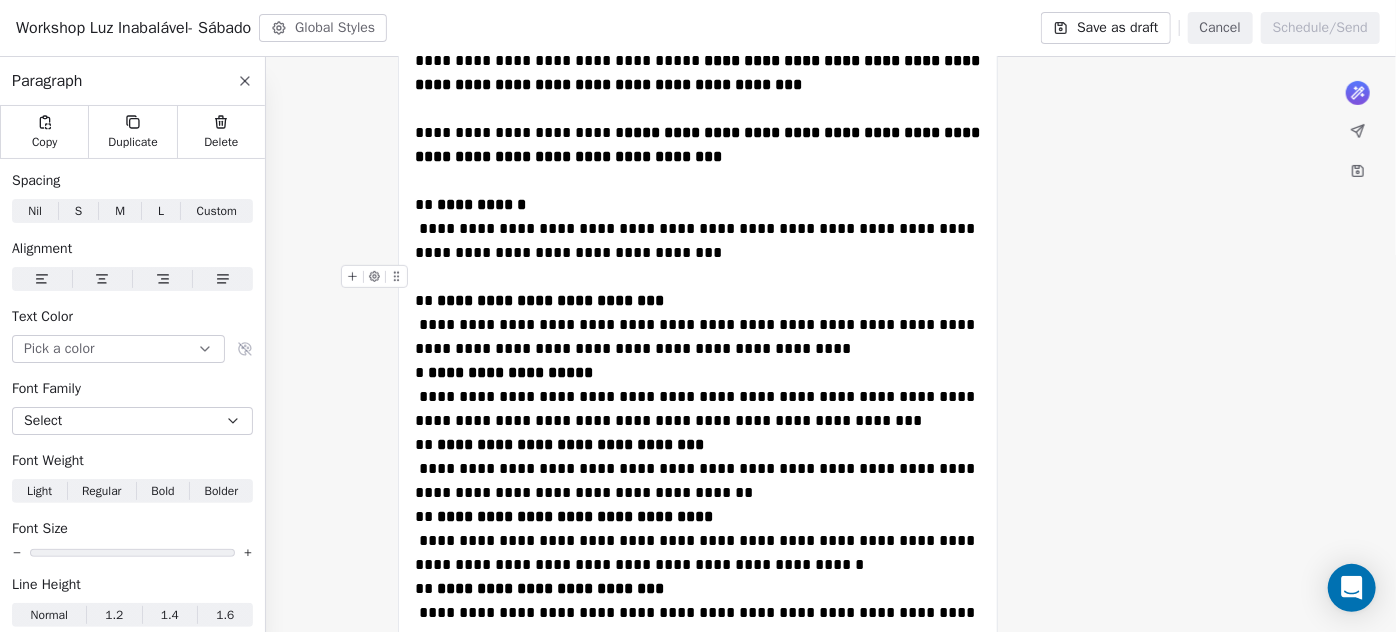 click on "**********" at bounding box center (698, 325) 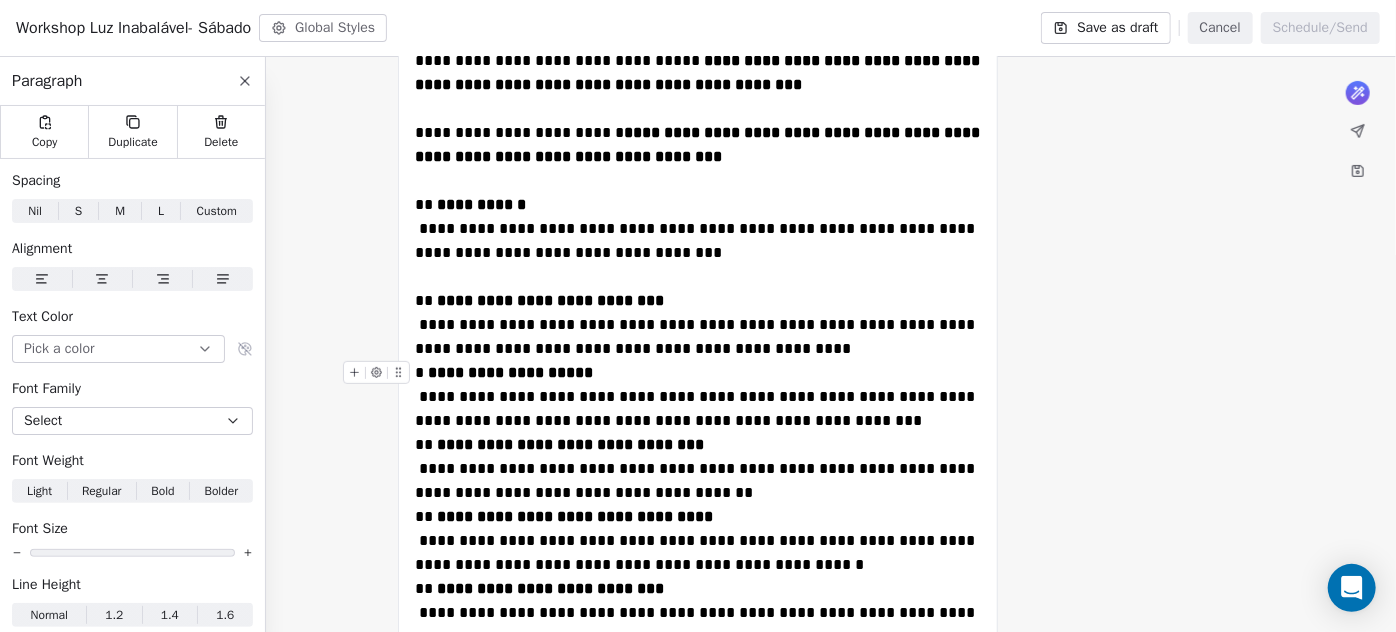 click on "**********" at bounding box center (698, 397) 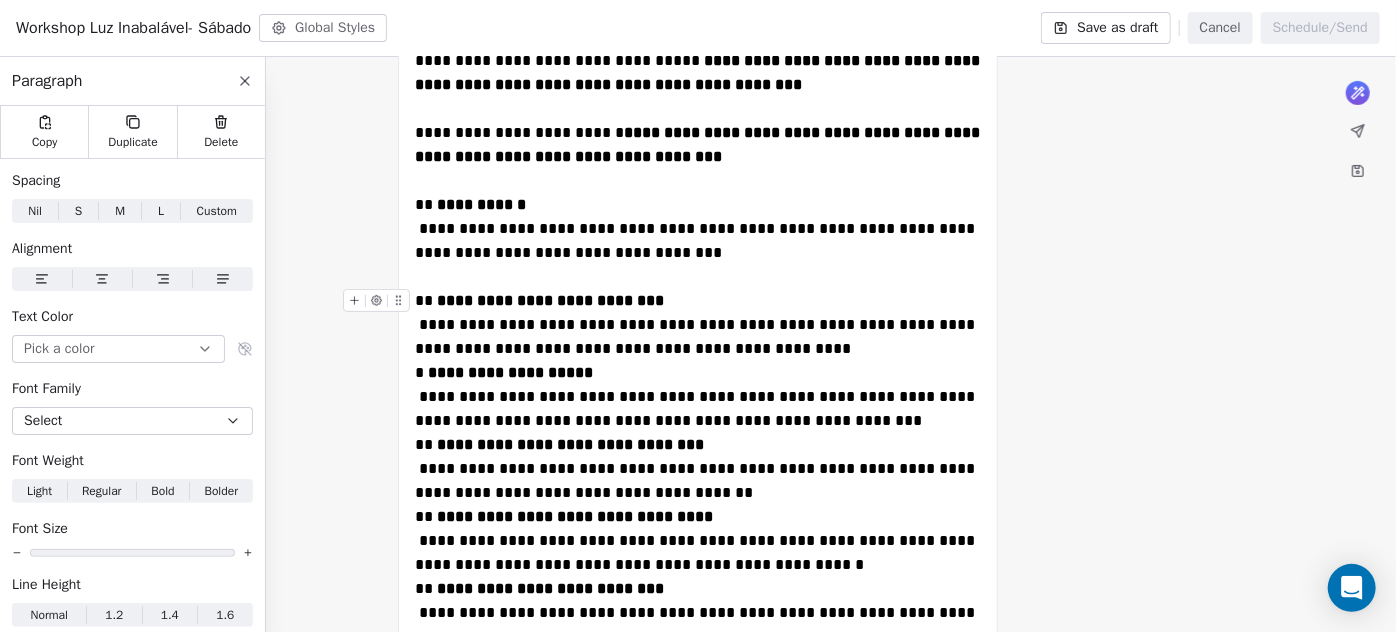 click on "**********" at bounding box center (698, 325) 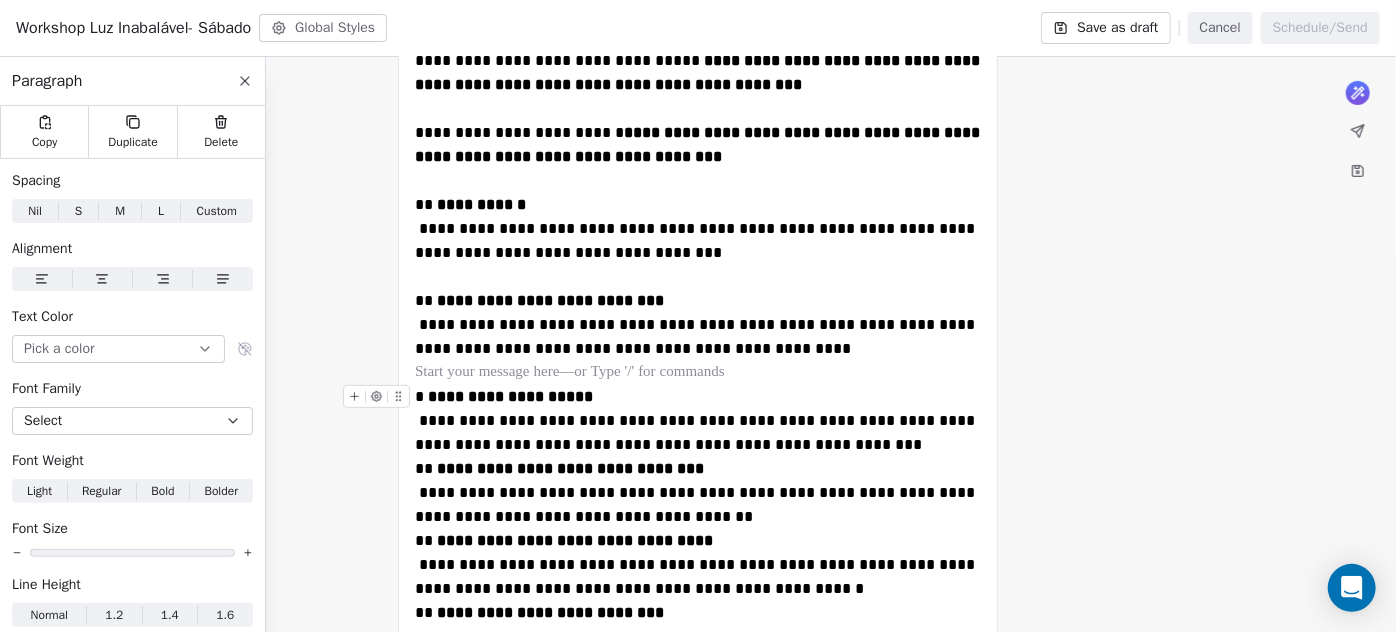 scroll, scrollTop: 454, scrollLeft: 0, axis: vertical 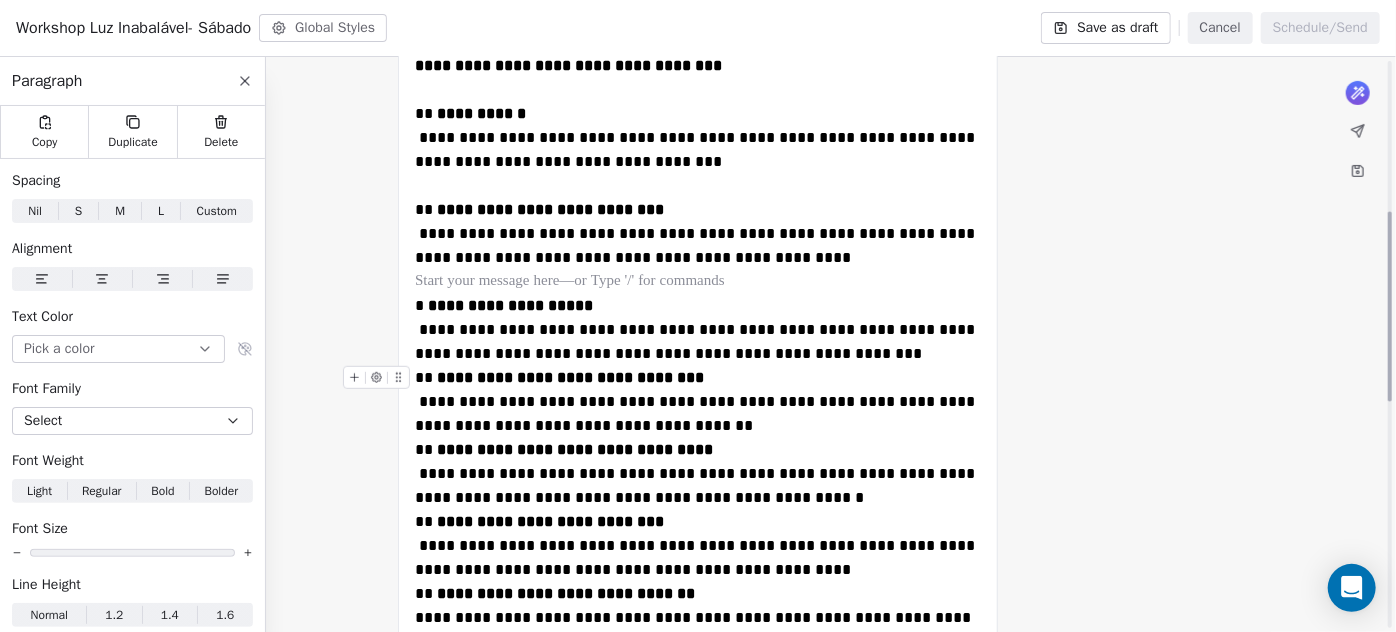 click on "**********" at bounding box center (698, 330) 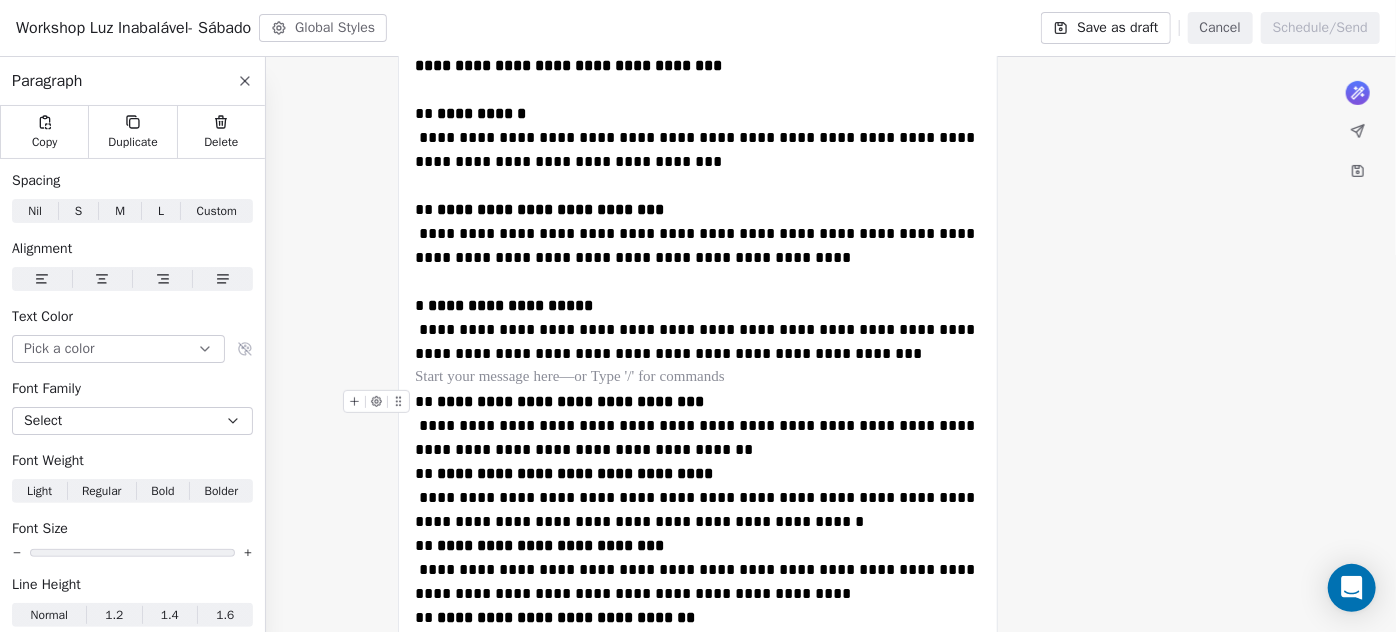 scroll, scrollTop: 545, scrollLeft: 0, axis: vertical 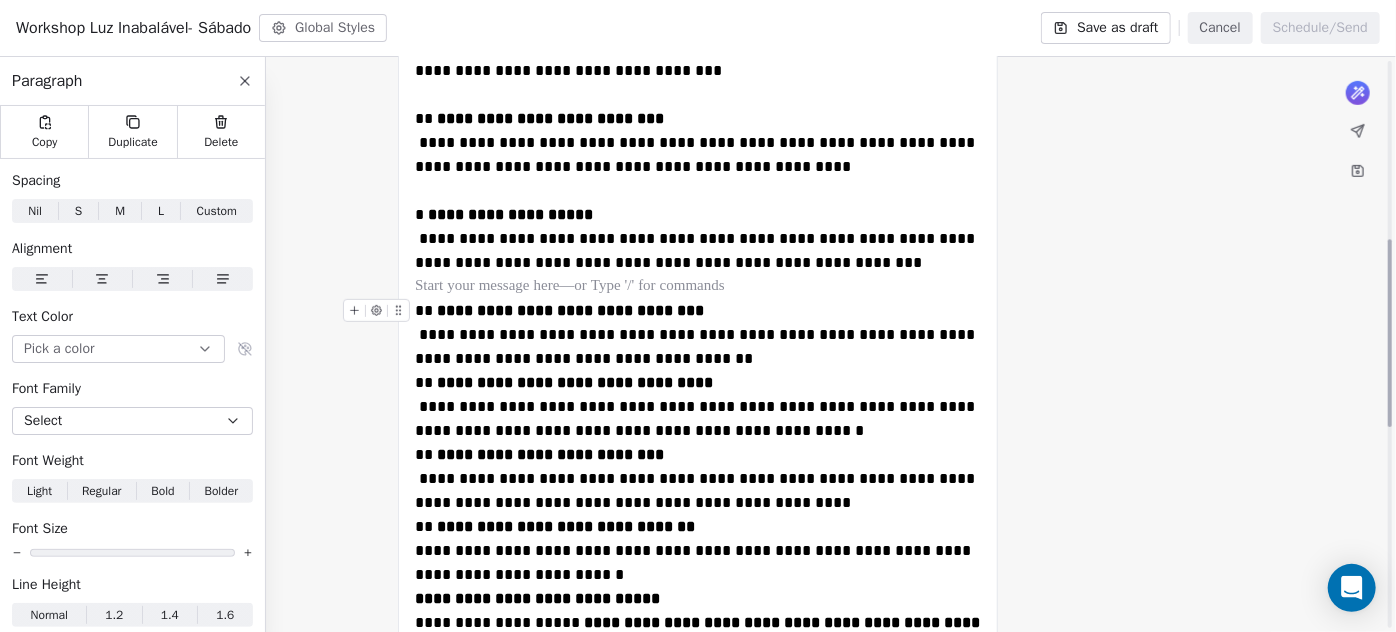 click on "**********" at bounding box center [698, 335] 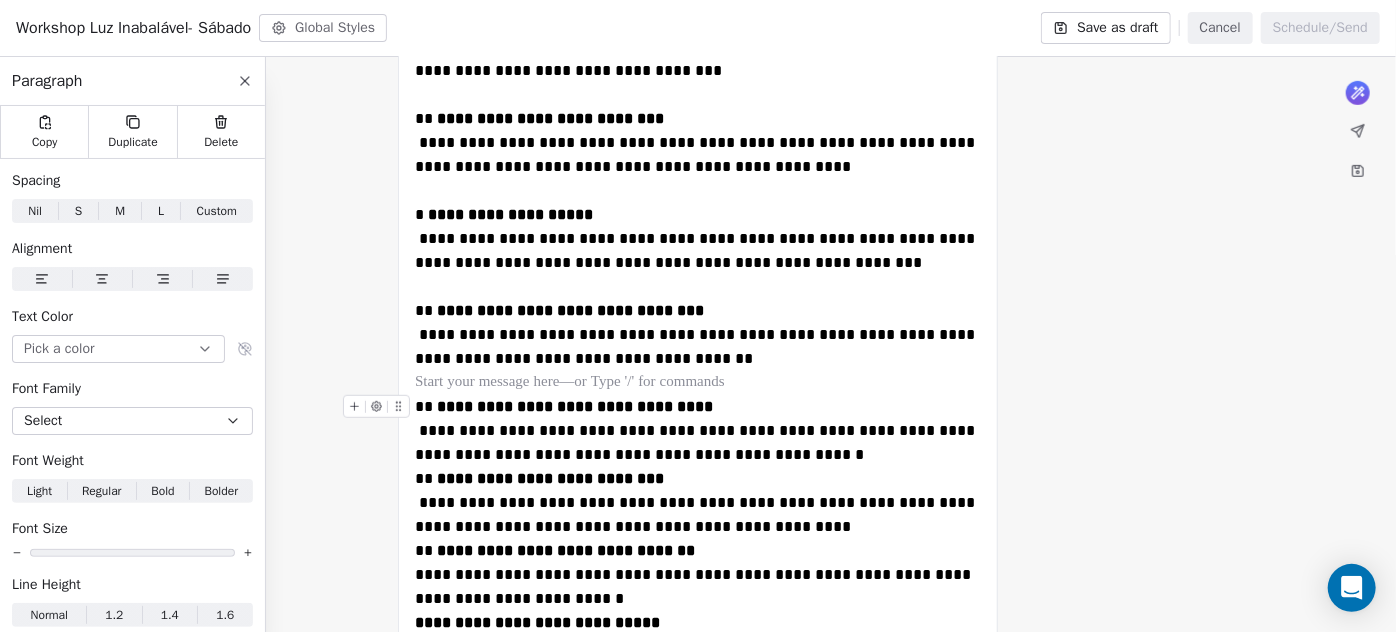 scroll, scrollTop: 727, scrollLeft: 0, axis: vertical 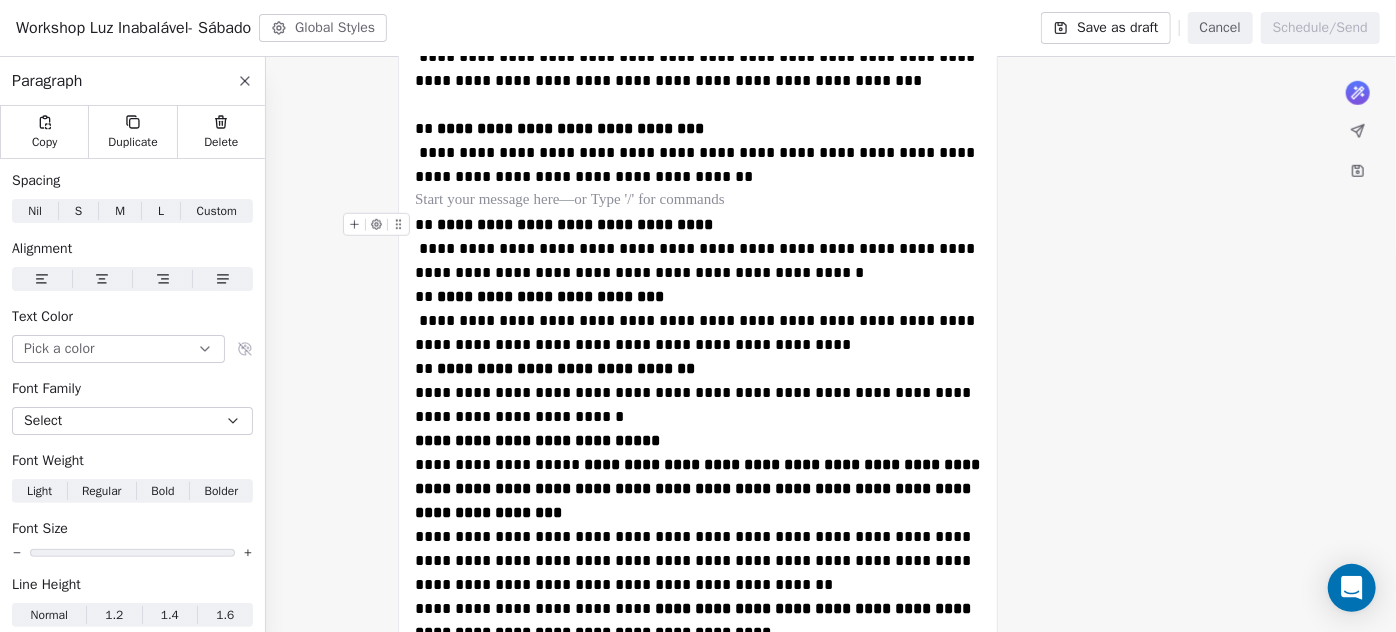 click on "**********" at bounding box center (698, 249) 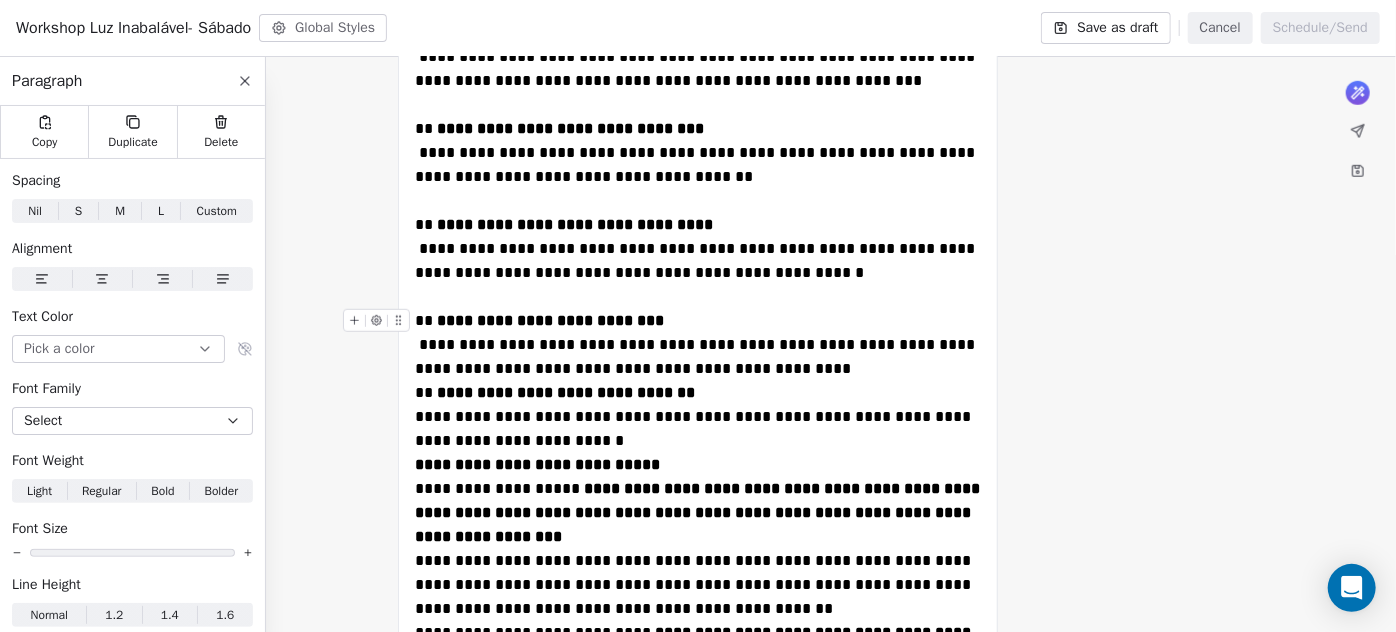 click on "**********" at bounding box center [698, 345] 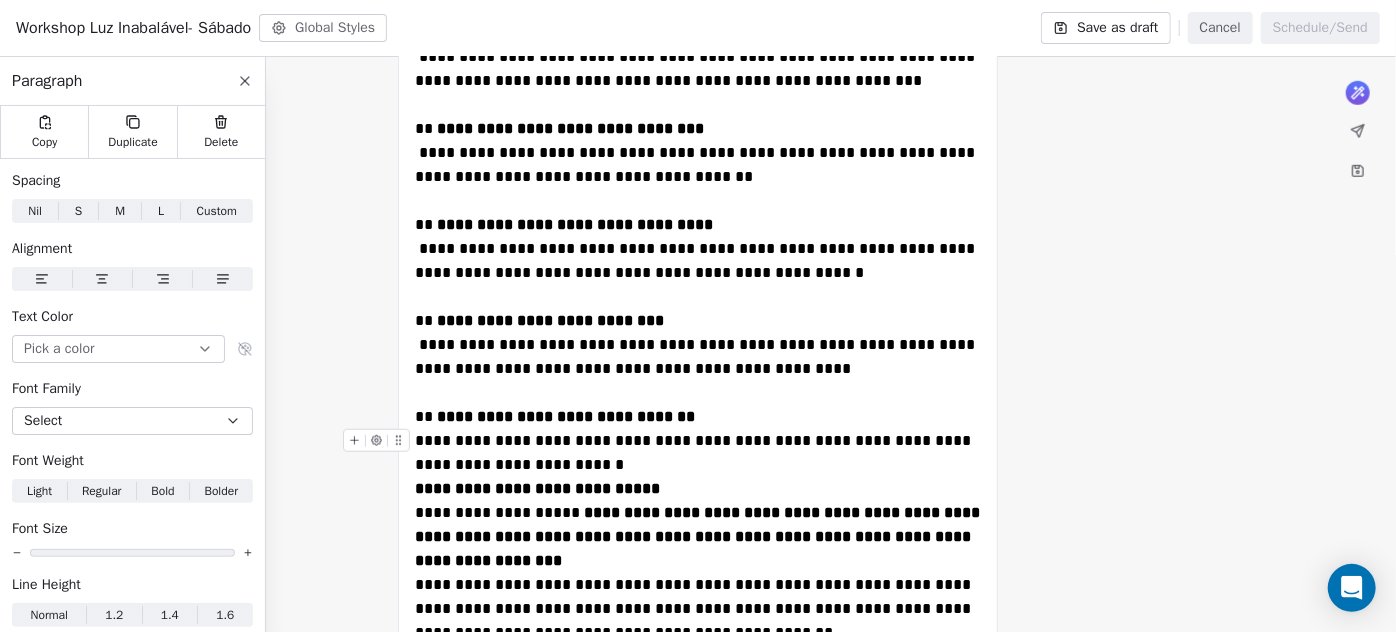click on "**********" at bounding box center (698, 453) 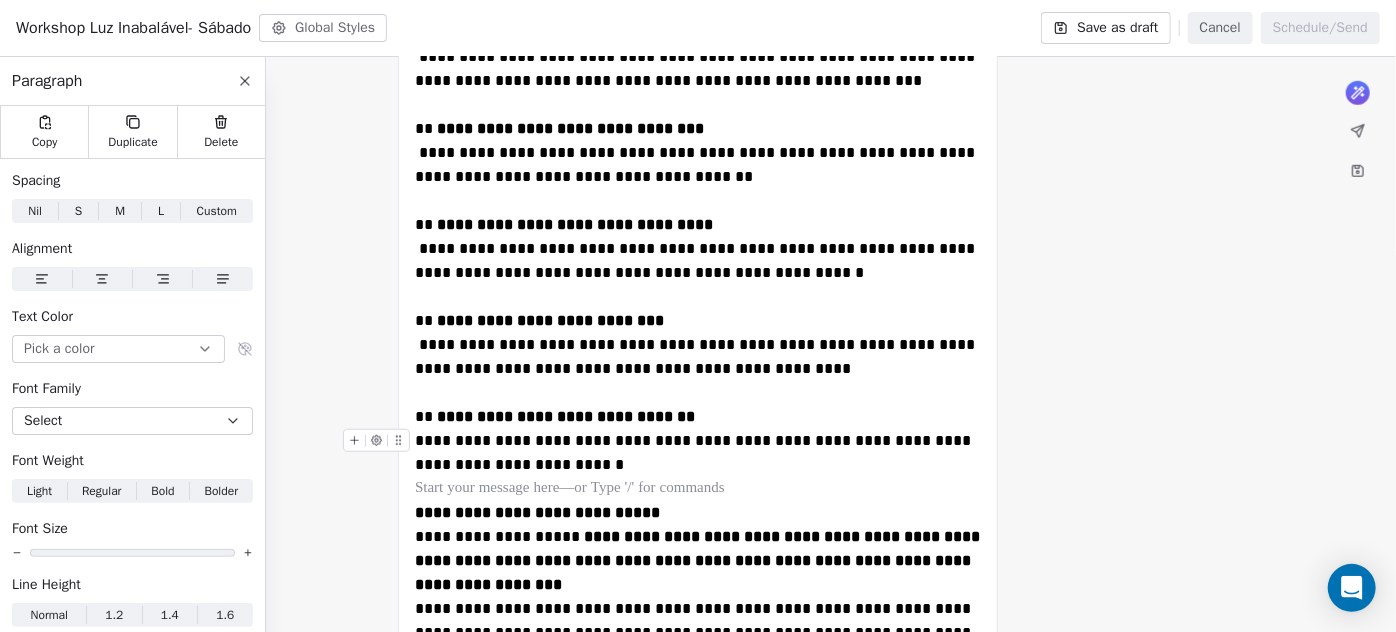scroll, scrollTop: 818, scrollLeft: 0, axis: vertical 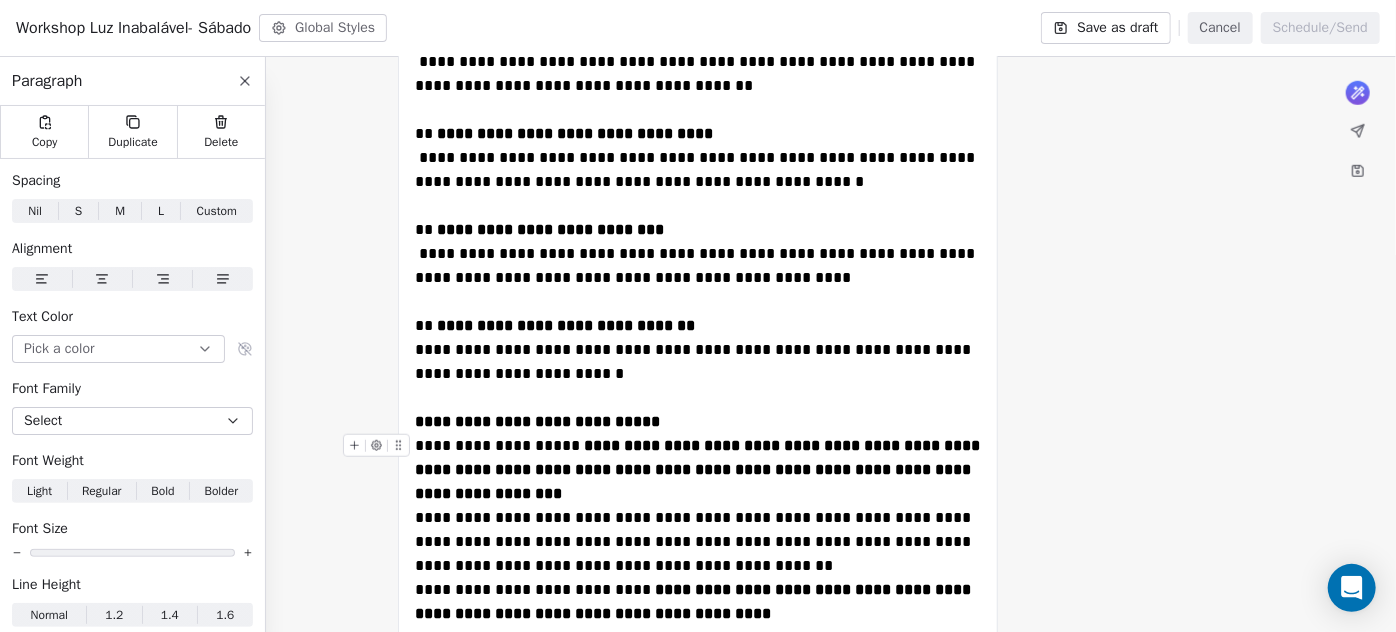 click on "**********" at bounding box center (698, 470) 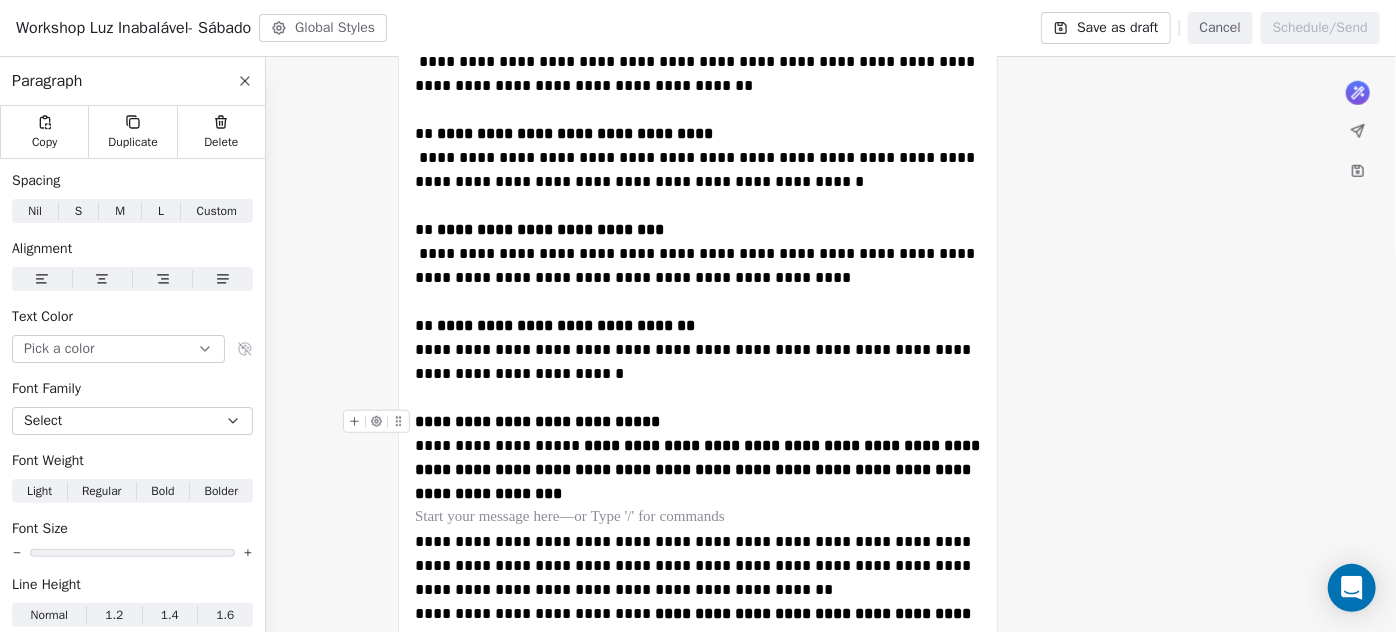 click on "**********" at bounding box center (698, 422) 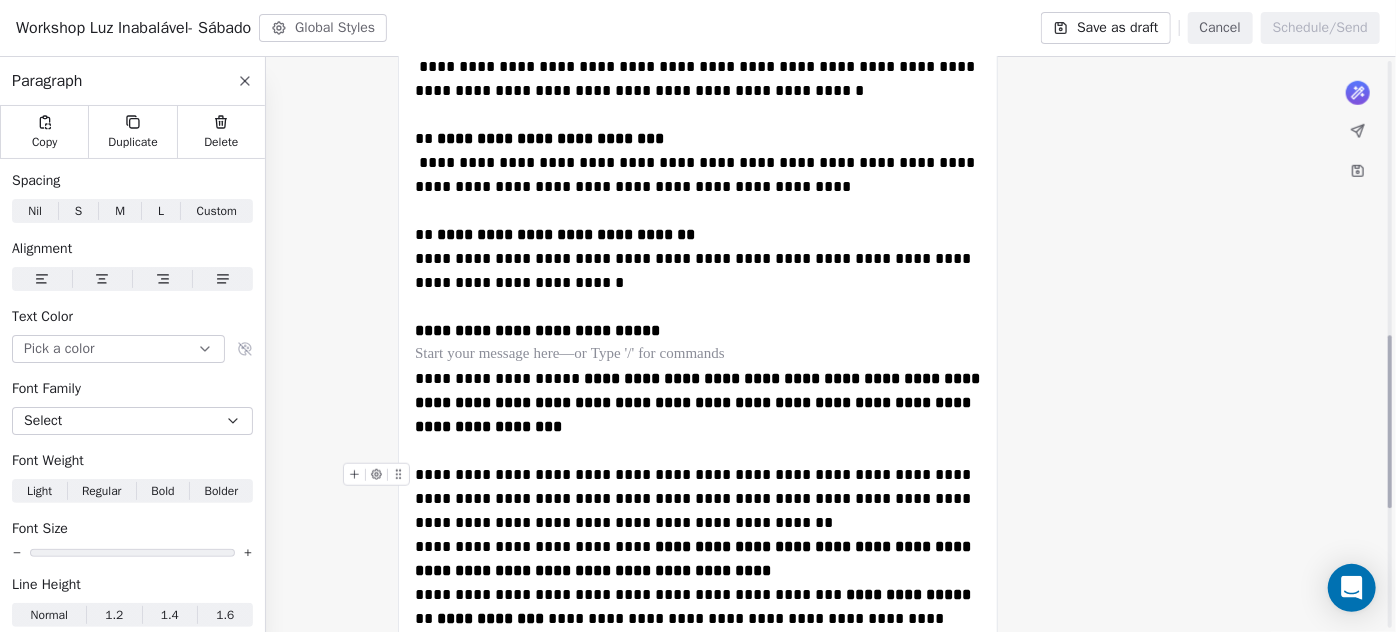 scroll, scrollTop: 1090, scrollLeft: 0, axis: vertical 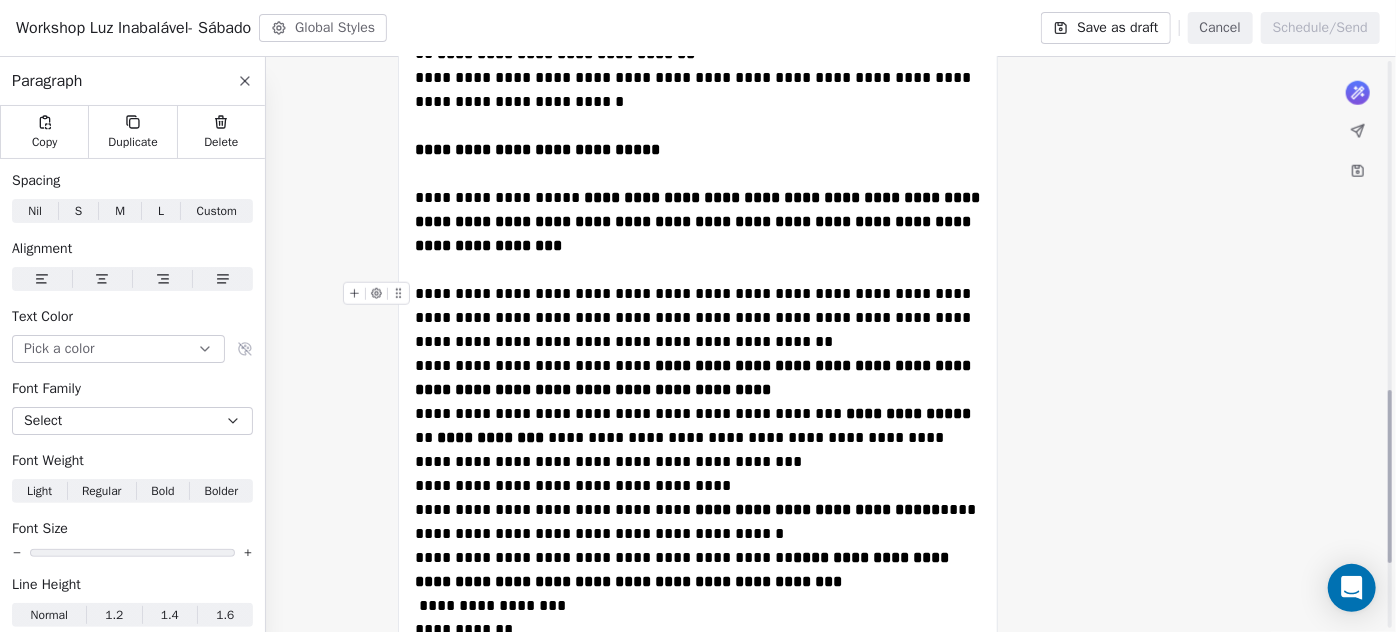 click on "**********" at bounding box center [698, 318] 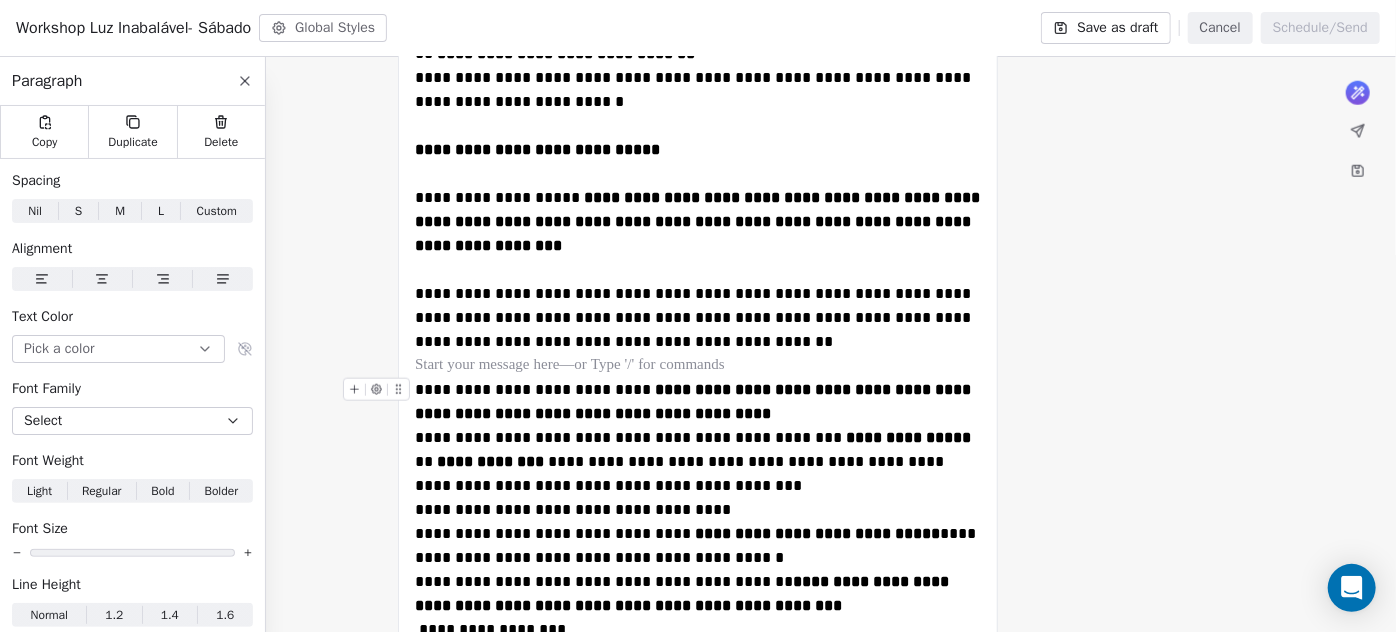 click on "**********" at bounding box center (698, 402) 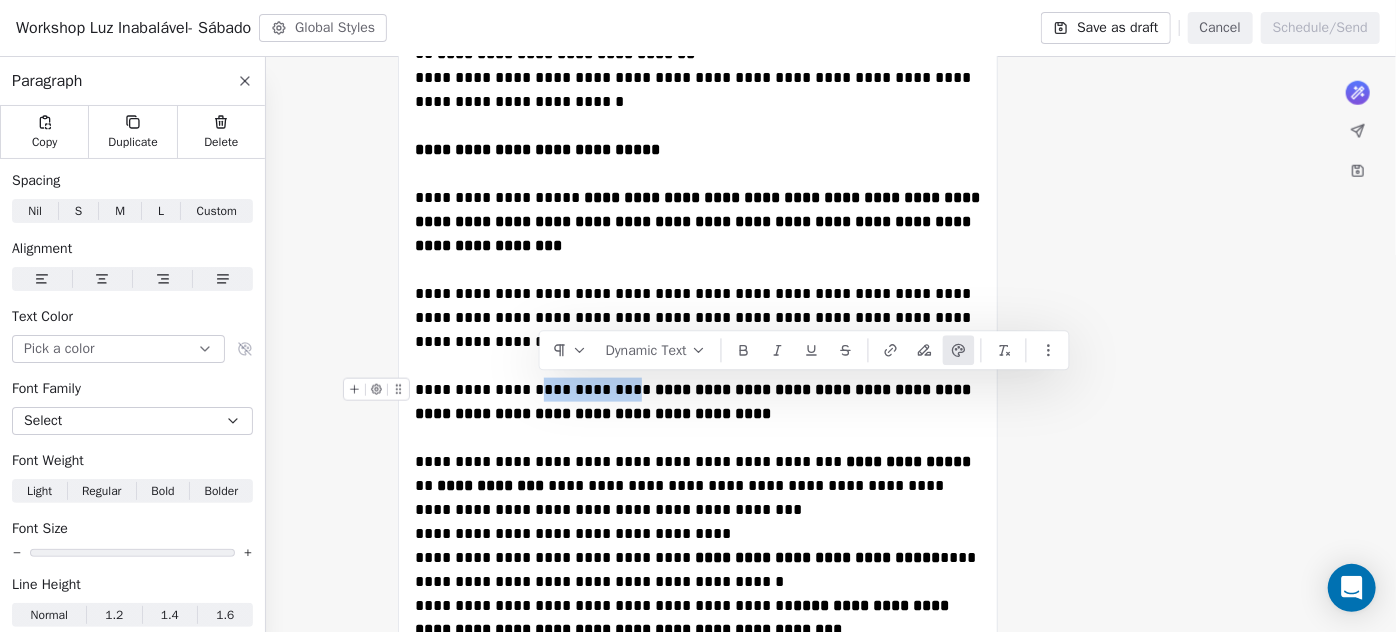 drag, startPoint x: 658, startPoint y: 390, endPoint x: 536, endPoint y: 383, distance: 122.20065 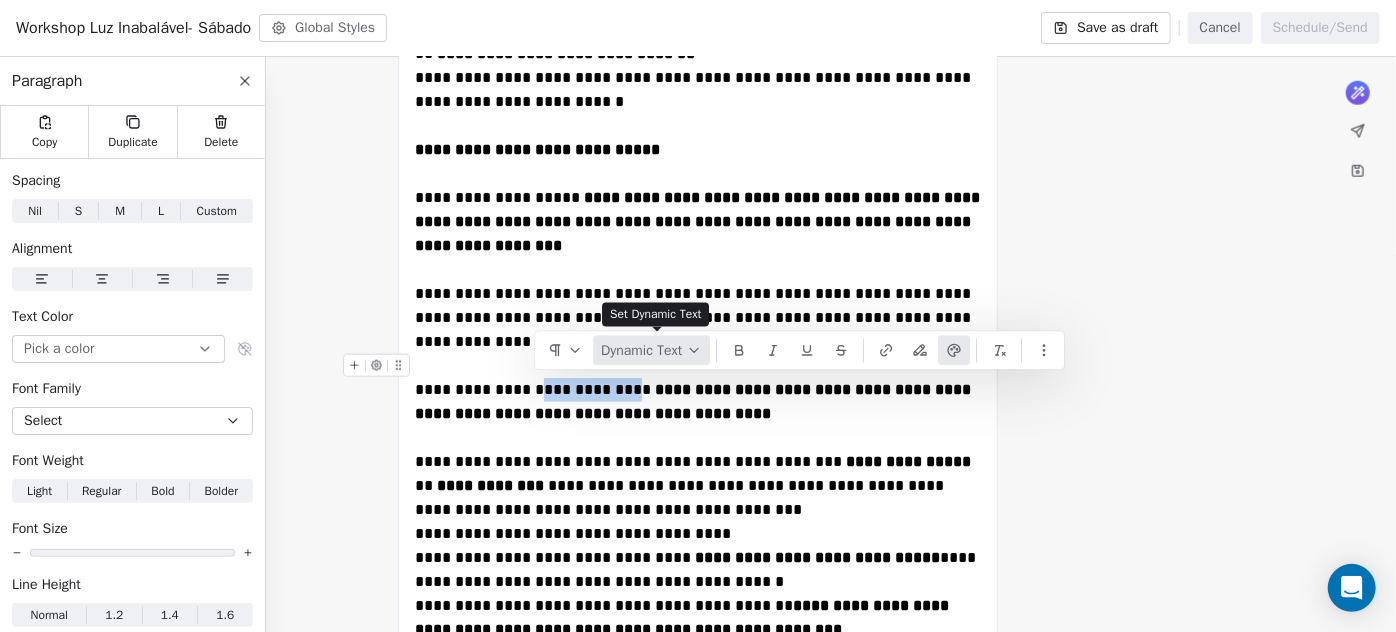 click on "Dynamic Text" at bounding box center [651, 350] 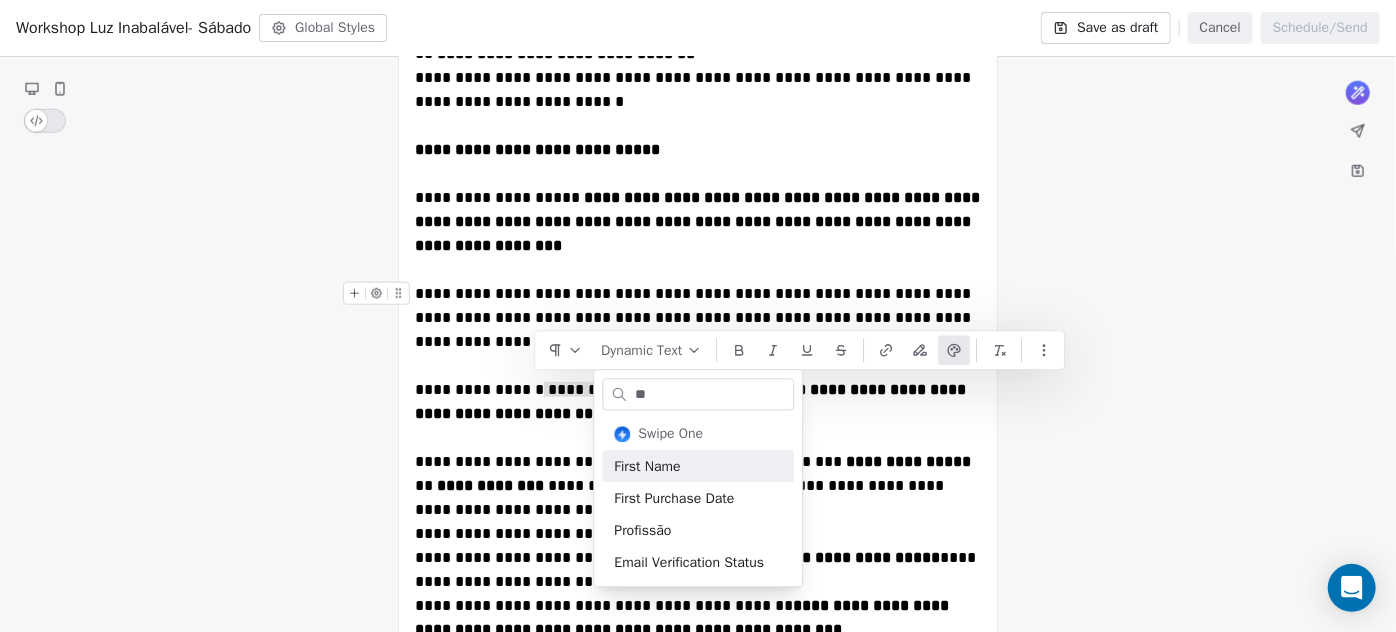 type on "**" 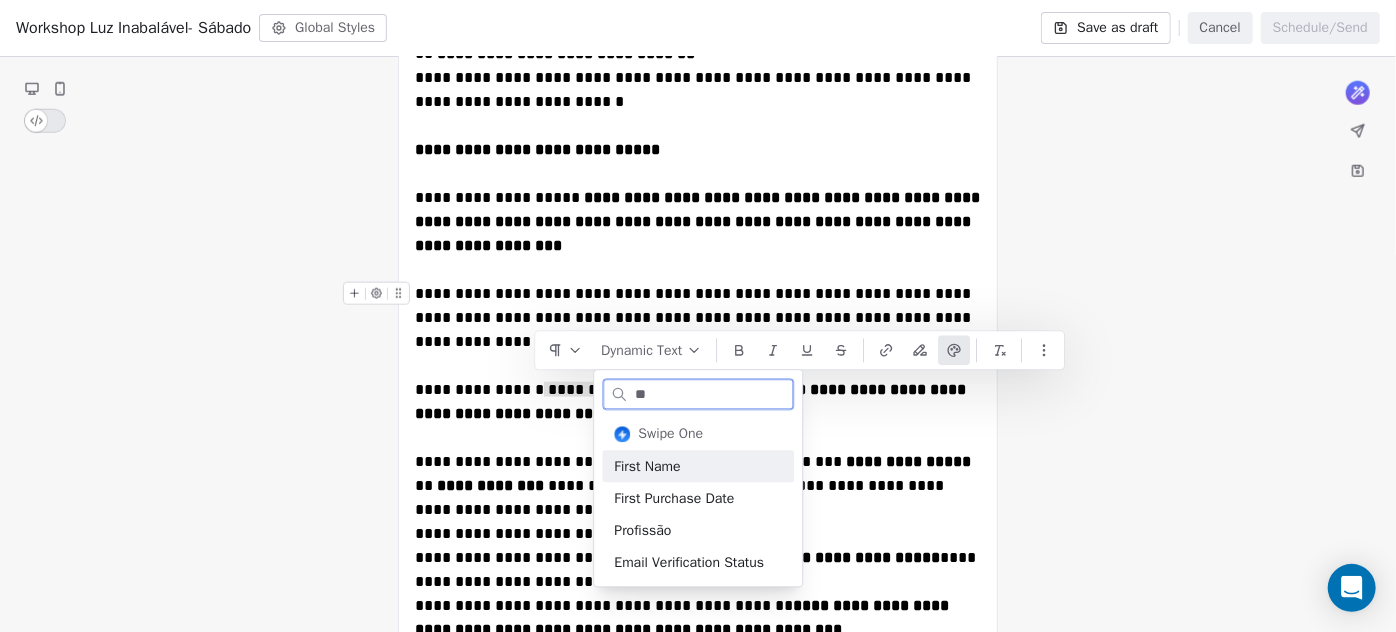 click on "First Name" at bounding box center [698, 466] 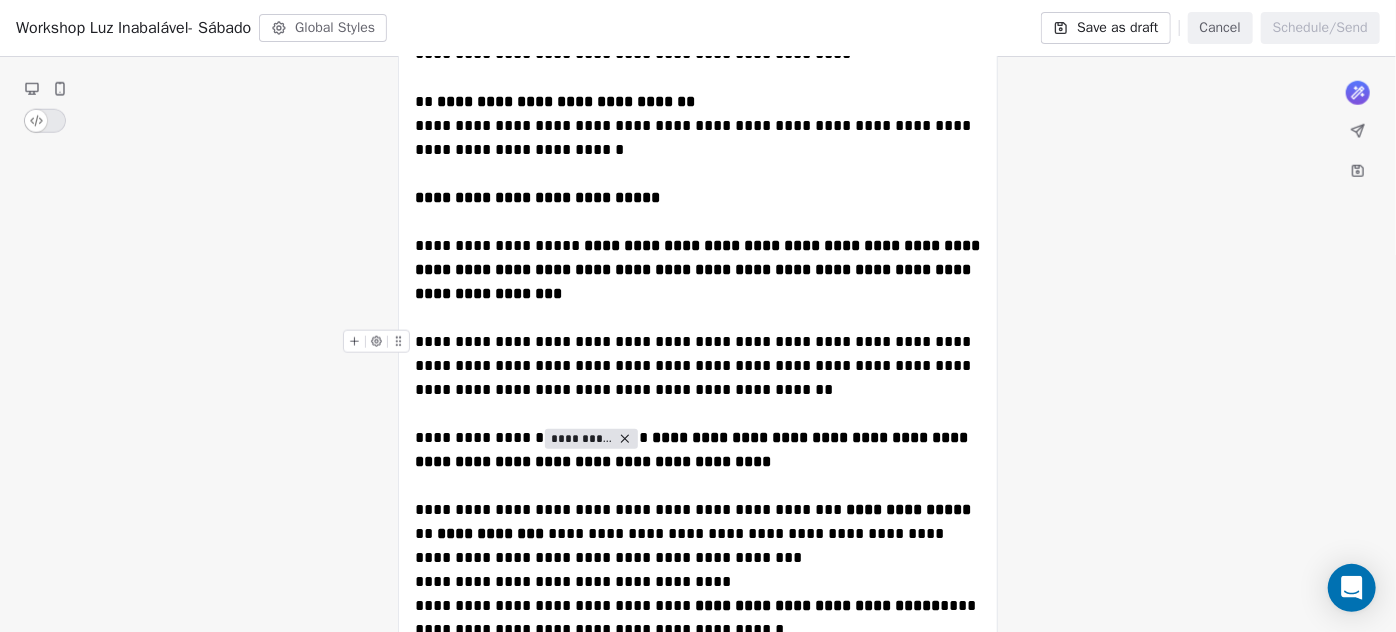 scroll, scrollTop: 1224, scrollLeft: 0, axis: vertical 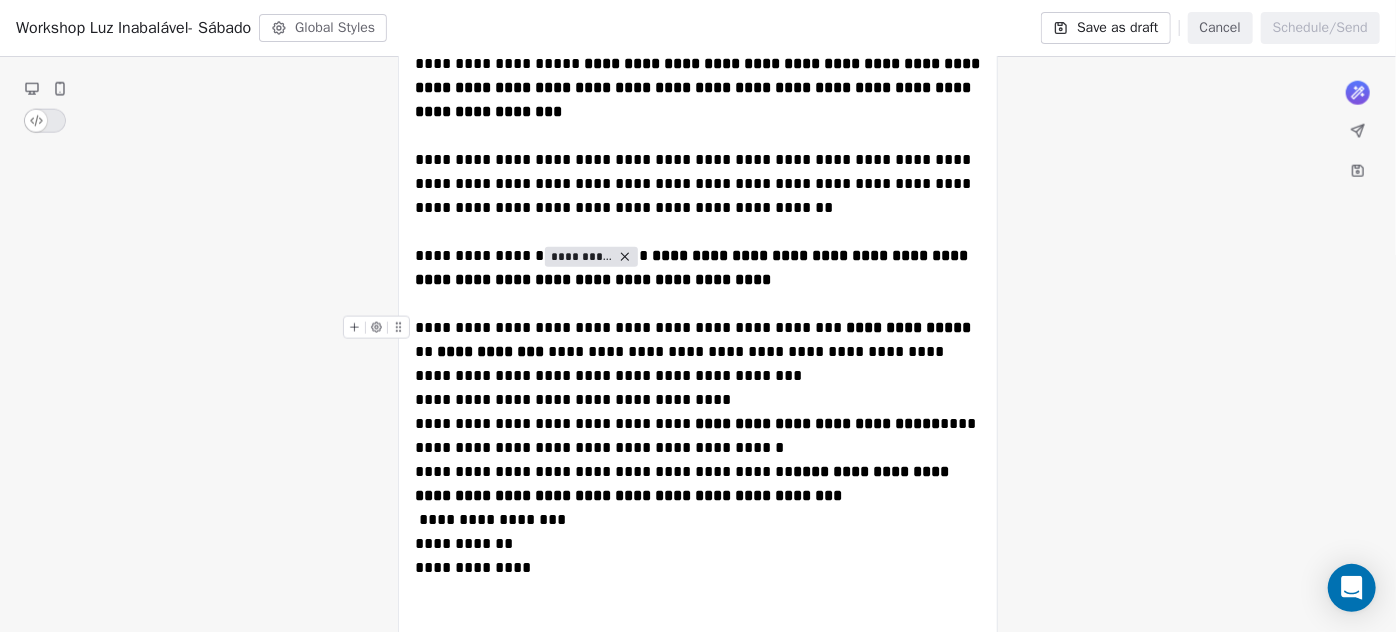 click on "**********" at bounding box center (698, 352) 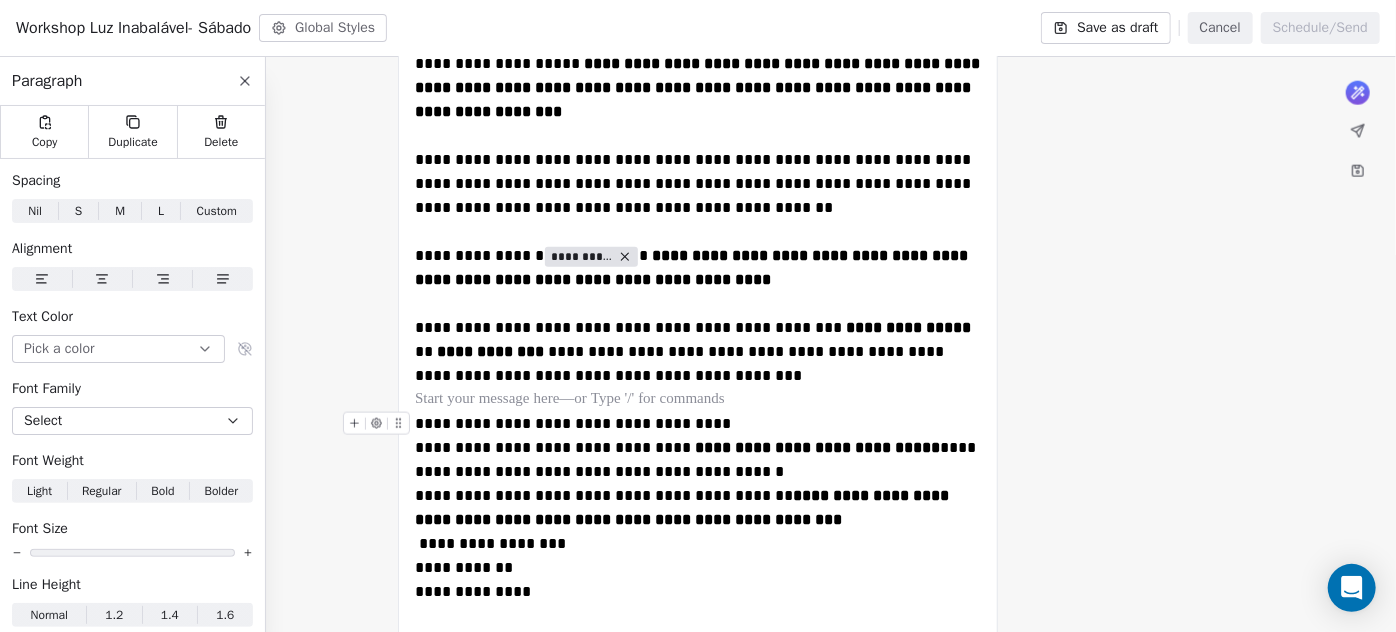 click on "**********" at bounding box center [698, 424] 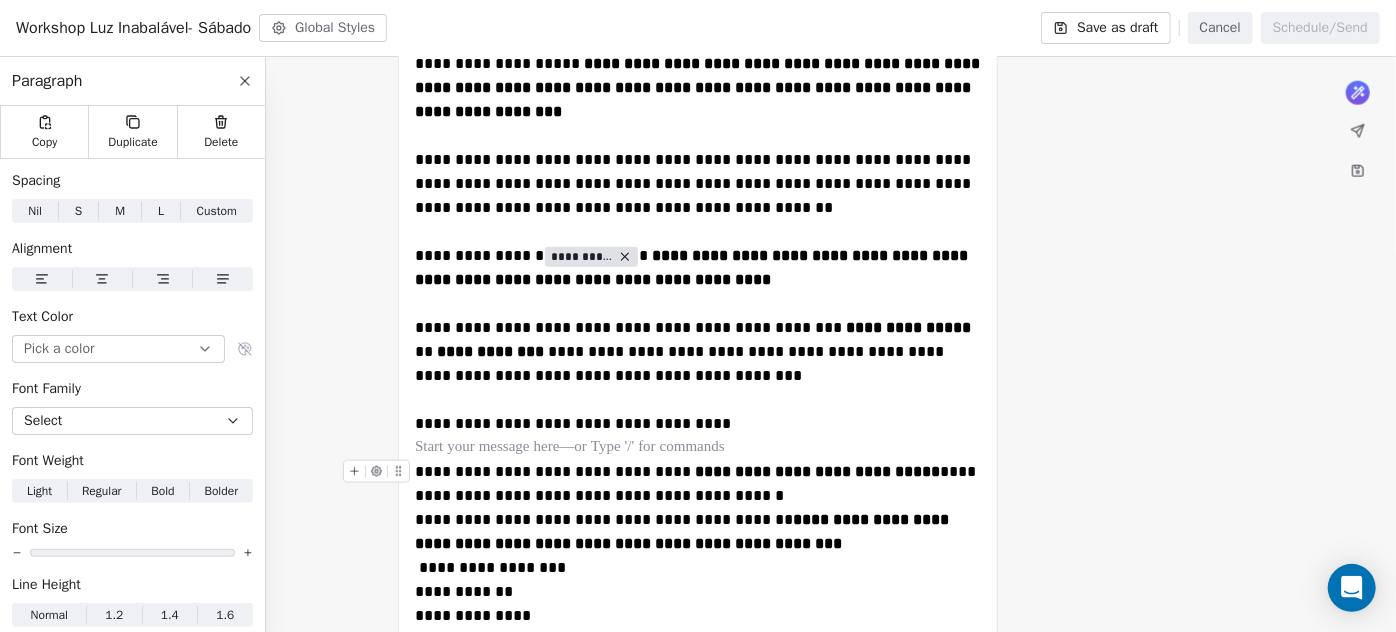 click on "**********" at bounding box center [698, 484] 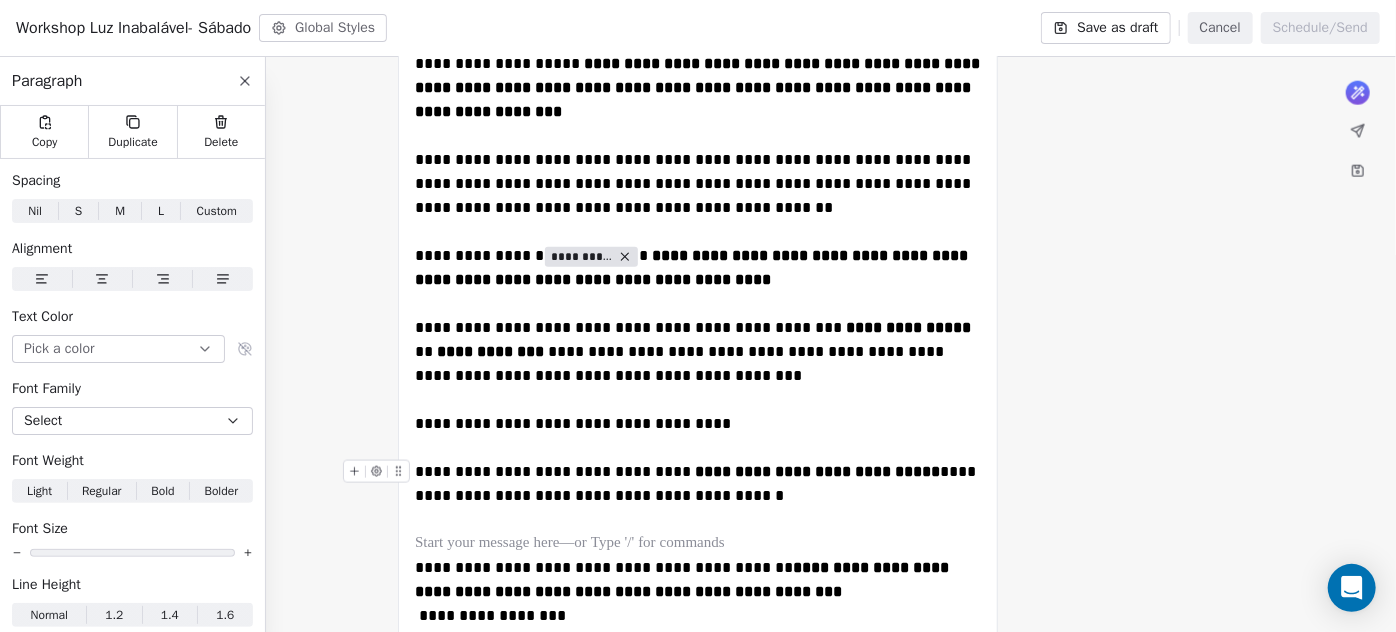 scroll, scrollTop: 1315, scrollLeft: 0, axis: vertical 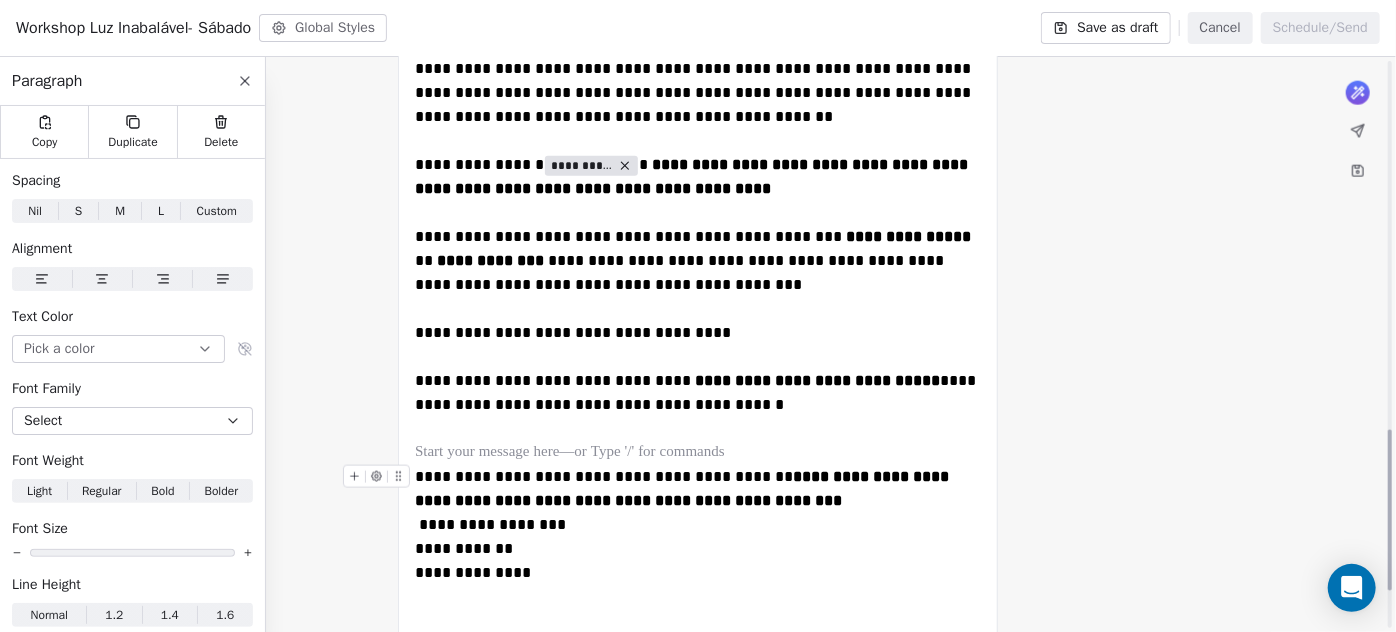click on "**********" at bounding box center (698, 489) 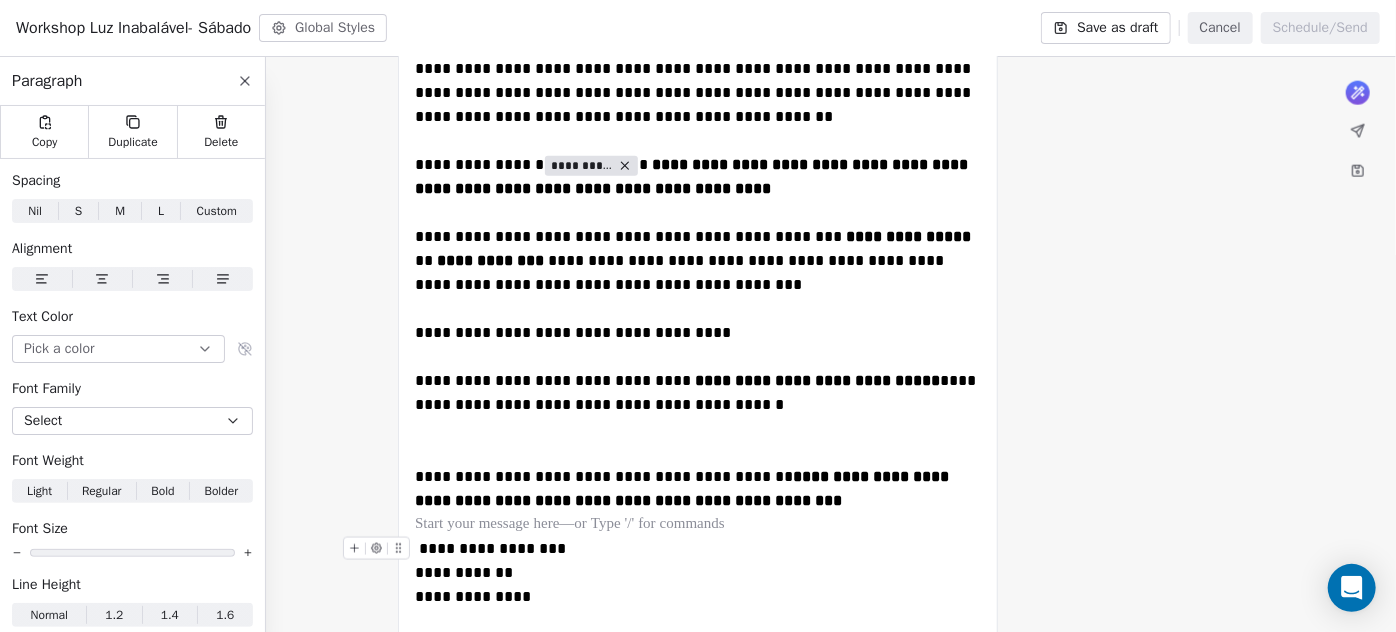 click on "**********" at bounding box center [698, 549] 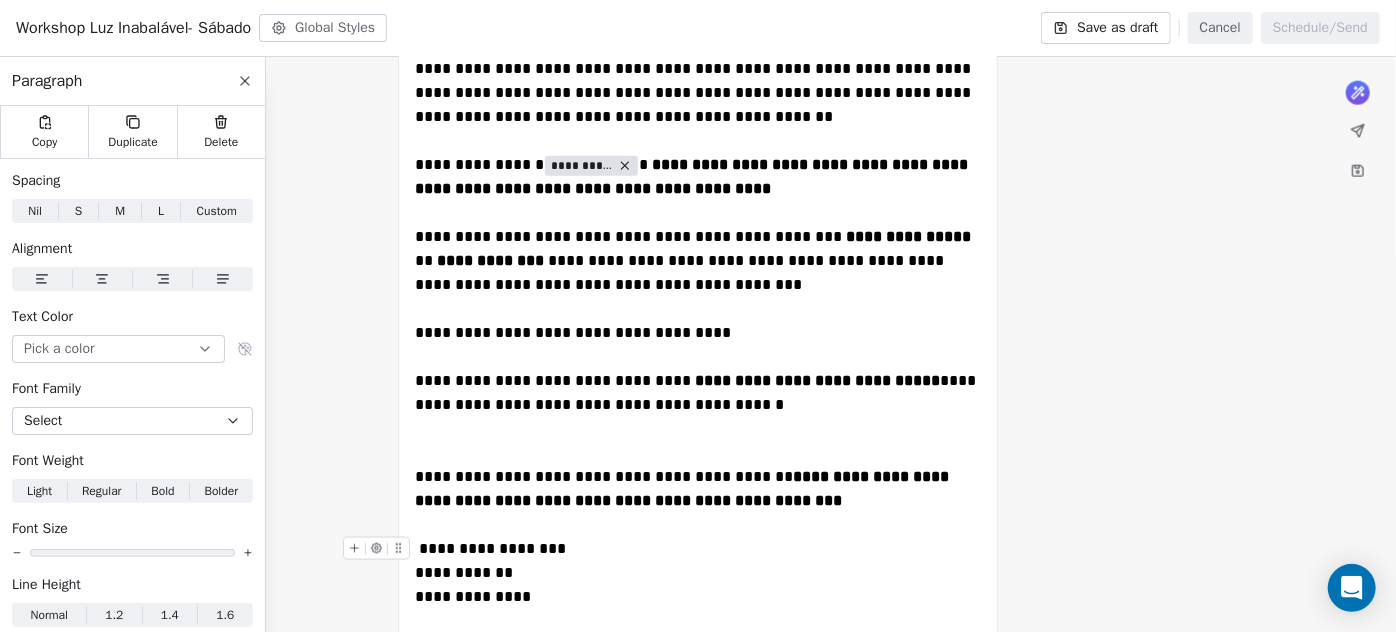 click on "**********" at bounding box center (490, 548) 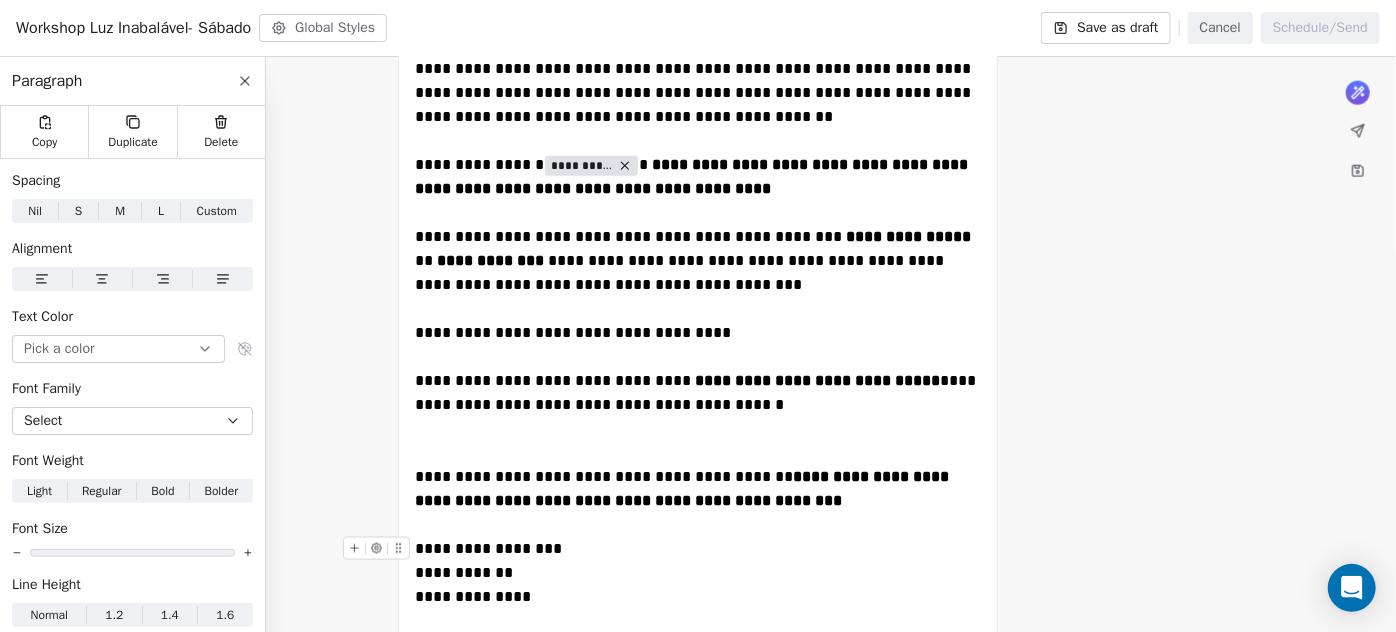 click on "**********" at bounding box center (698, 549) 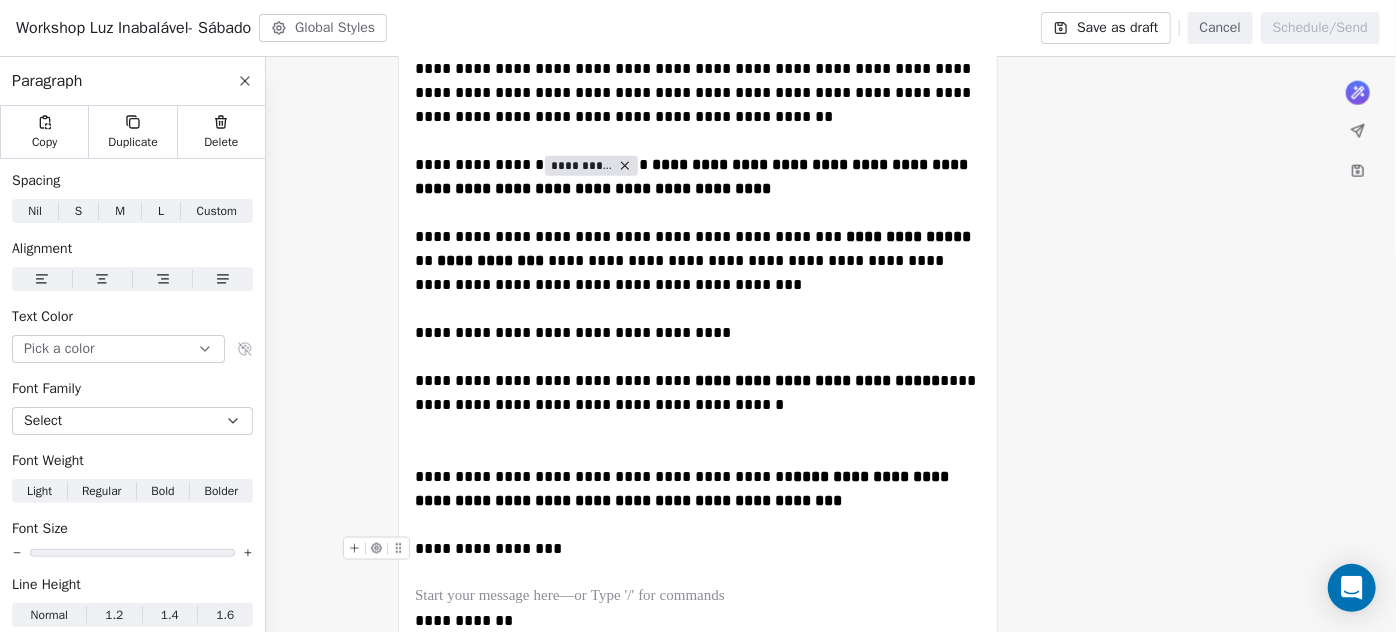 scroll, scrollTop: 1224, scrollLeft: 0, axis: vertical 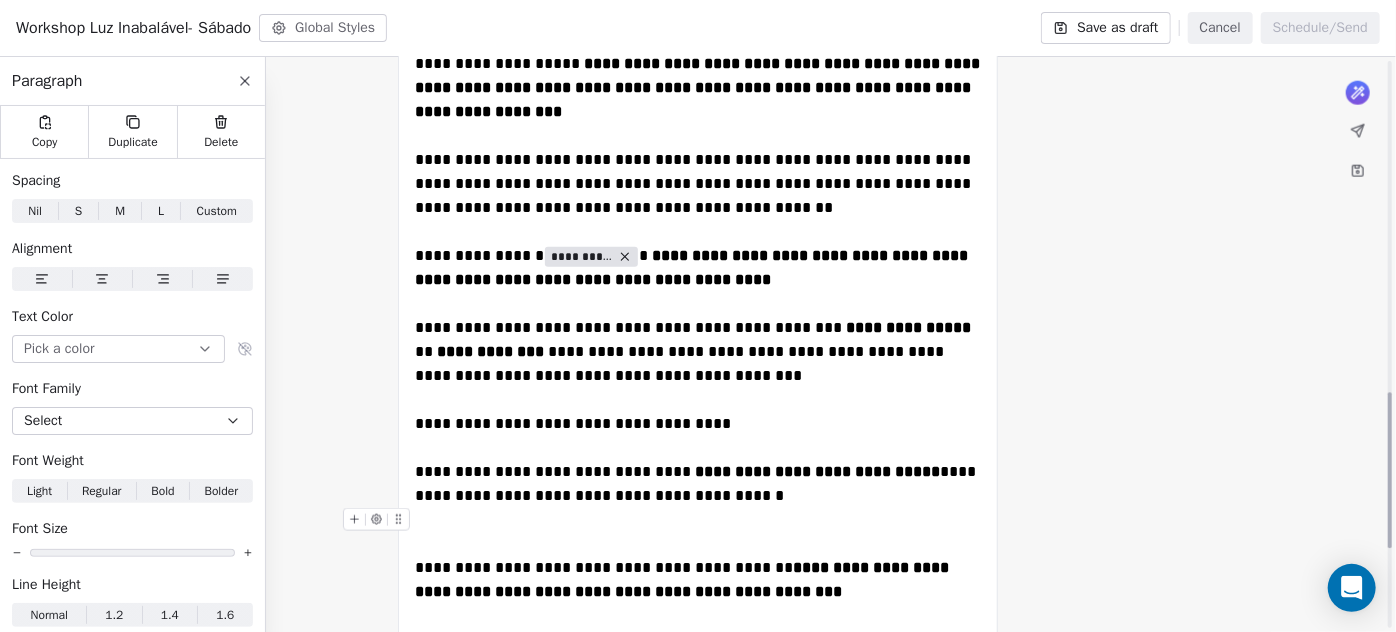 click at bounding box center (698, 520) 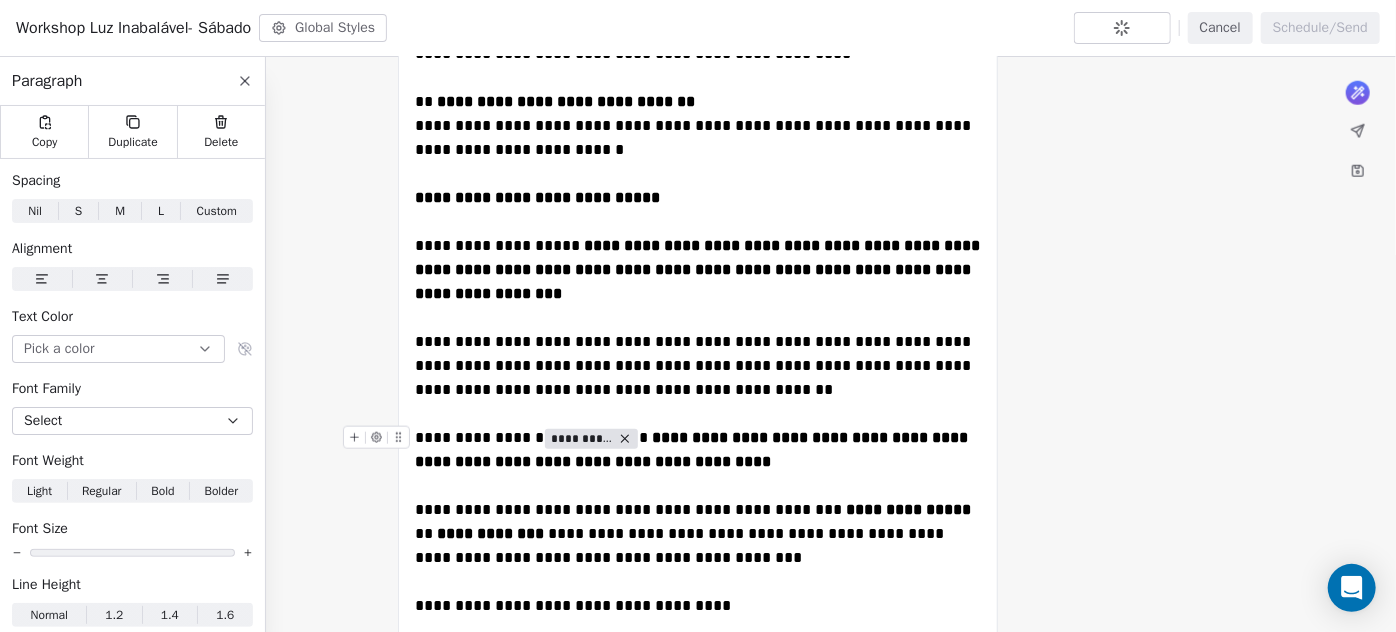 scroll, scrollTop: 1315, scrollLeft: 0, axis: vertical 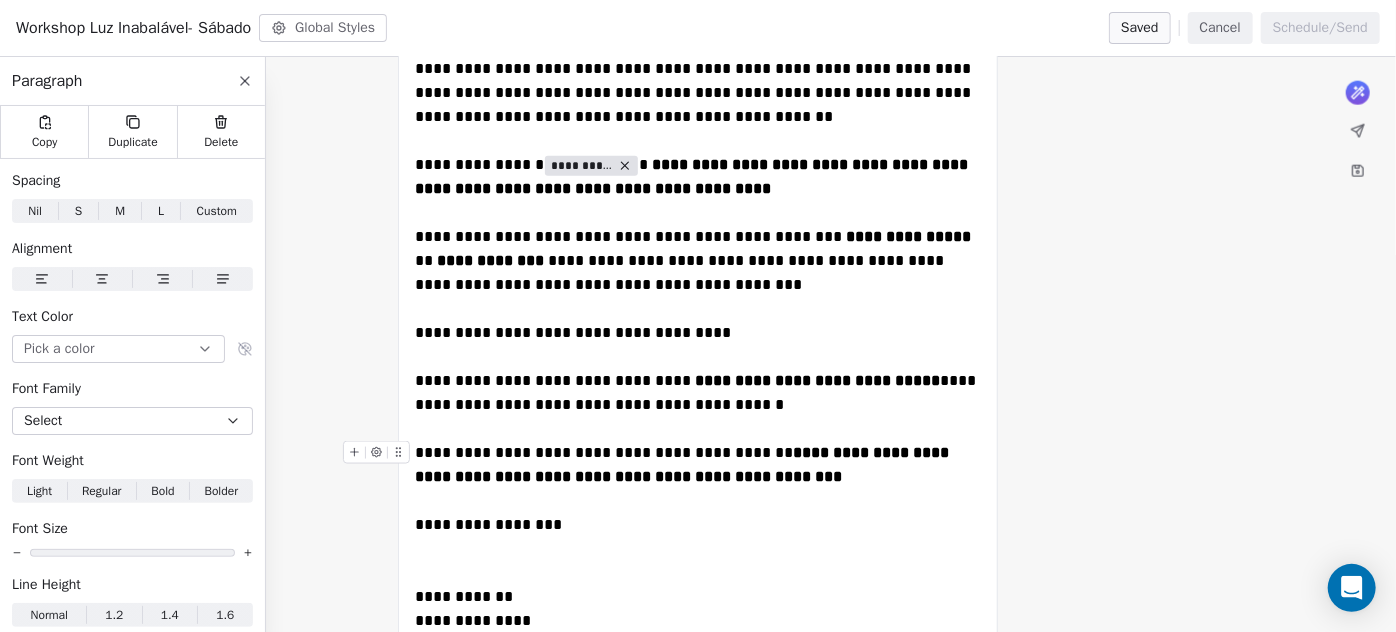 click on "**********" at bounding box center [698, 465] 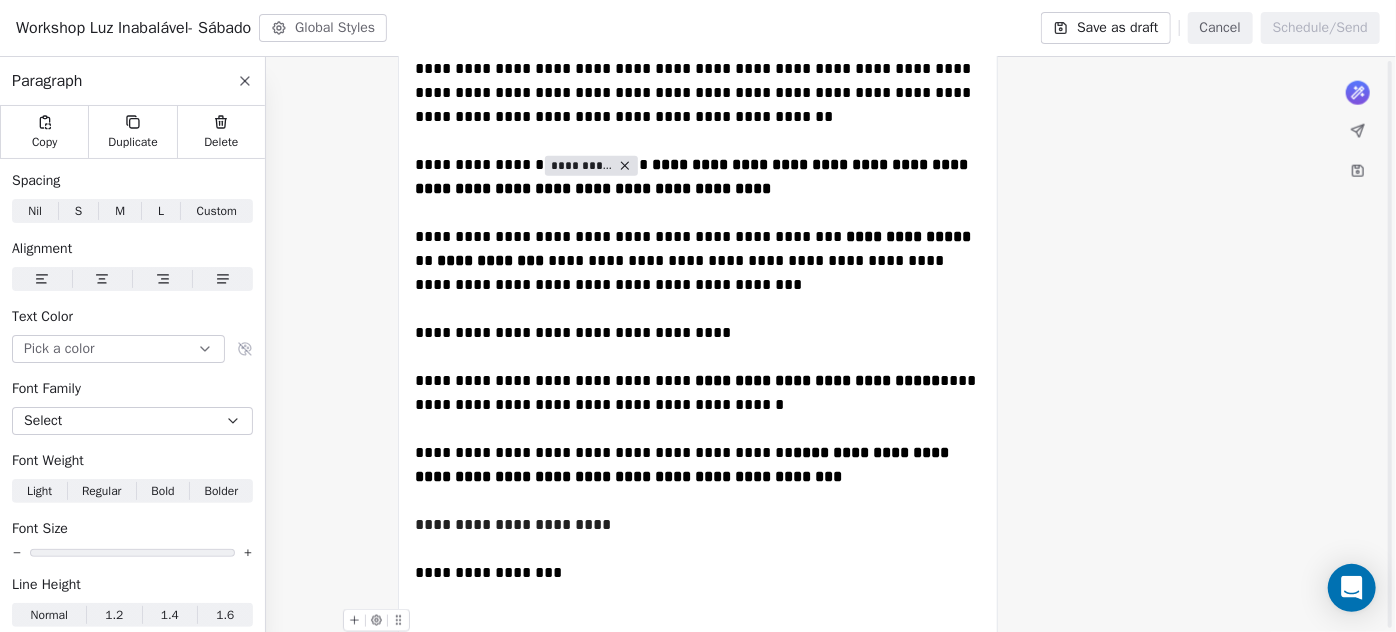 scroll, scrollTop: 1406, scrollLeft: 0, axis: vertical 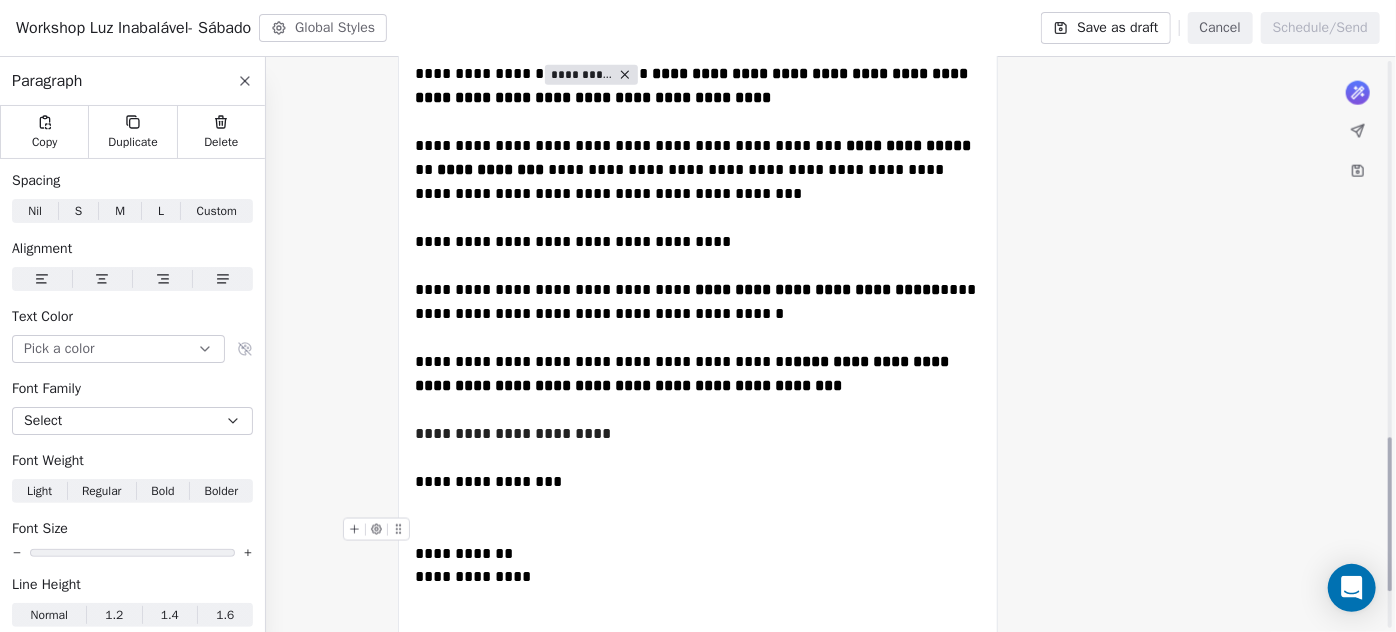 click at bounding box center [698, 530] 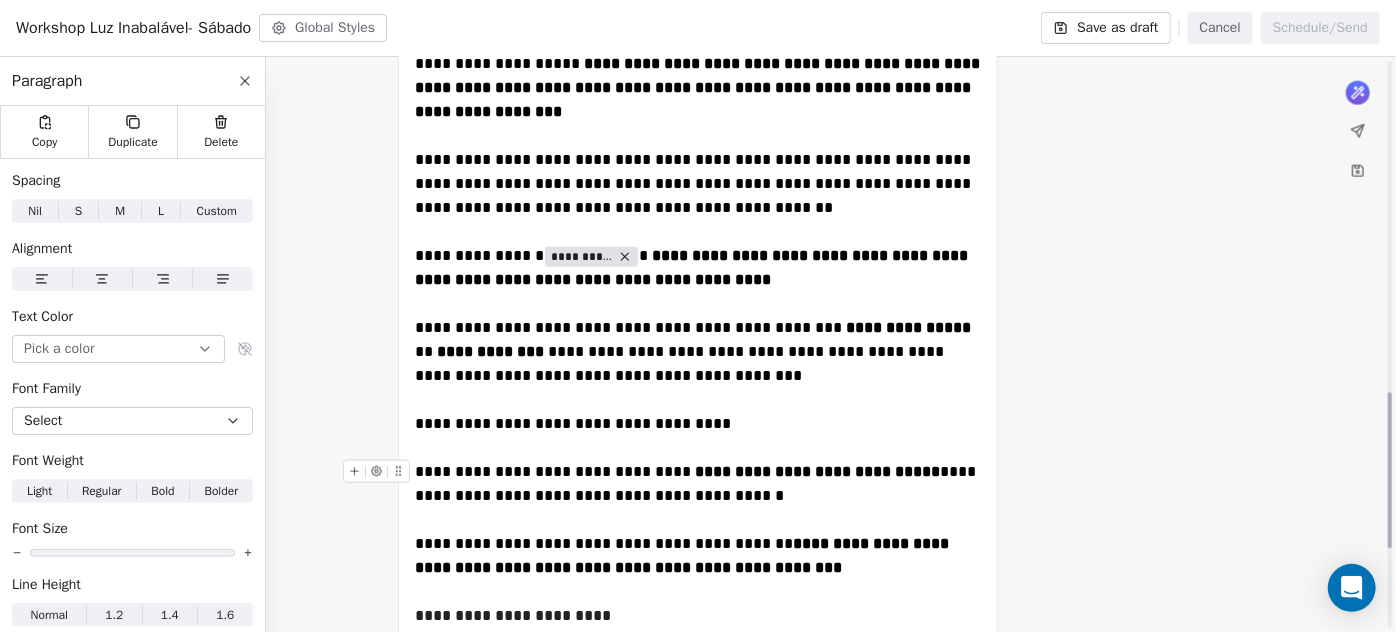 scroll, scrollTop: 1133, scrollLeft: 0, axis: vertical 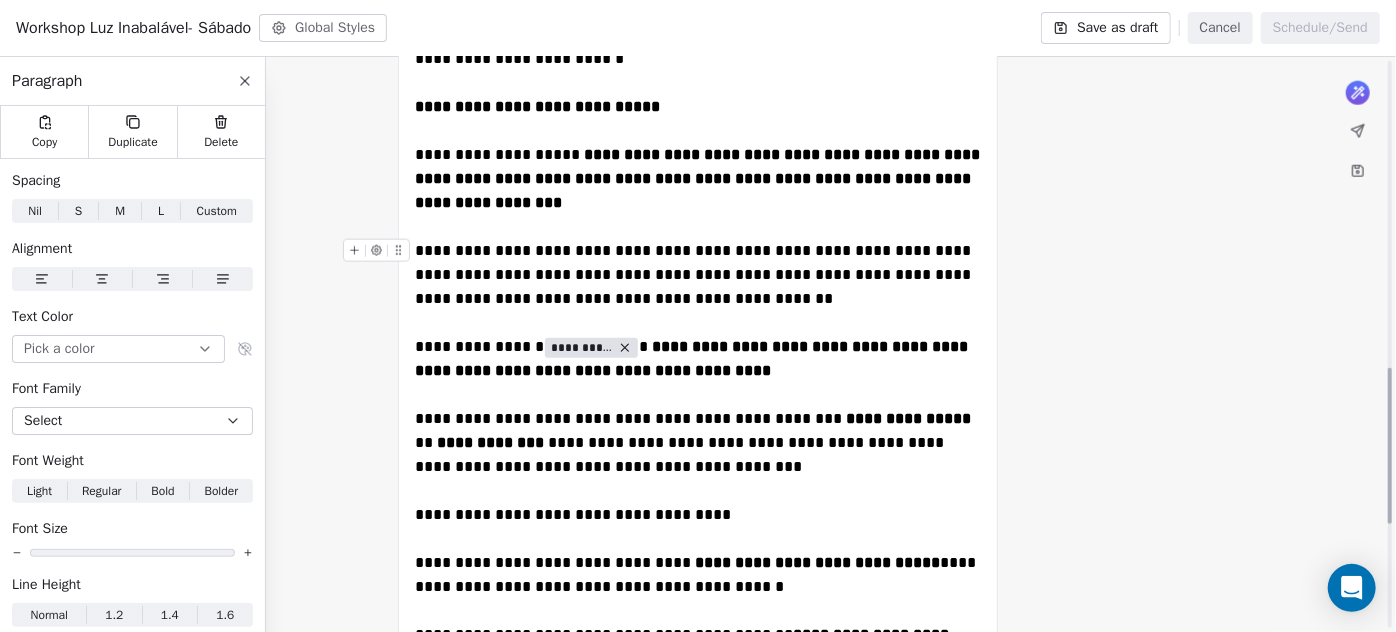 click on "**********" at bounding box center (698, 275) 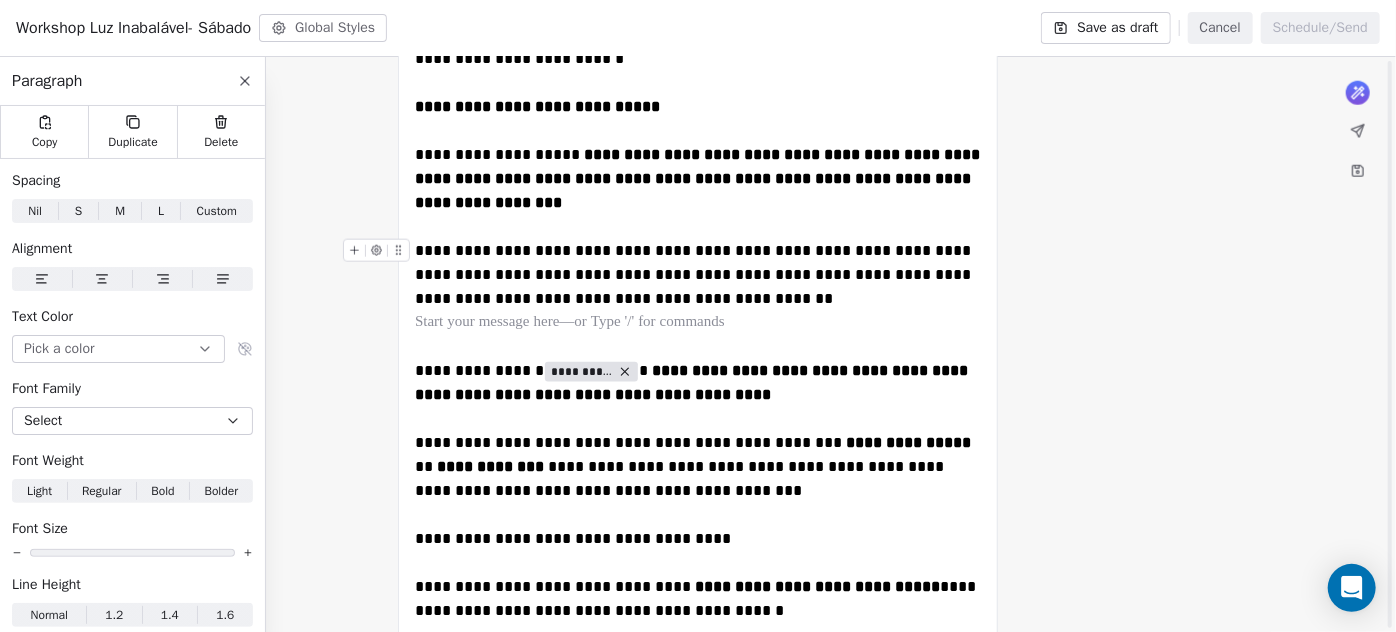 scroll, scrollTop: 952, scrollLeft: 0, axis: vertical 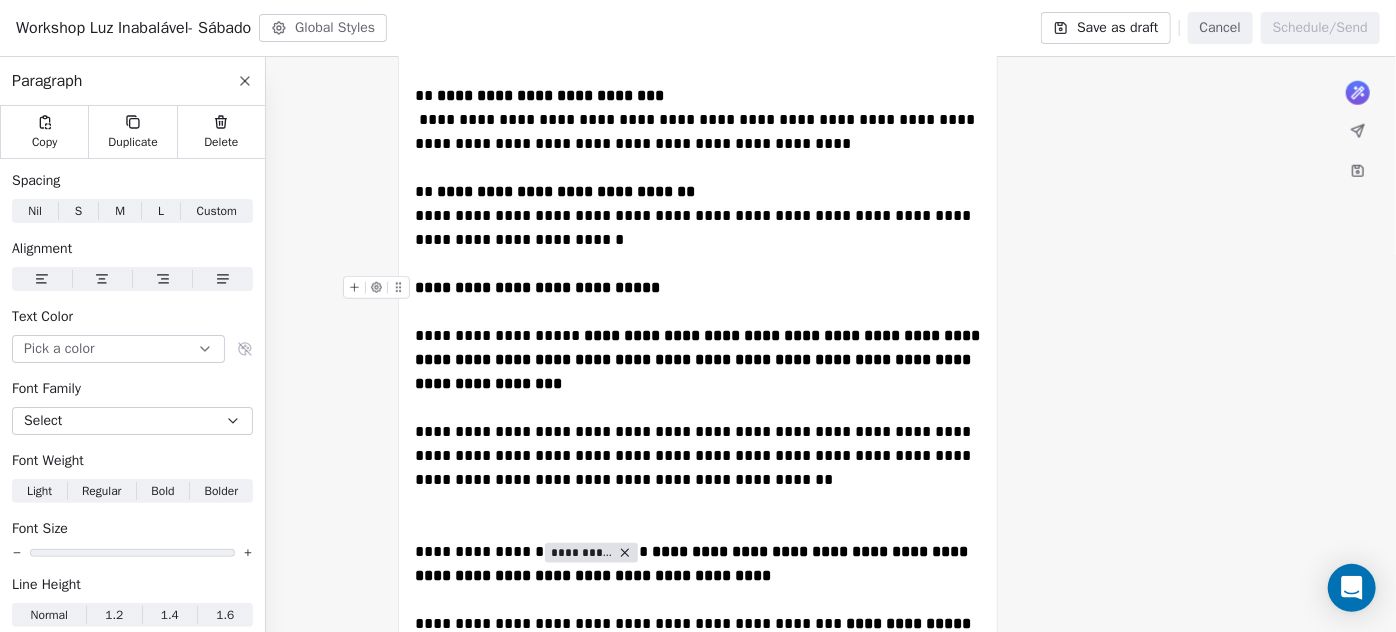 click on "**********" at bounding box center [698, 288] 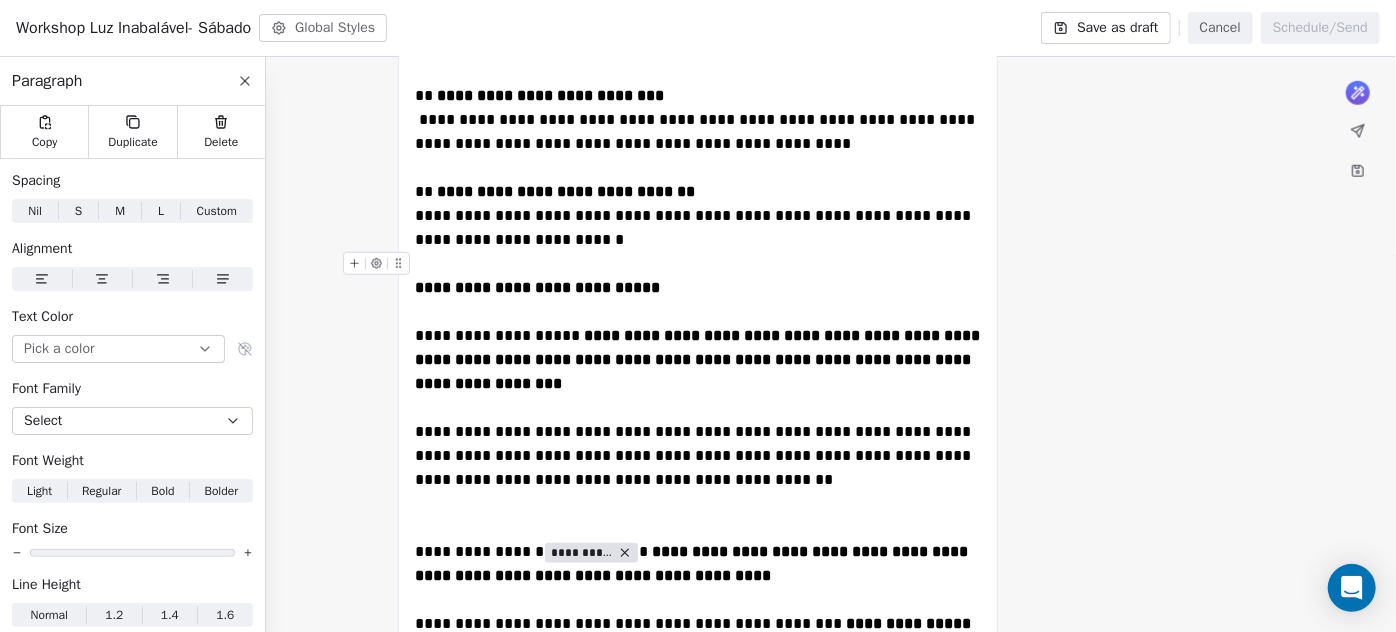 click at bounding box center [698, 264] 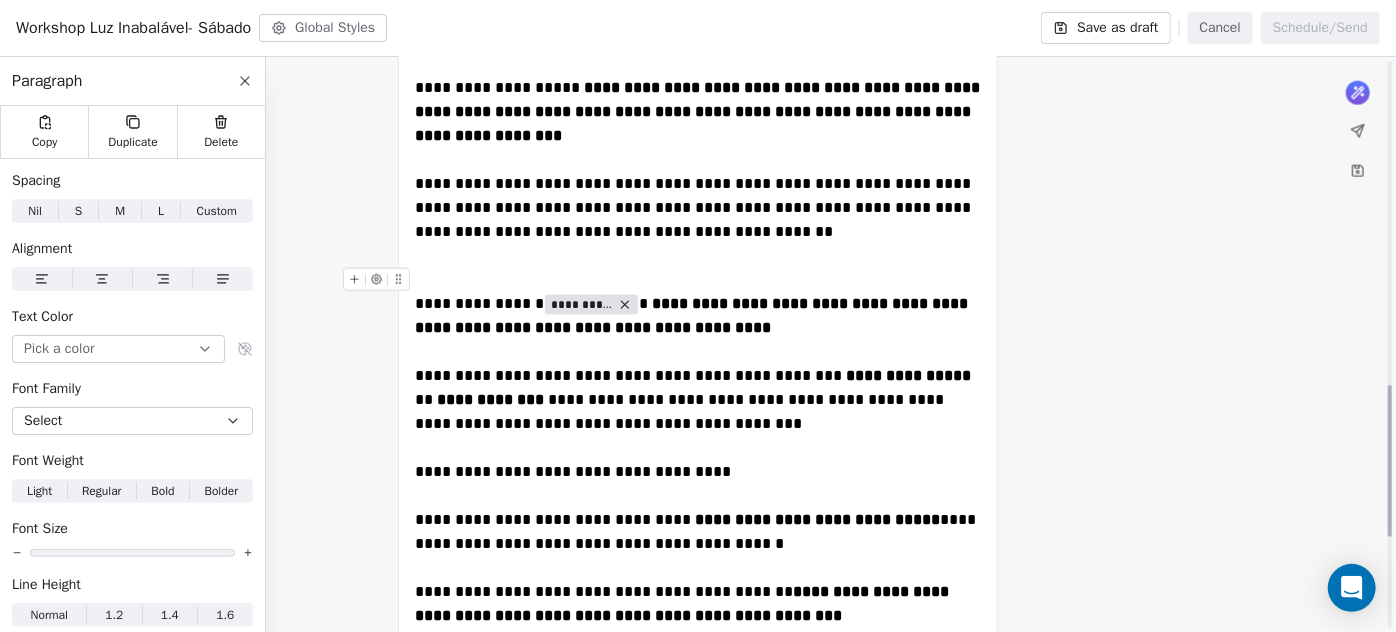 scroll, scrollTop: 1497, scrollLeft: 0, axis: vertical 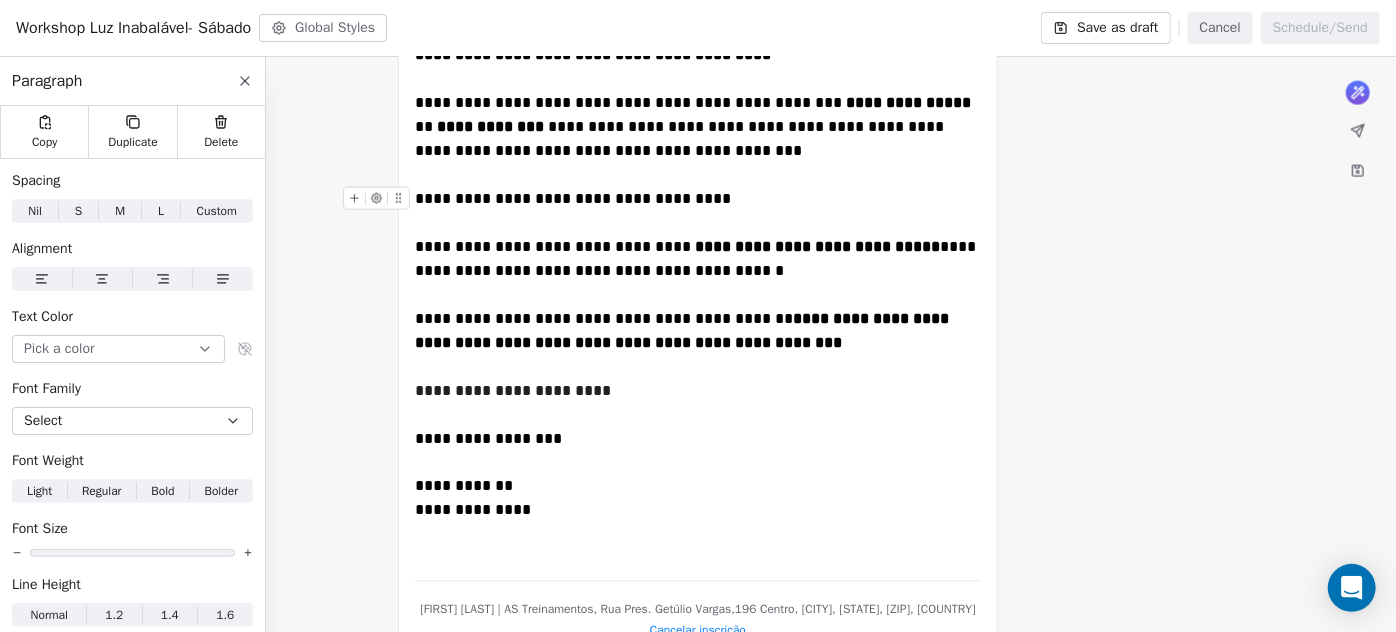 click on "**********" at bounding box center (573, 198) 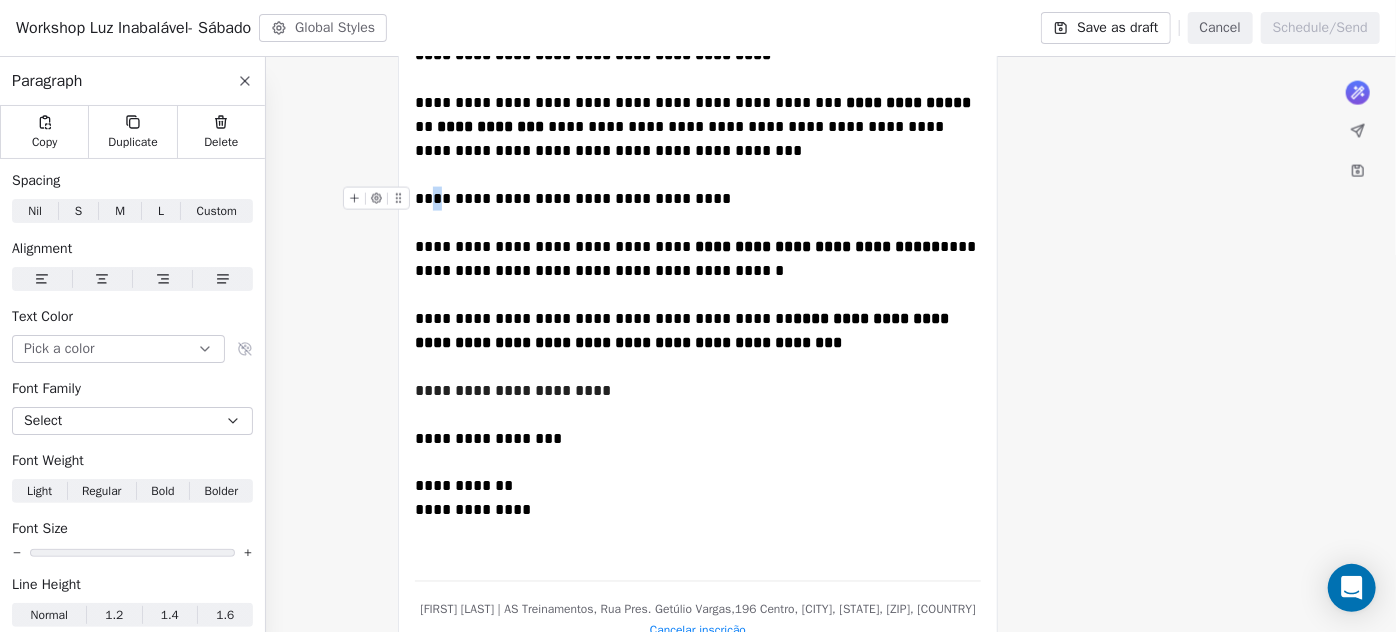 click on "**********" at bounding box center [573, 198] 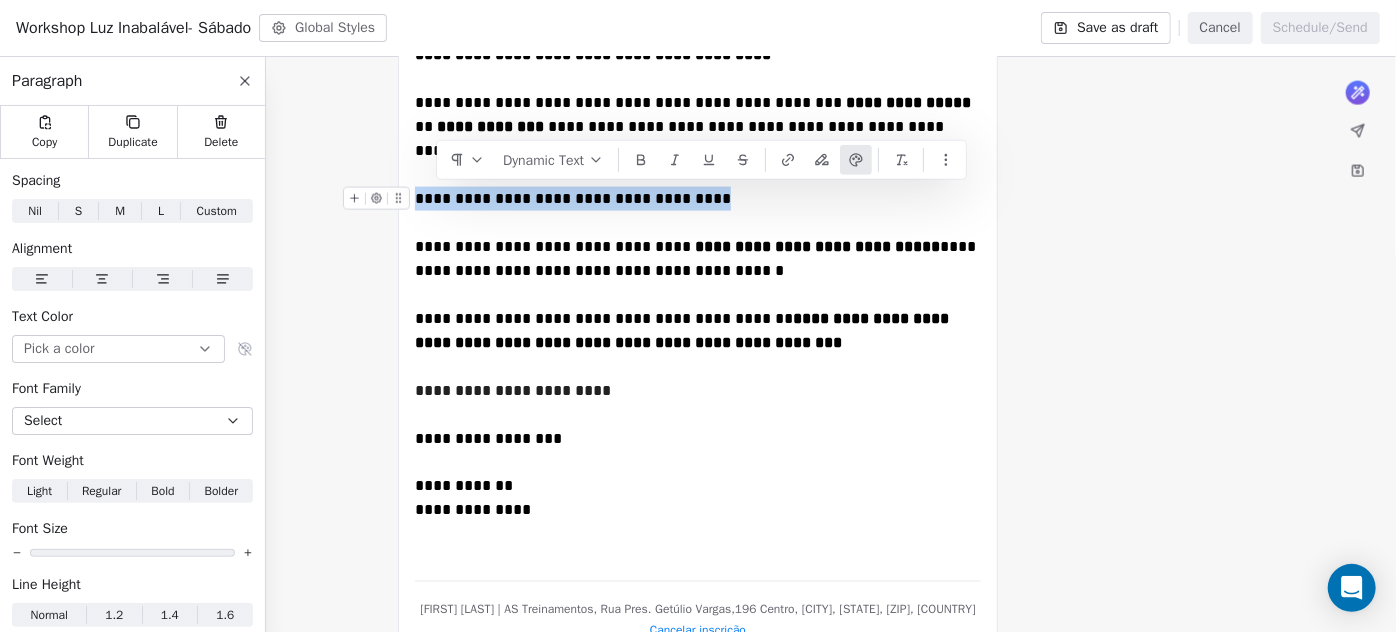 click on "**********" at bounding box center [573, 198] 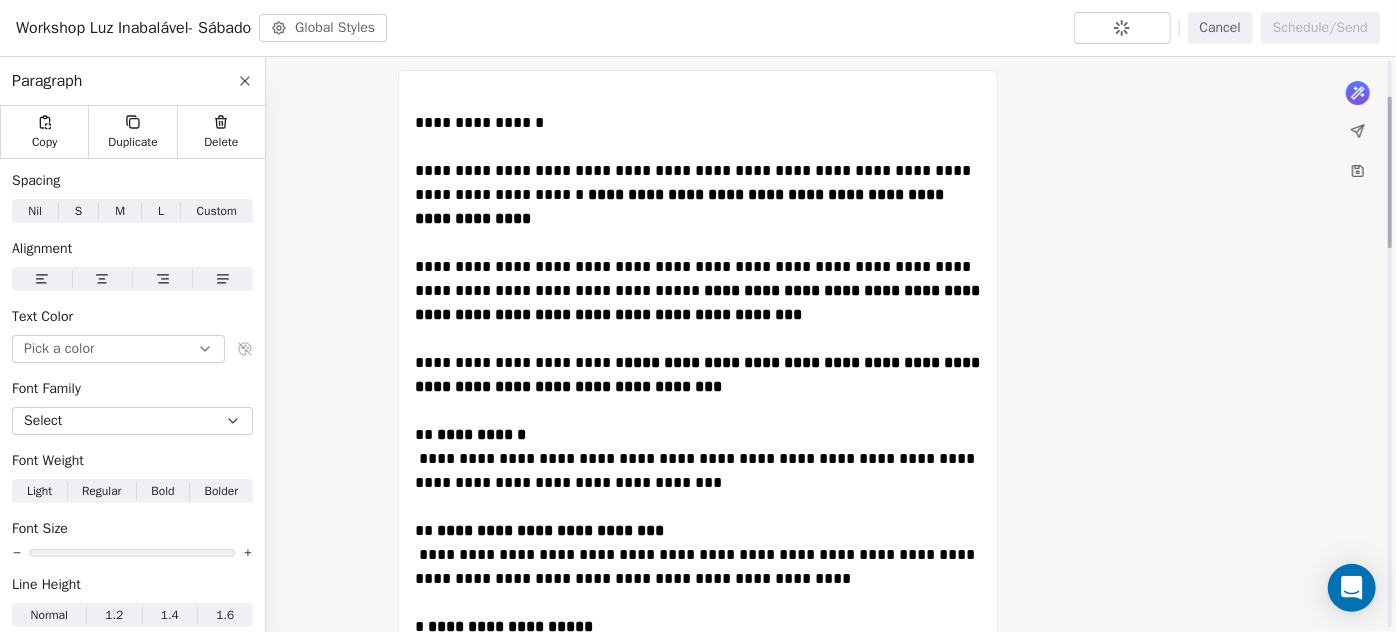 scroll, scrollTop: 0, scrollLeft: 0, axis: both 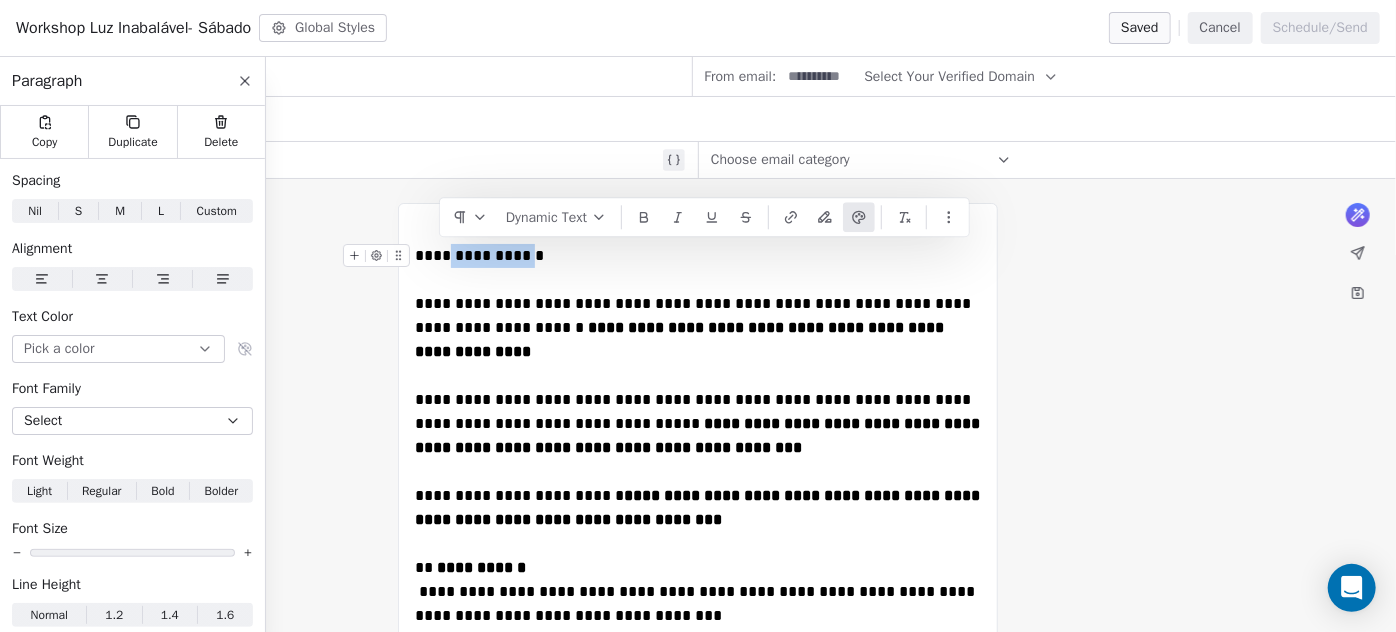 drag, startPoint x: 560, startPoint y: 253, endPoint x: 446, endPoint y: 265, distance: 114.62984 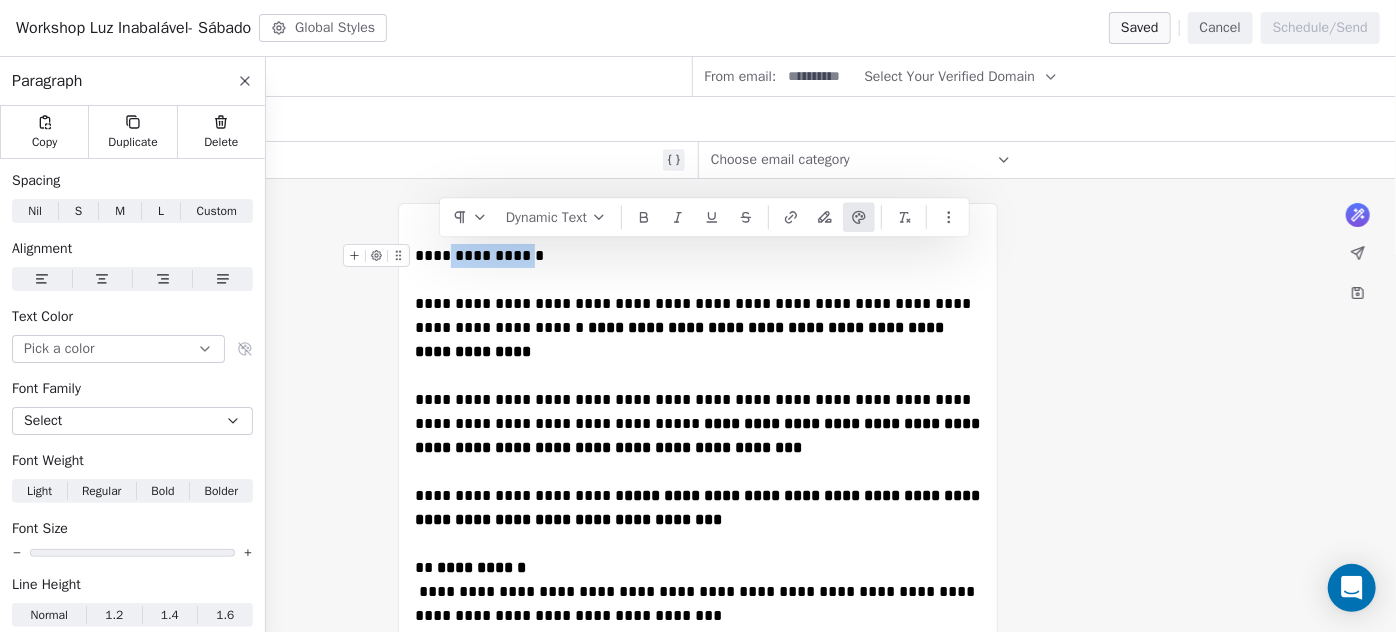 click on "**********" at bounding box center (698, 256) 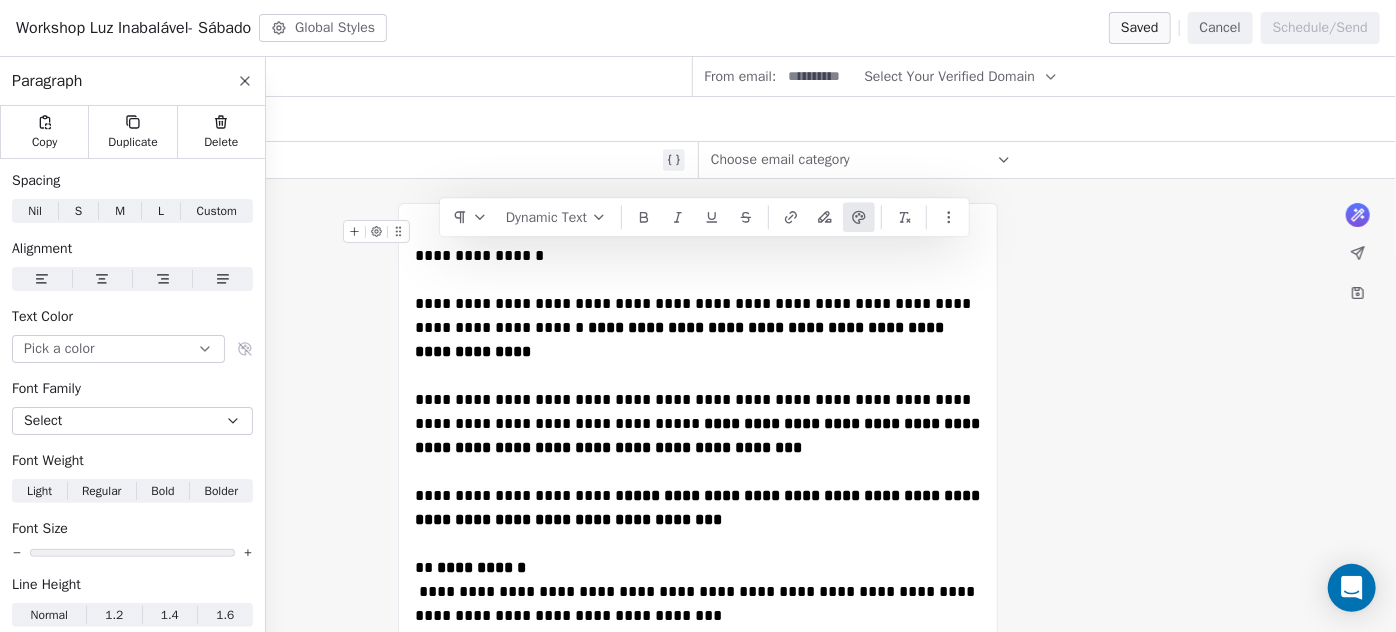 click on "Dynamic Text" at bounding box center [704, 217] 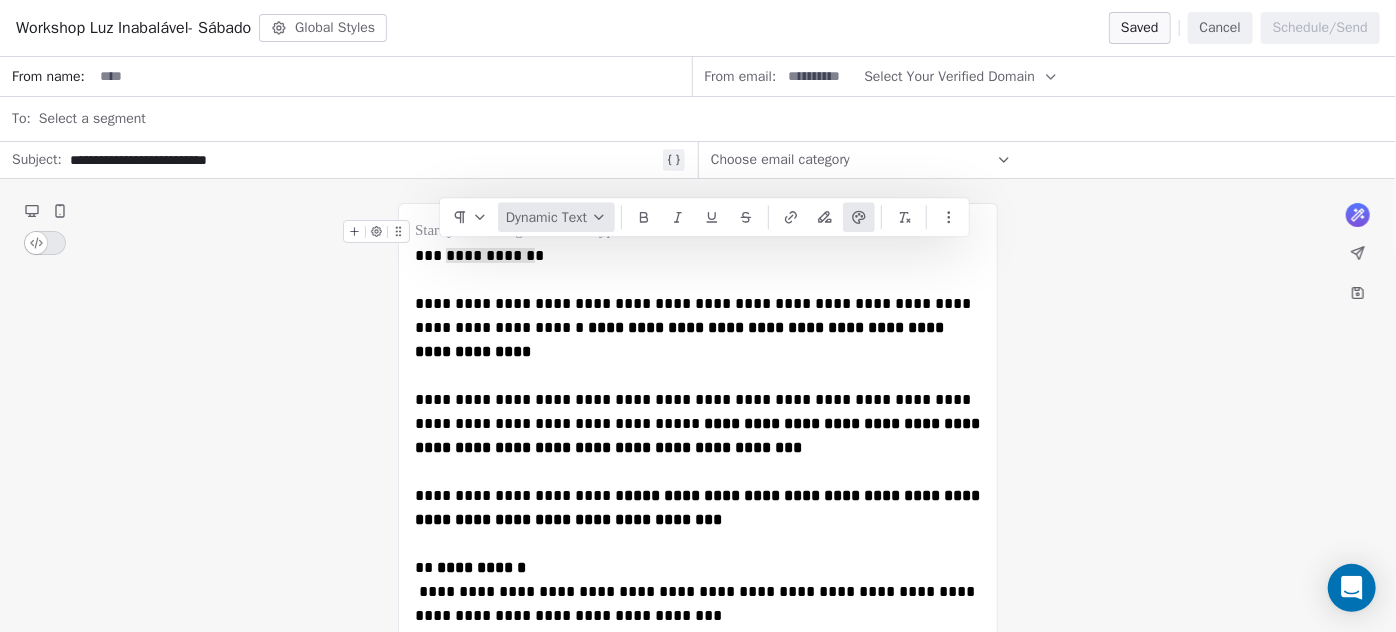 click on "Dynamic Text" at bounding box center [556, 217] 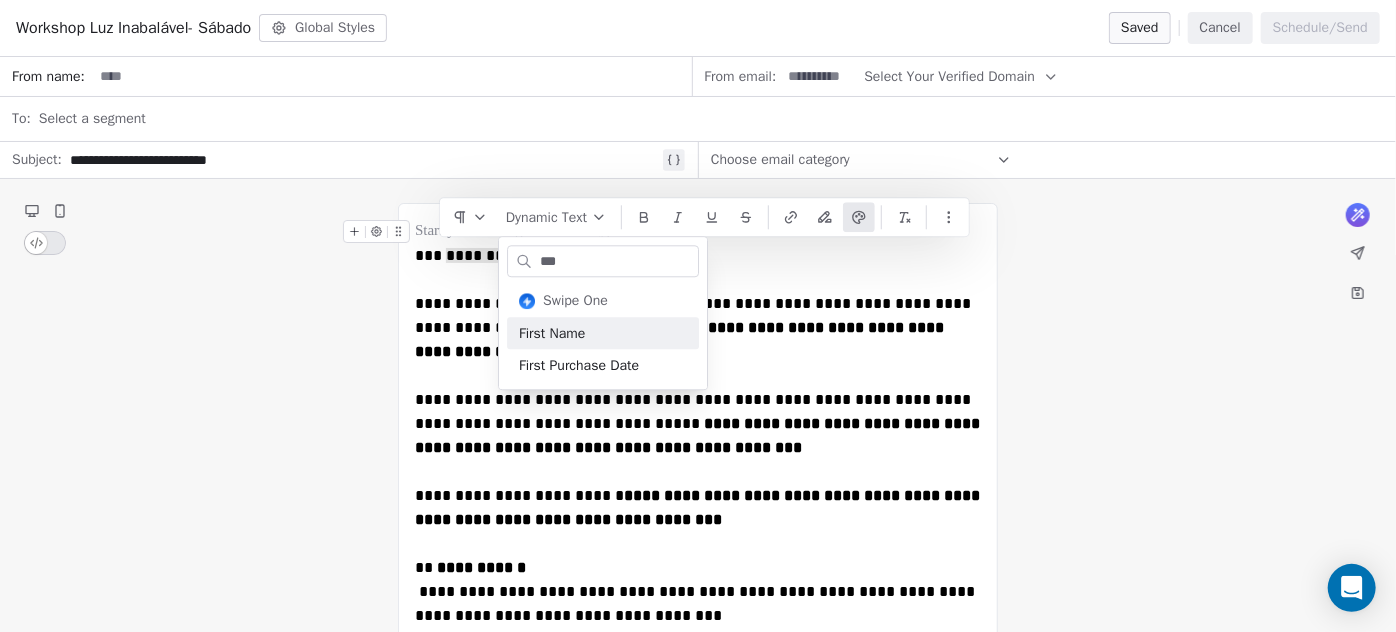 type on "***" 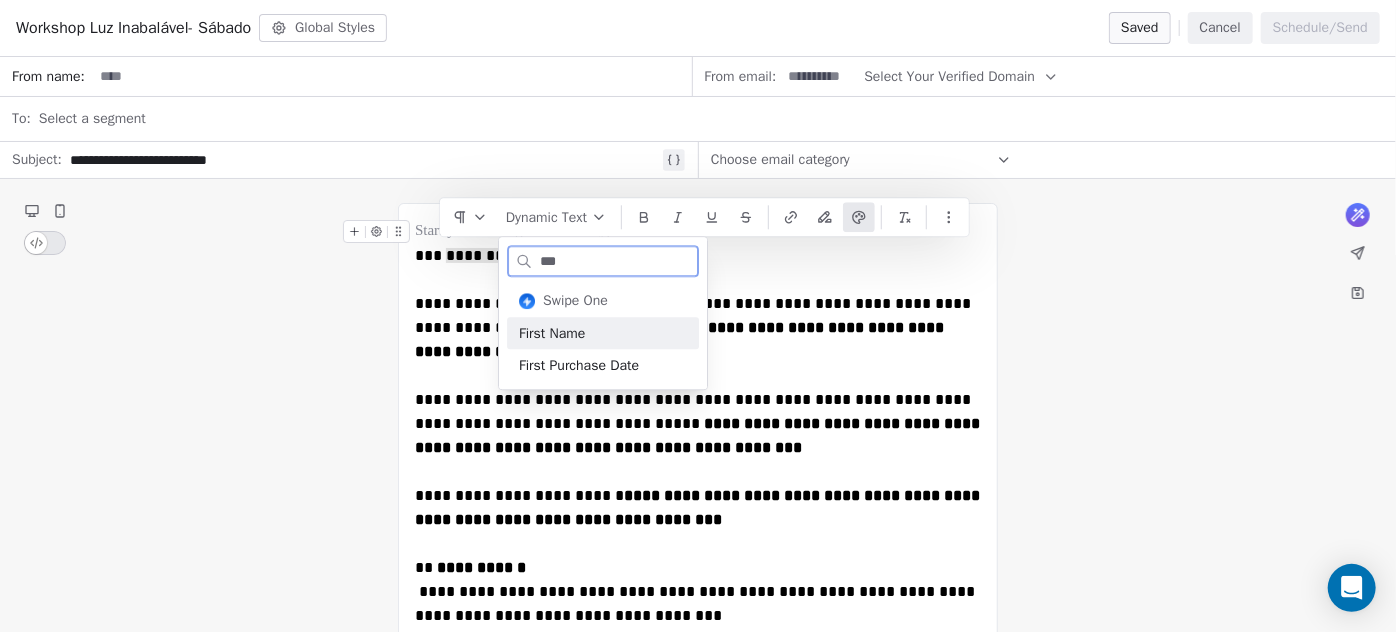 click on "First Name" at bounding box center (603, 333) 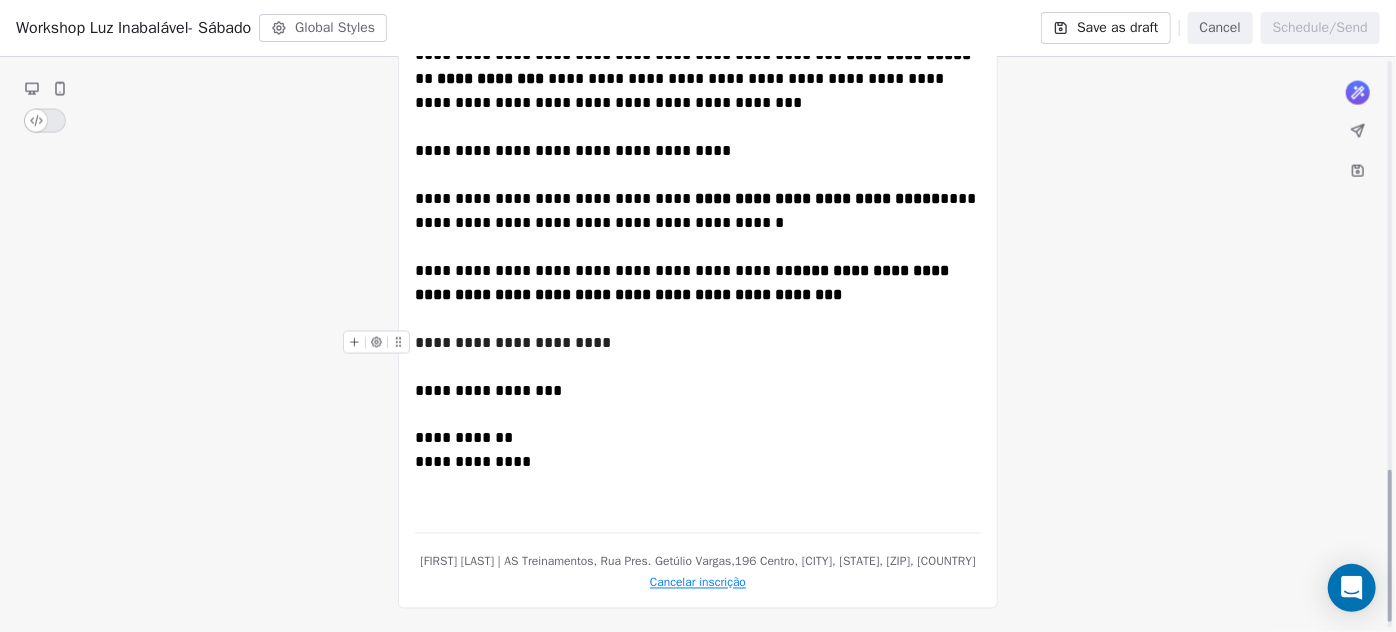 scroll, scrollTop: 1454, scrollLeft: 0, axis: vertical 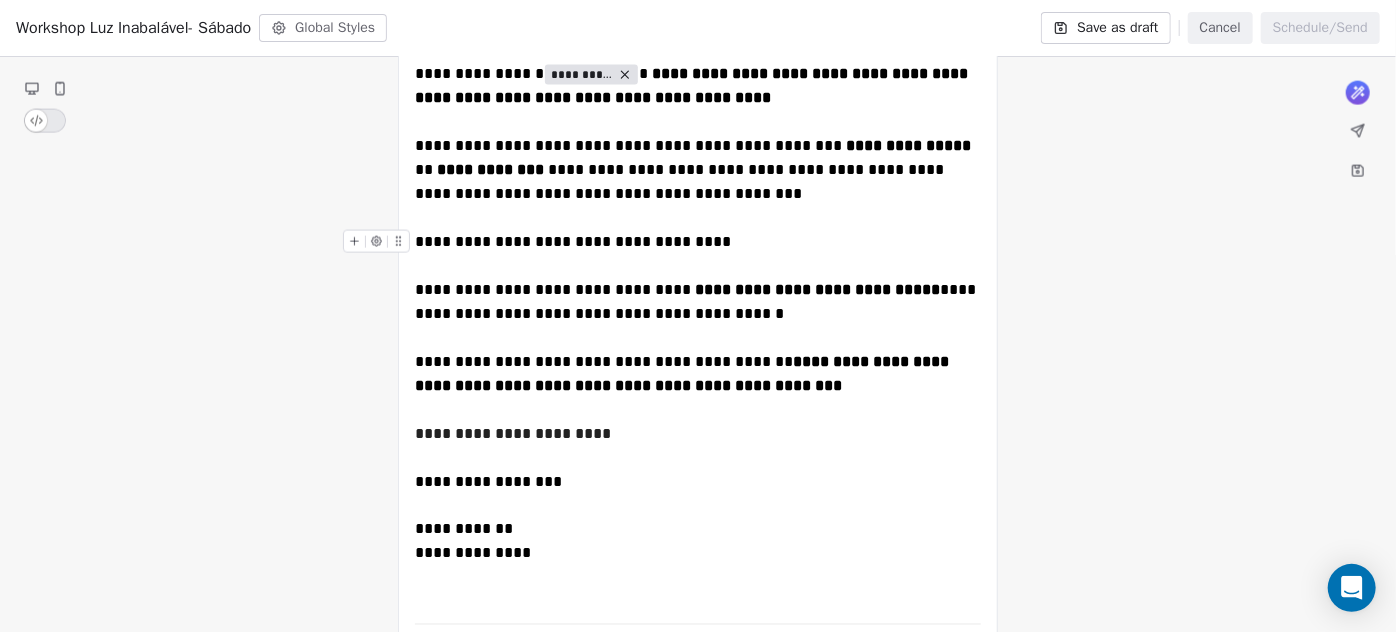 click on "**********" at bounding box center [573, 241] 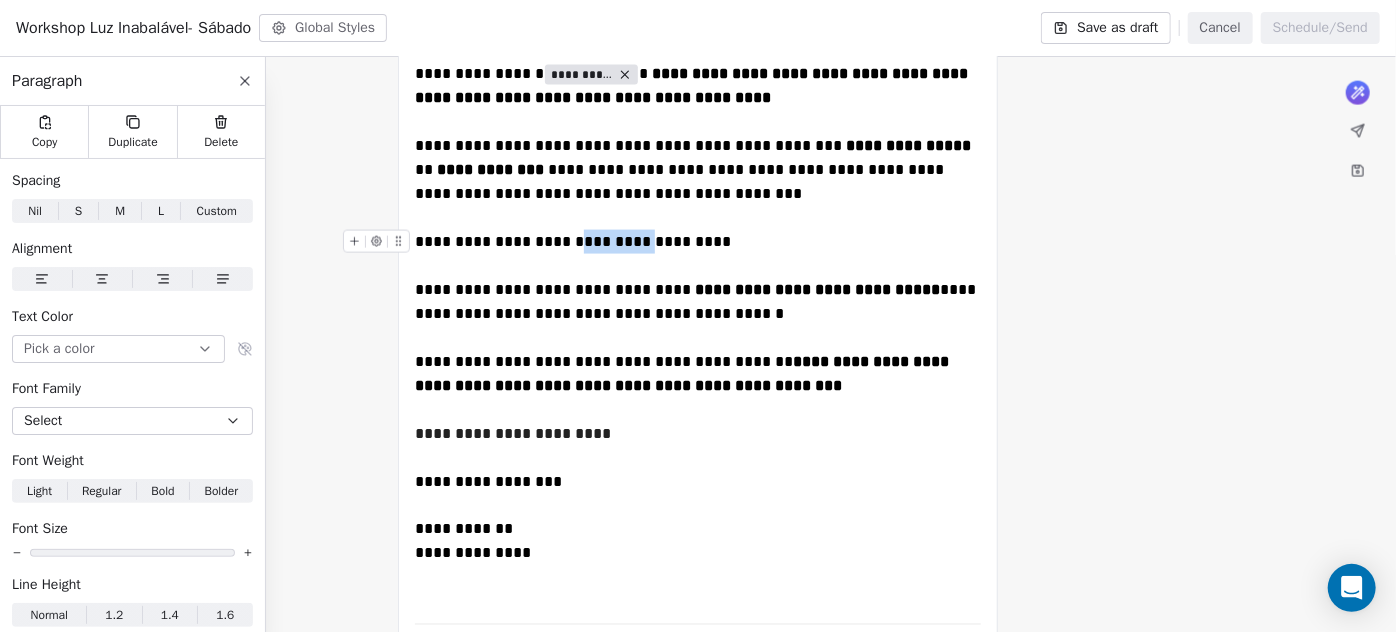 click on "**********" at bounding box center [573, 241] 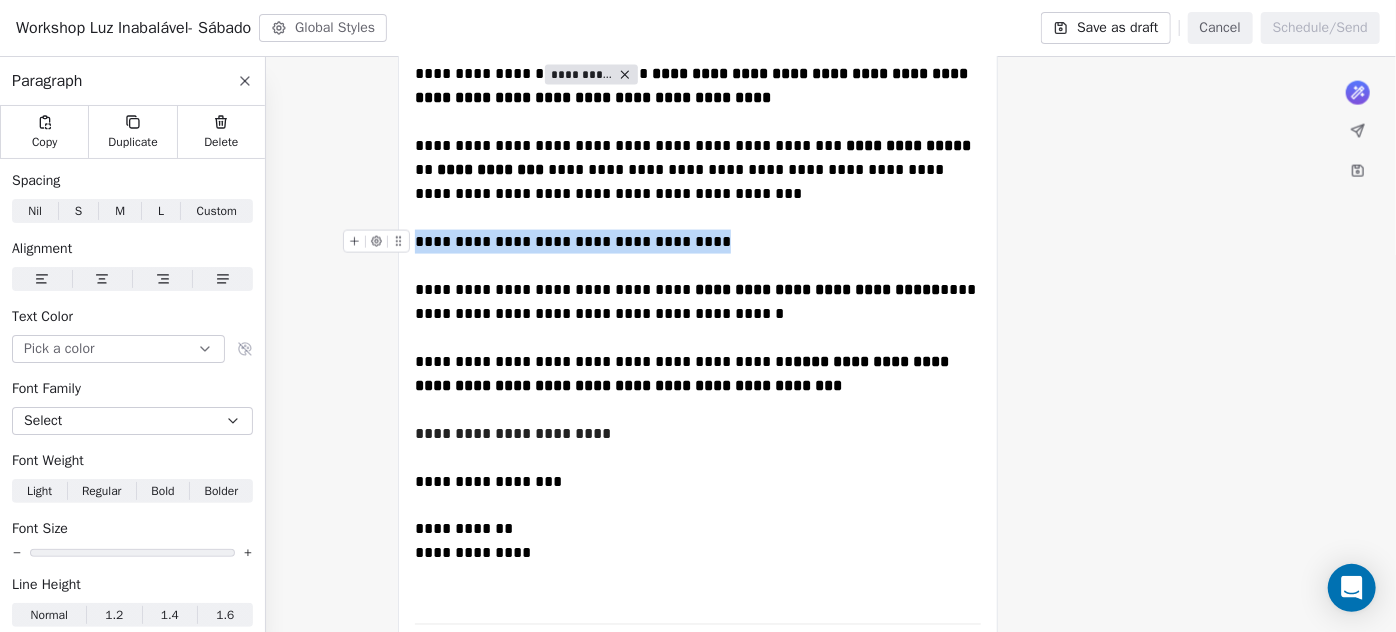 click on "**********" at bounding box center (573, 241) 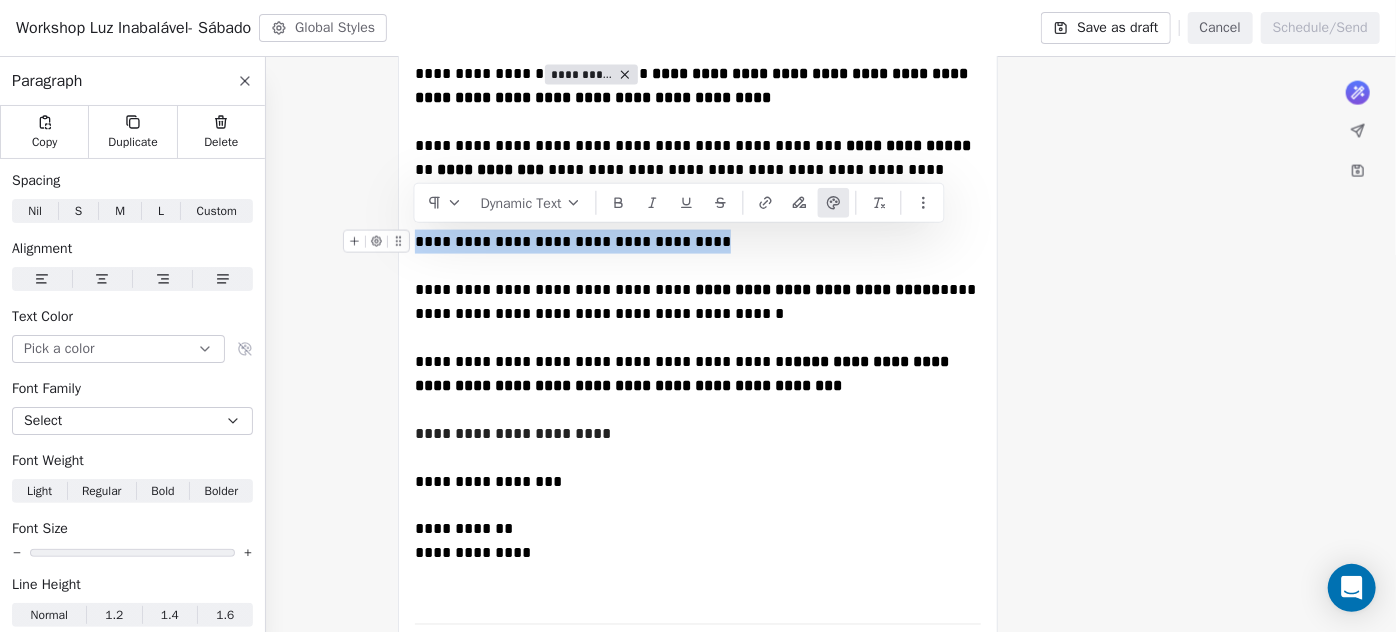 copy on "**********" 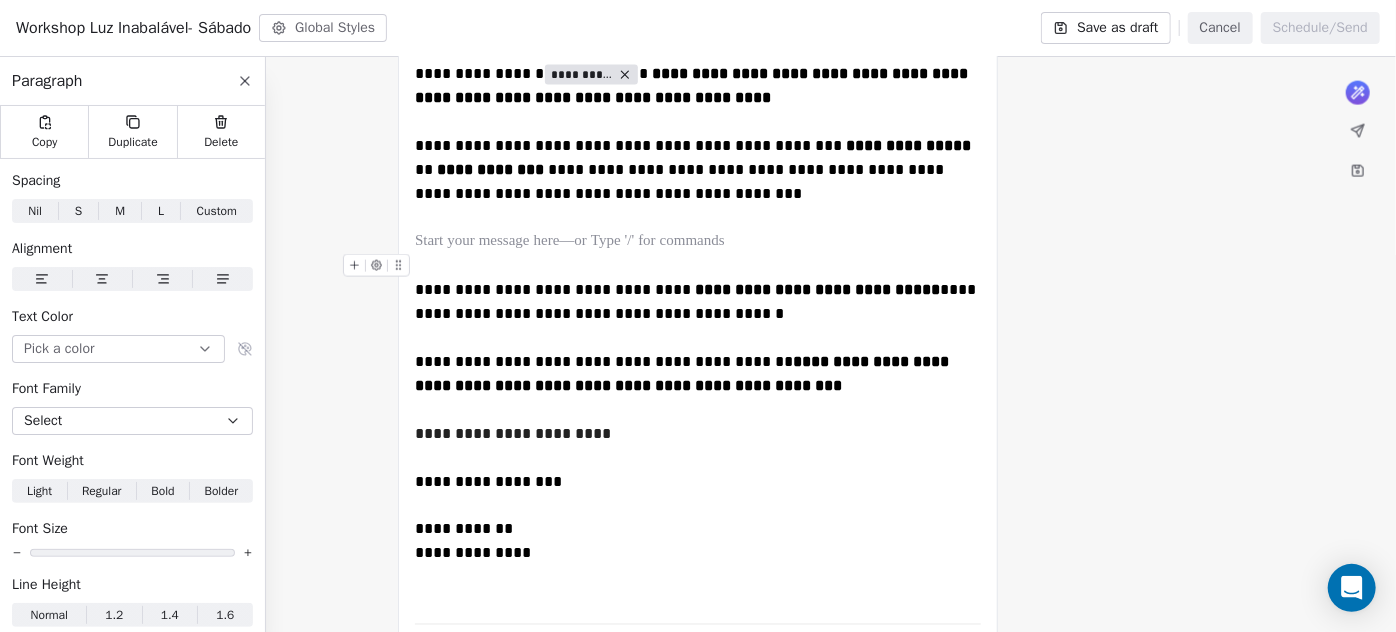 click 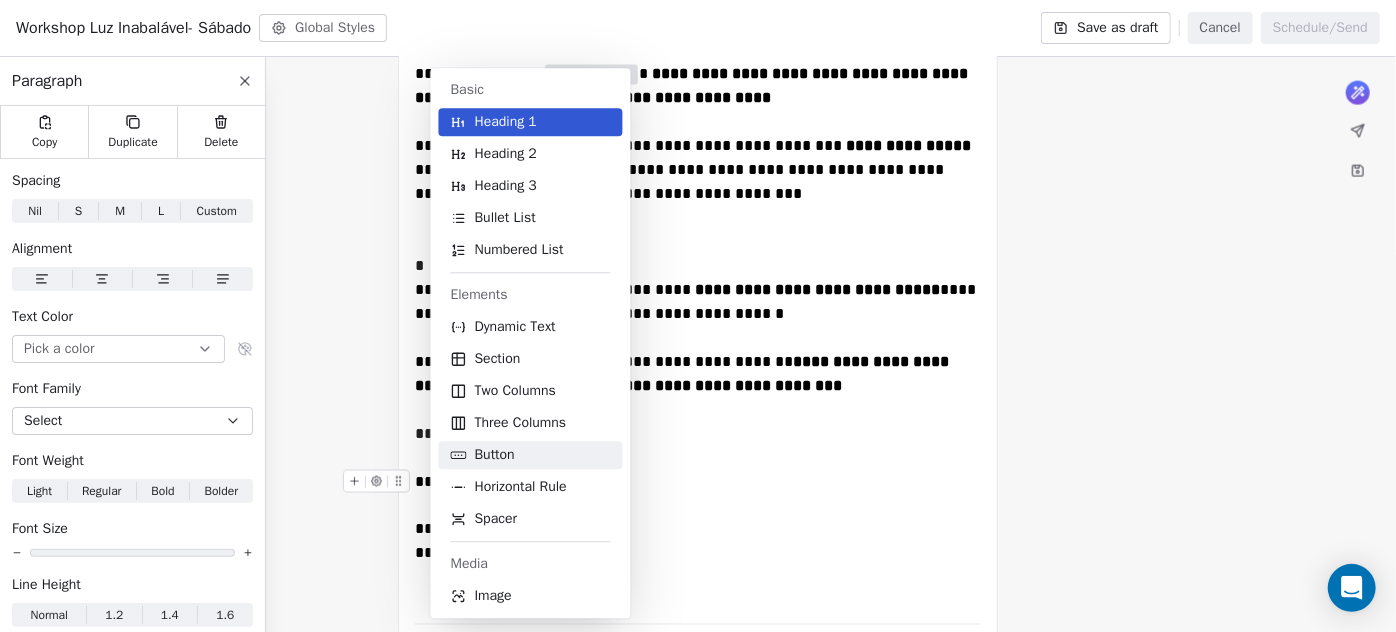 click on "Button" at bounding box center (531, 455) 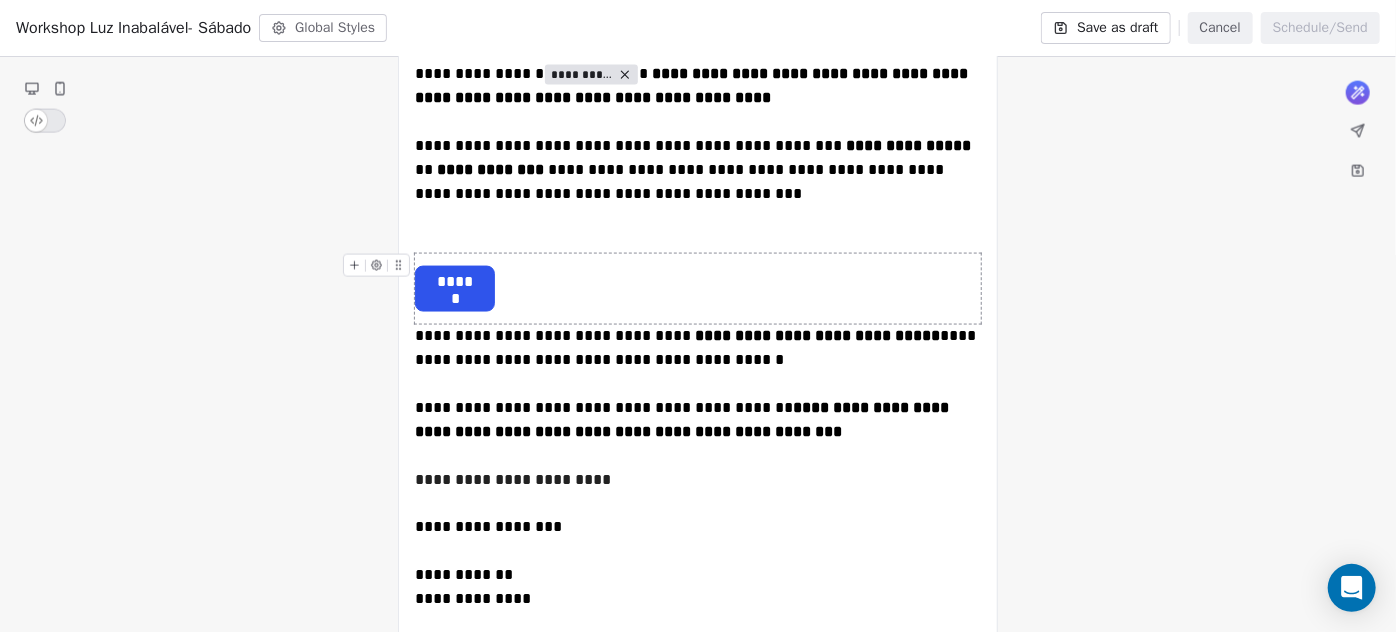 click on "******" at bounding box center [455, 282] 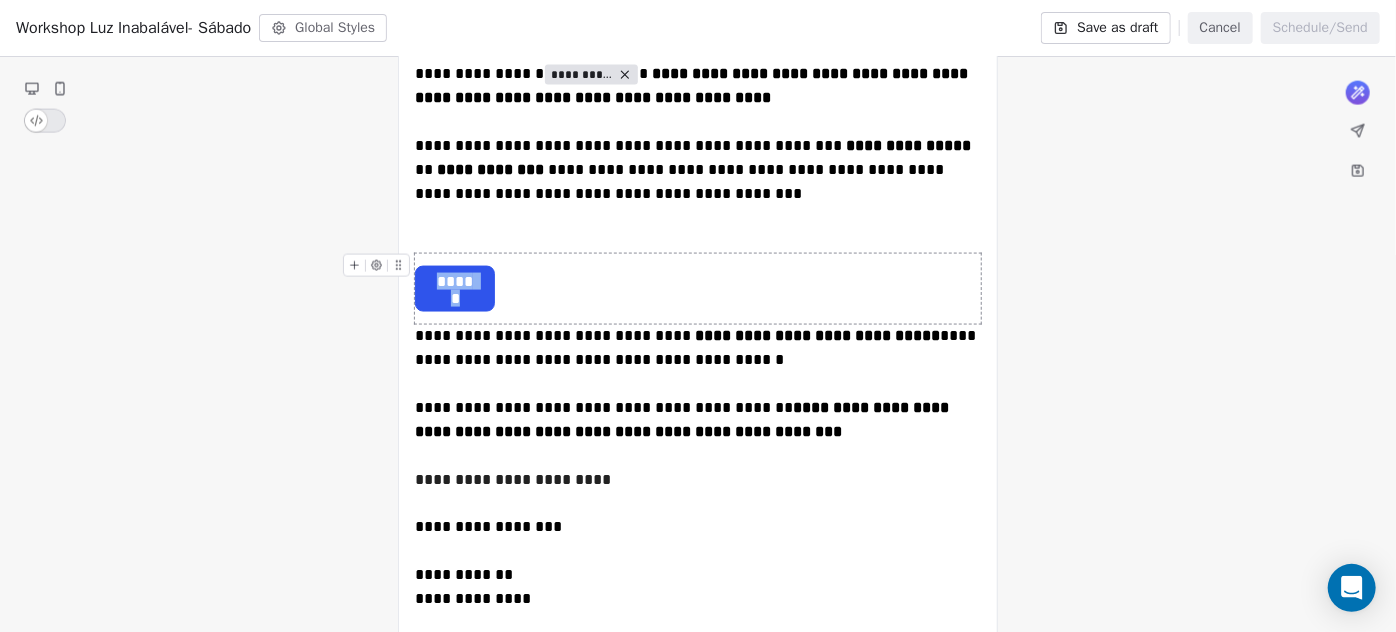 click on "******" at bounding box center (455, 282) 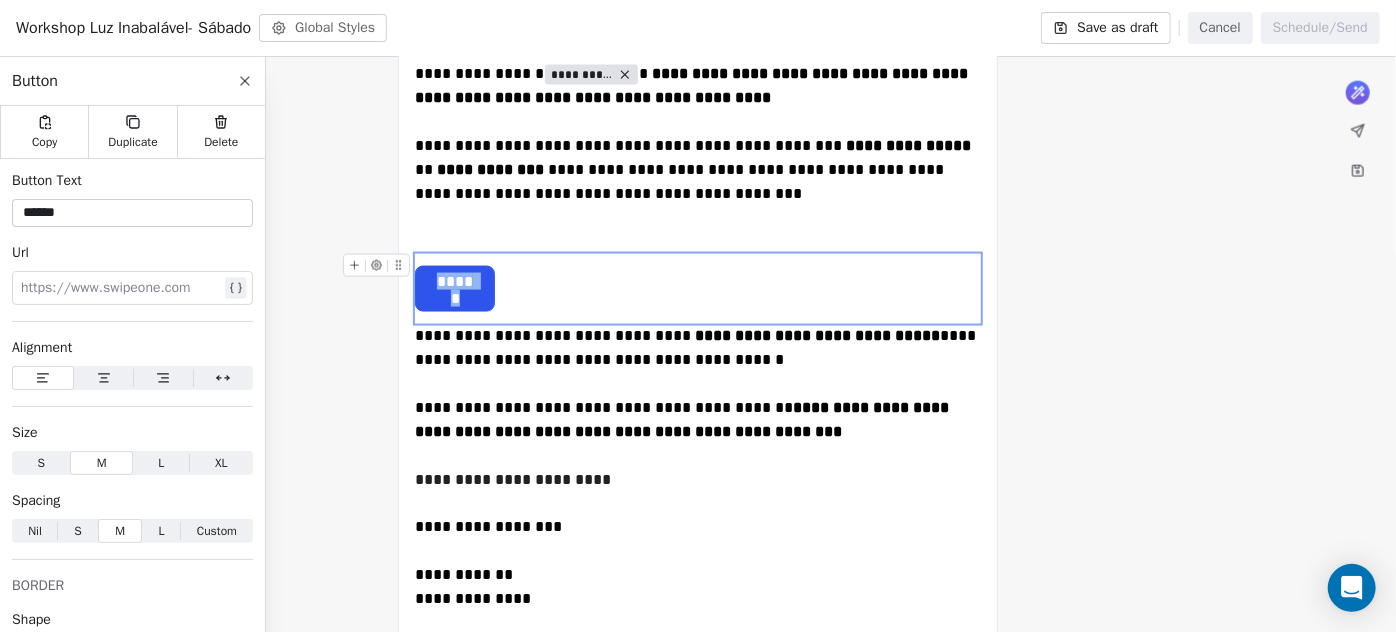 click on "******" at bounding box center [455, 282] 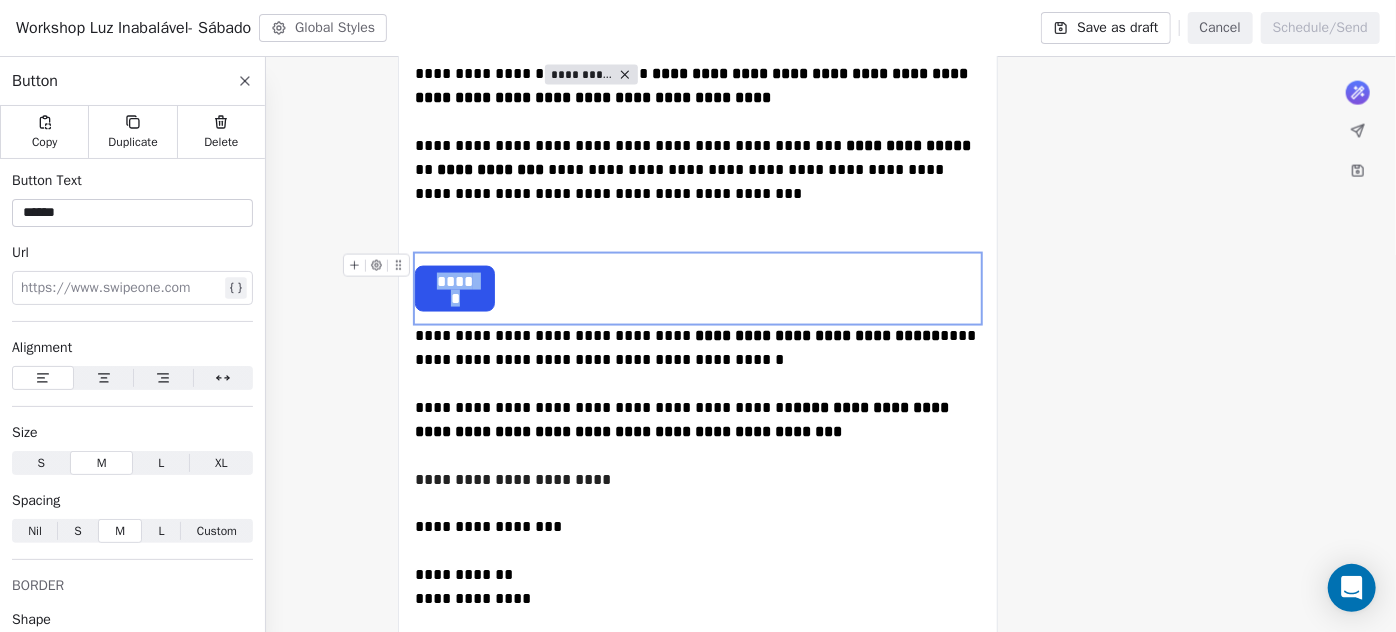 type 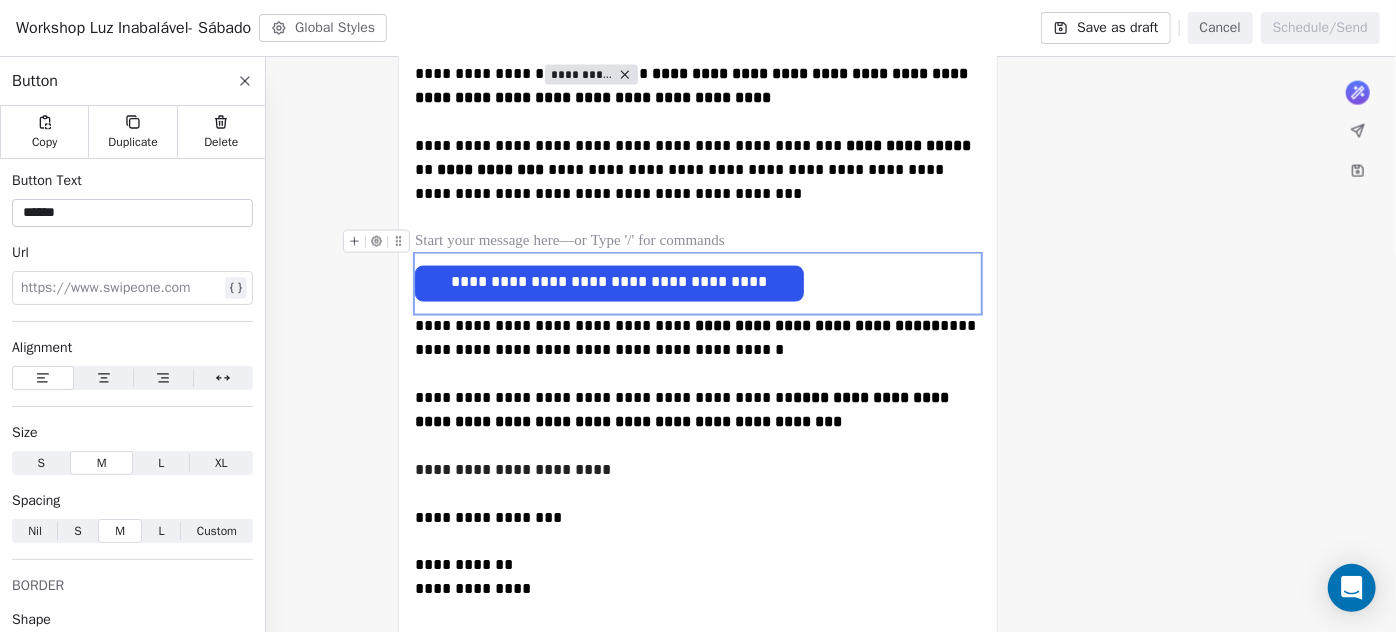 click at bounding box center (698, 242) 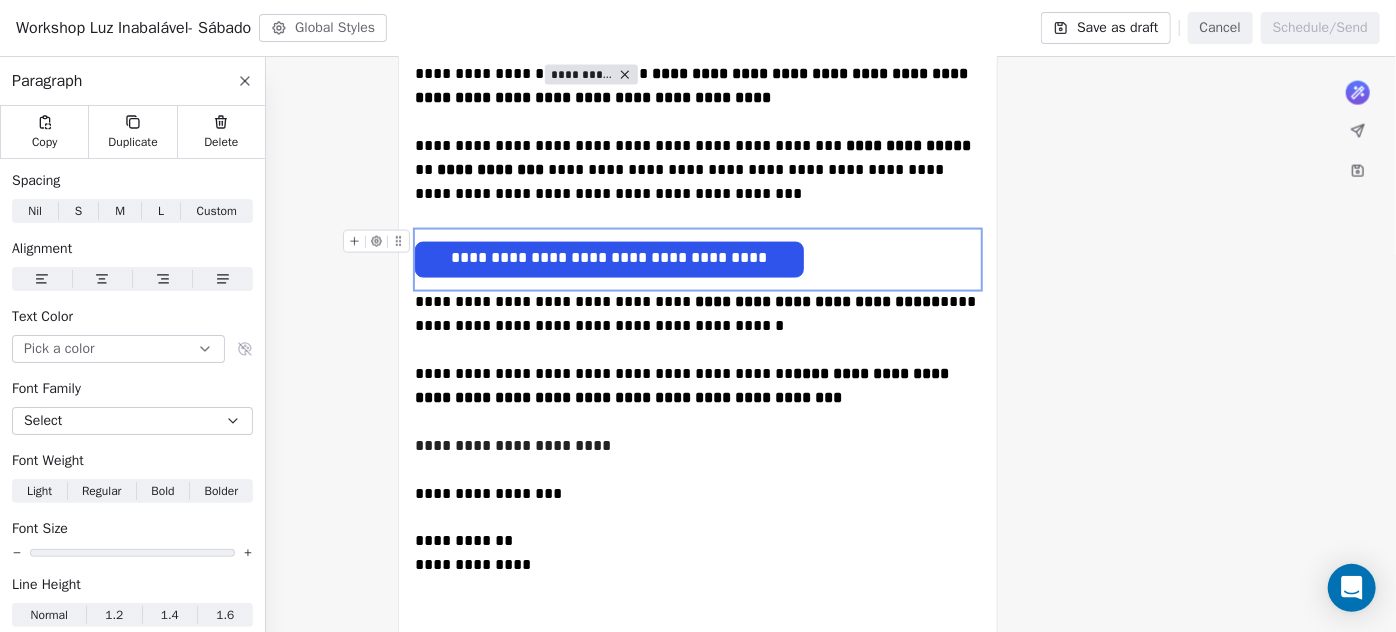 click on "**********" at bounding box center [609, 260] 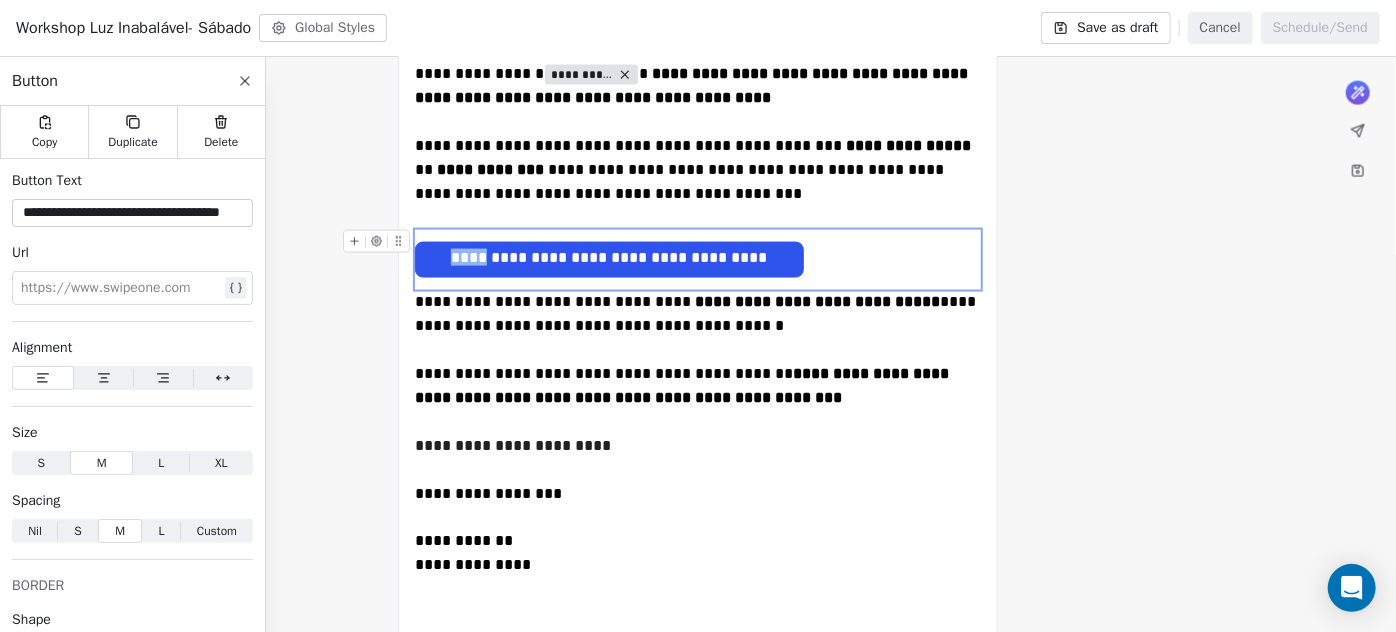 drag, startPoint x: 464, startPoint y: 261, endPoint x: 423, endPoint y: 265, distance: 41.19466 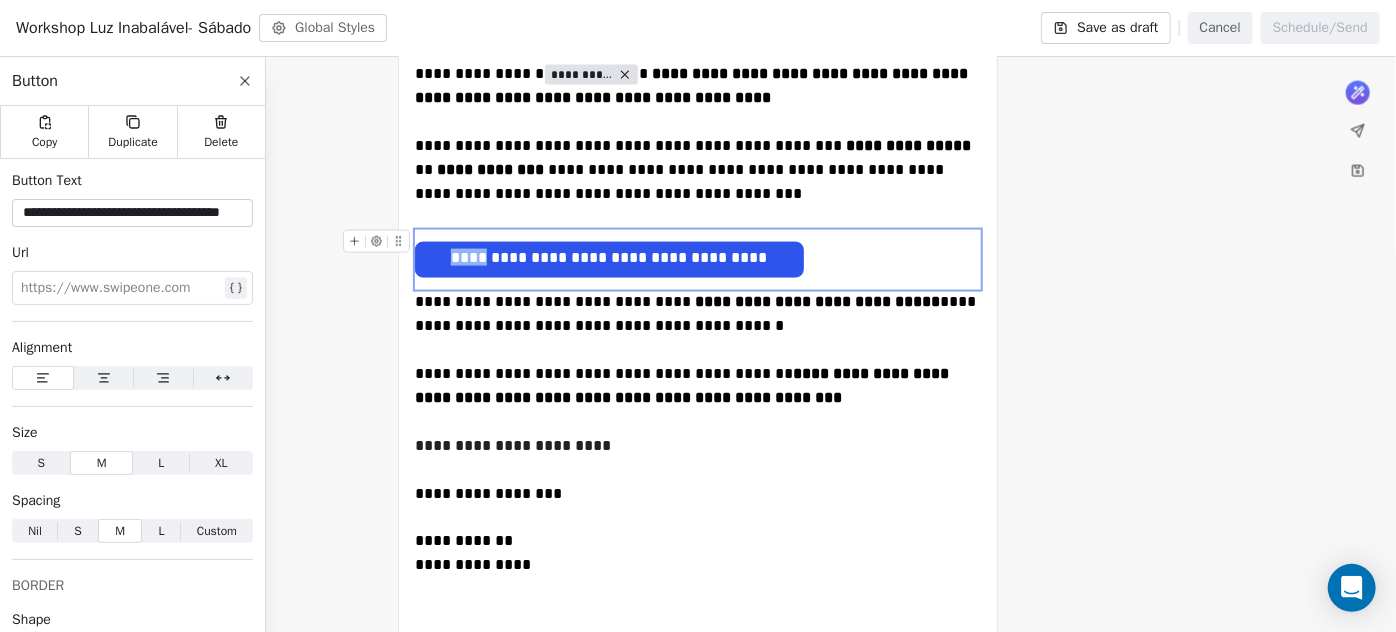 click on "**********" at bounding box center (609, 260) 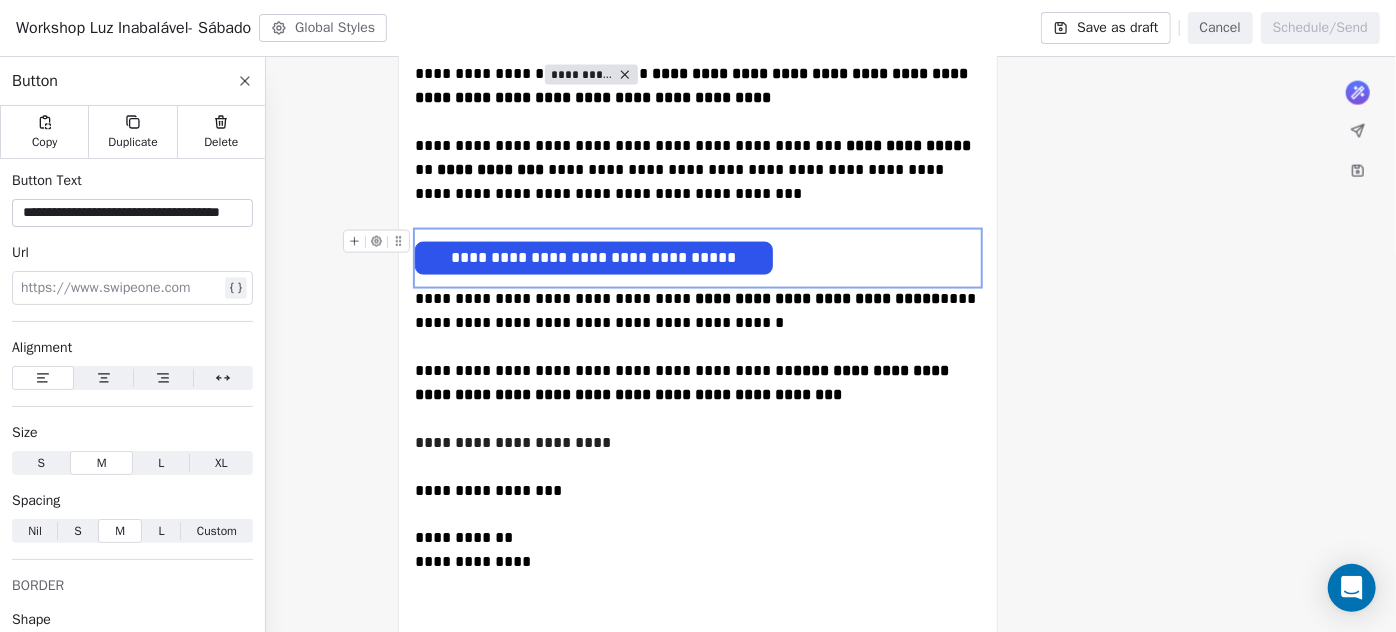 click on "**********" at bounding box center [594, 258] 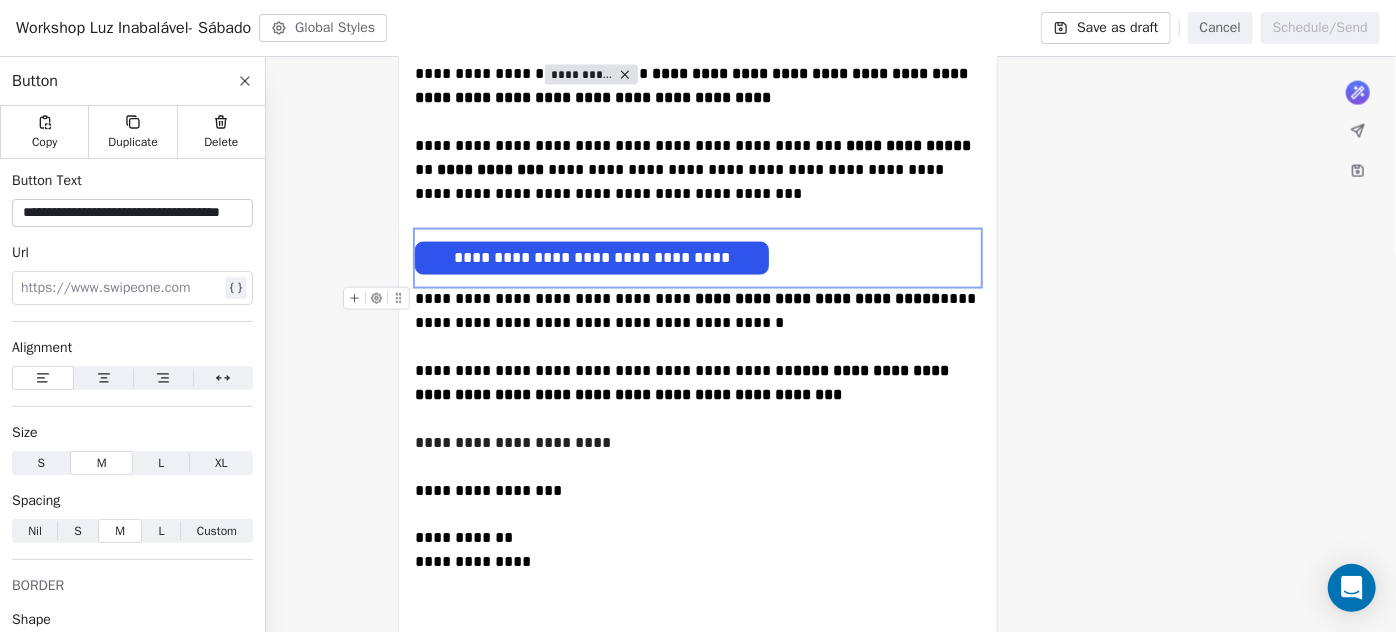 click at bounding box center (380, 304) 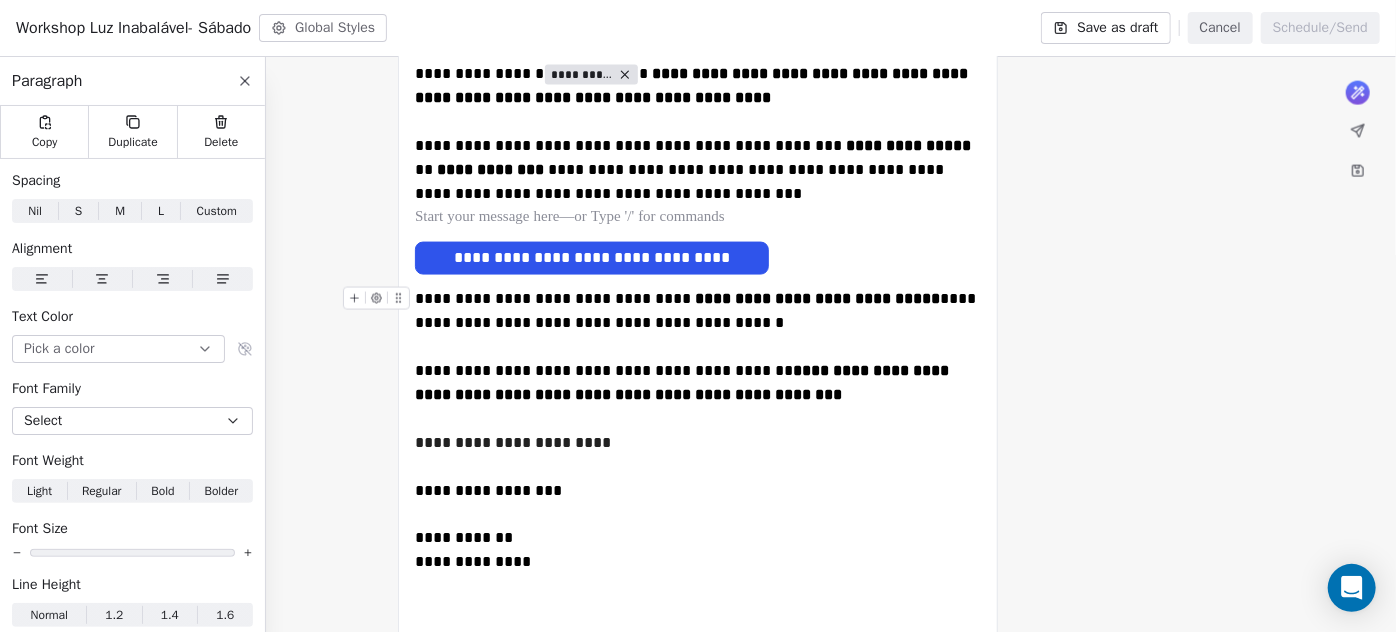 click on "**********" at bounding box center [697, 310] 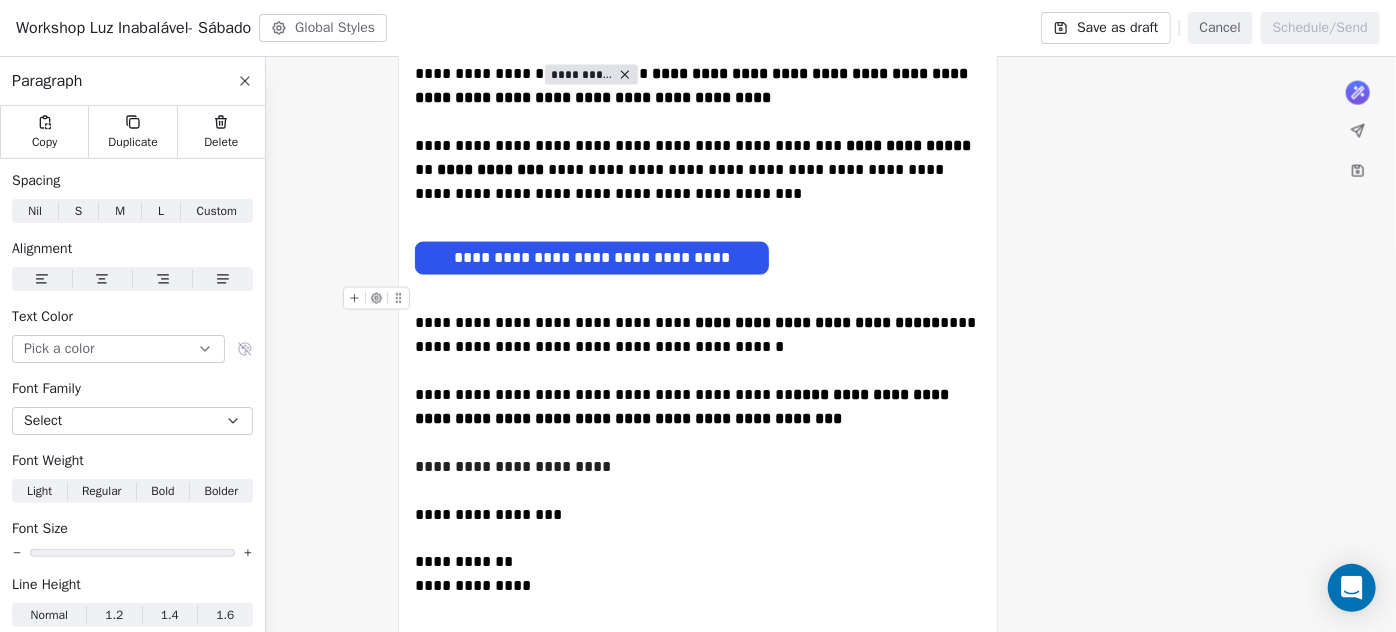 click at bounding box center [698, 299] 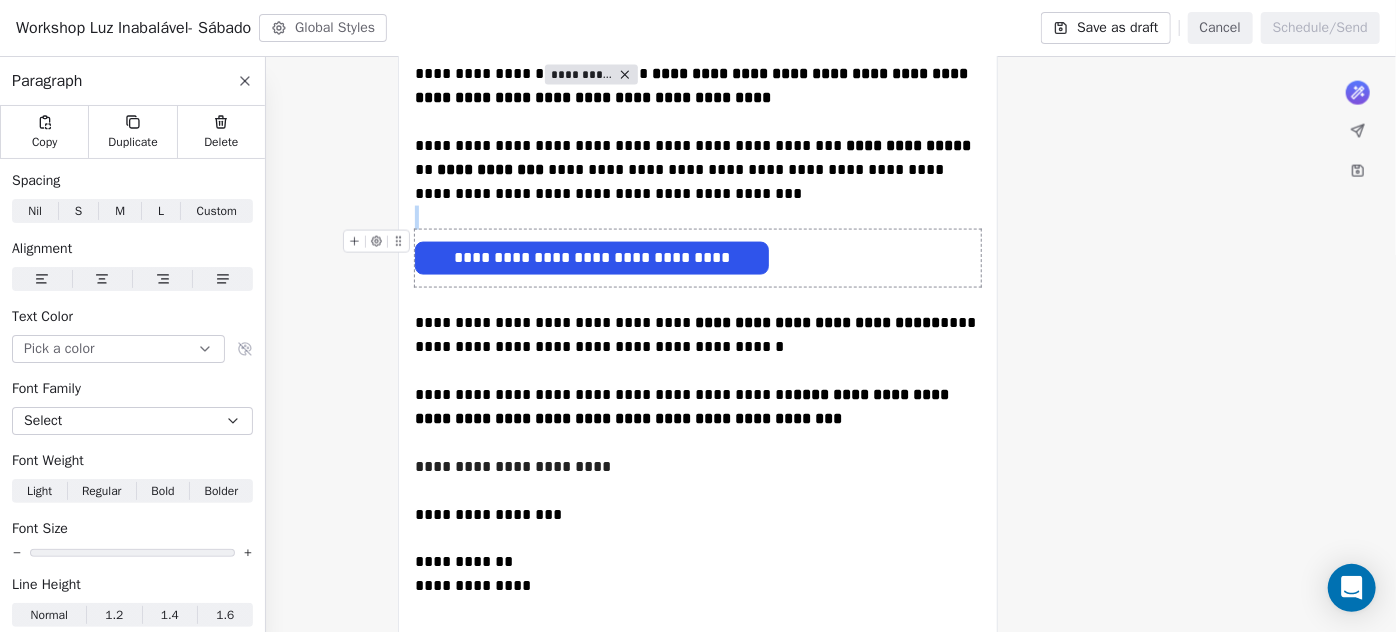 click on "**********" at bounding box center [592, 258] 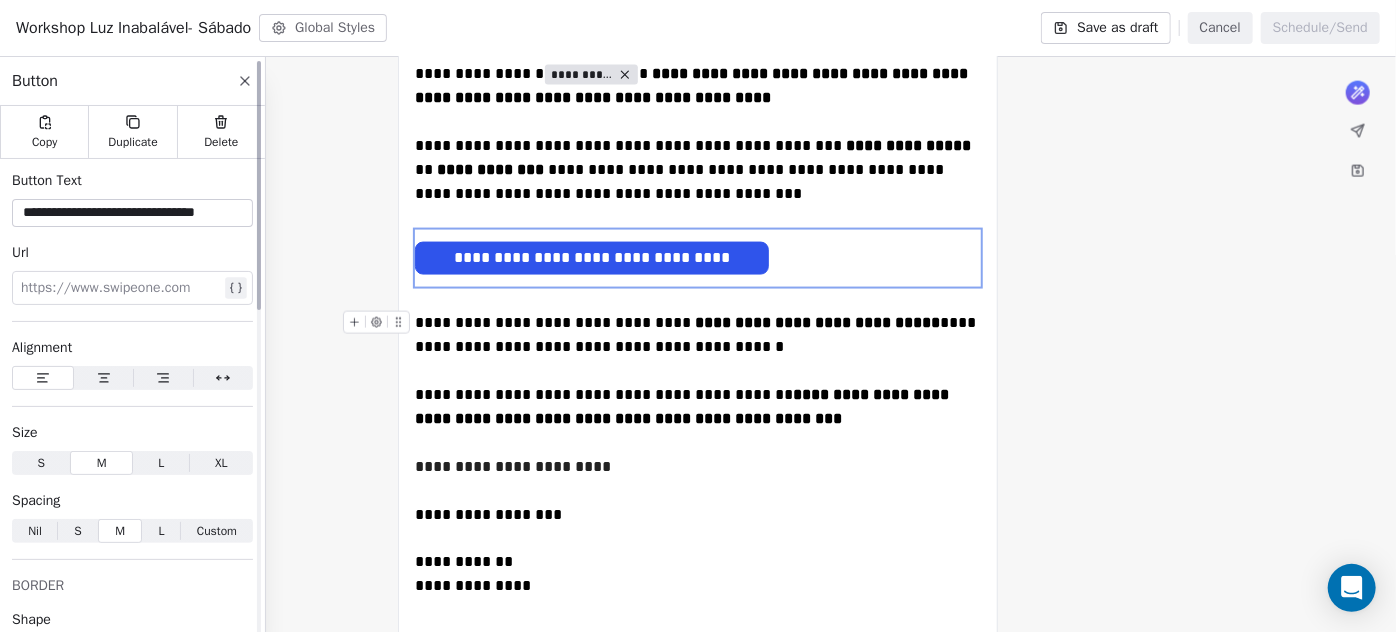 click 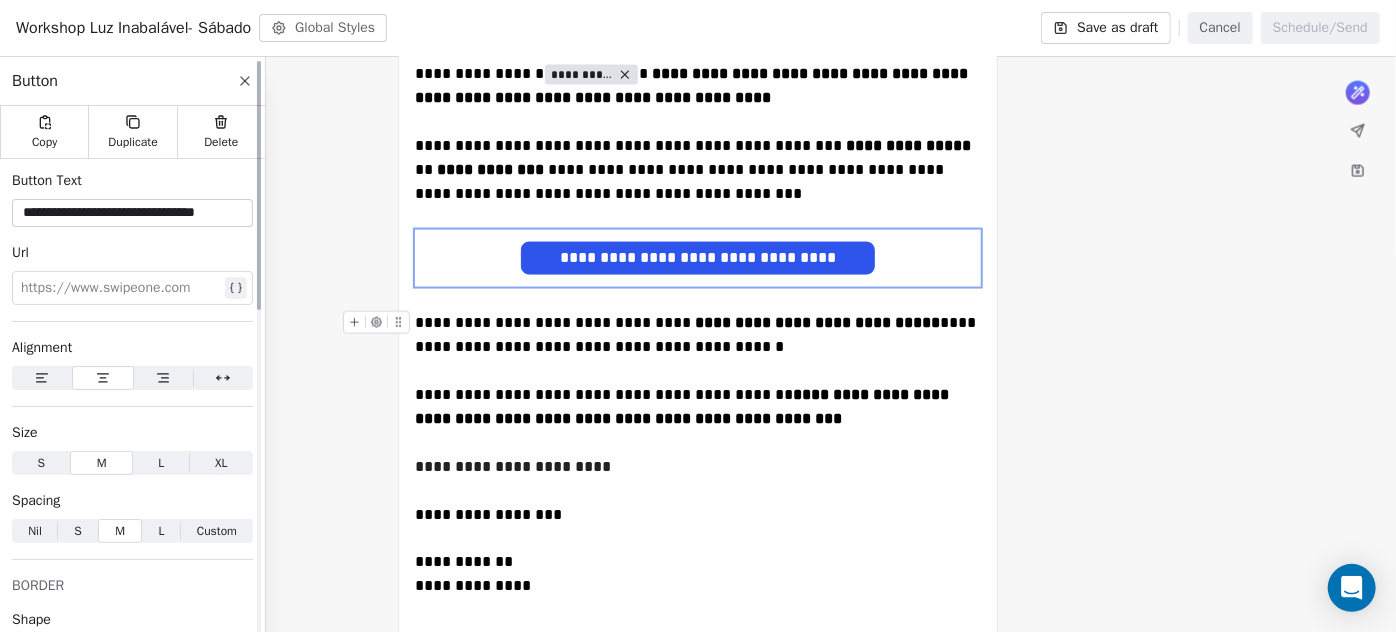 scroll, scrollTop: 272, scrollLeft: 0, axis: vertical 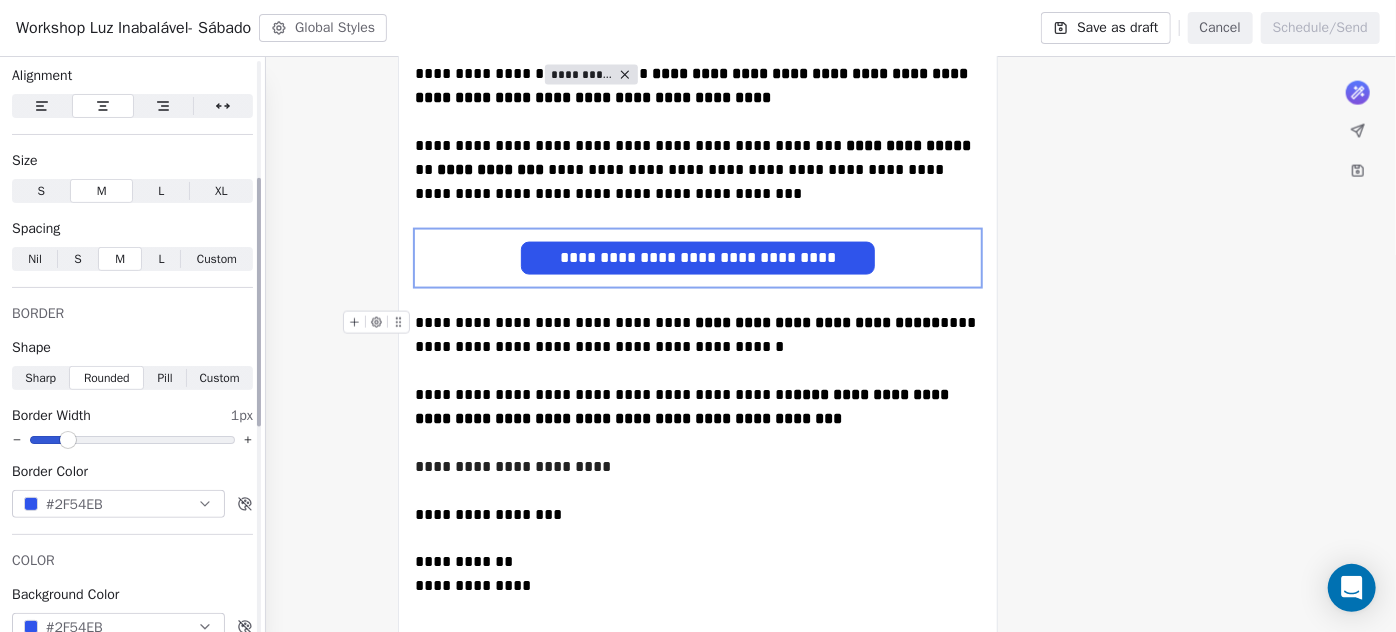 click on "#2F54EB" at bounding box center (74, 504) 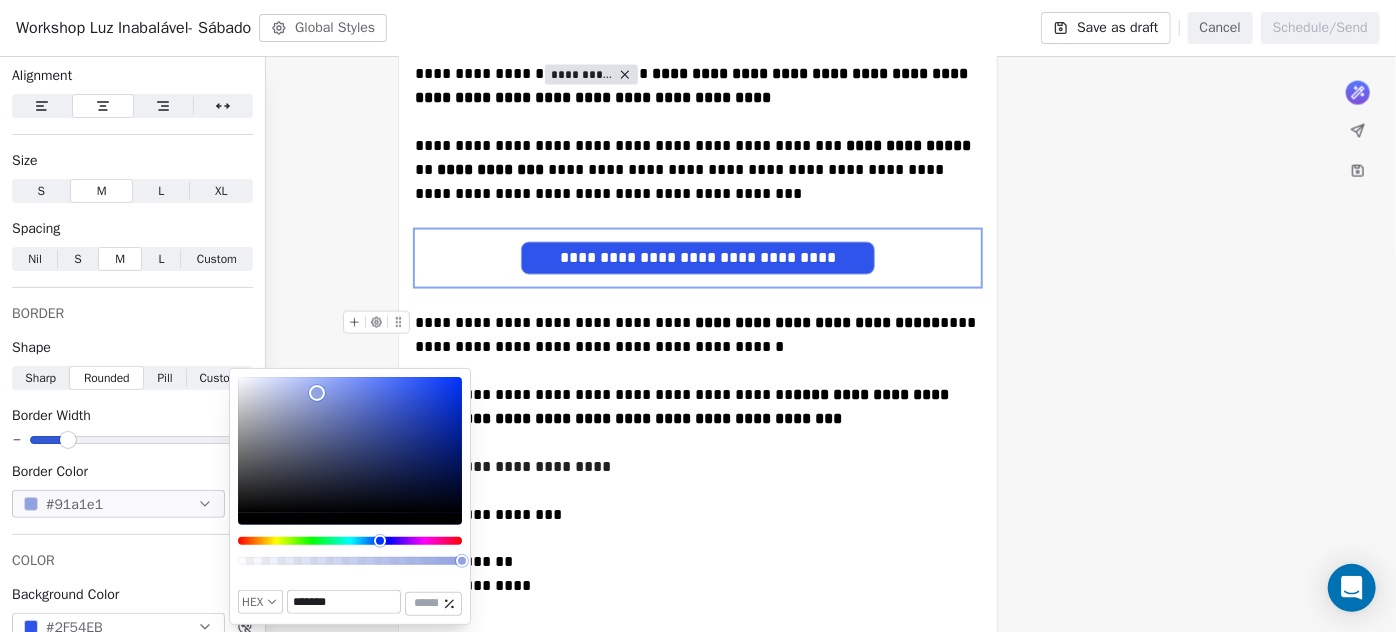 drag, startPoint x: 318, startPoint y: 412, endPoint x: 317, endPoint y: 386, distance: 26.019224 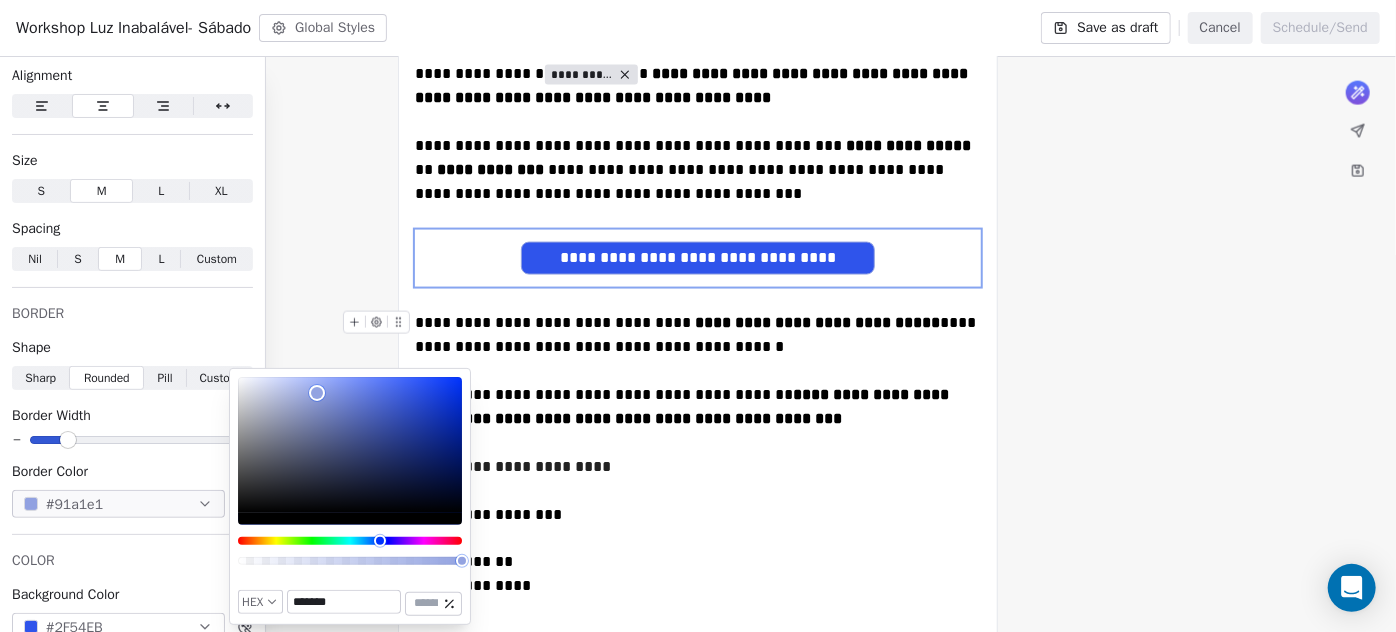 click at bounding box center (350, 445) 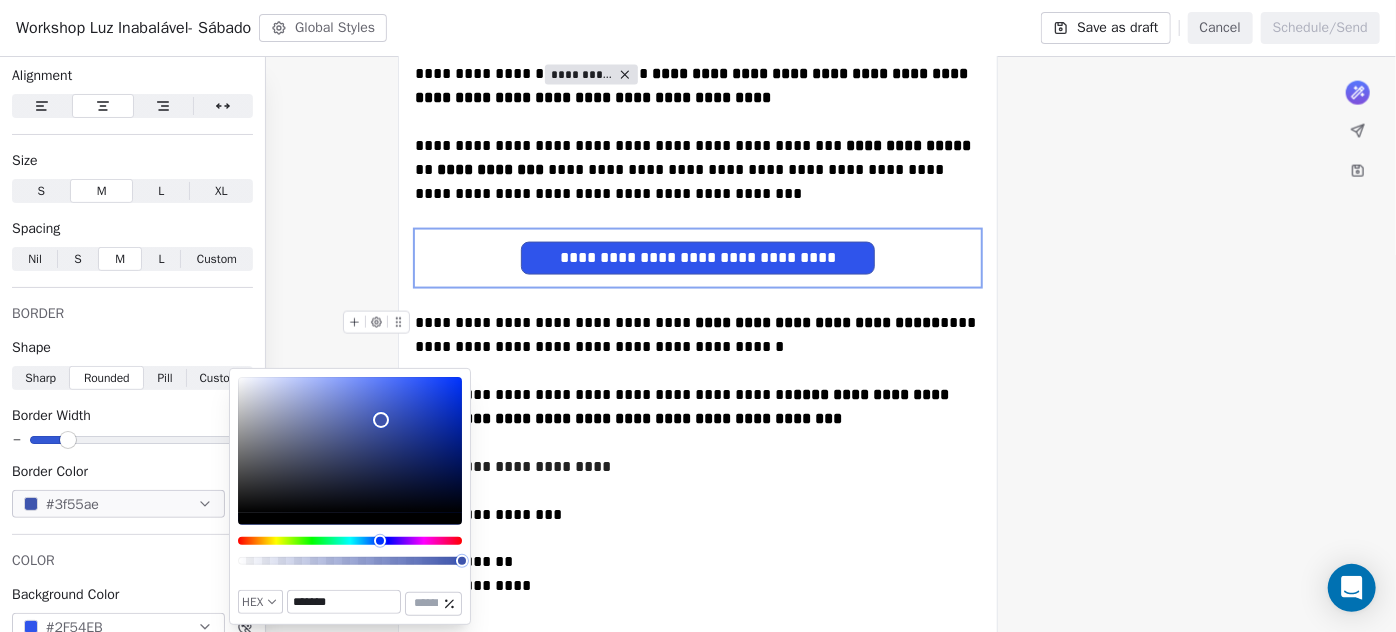 type on "*******" 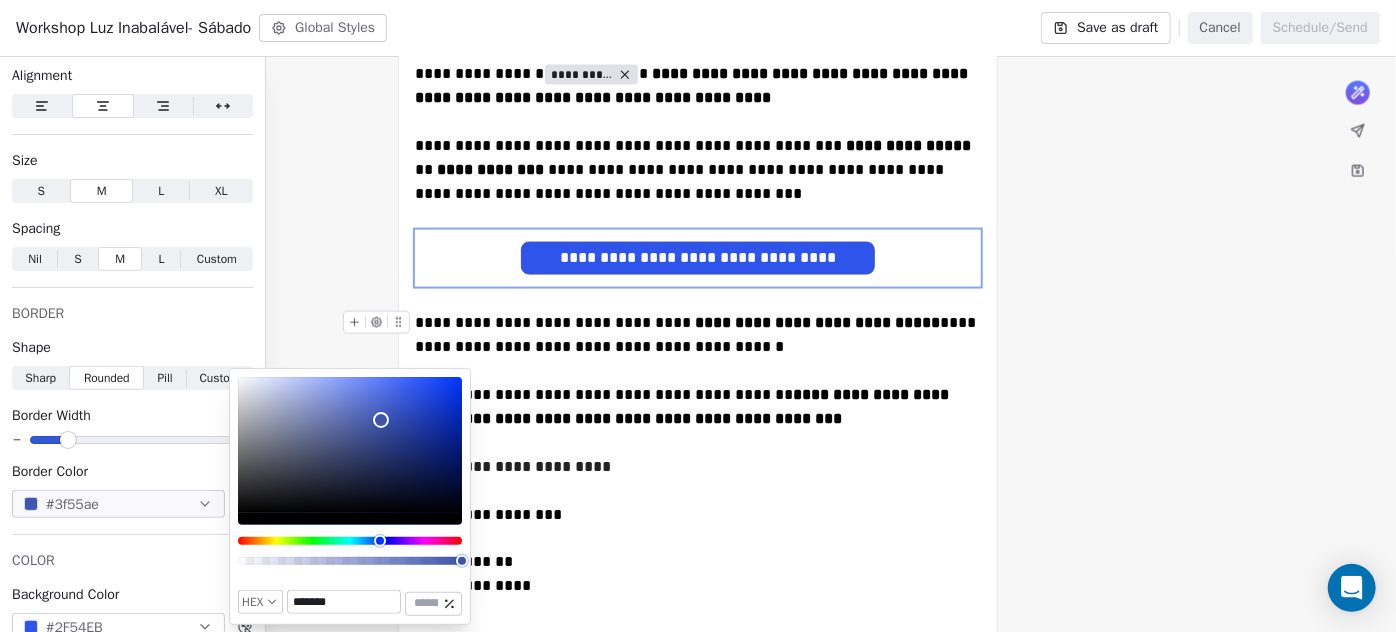 drag, startPoint x: 357, startPoint y: 398, endPoint x: 381, endPoint y: 421, distance: 33.24154 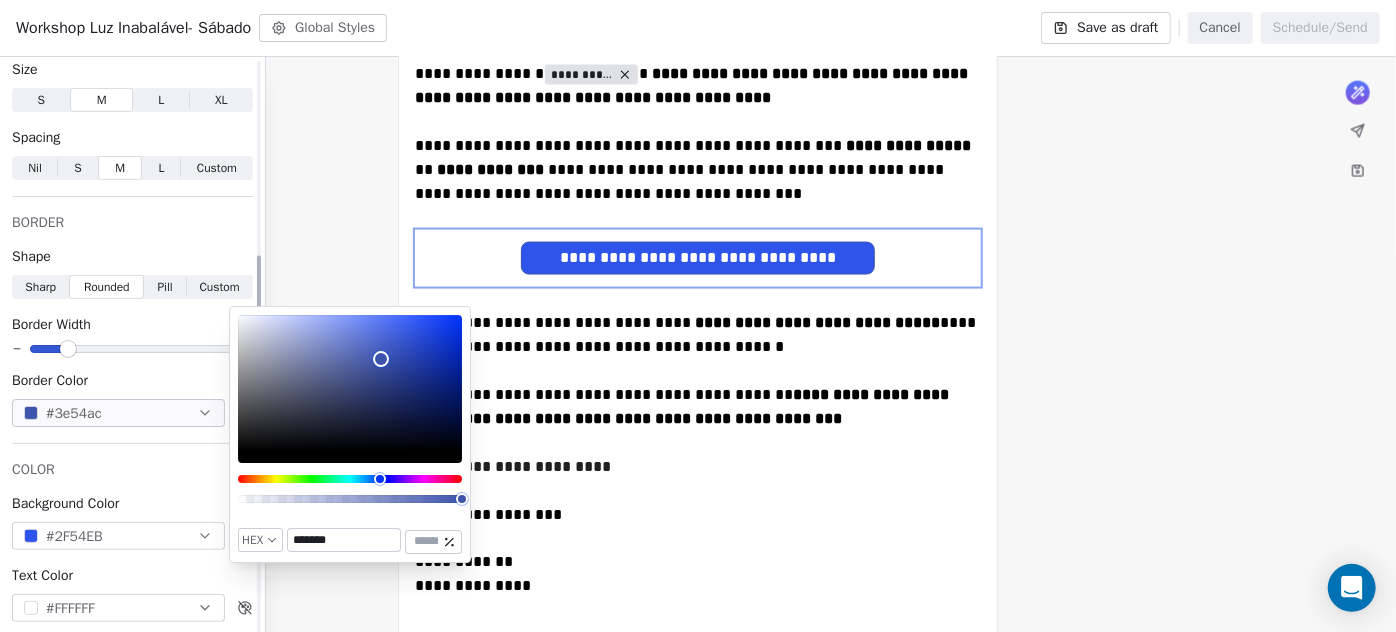 scroll, scrollTop: 454, scrollLeft: 0, axis: vertical 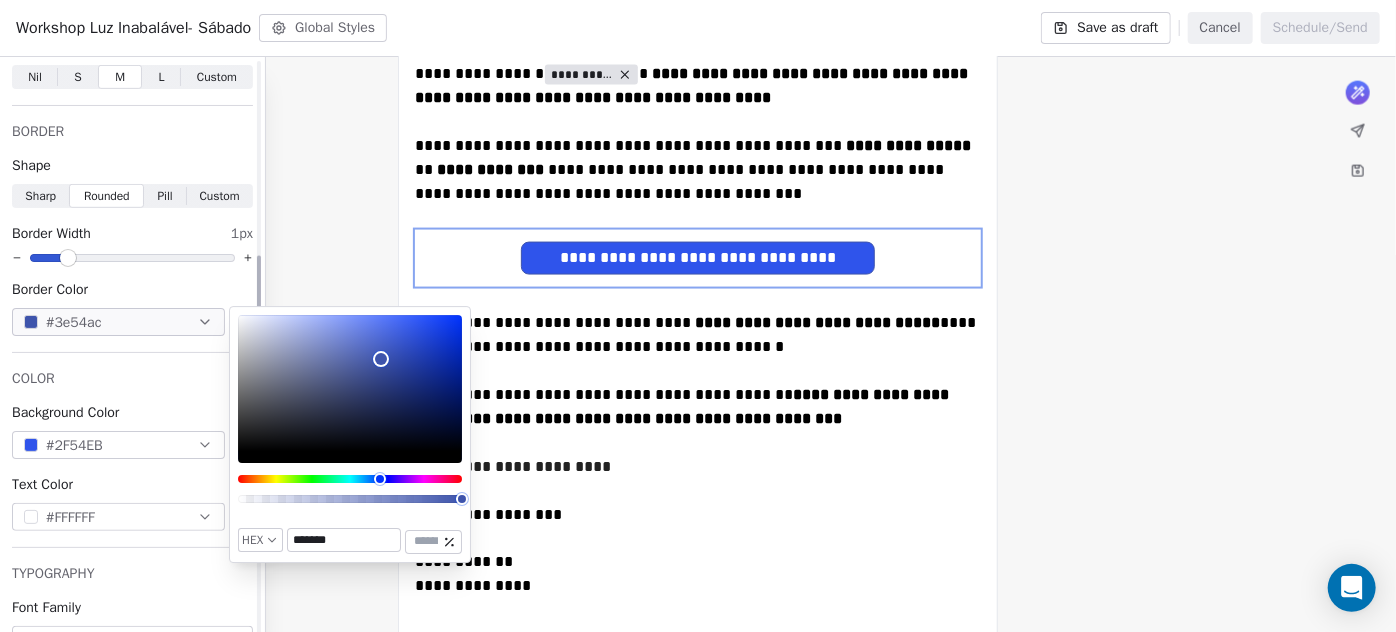 click on "#2F54EB" at bounding box center (118, 445) 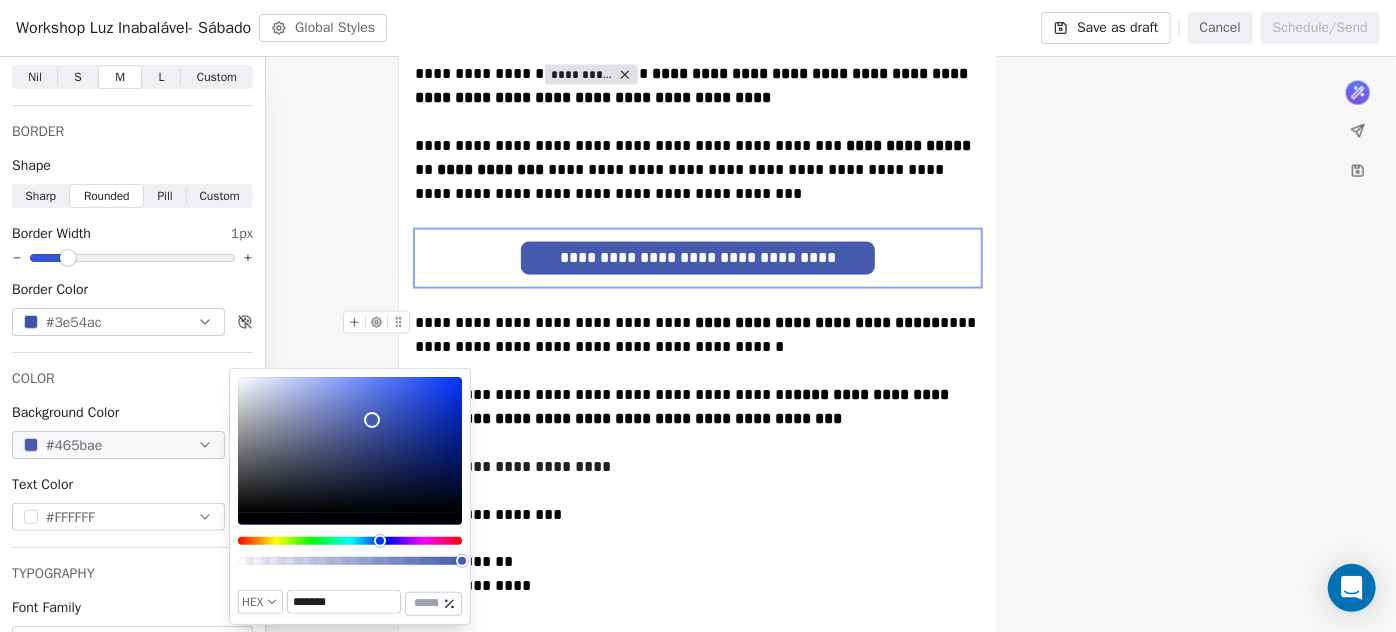 type on "*******" 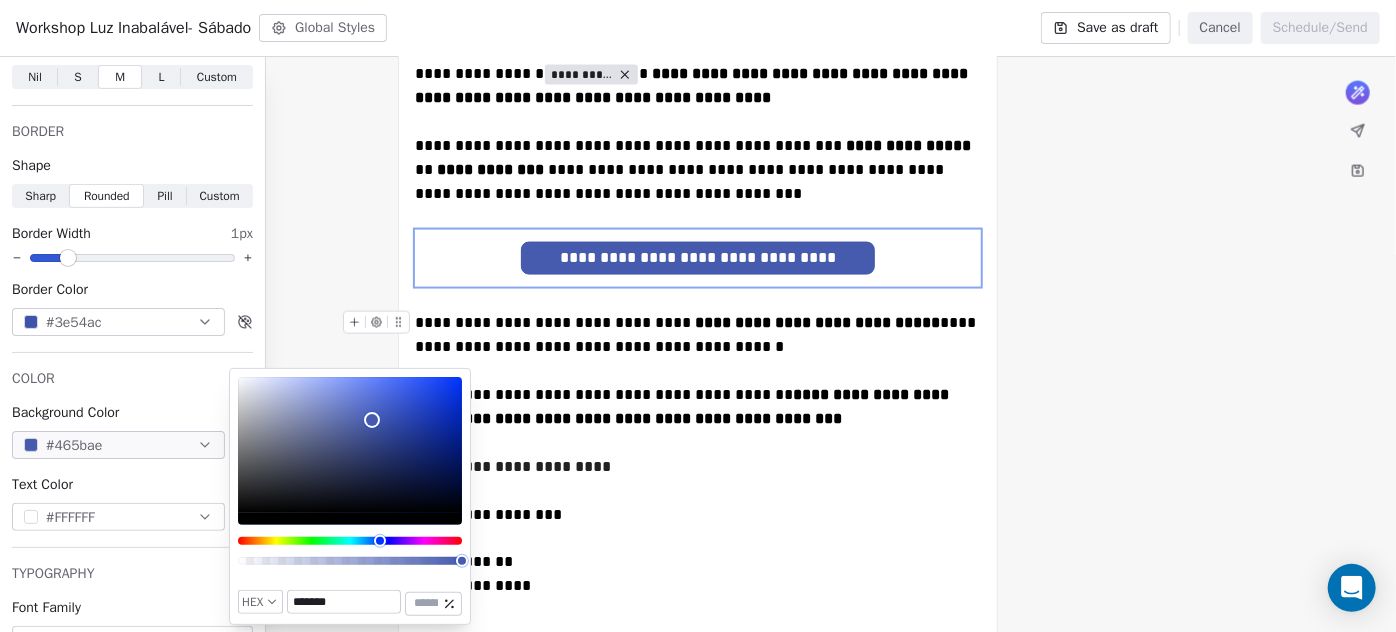 drag, startPoint x: 317, startPoint y: 394, endPoint x: 371, endPoint y: 422, distance: 60.827625 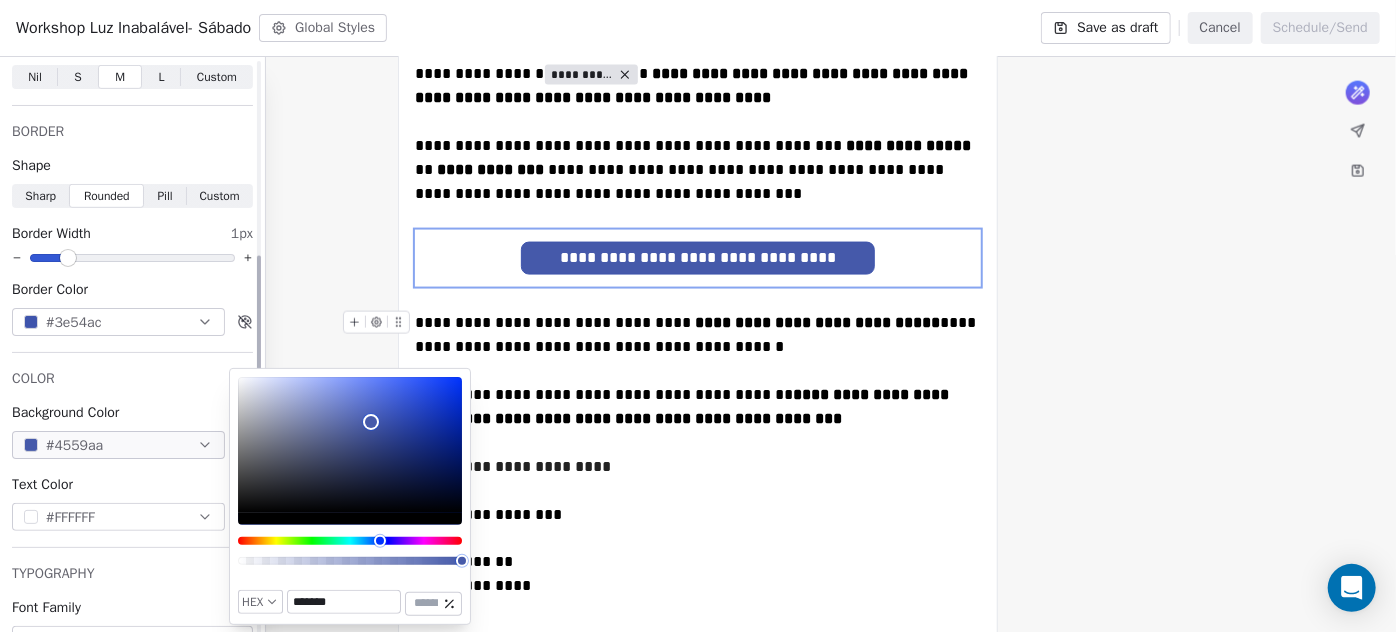 scroll, scrollTop: 760, scrollLeft: 0, axis: vertical 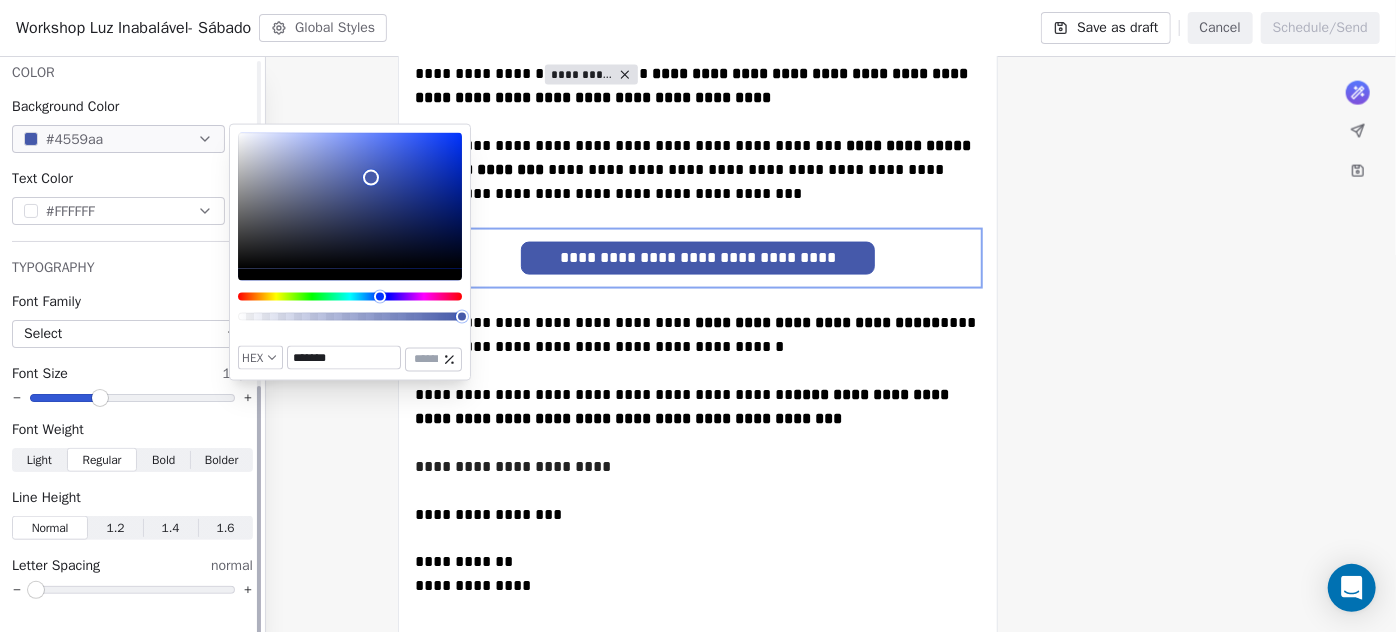 click on "Bold" at bounding box center (163, 460) 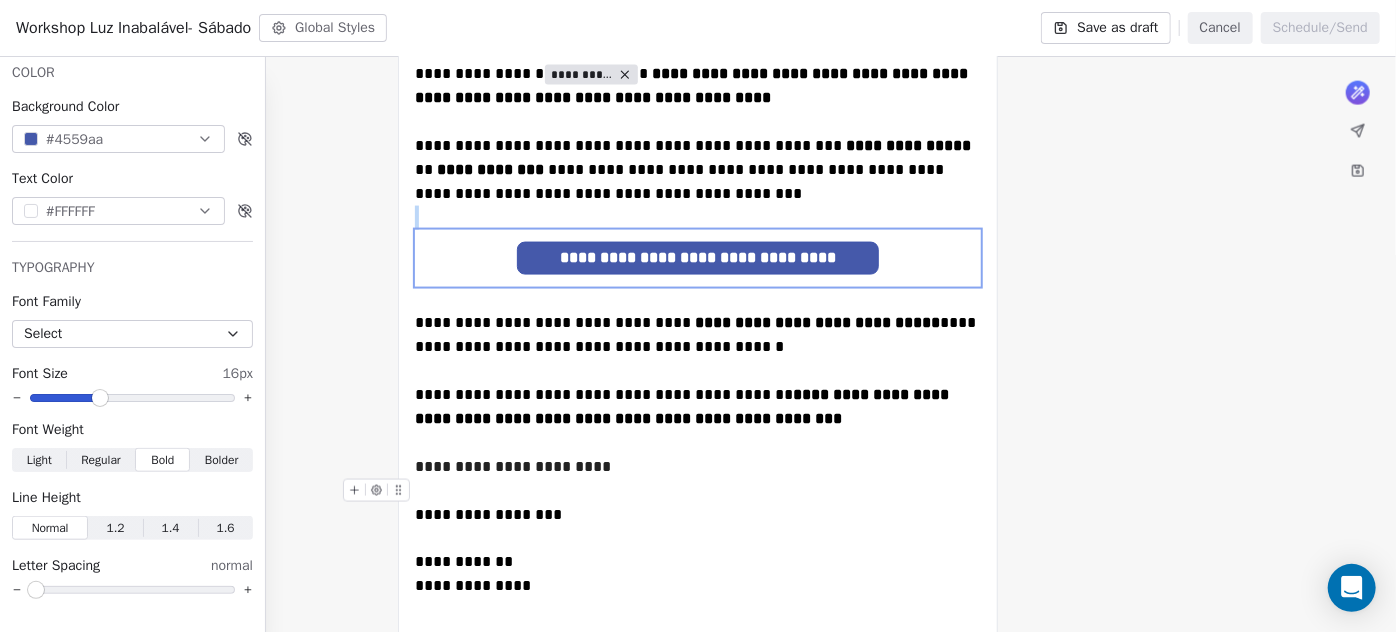 click at bounding box center [698, 491] 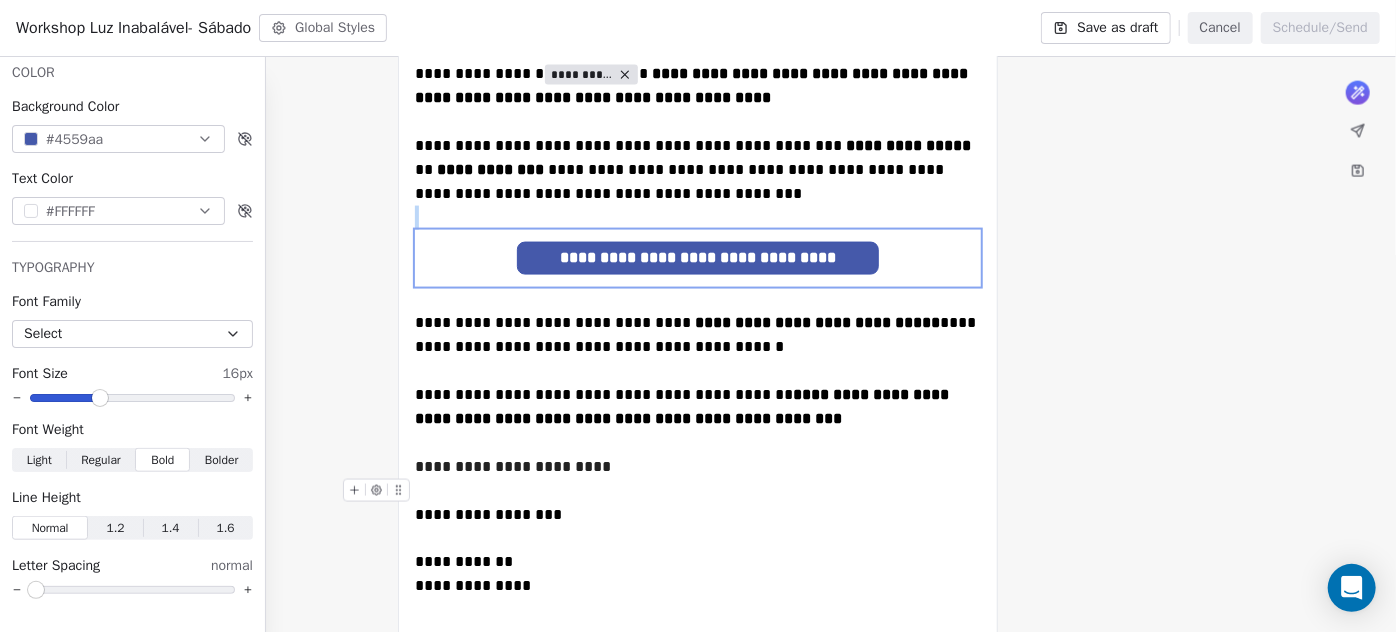 scroll, scrollTop: 155, scrollLeft: 0, axis: vertical 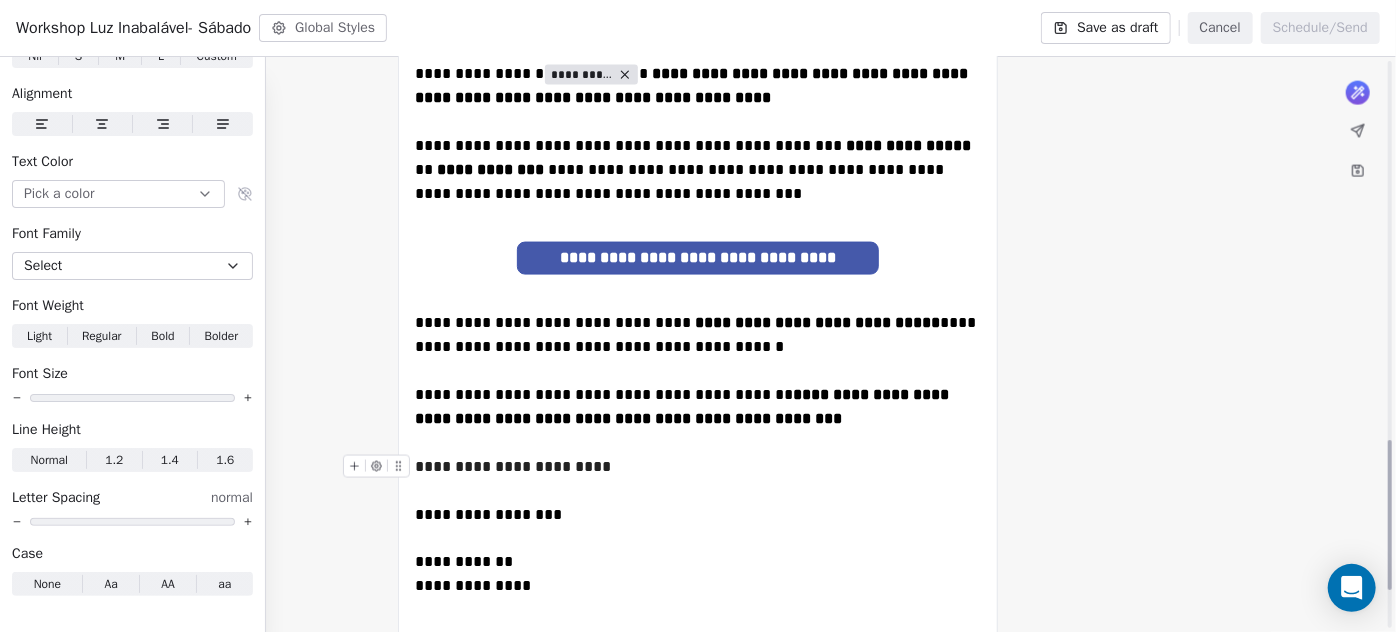 click on "**********" at bounding box center (698, 467) 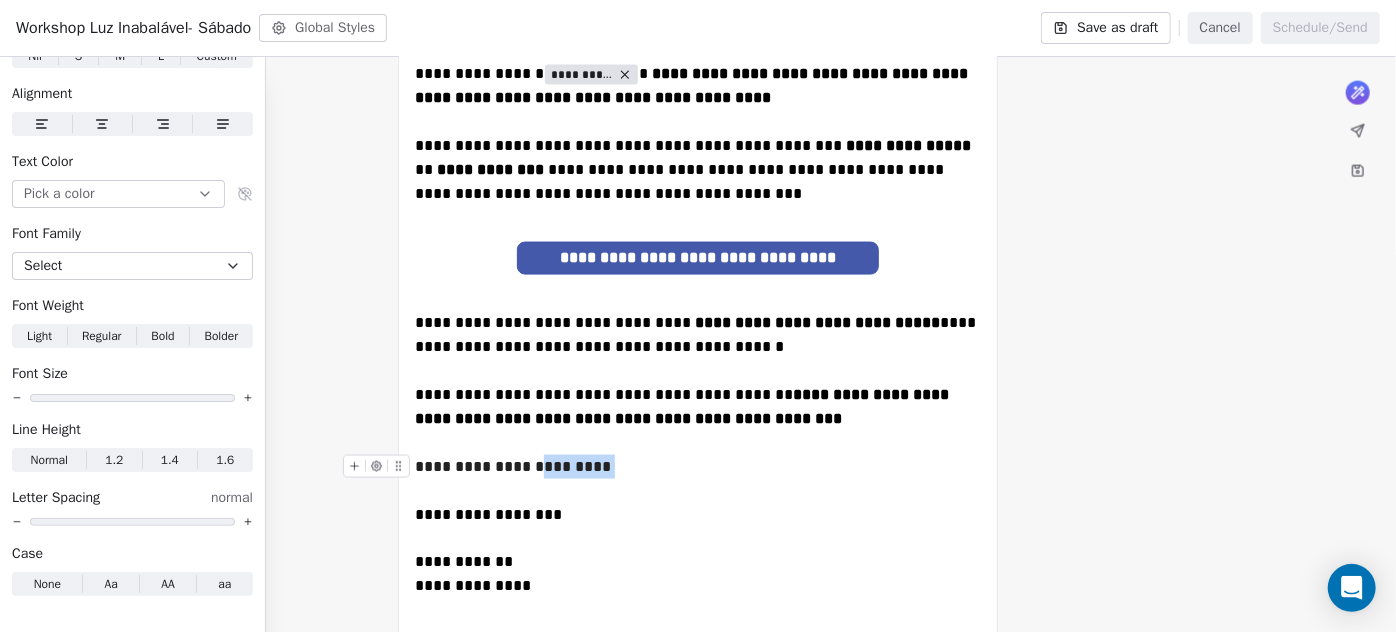 click on "**********" at bounding box center [698, 467] 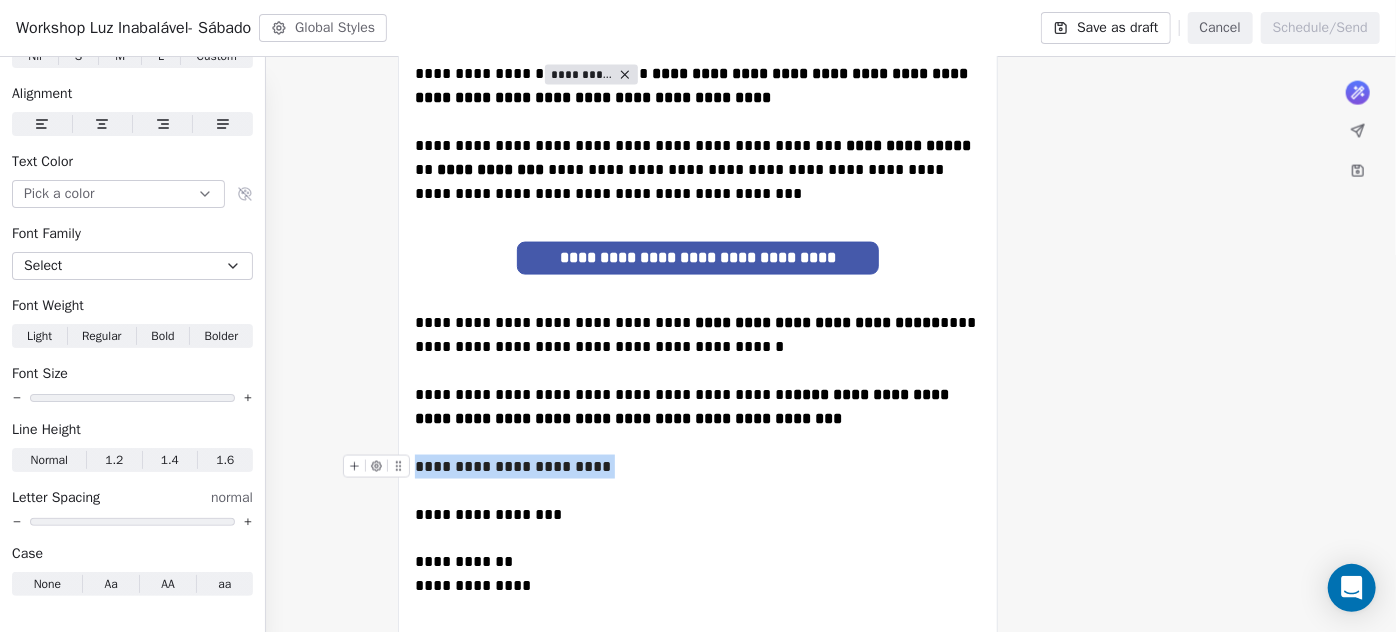 click on "**********" at bounding box center (698, 467) 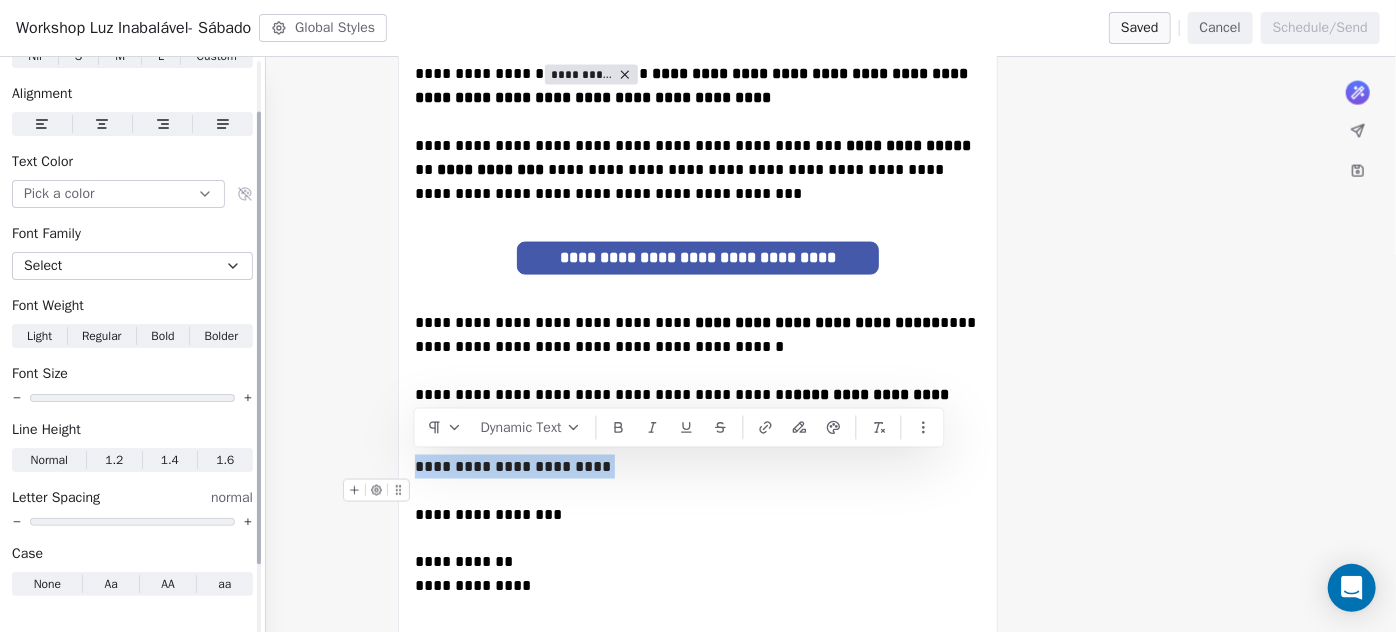 scroll, scrollTop: 0, scrollLeft: 0, axis: both 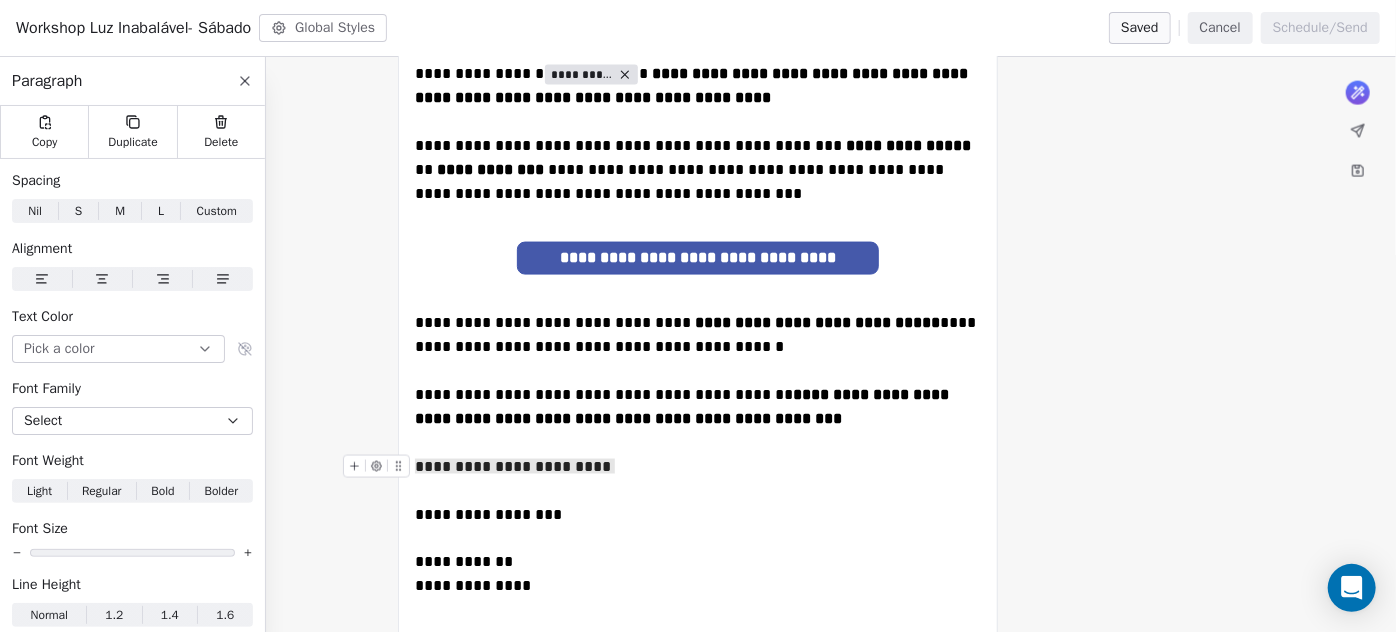 click 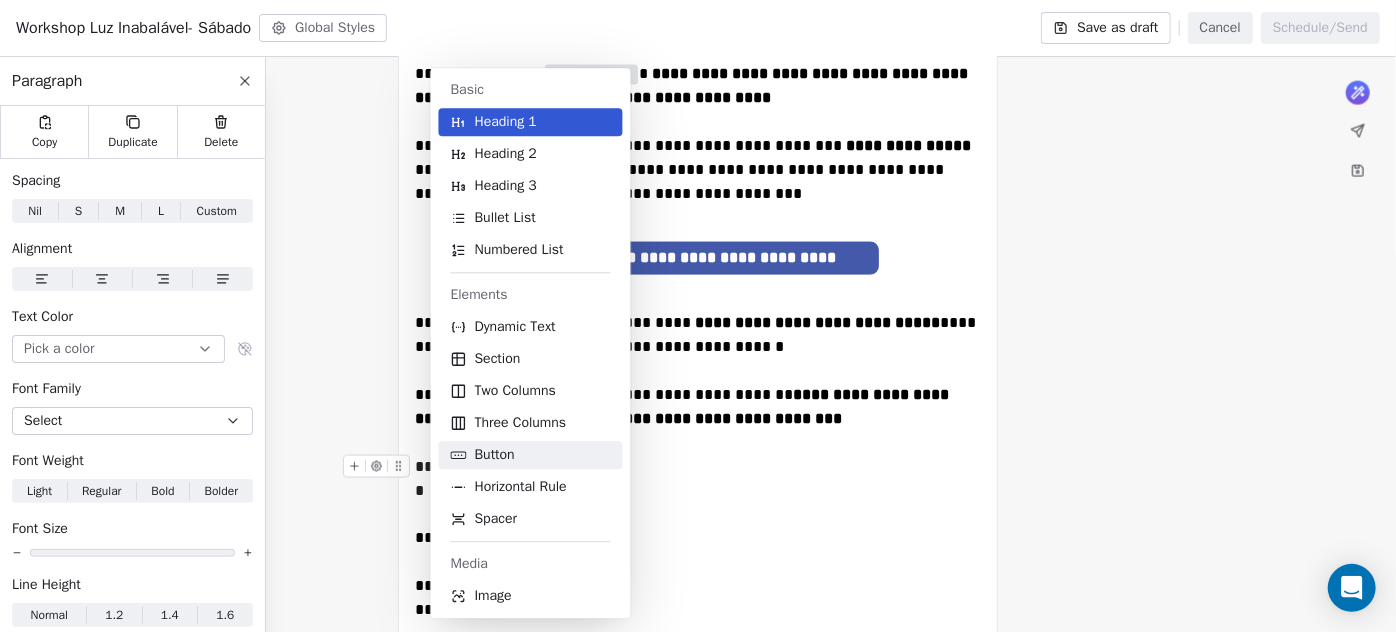 click on "Button" at bounding box center (495, 455) 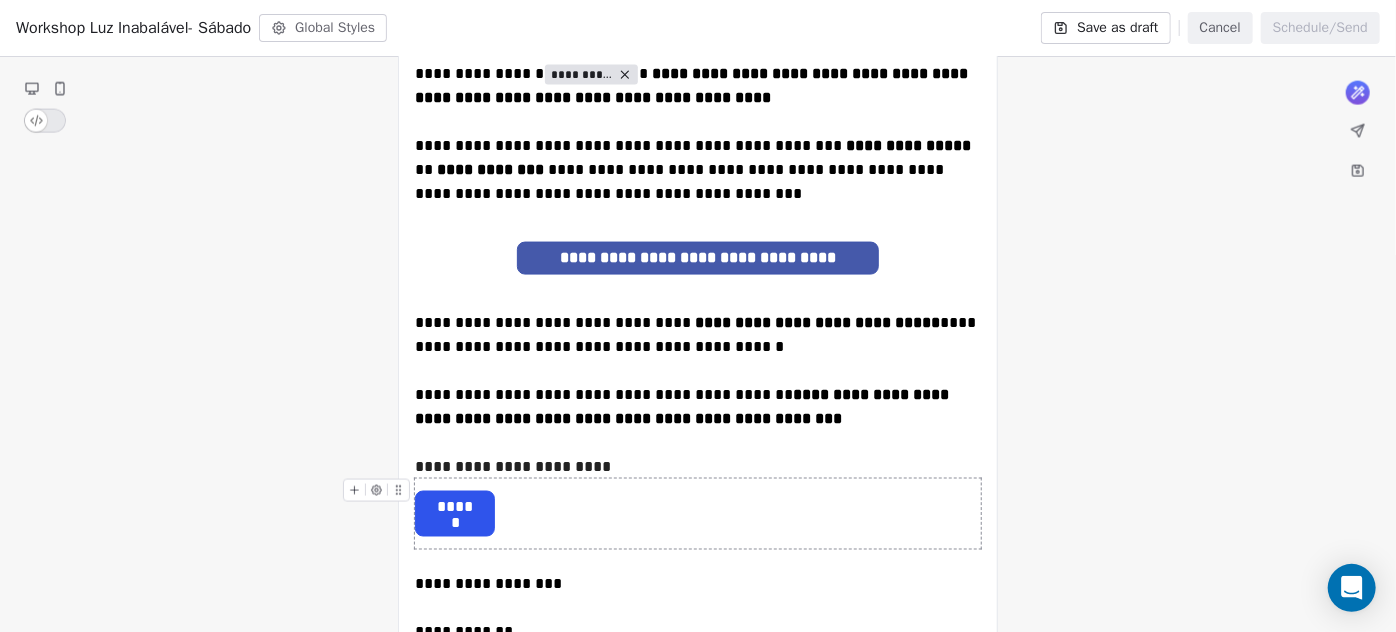 click on "******" at bounding box center [455, 507] 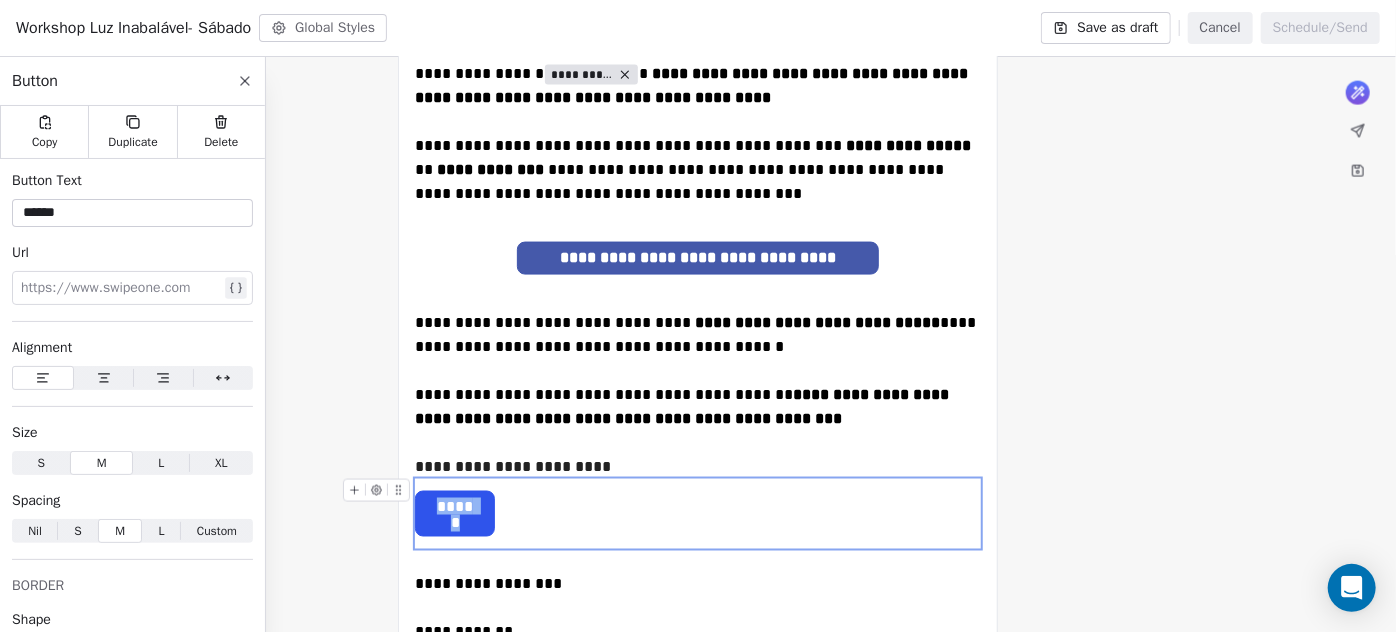 click on "******" at bounding box center [455, 507] 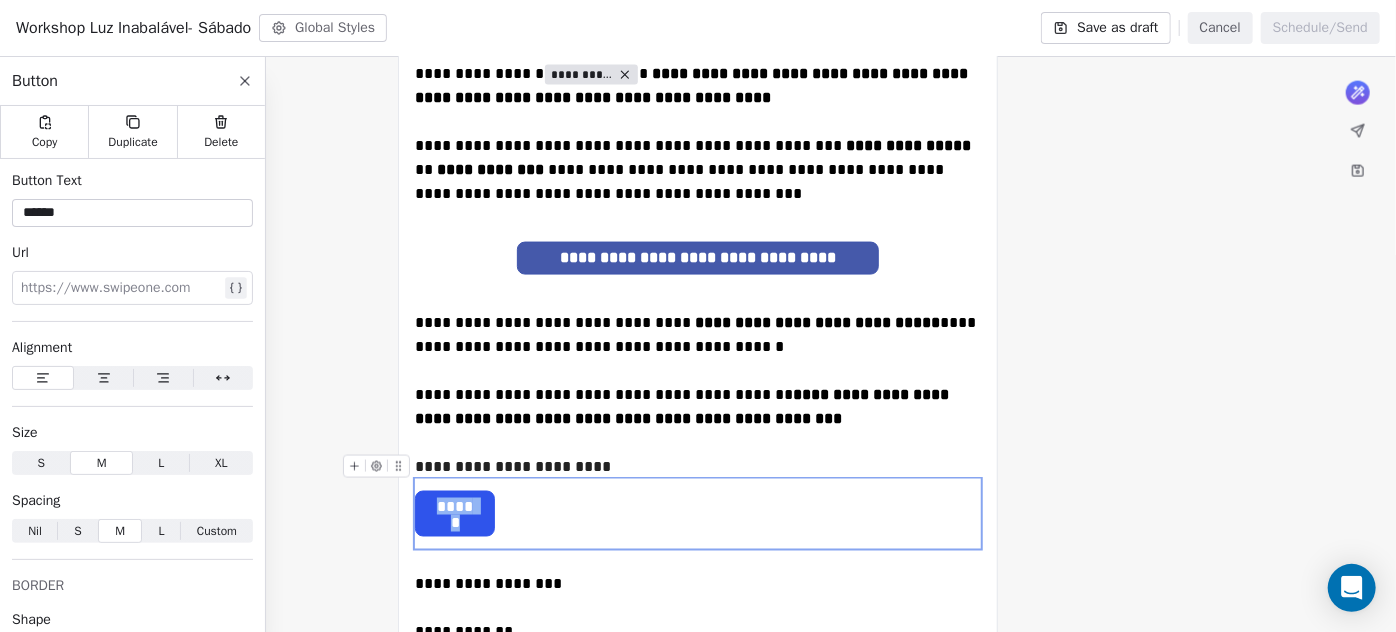paste 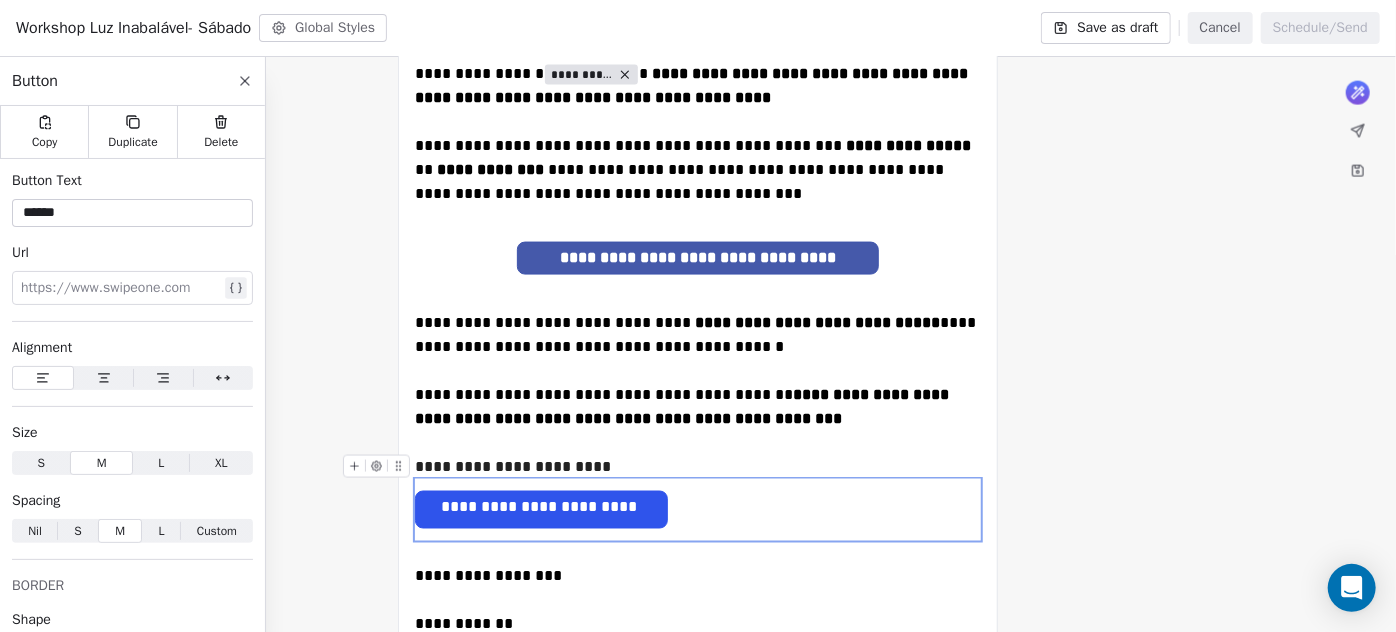 click on "**********" at bounding box center [698, 467] 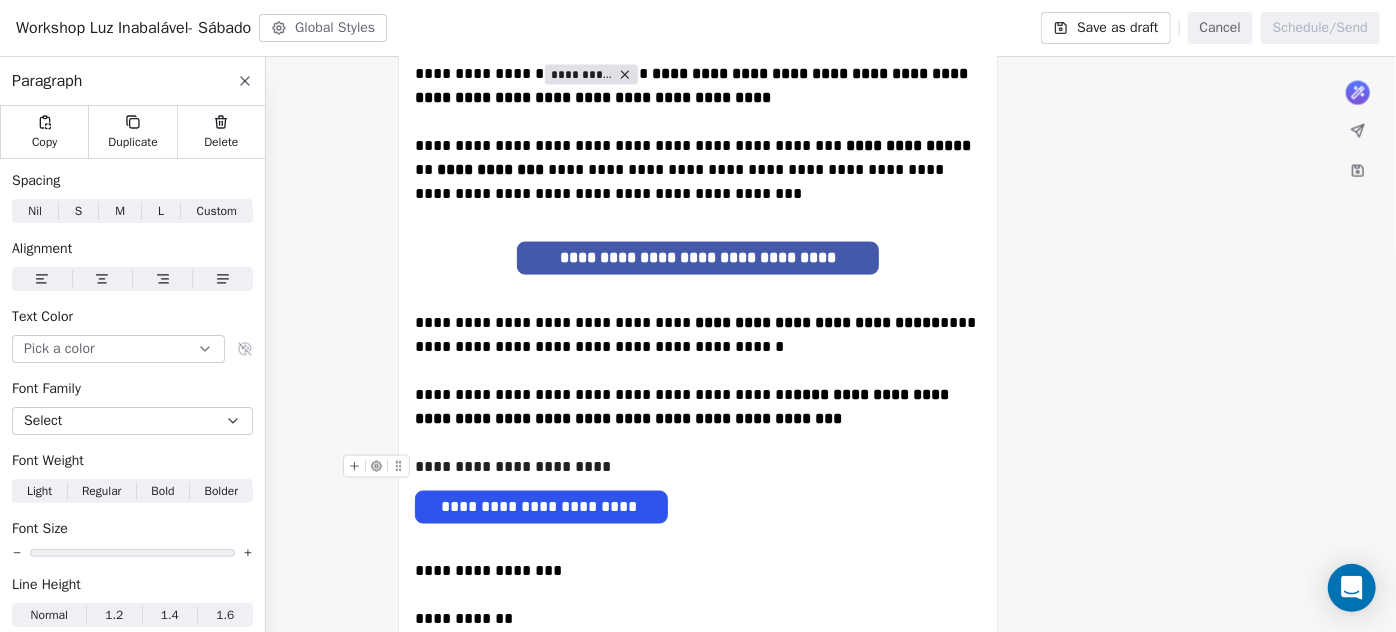 click on "**********" at bounding box center [698, 467] 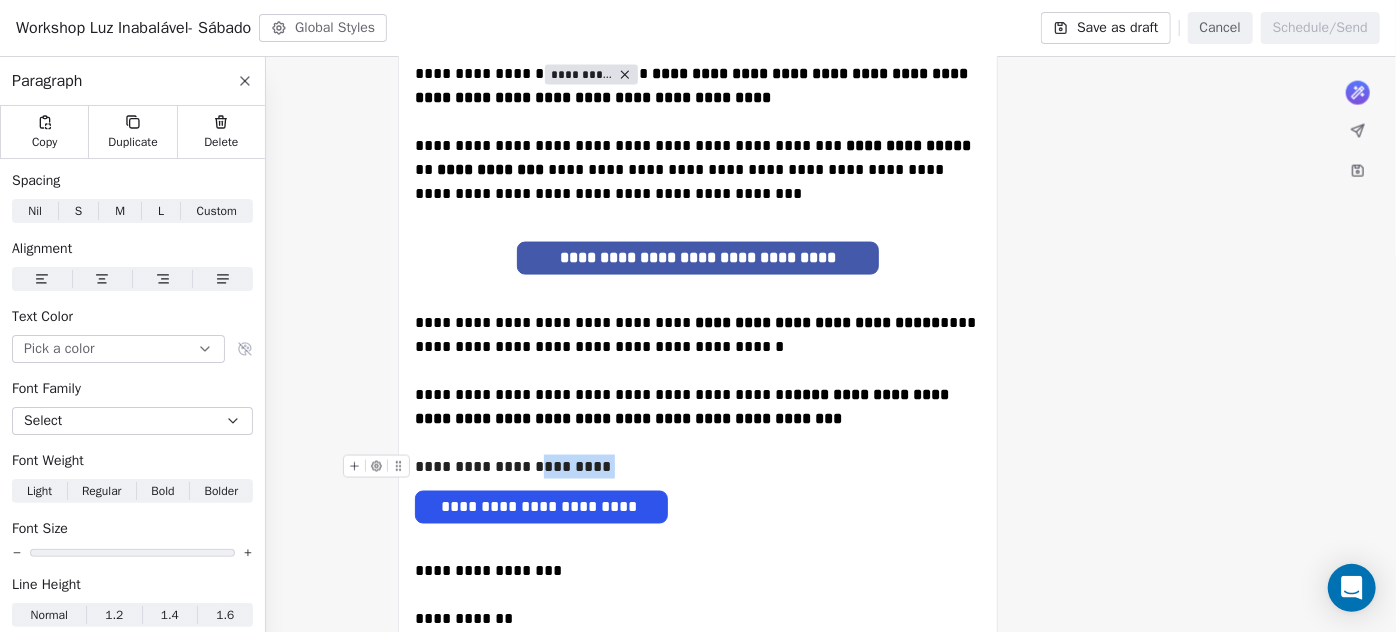 click on "**********" at bounding box center (698, 467) 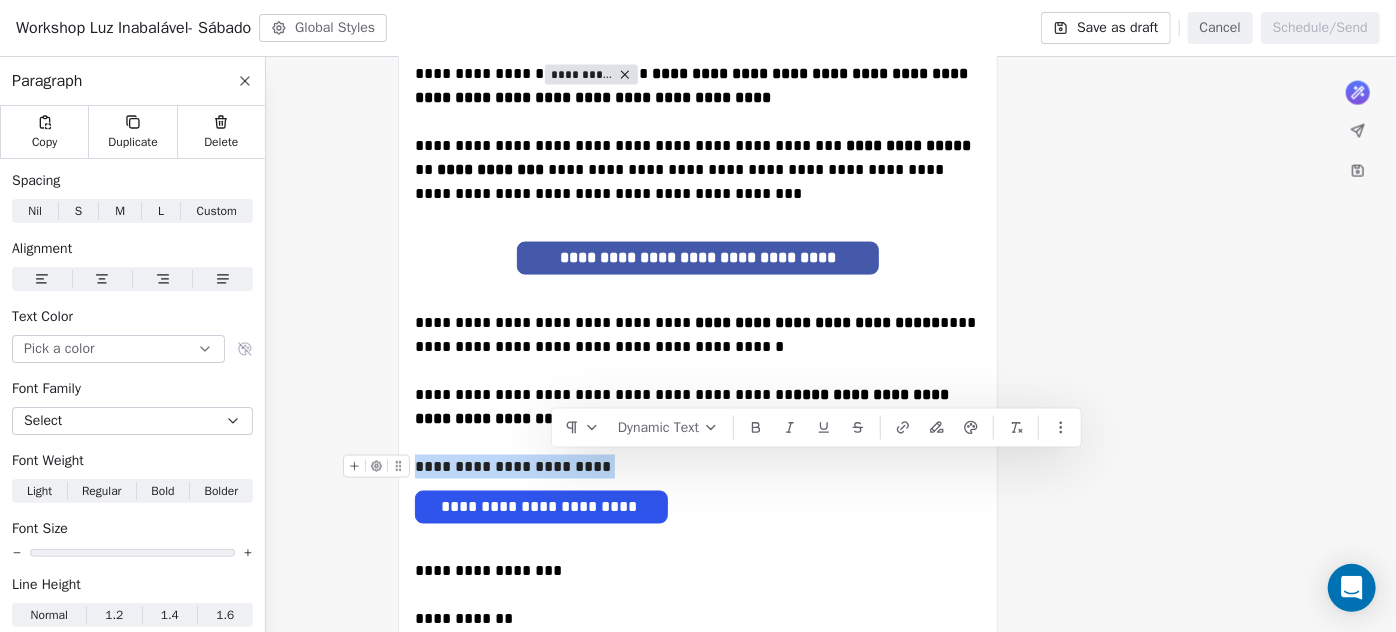 click on "**********" at bounding box center [698, 467] 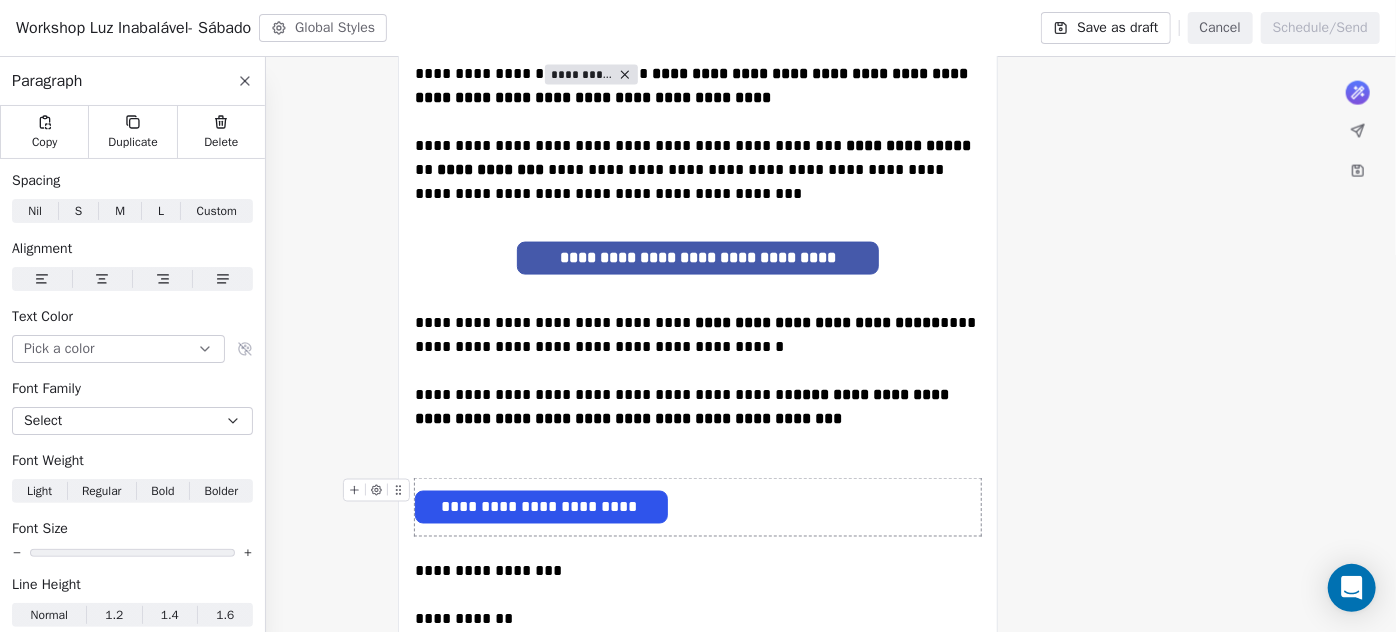 click on "**********" at bounding box center [541, 507] 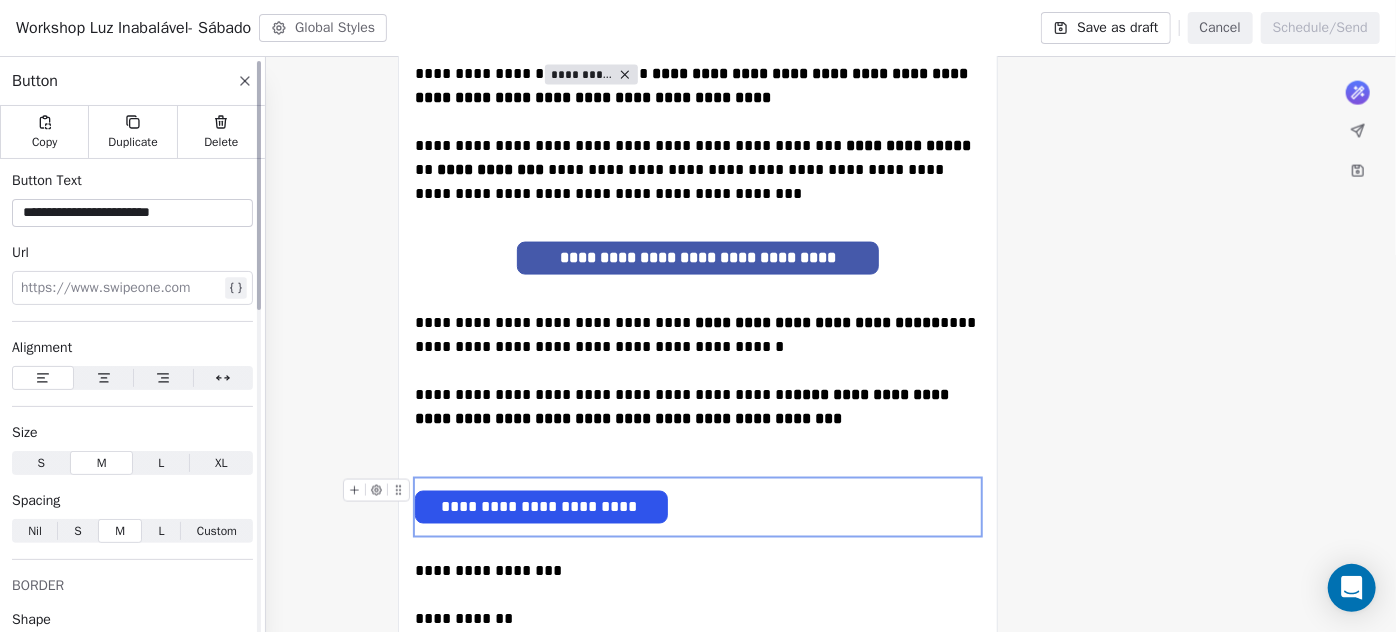 click at bounding box center [104, 378] 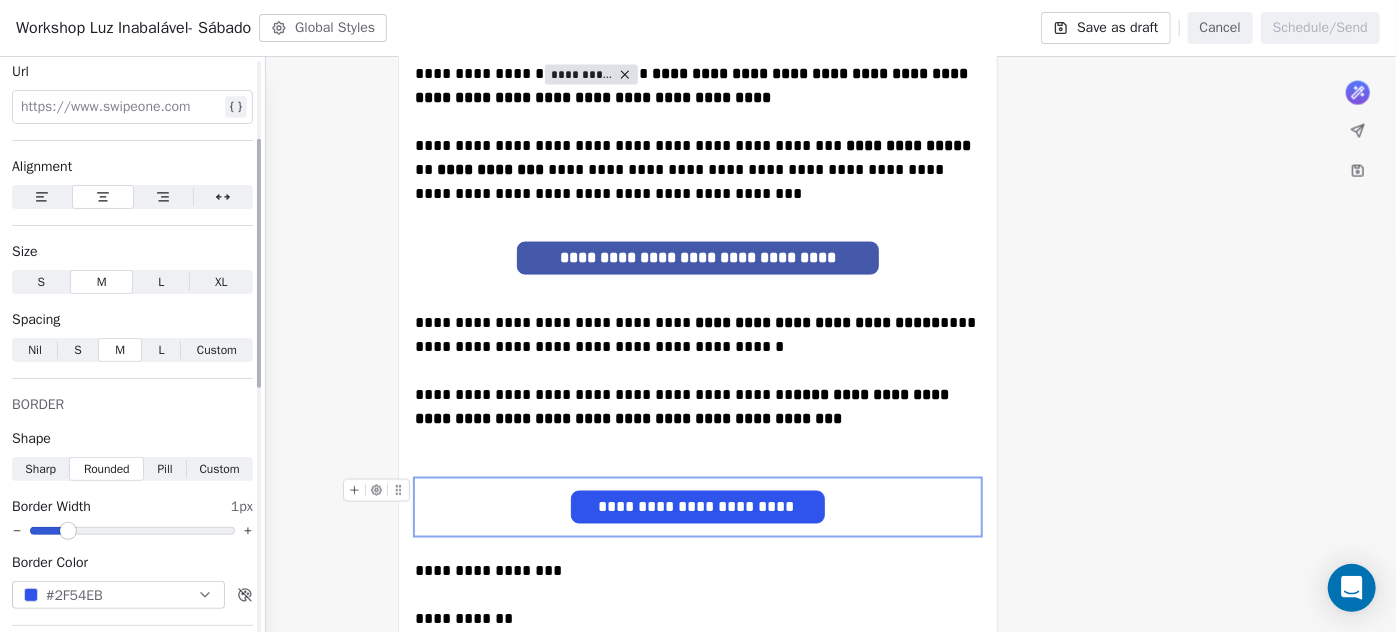 scroll, scrollTop: 363, scrollLeft: 0, axis: vertical 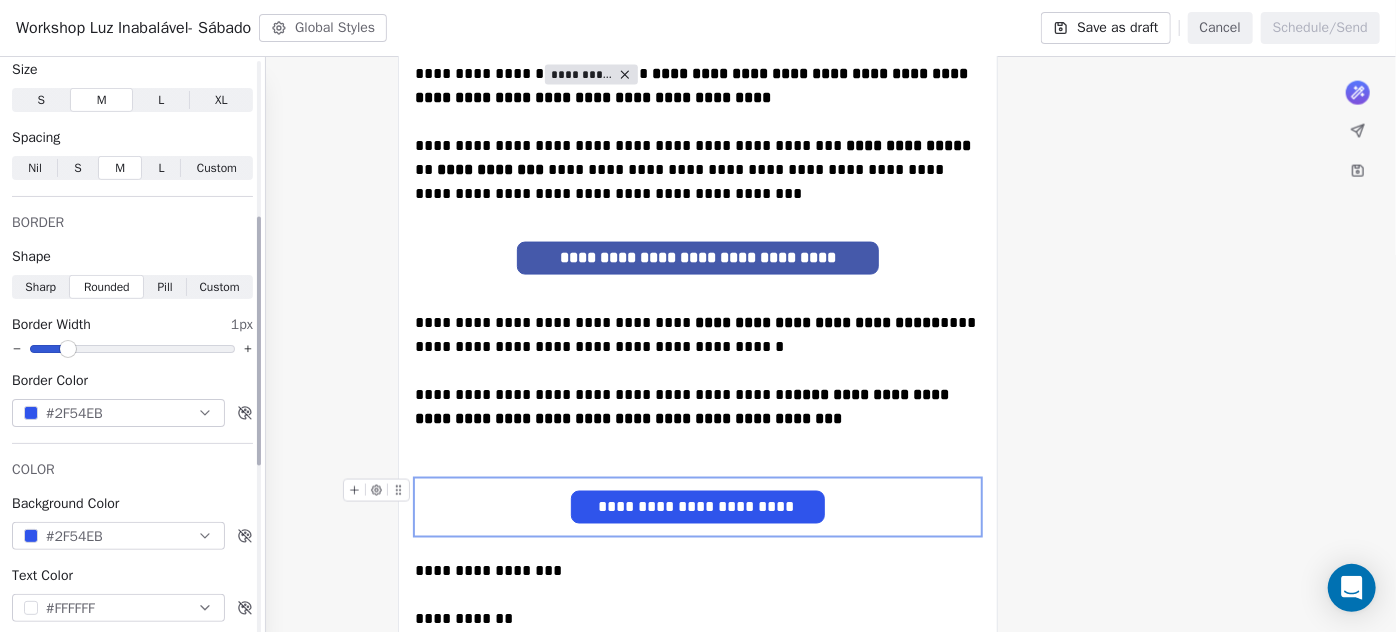 click on "#2F54EB" at bounding box center [118, 413] 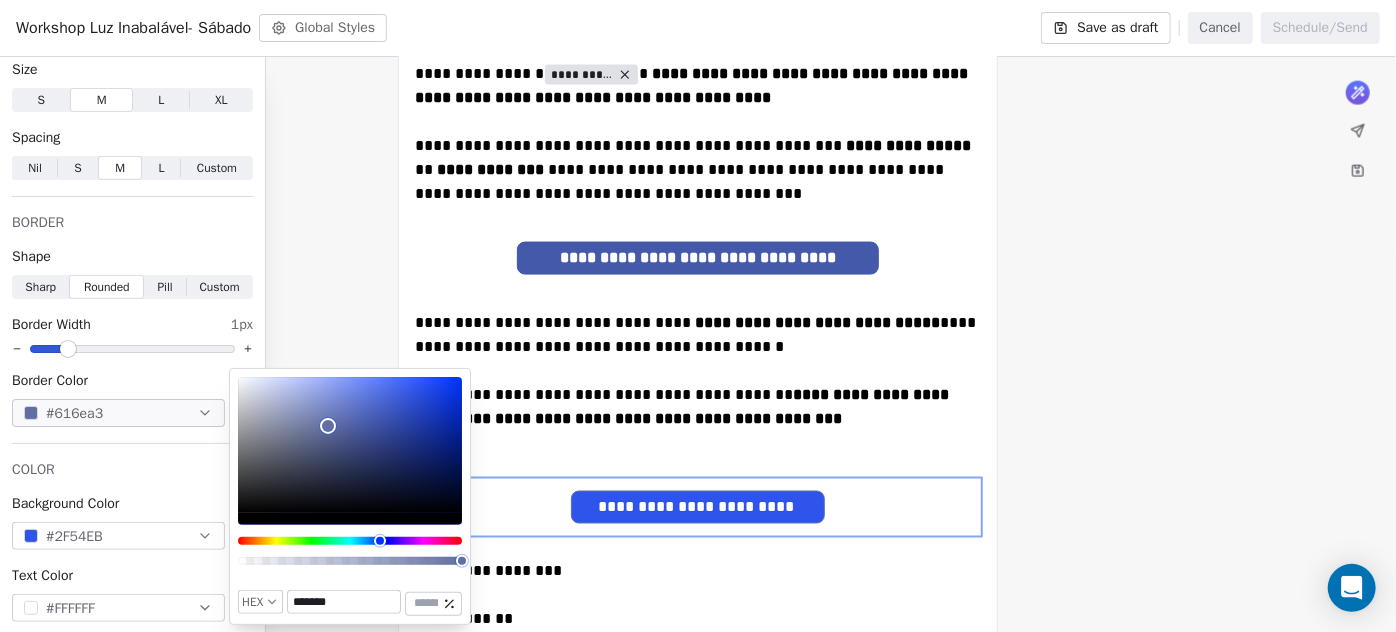 type on "*******" 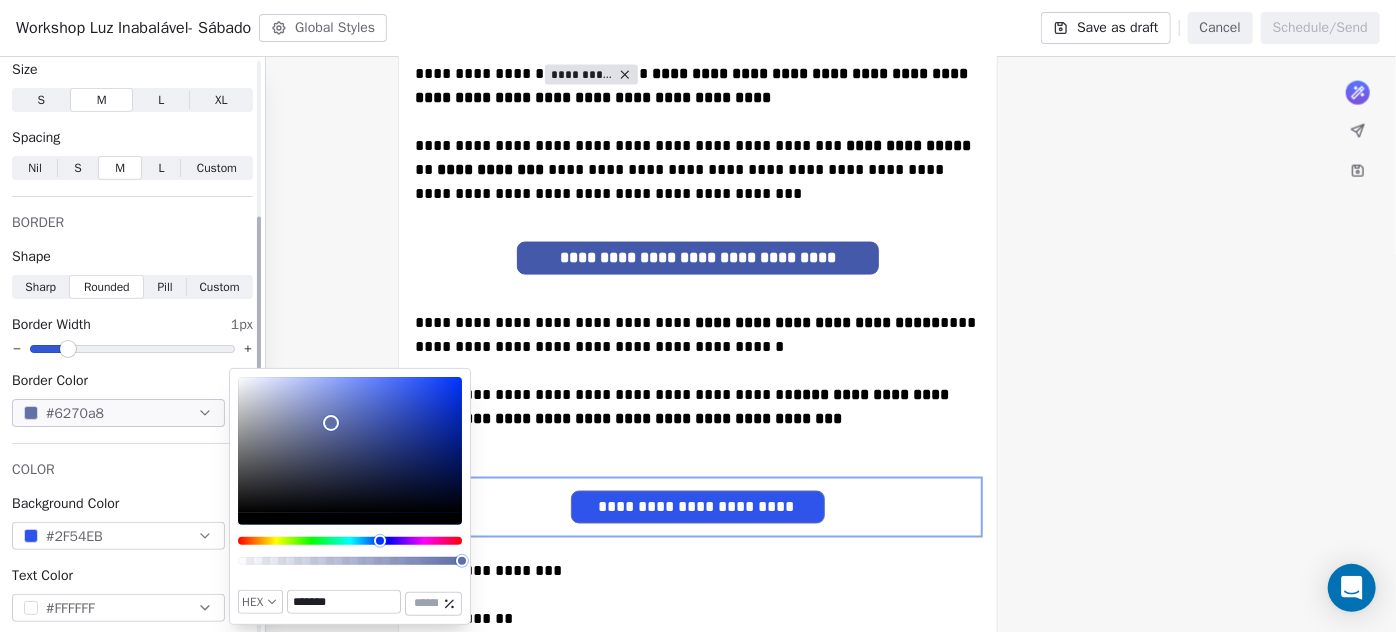 click on "#2F54EB" at bounding box center [118, 536] 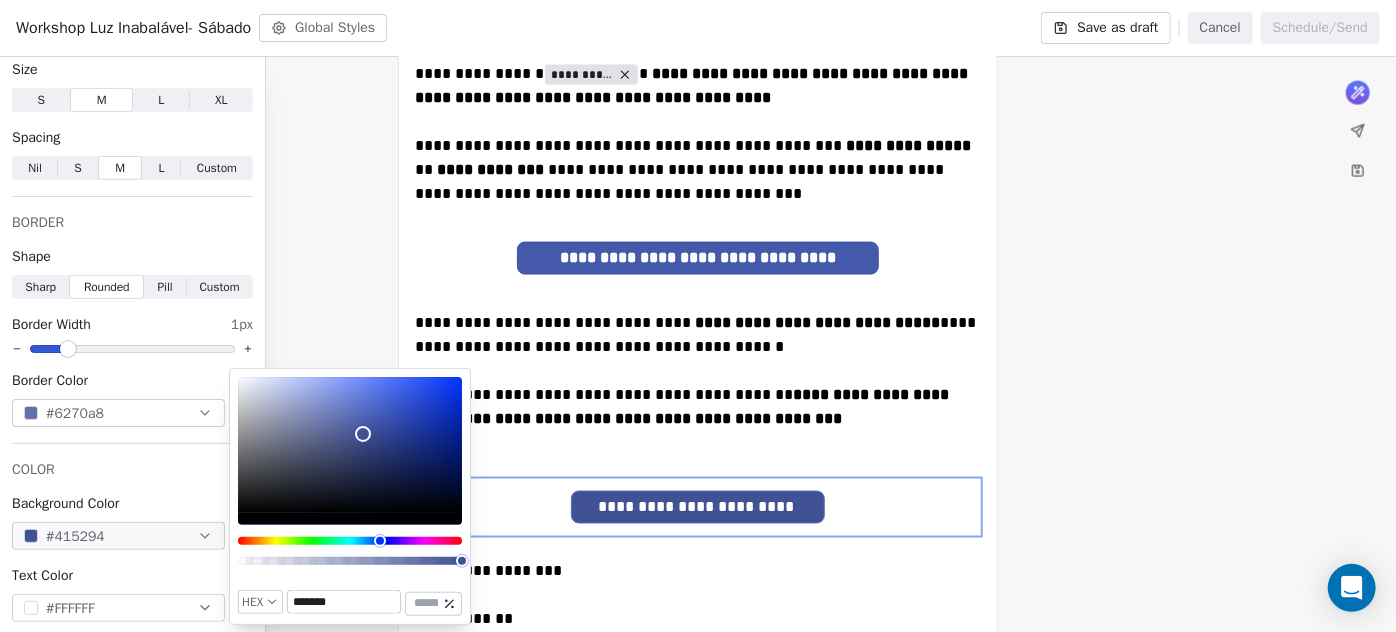 type on "*******" 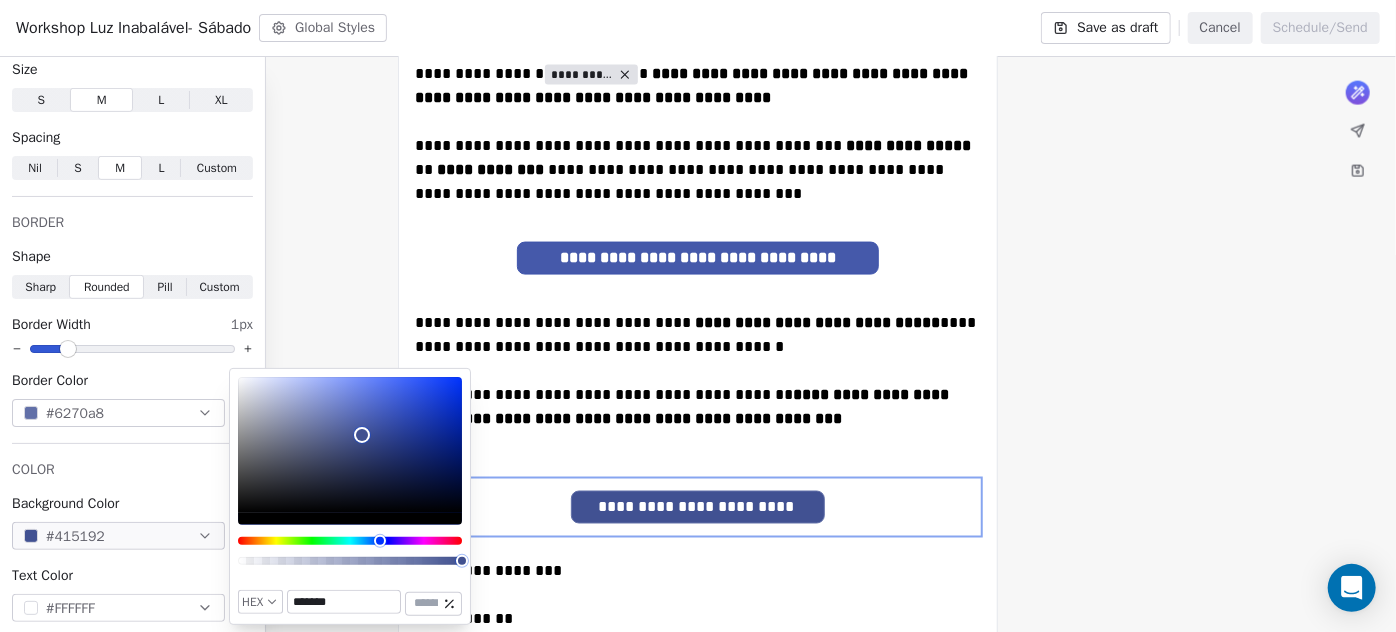 drag, startPoint x: 400, startPoint y: 390, endPoint x: 362, endPoint y: 435, distance: 58.898216 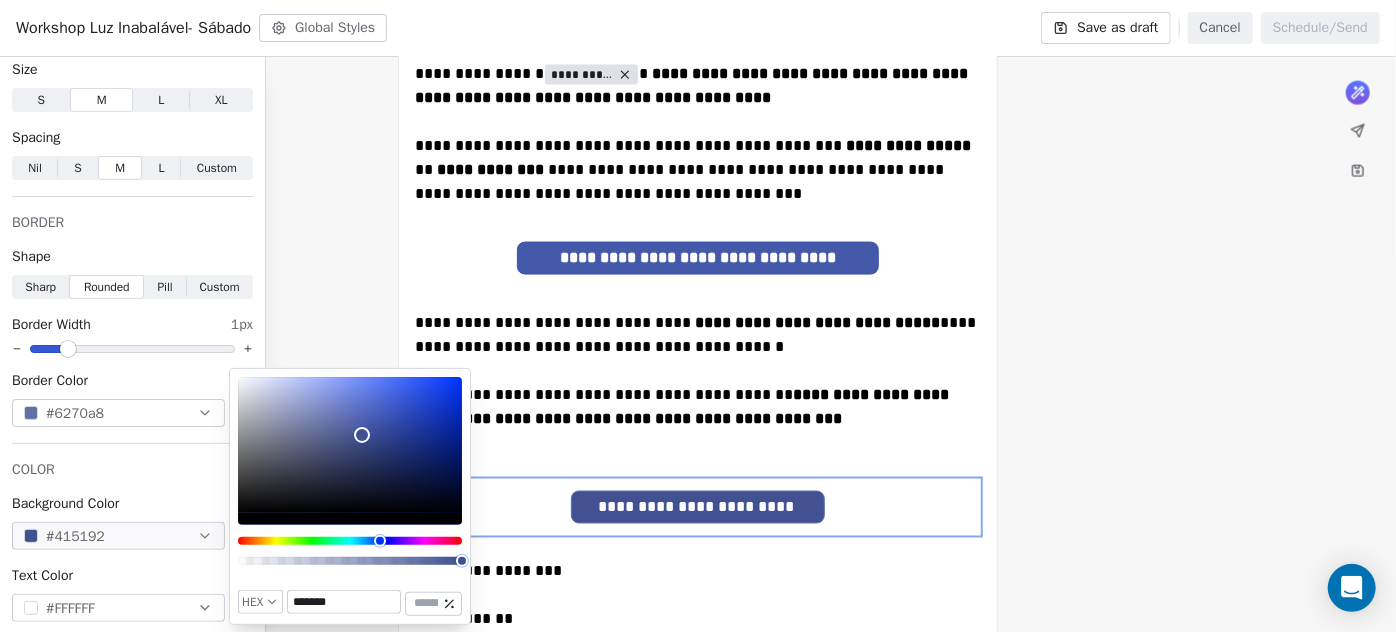 click at bounding box center [350, 445] 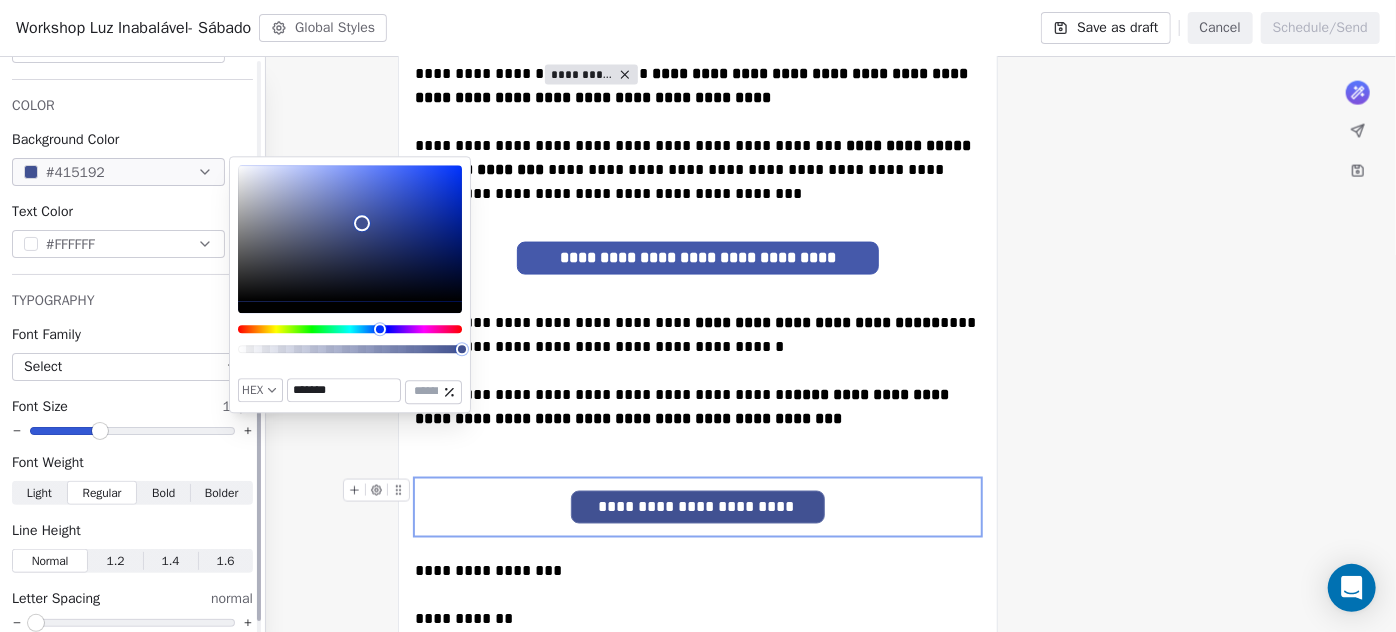 scroll, scrollTop: 760, scrollLeft: 0, axis: vertical 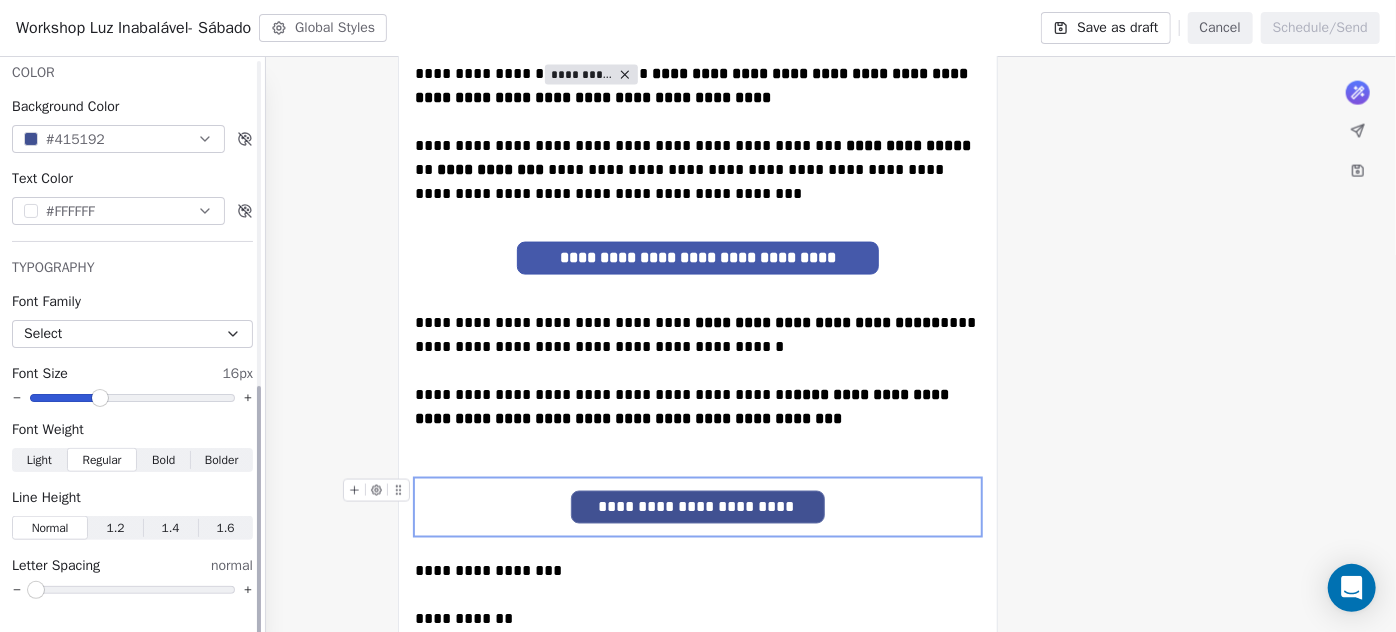 click on "Bold" at bounding box center (163, 460) 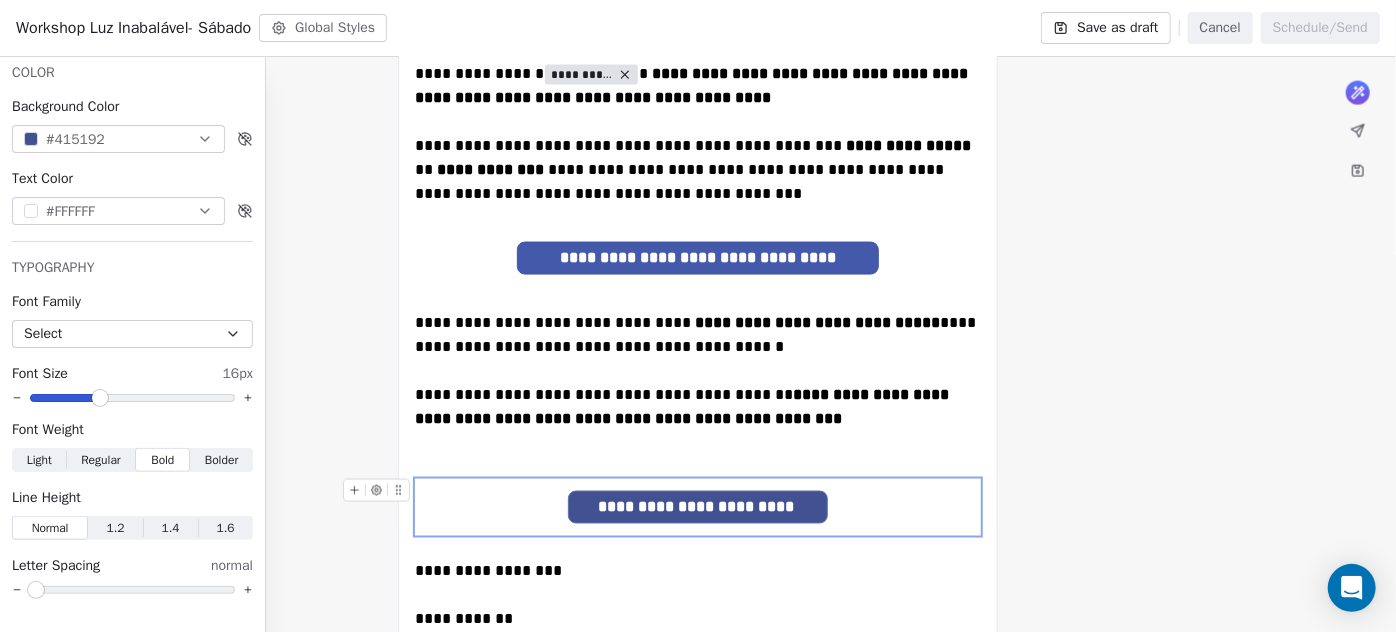 click on "**********" at bounding box center [698, 507] 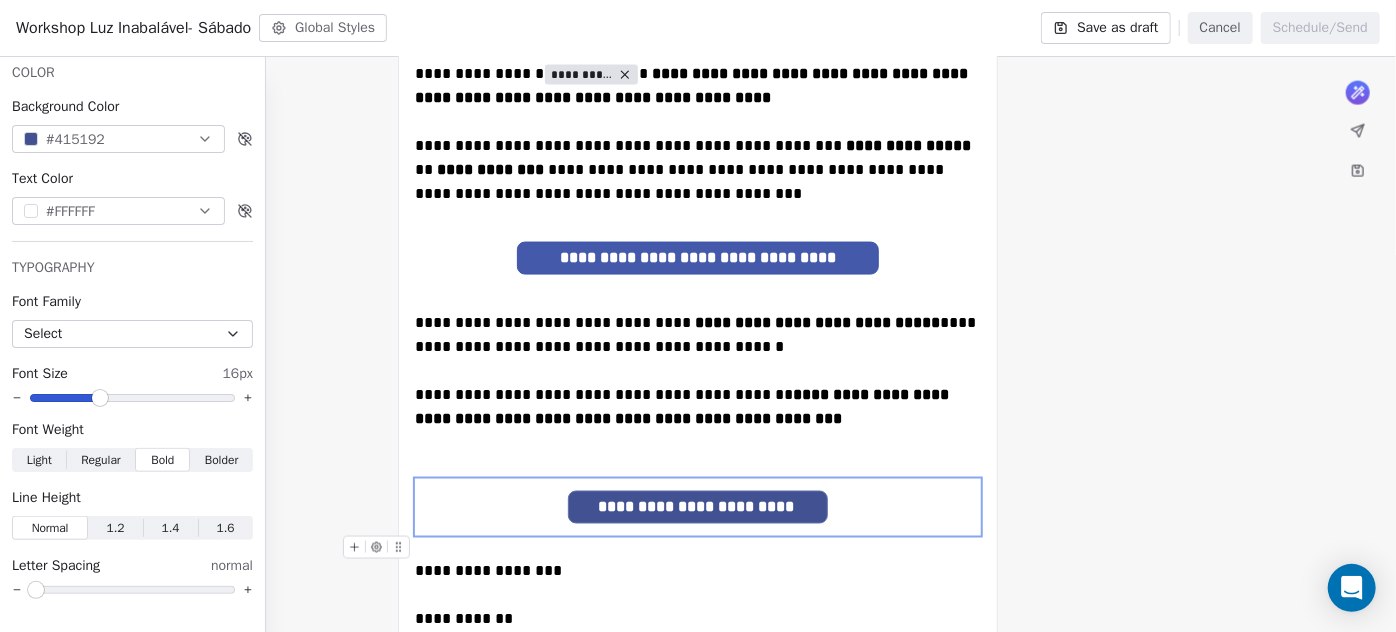 scroll, scrollTop: 1545, scrollLeft: 0, axis: vertical 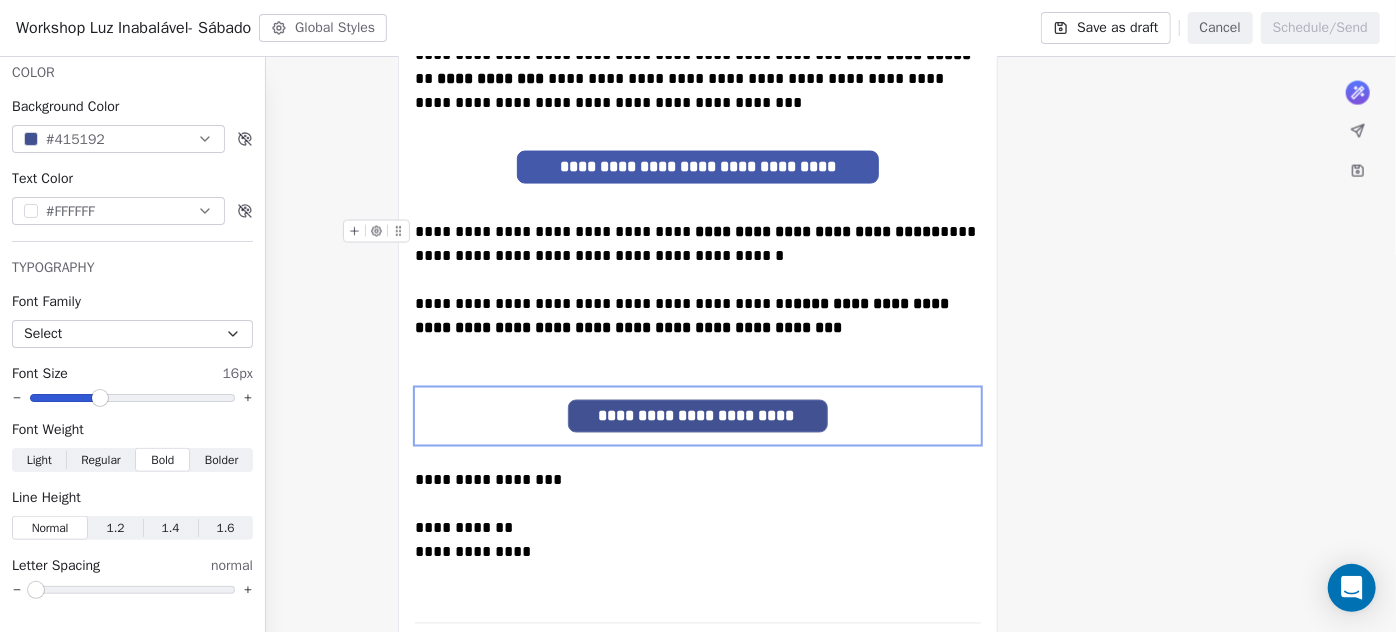 click on "**********" at bounding box center (698, 244) 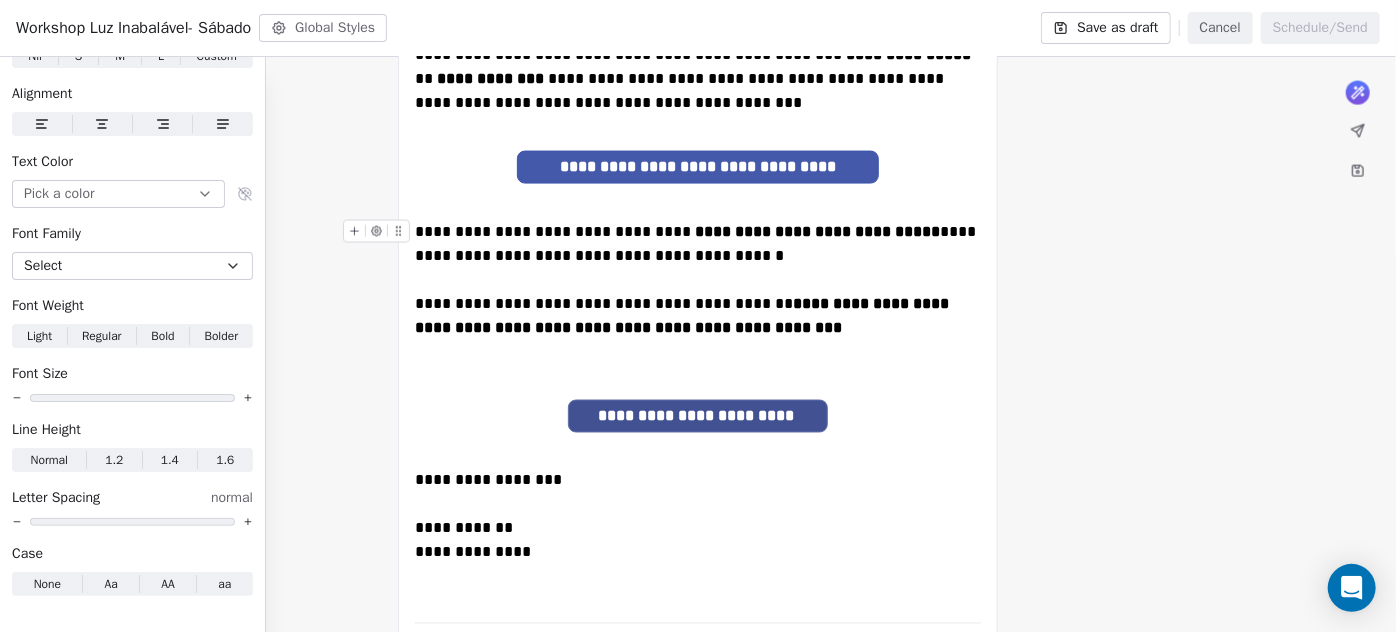 click on "**********" at bounding box center (697, 243) 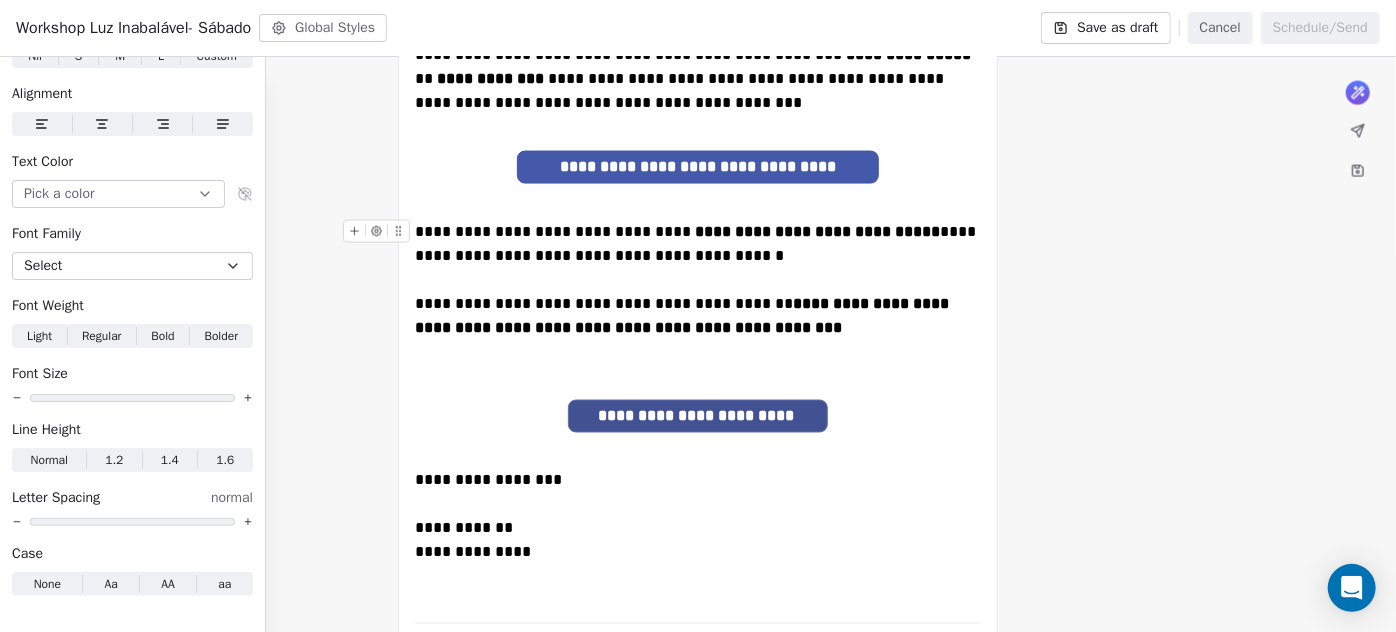 click on "**********" at bounding box center [697, 243] 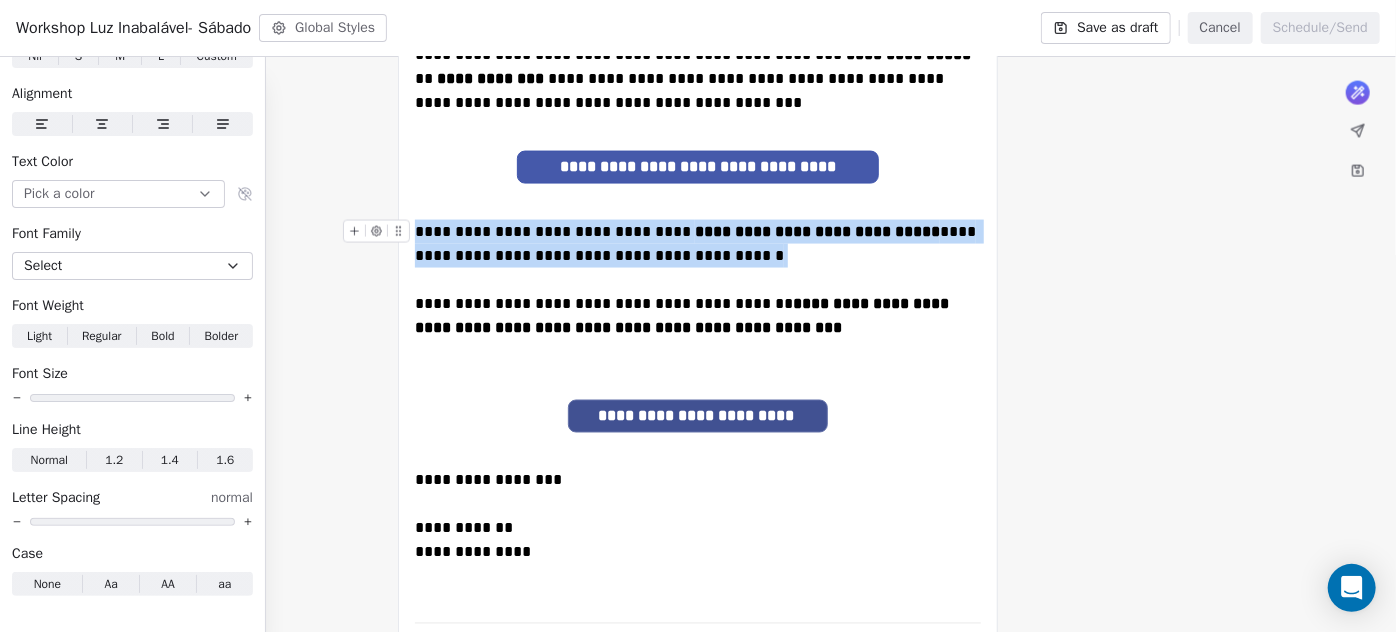 click on "**********" at bounding box center [817, 231] 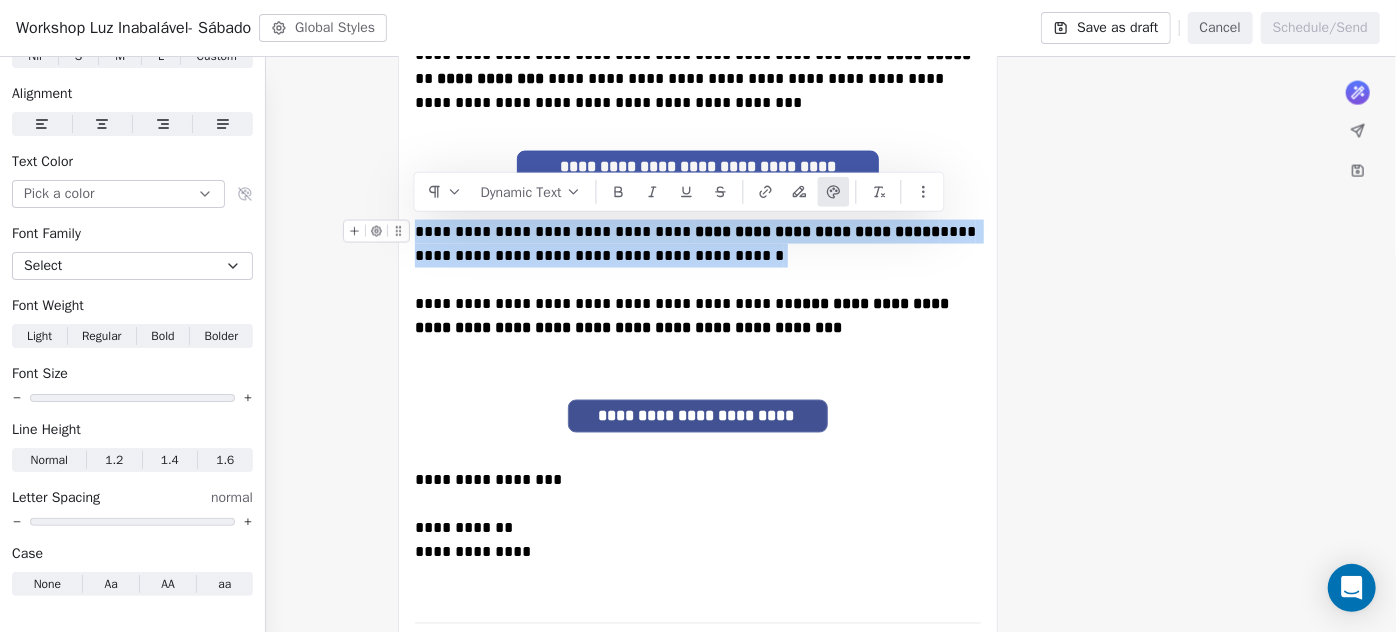 click on "**********" at bounding box center (817, 231) 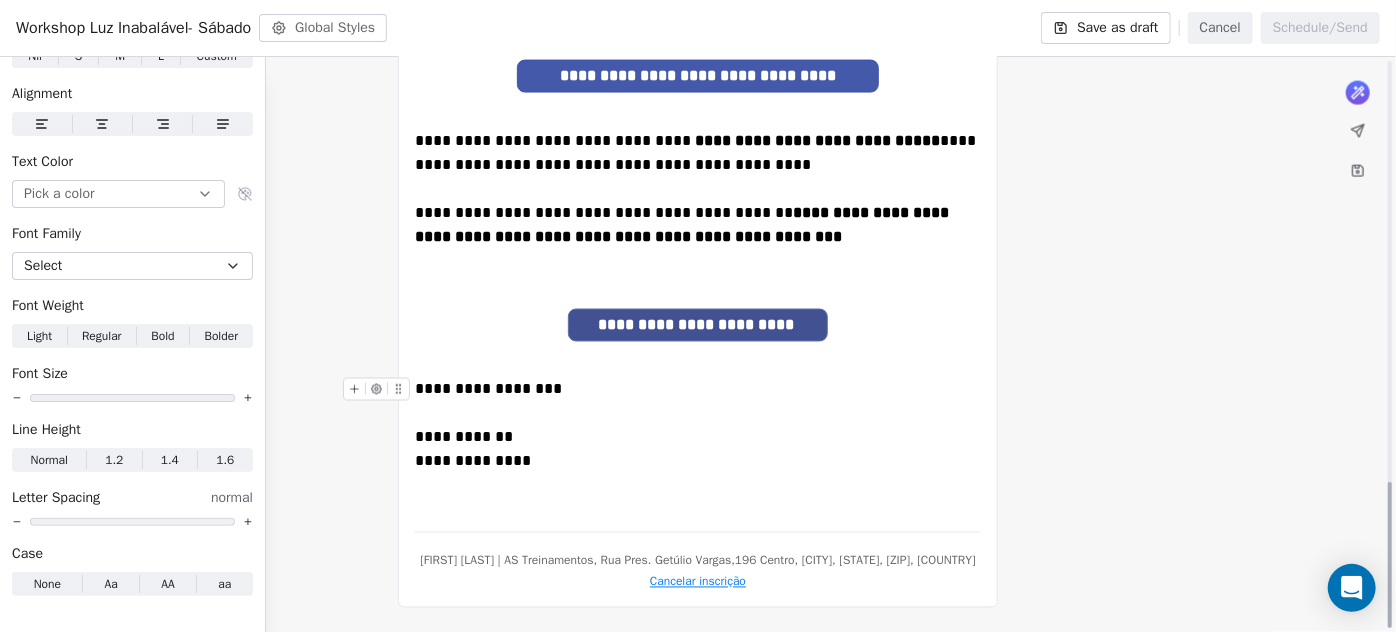 scroll, scrollTop: 1475, scrollLeft: 0, axis: vertical 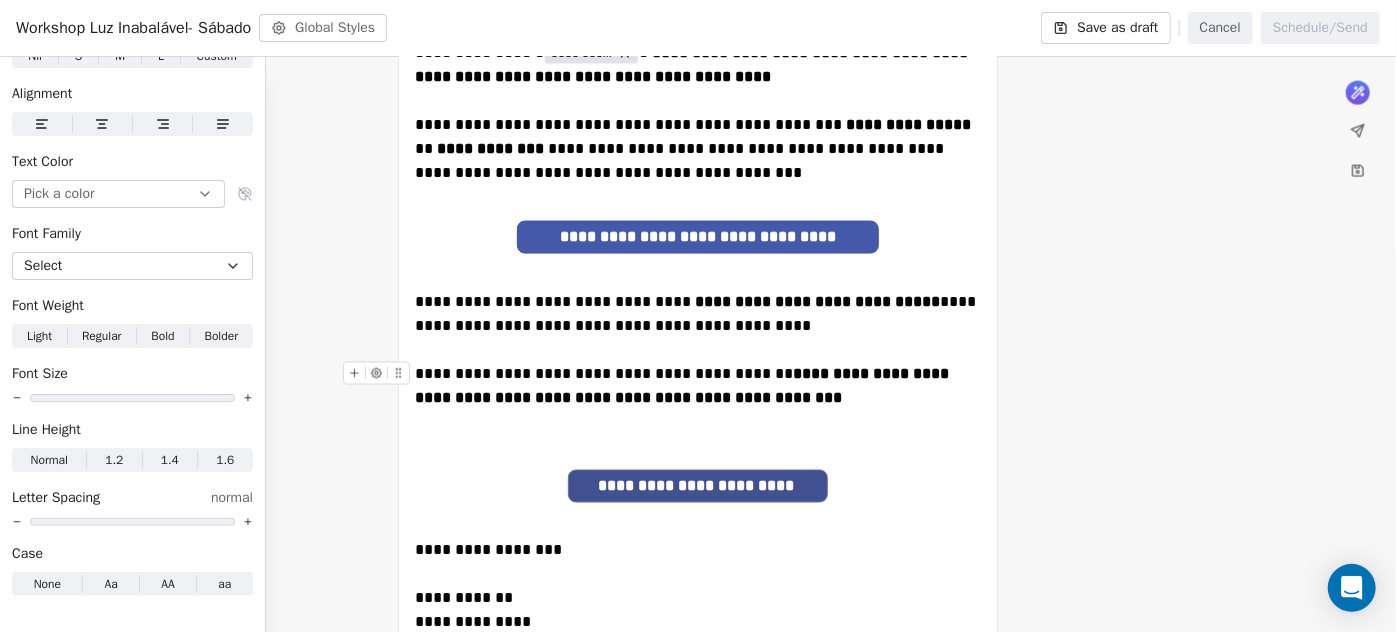 click on "**********" at bounding box center [698, 386] 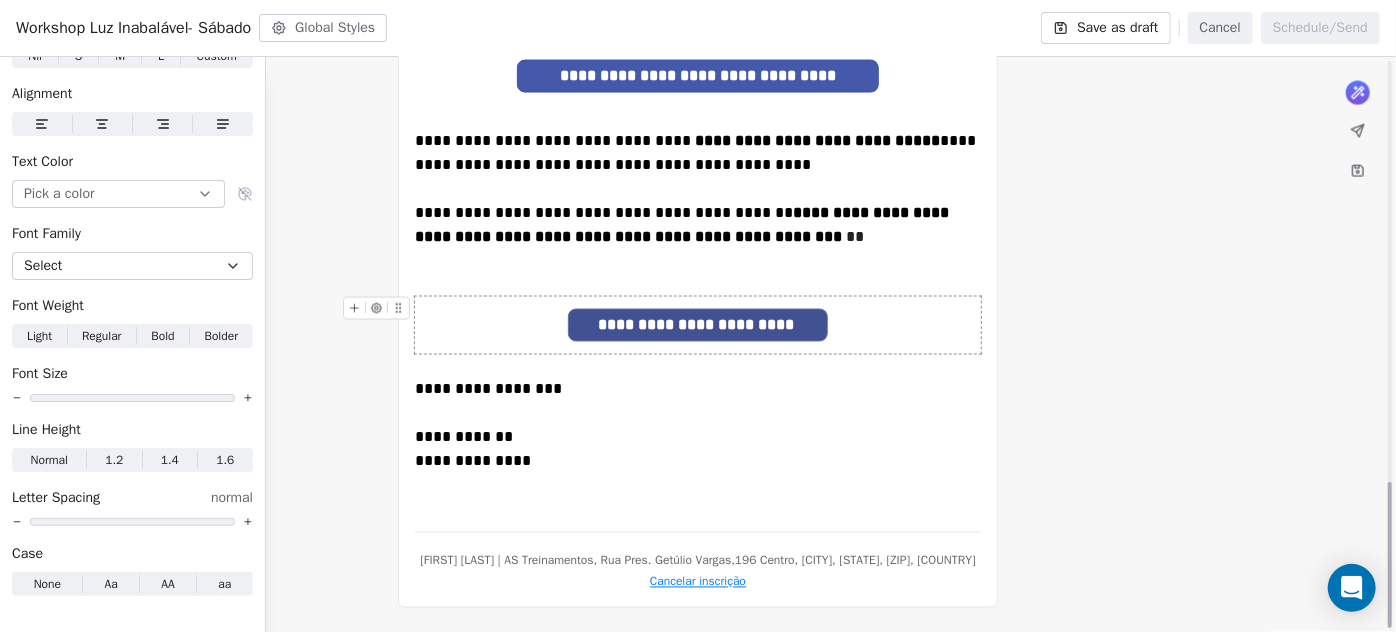 scroll, scrollTop: 1566, scrollLeft: 0, axis: vertical 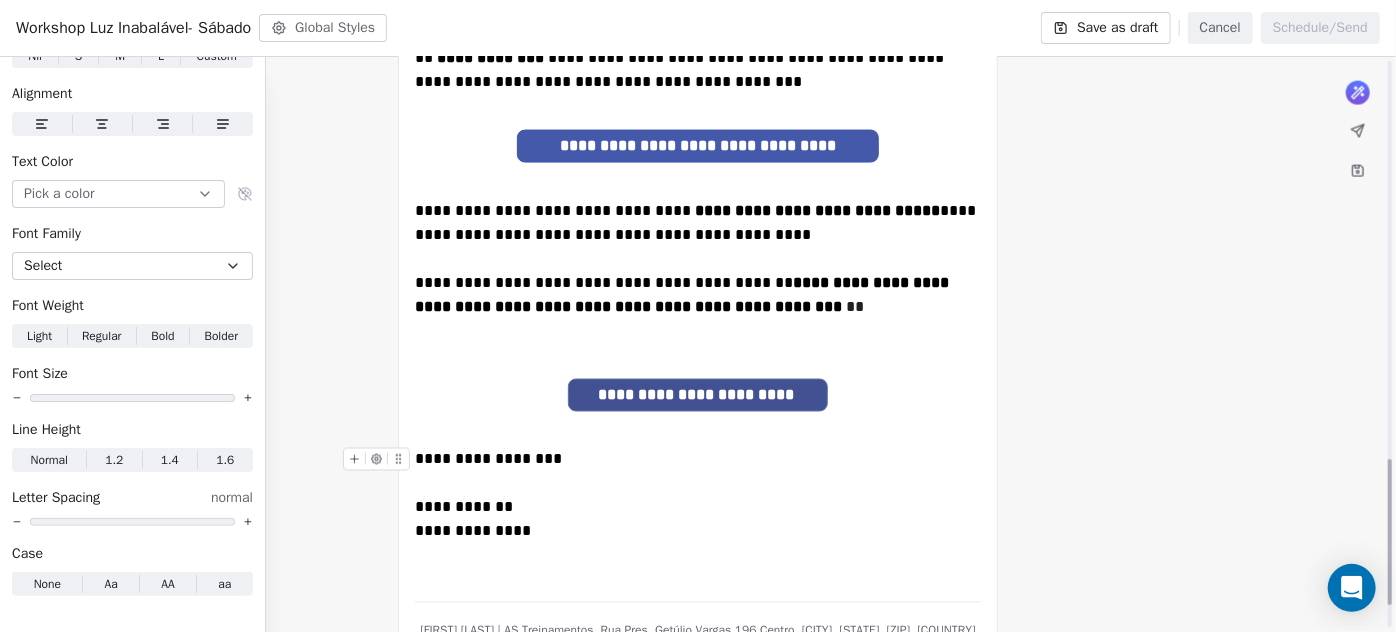 click on "**********" at bounding box center [698, 460] 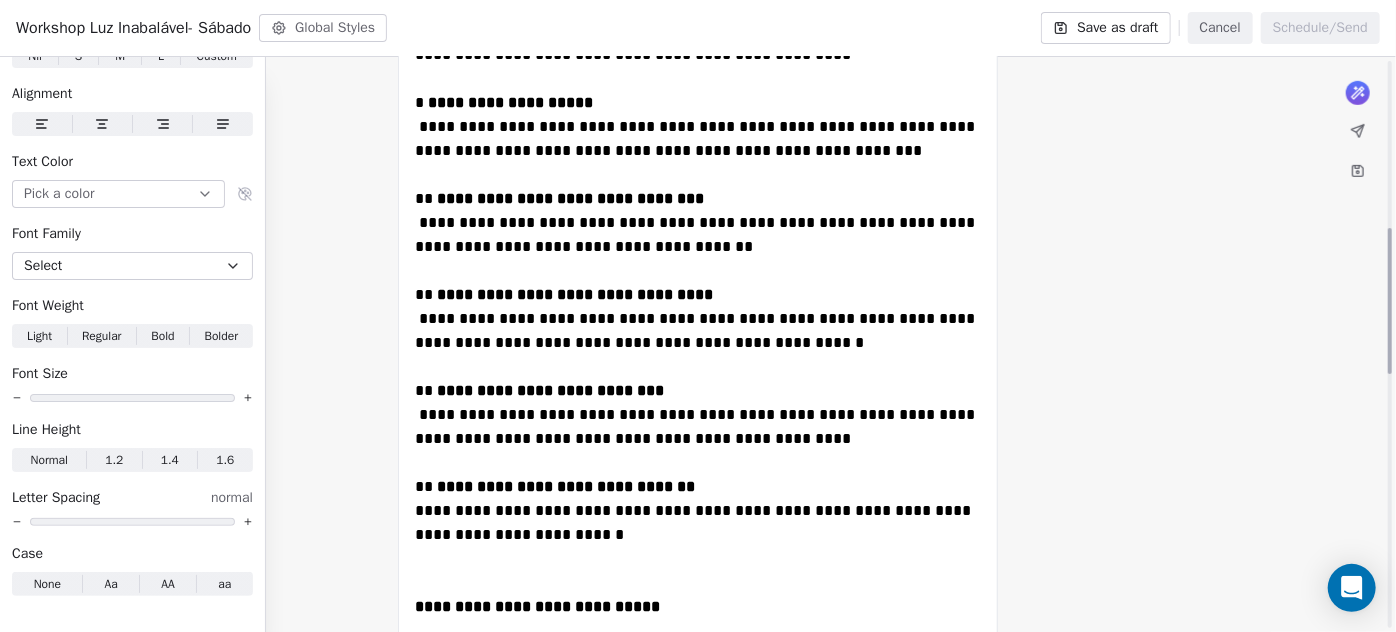 scroll, scrollTop: 1112, scrollLeft: 0, axis: vertical 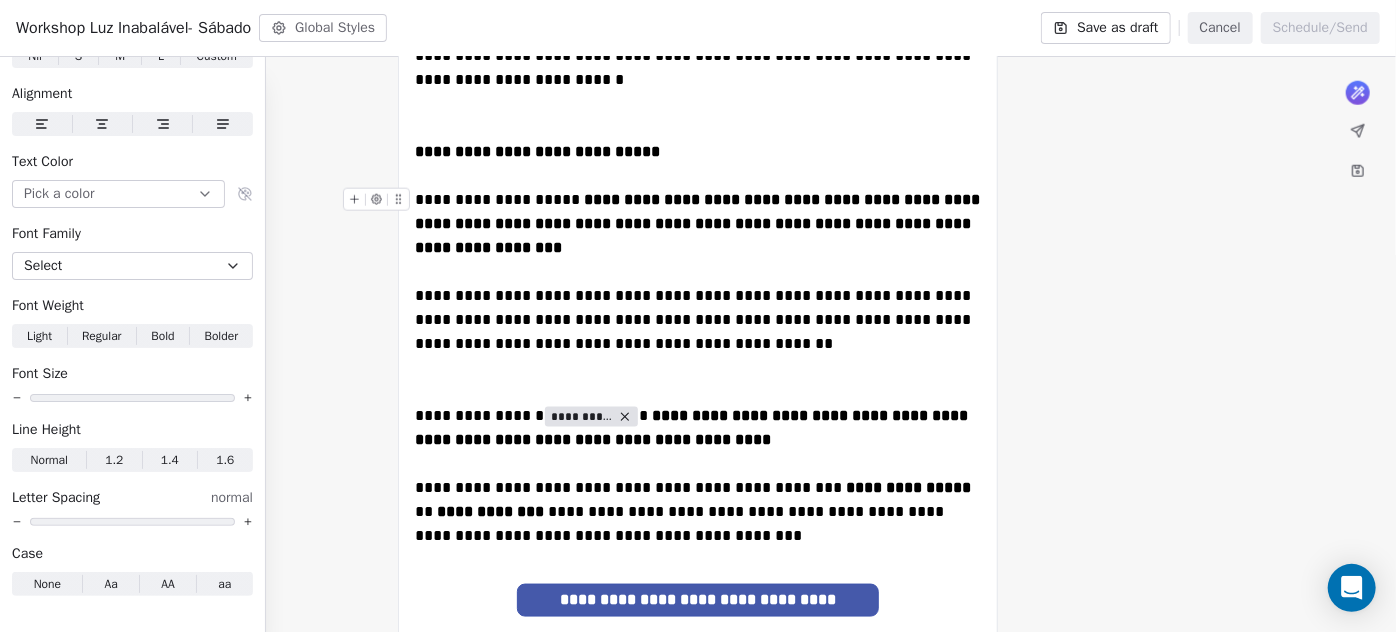 click on "**********" at bounding box center [698, 224] 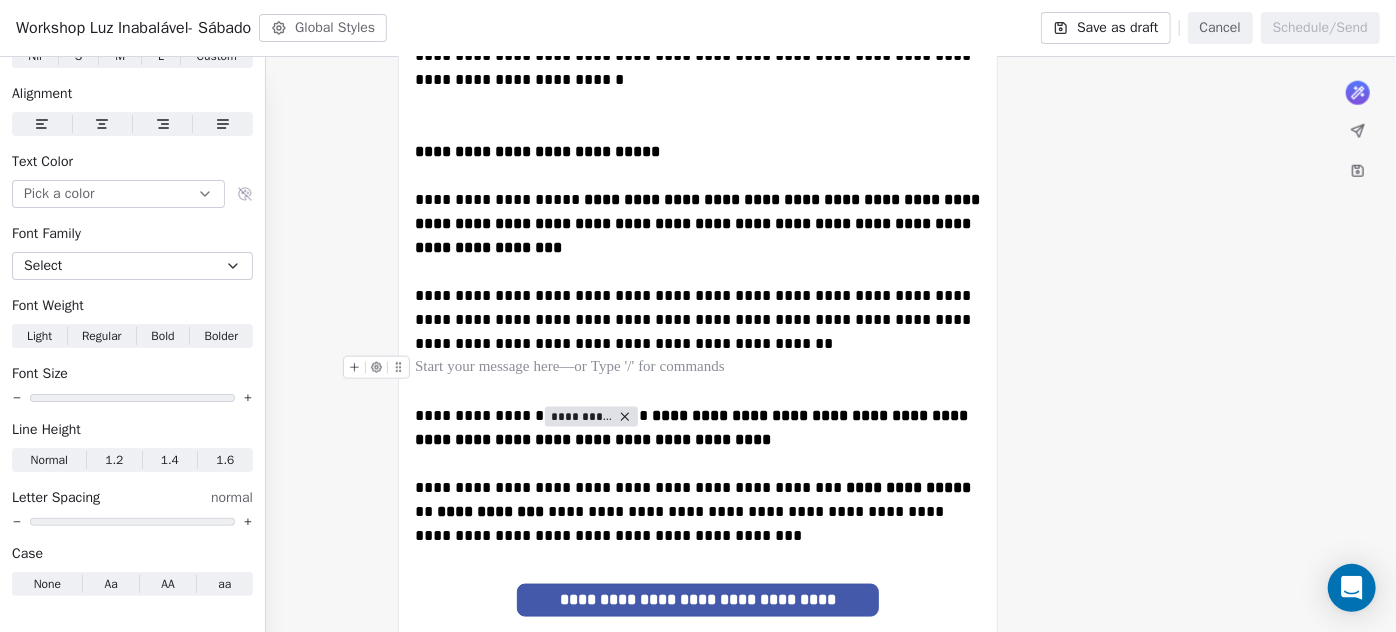 click at bounding box center [698, 368] 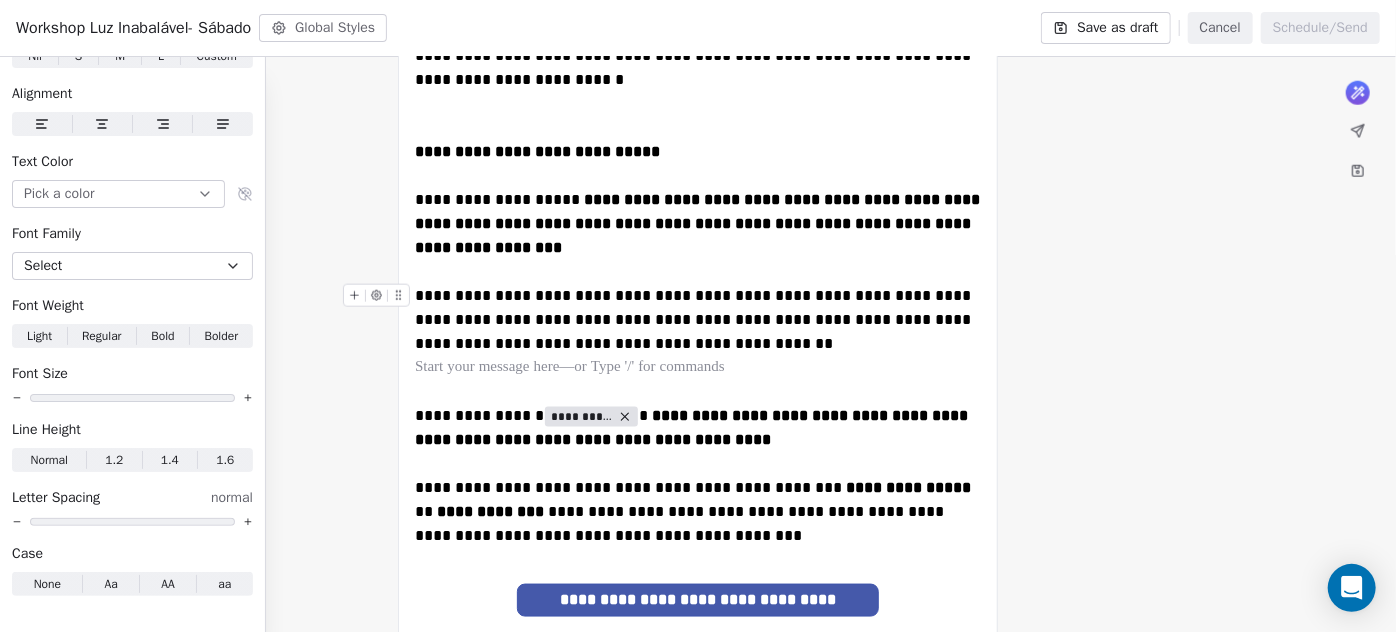 click on "**********" at bounding box center (698, 320) 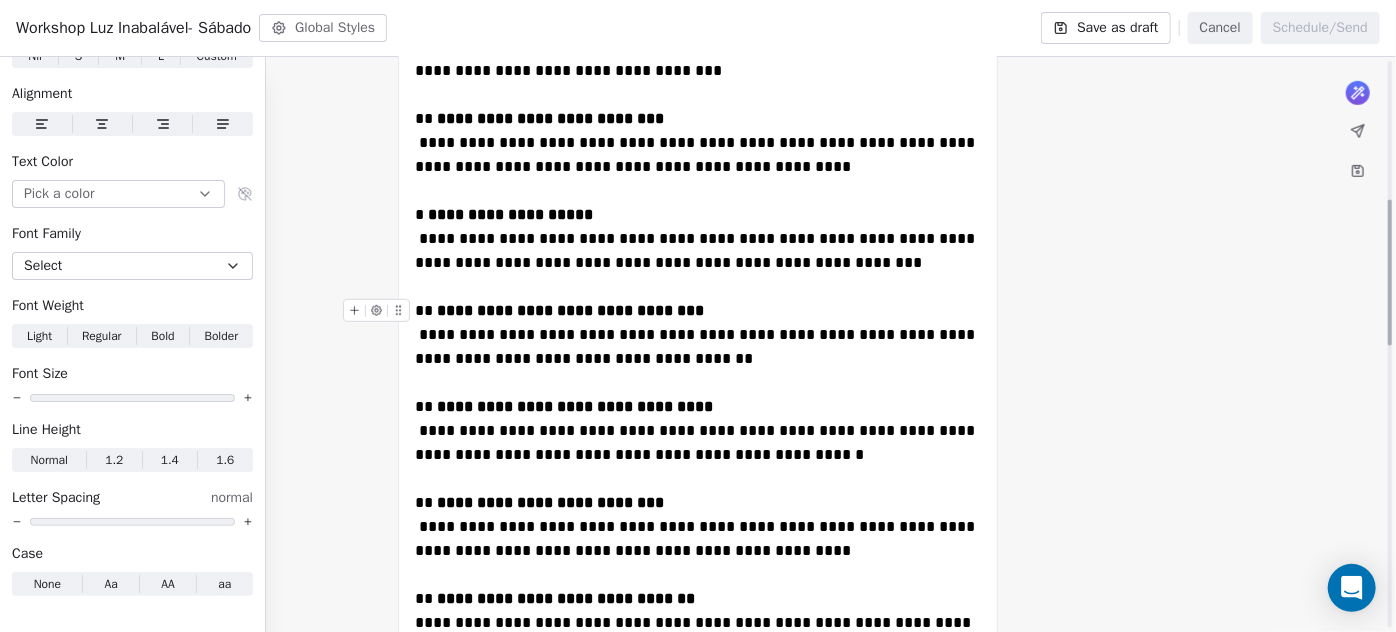 scroll, scrollTop: 1363, scrollLeft: 0, axis: vertical 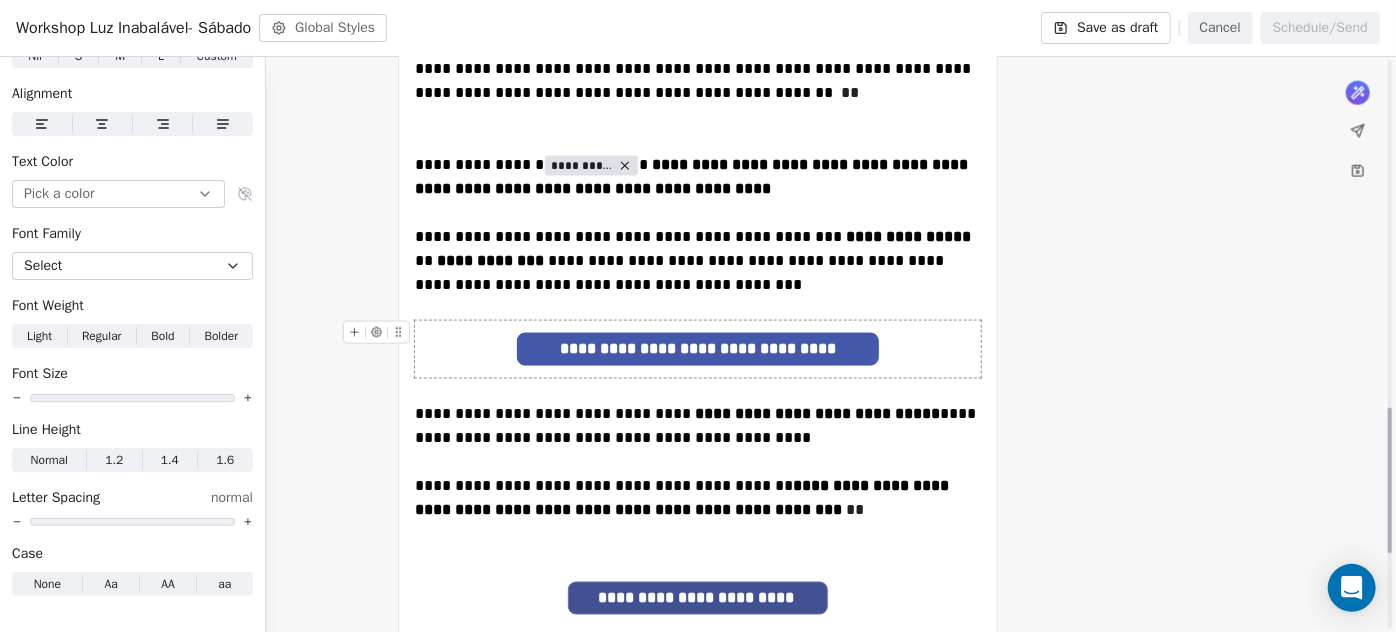 click on "**********" at bounding box center (698, 349) 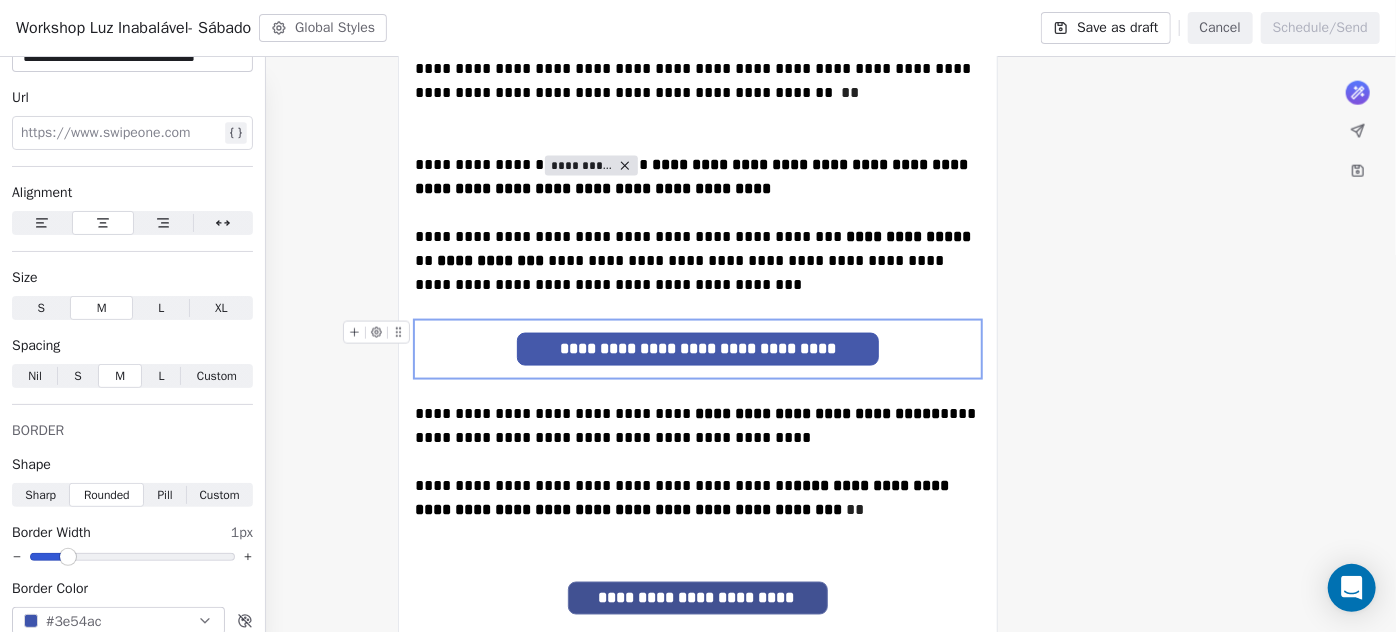 scroll, scrollTop: 760, scrollLeft: 0, axis: vertical 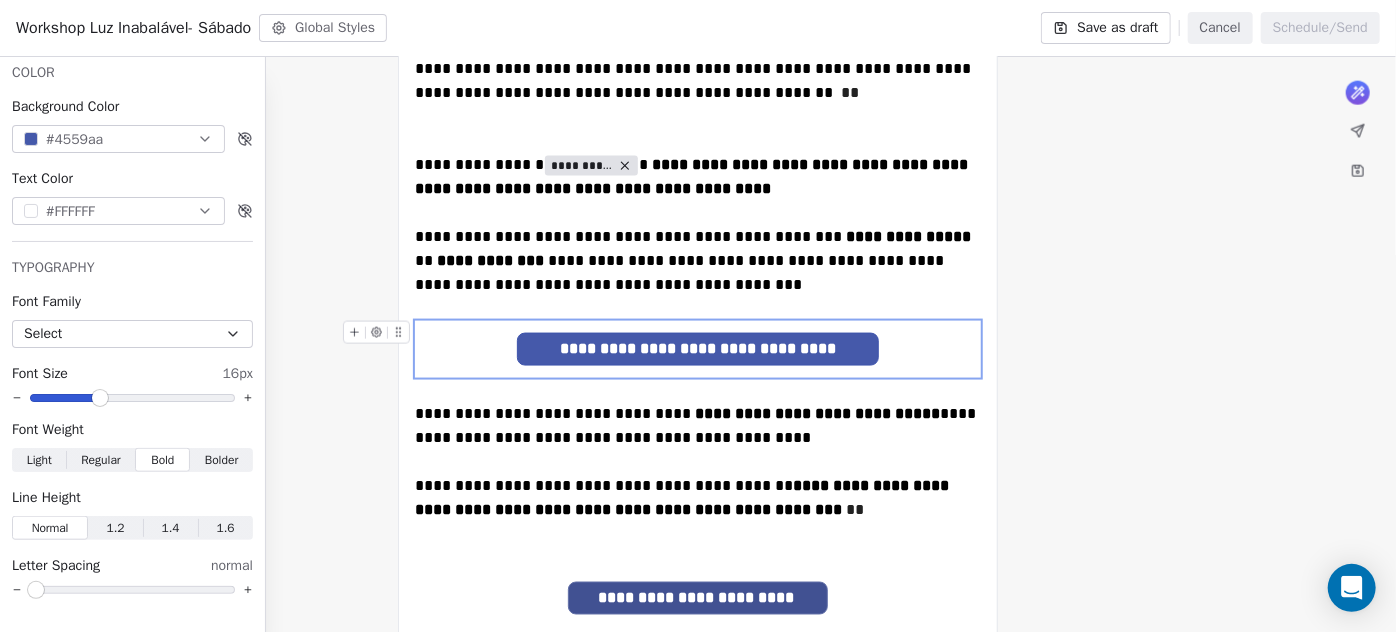click on "**********" at bounding box center [698, 349] 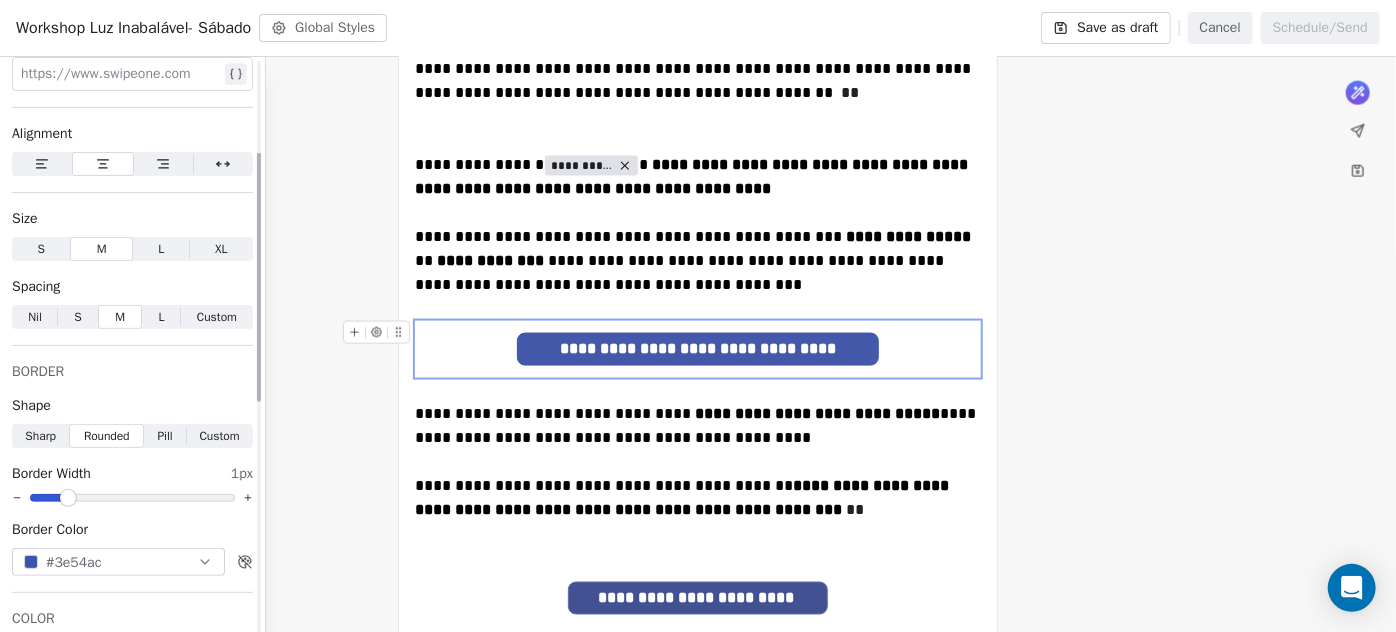 scroll, scrollTop: 0, scrollLeft: 0, axis: both 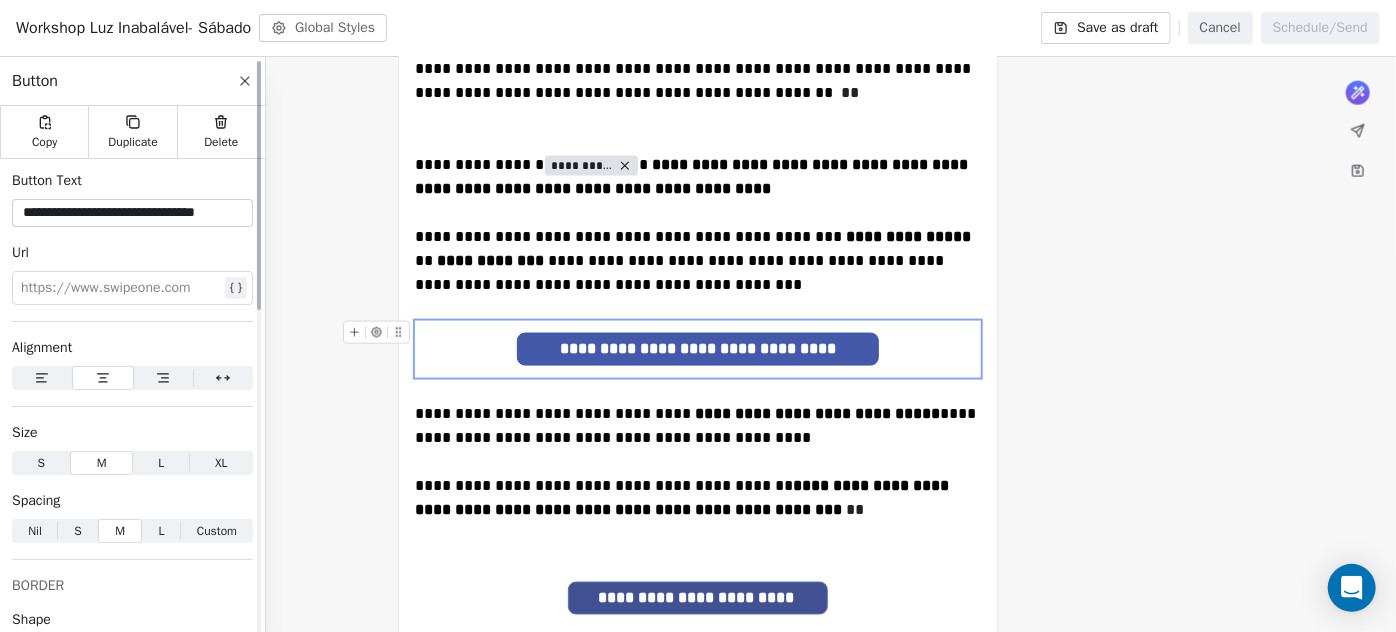 click at bounding box center (120, 288) 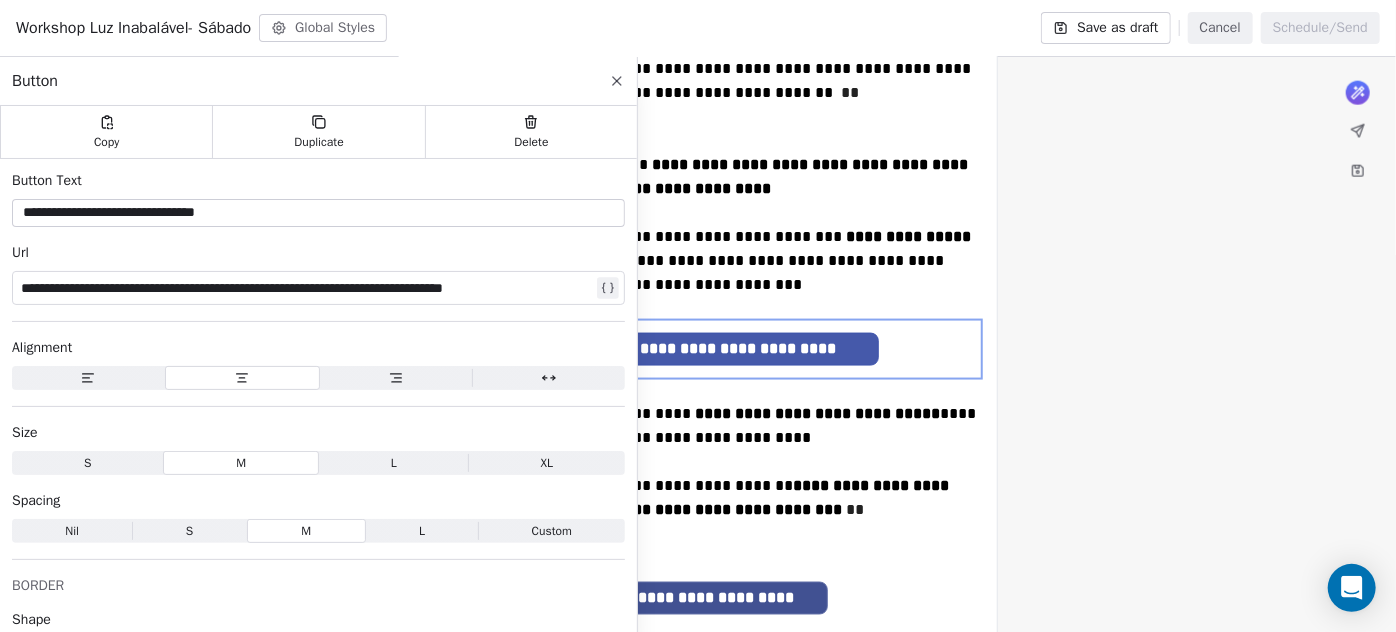 click on "**********" at bounding box center [698, 261] 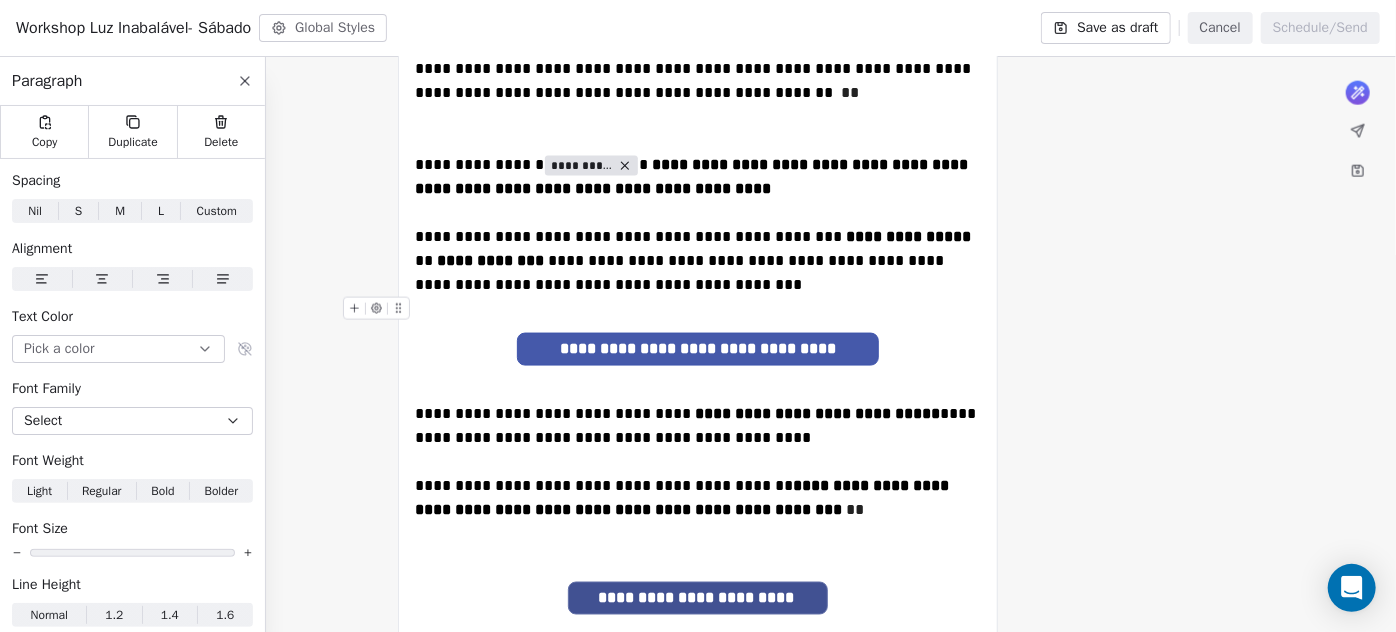 scroll, scrollTop: 1636, scrollLeft: 0, axis: vertical 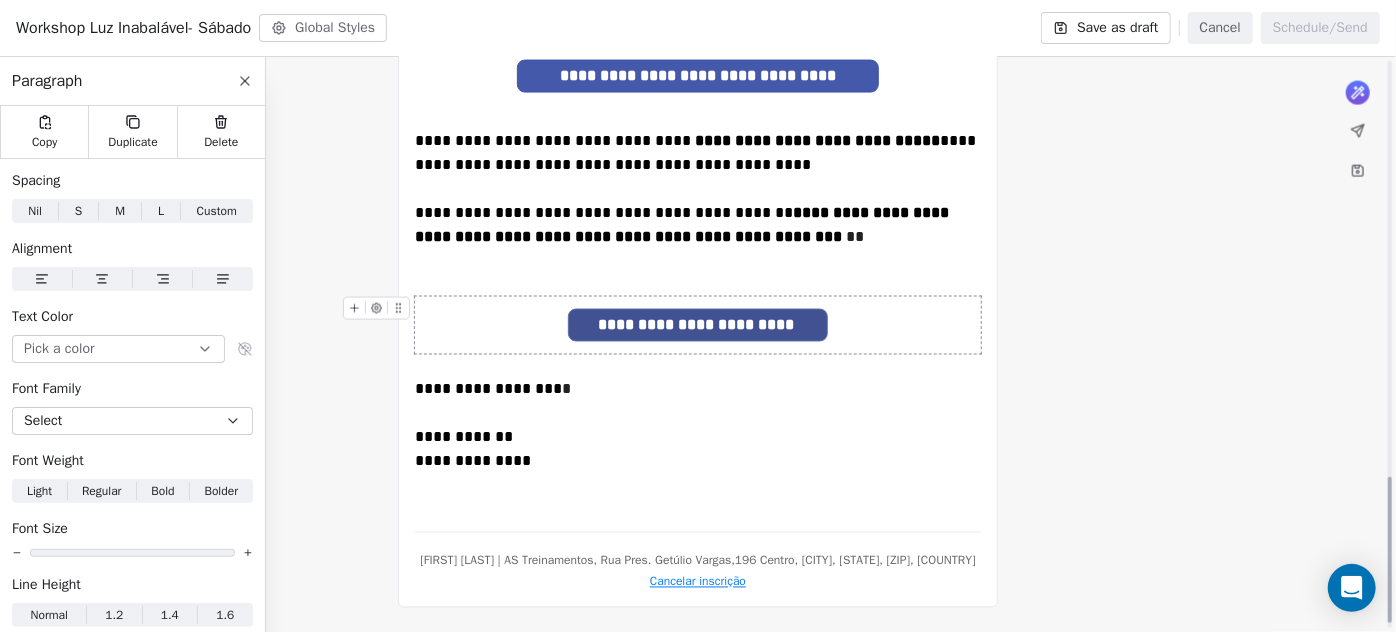 click on "**********" at bounding box center [698, 325] 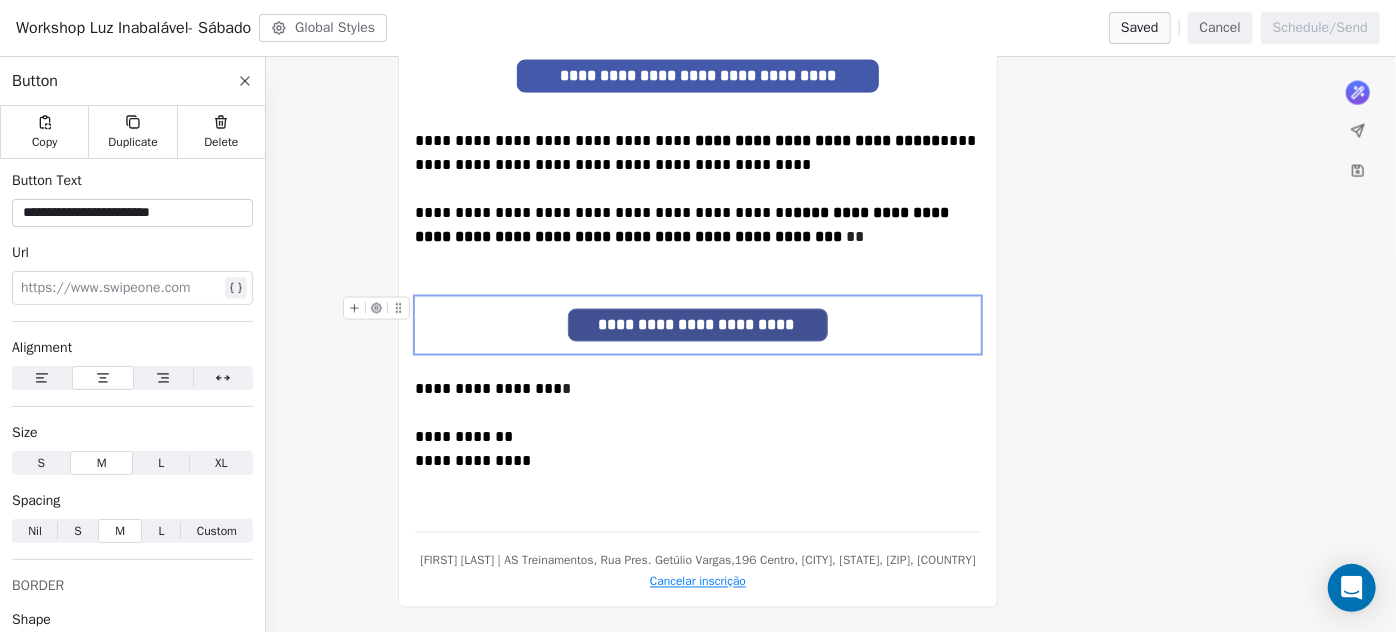 click on "**********" at bounding box center [698, 325] 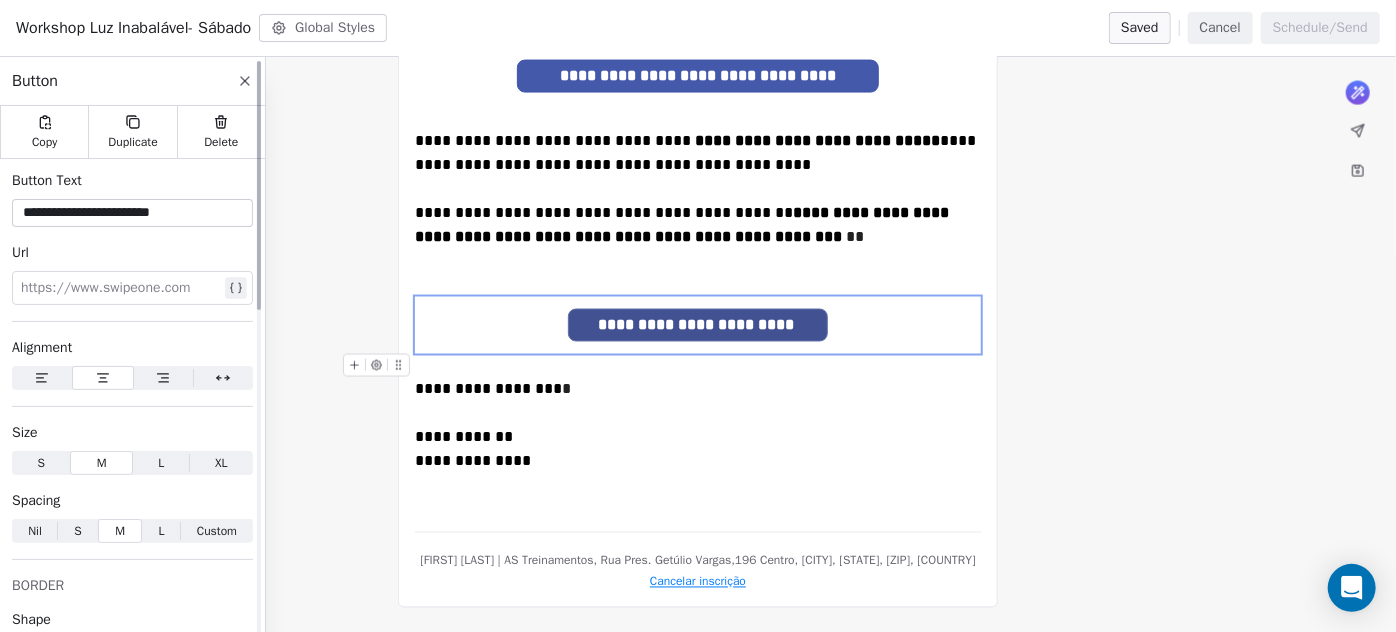click at bounding box center [120, 288] 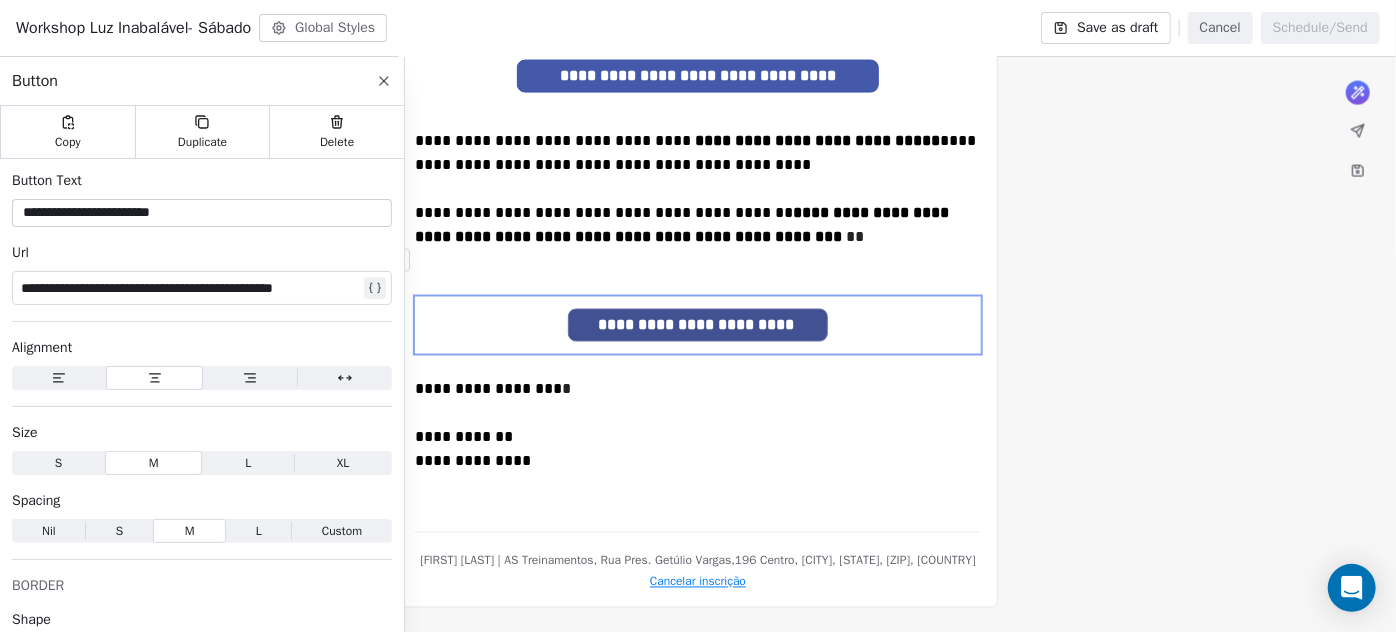 click at bounding box center (698, 261) 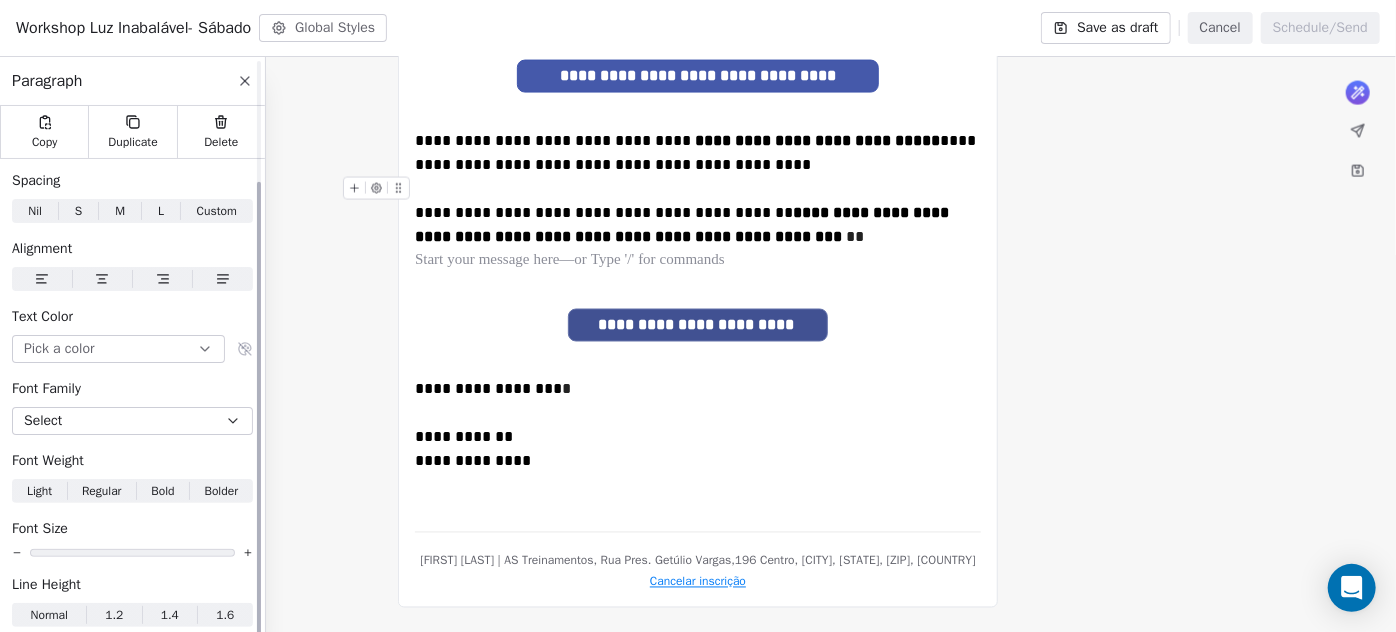 scroll, scrollTop: 155, scrollLeft: 0, axis: vertical 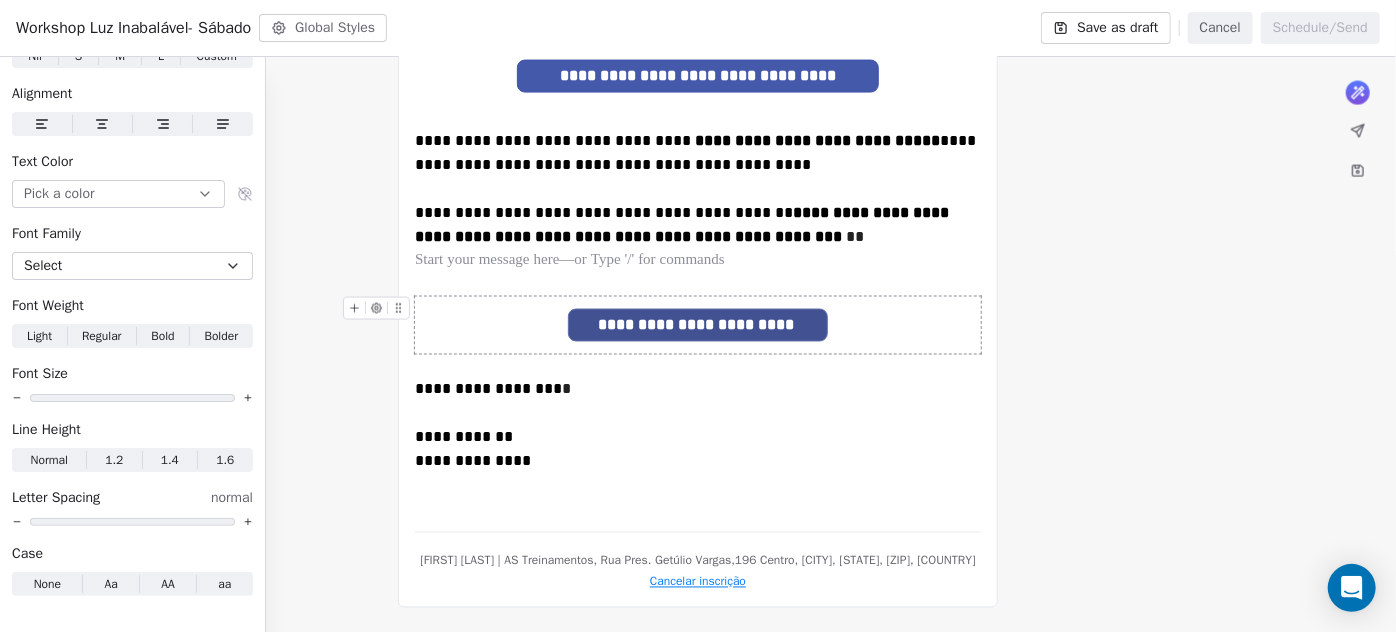 click on "**********" at bounding box center (698, 325) 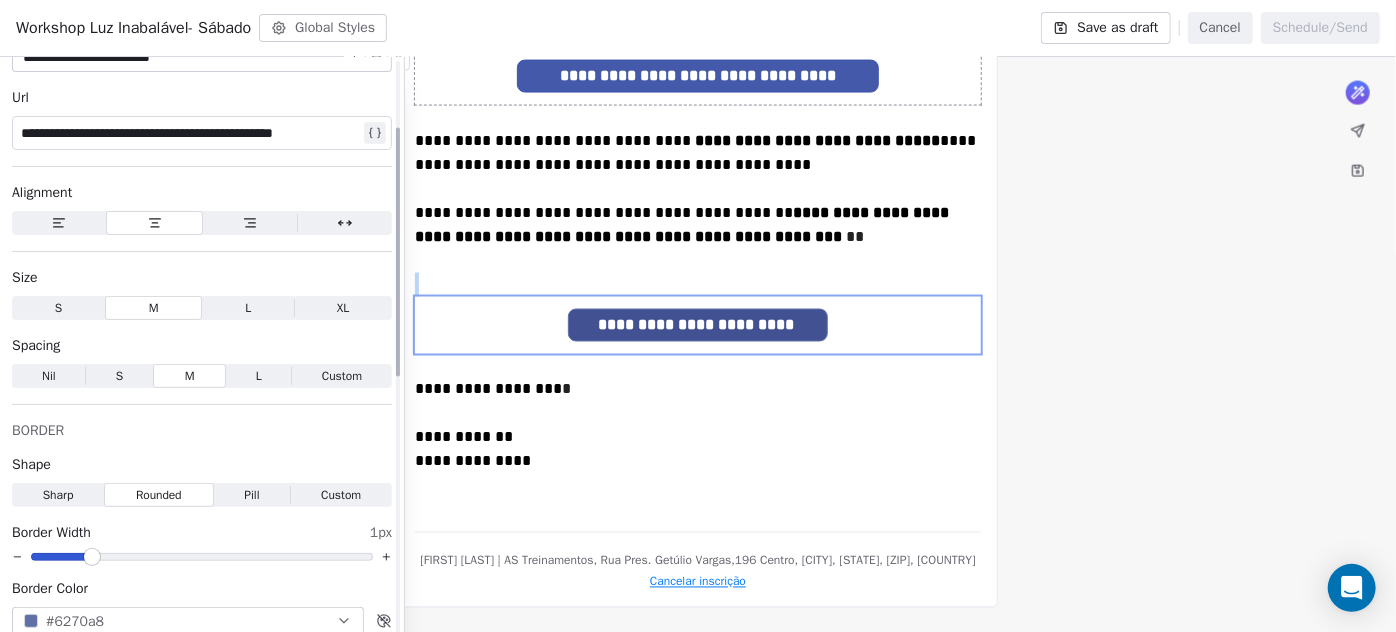 scroll, scrollTop: 0, scrollLeft: 0, axis: both 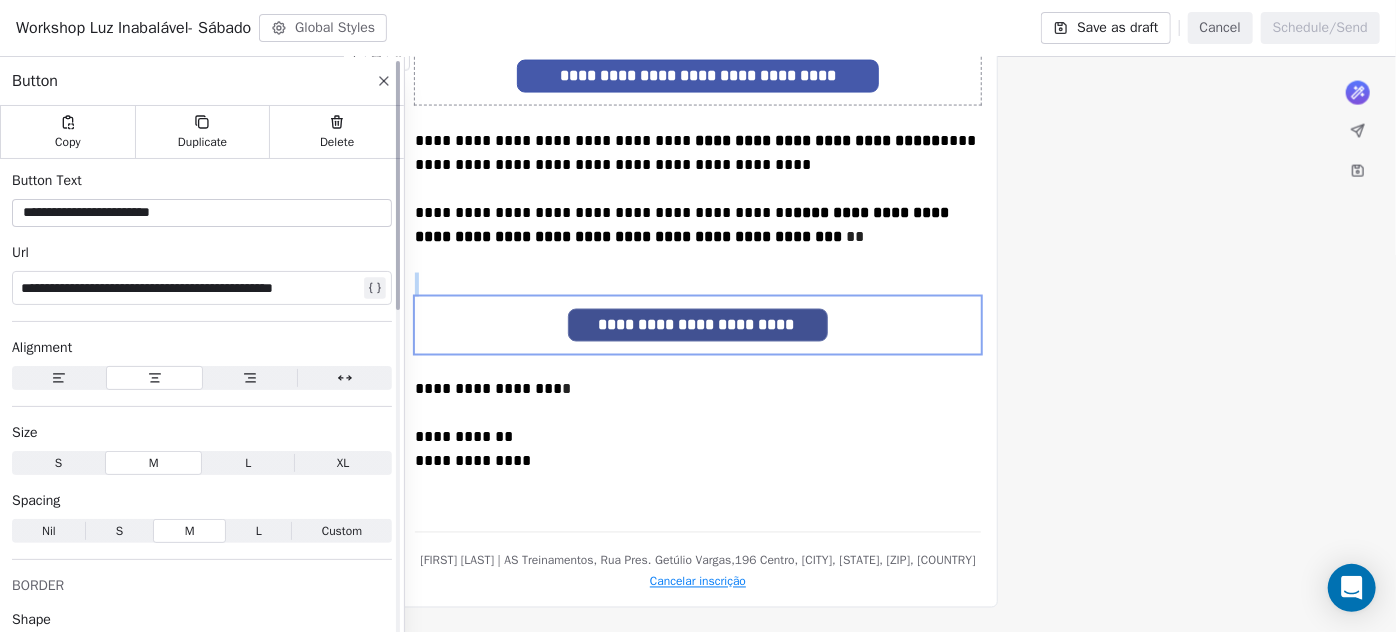 click 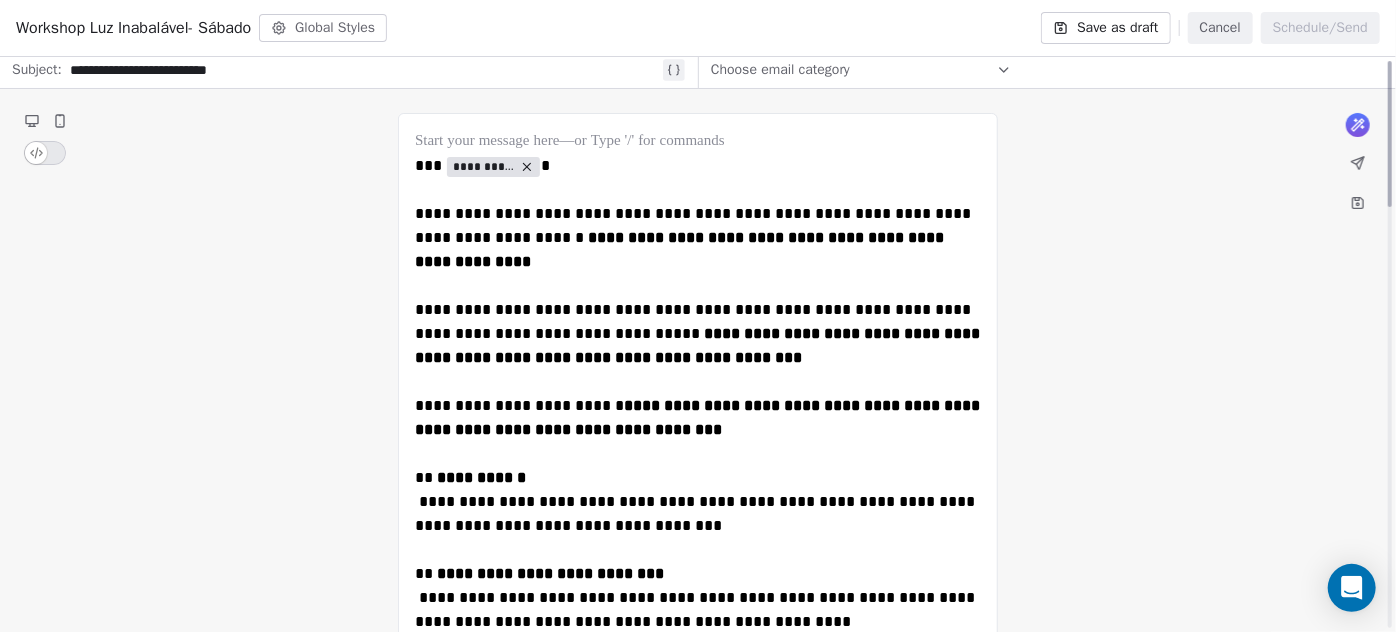 scroll, scrollTop: 0, scrollLeft: 0, axis: both 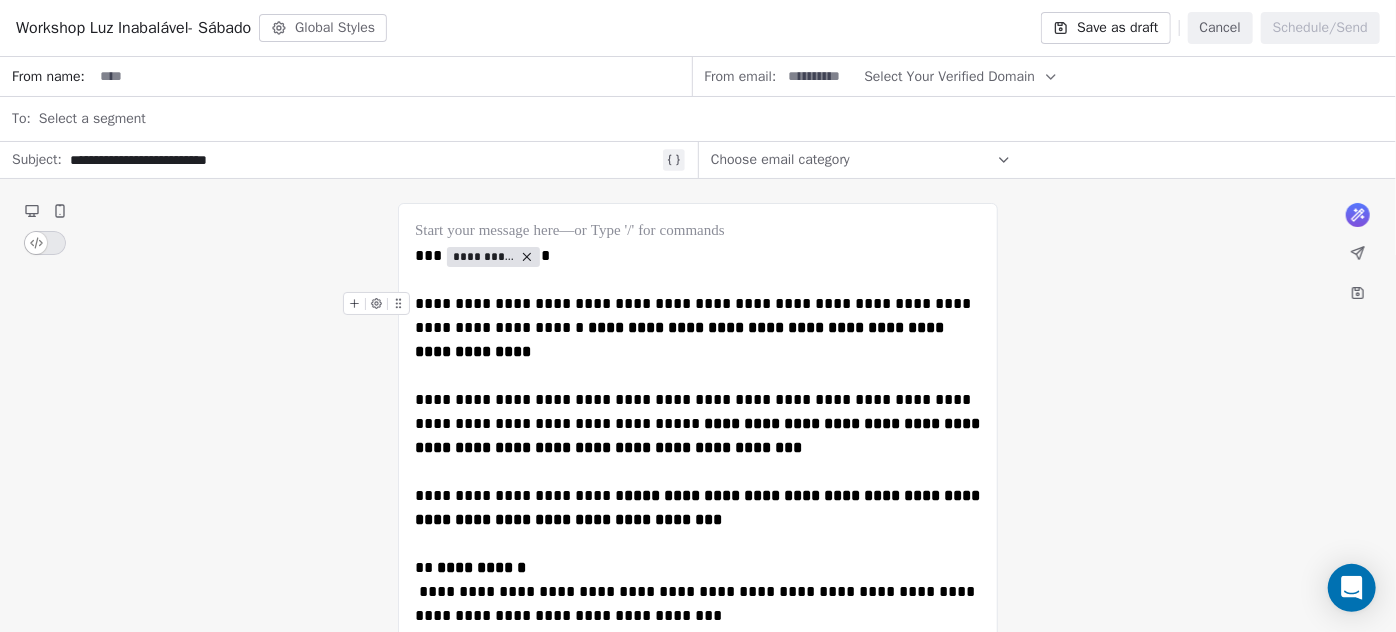 click at bounding box center (392, 76) 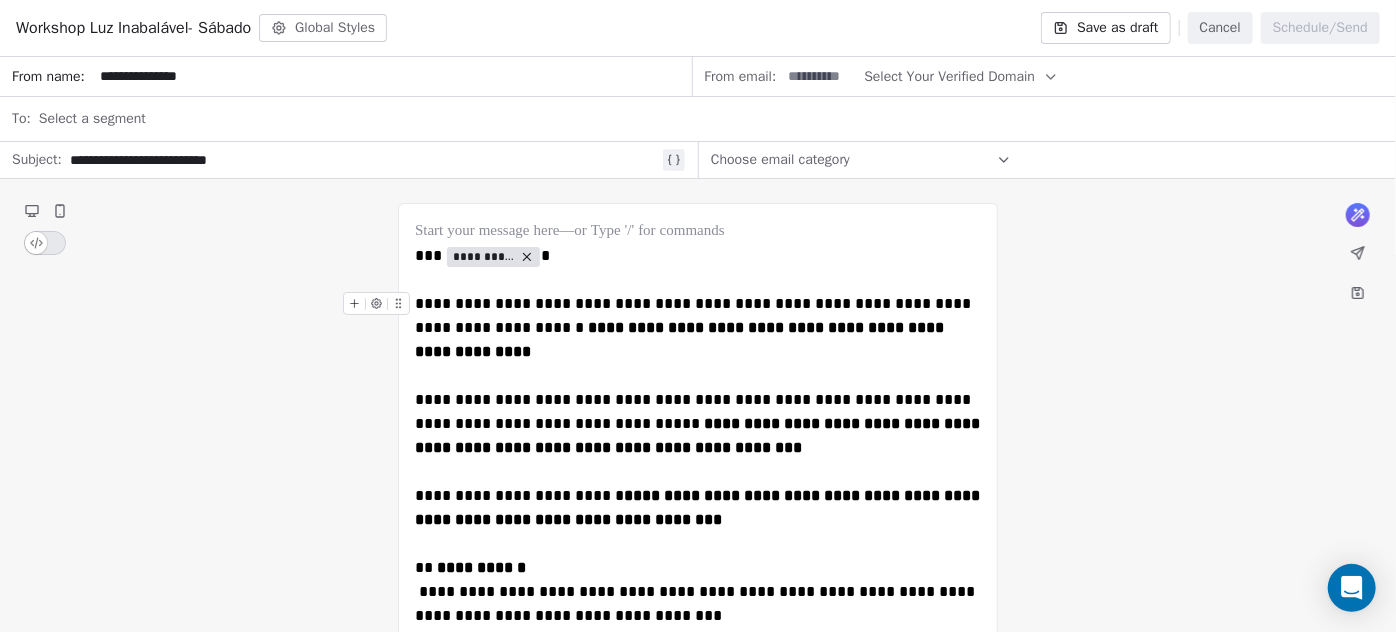 type on "**********" 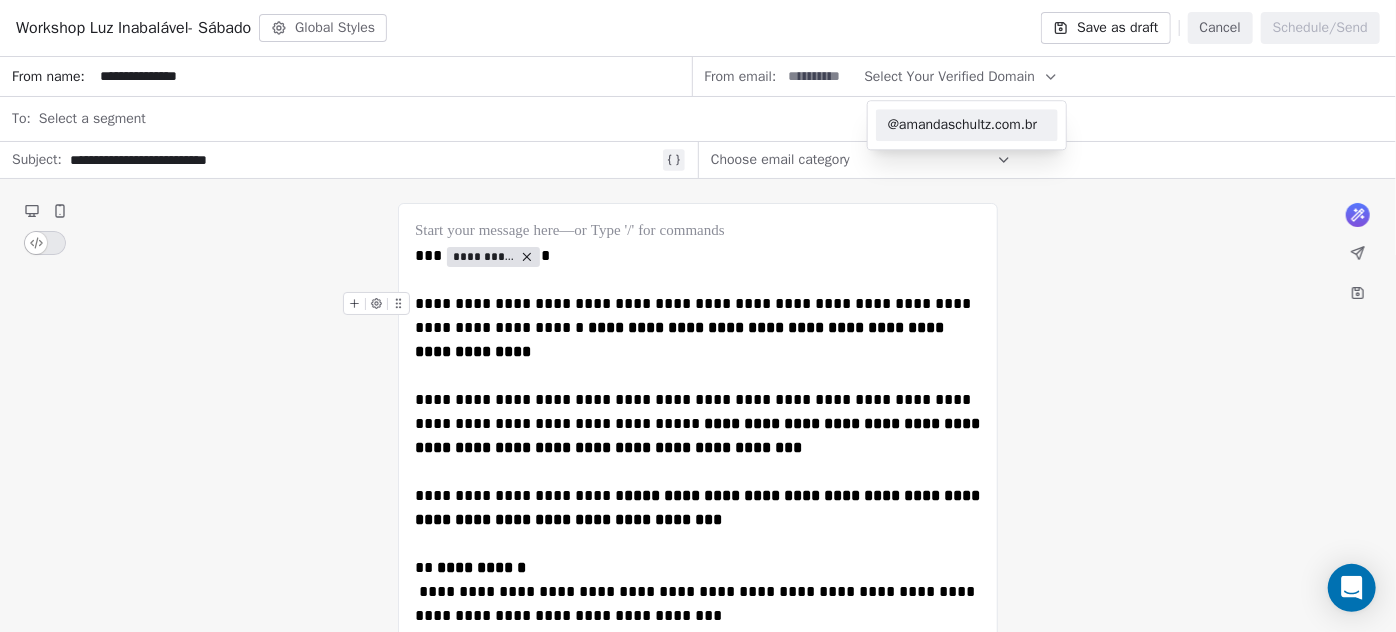 click on "@amandaschultz.com.br" at bounding box center [967, 125] 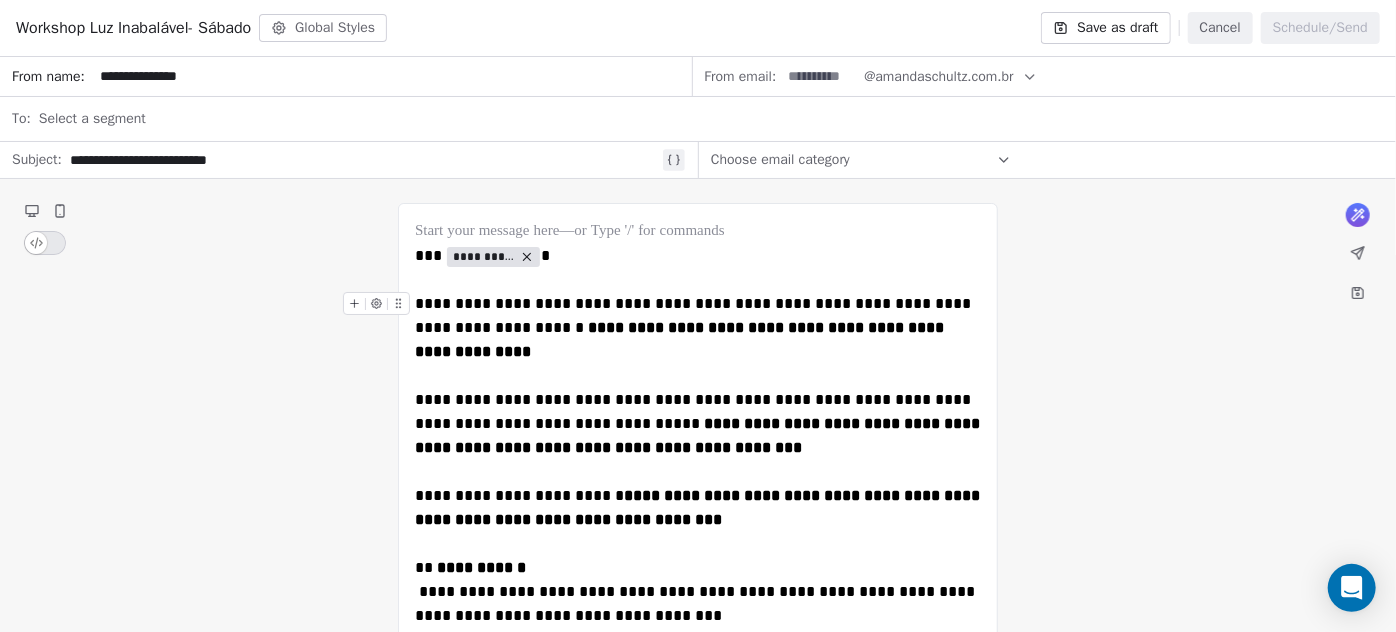 click at bounding box center (820, 76) 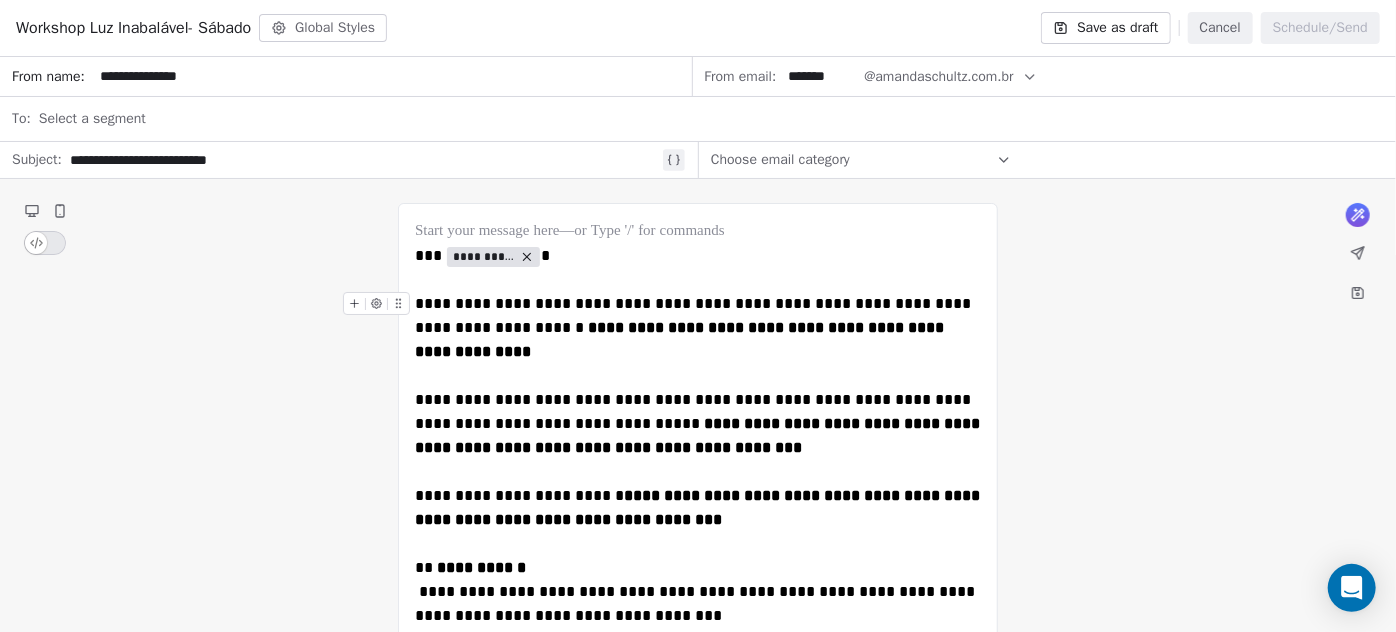 type on "*******" 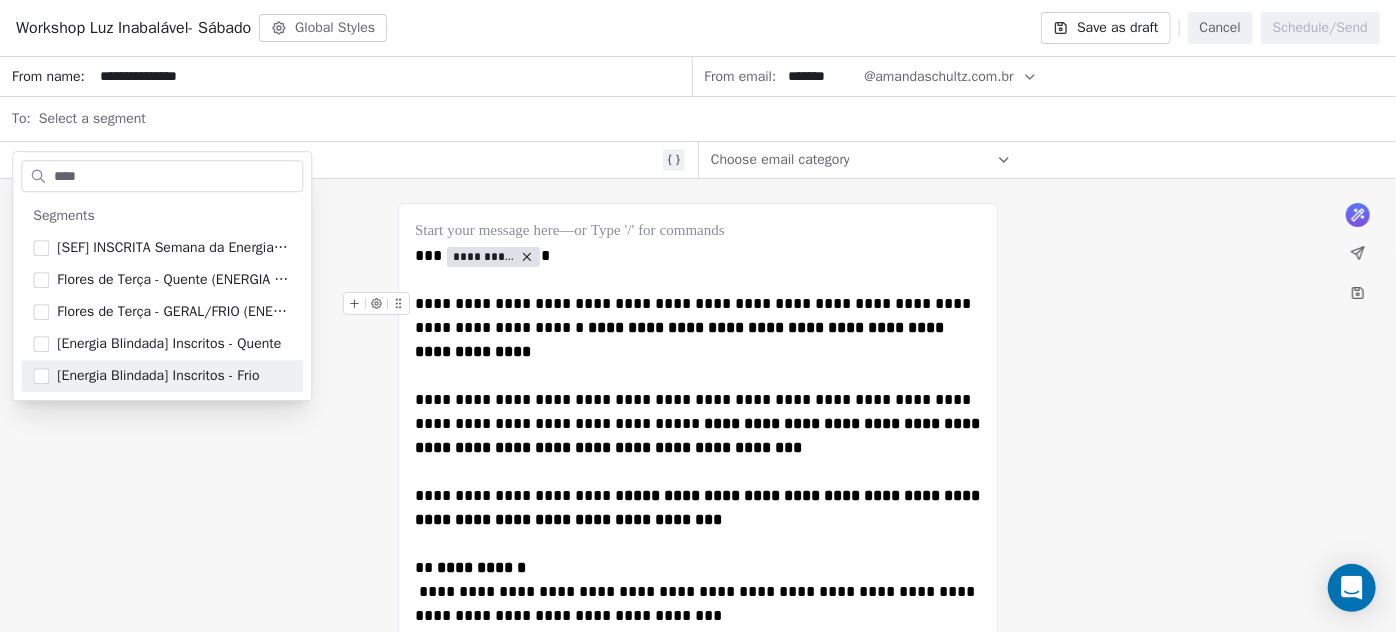 type on "****" 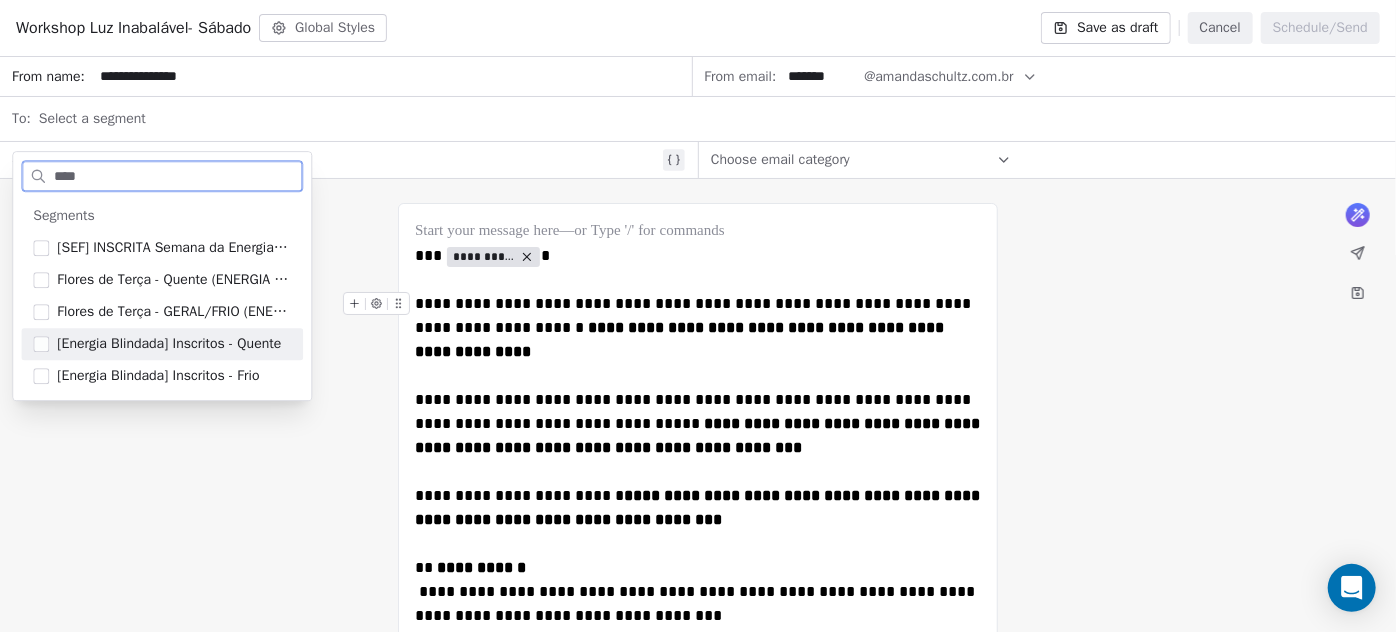 click on "[Energia Blindada] Inscritos - Quente" at bounding box center [169, 344] 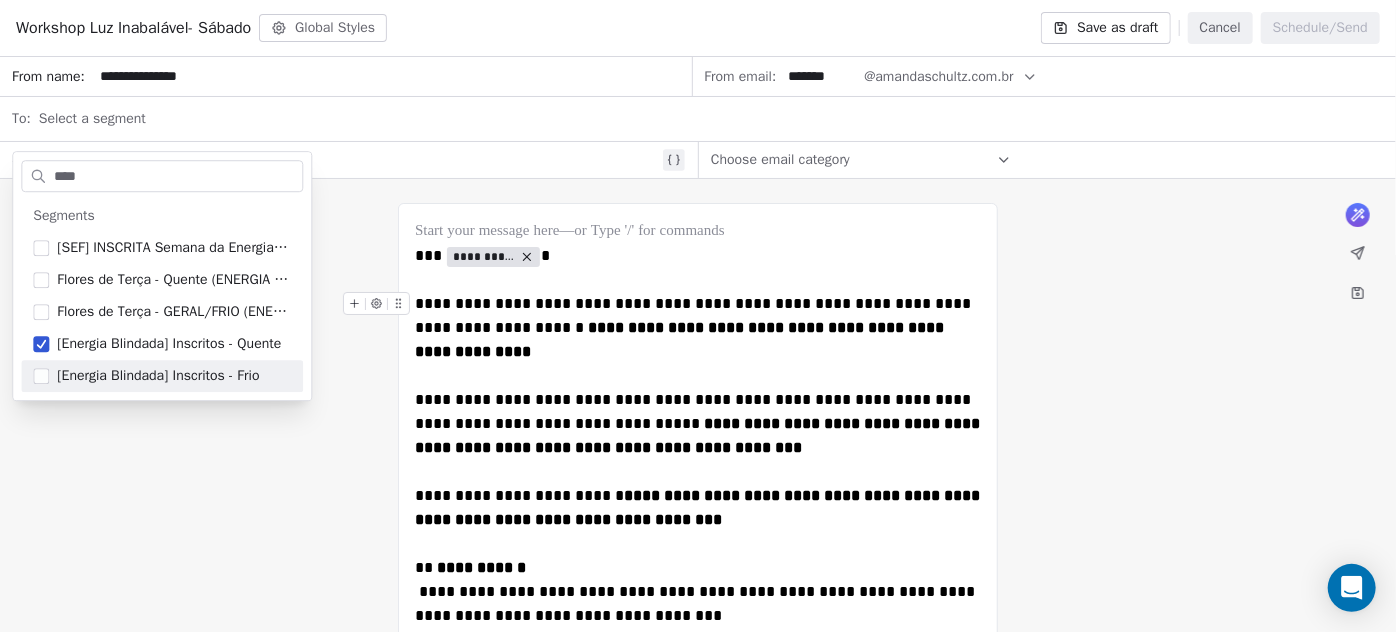 click on "**********" at bounding box center [698, 1223] 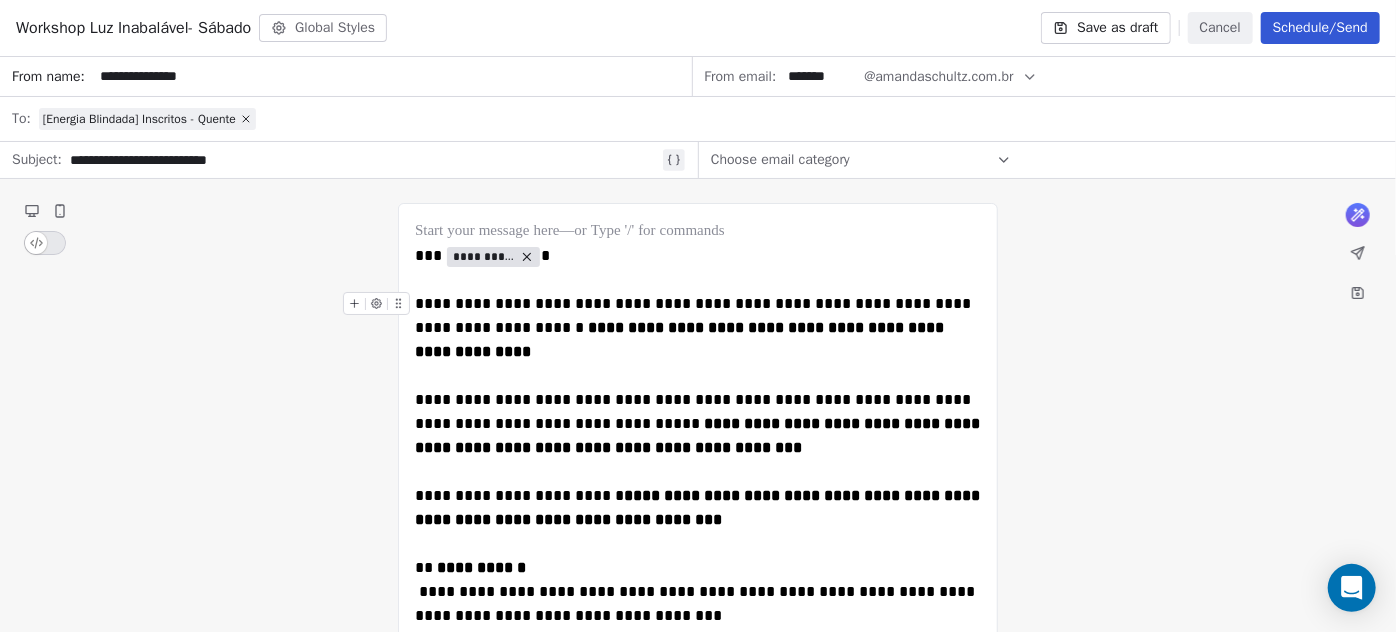 click on "**********" at bounding box center [364, 160] 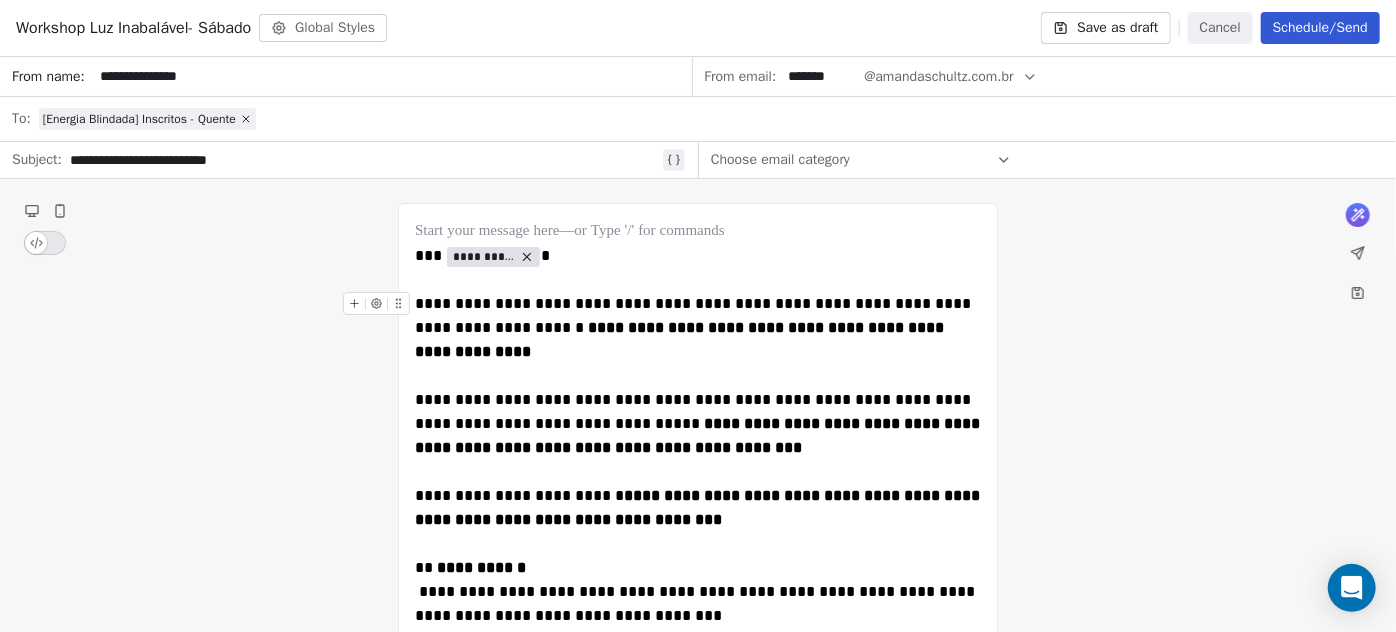 click 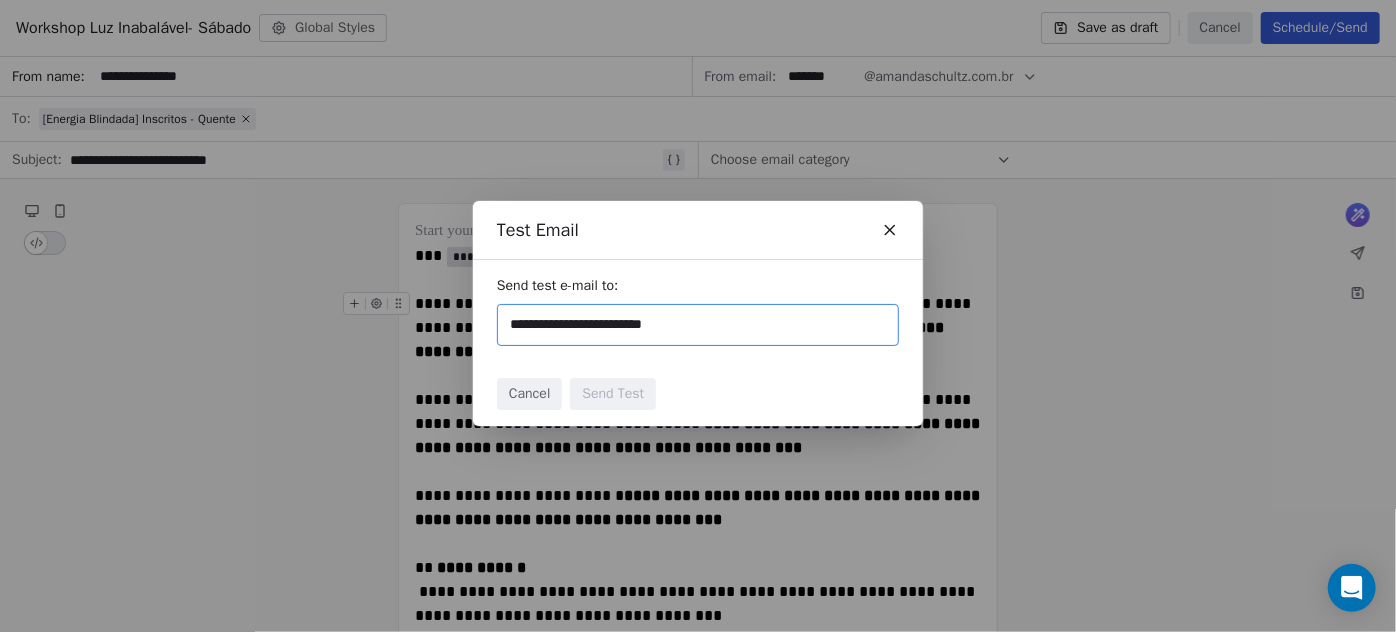 type on "**********" 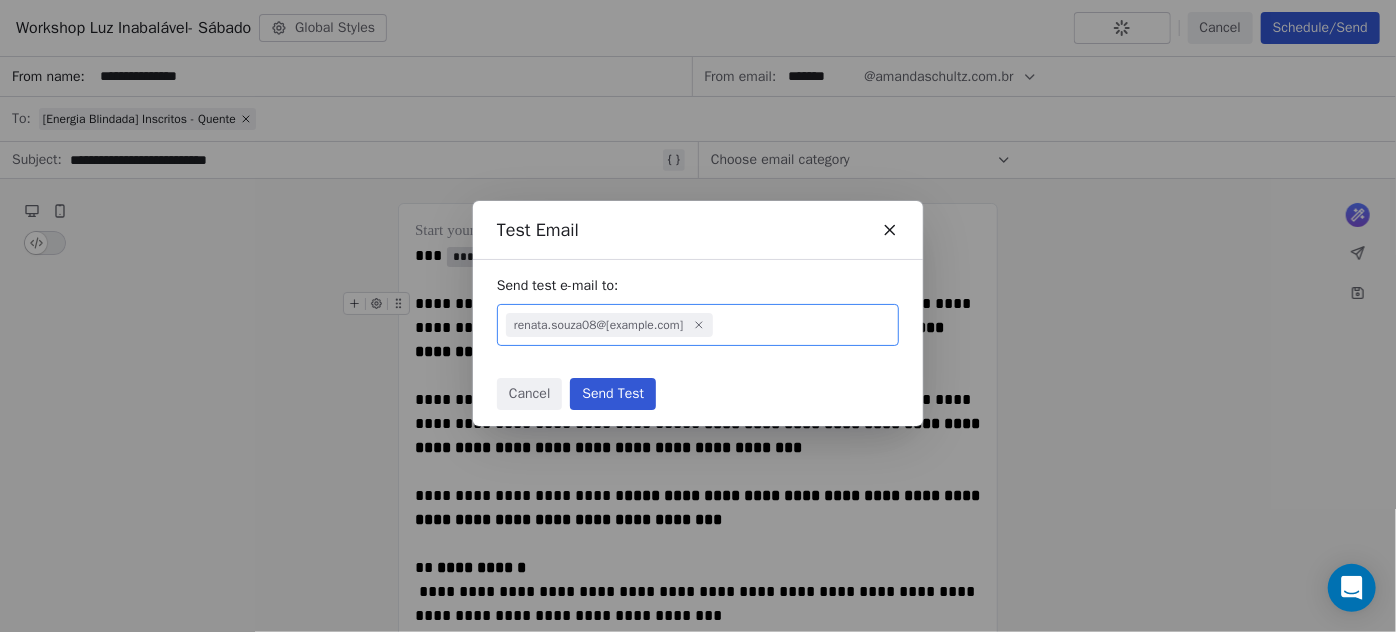 click on "Send Test" at bounding box center (613, 394) 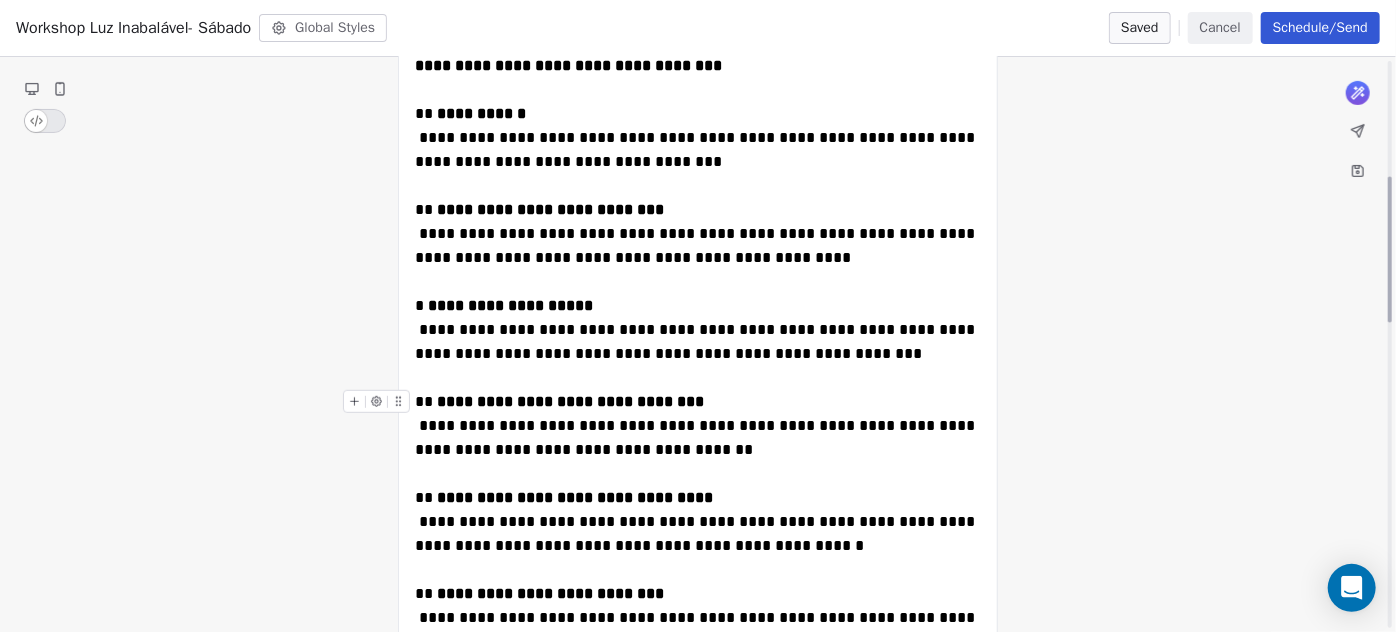 scroll, scrollTop: 0, scrollLeft: 0, axis: both 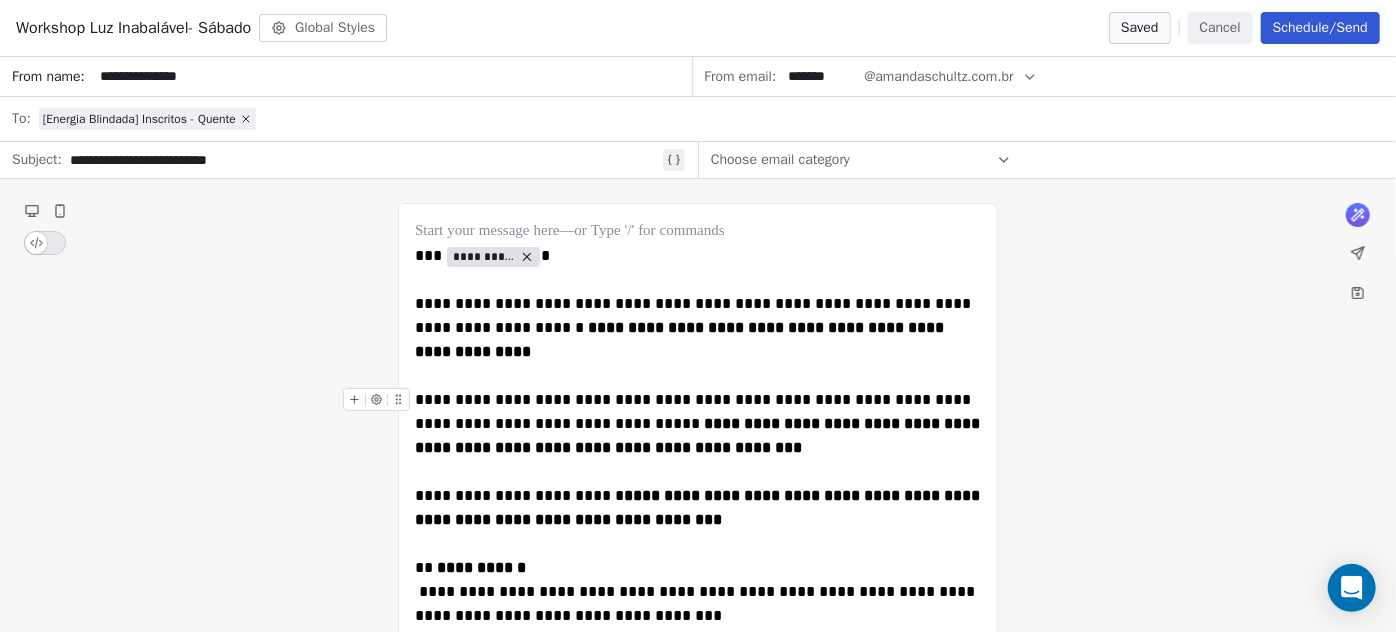click on "**********" at bounding box center (699, 423) 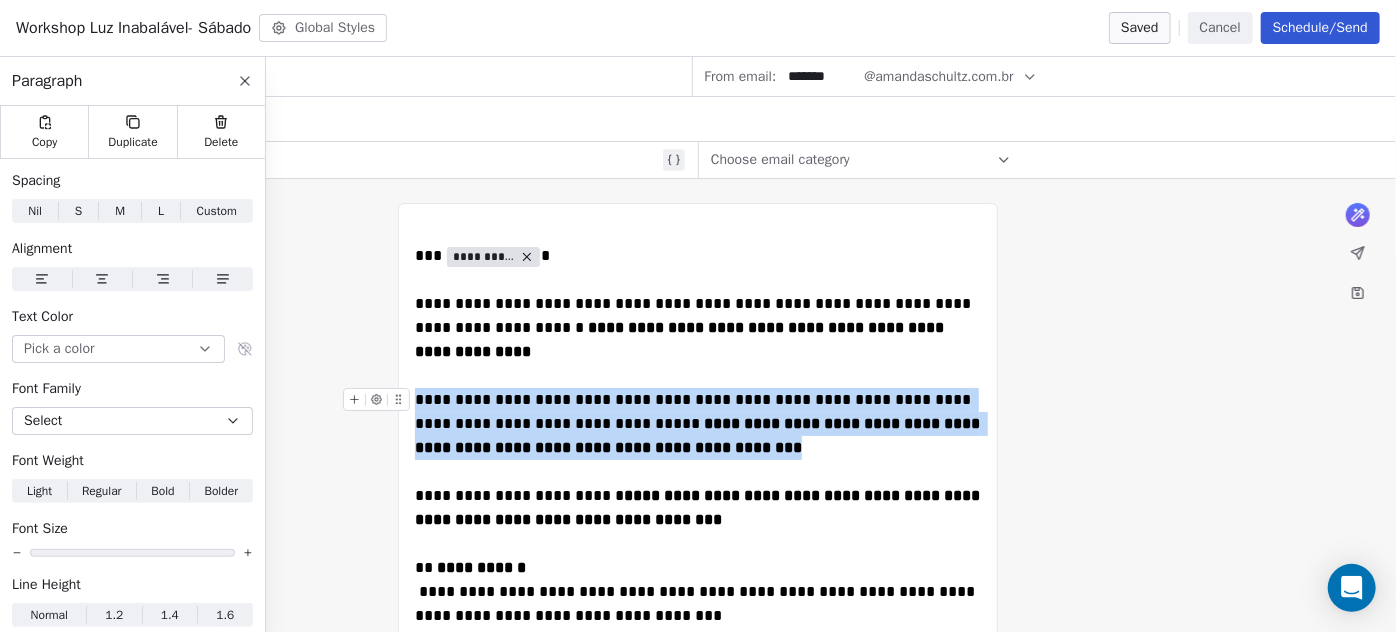 click on "**********" at bounding box center [699, 423] 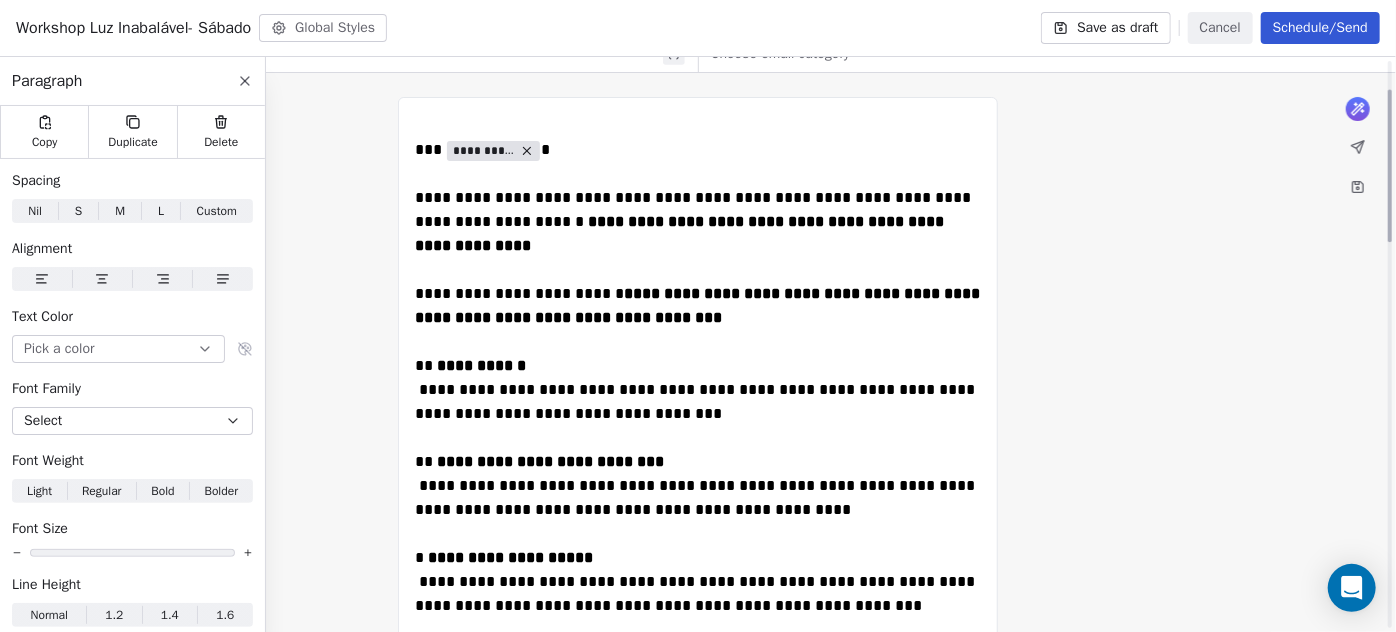 scroll, scrollTop: 16, scrollLeft: 0, axis: vertical 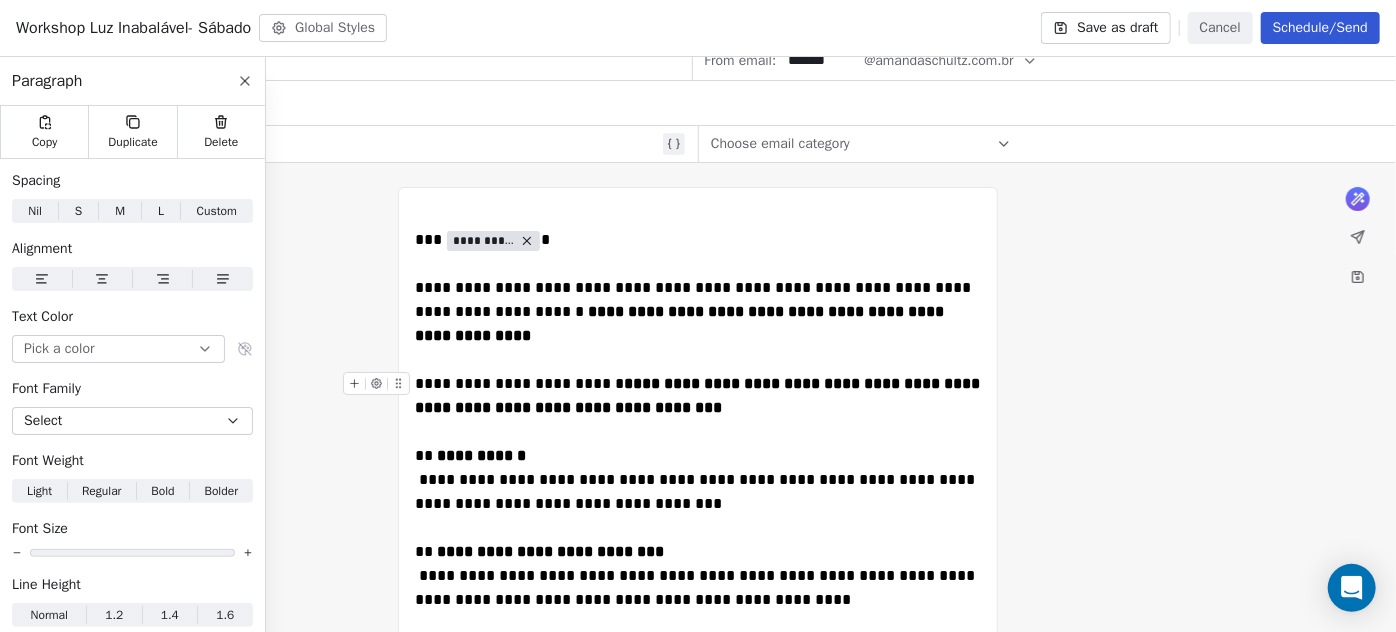 click on "**********" at bounding box center (699, 395) 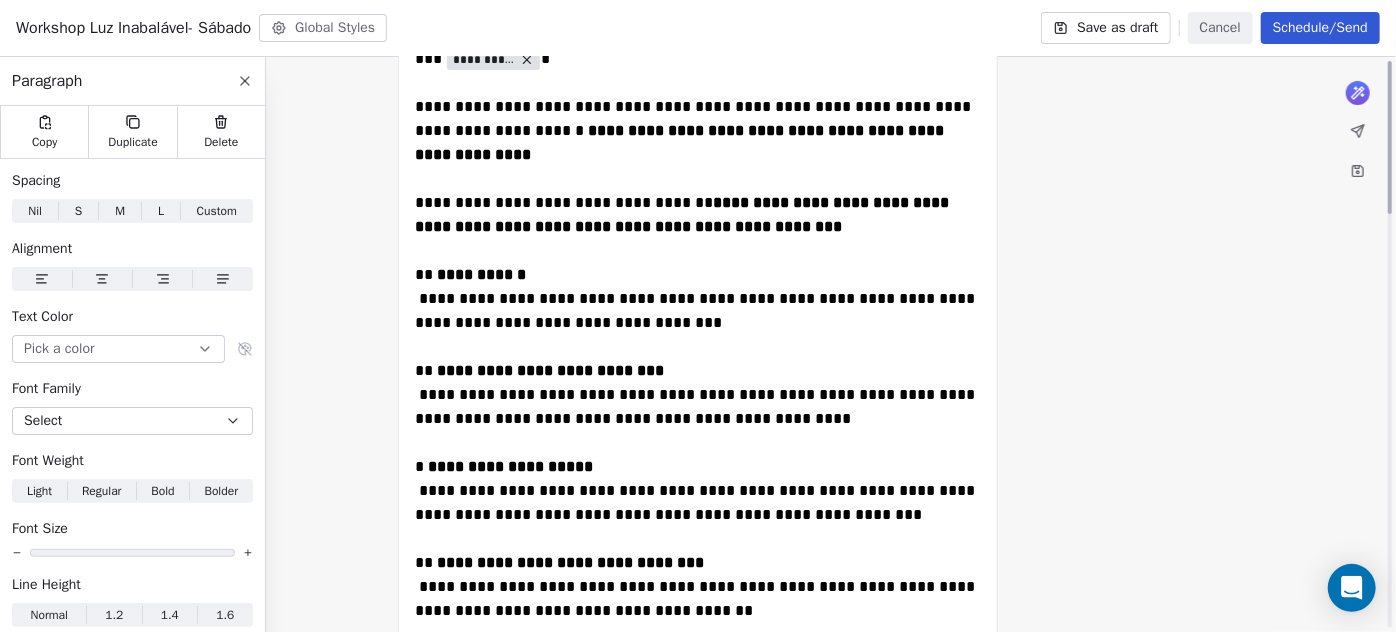 scroll, scrollTop: 0, scrollLeft: 0, axis: both 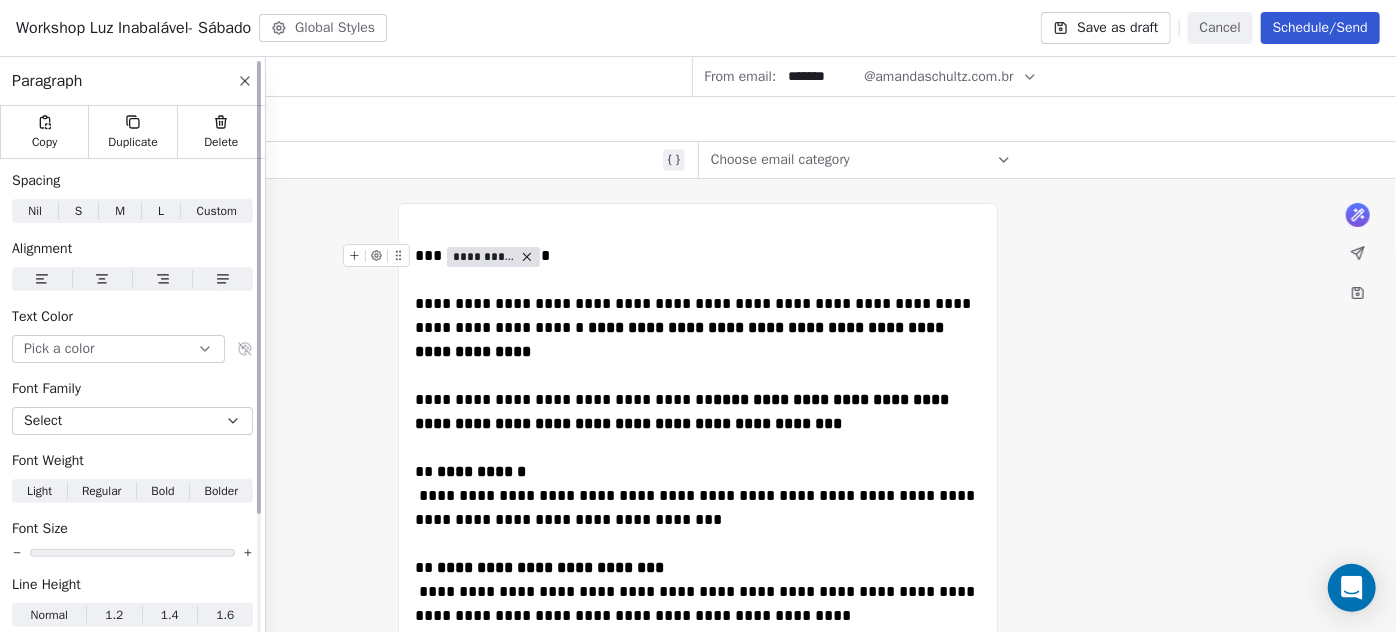 click 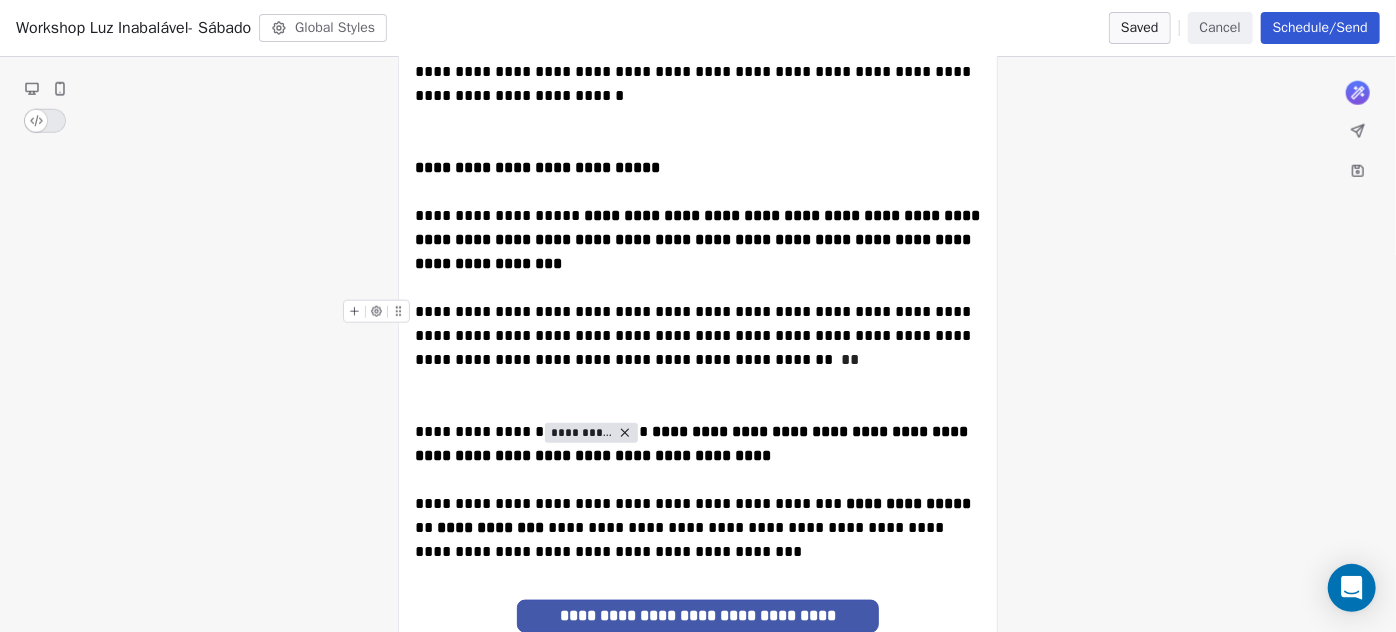 scroll, scrollTop: 1090, scrollLeft: 0, axis: vertical 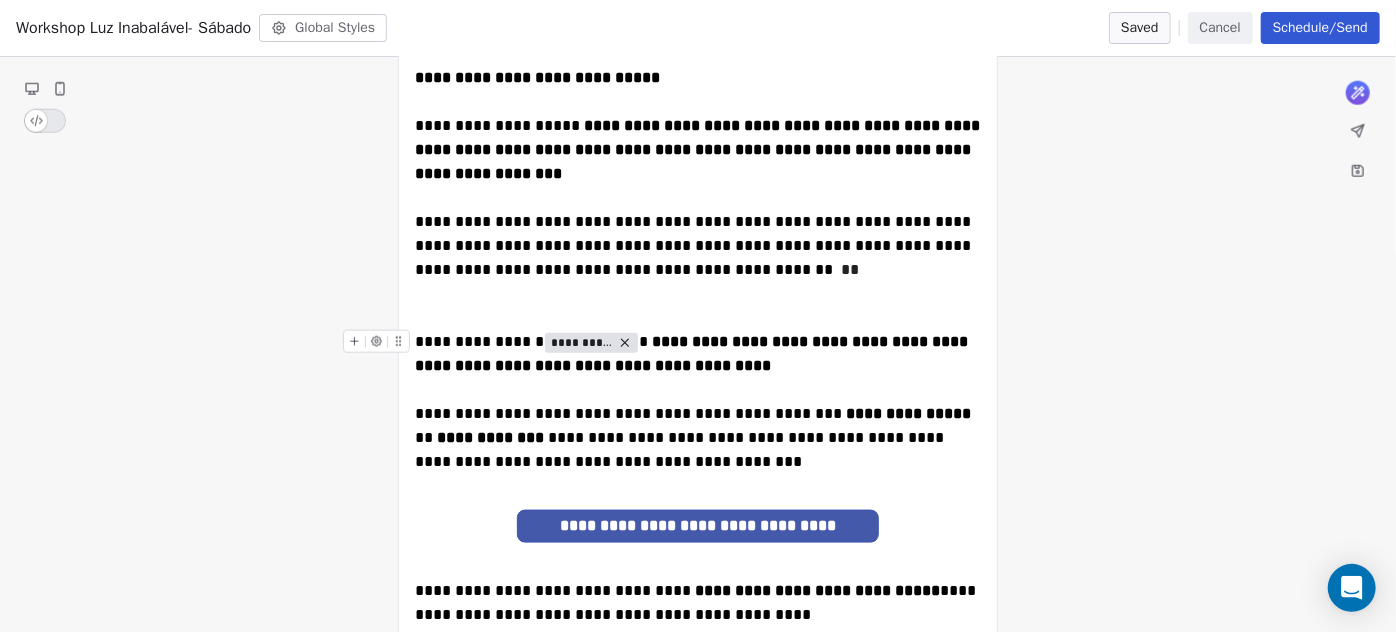 click on "**********" at bounding box center [693, 353] 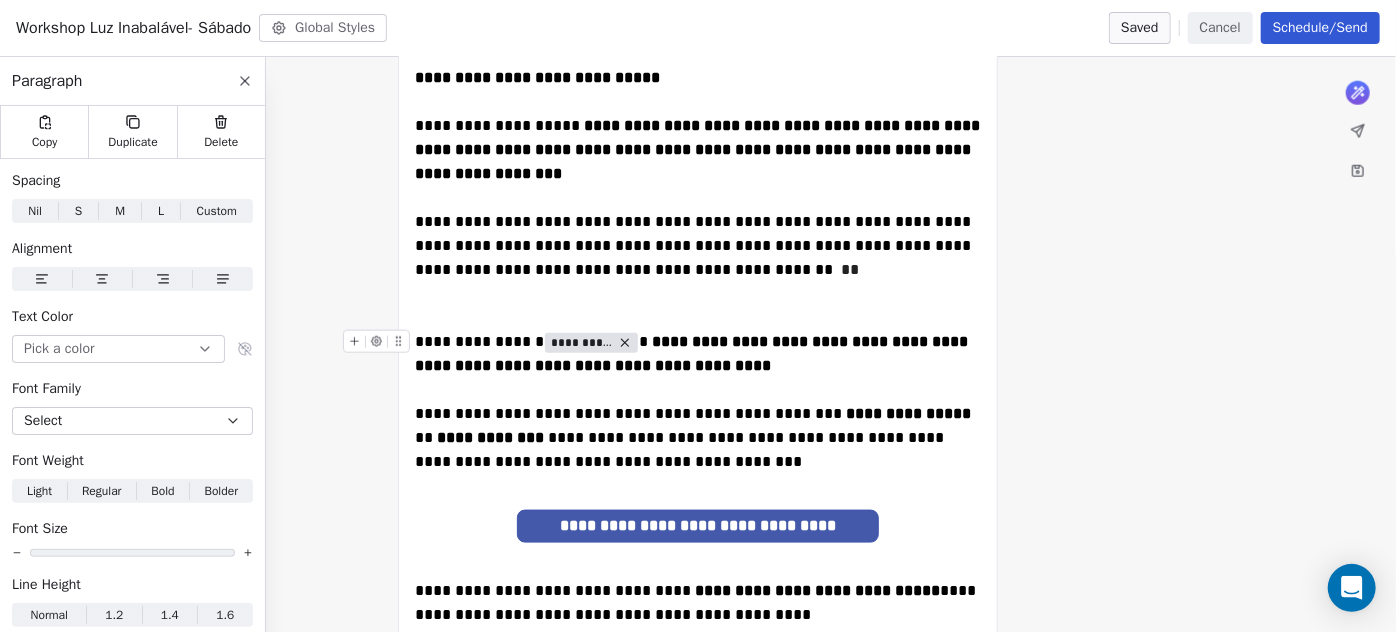 click on "**********" at bounding box center (693, 353) 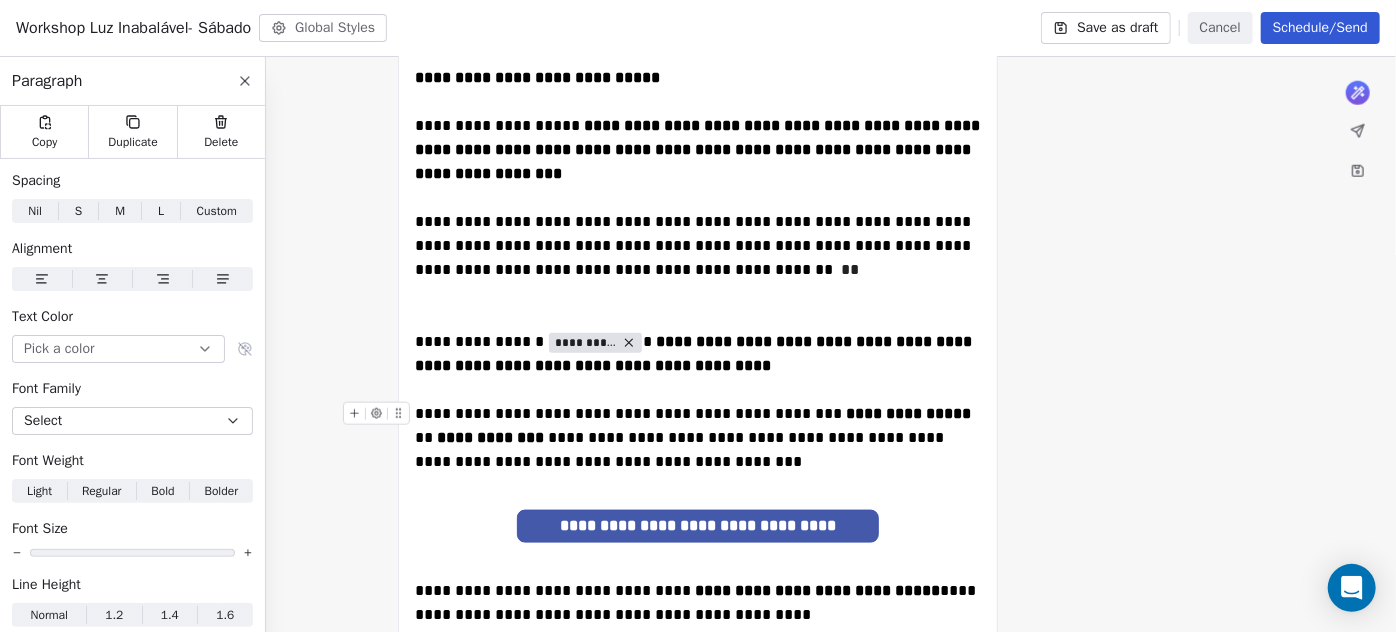 click on "**********" at bounding box center (695, 437) 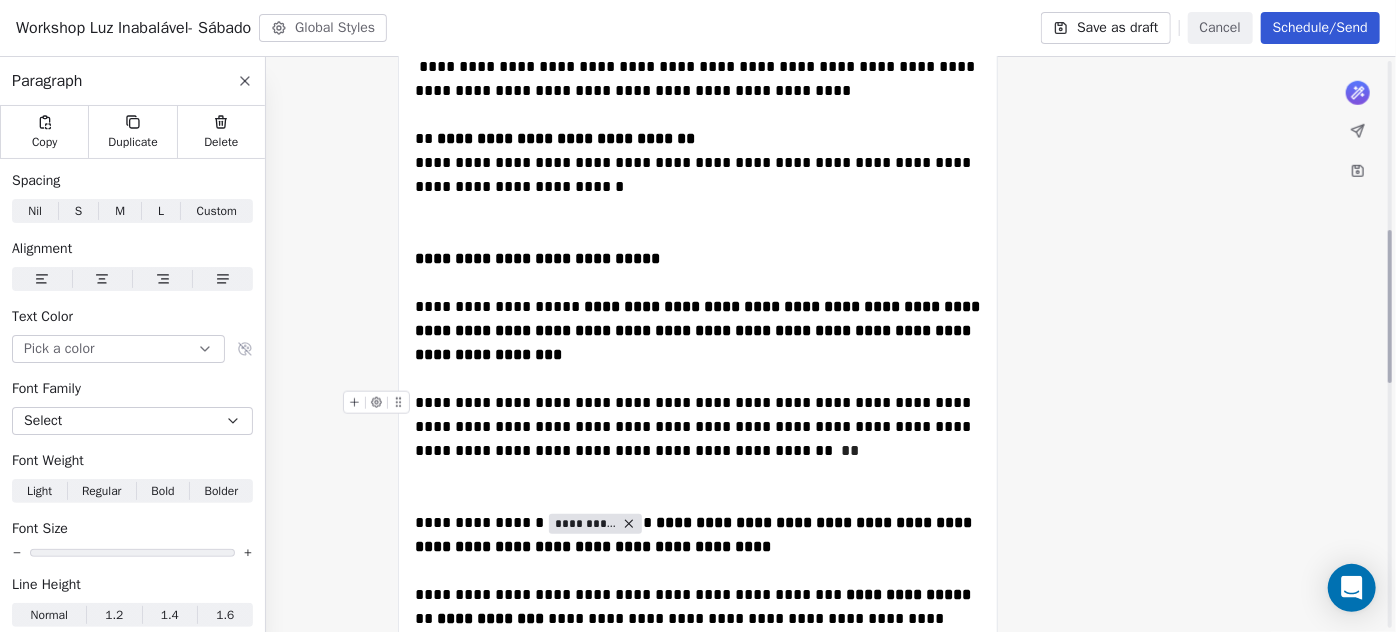 scroll, scrollTop: 363, scrollLeft: 0, axis: vertical 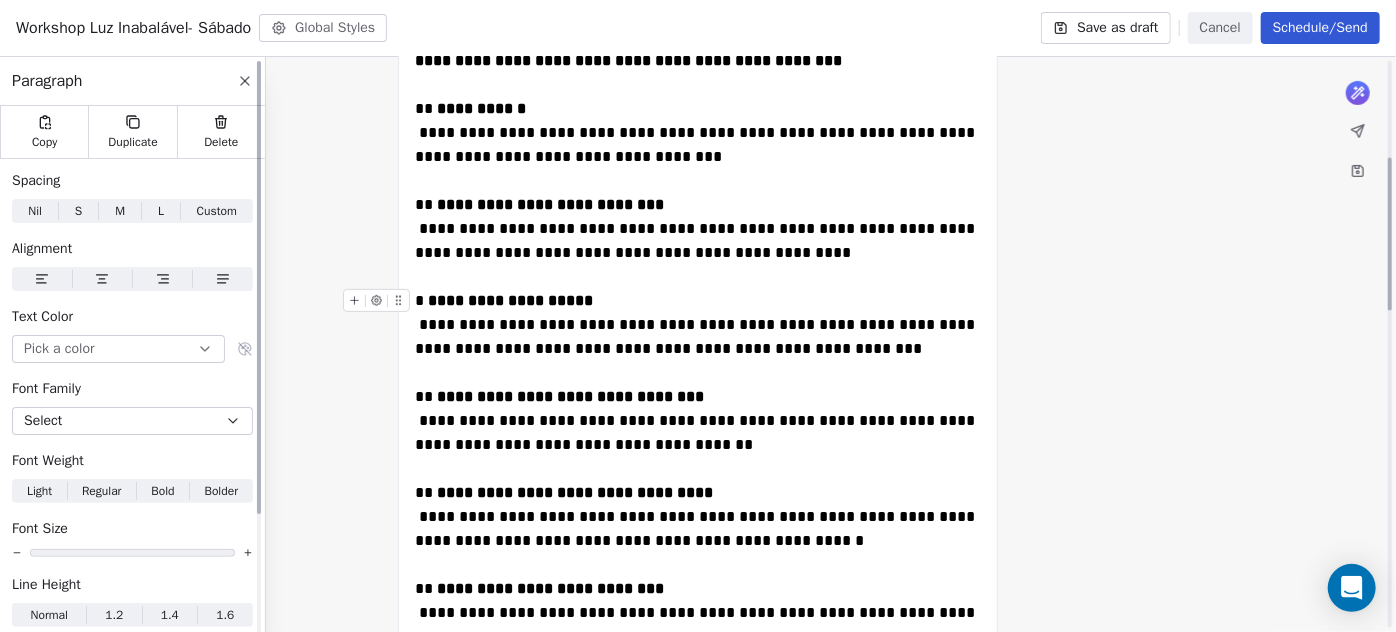 click 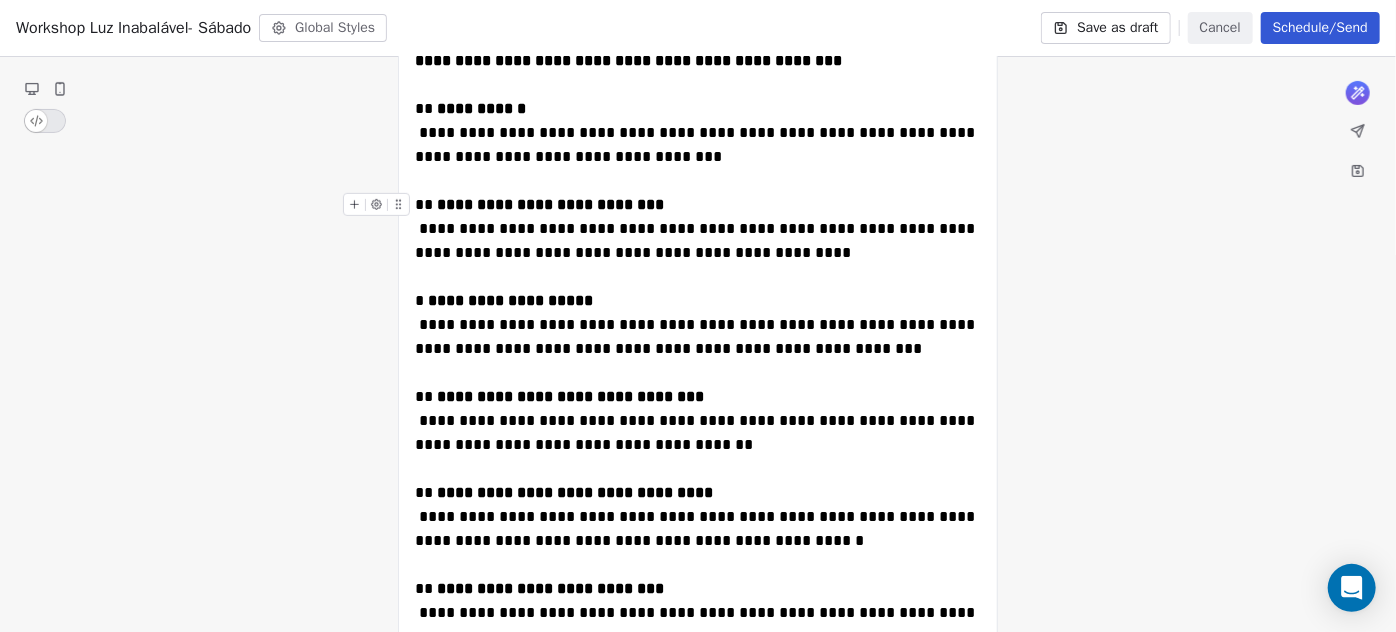 scroll, scrollTop: 0, scrollLeft: 0, axis: both 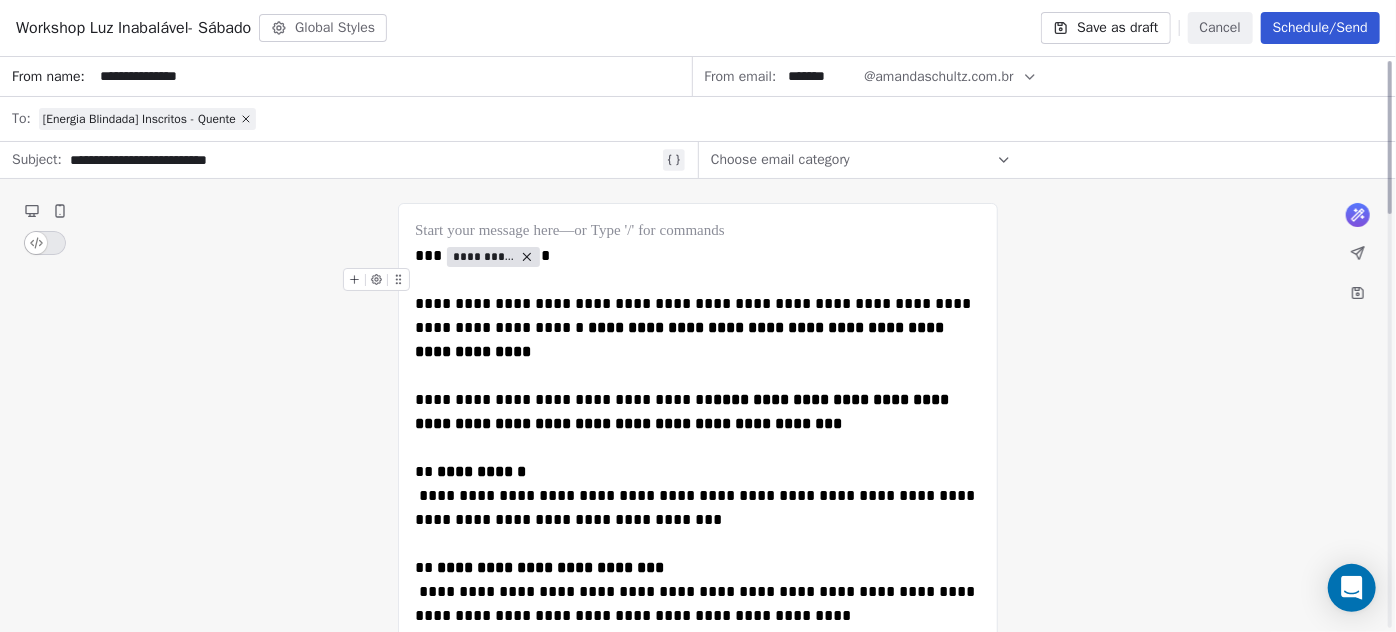 click on "Schedule/Send" at bounding box center (1320, 28) 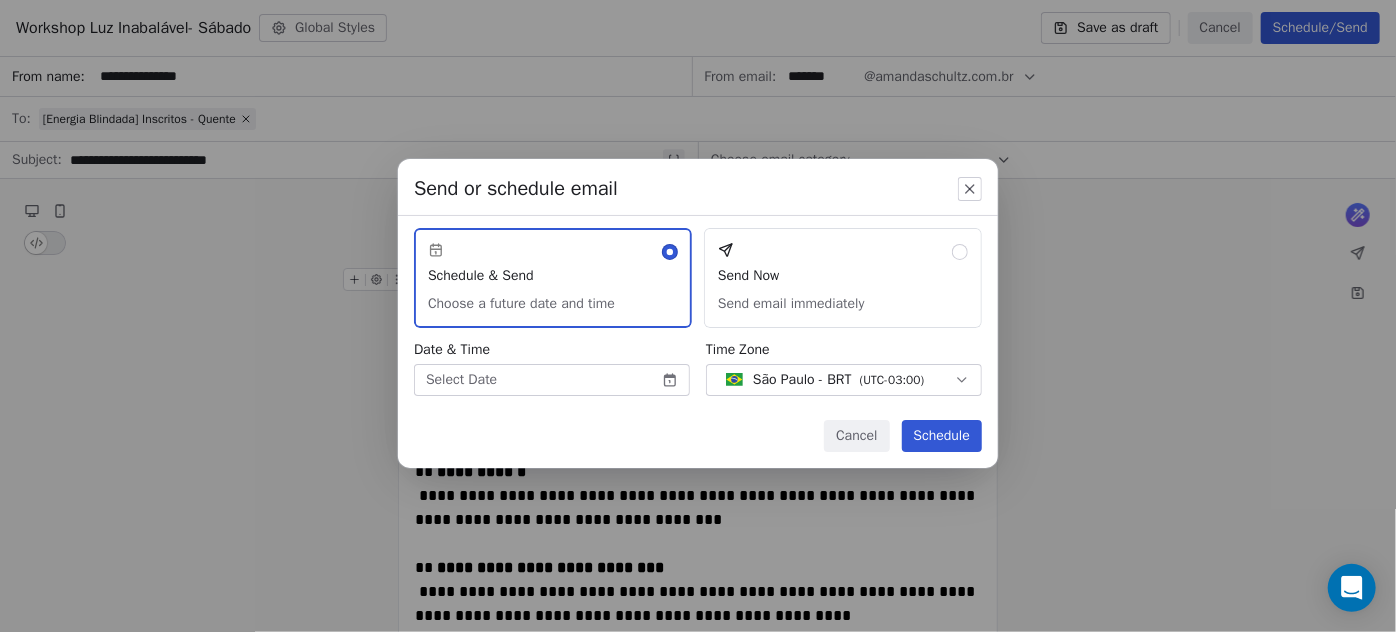 click on "Amanda Schultz | AS Treinamentos Contacts People Marketing Workflows Campaigns Sales Sequences Beta Tools Apps AI Agents Help & Support Campaigns  Create new campaign All ( 285 ) All ( 285 ) Drafts ( 1 ) Drafts ( 1 ) In Progress ( 0 ) In Progress ( 0 ) Scheduled ( 0 ) Scheduled ( 0 ) Sent ( 284 ) Sent ( 284 ) Name Status Analytics Actions Workshop Luz Inabalável- Sábado Created on Jul 11, 2025, 5:03 PM To: [Energia Blindada] Inscritos - Quente  Draft - Open Rate - Click Rate - Unsubscribe [Workshop Luz Inabalável] Ebook hoje FRIO Sent on Jul 11, 2025, 8:34 AM To: [Energia Blindada] Inscritos - Frio  Sent 595 / 595 1.67% (9) Open Rate 0.19% (1) Click Rate - Unsubscribe [Workshop Luz Inabalável] Ebook hoje Sent on Jul 11, 2025, 8:07 AM To: [Energia Blindada] Inscritos - Quente  Sent 245 / 245 30.83% (74) Open Rate 0.42% (1) Click Rate 0.83% (2) Unsubscribe [Workshop Luz Inabalável] Matrículas abertas Frio Sent on Jul 10, 2025, 8:32 AM To: [Energia Blindada] Inscritos - Frio  Sent 592 / 592 1.11% (6) - -" at bounding box center (698, 316) 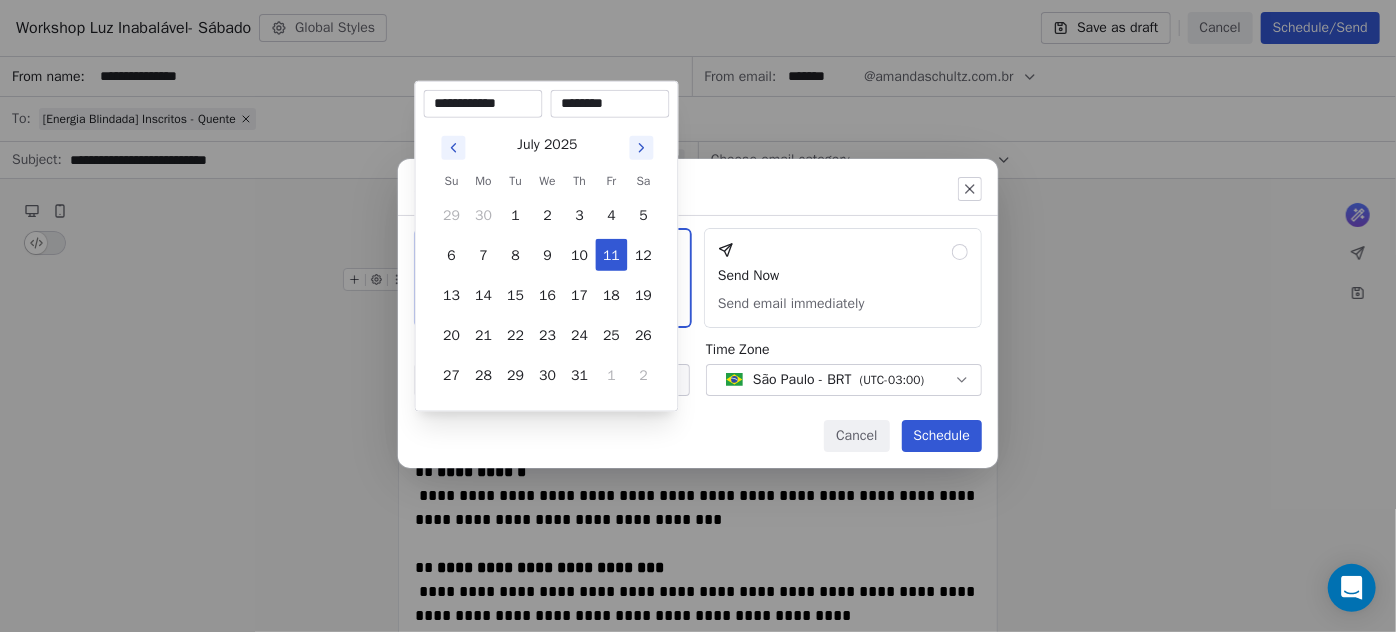 click on "********" at bounding box center (610, 104) 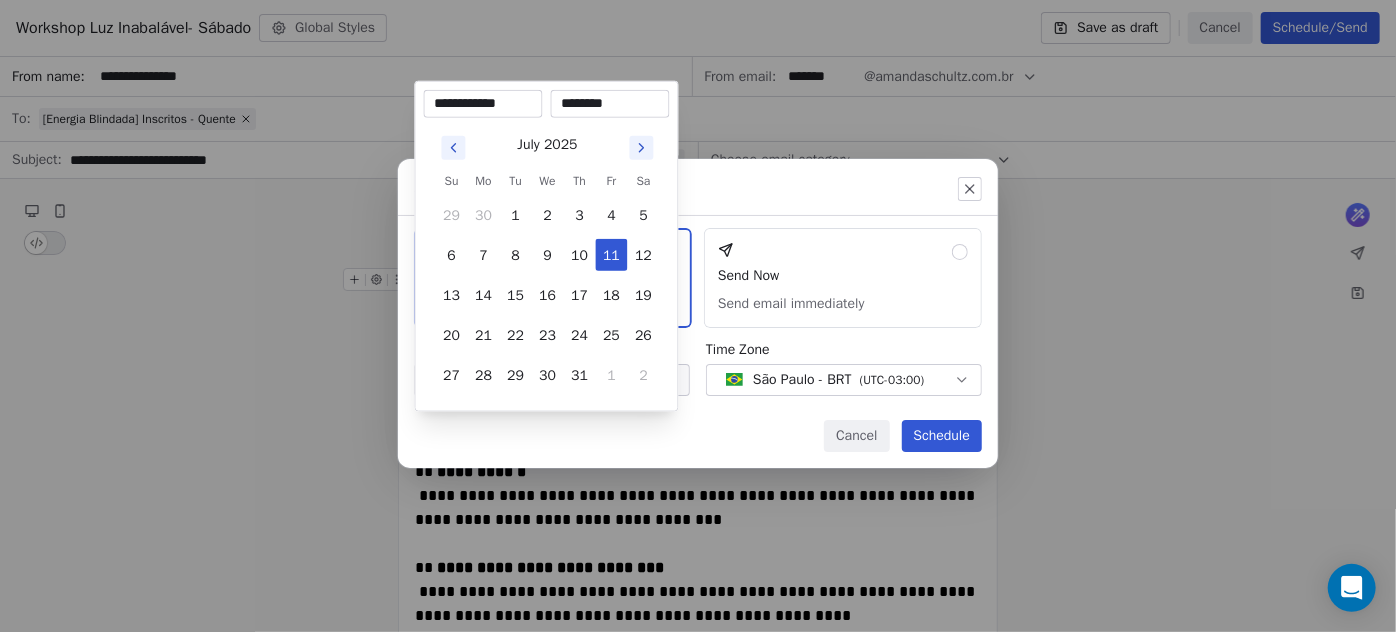 click on "**********" at bounding box center [483, 104] 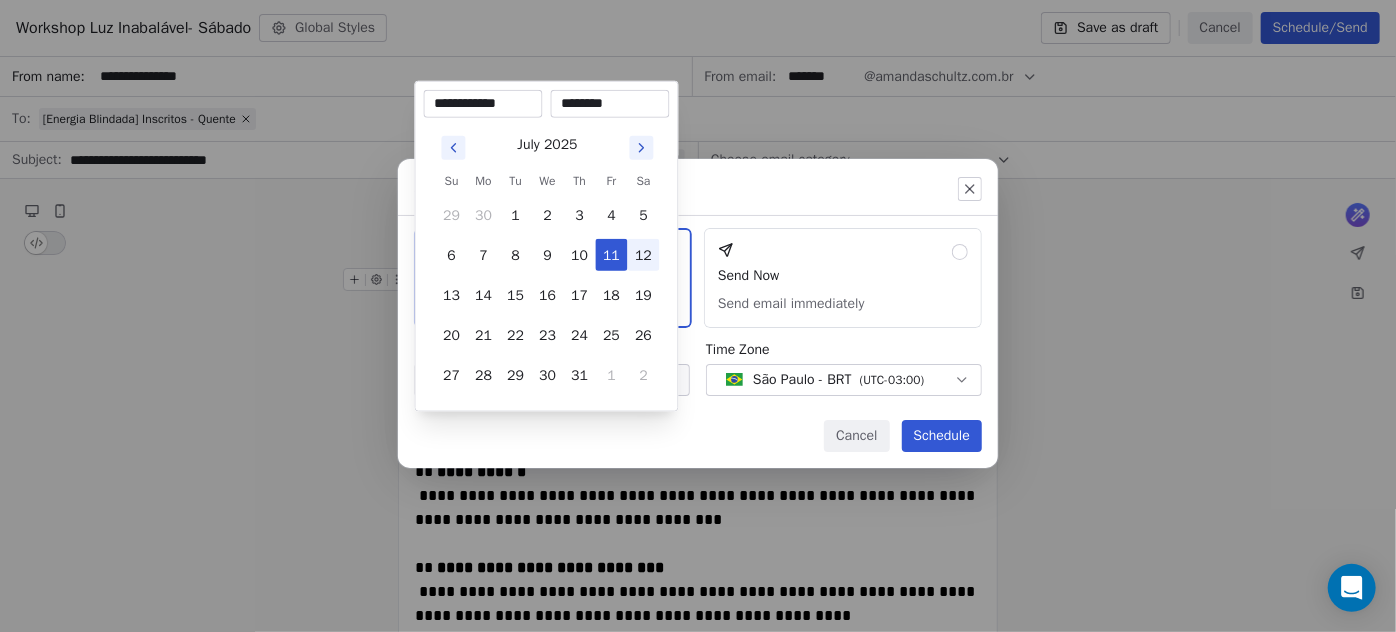 click on "12" at bounding box center (644, 255) 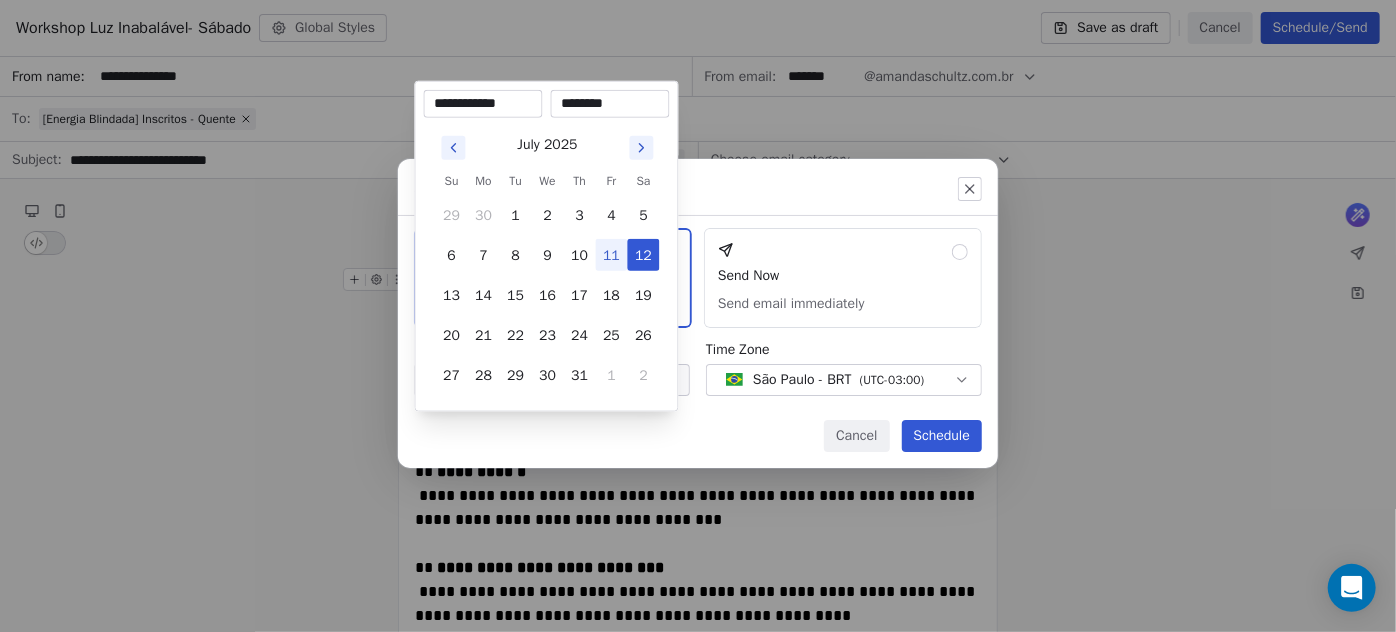 drag, startPoint x: 562, startPoint y: 106, endPoint x: 574, endPoint y: 102, distance: 12.649111 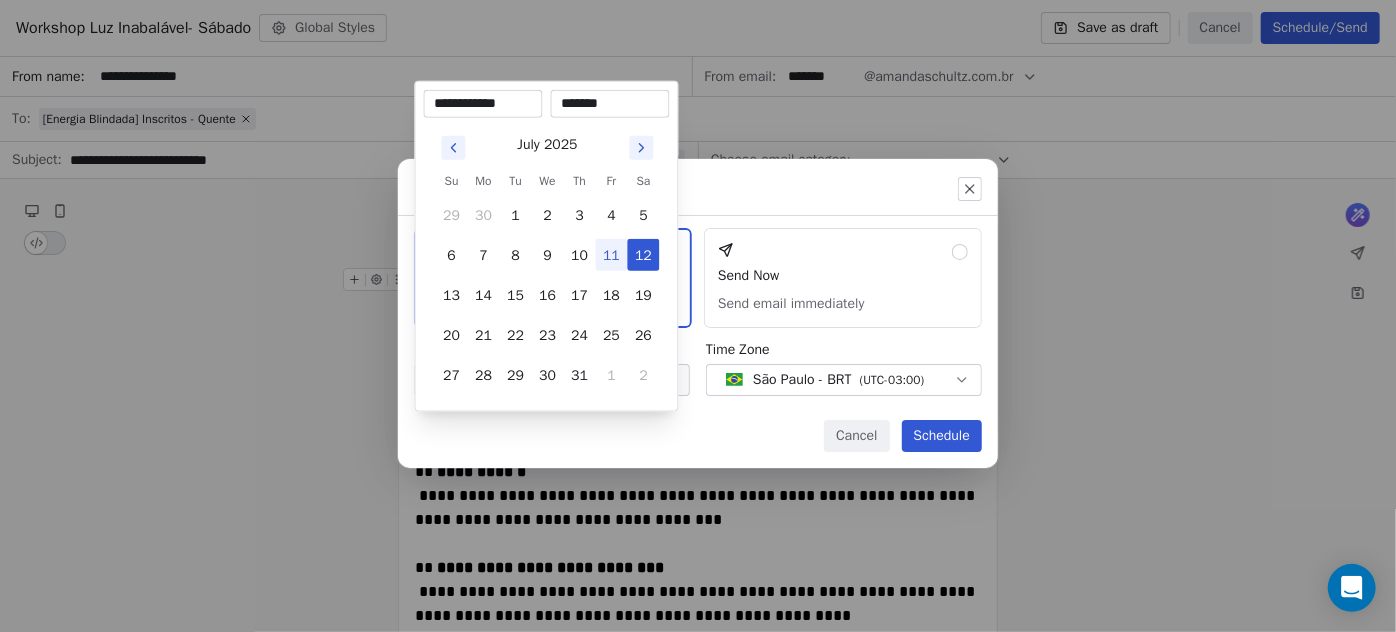 type on "********" 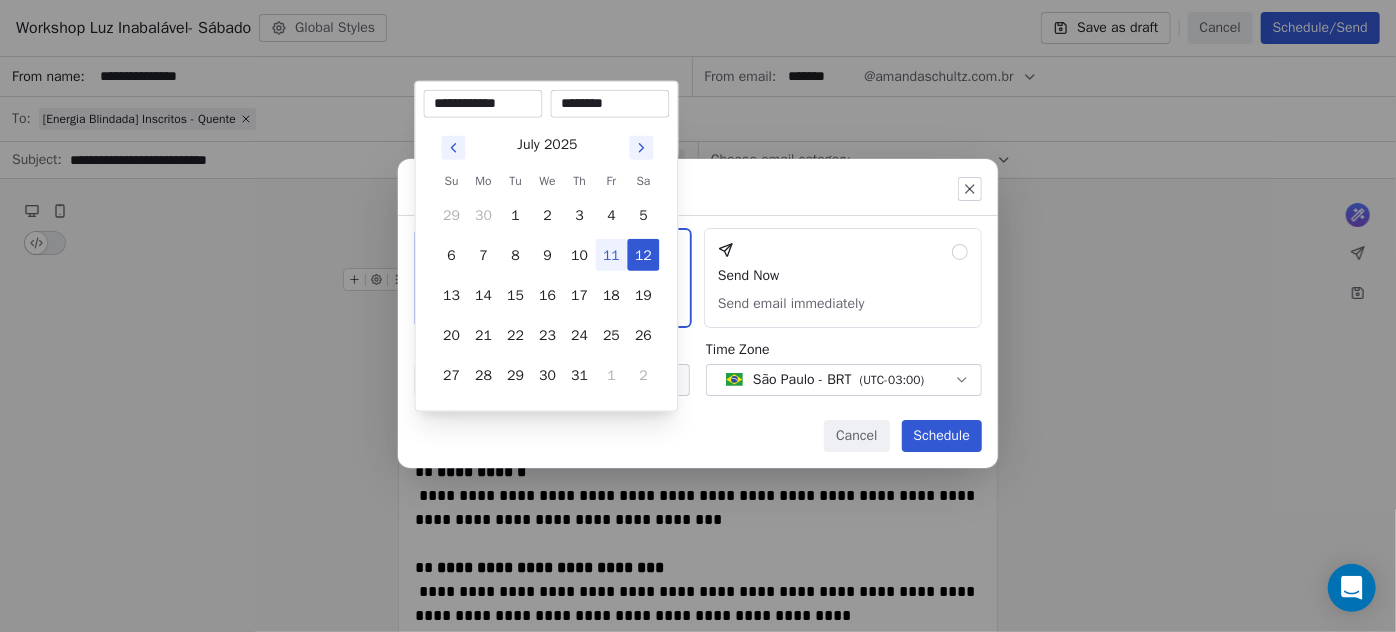 click on "July 2025 Su Mo Tu We Th Fr Sa 29 30 1 2 3 4 5 6 7 8 9 10 11 12 13 14 15 16 17 18 19 20 21 22 23 24 25 26 27 28 29 30 31 1 2" at bounding box center [547, 260] 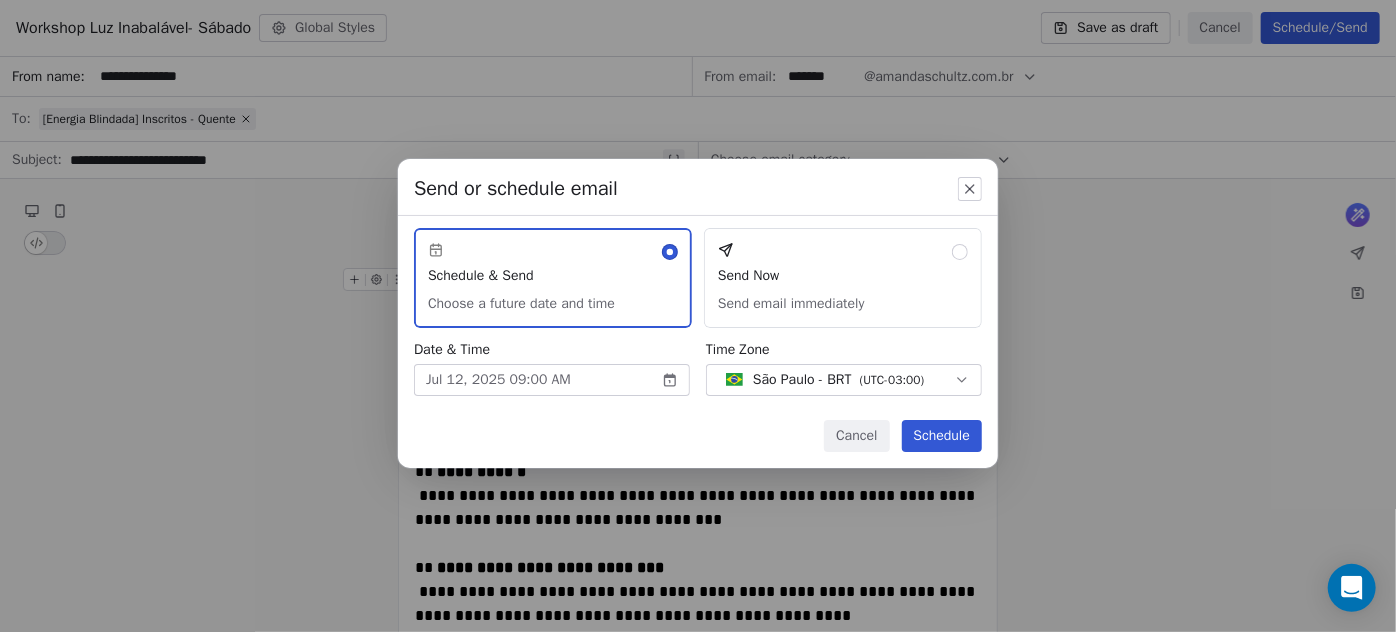 click on "Schedule" at bounding box center [942, 436] 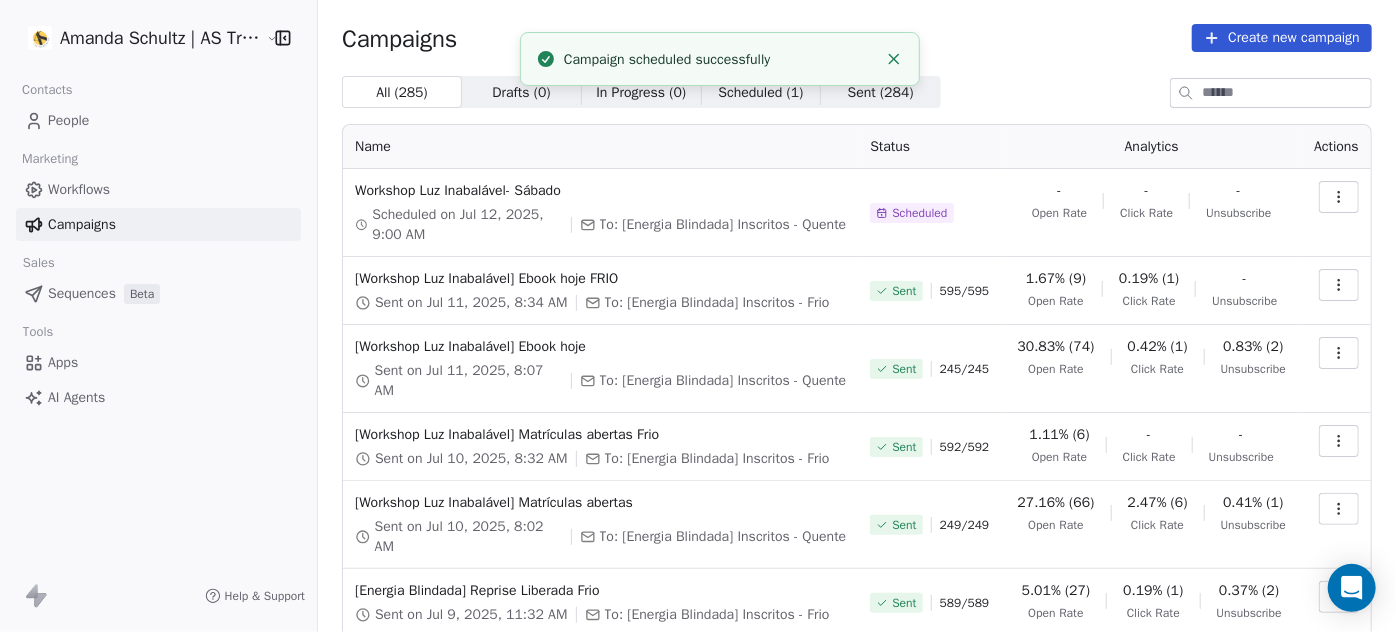 click at bounding box center (1339, 197) 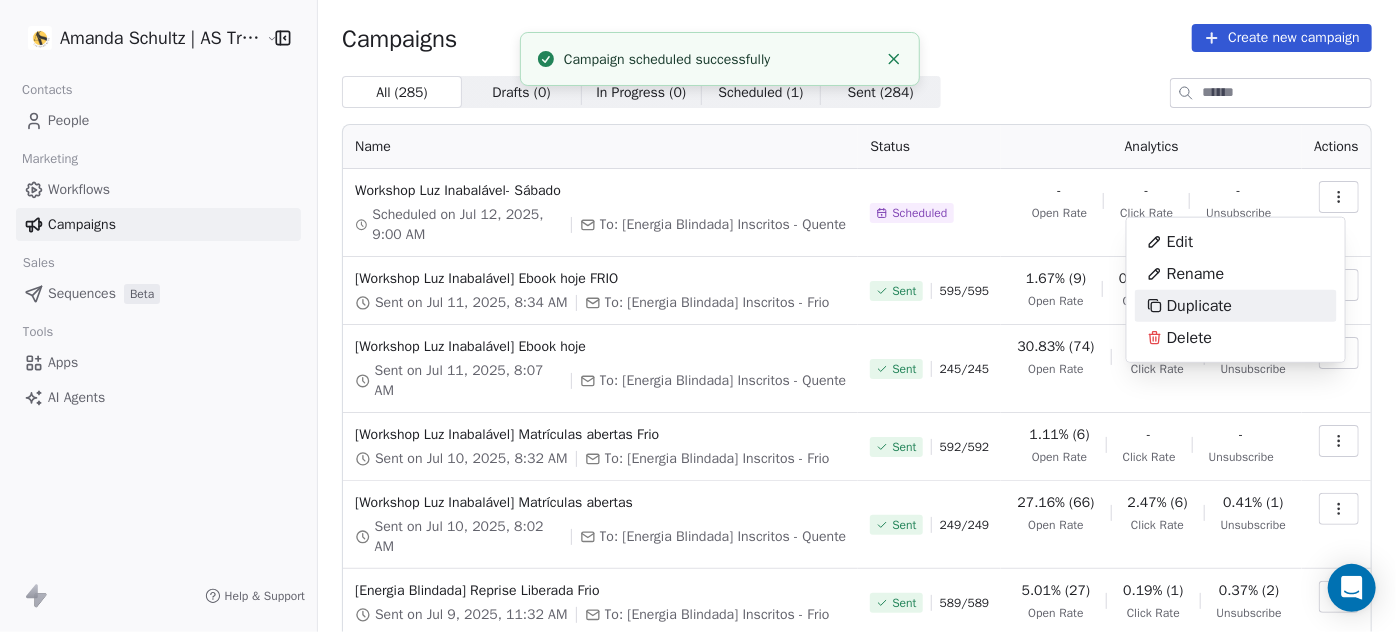 click on "Duplicate" at bounding box center (1236, 306) 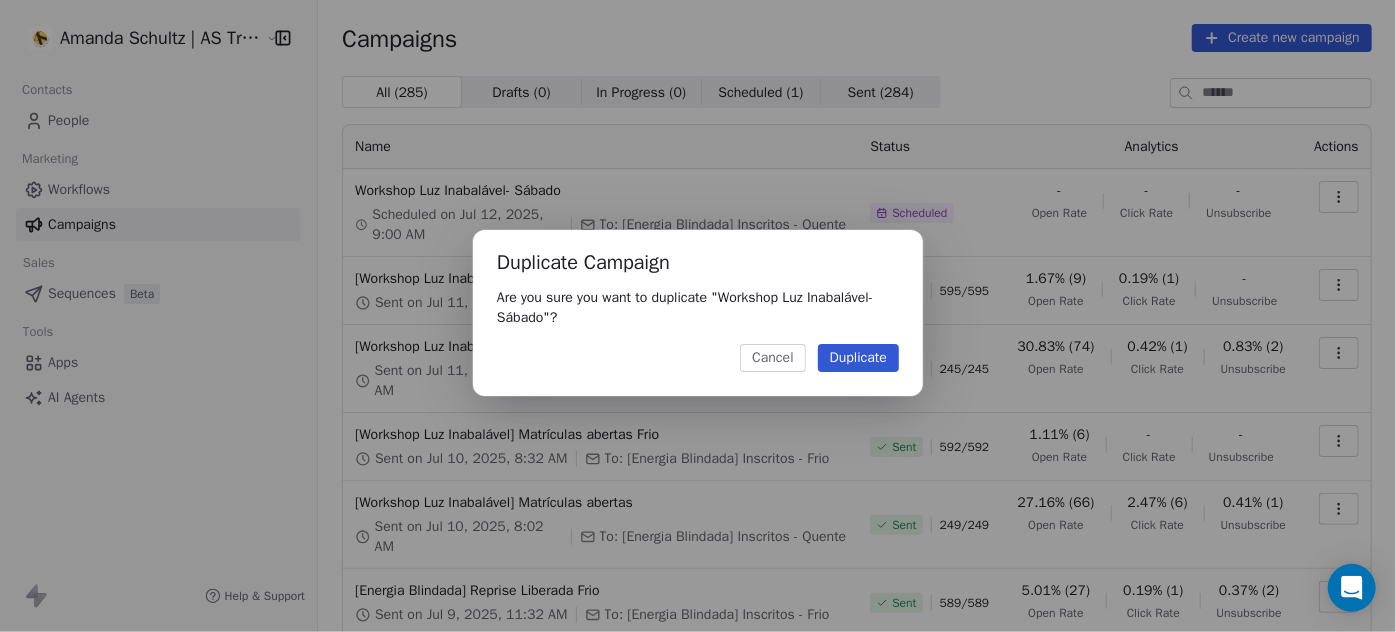 click on "Duplicate" at bounding box center (858, 358) 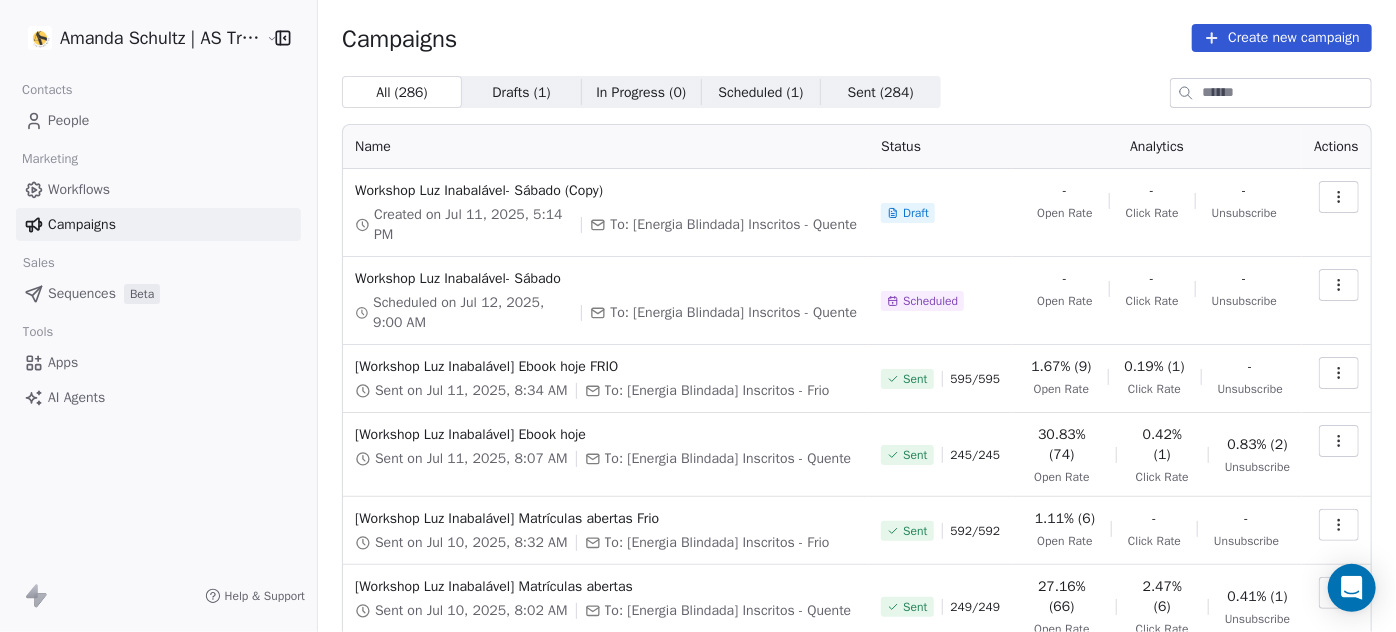 click at bounding box center (1336, 213) 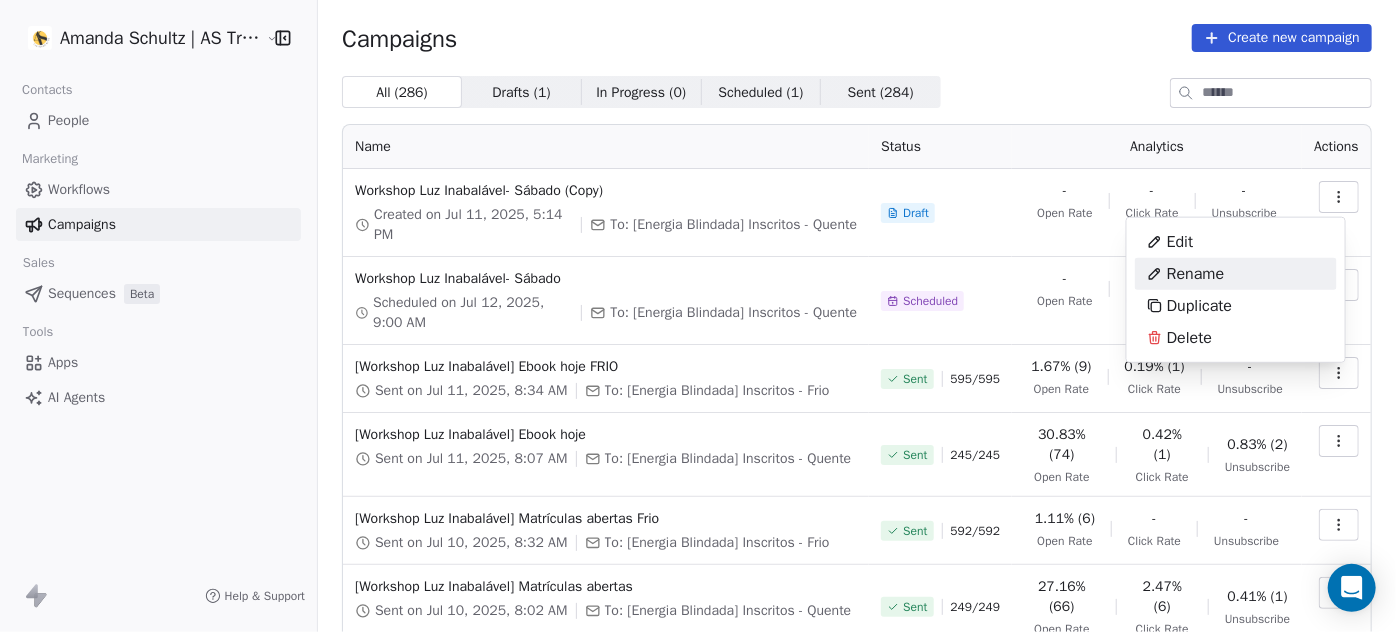 click on "Rename" at bounding box center [1186, 274] 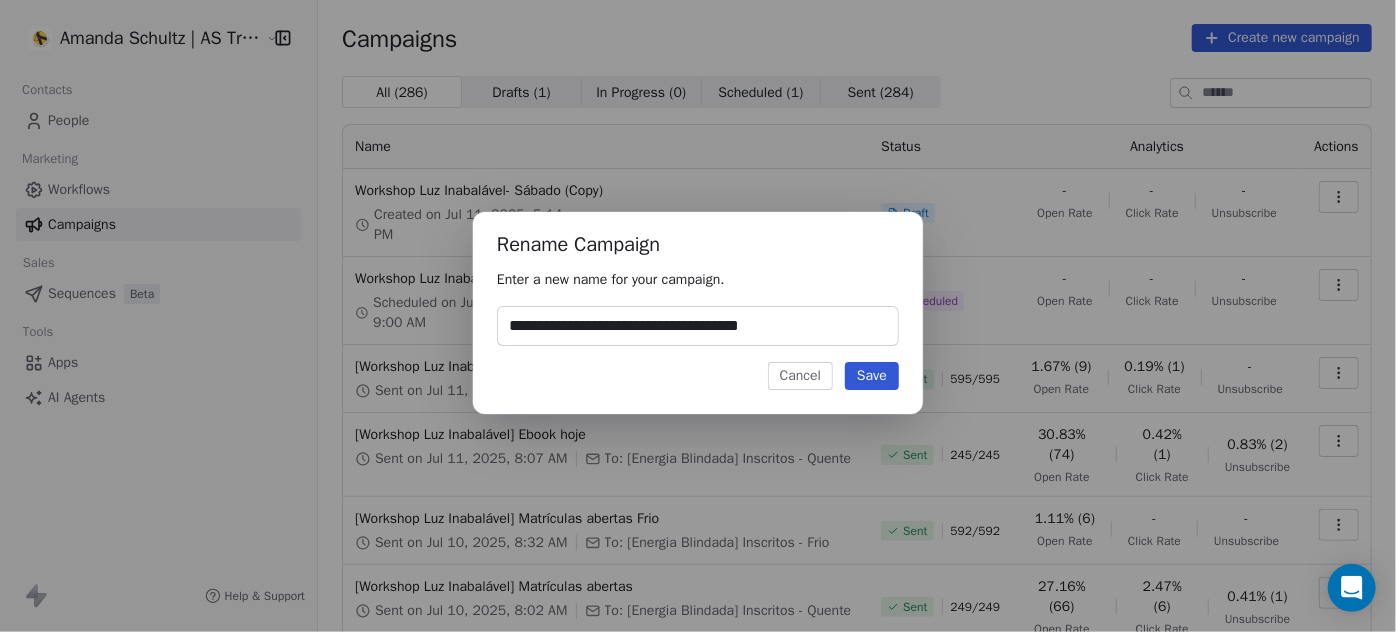 click on "Save" at bounding box center (872, 376) 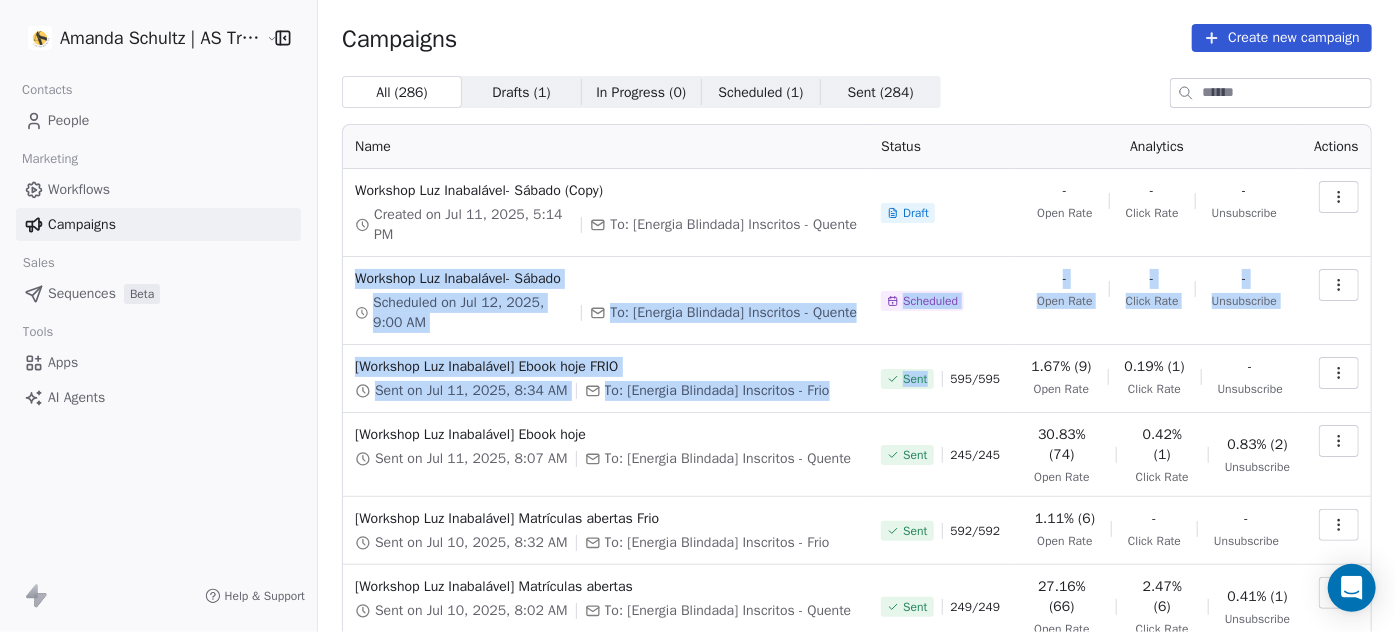 drag, startPoint x: 877, startPoint y: 370, endPoint x: 1330, endPoint y: 215, distance: 478.78387 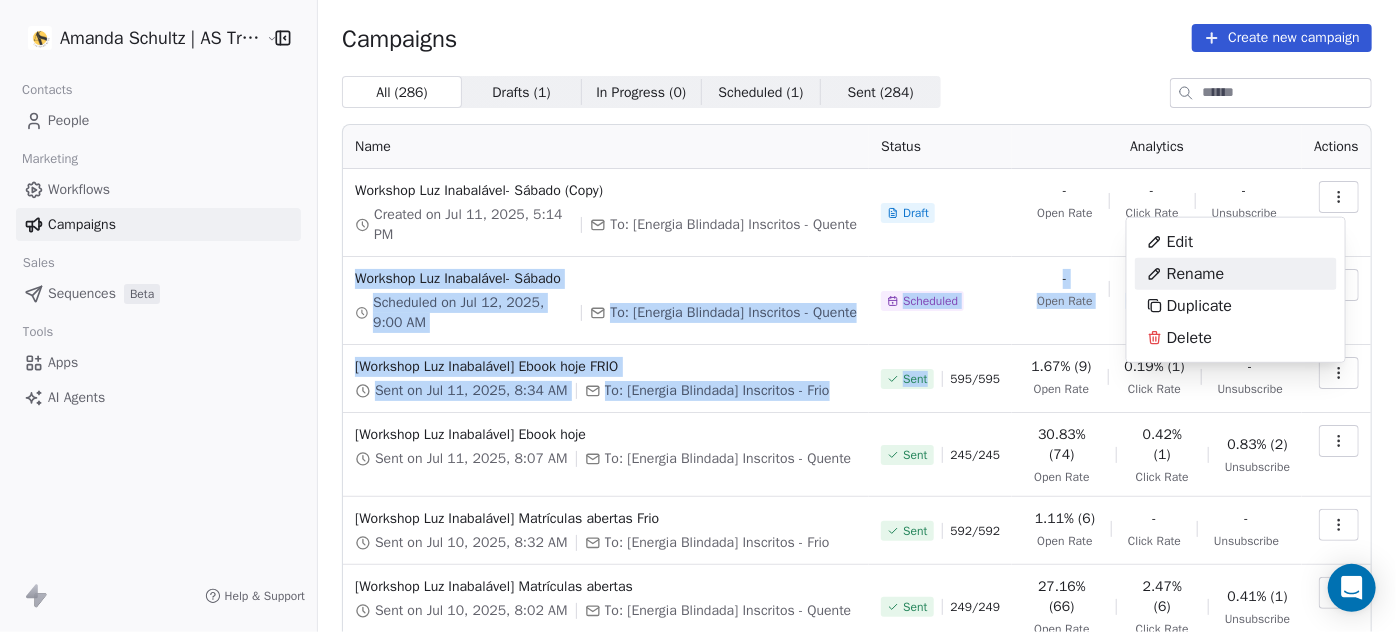 click on "Rename" at bounding box center (1186, 274) 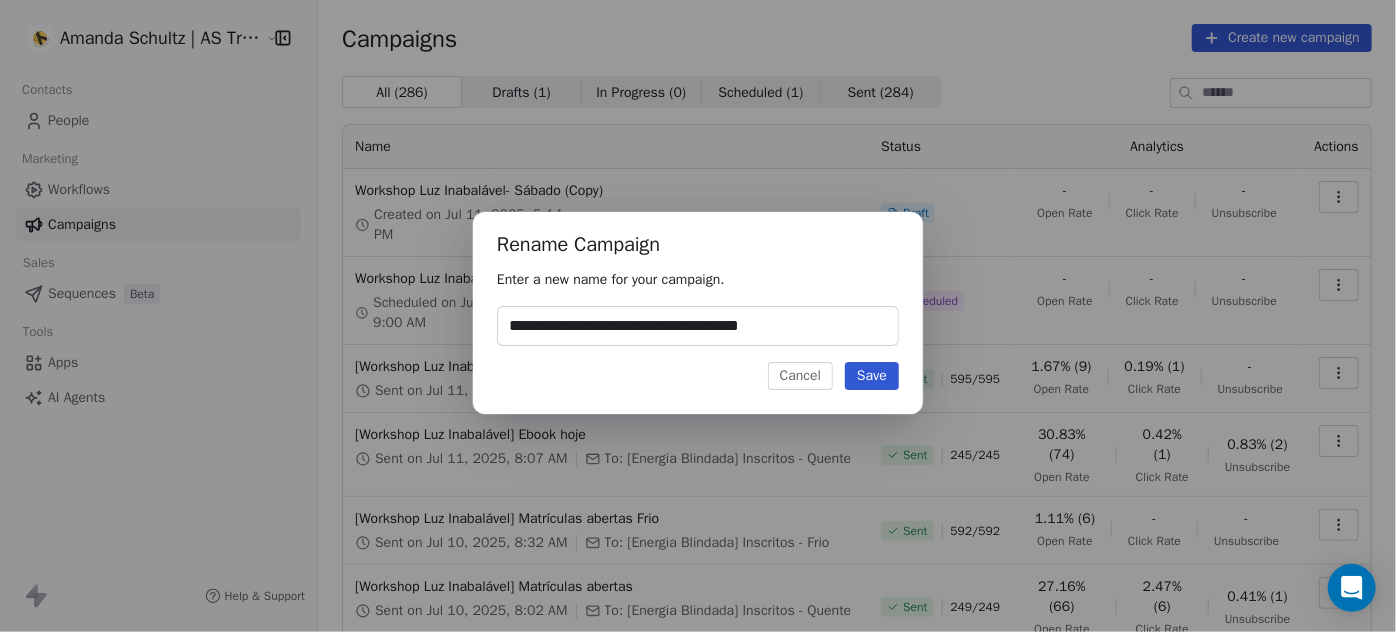 click on "**********" at bounding box center (698, 326) 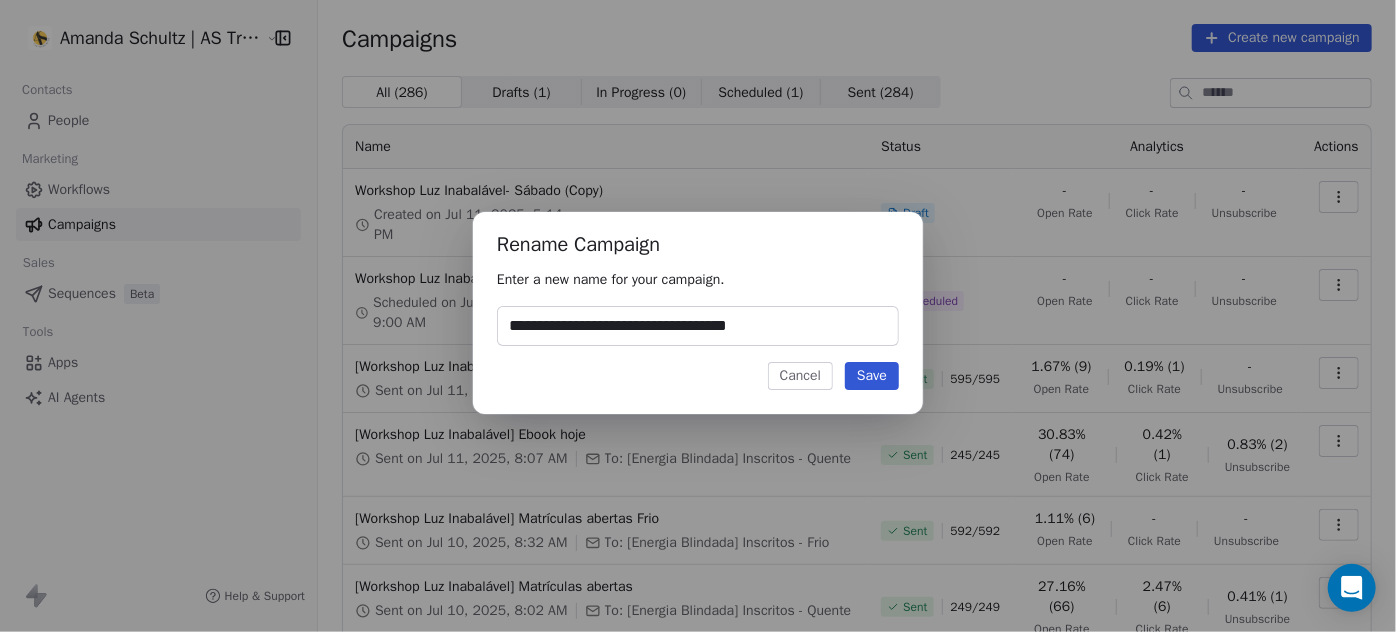 type on "**********" 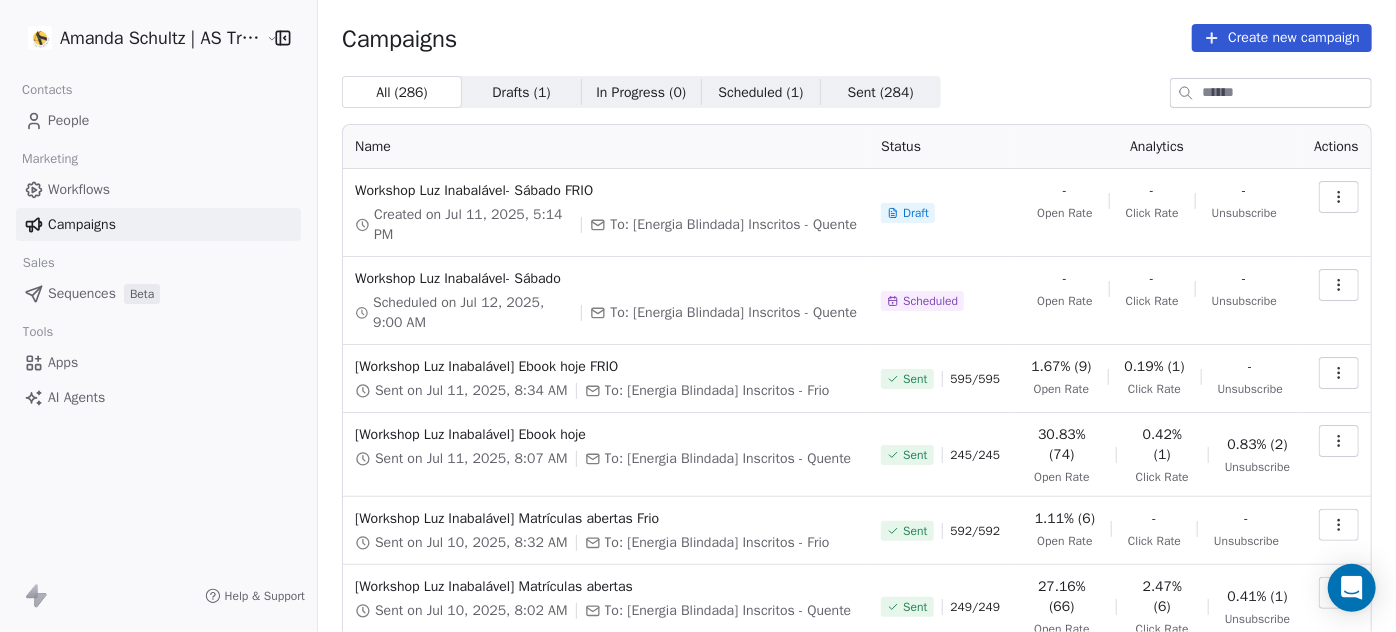click 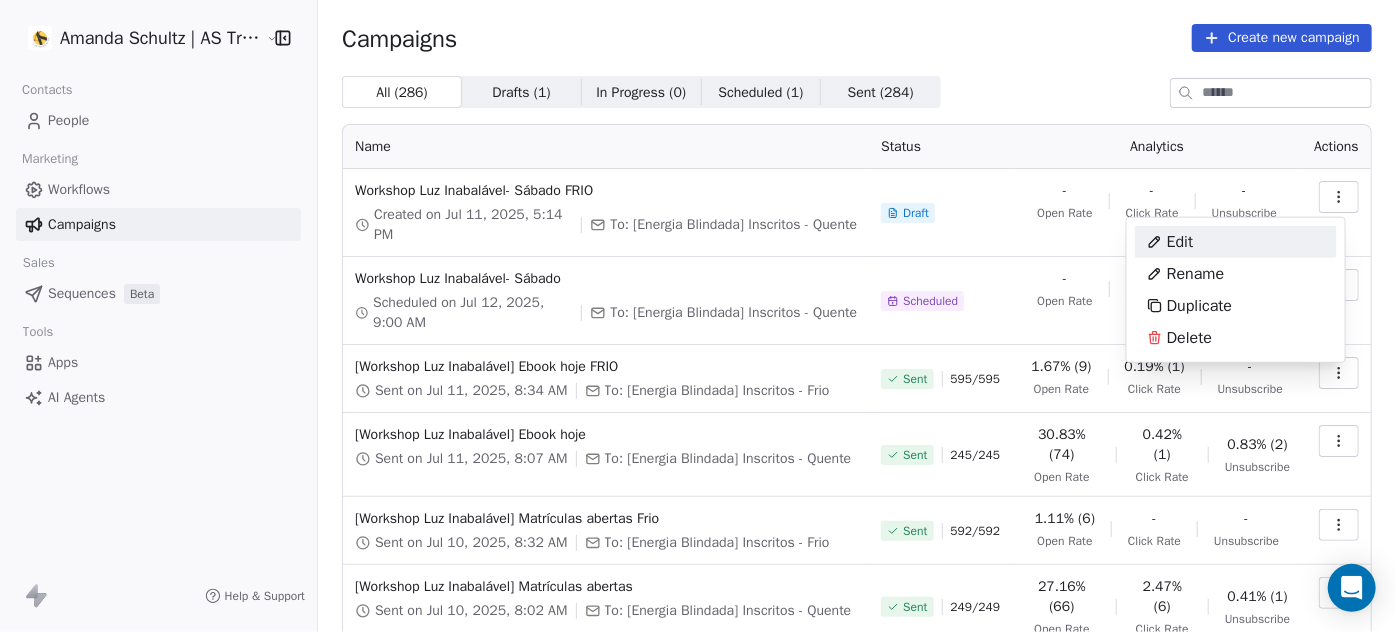 click on "Edit" at bounding box center (1236, 242) 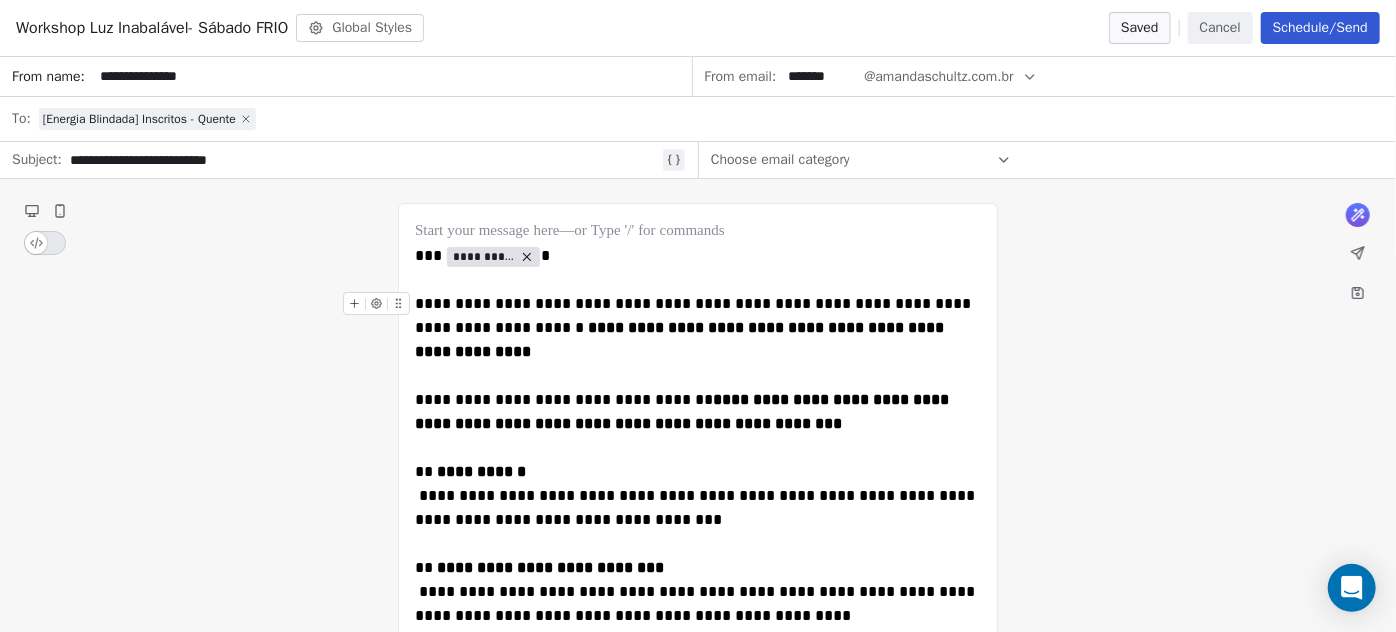 click 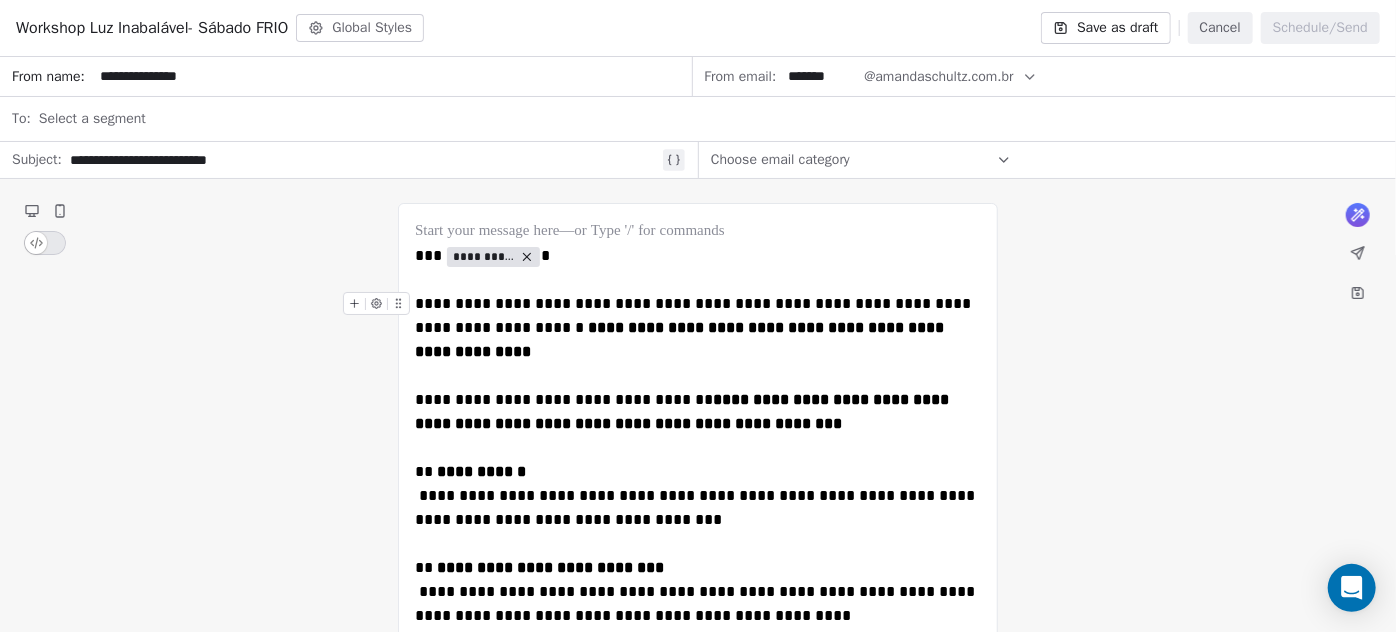 click on "Select a segment" at bounding box center [711, 119] 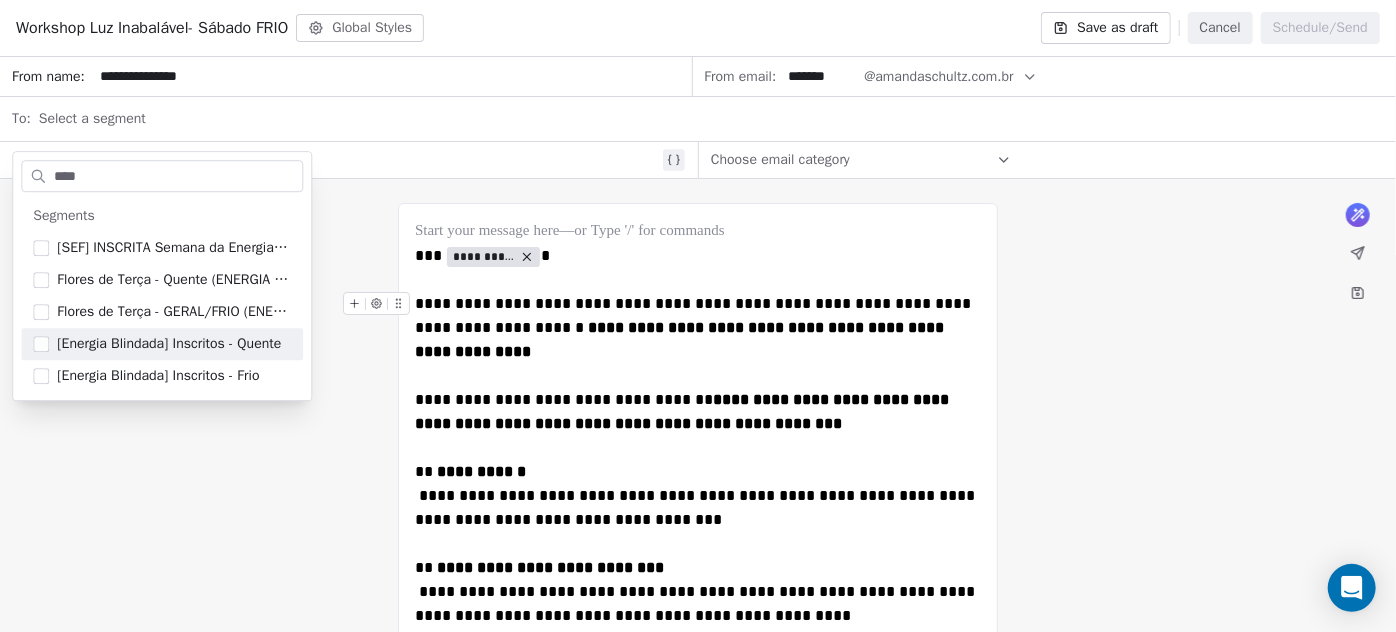 type on "****" 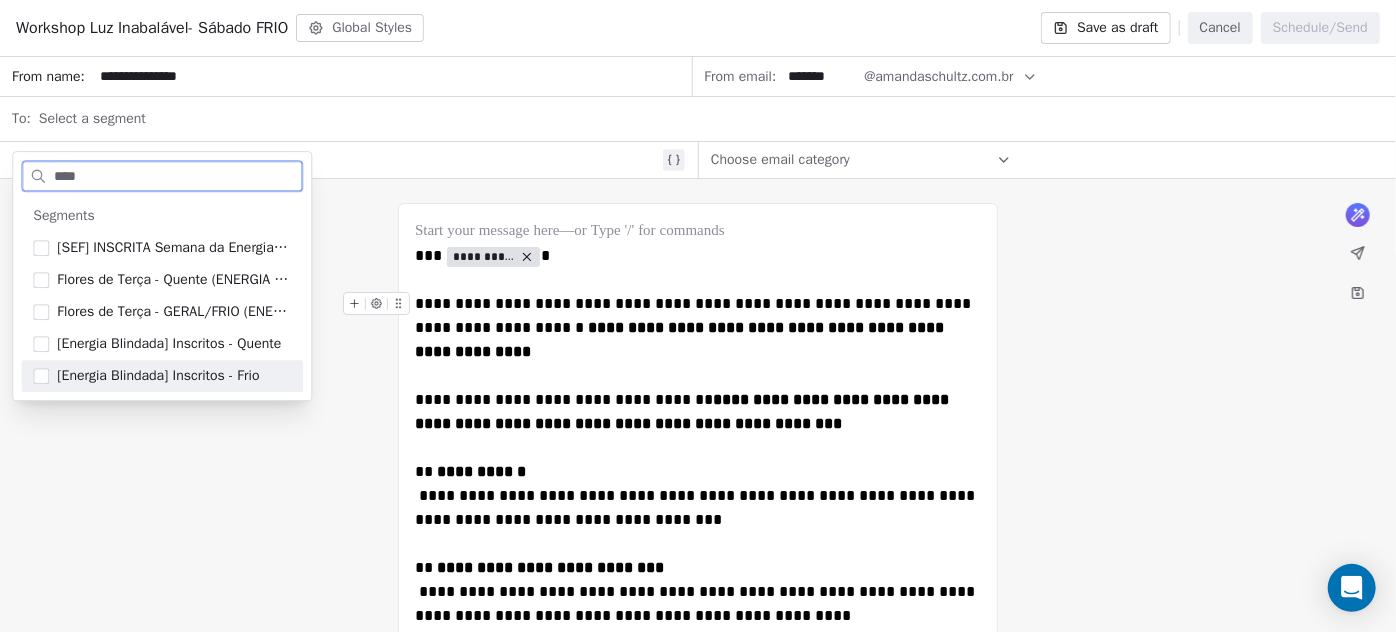 click on "[Energia Blindada] Inscritos - Frio" at bounding box center [158, 376] 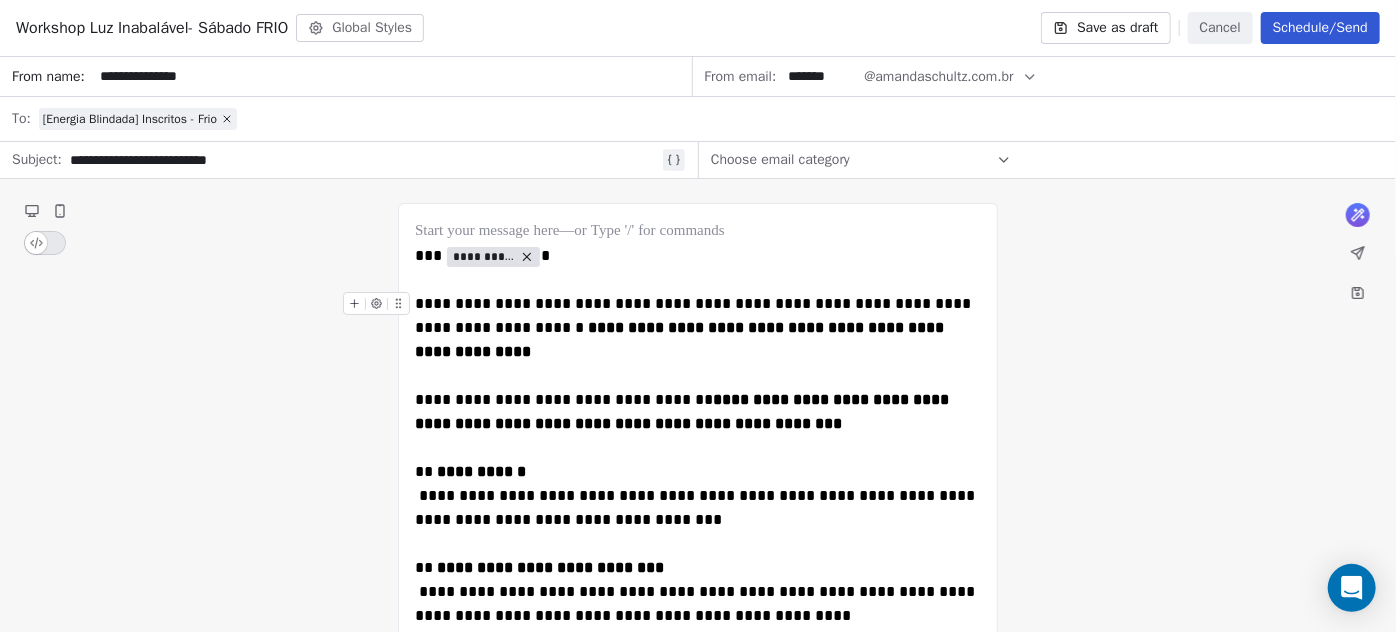 click on "**********" at bounding box center [698, 1175] 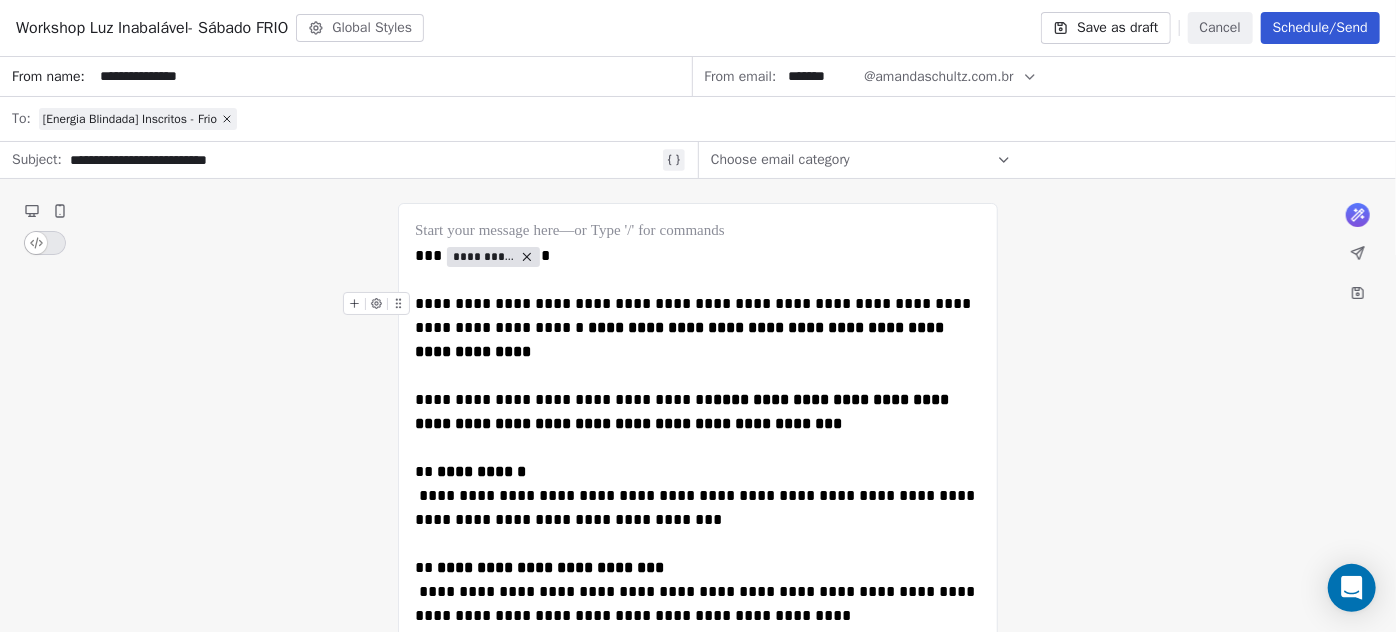 click on "Schedule/Send" at bounding box center [1320, 28] 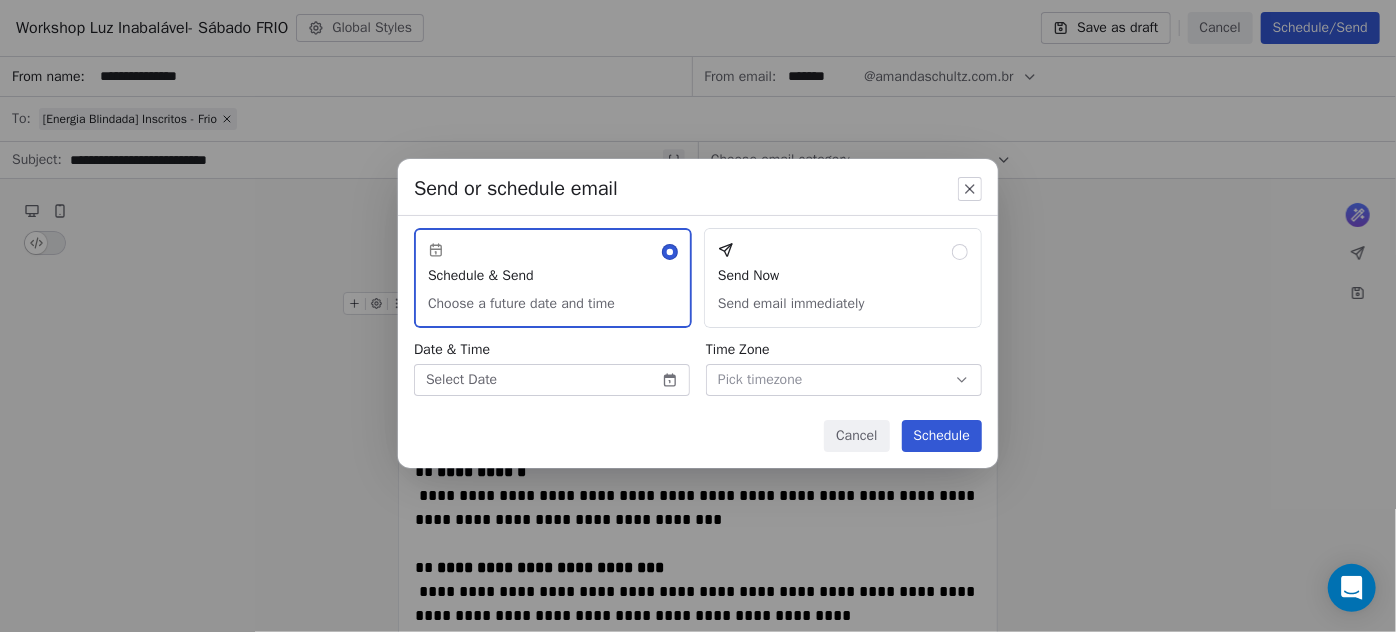 click on "Amanda Schultz | AS Treinamentos Contacts People Marketing Workflows Campaigns Sales Sequences Beta Tools Apps AI Agents Help & Support Campaigns  Create new campaign All ( 286 ) All ( 286 ) Drafts ( 1 ) Drafts ( 1 ) In Progress ( 0 ) In Progress ( 0 ) Scheduled ( 1 ) Scheduled ( 1 ) Sent ( 284 ) Sent ( 284 ) Name Status Analytics Actions Workshop Luz Inabalável- Sábado FRIO Created on Jul 11, 2025, 5:14 PM To: [Energia Blindada] Inscritos - Quente  Draft - Open Rate - Click Rate - Unsubscribe Workshop Luz Inabalável- Sábado Scheduled on Jul 12, 2025, 9:00 AM To: [Energia Blindada] Inscritos - Quente  Scheduled - Open Rate - Click Rate - Unsubscribe [Workshop Luz Inabalável] Ebook hoje FRIO Sent on Jul 11, 2025, 8:34 AM To: [Energia Blindada] Inscritos - Frio  Sent 595 / 595 1.67% (9) Open Rate 0.19% (1) Click Rate - Unsubscribe [Workshop Luz Inabalável] Ebook hoje Sent on Jul 11, 2025, 8:07 AM To: [Energia Blindada] Inscritos - Quente  Sent 245 / 245 30.83% (74) Open Rate 0.42% (1) Click Rate Sent /" at bounding box center (698, 316) 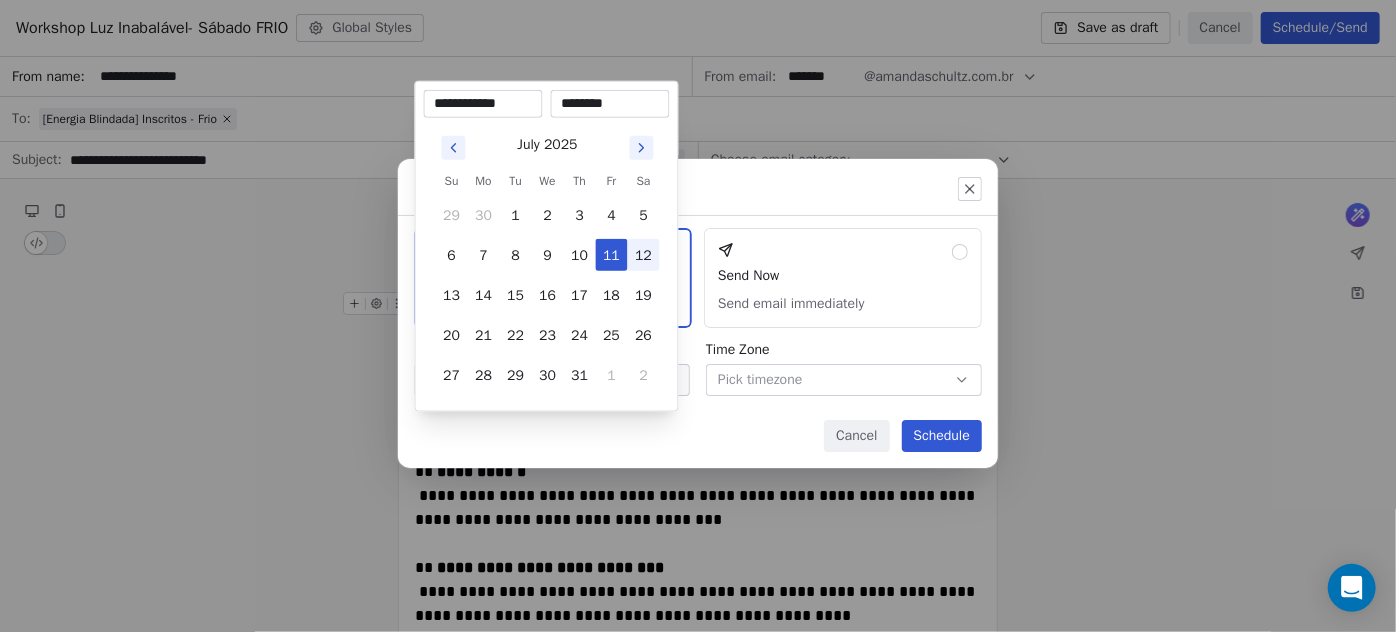 click on "12" at bounding box center [644, 255] 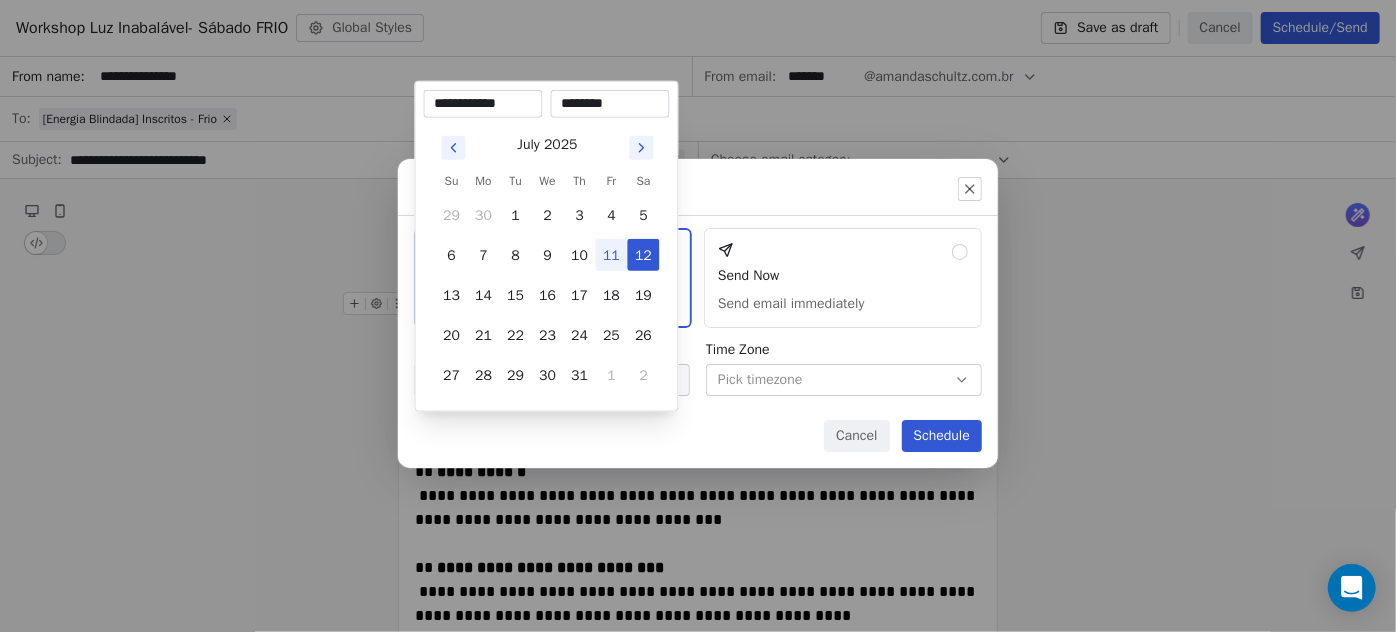 click on "********" at bounding box center [610, 104] 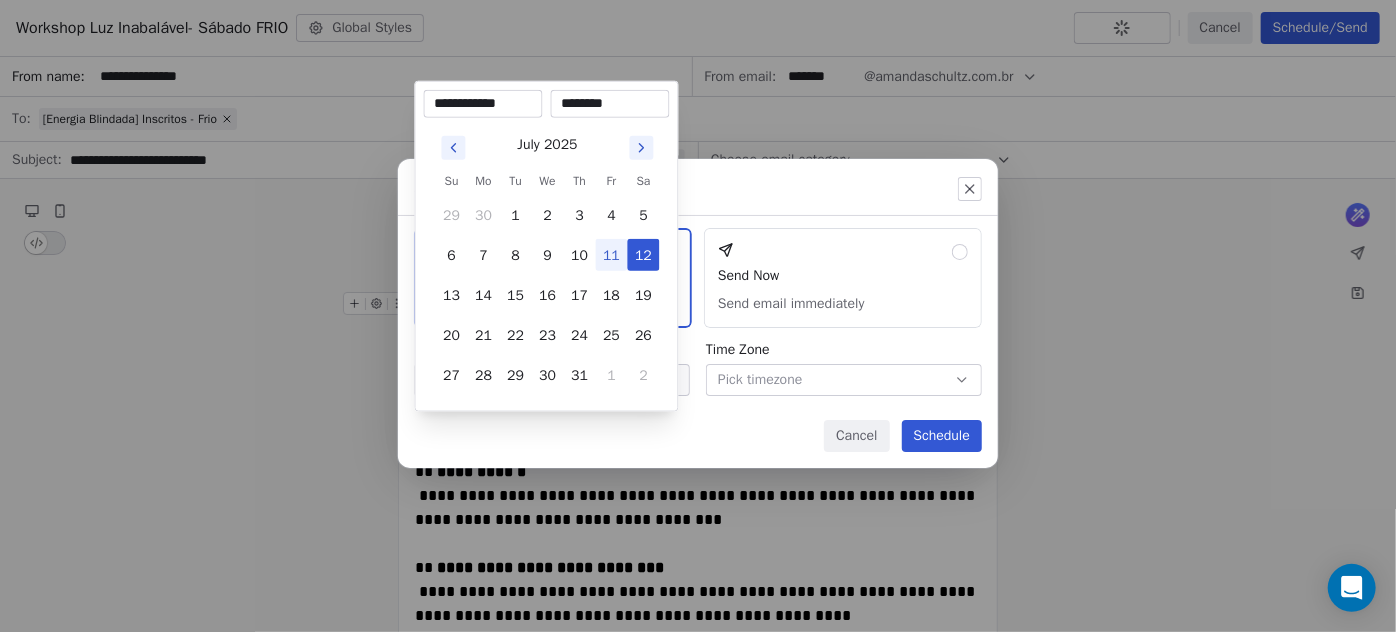 type on "********" 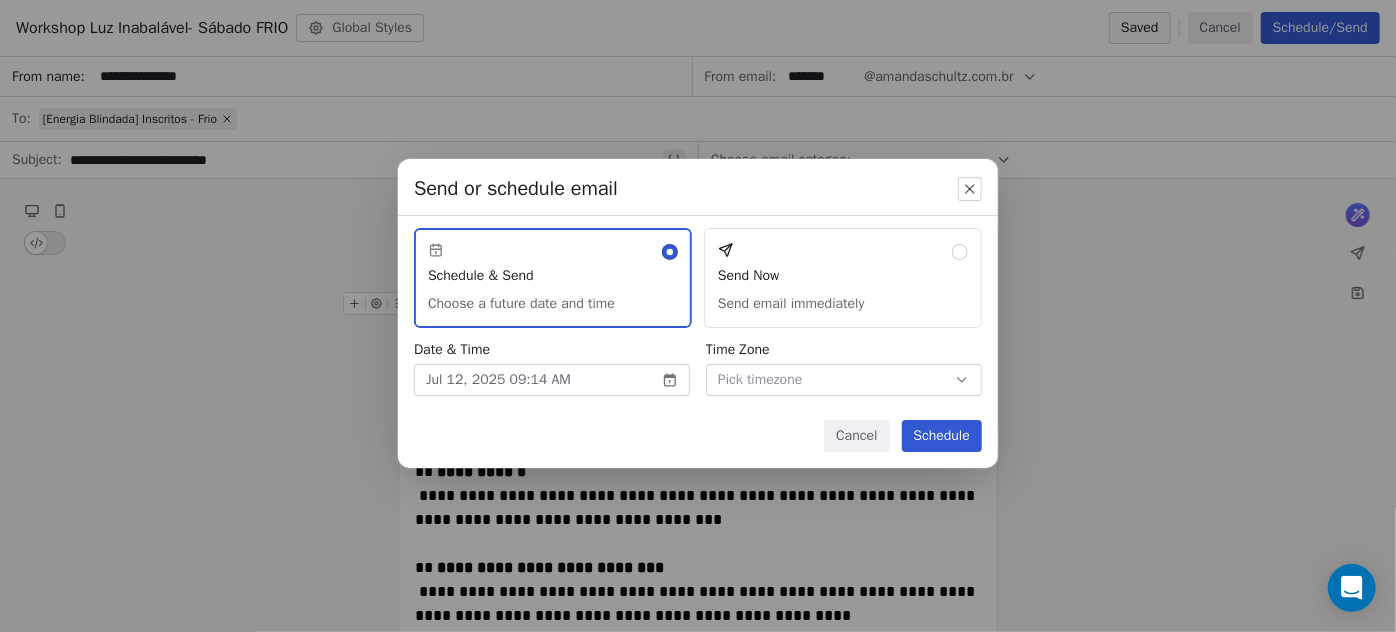 click on "Send or schedule email Schedule & Send Choose a future date and time Send Now Send email immediately Date & Time Jul 12, 2025 09:14 AM Time Zone Pick timezone Cancel Schedule" at bounding box center (698, 316) 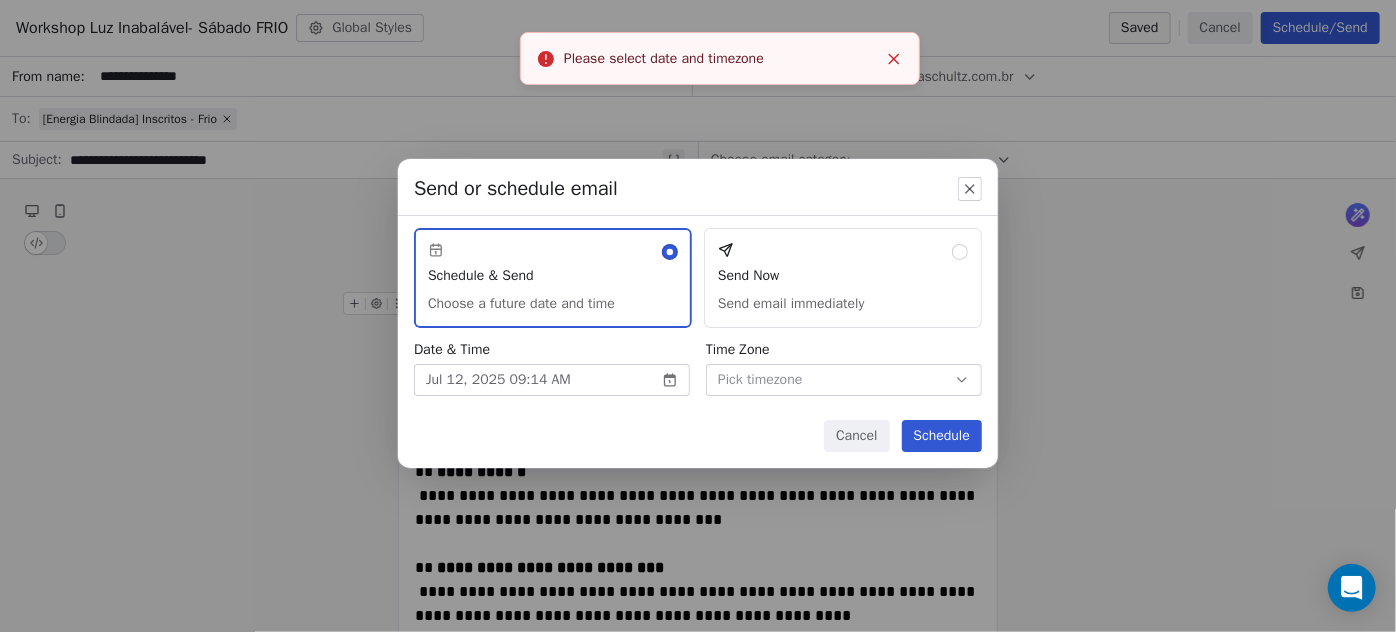 click on "Please select date and timezone" at bounding box center (720, 58) 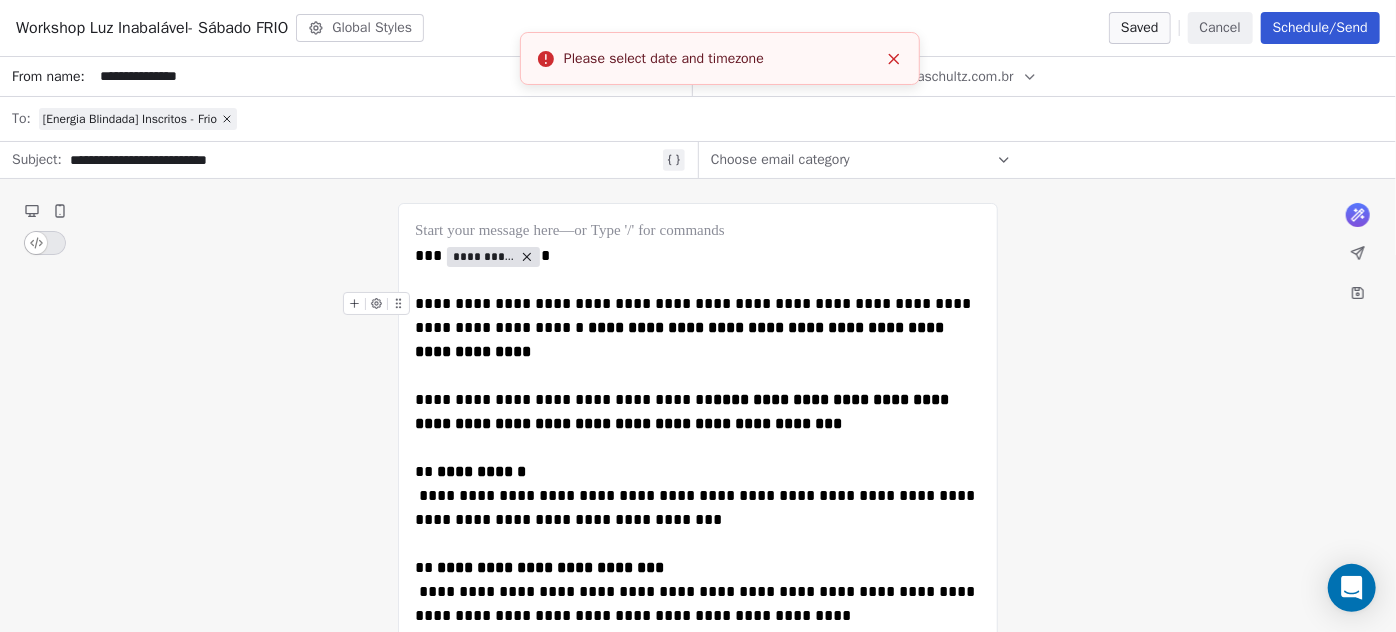 click 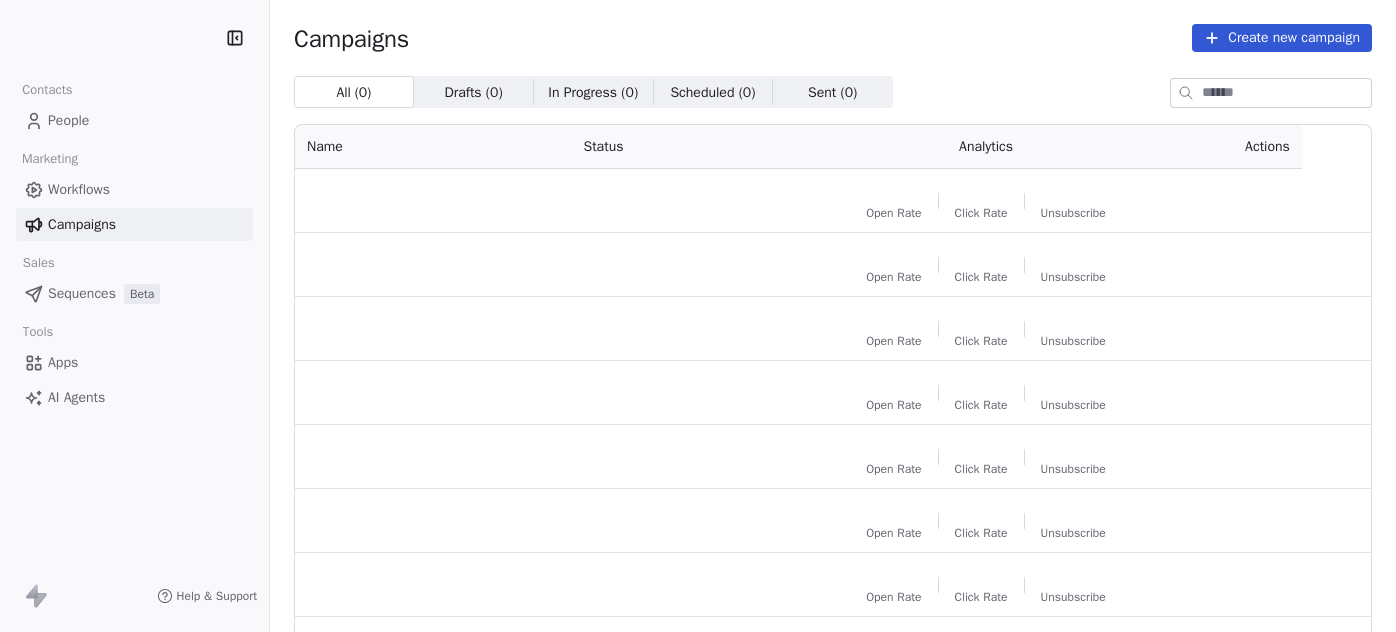 scroll, scrollTop: 0, scrollLeft: 0, axis: both 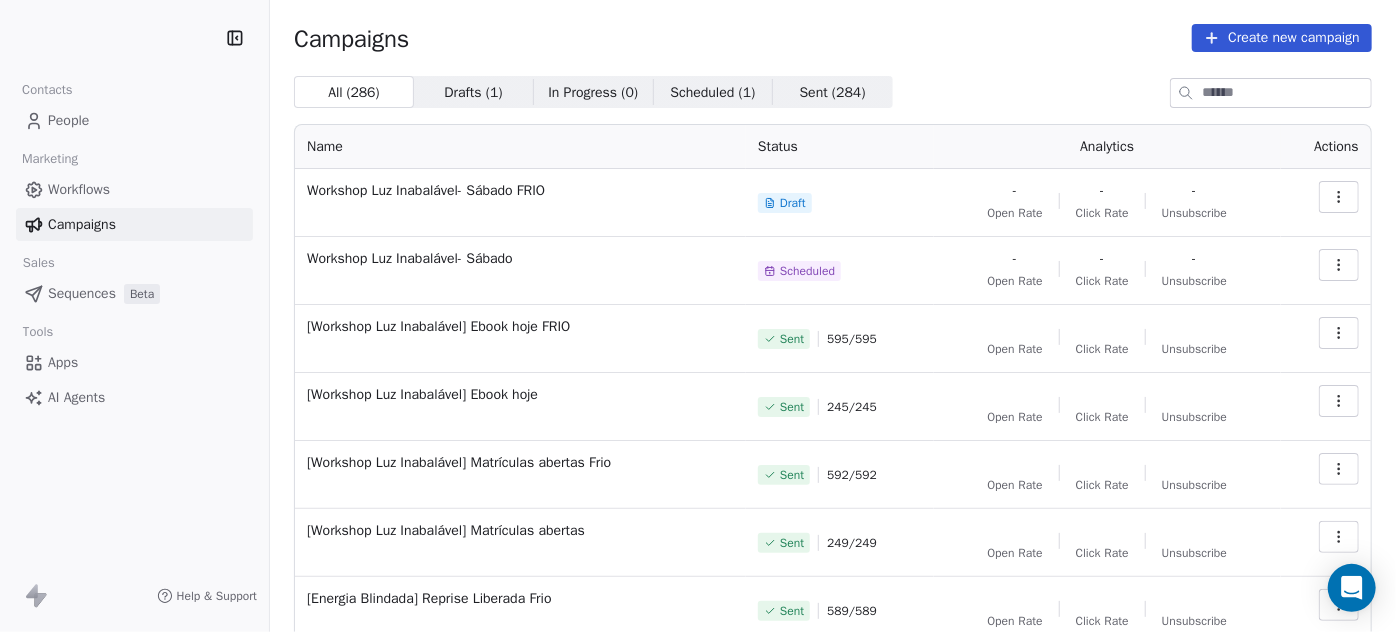 click 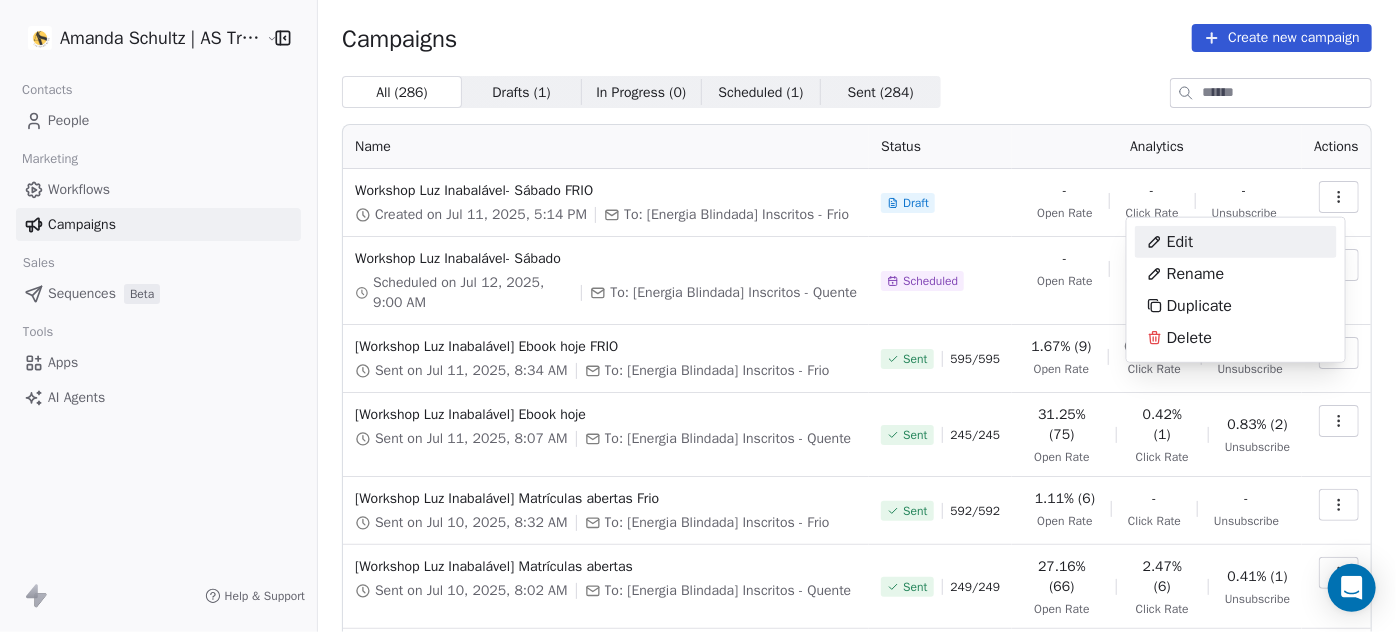 click on "Edit" at bounding box center [1236, 242] 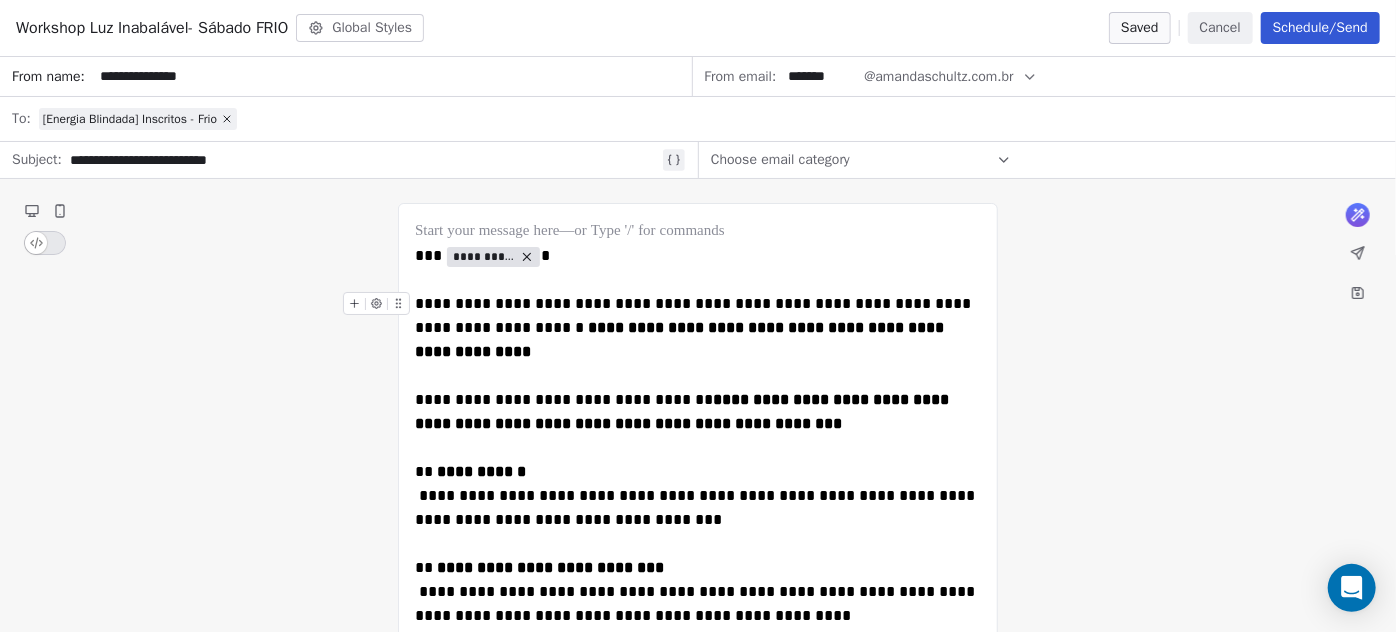 click on "Schedule/Send" at bounding box center (1320, 28) 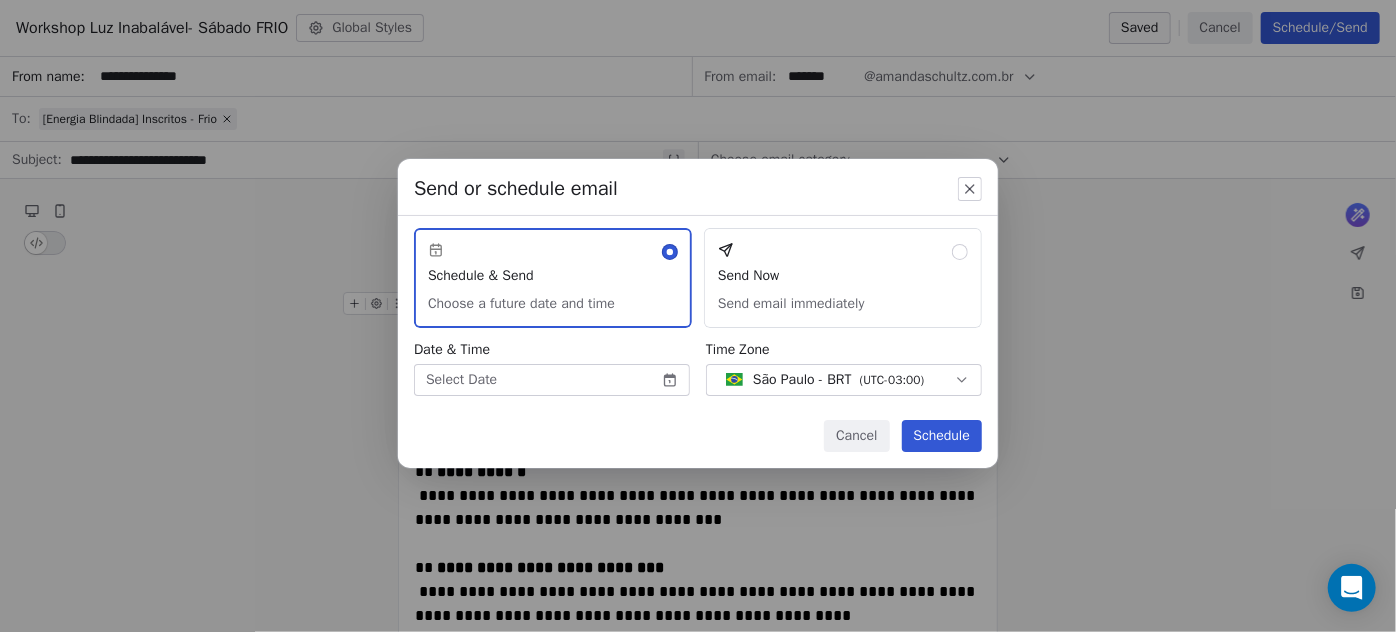 click on "Amanda Schultz | AS Treinamentos Contacts People Marketing Workflows Campaigns Sales Sequences Beta Tools Apps AI Agents Help & Support Campaigns  Create new campaign All ( 286 ) All ( 286 ) Drafts ( 1 ) Drafts ( 1 ) In Progress ( 0 ) In Progress ( 0 ) Scheduled ( 1 ) Scheduled ( 1 ) Sent ( 284 ) Sent ( 284 ) Name Status Analytics Actions Workshop Luz Inabalável- Sábado FRIO Created on Jul 11, 2025, 5:14 PM To: [Energia Blindada] Inscritos - Frio  Draft - Open Rate - Click Rate - Unsubscribe Workshop Luz Inabalável- Sábado Scheduled on Jul 12, 2025, 9:00 AM To: [Energia Blindada] Inscritos - Quente  Scheduled - Open Rate - Click Rate - Unsubscribe [Workshop Luz Inabalável] Ebook hoje FRIO Sent on Jul 11, 2025, 8:34 AM To: [Energia Blindada] Inscritos - Frio  Sent 595 / 595 1.67% (9) Open Rate 0.19% (1) Click Rate - Unsubscribe [Workshop Luz Inabalável] Ebook hoje Sent on Jul 11, 2025, 8:07 AM To: [Energia Blindada] Inscritos - Quente  Sent 245 / 245 31.25% (75) Open Rate 0.42% (1) Click Rate 0.83% (2)" at bounding box center (698, 316) 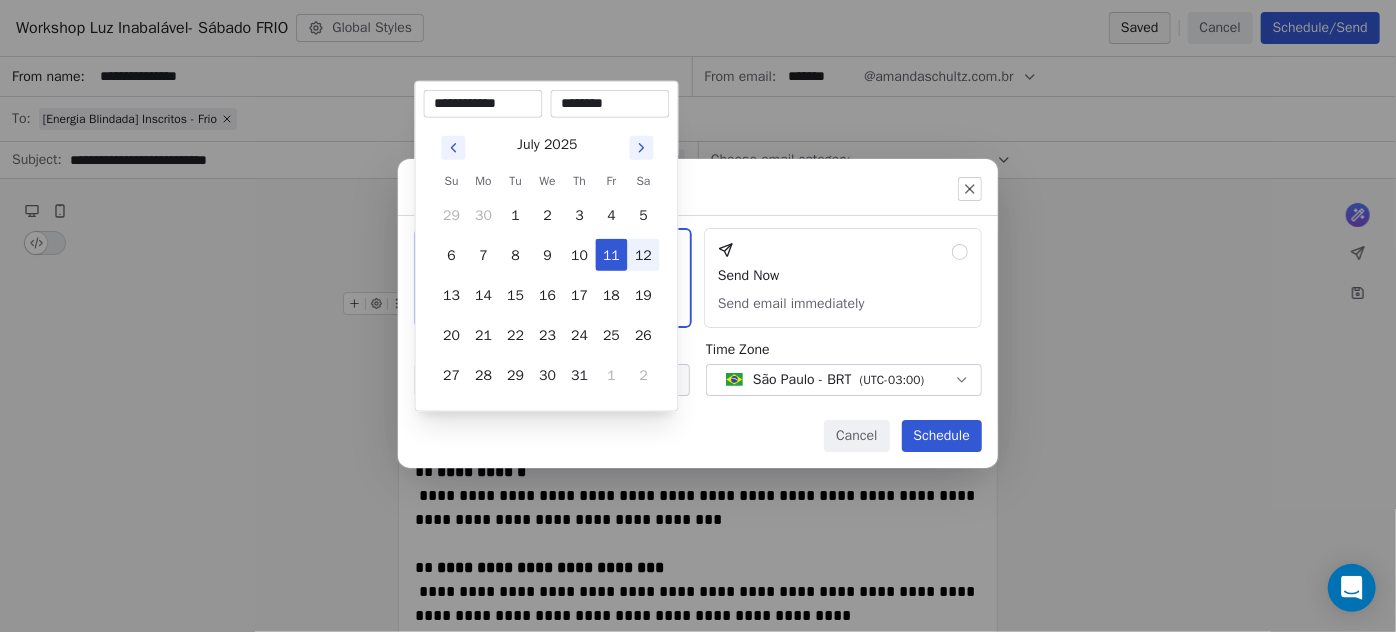 click on "12" at bounding box center [644, 255] 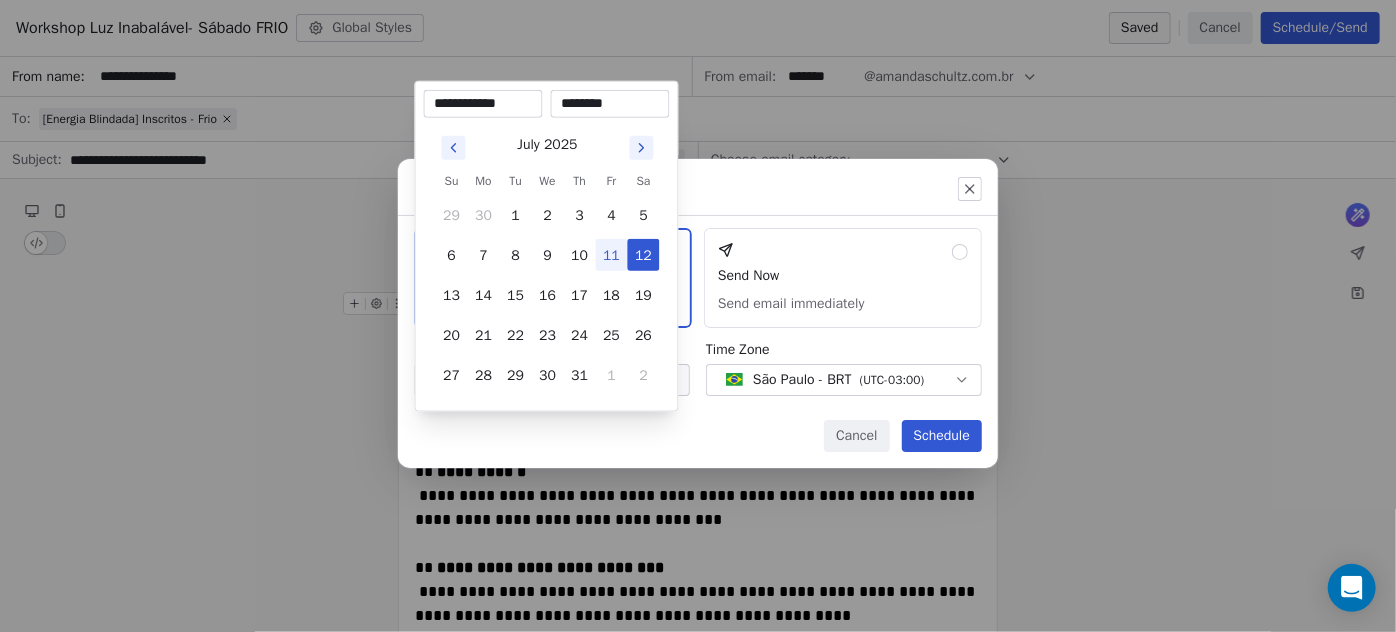 click on "********" at bounding box center (610, 104) 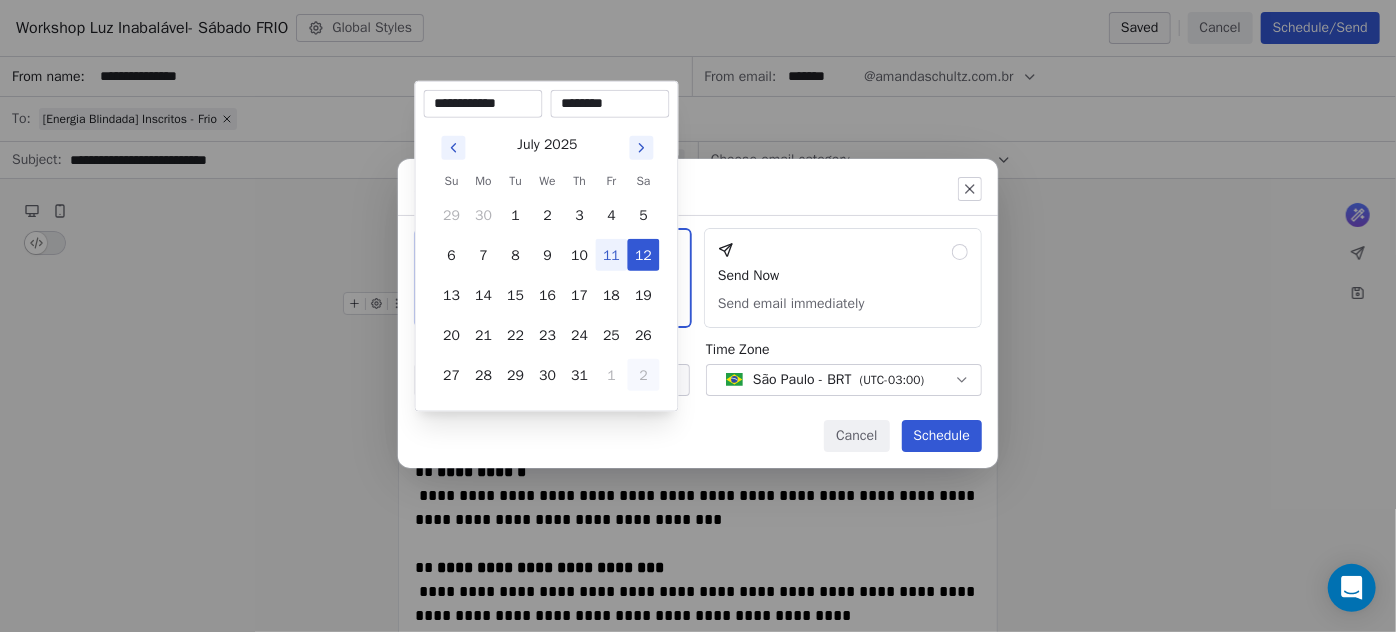 type on "********" 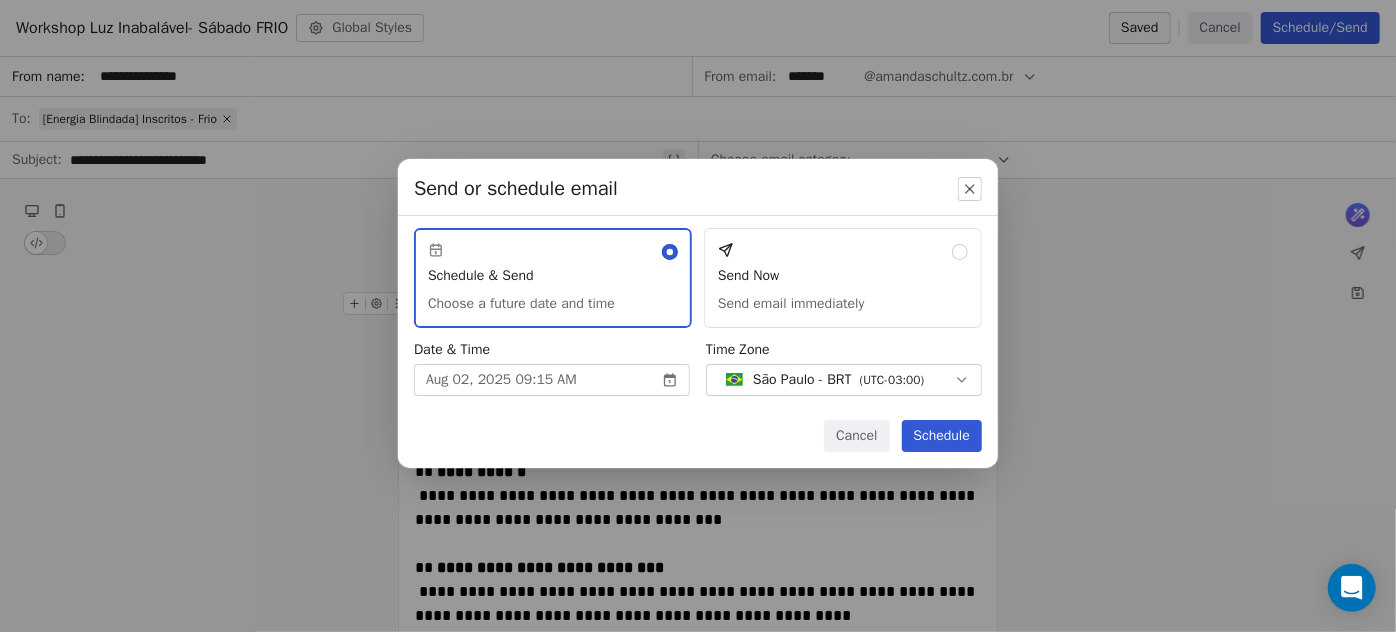 click on "Send or schedule email Schedule & Send Choose a future date and time Send Now Send email immediately Date & Time Aug 02, 2025 09:15 AM Time Zone São Paulo - BRT ( UTC-03:00 ) Cancel Schedule" at bounding box center [698, 316] 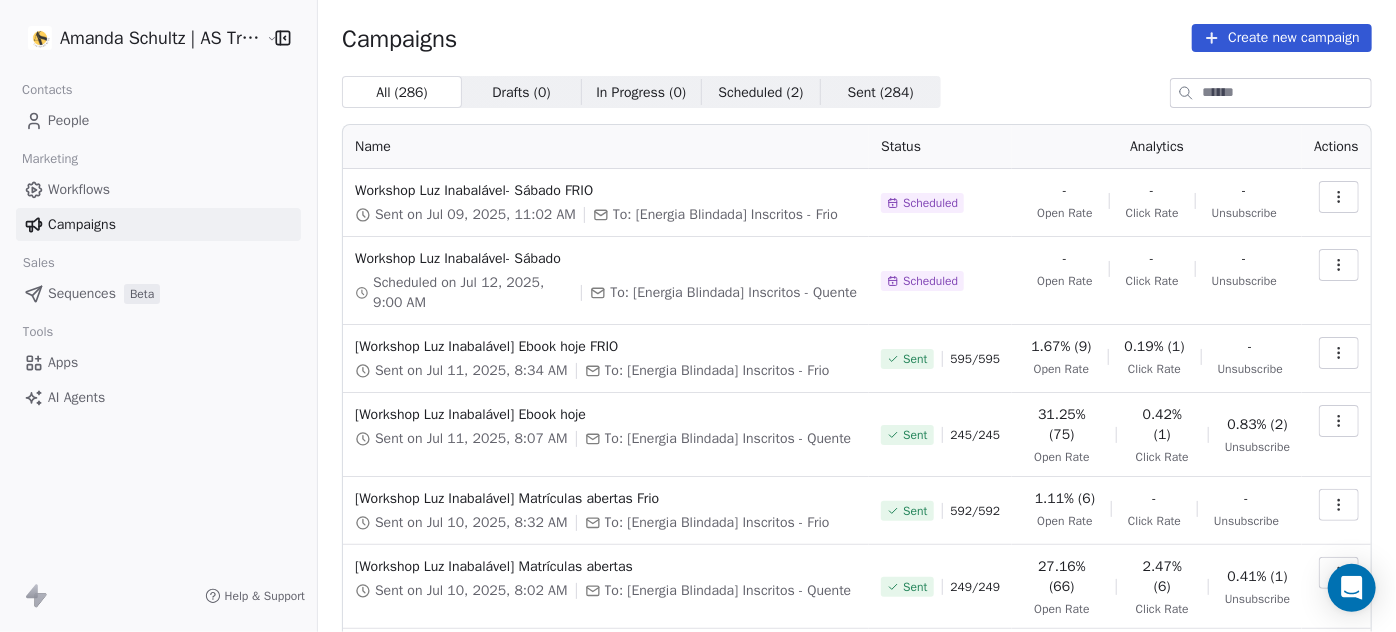 click on "Create new campaign" at bounding box center [1282, 38] 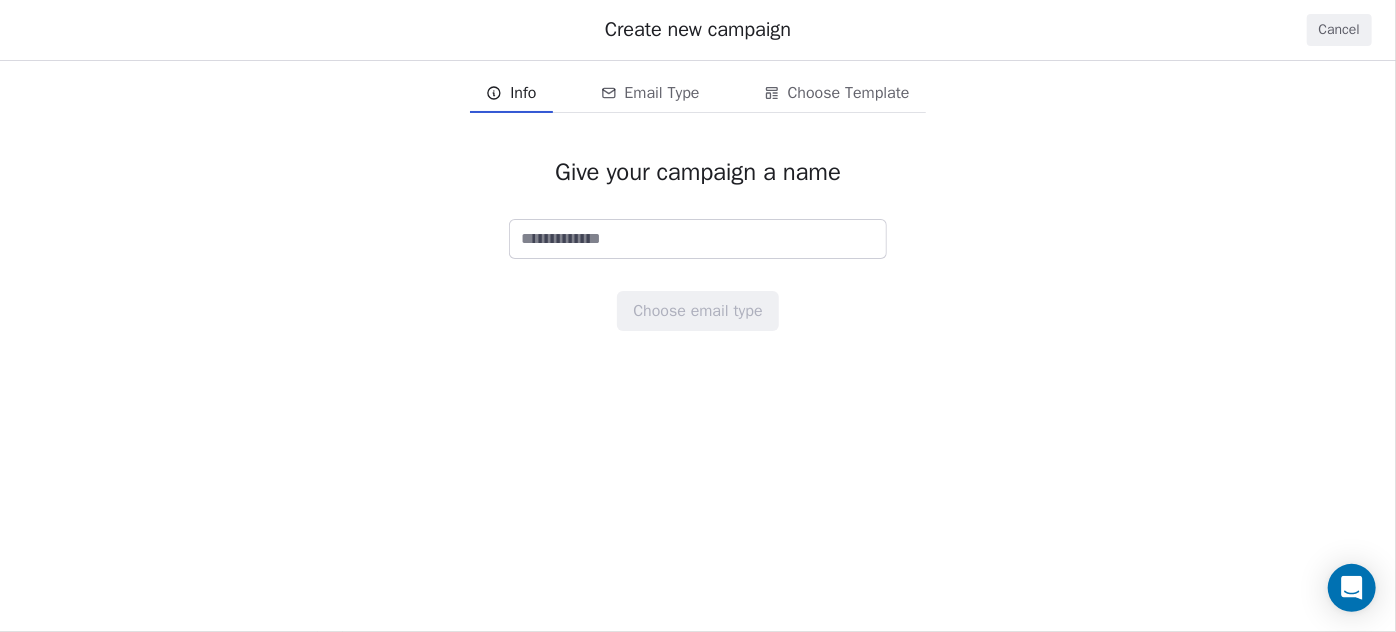 type on "*" 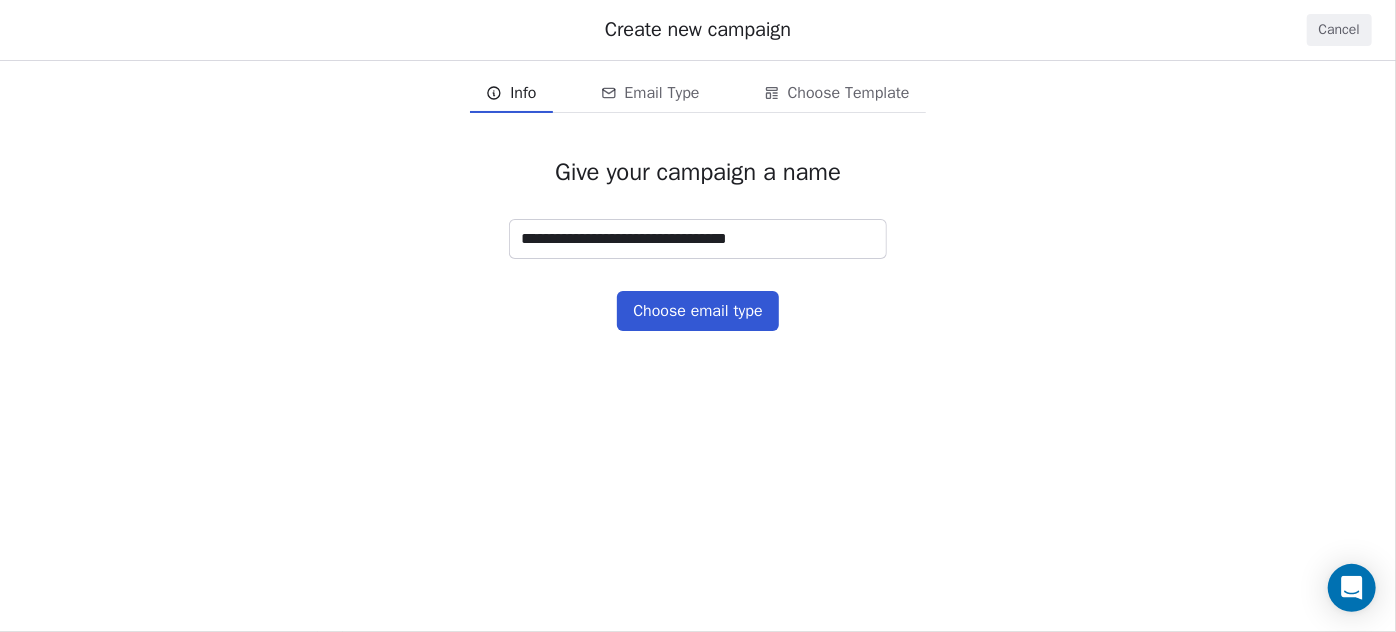 type on "**********" 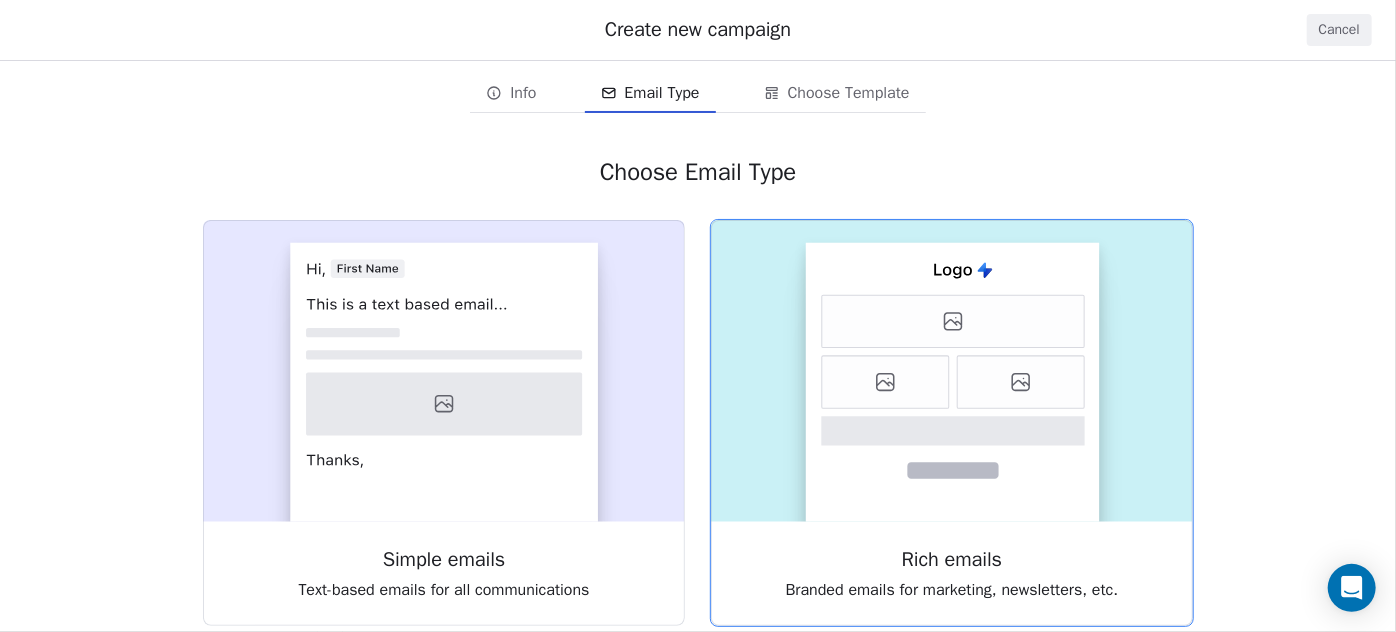 click 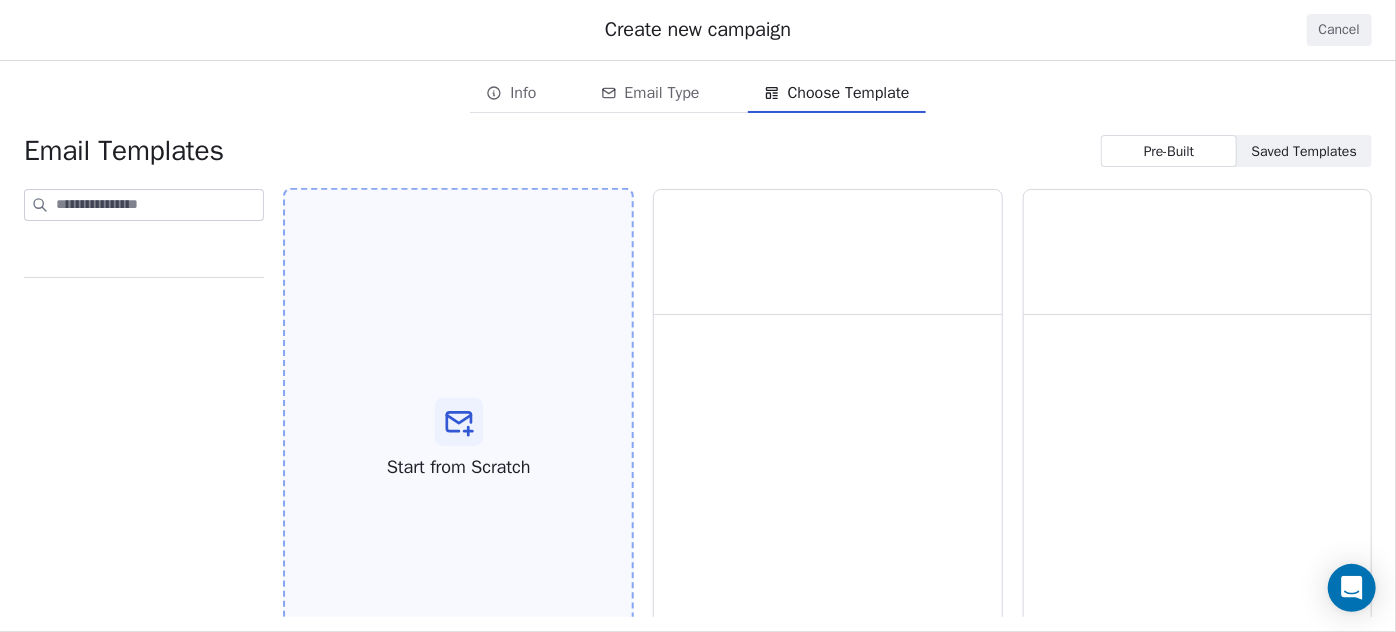 click on "Start from Scratch" at bounding box center (458, 439) 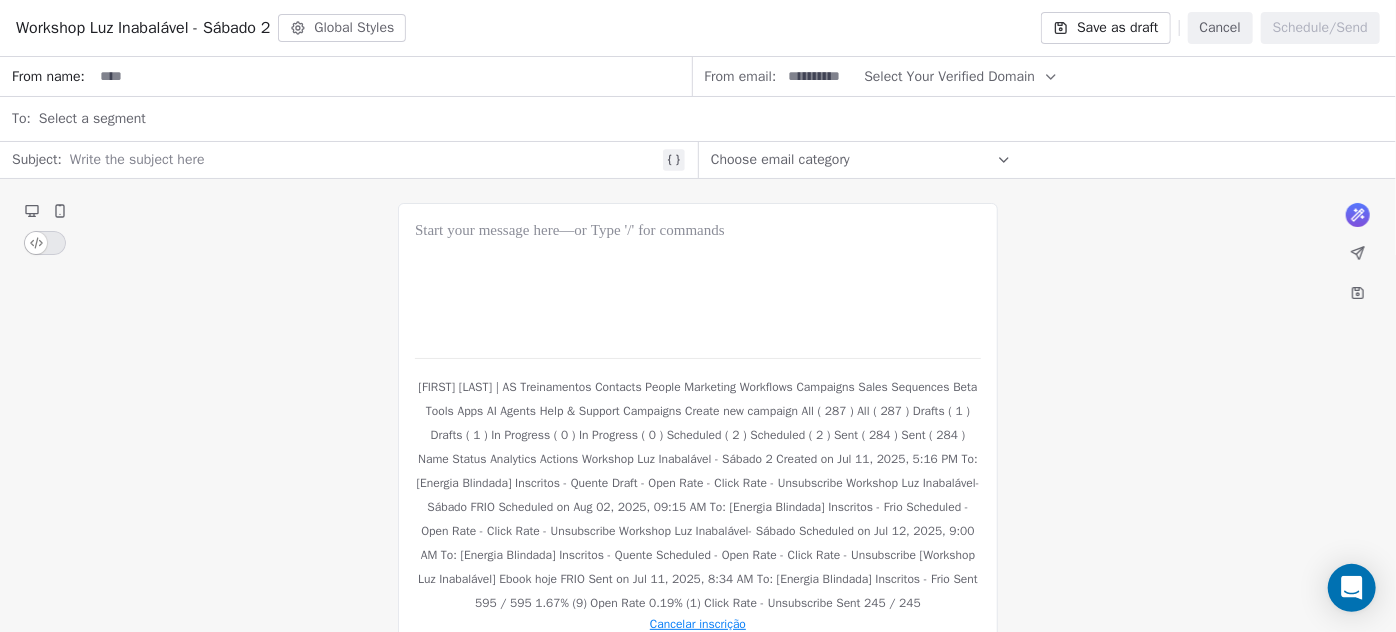 click at bounding box center (698, 281) 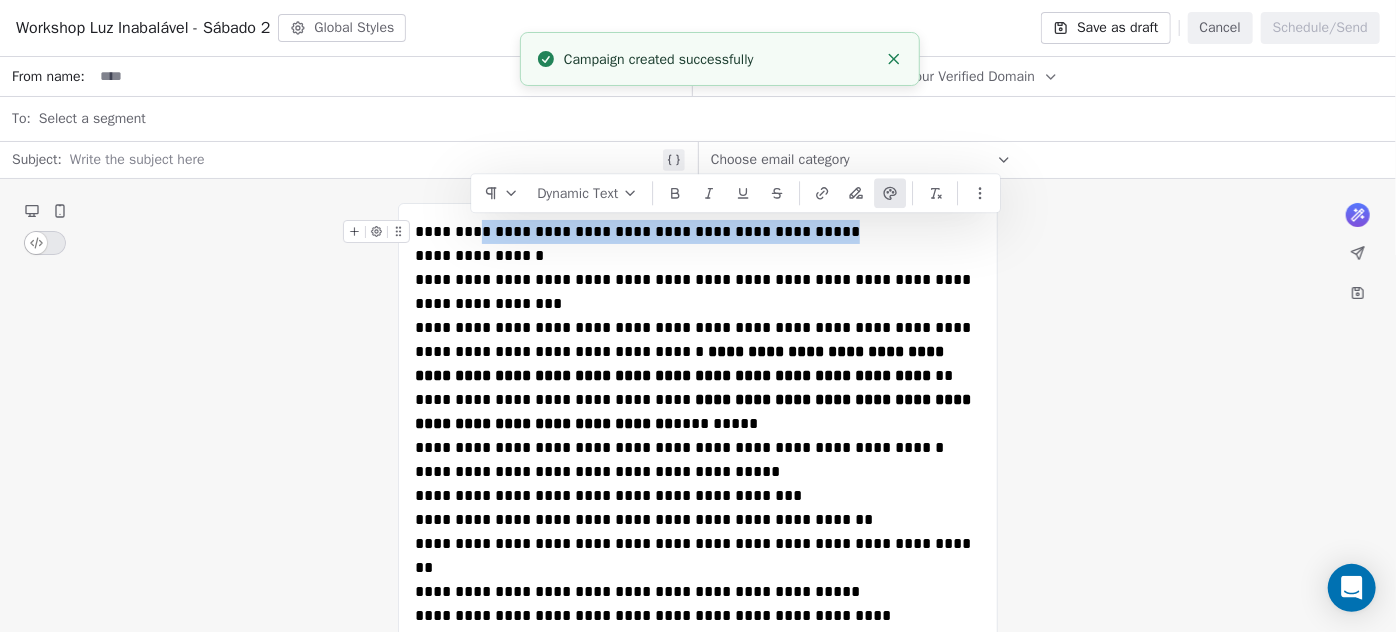 drag, startPoint x: 821, startPoint y: 233, endPoint x: 466, endPoint y: 228, distance: 355.03522 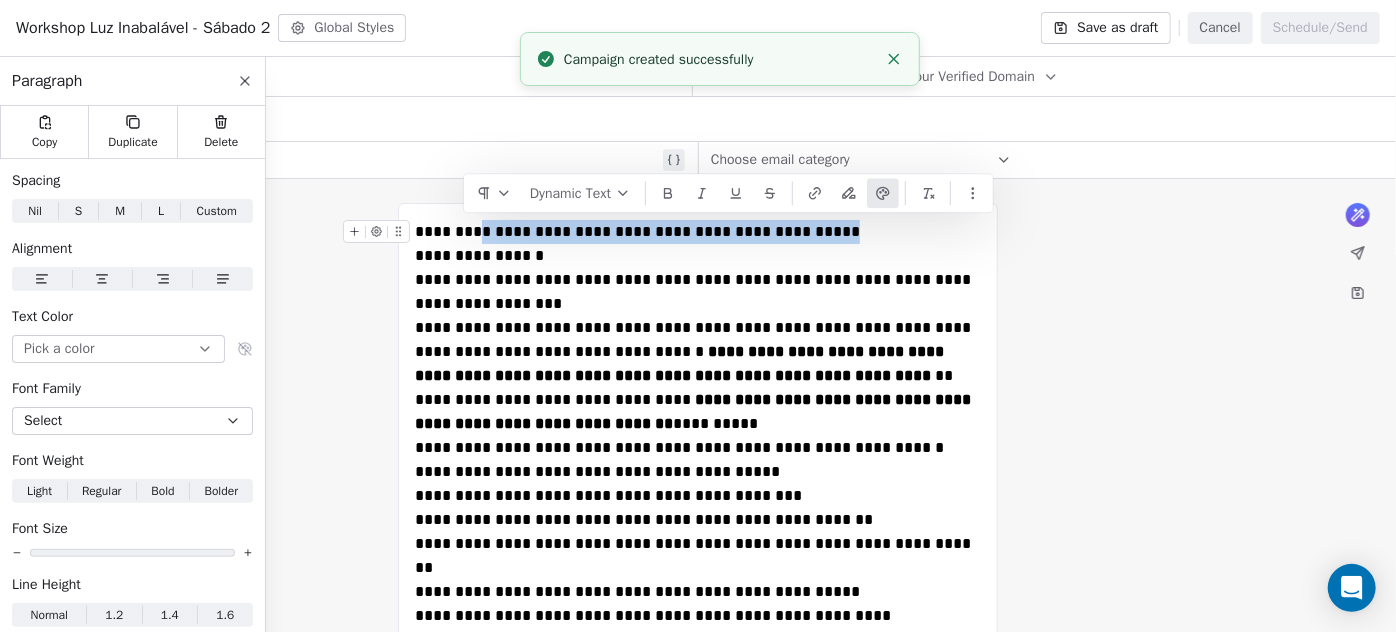 copy on "**********" 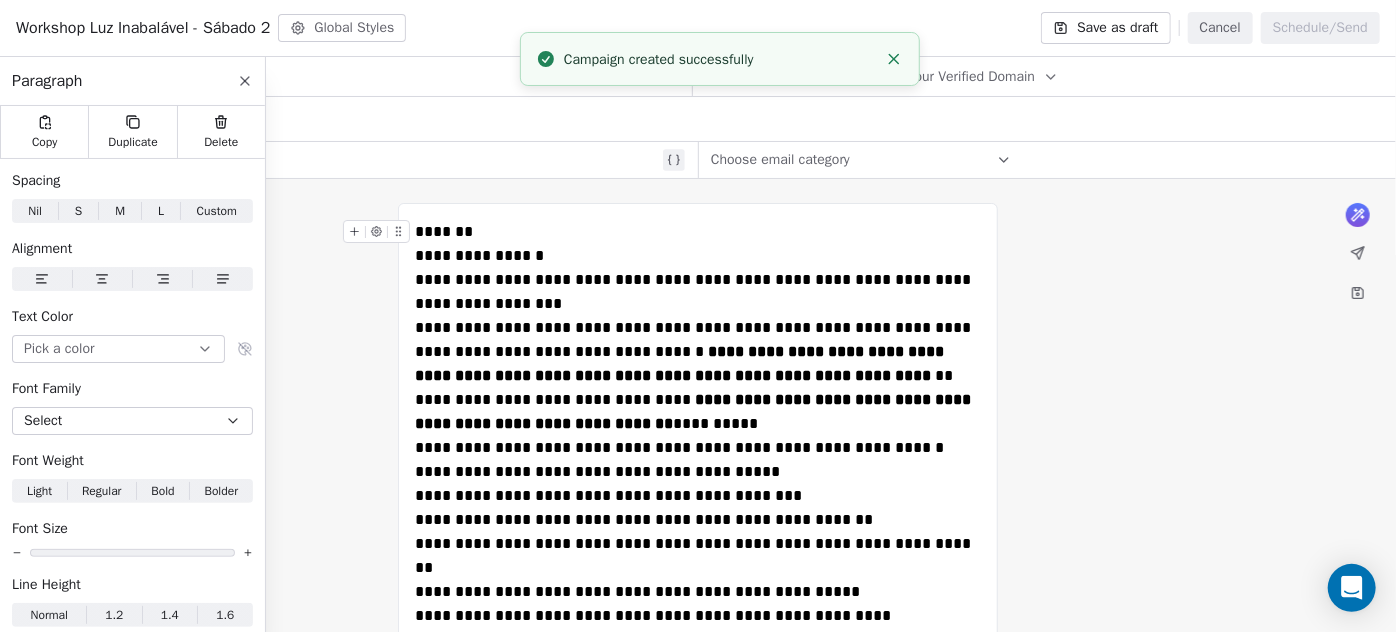 type 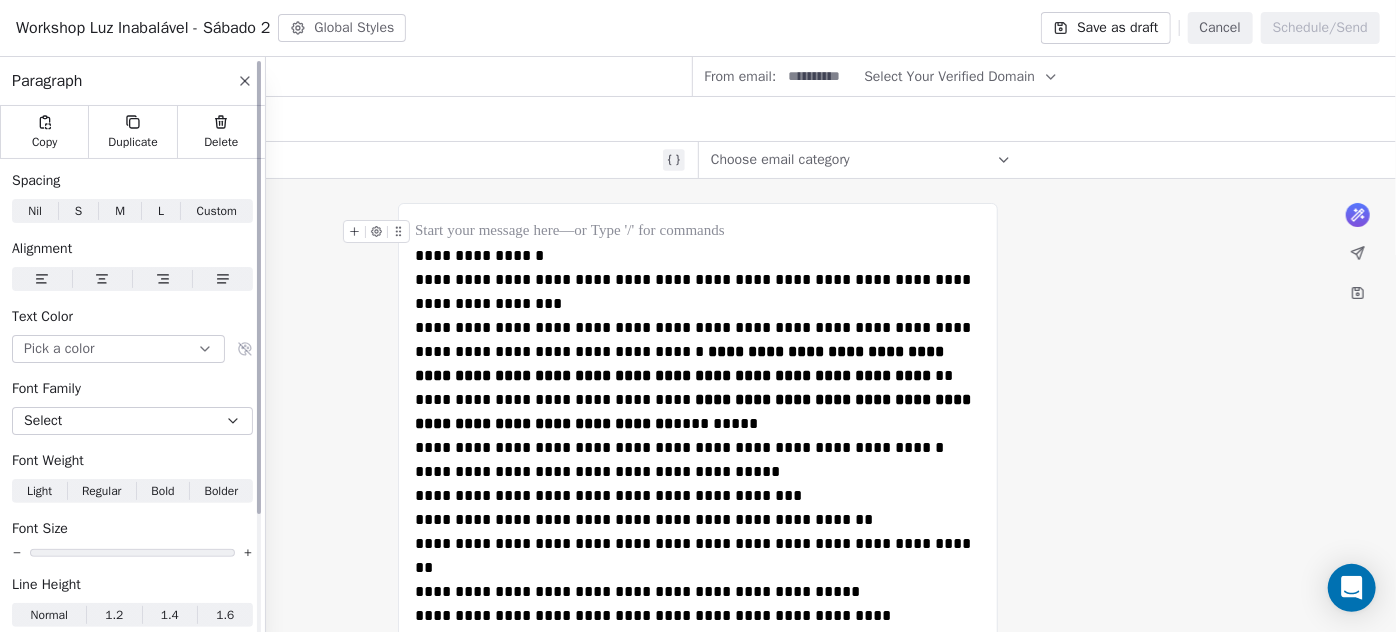 click at bounding box center [245, 81] 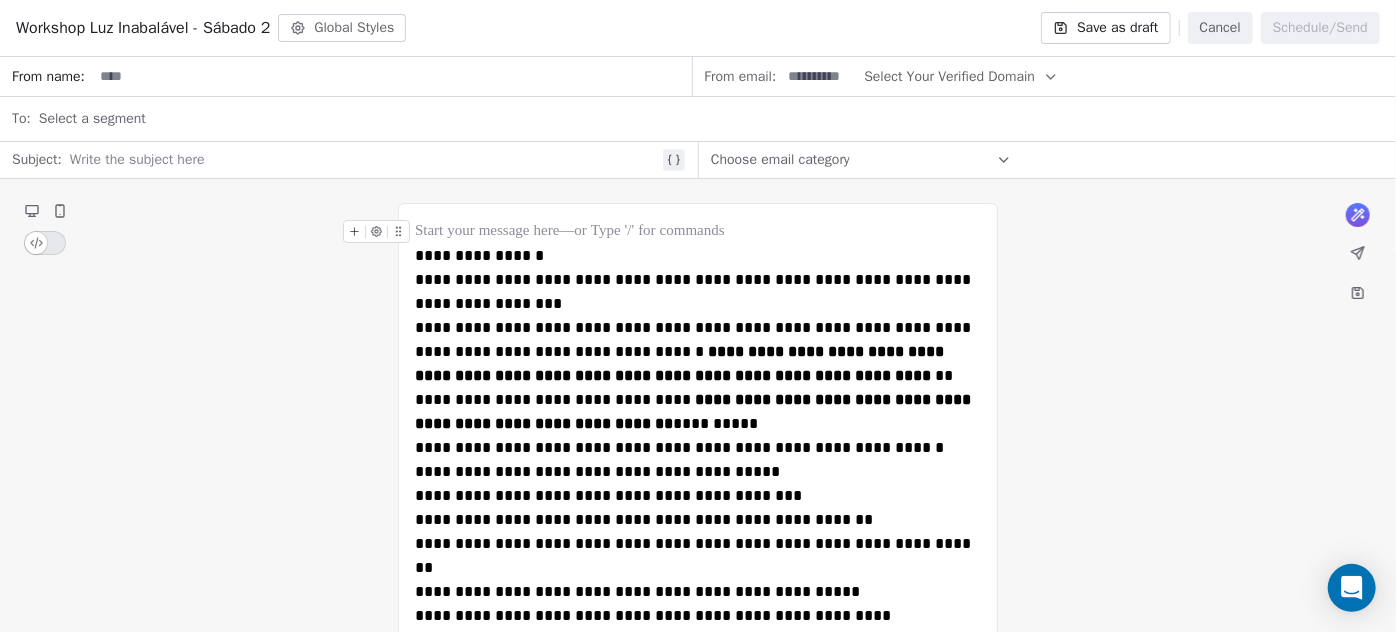 click at bounding box center [364, 160] 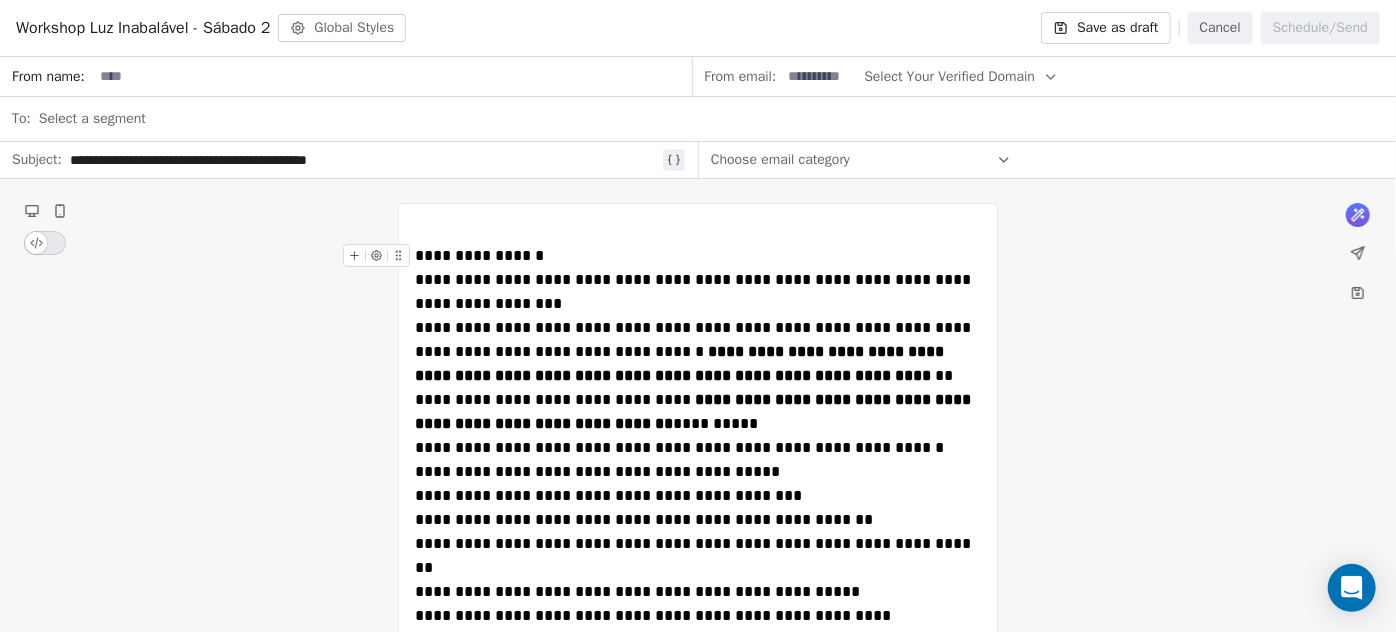 click on "**********" at bounding box center [698, 256] 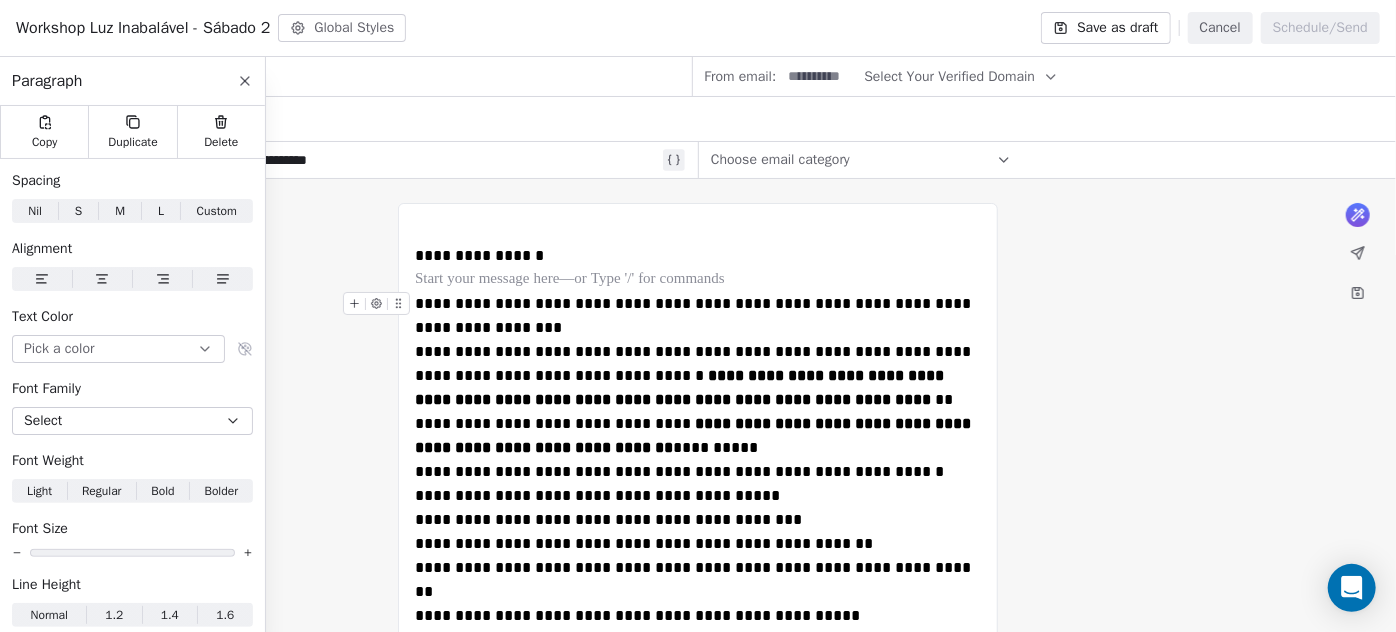 click on "**********" at bounding box center [698, 316] 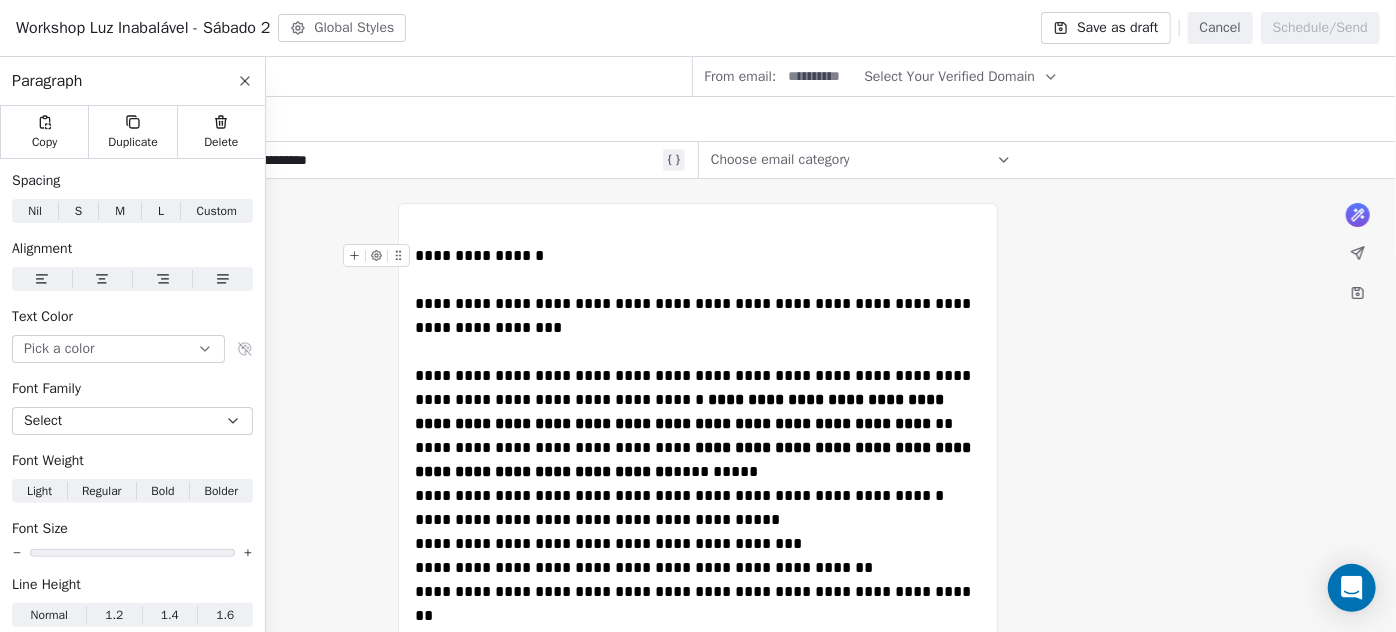 click on "**********" at bounding box center [698, 256] 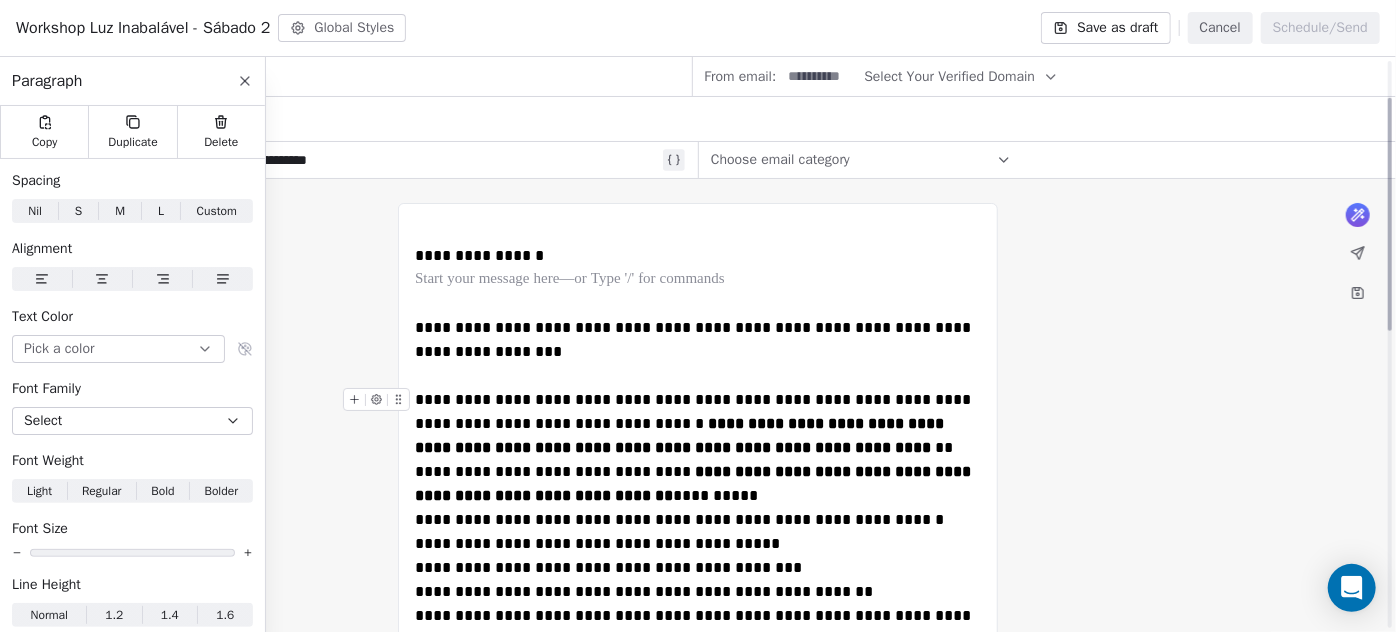 scroll, scrollTop: 90, scrollLeft: 0, axis: vertical 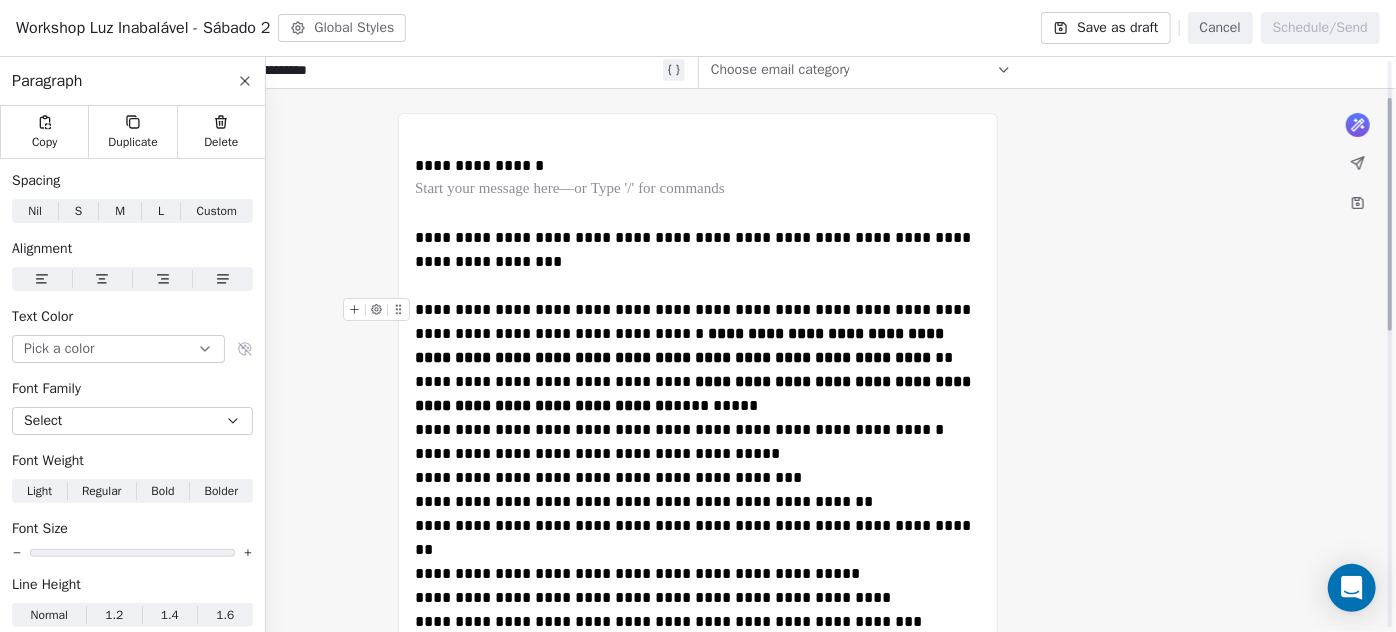 click on "**********" at bounding box center [681, 345] 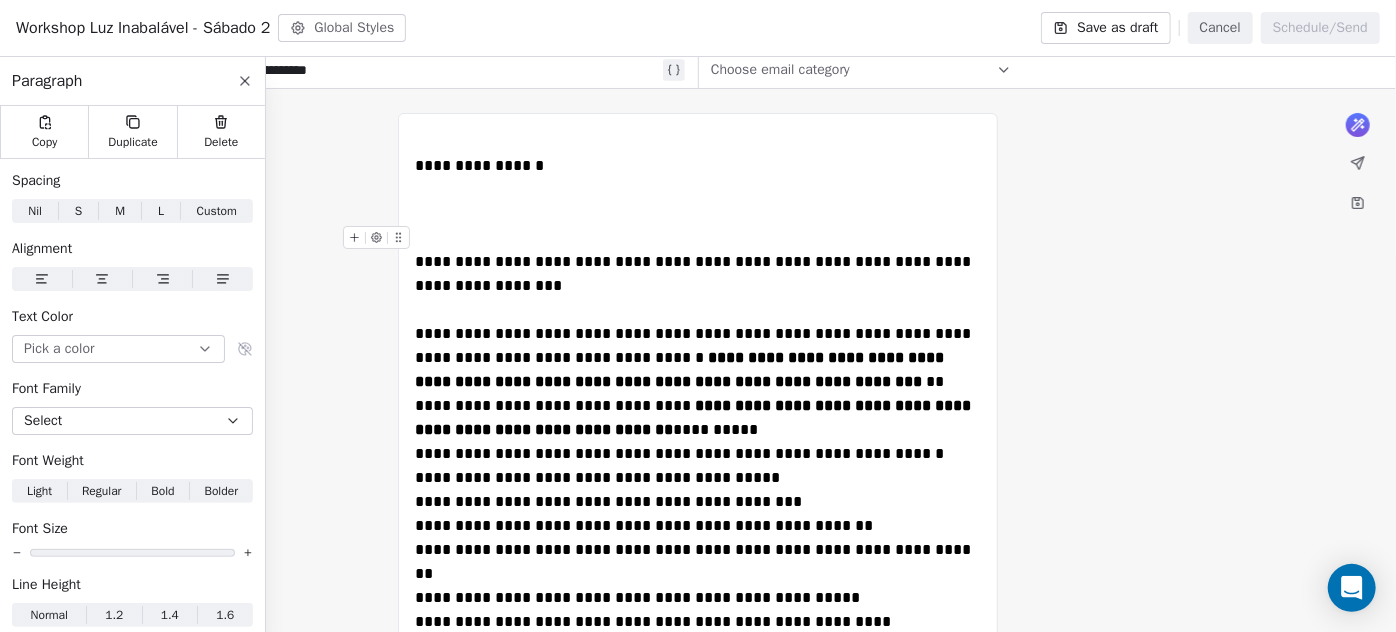 click at bounding box center [698, 238] 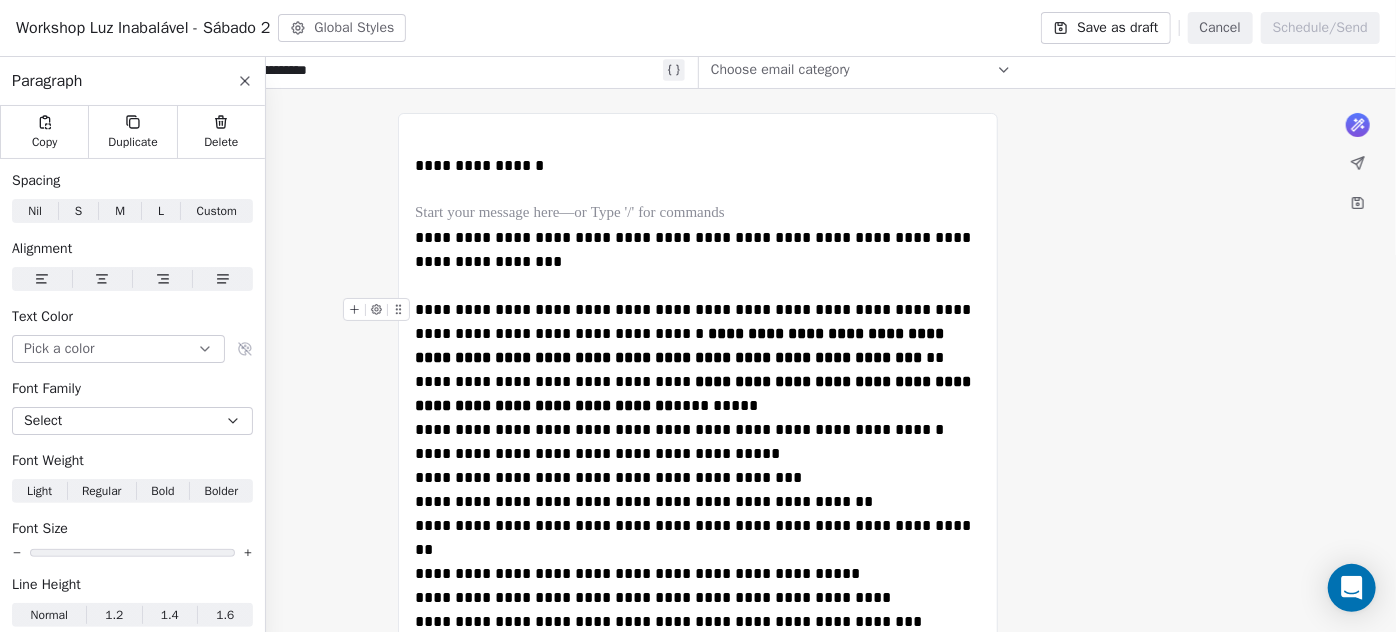 click on "**********" at bounding box center (698, 334) 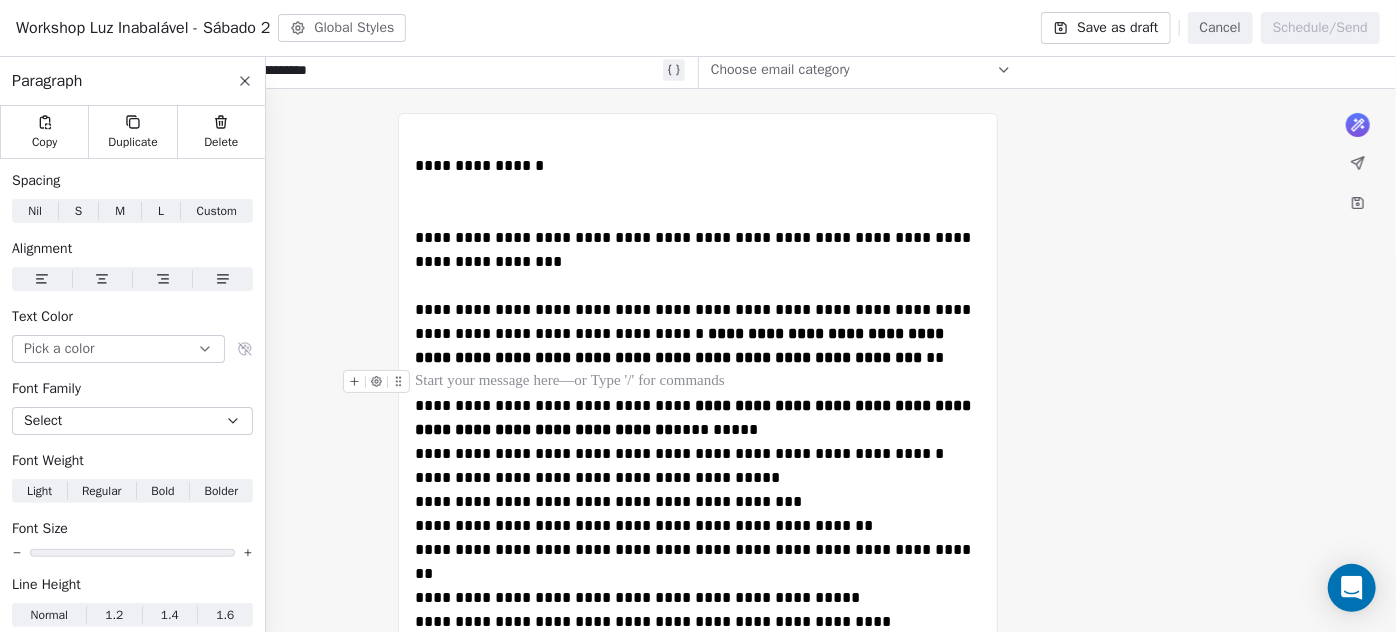 scroll, scrollTop: 272, scrollLeft: 0, axis: vertical 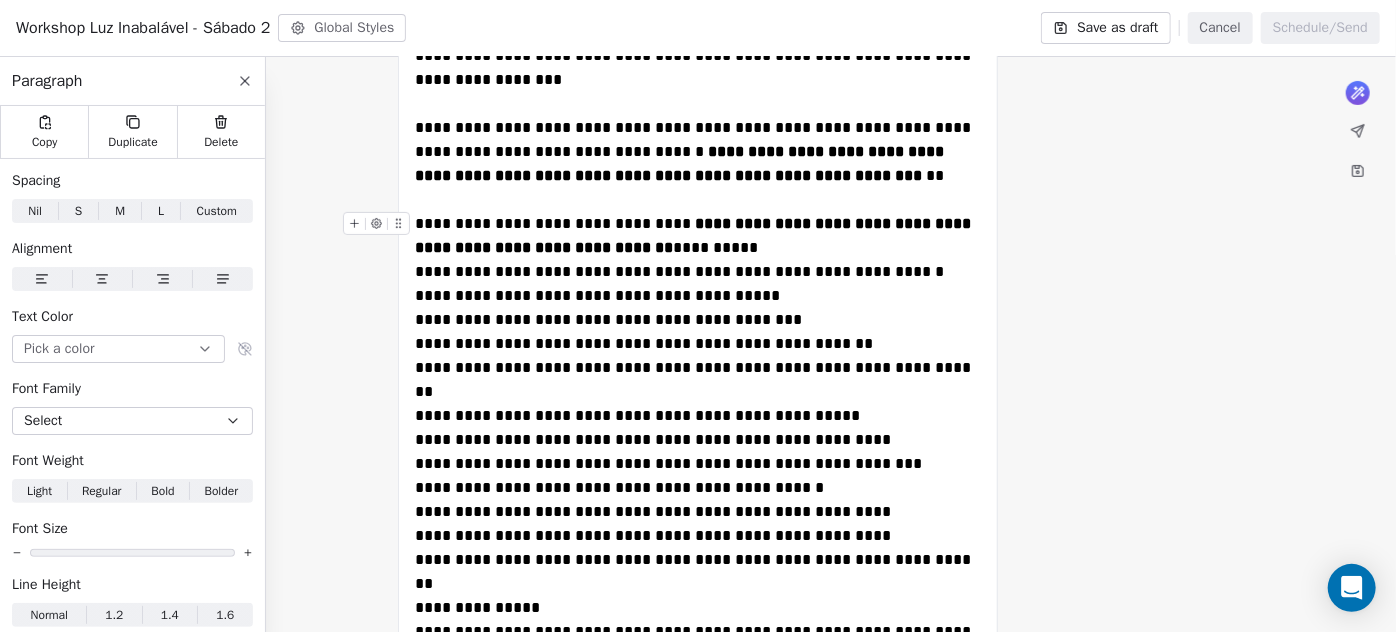 click on "**********" at bounding box center [698, 236] 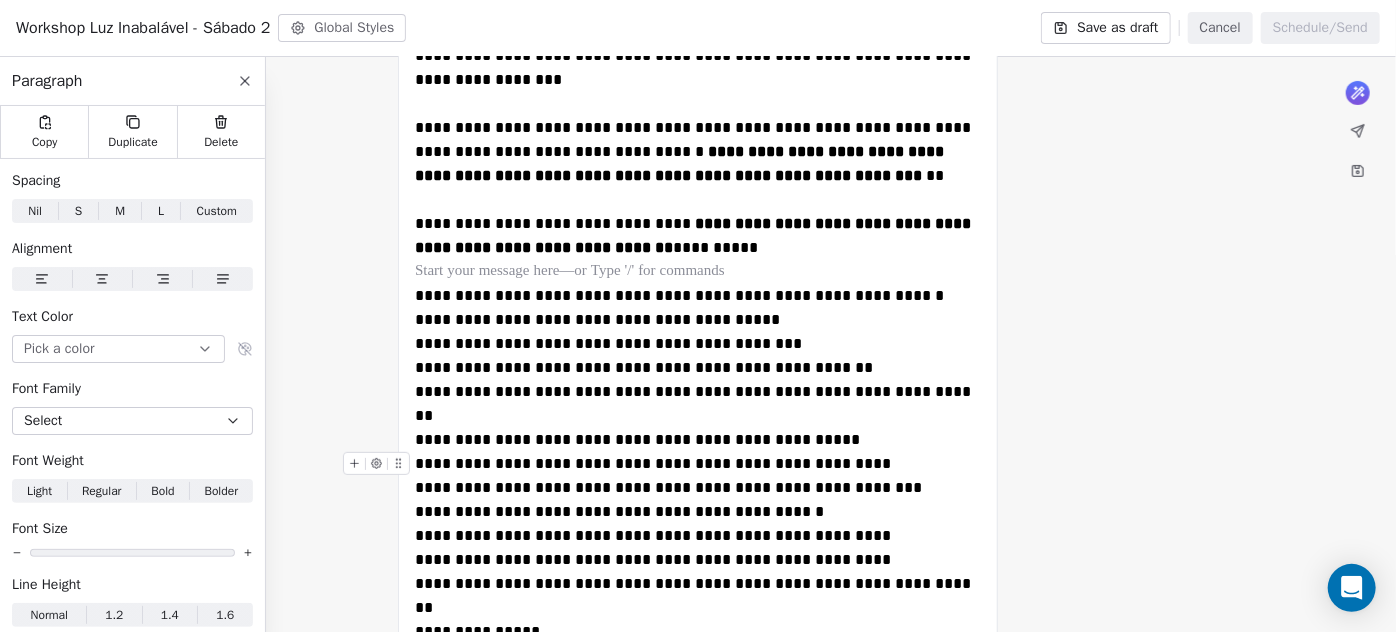 scroll, scrollTop: 454, scrollLeft: 0, axis: vertical 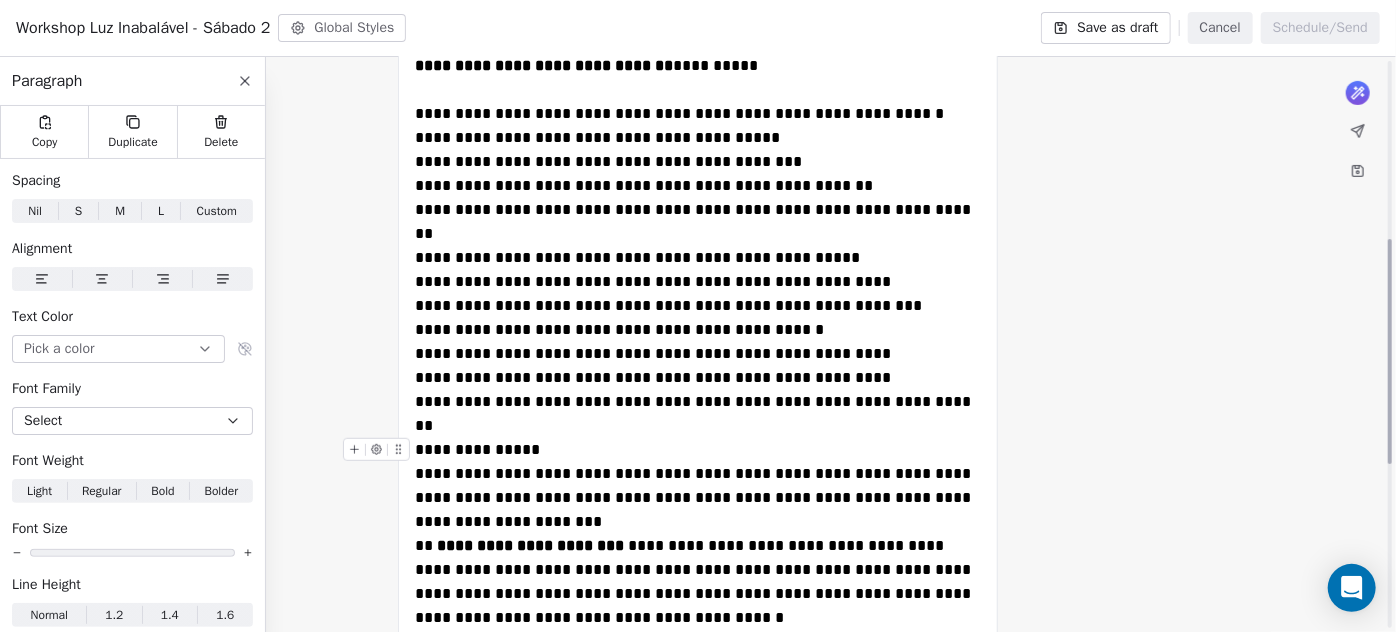 click on "**********" at bounding box center (698, 450) 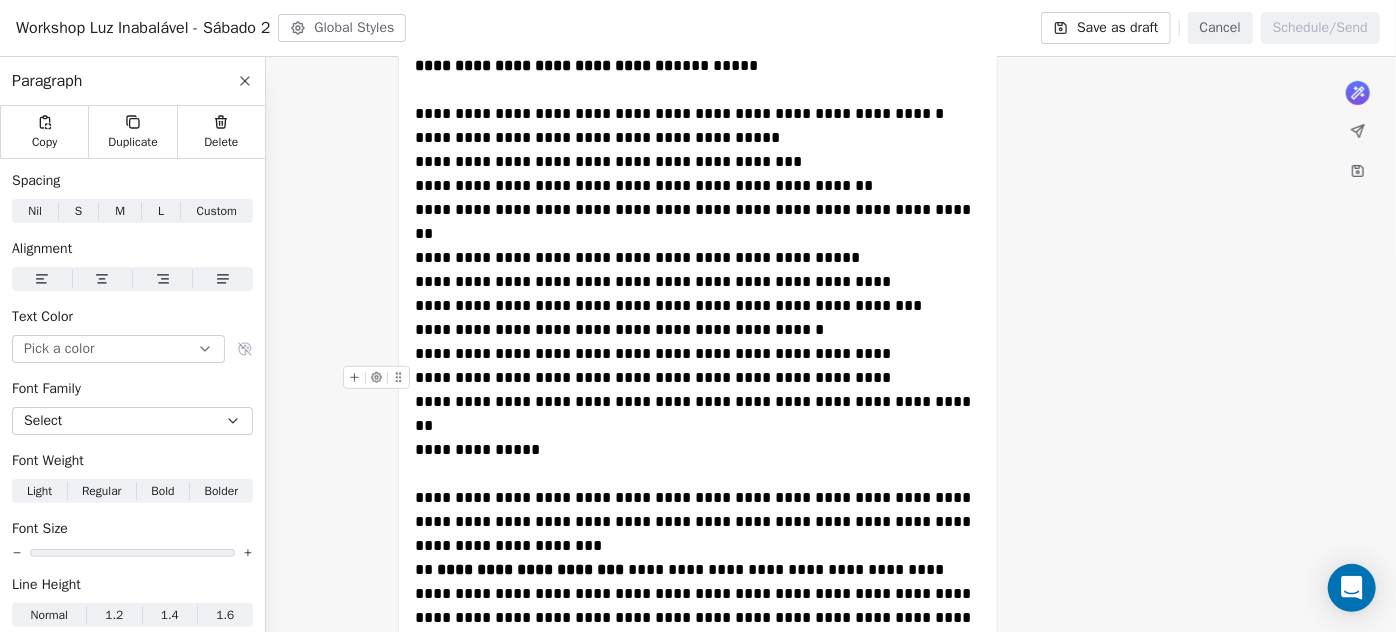 click on "**********" at bounding box center [698, 378] 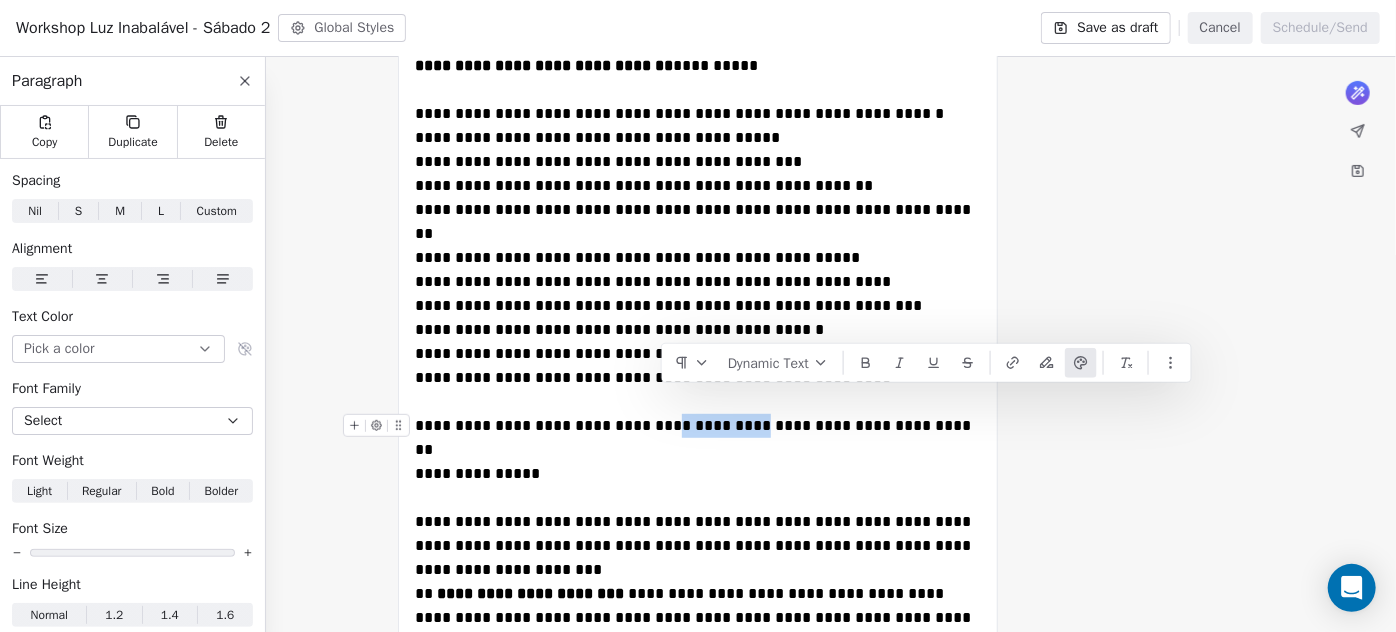 drag, startPoint x: 768, startPoint y: 402, endPoint x: 664, endPoint y: 400, distance: 104.019226 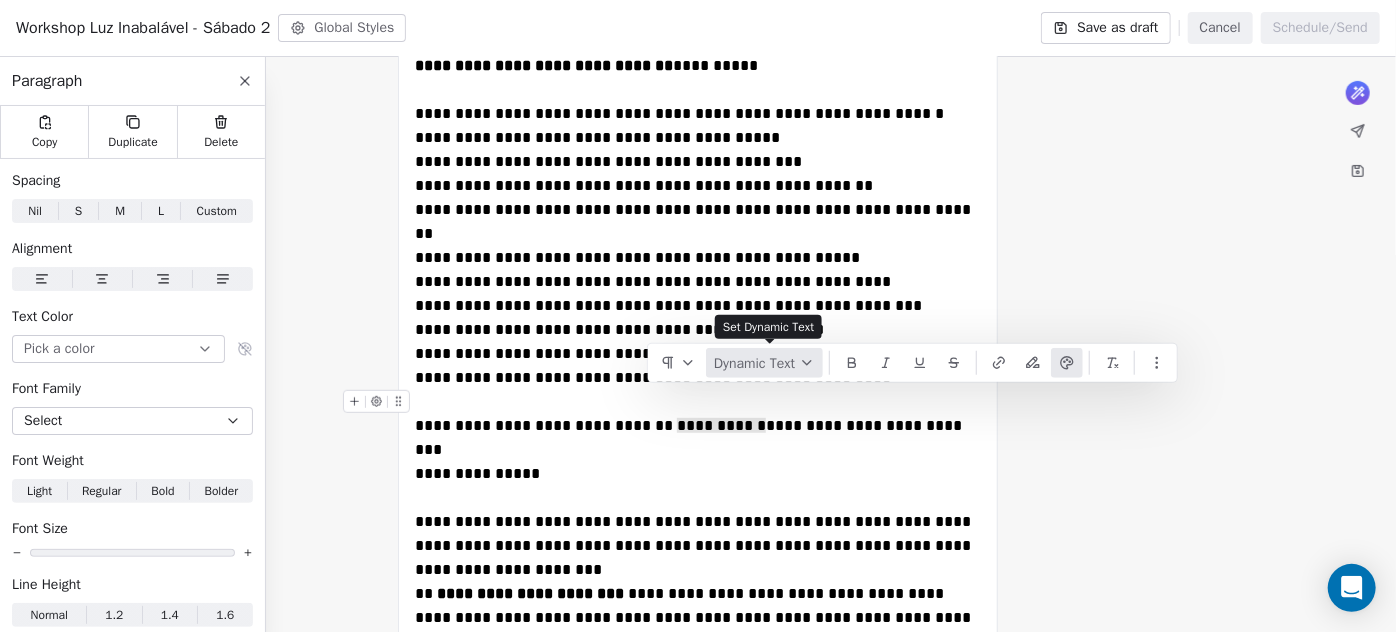 click on "Dynamic Text" at bounding box center [764, 363] 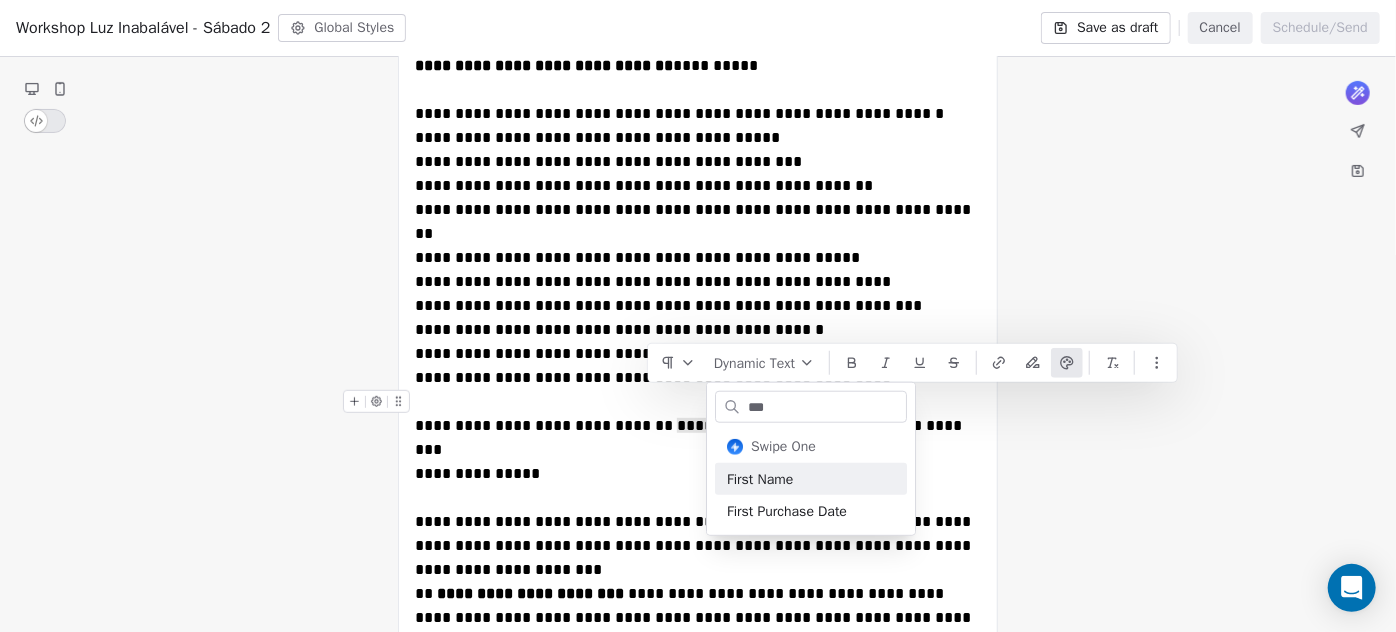 type on "***" 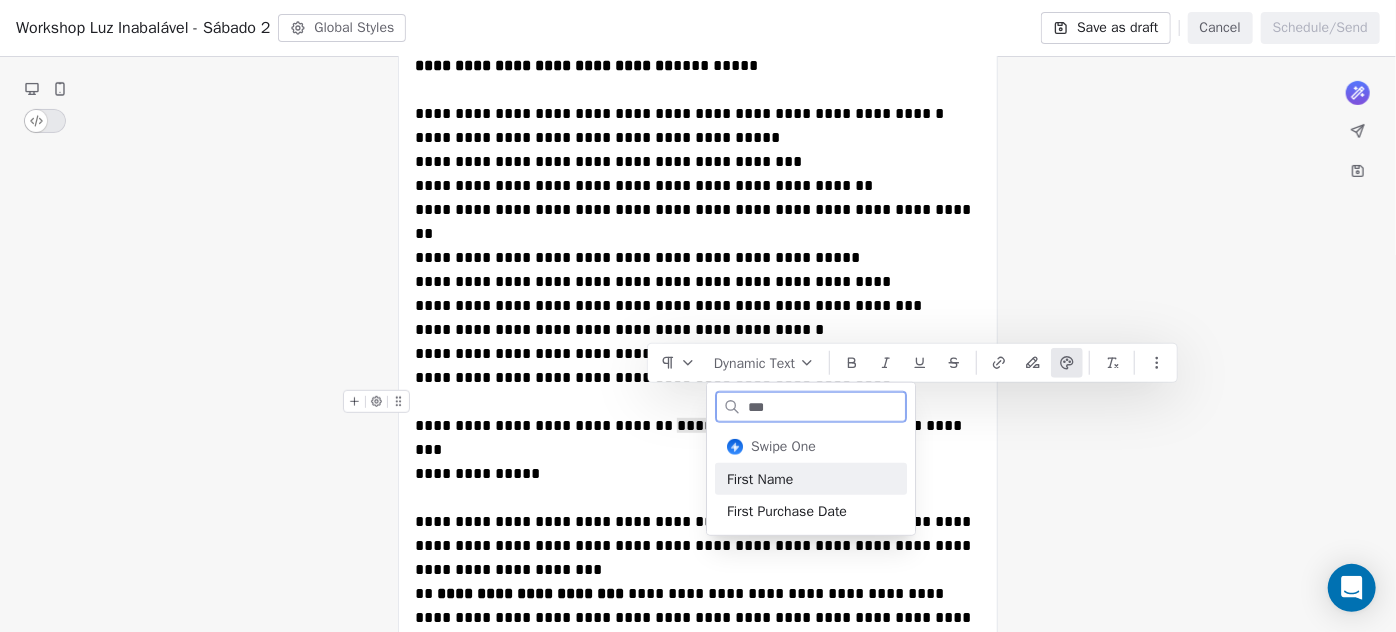 click on "First Name" at bounding box center [811, 479] 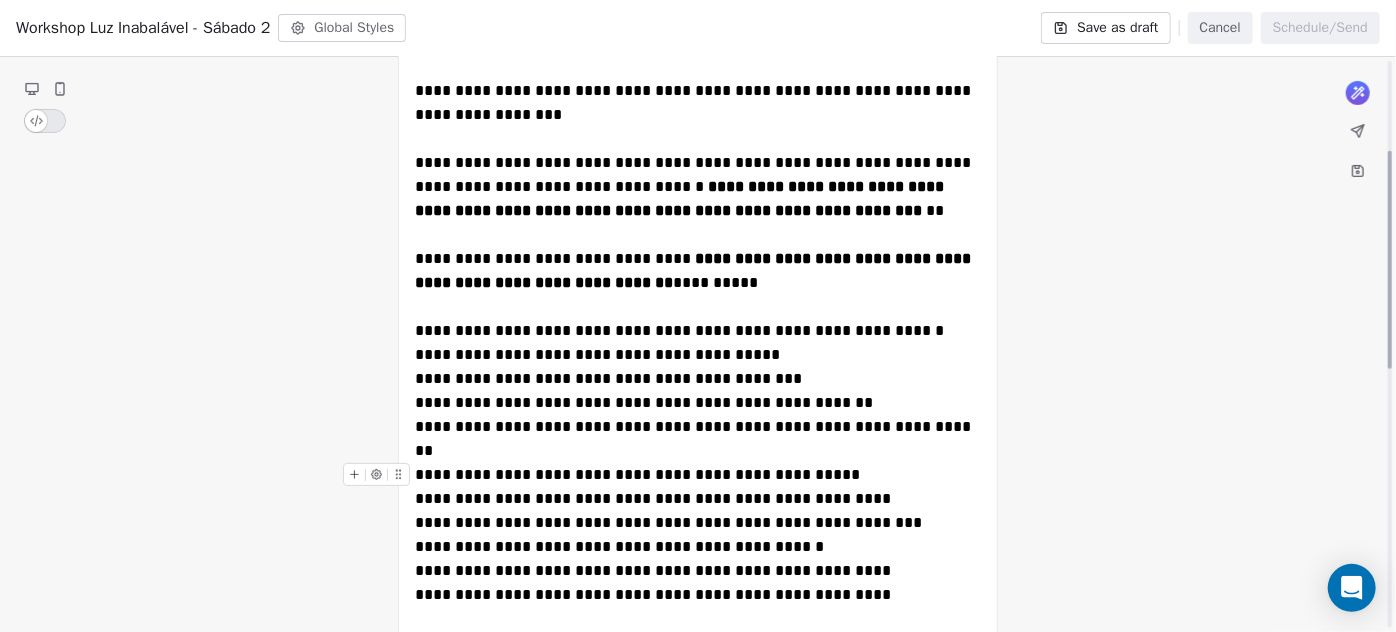 scroll, scrollTop: 509, scrollLeft: 0, axis: vertical 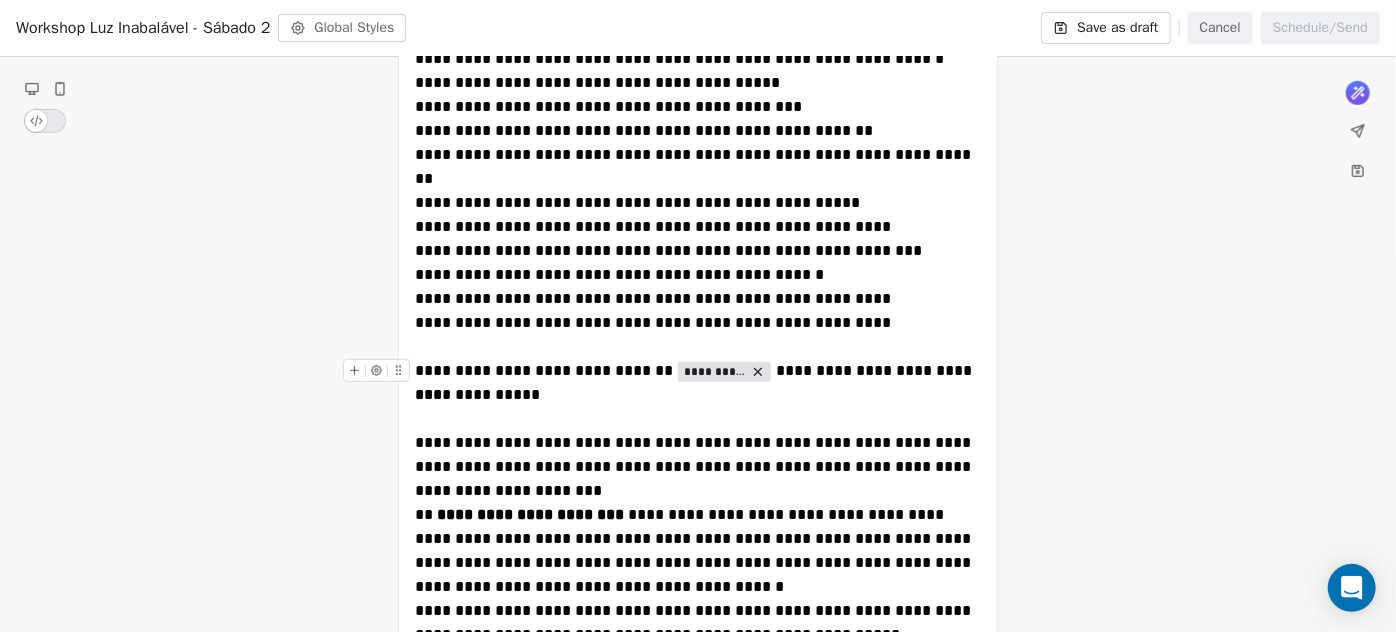 click on "**********" at bounding box center (698, 371) 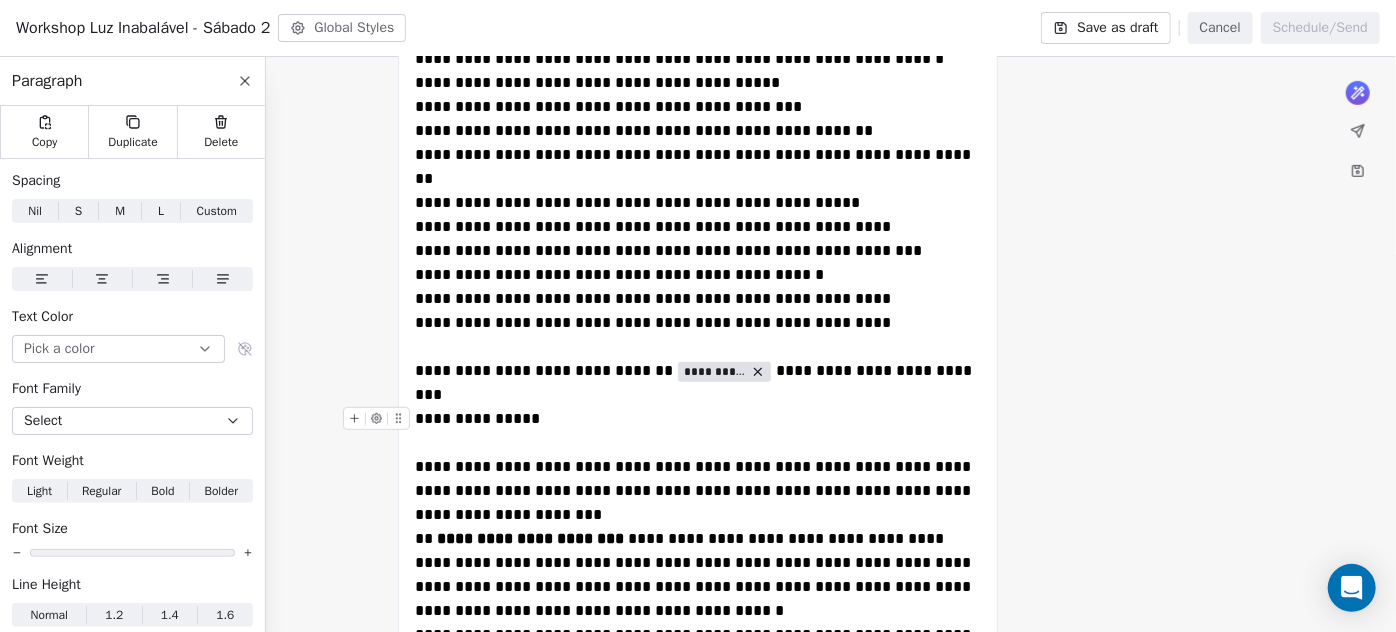 click on "**********" at bounding box center (479, 418) 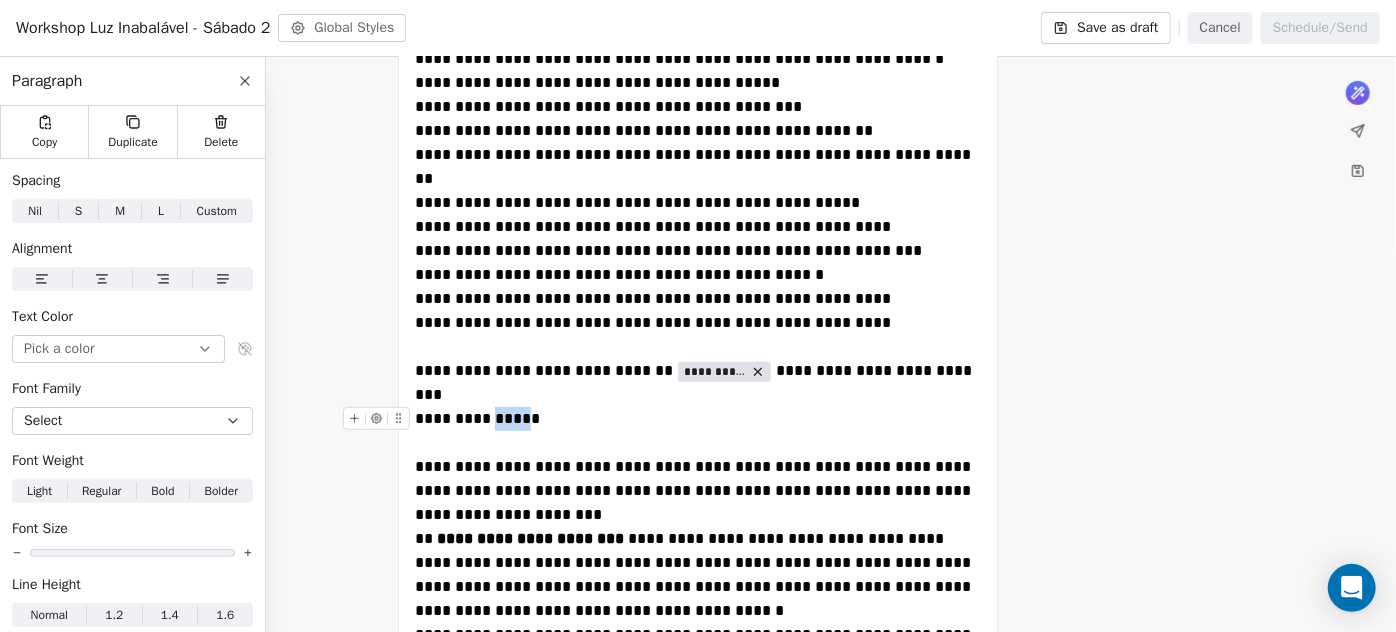 click on "**********" at bounding box center [479, 418] 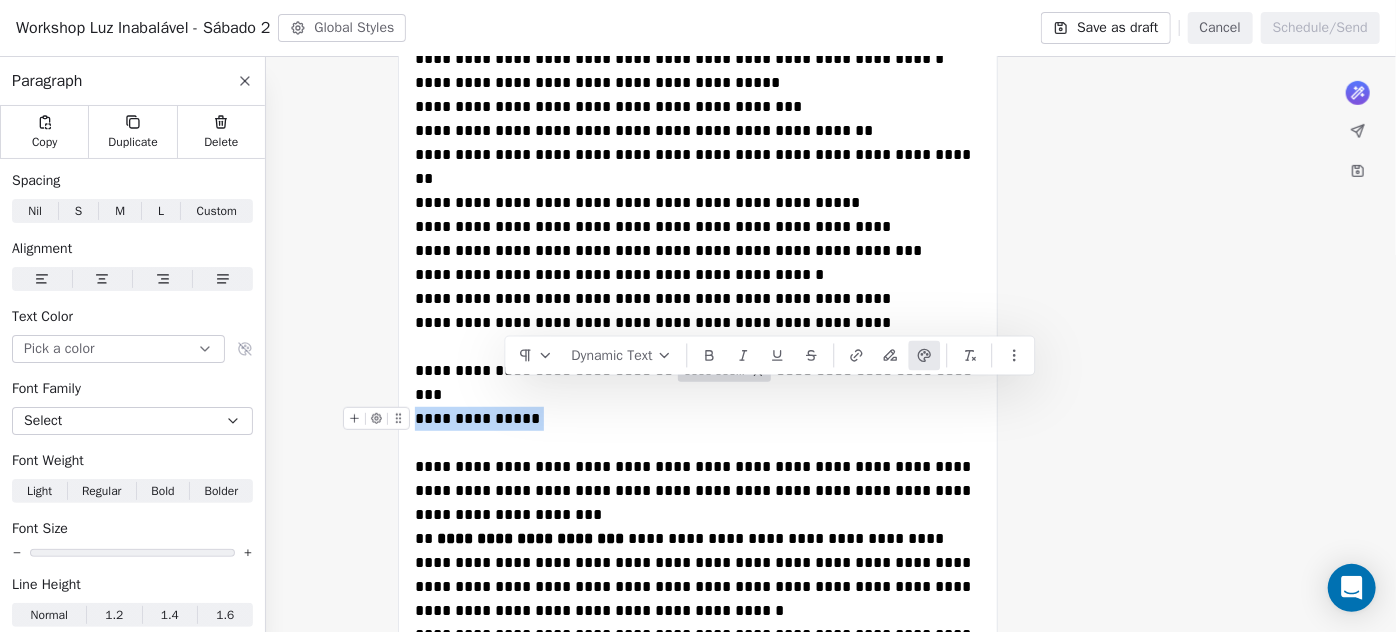 click on "**********" at bounding box center [479, 418] 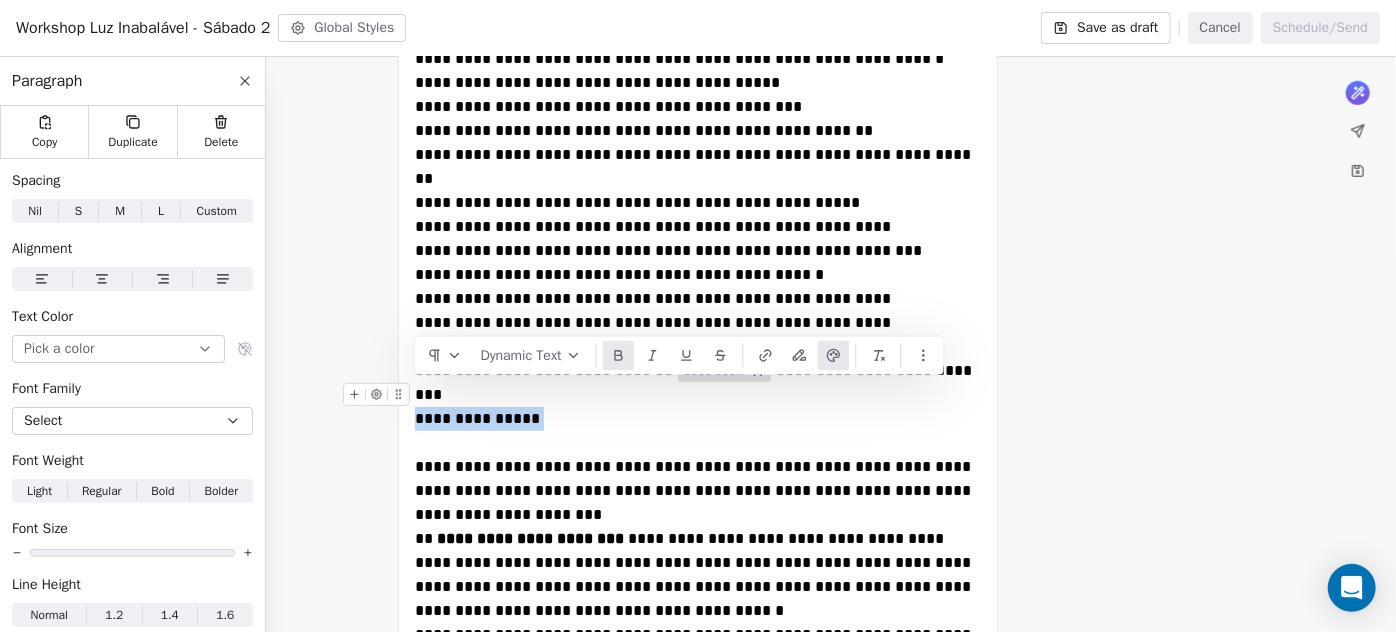 click at bounding box center (619, 356) 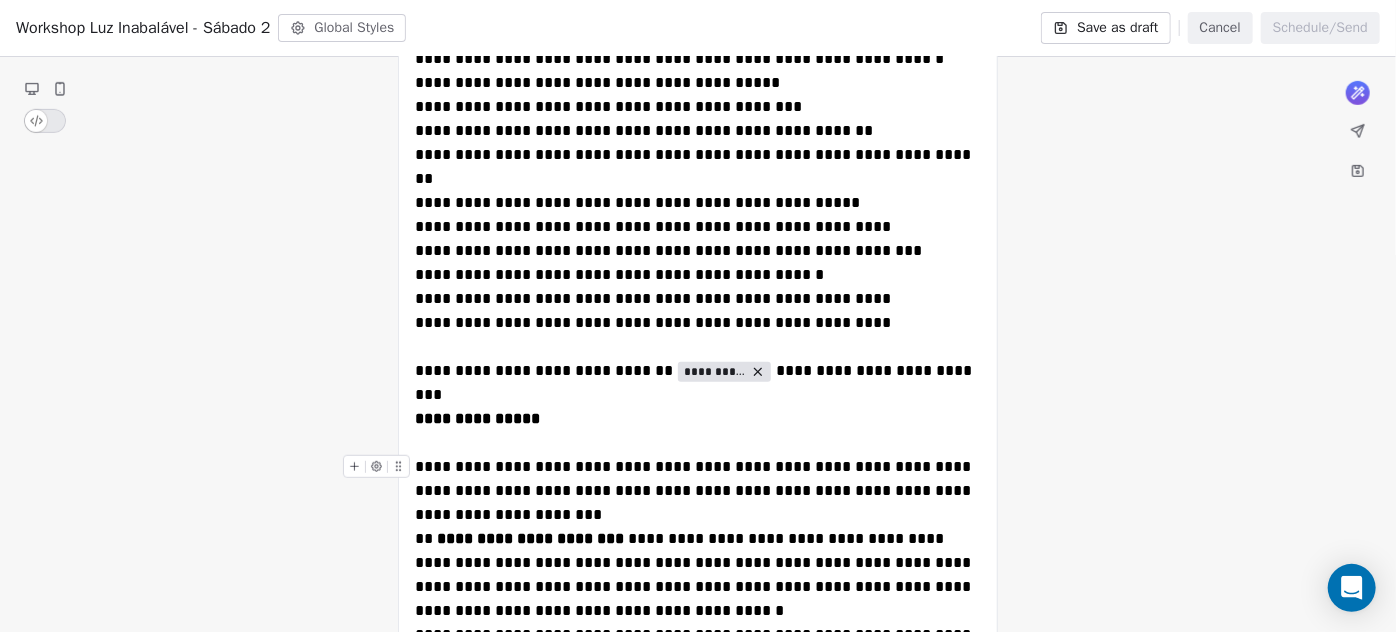 click on "**********" at bounding box center (698, 491) 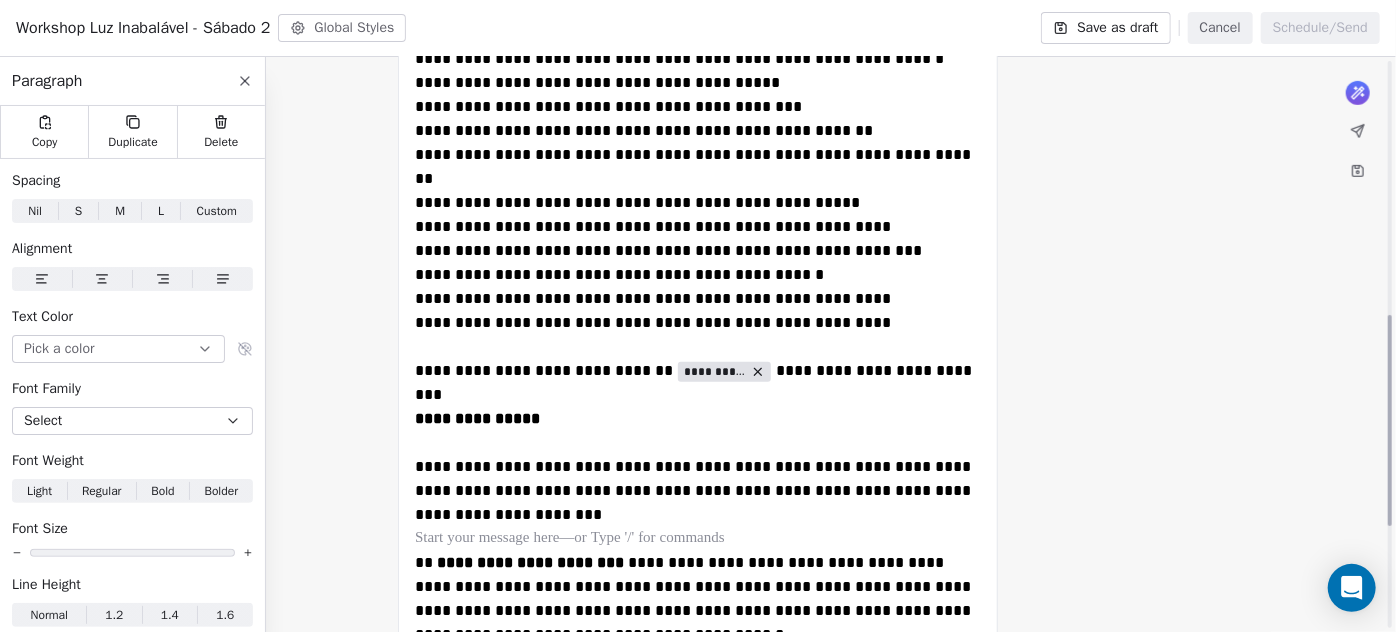 scroll, scrollTop: 691, scrollLeft: 0, axis: vertical 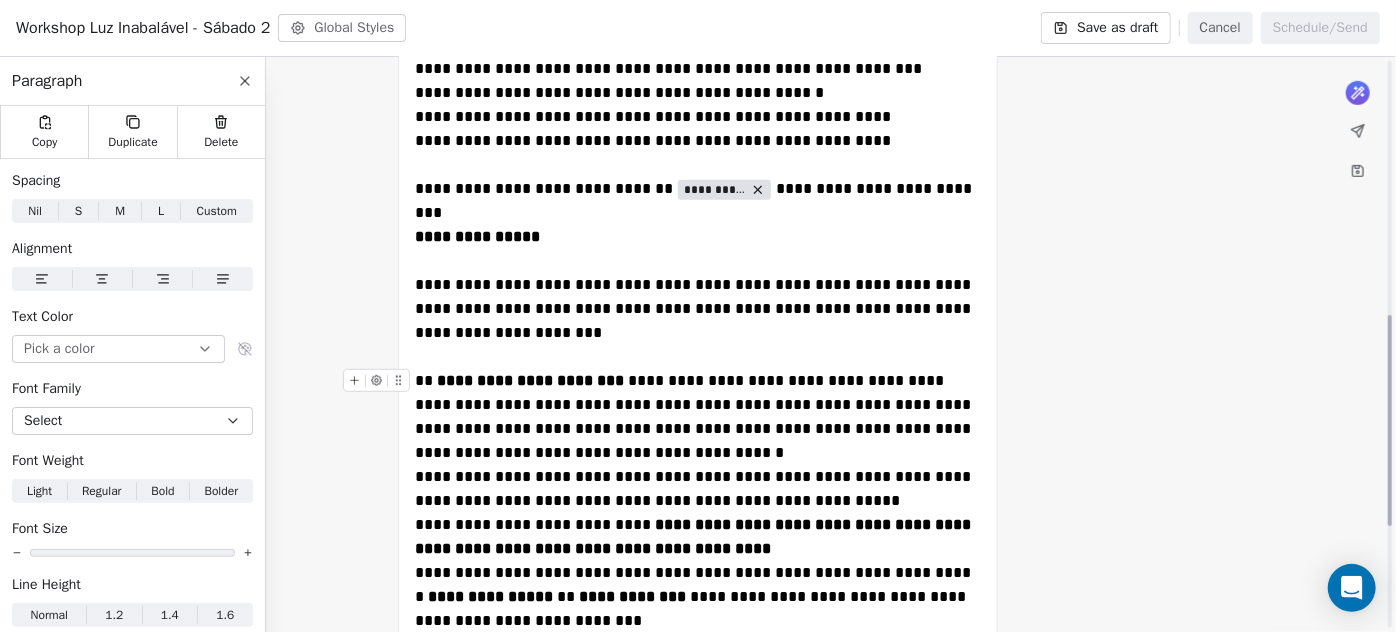 click on "**********" at bounding box center [698, 417] 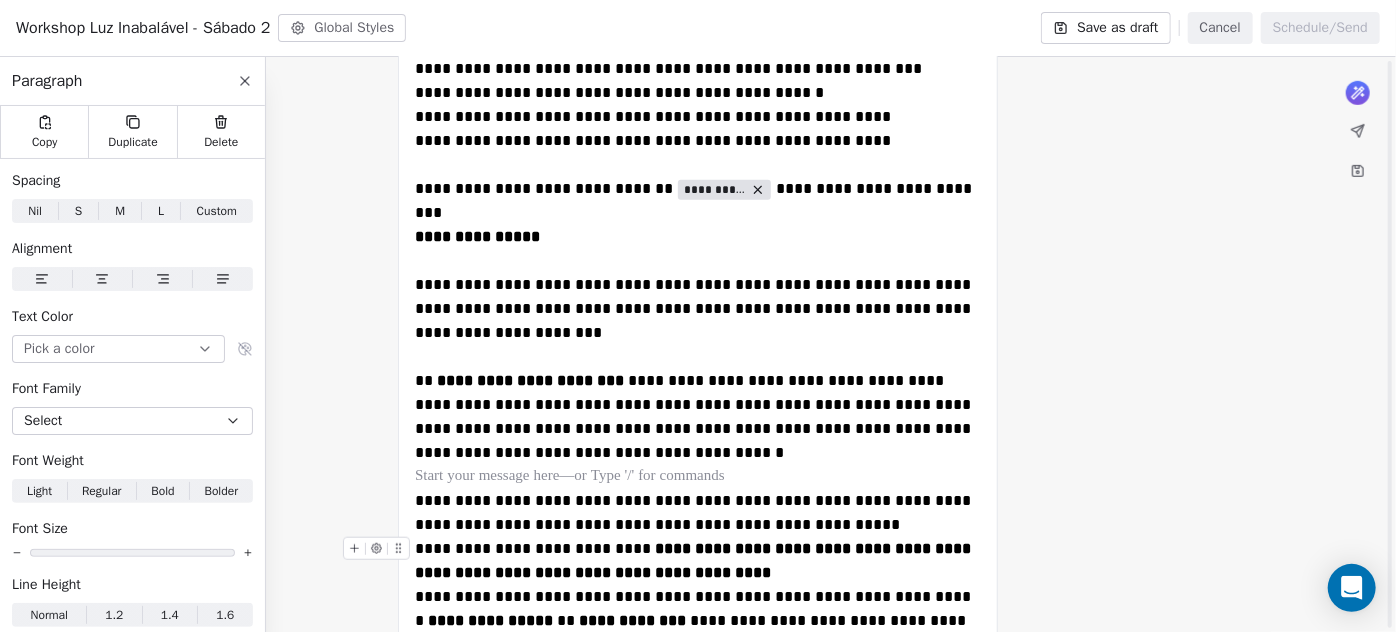 scroll, scrollTop: 873, scrollLeft: 0, axis: vertical 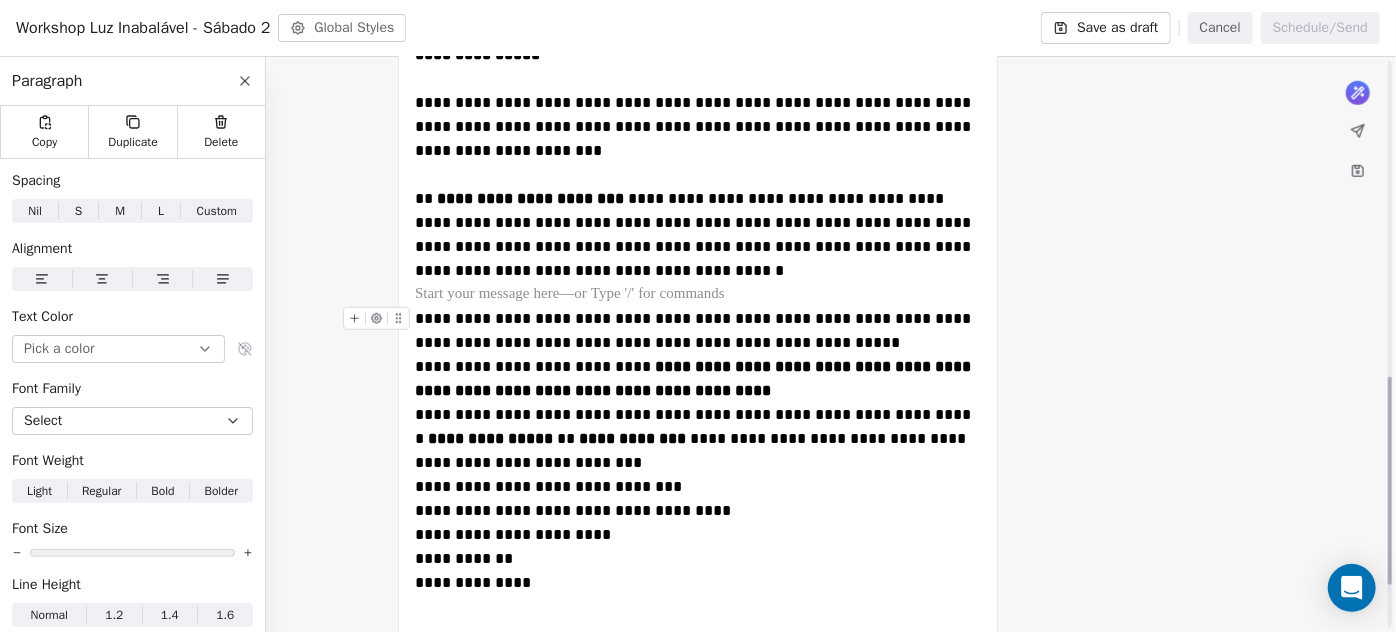click on "**********" at bounding box center [698, 331] 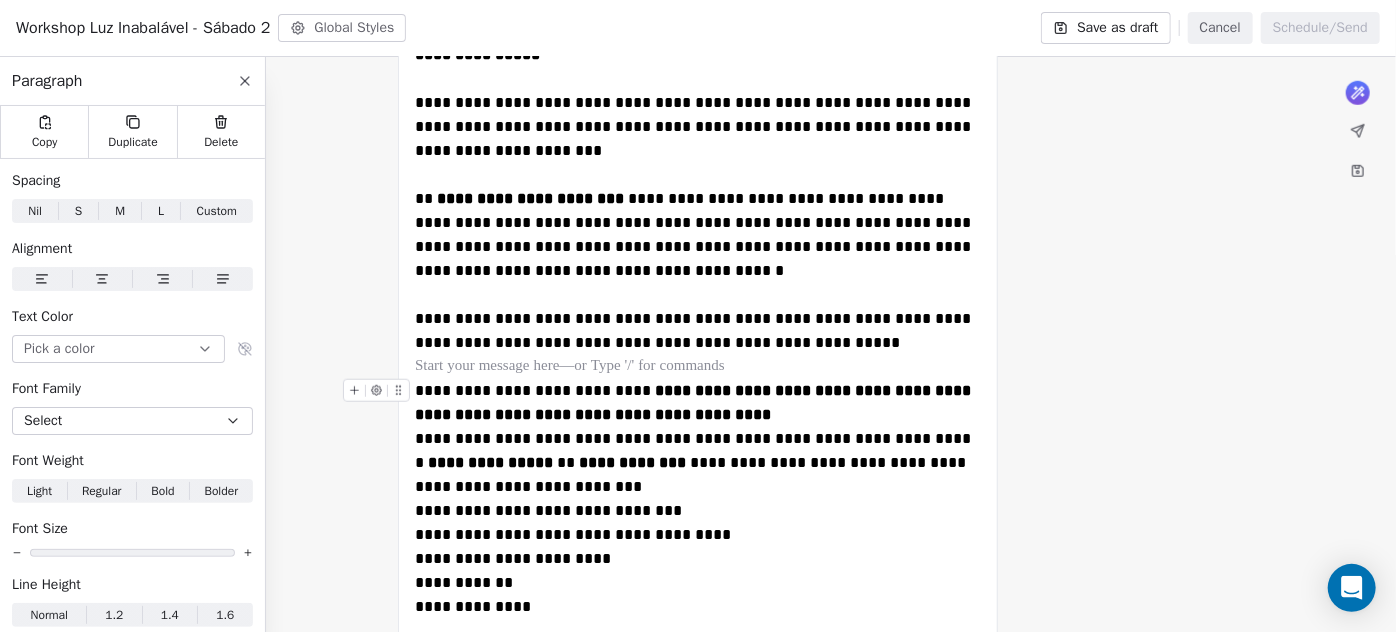click on "**********" at bounding box center (698, 403) 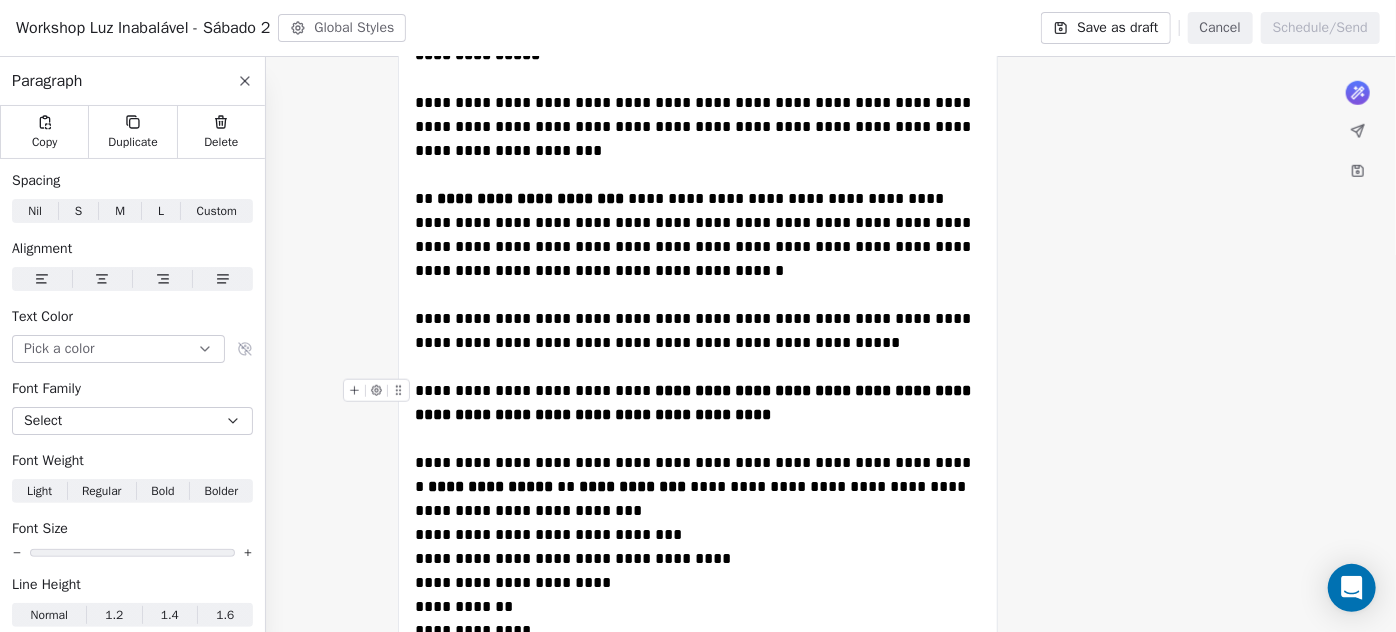 click on "**********" at bounding box center (695, 402) 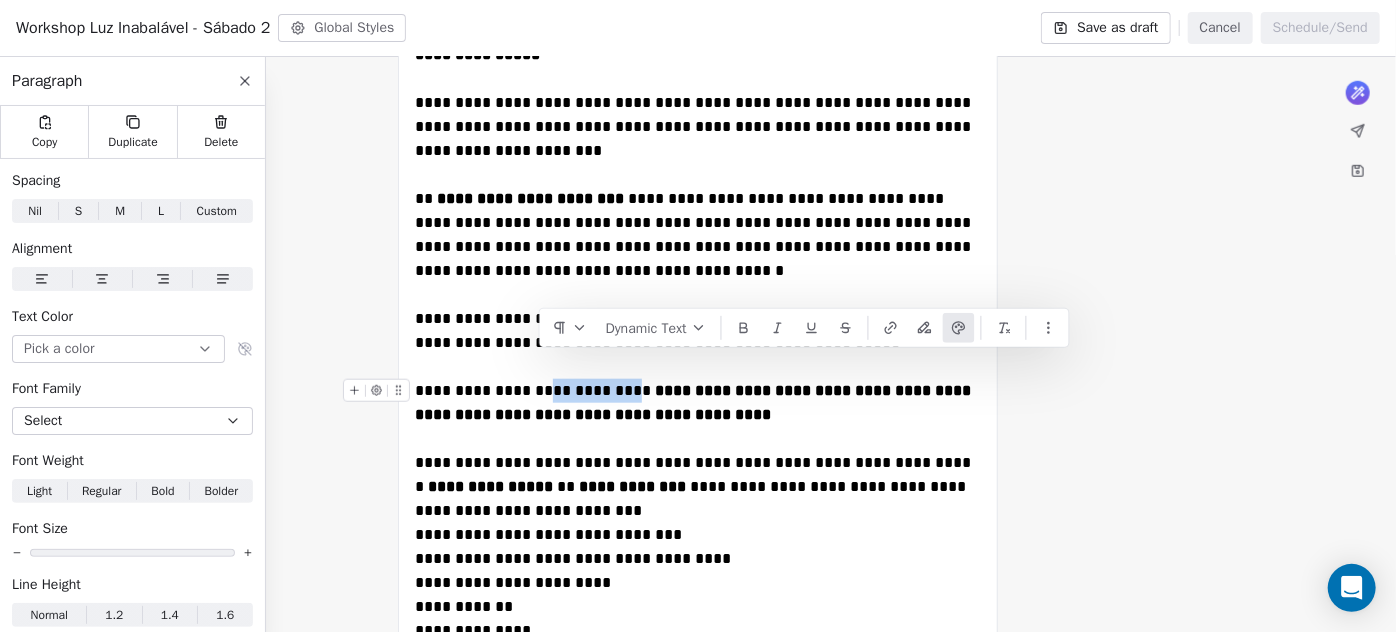 drag, startPoint x: 658, startPoint y: 362, endPoint x: 541, endPoint y: 372, distance: 117.426575 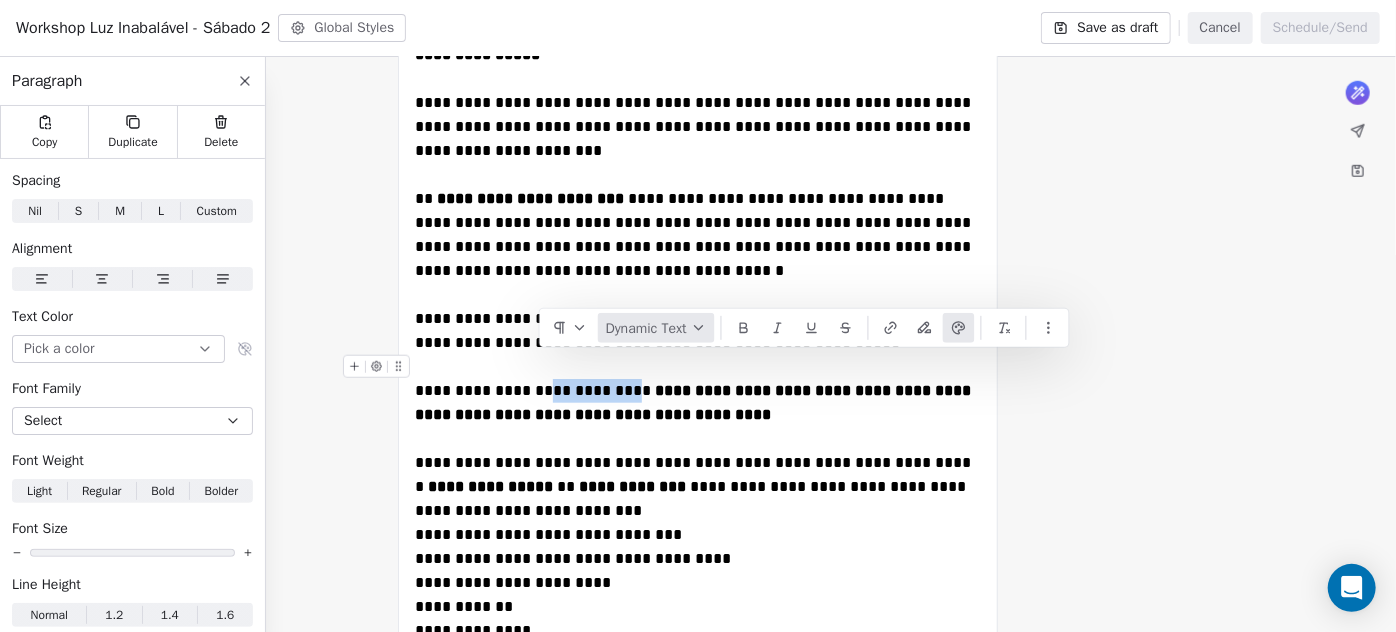 click on "Dynamic Text" at bounding box center [656, 328] 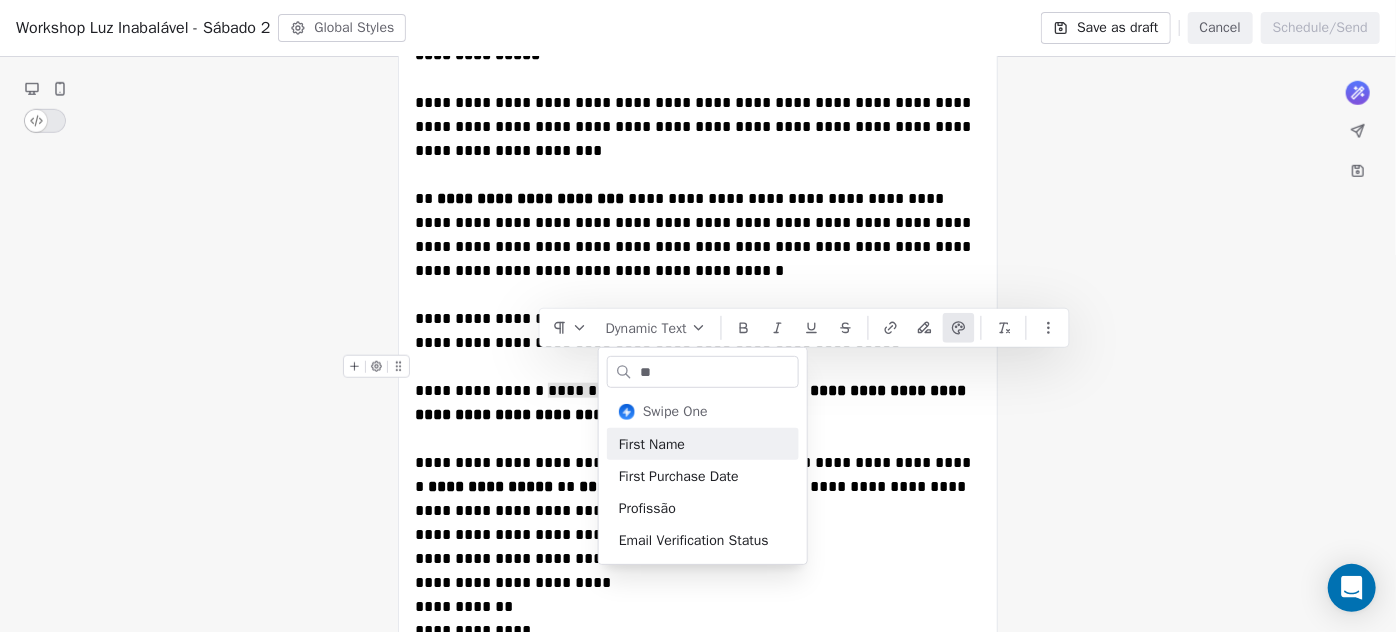 type on "**" 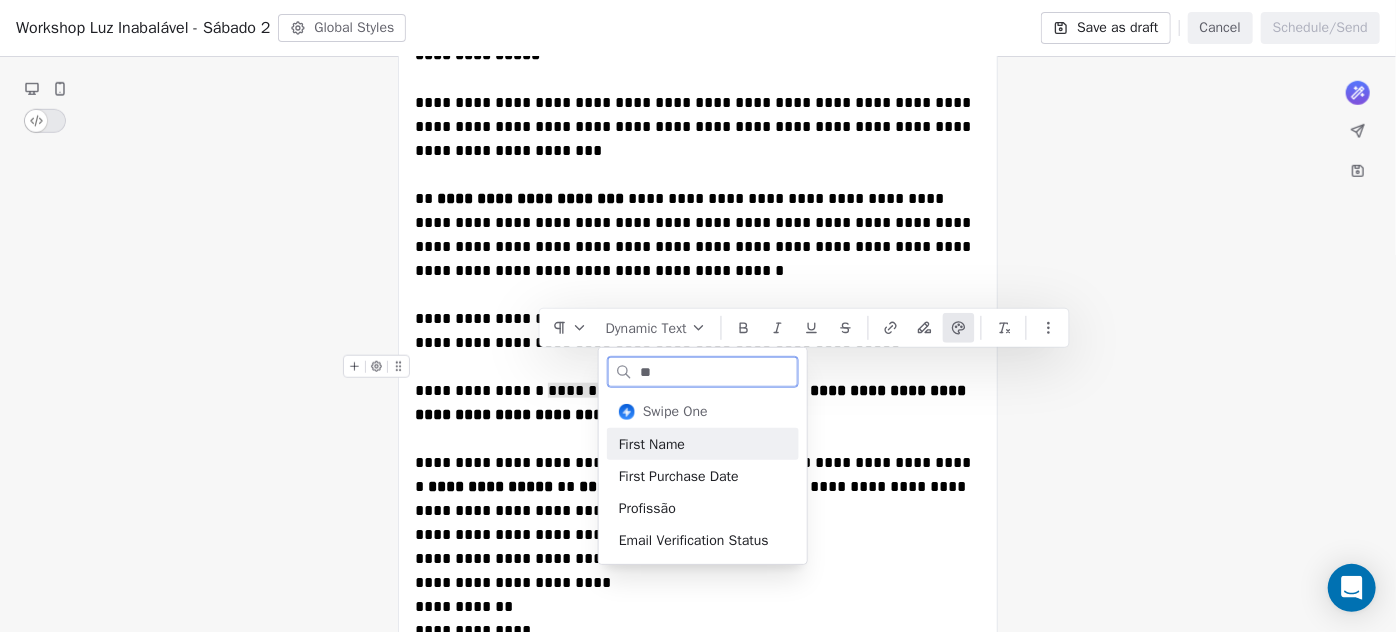 click on "First Name" at bounding box center [703, 444] 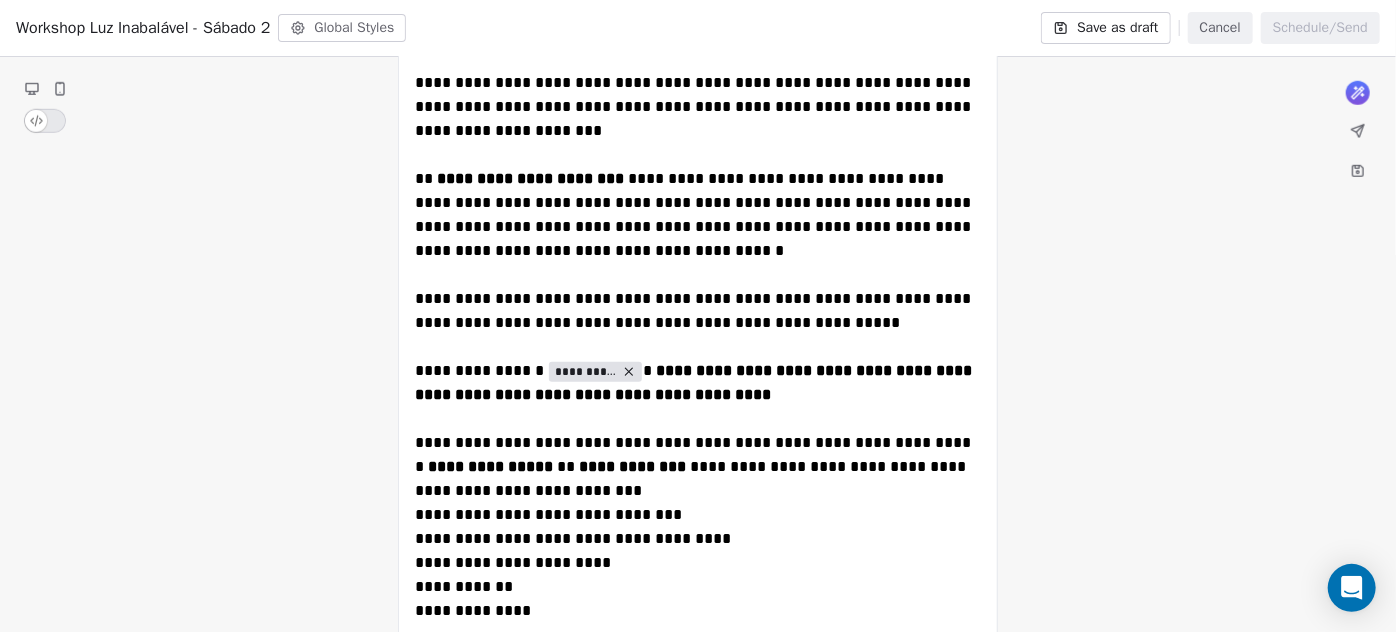 scroll, scrollTop: 984, scrollLeft: 0, axis: vertical 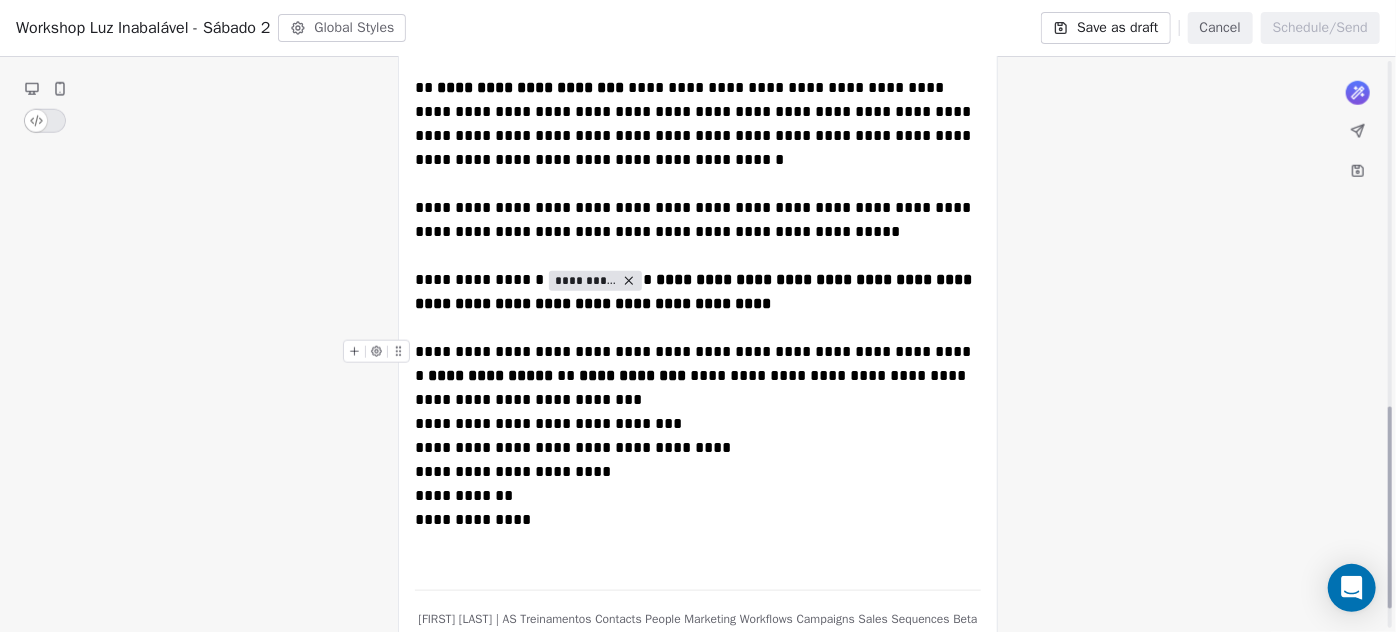 click on "**********" at bounding box center [698, 376] 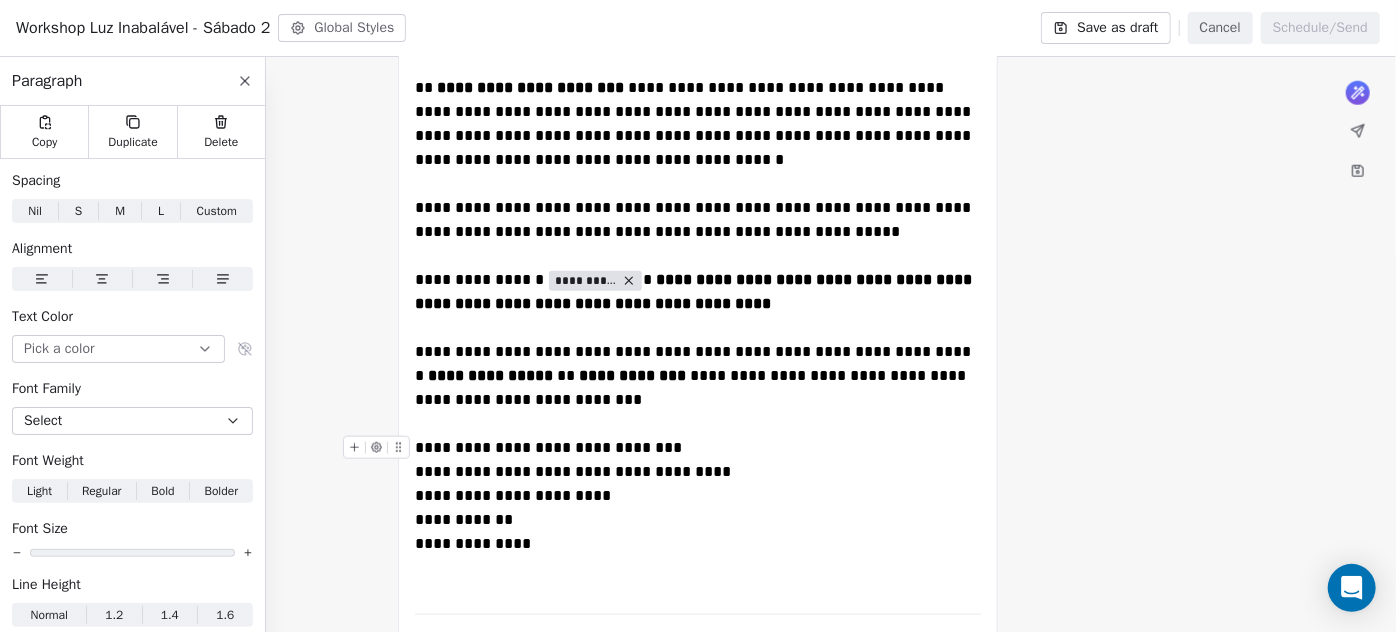 click on "**********" at bounding box center (698, 448) 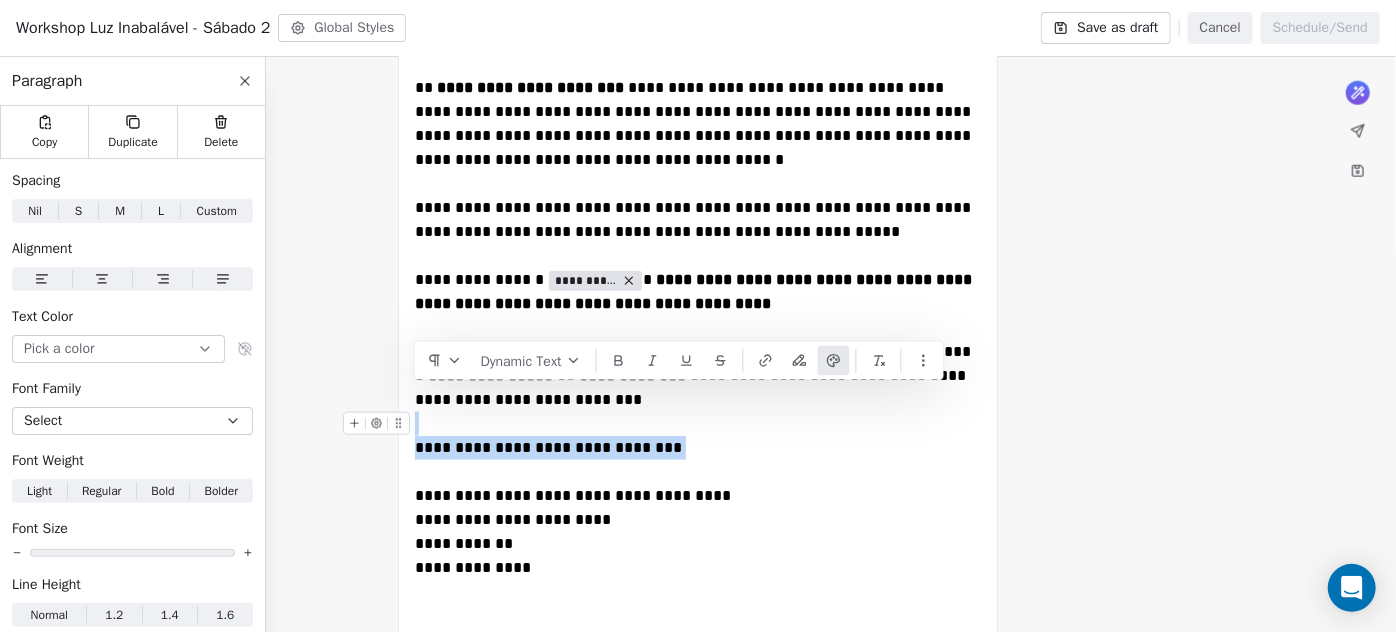 drag, startPoint x: 696, startPoint y: 417, endPoint x: 400, endPoint y: 392, distance: 297.05386 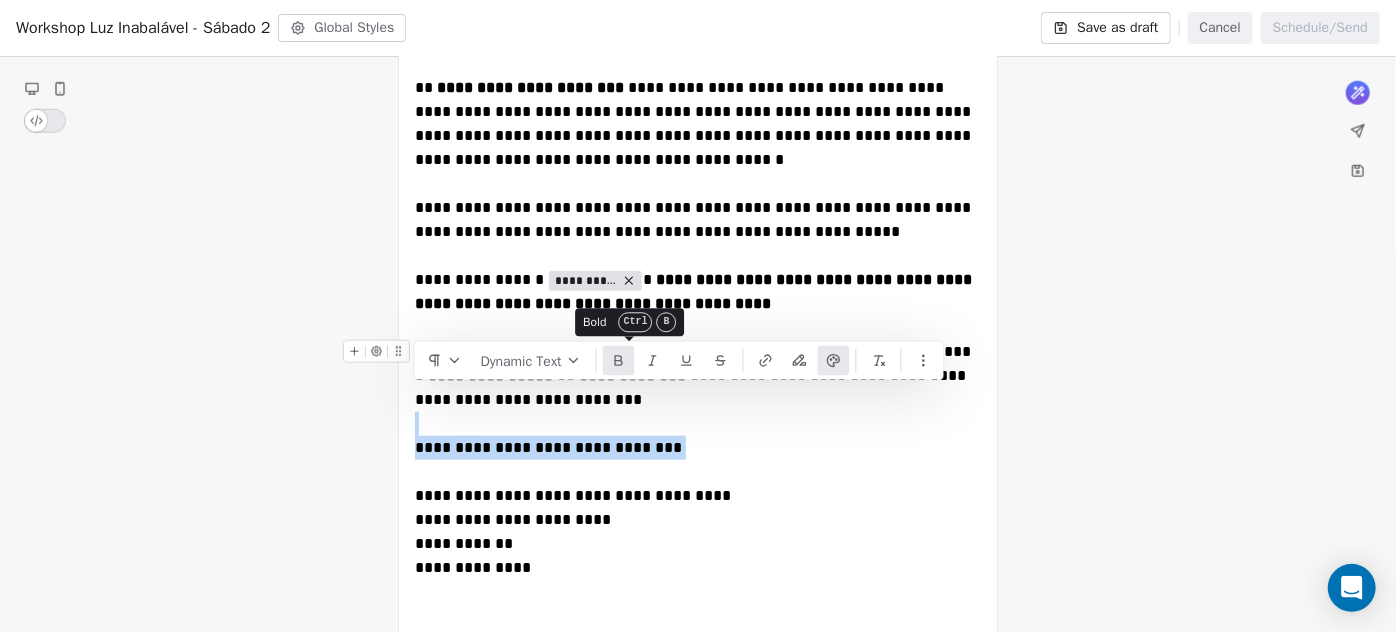click 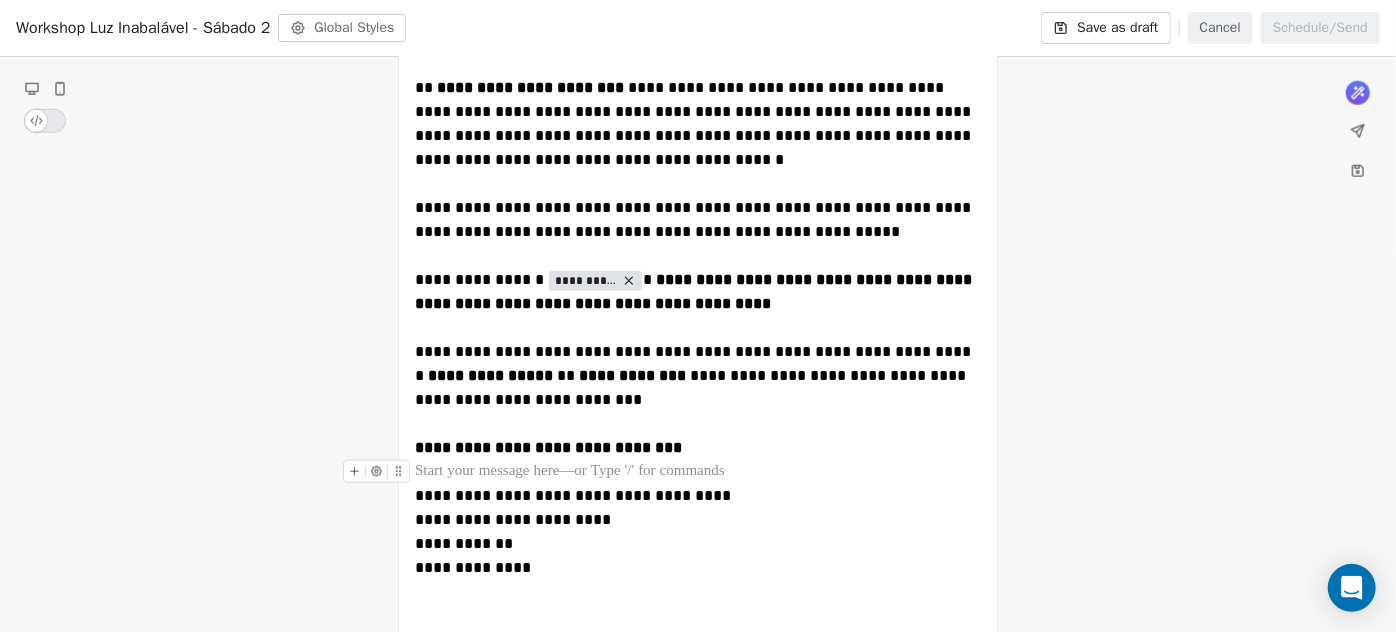 click at bounding box center [698, 472] 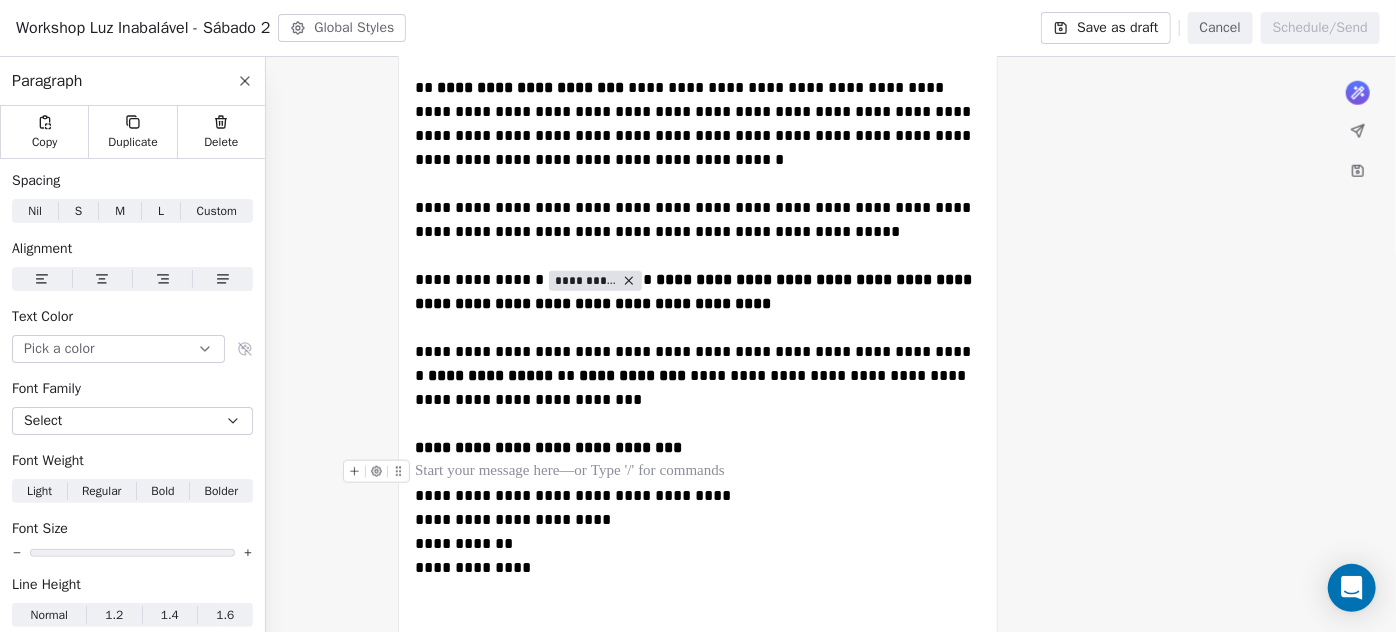 scroll, scrollTop: 712, scrollLeft: 0, axis: vertical 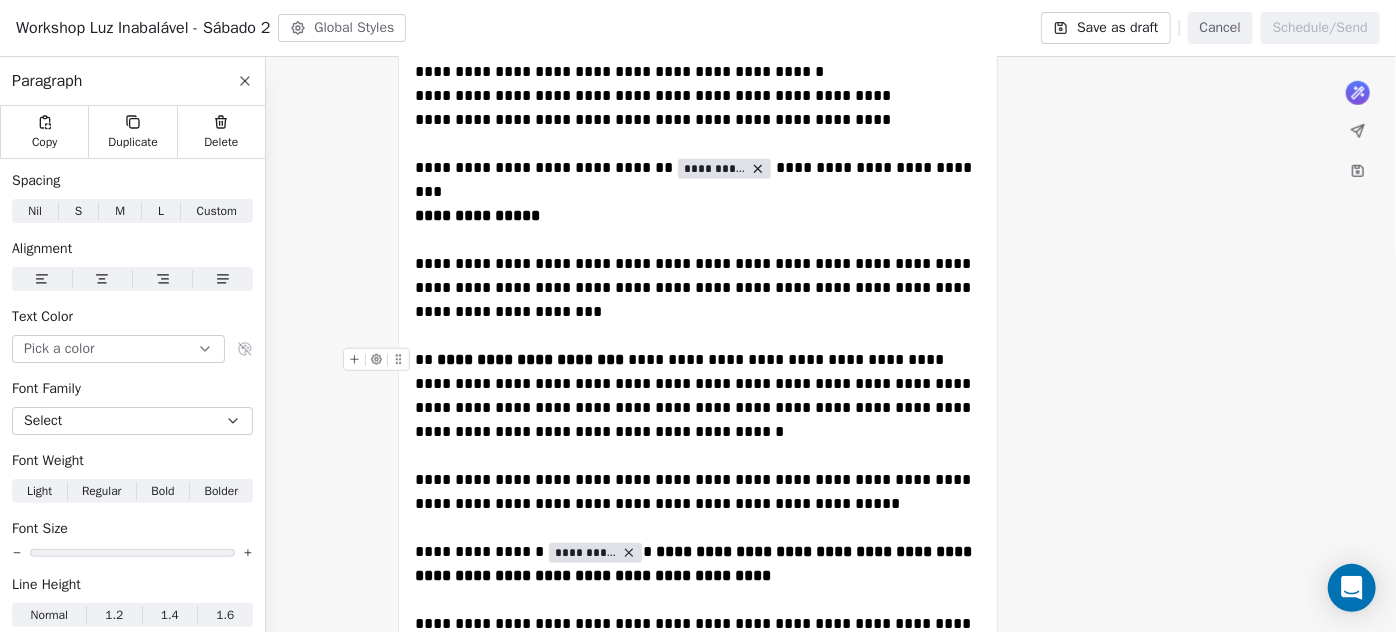 click on "**********" at bounding box center (698, 396) 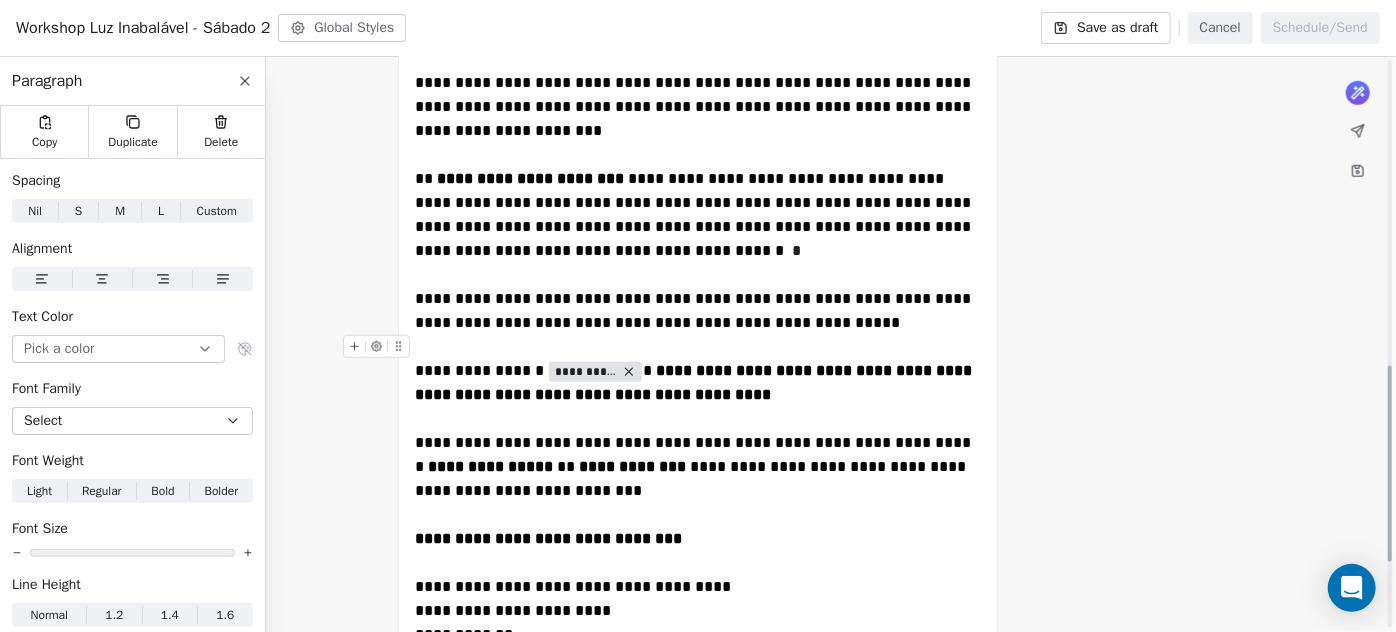 scroll, scrollTop: 984, scrollLeft: 0, axis: vertical 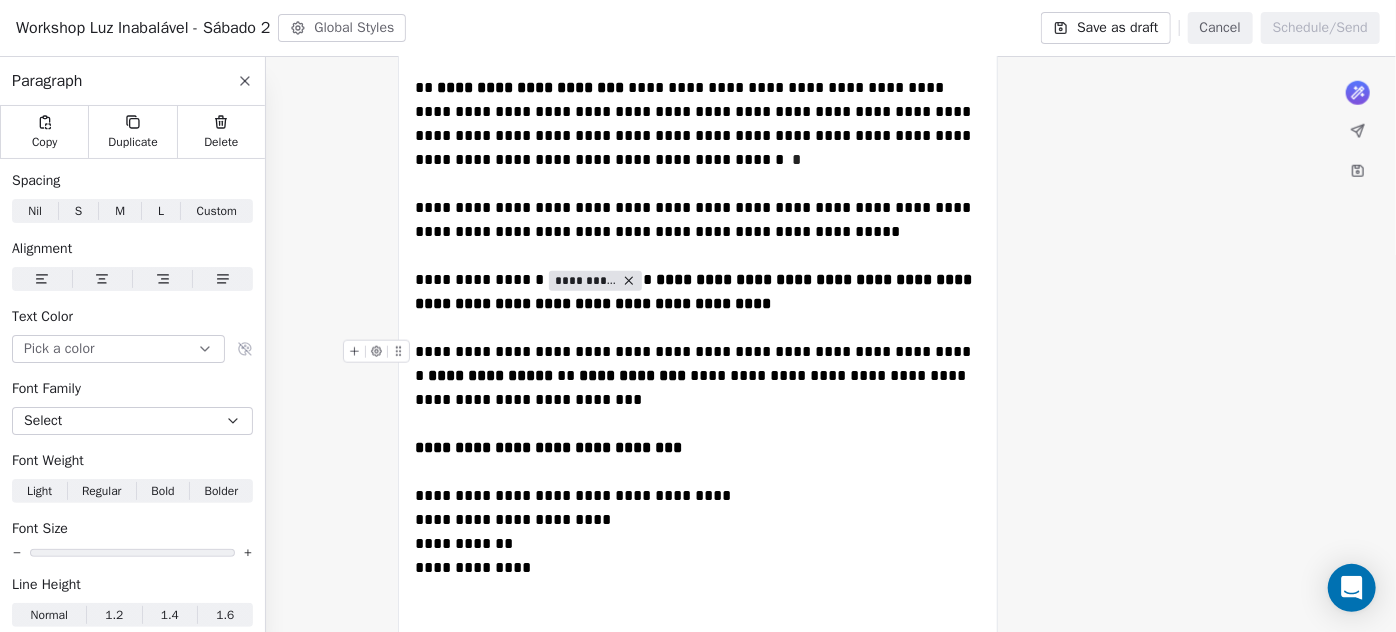 click on "**********" at bounding box center (698, 376) 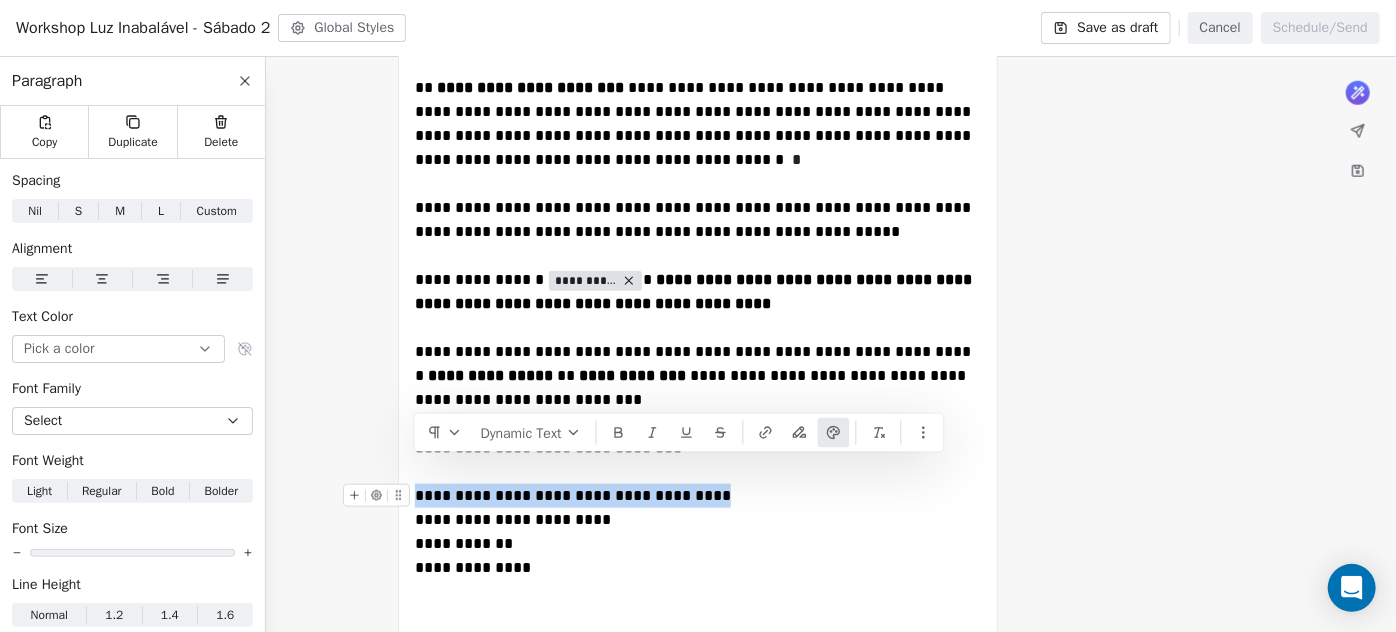 drag, startPoint x: 798, startPoint y: 474, endPoint x: 306, endPoint y: 466, distance: 492.06503 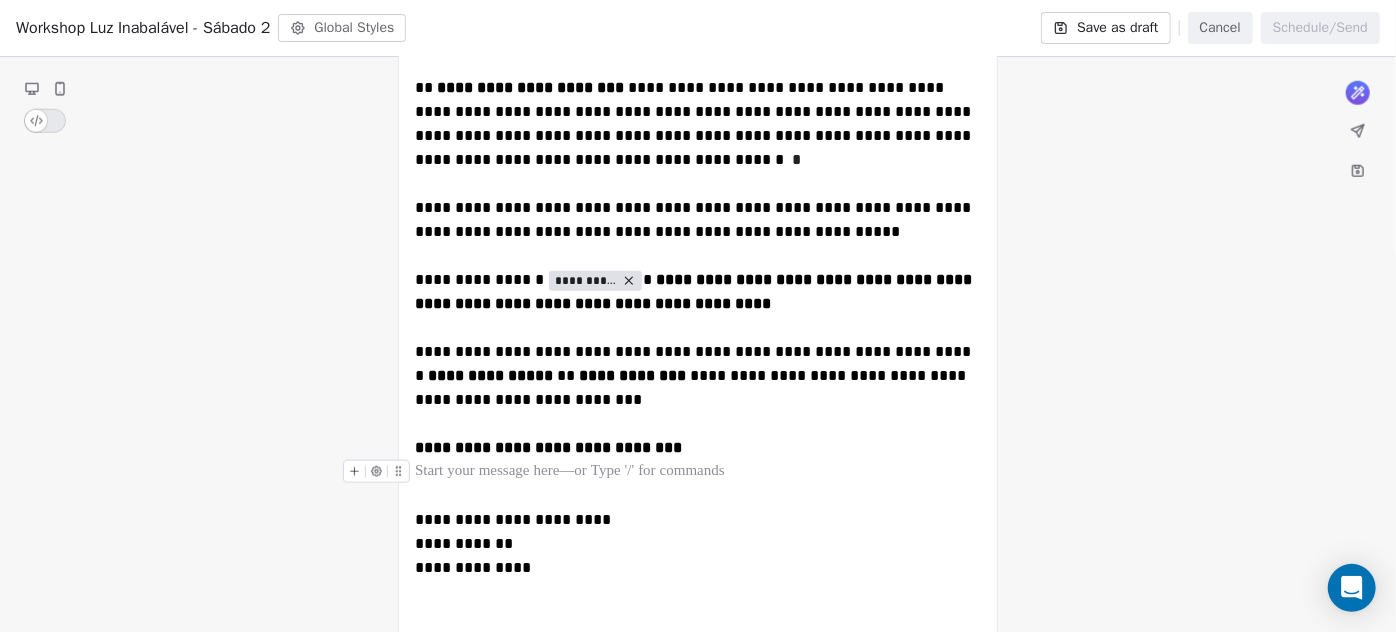 click at bounding box center [698, 472] 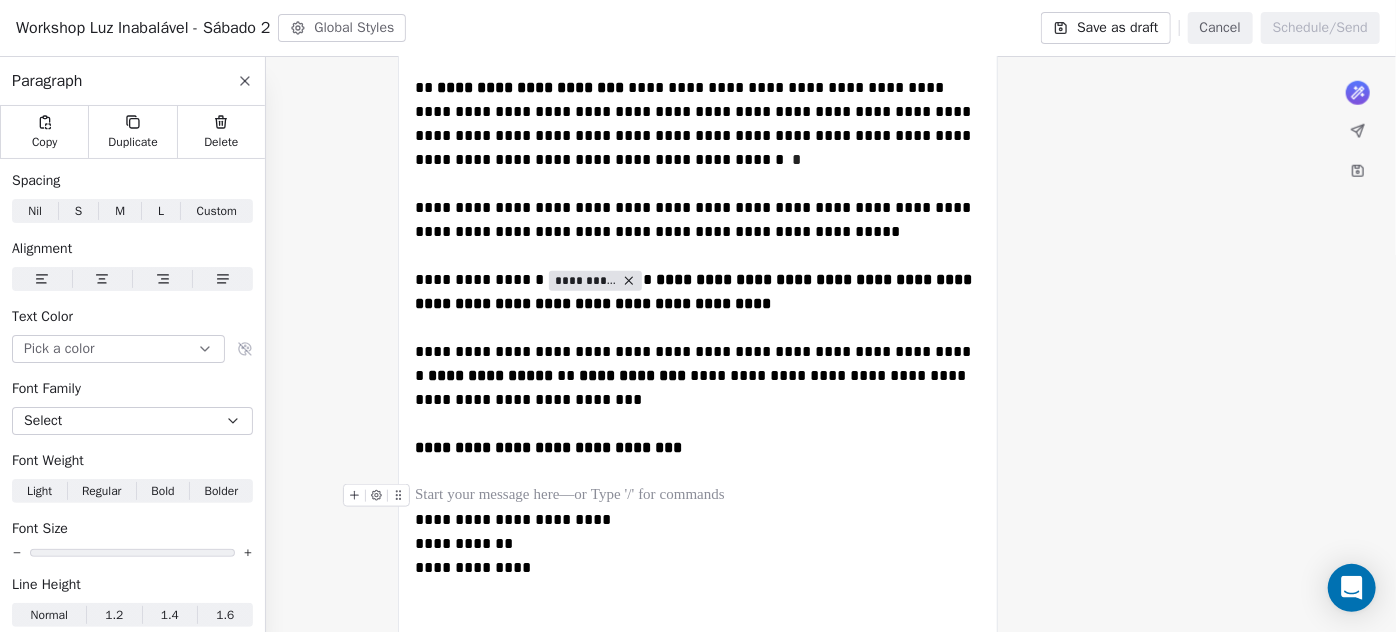 click at bounding box center [698, 496] 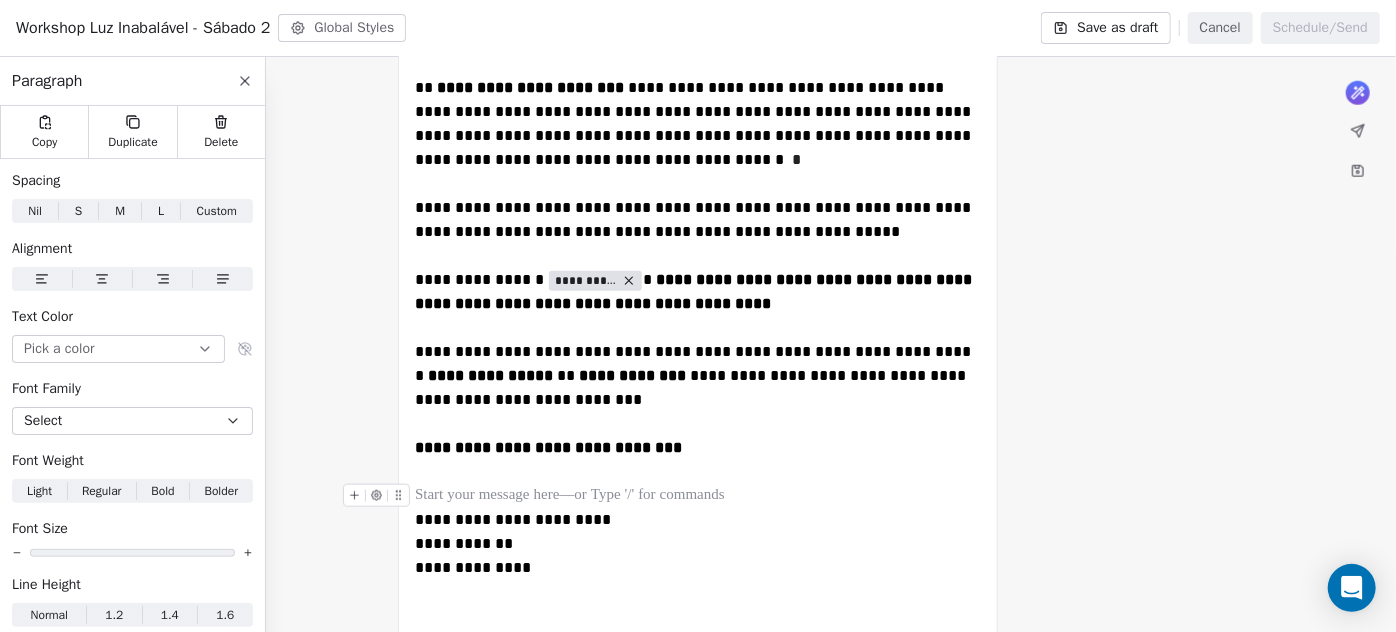 click 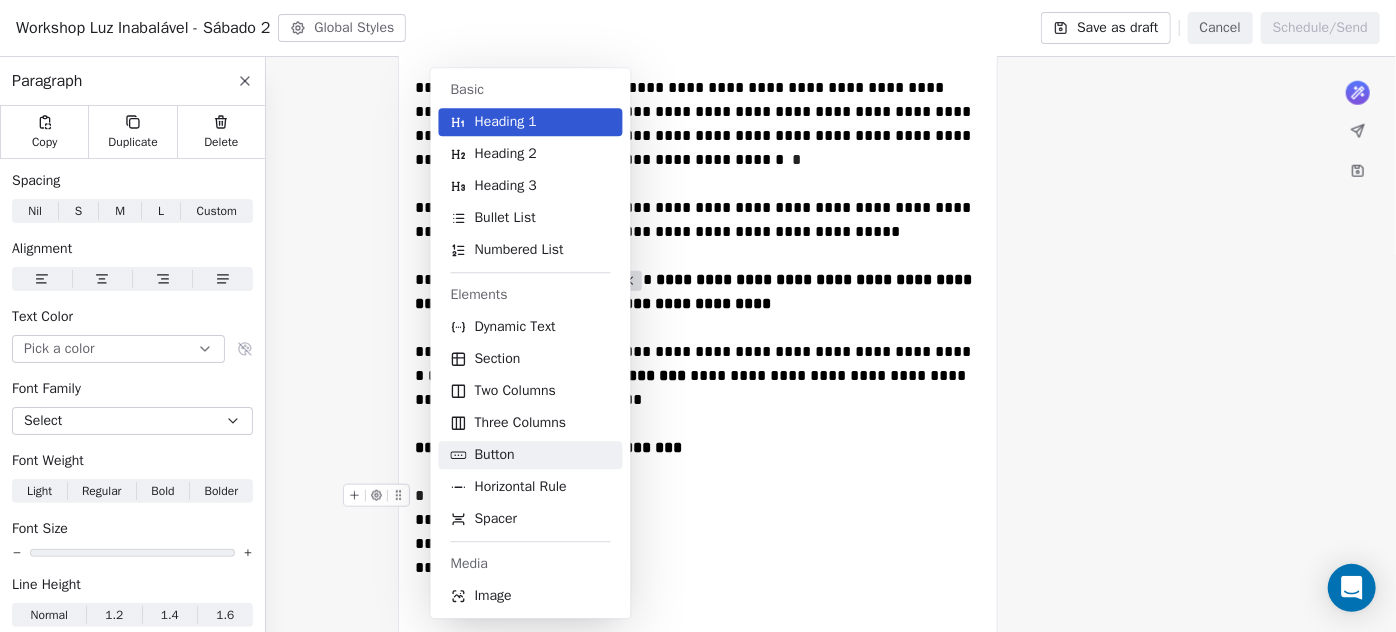 click on "Button" at bounding box center (495, 455) 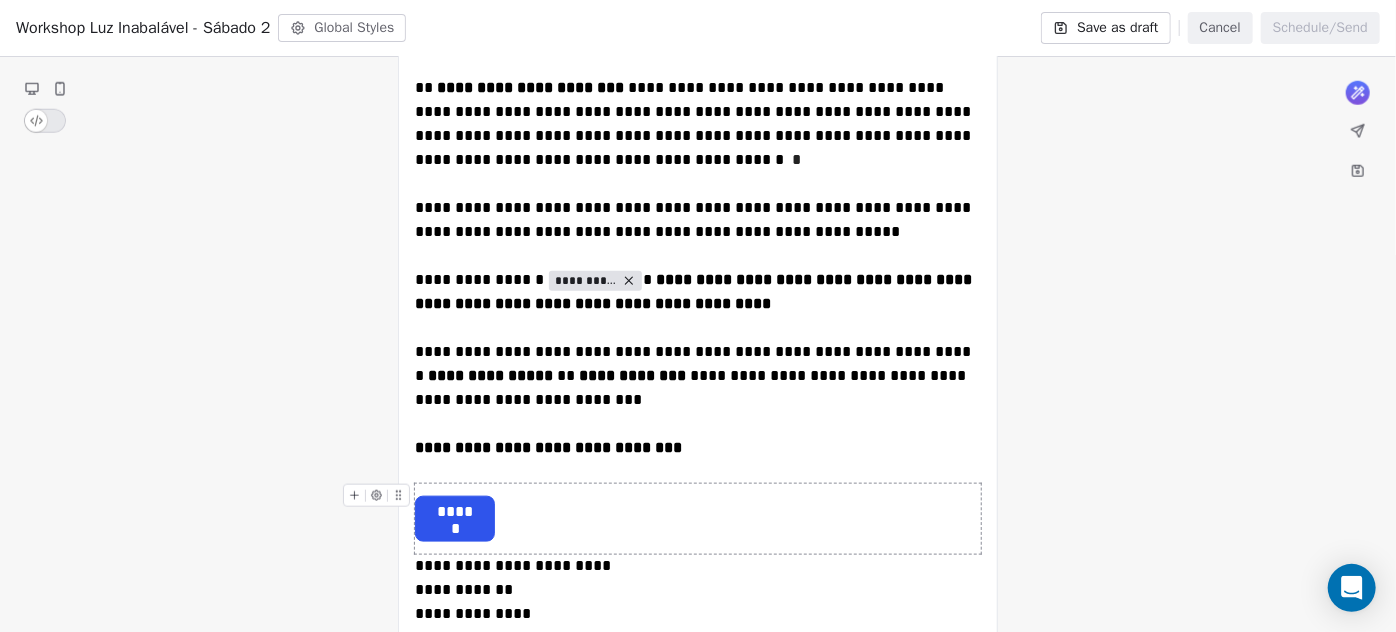 click on "******" at bounding box center [455, 512] 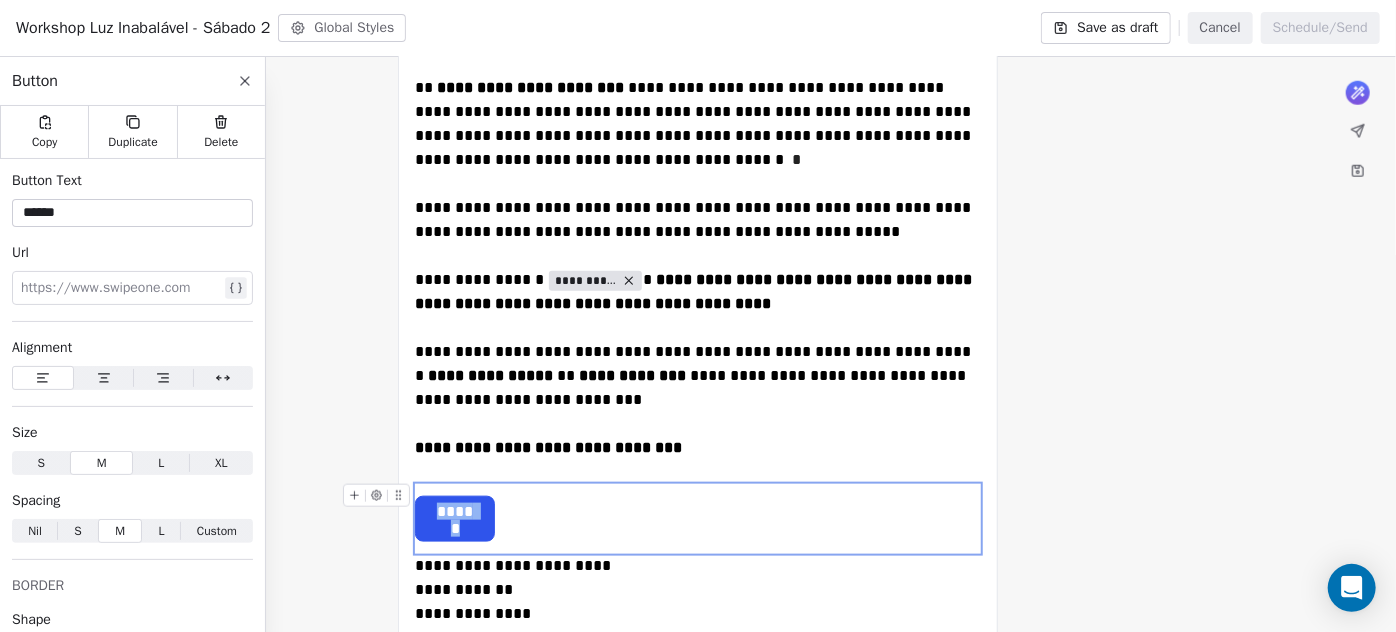 click on "******" at bounding box center (455, 512) 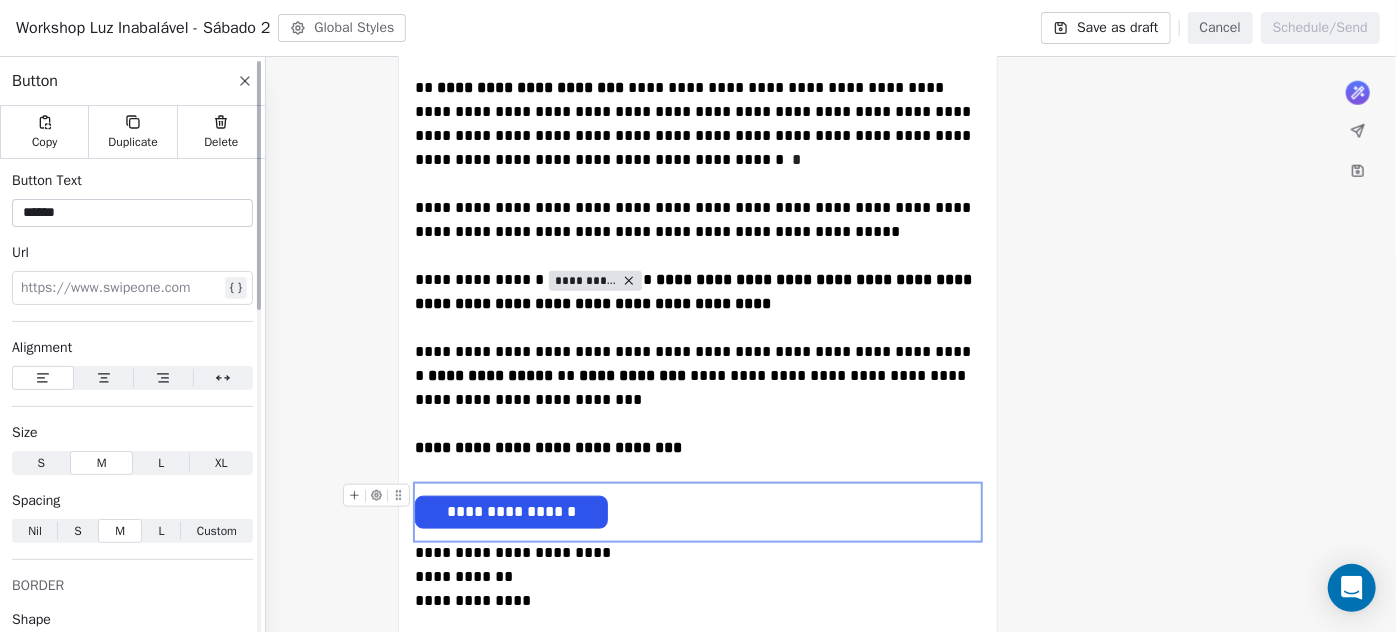 click 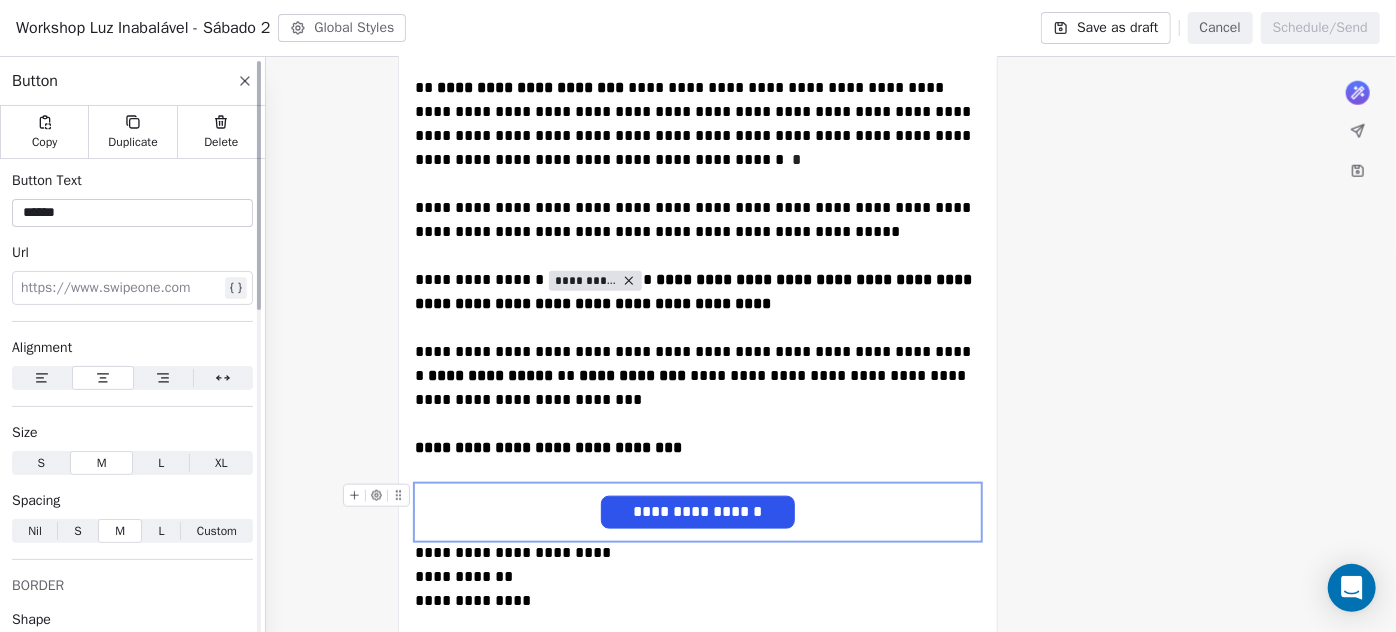 scroll, scrollTop: 363, scrollLeft: 0, axis: vertical 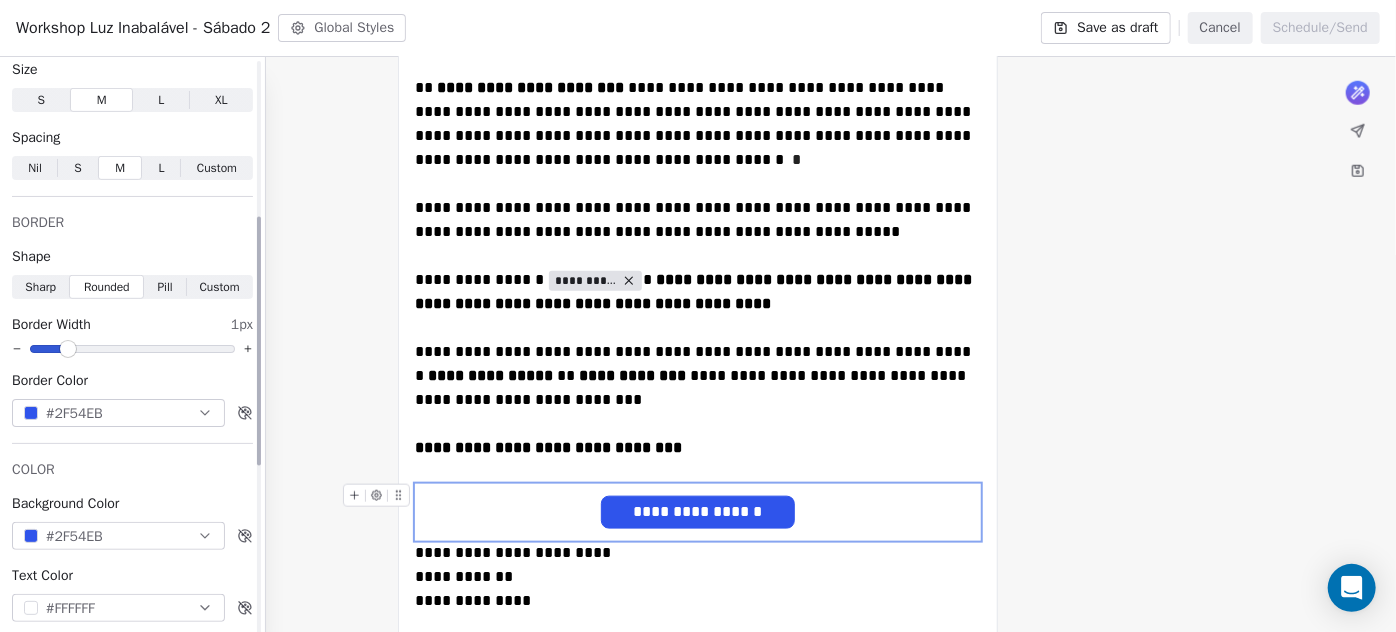 click on "#2F54EB" at bounding box center [118, 413] 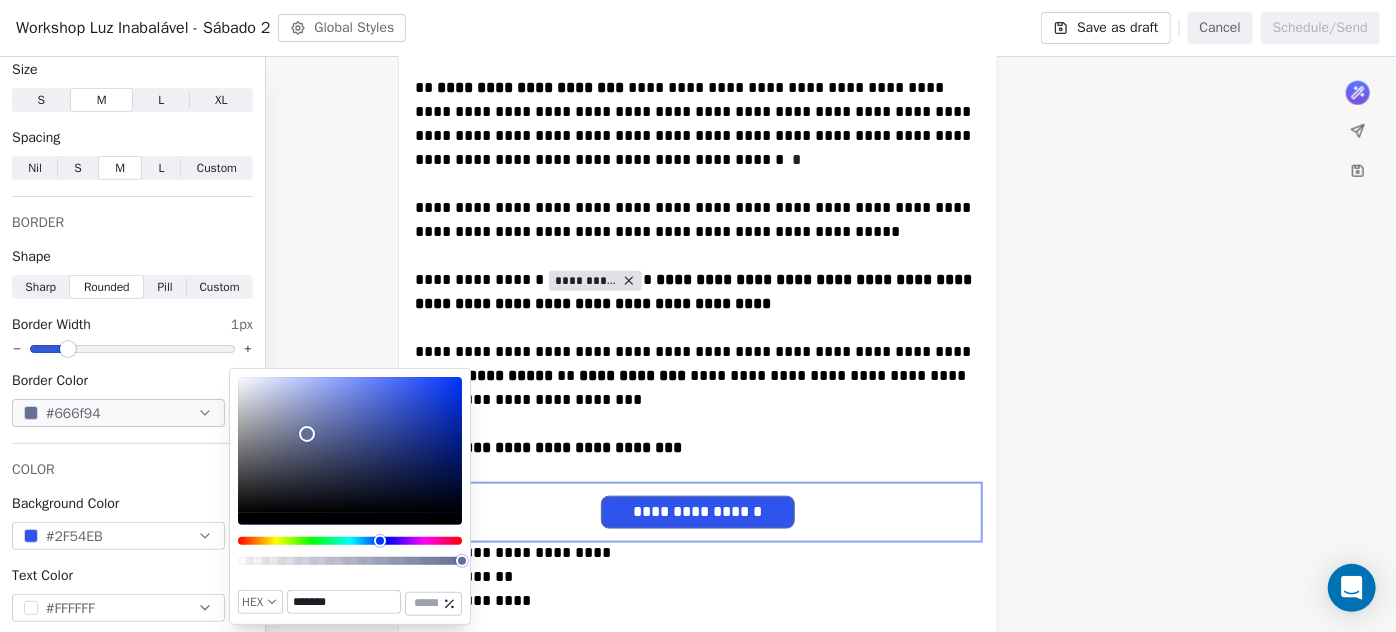 type on "*******" 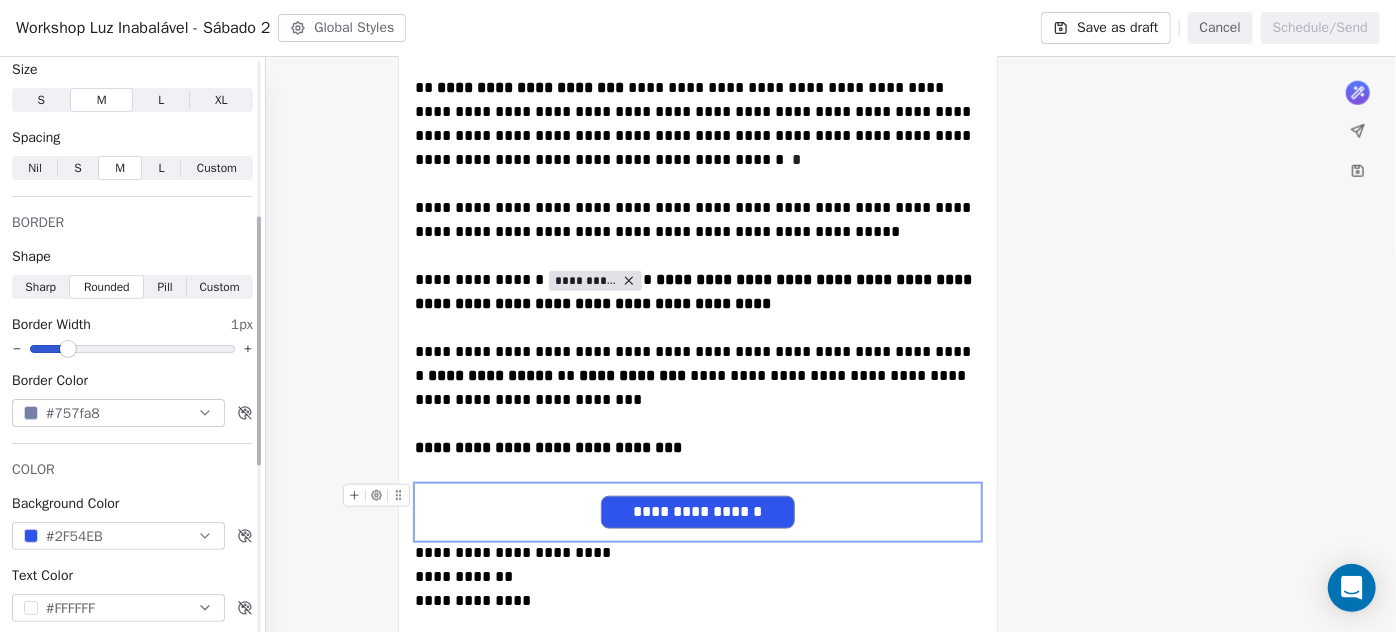 drag, startPoint x: 112, startPoint y: 511, endPoint x: 107, endPoint y: 534, distance: 23.537205 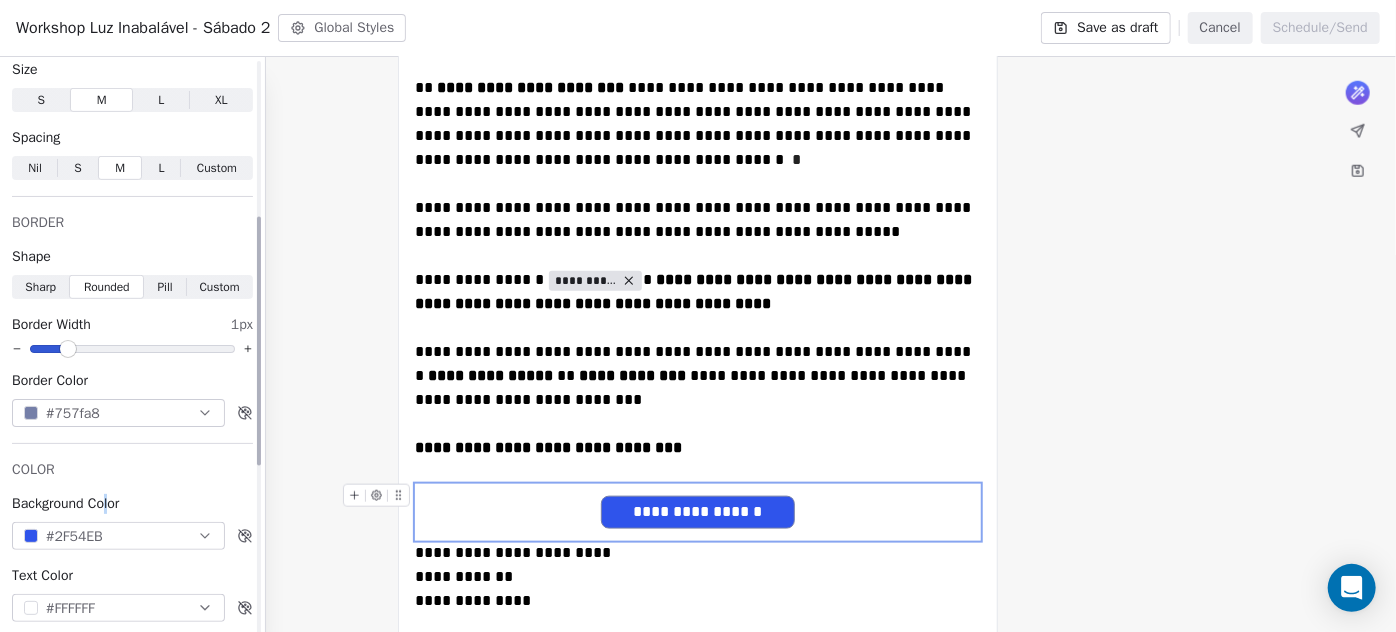 click on "#2F54EB" at bounding box center [118, 536] 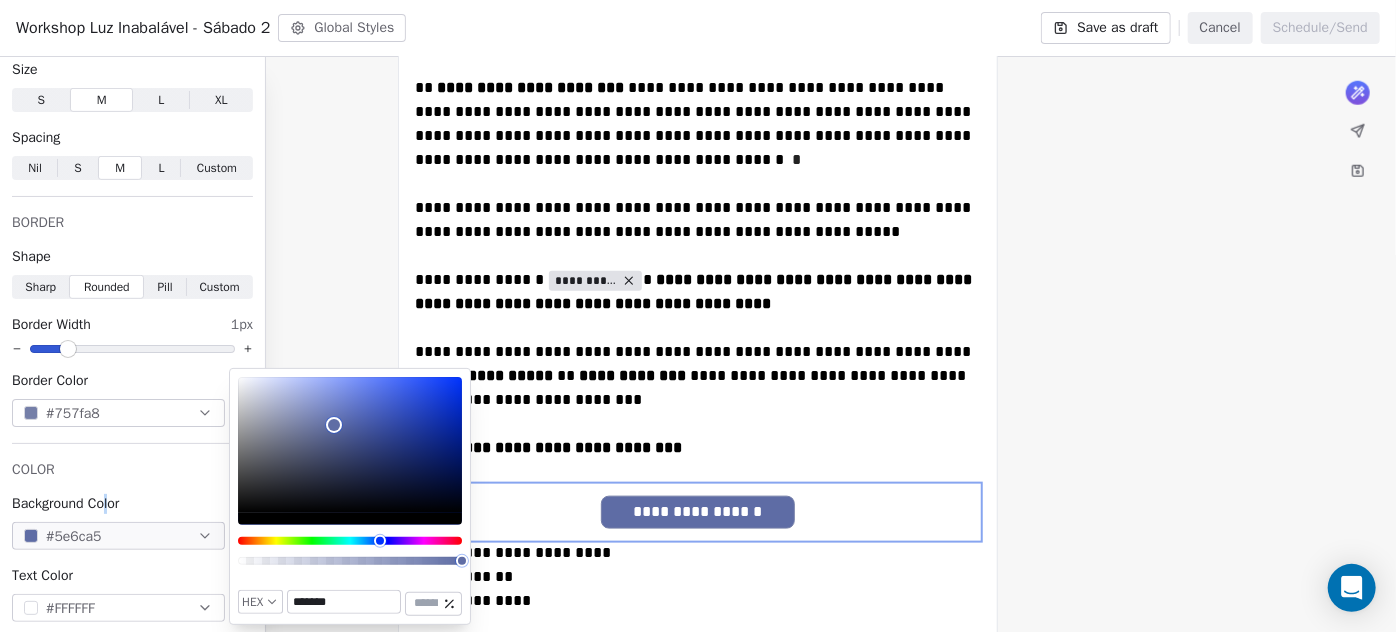 type on "*******" 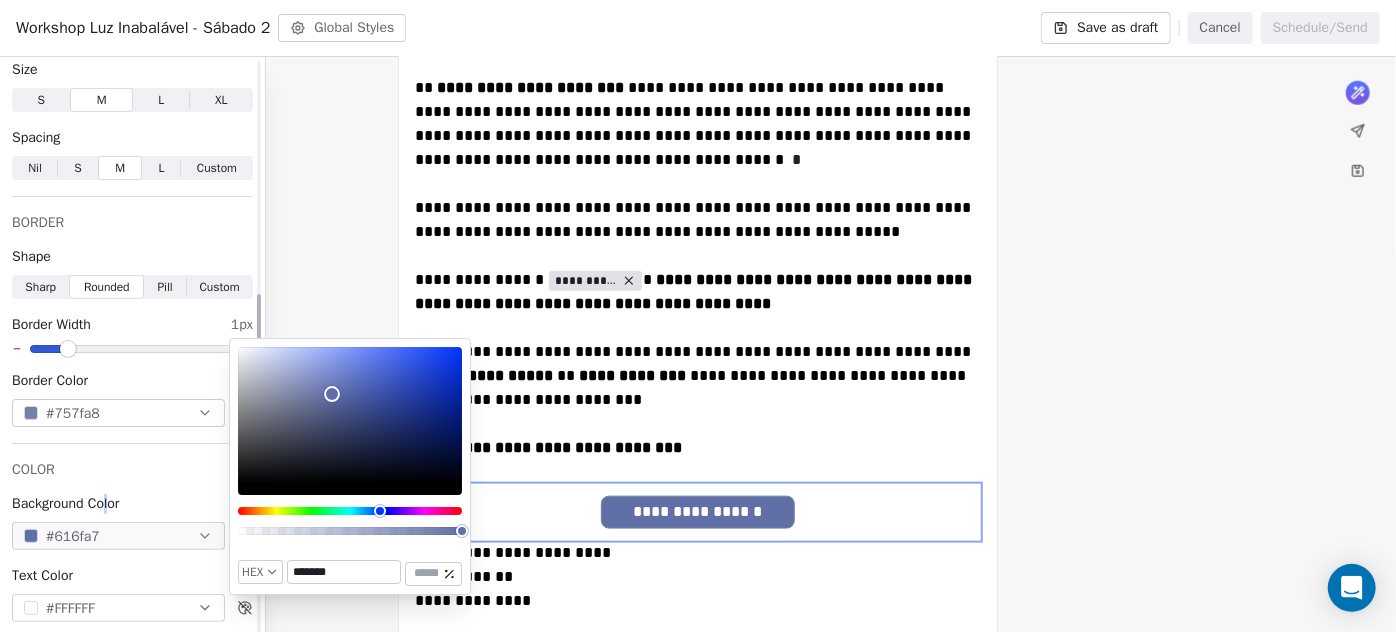 scroll, scrollTop: 727, scrollLeft: 0, axis: vertical 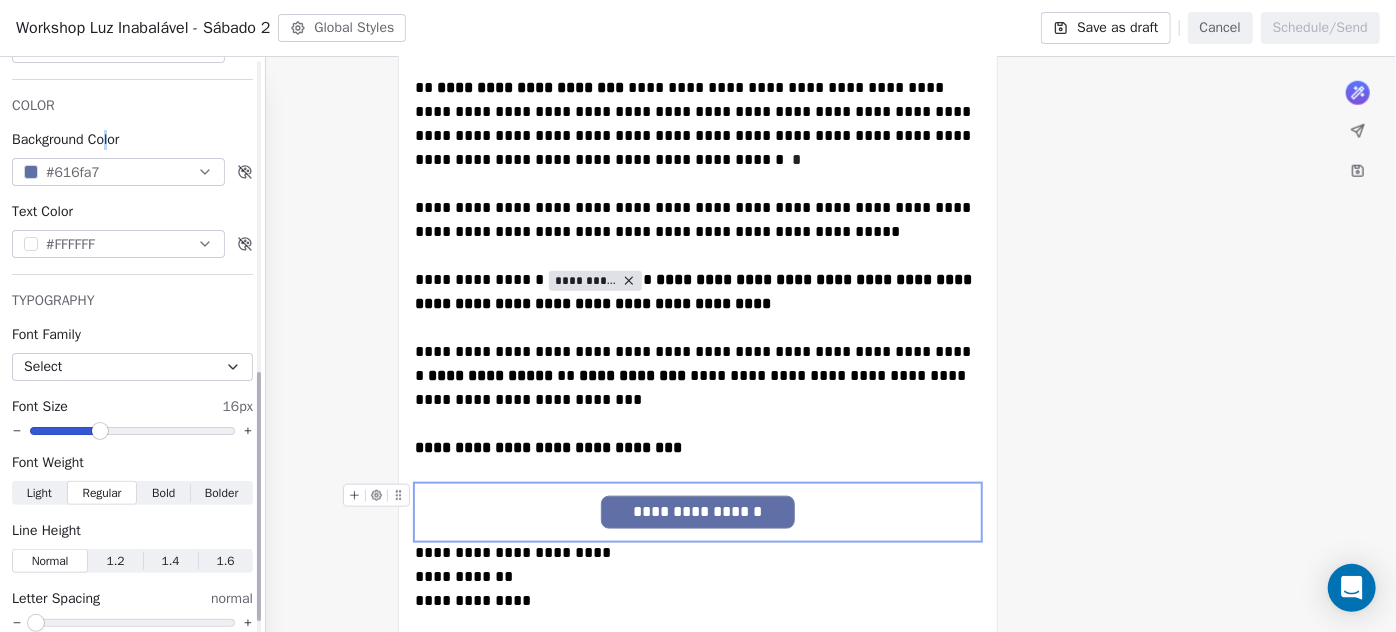 click on "Bold Bold" at bounding box center (163, 493) 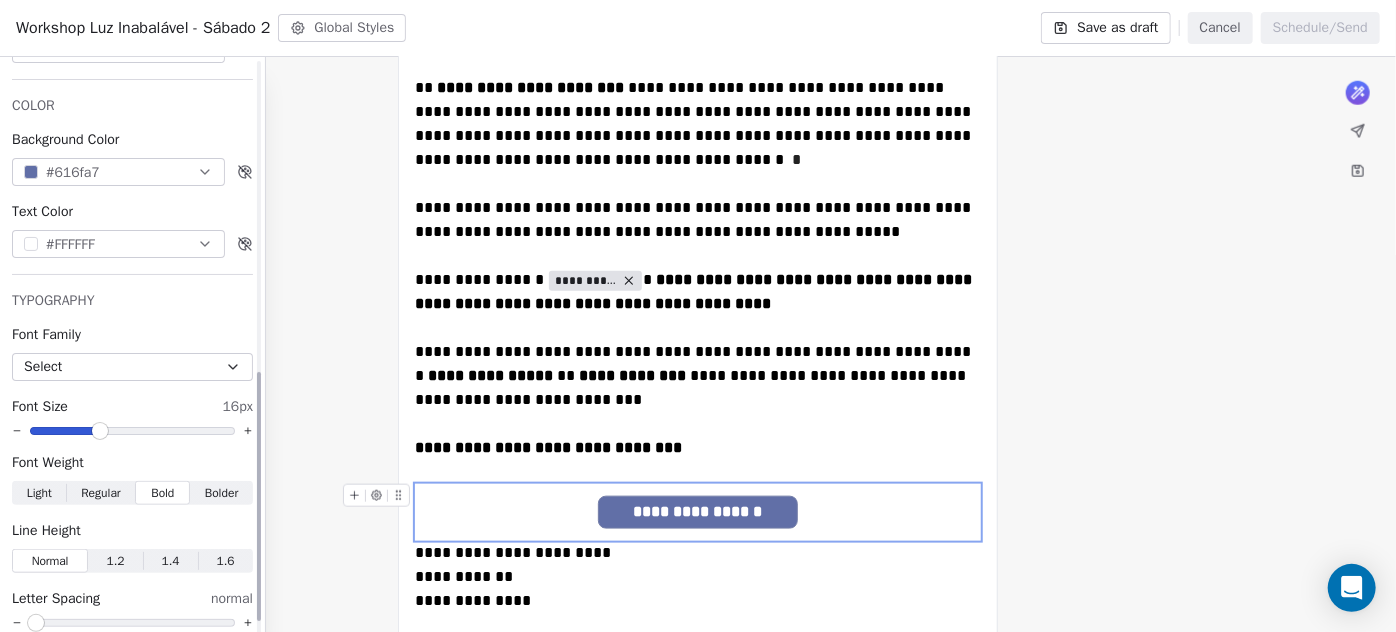click on "**********" at bounding box center [698, 512] 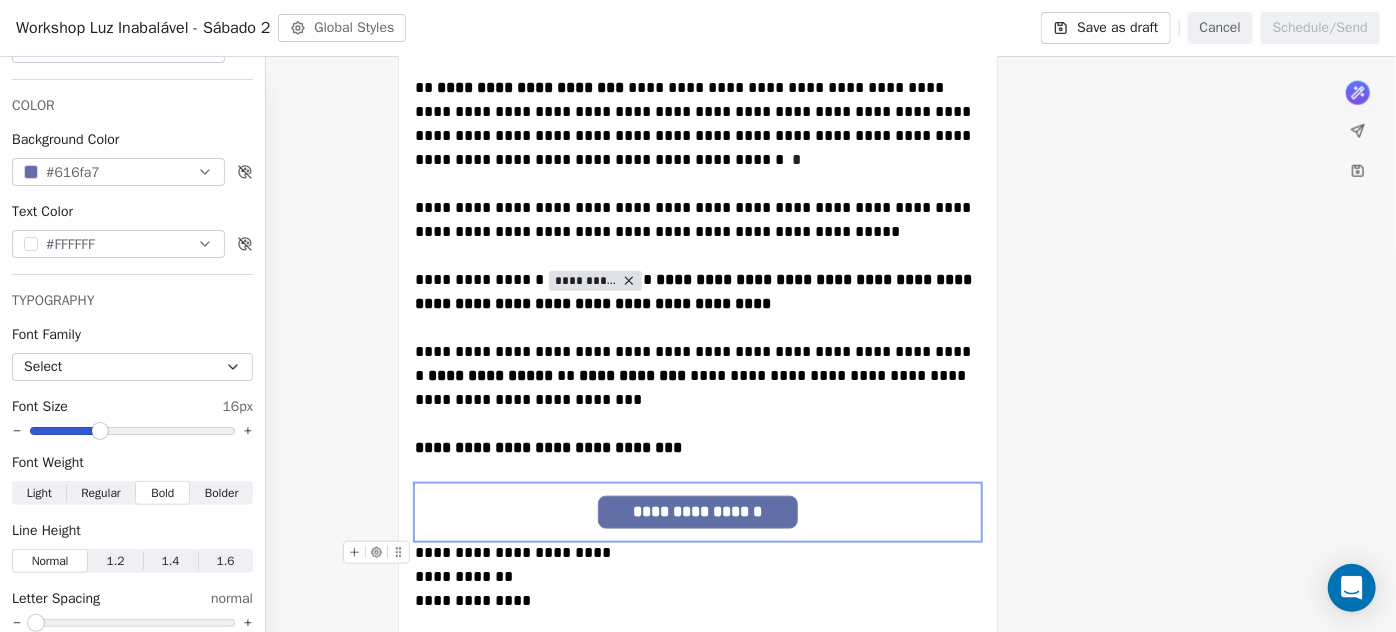 click on "**********" at bounding box center (513, 552) 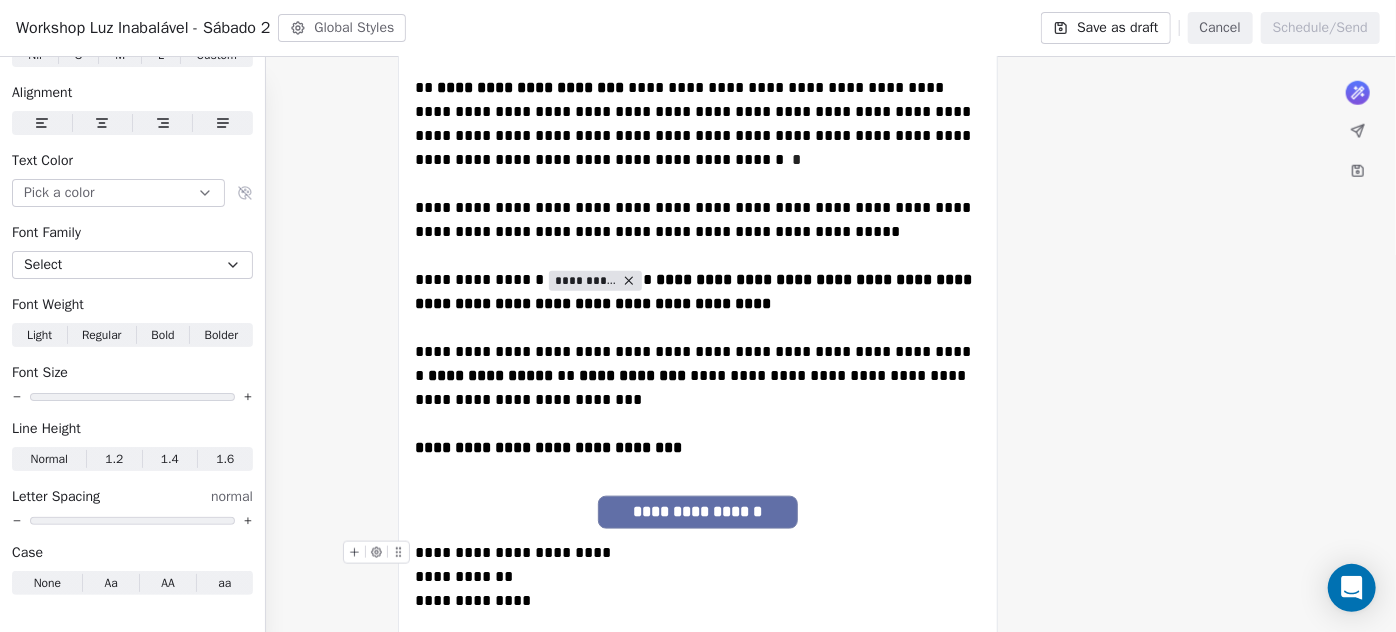 scroll, scrollTop: 155, scrollLeft: 0, axis: vertical 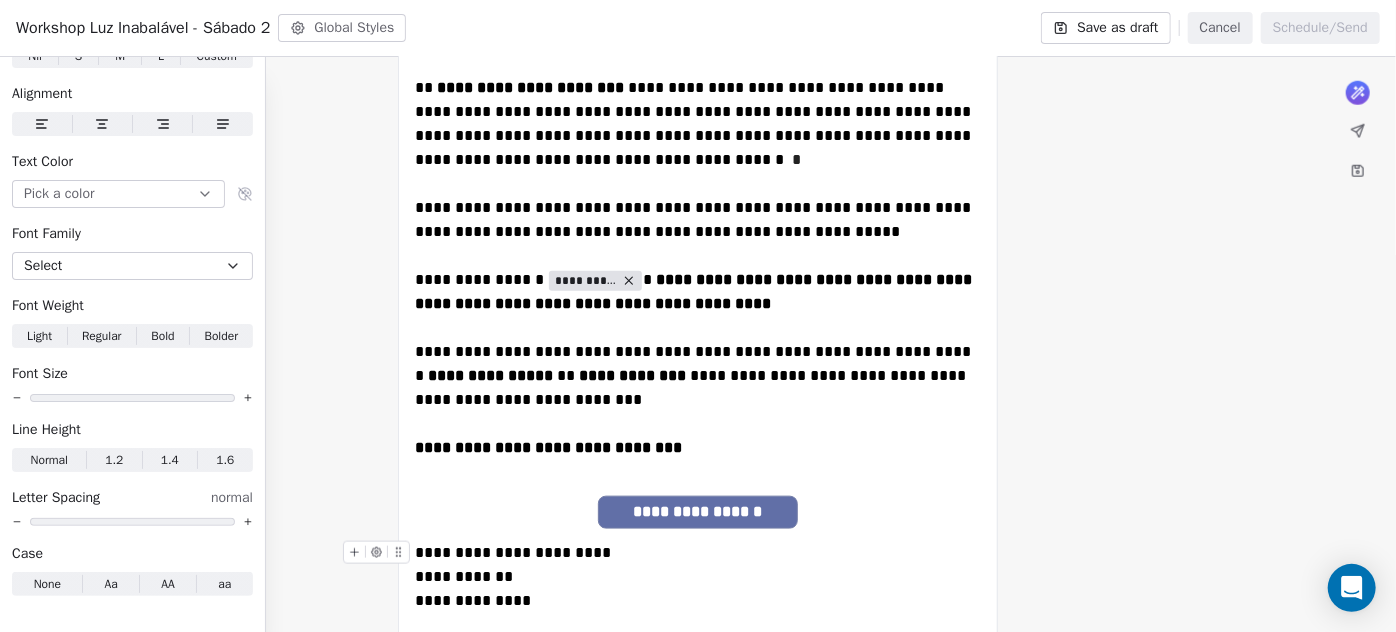 click on "**********" at bounding box center (513, 552) 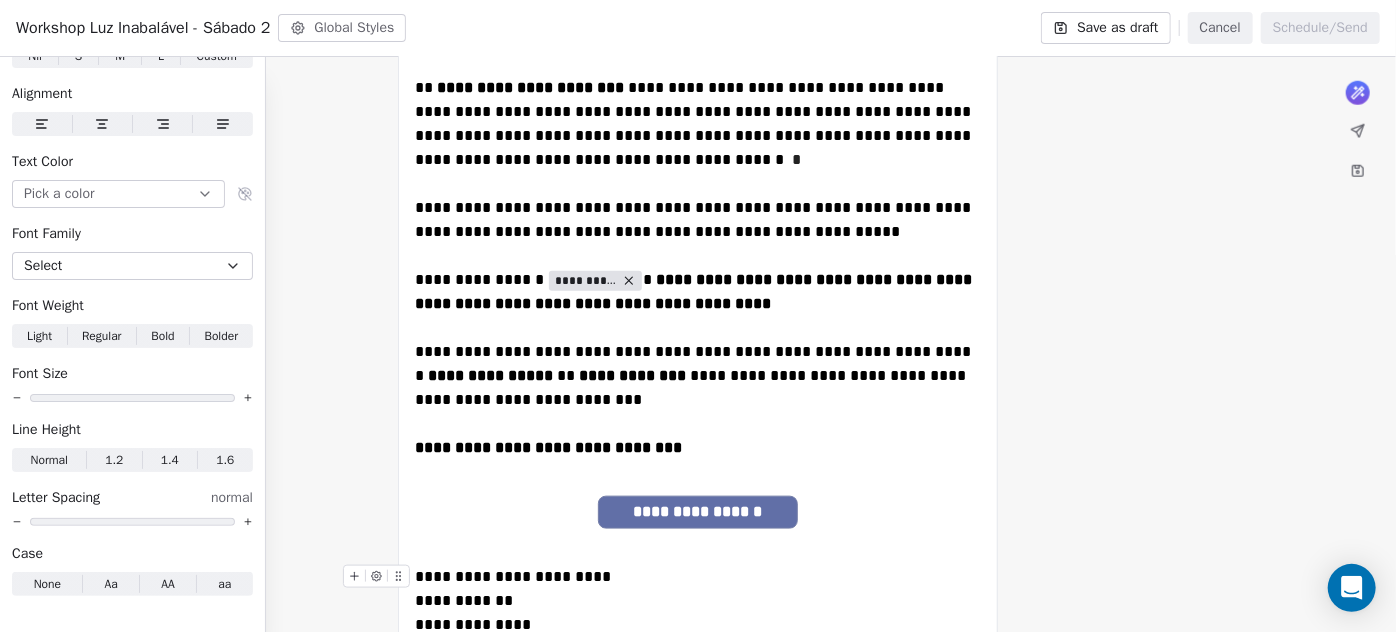 click on "**********" at bounding box center (698, 577) 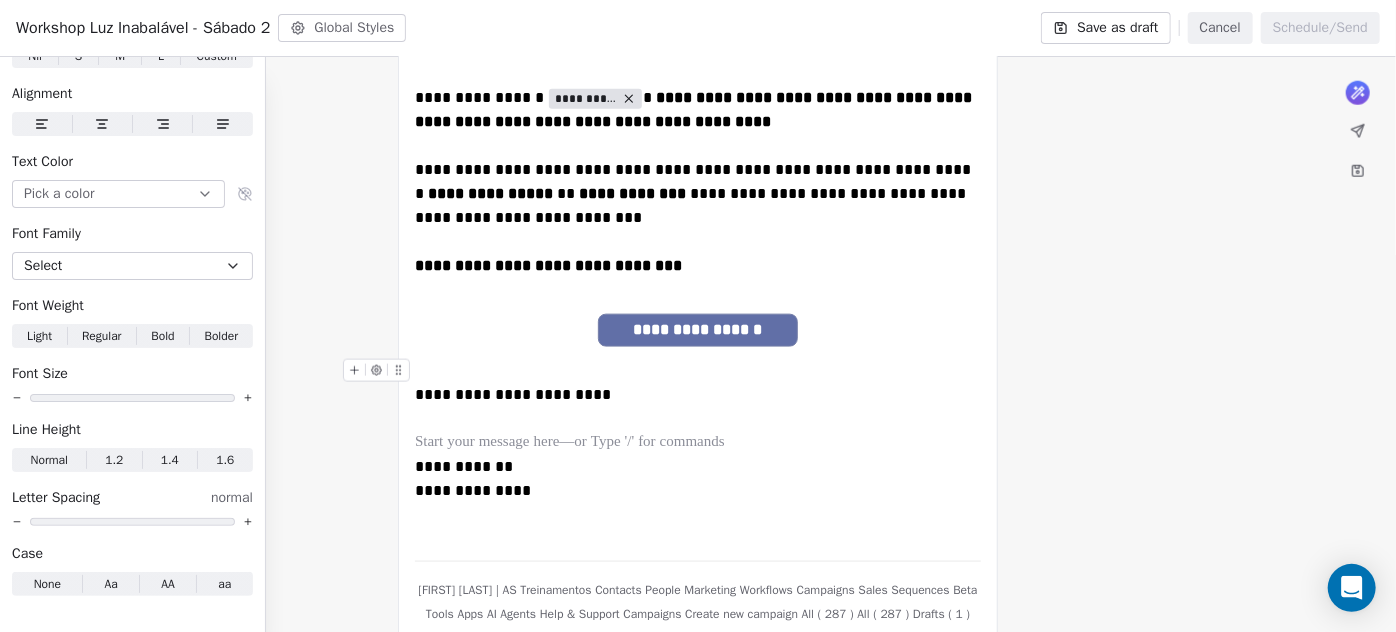 scroll, scrollTop: 984, scrollLeft: 0, axis: vertical 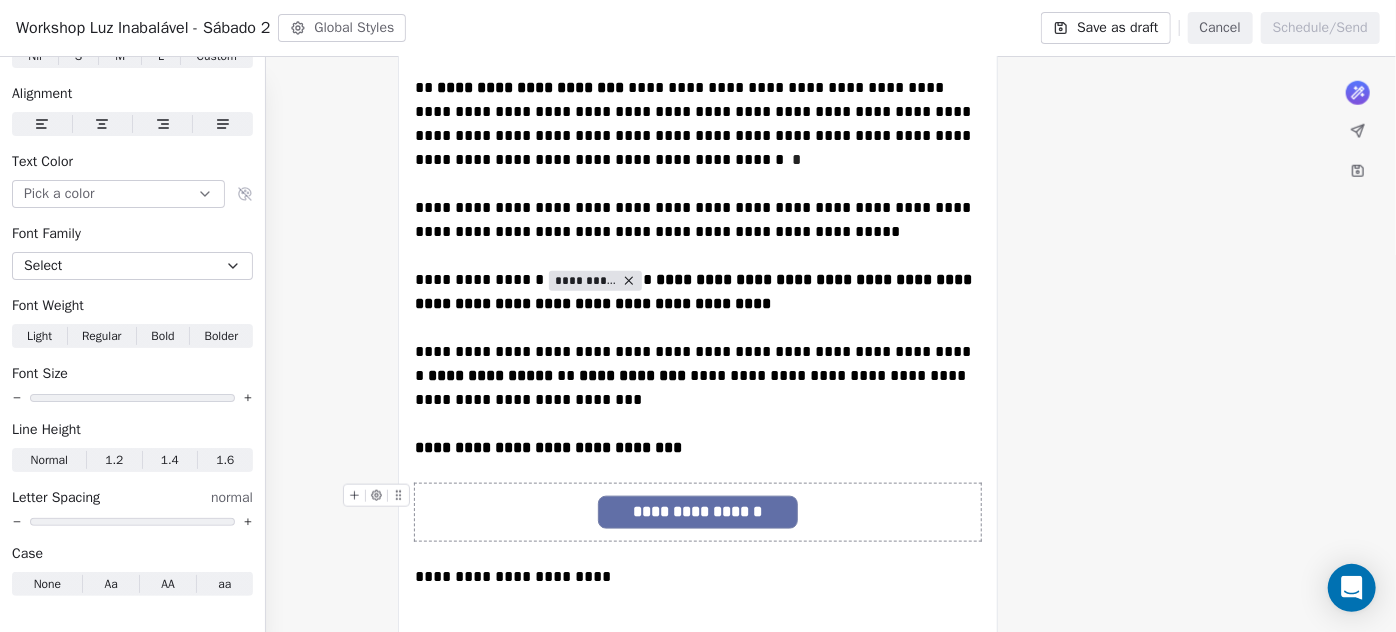 click on "**********" at bounding box center [697, 512] 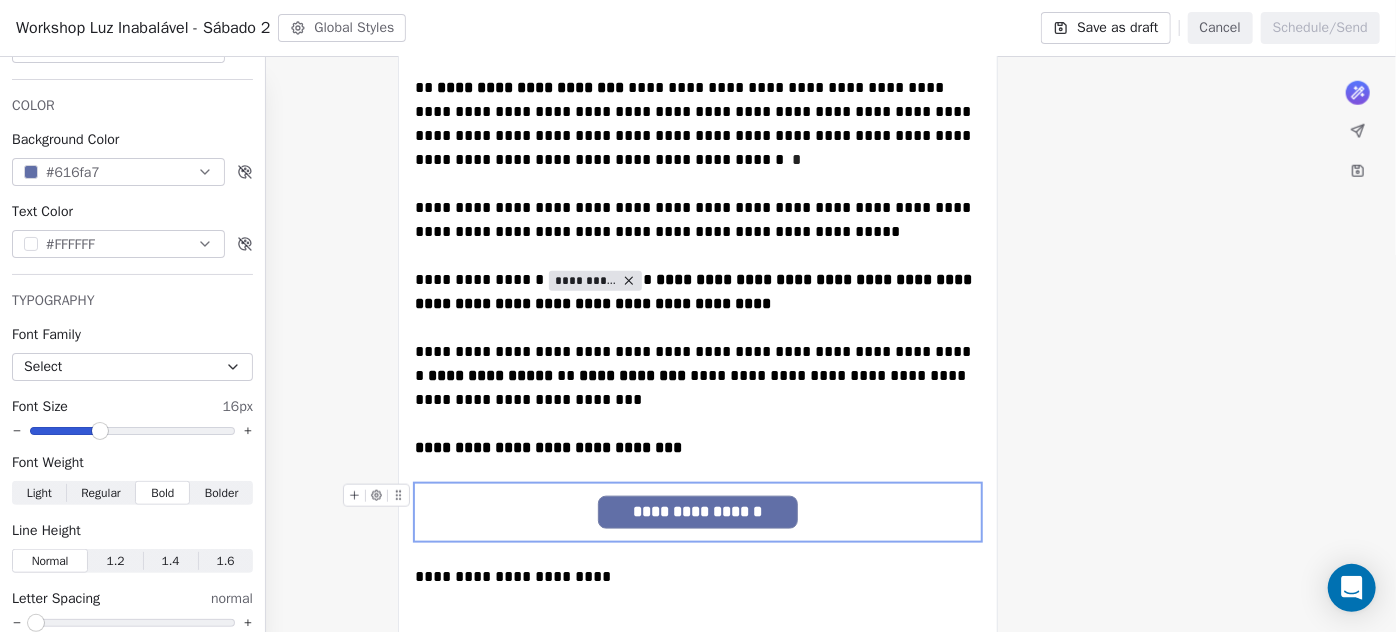 click on "**********" at bounding box center (697, 512) 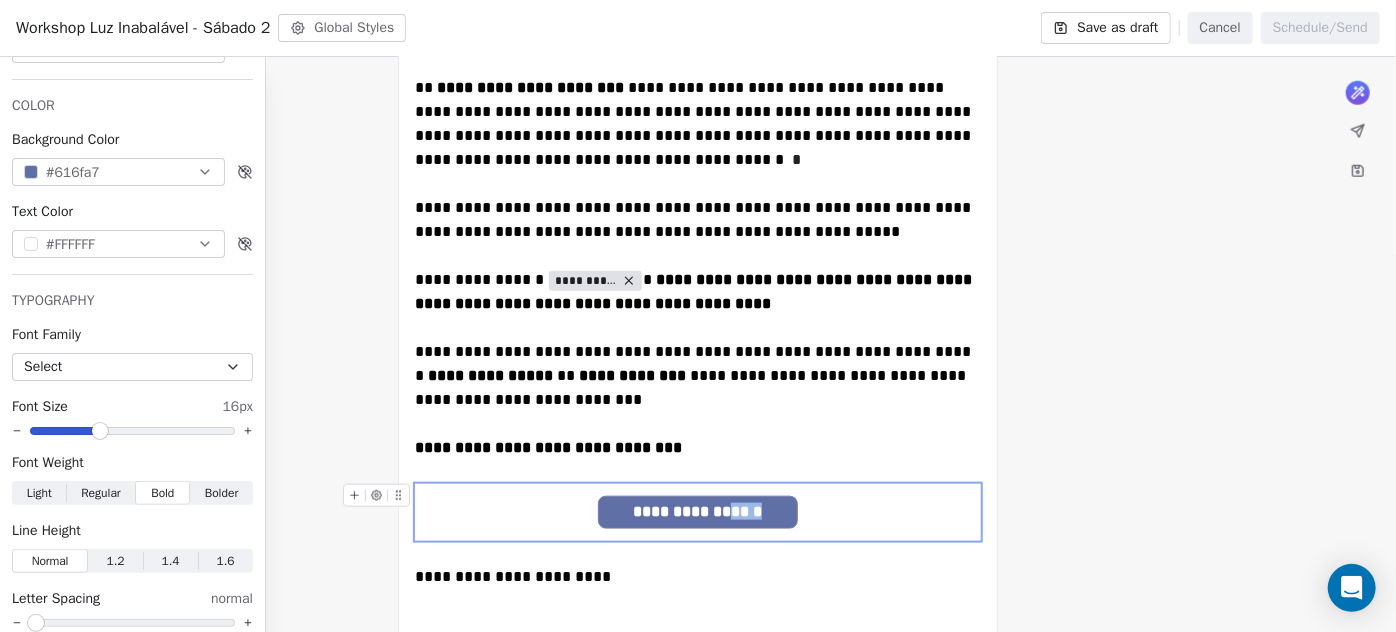 click on "**********" at bounding box center [697, 512] 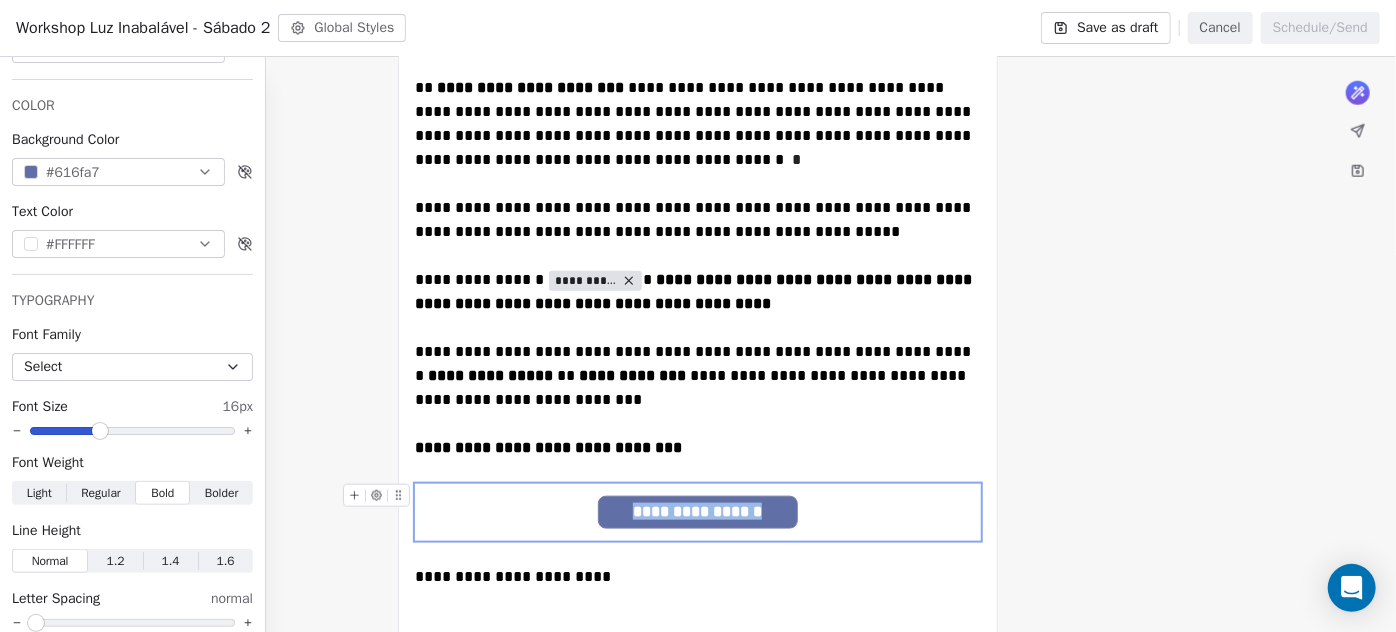 click on "**********" at bounding box center [697, 512] 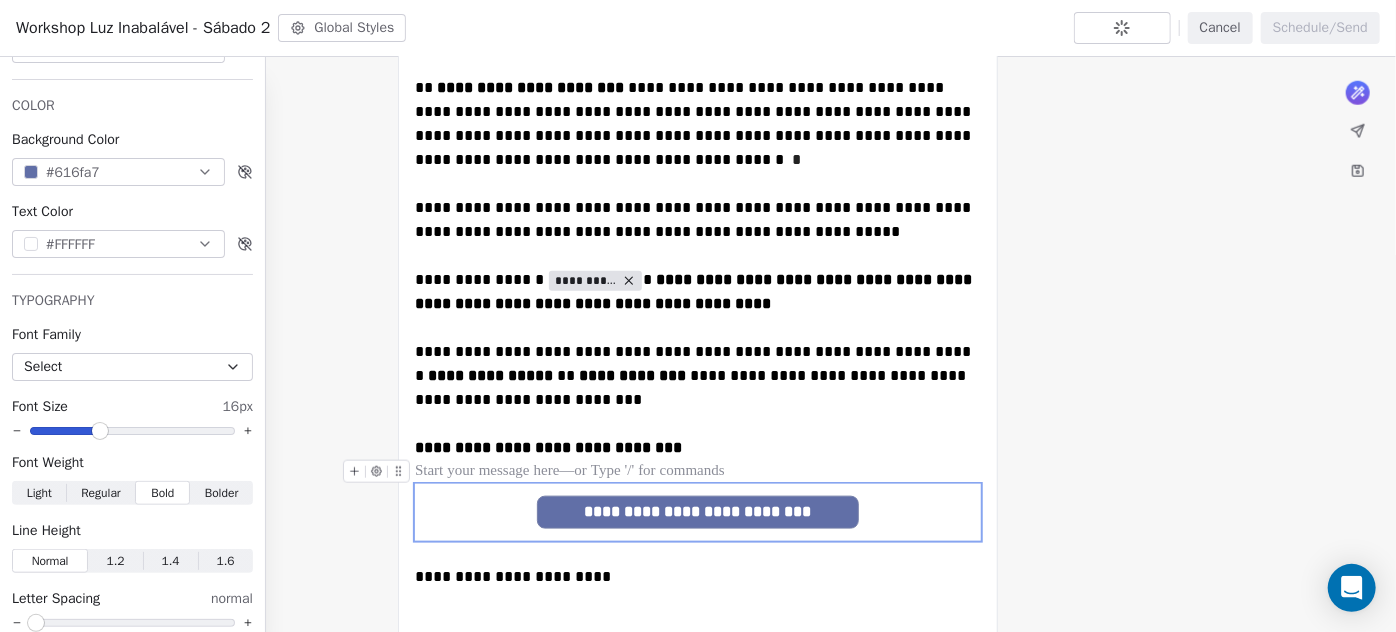 click at bounding box center (698, 472) 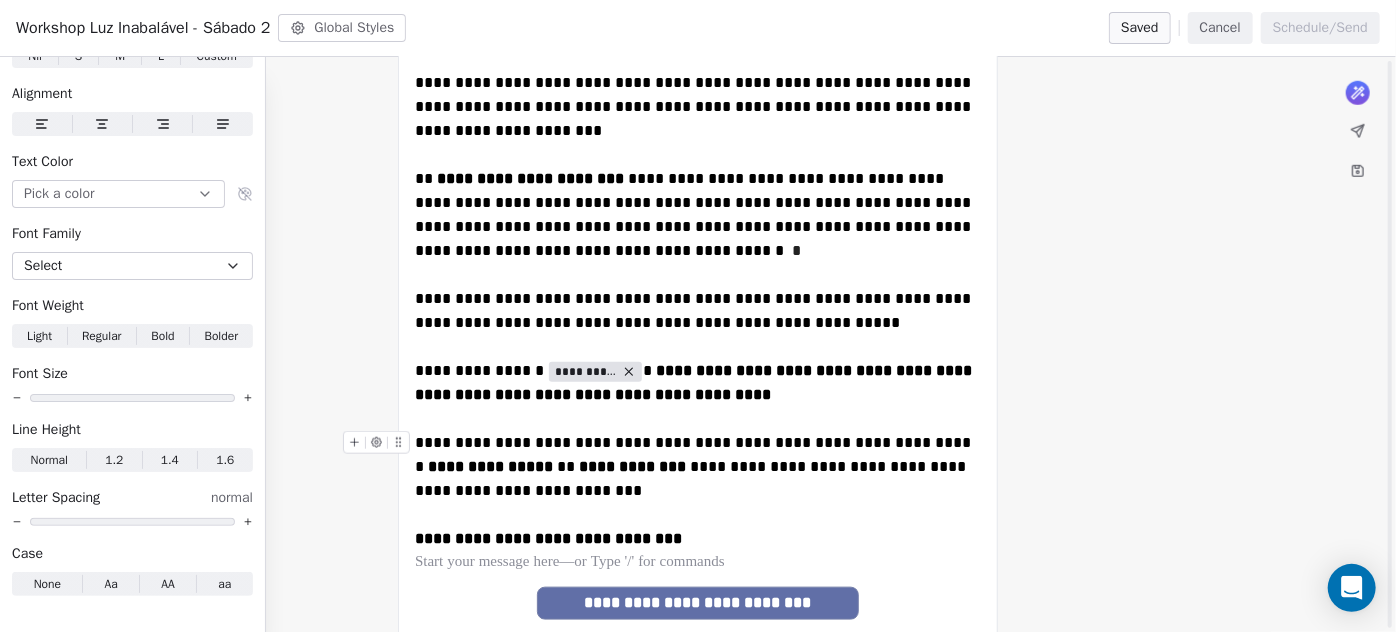 scroll, scrollTop: 802, scrollLeft: 0, axis: vertical 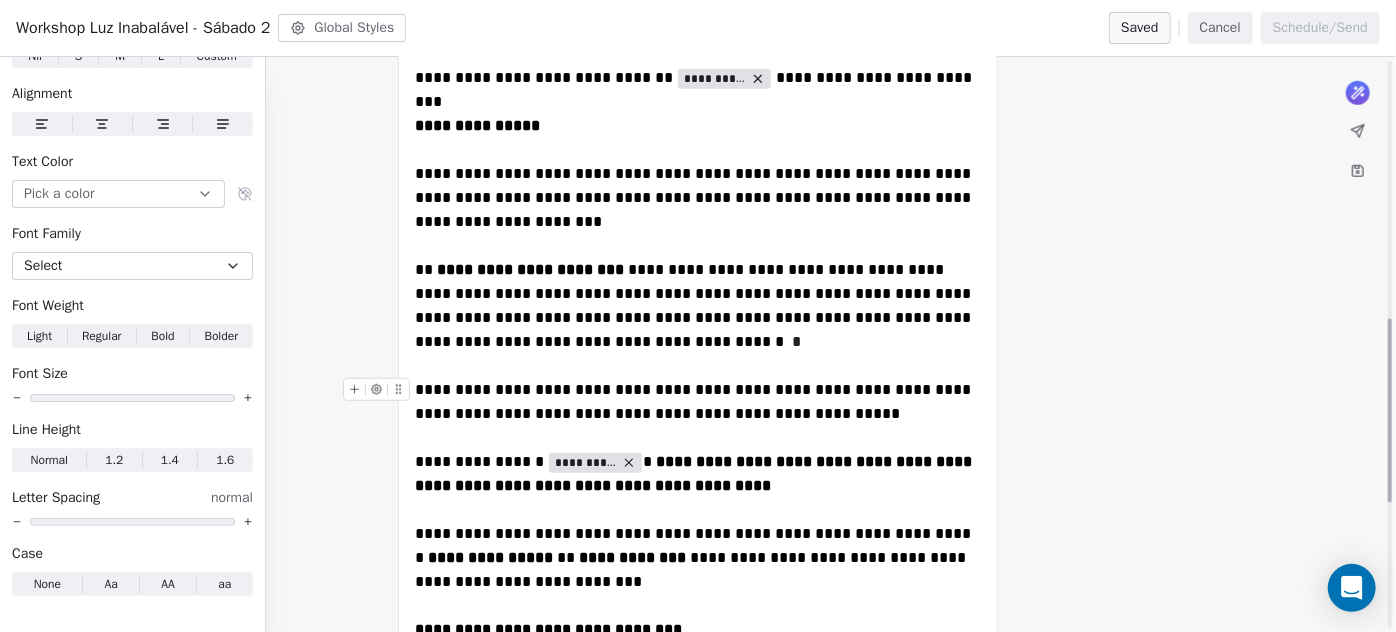 click on "**********" at bounding box center (698, 402) 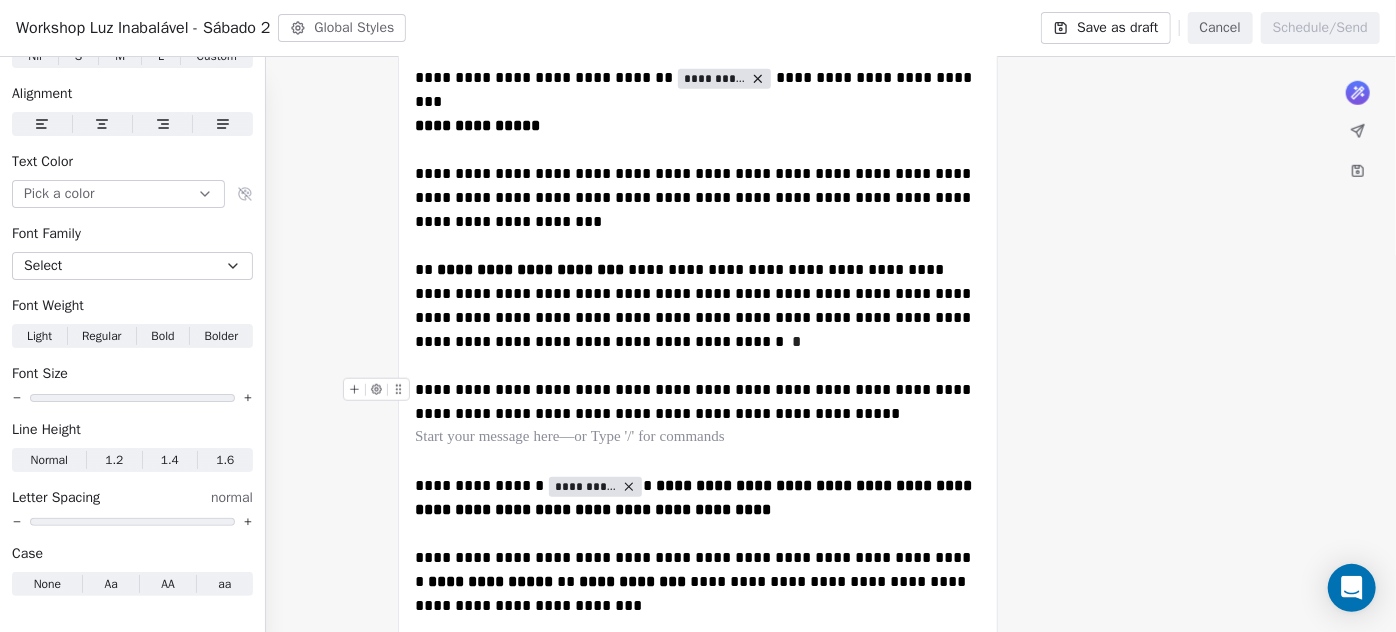 scroll, scrollTop: 621, scrollLeft: 0, axis: vertical 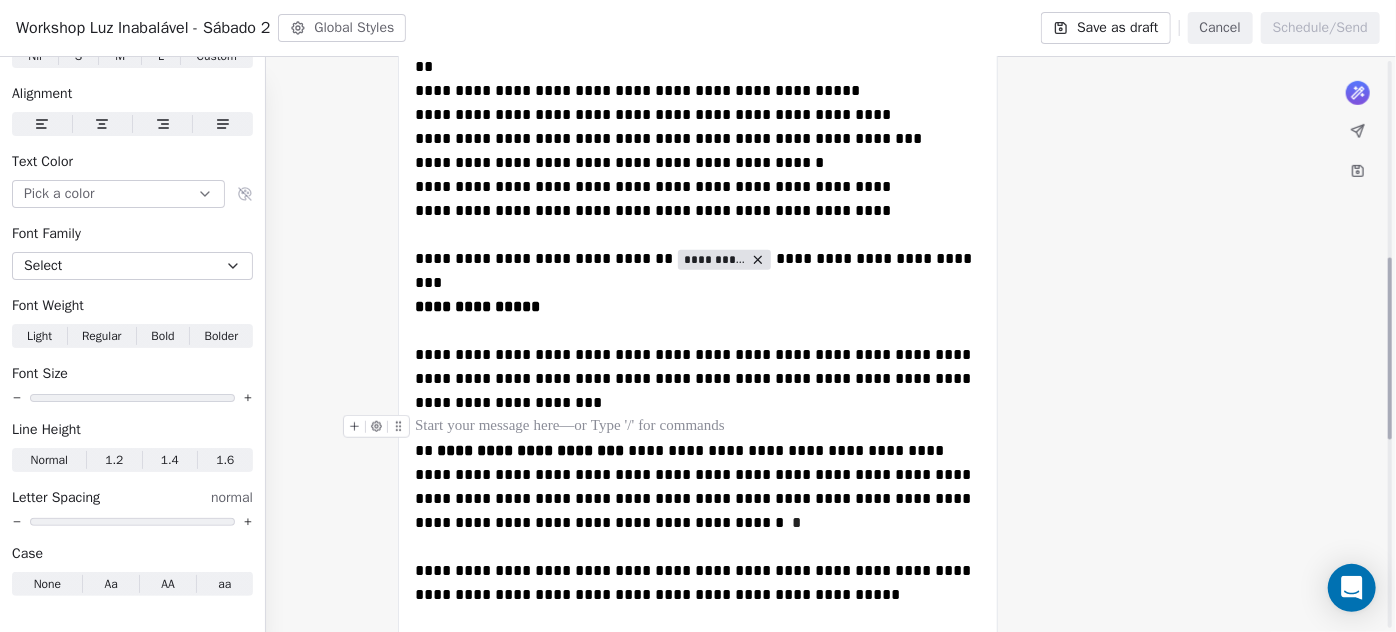 click at bounding box center (698, 427) 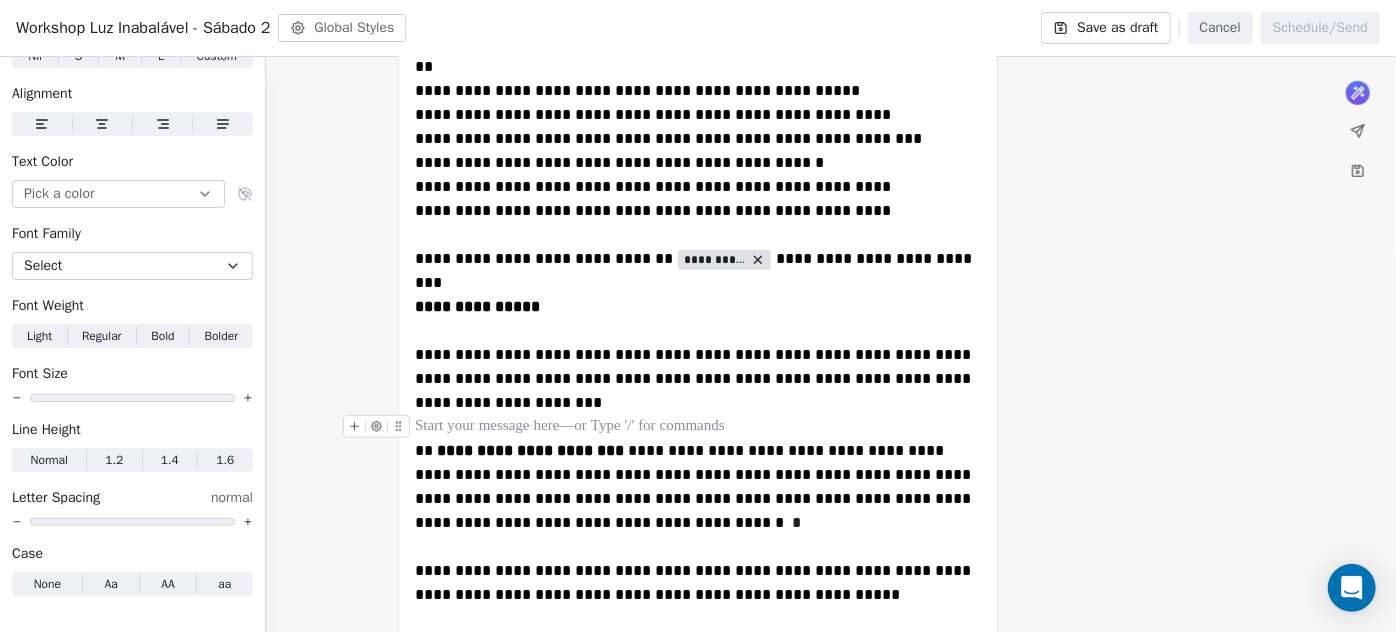 click on "**********" at bounding box center (698, 379) 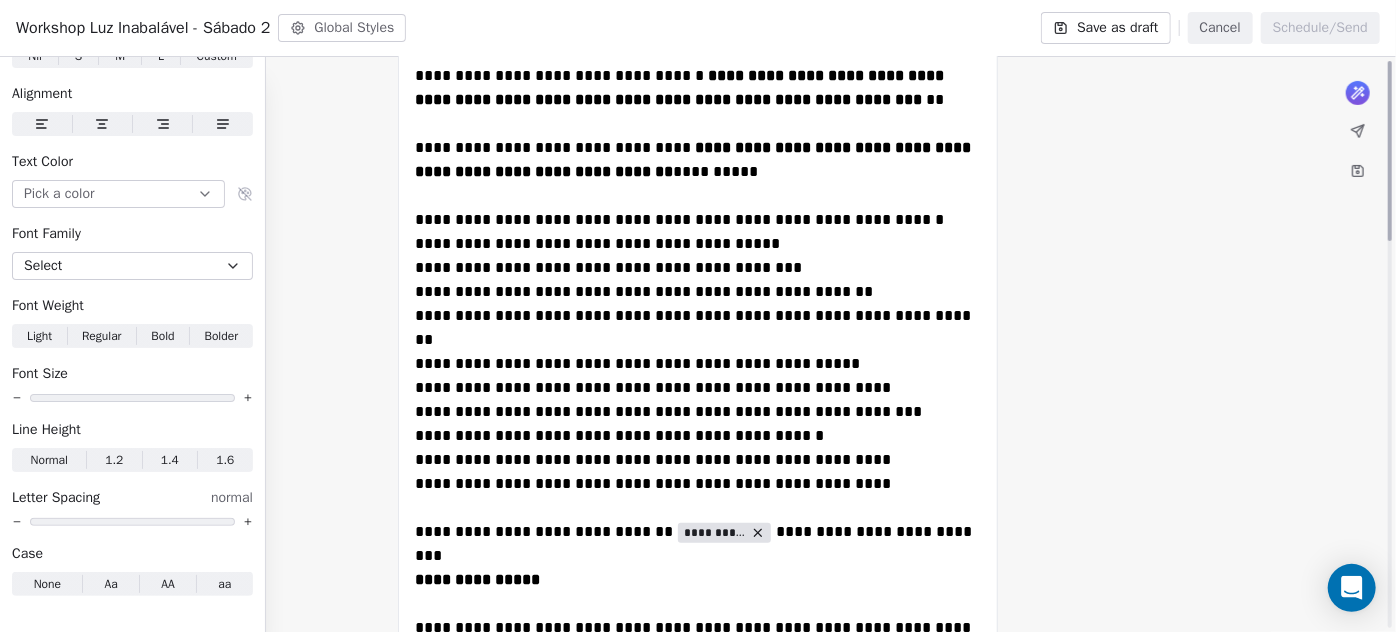 scroll, scrollTop: 0, scrollLeft: 0, axis: both 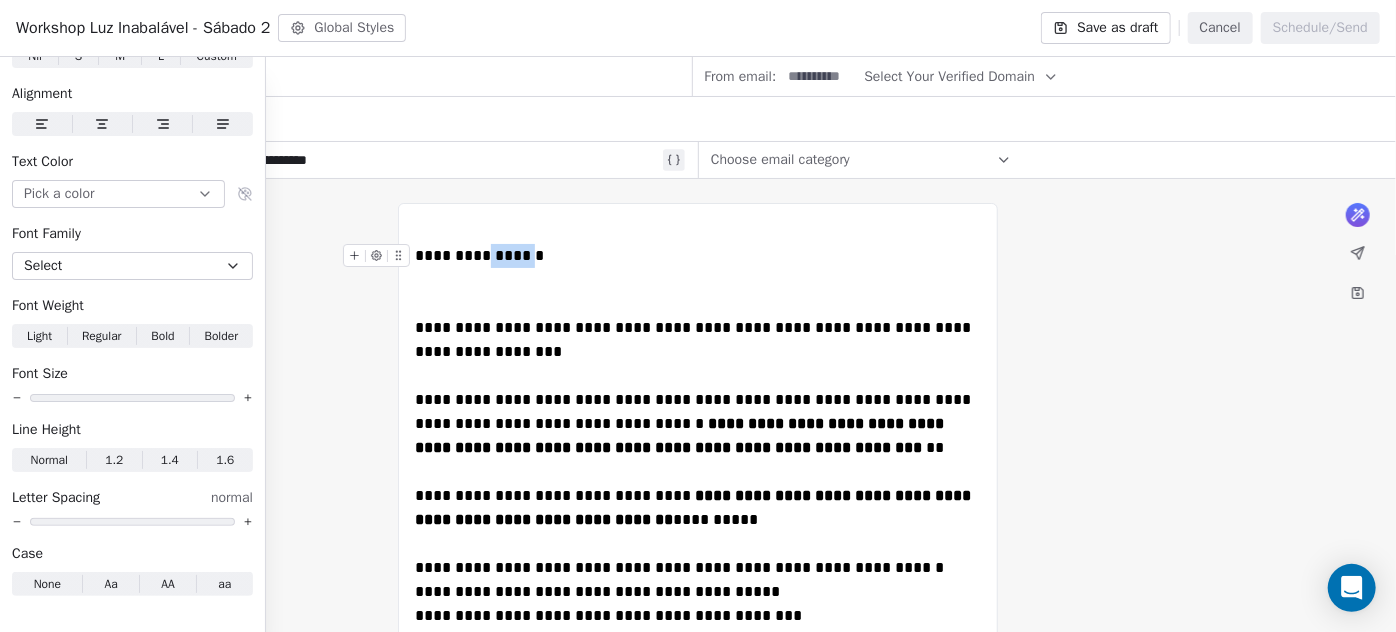 drag, startPoint x: 556, startPoint y: 260, endPoint x: 493, endPoint y: 259, distance: 63.007935 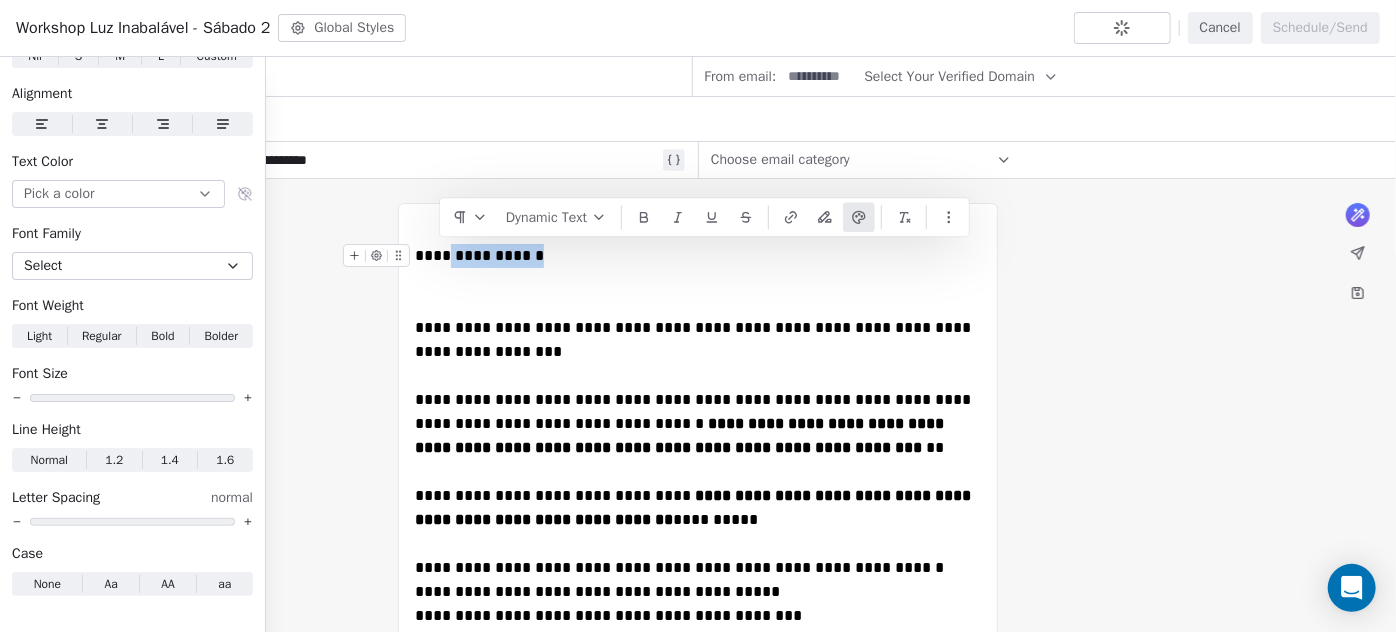 drag, startPoint x: 560, startPoint y: 255, endPoint x: 445, endPoint y: 259, distance: 115.06954 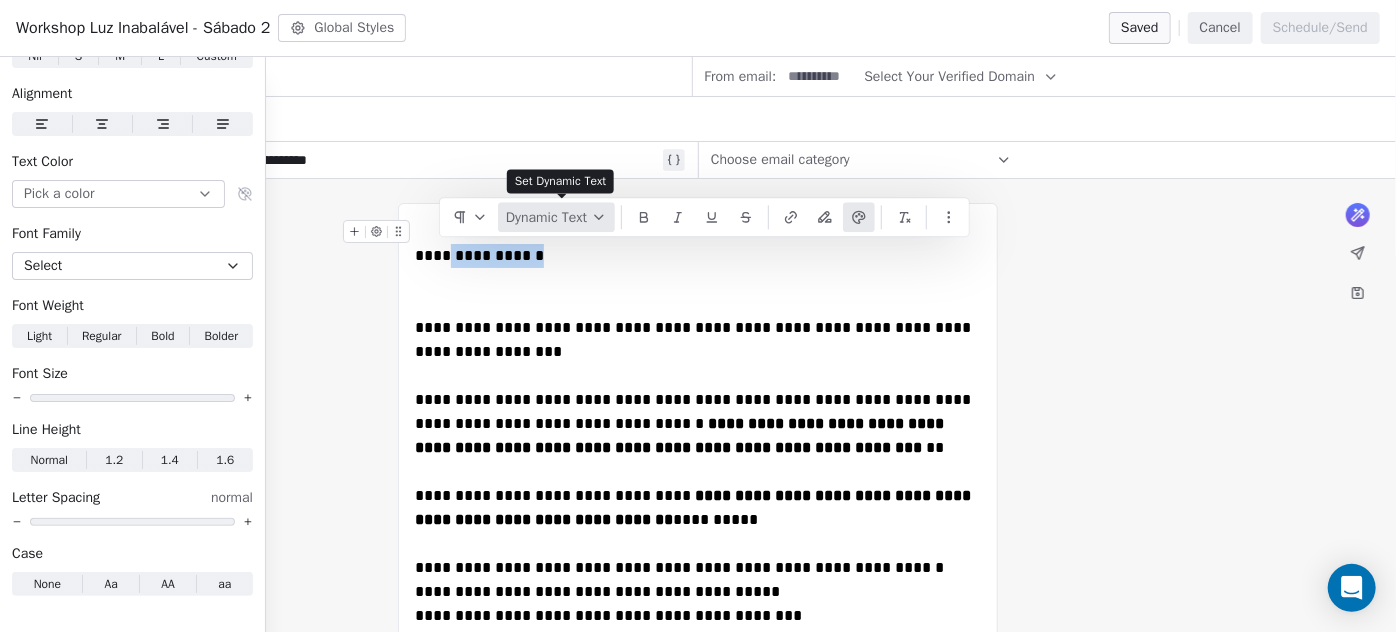 click on "Dynamic Text" at bounding box center [556, 217] 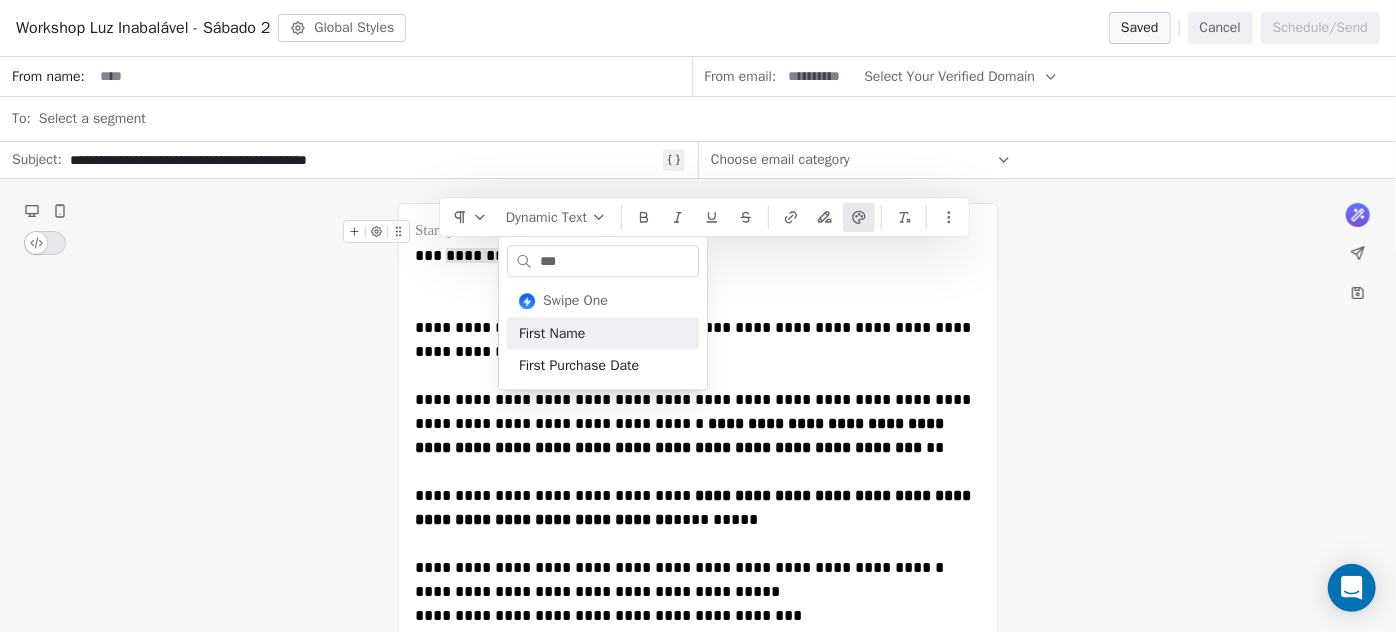 type on "***" 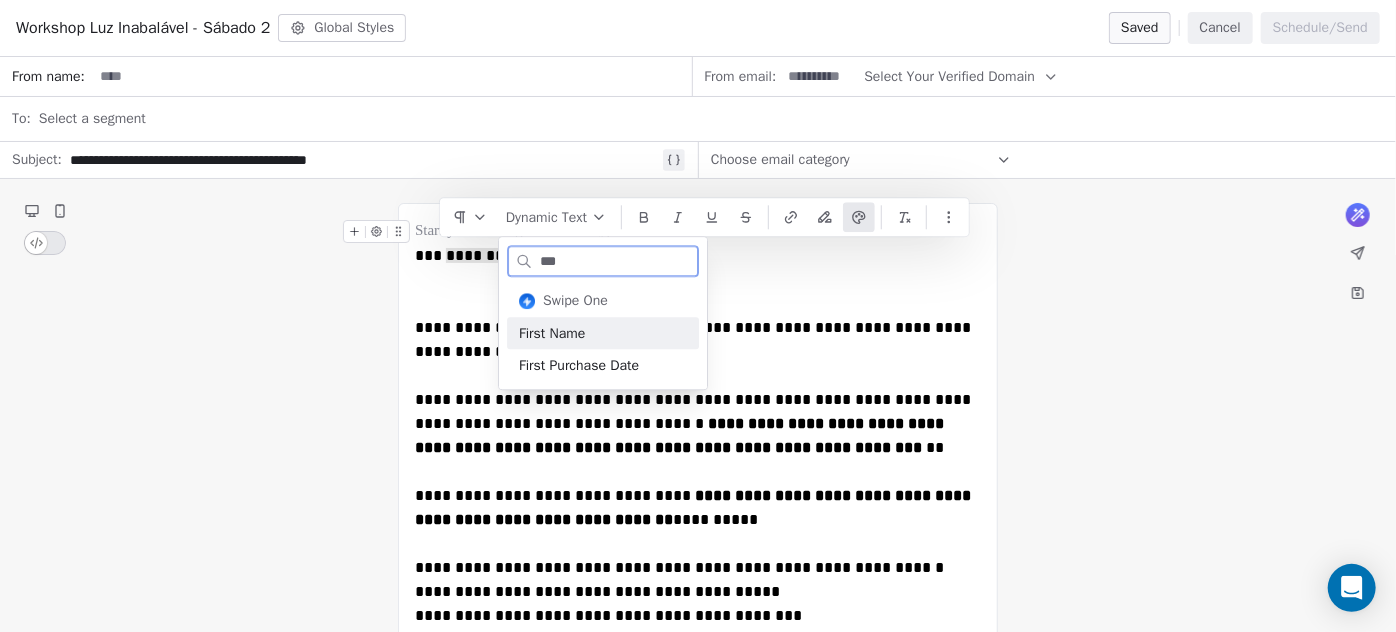 click on "First Name" at bounding box center (603, 333) 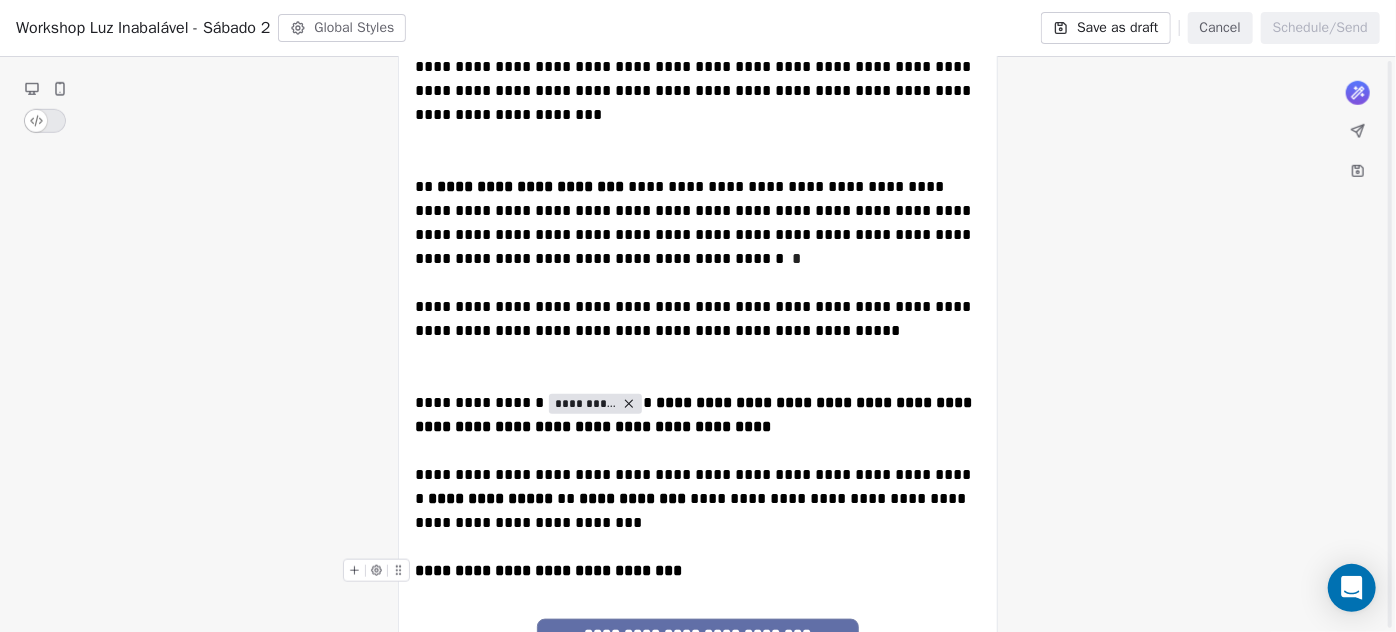 scroll, scrollTop: 1181, scrollLeft: 0, axis: vertical 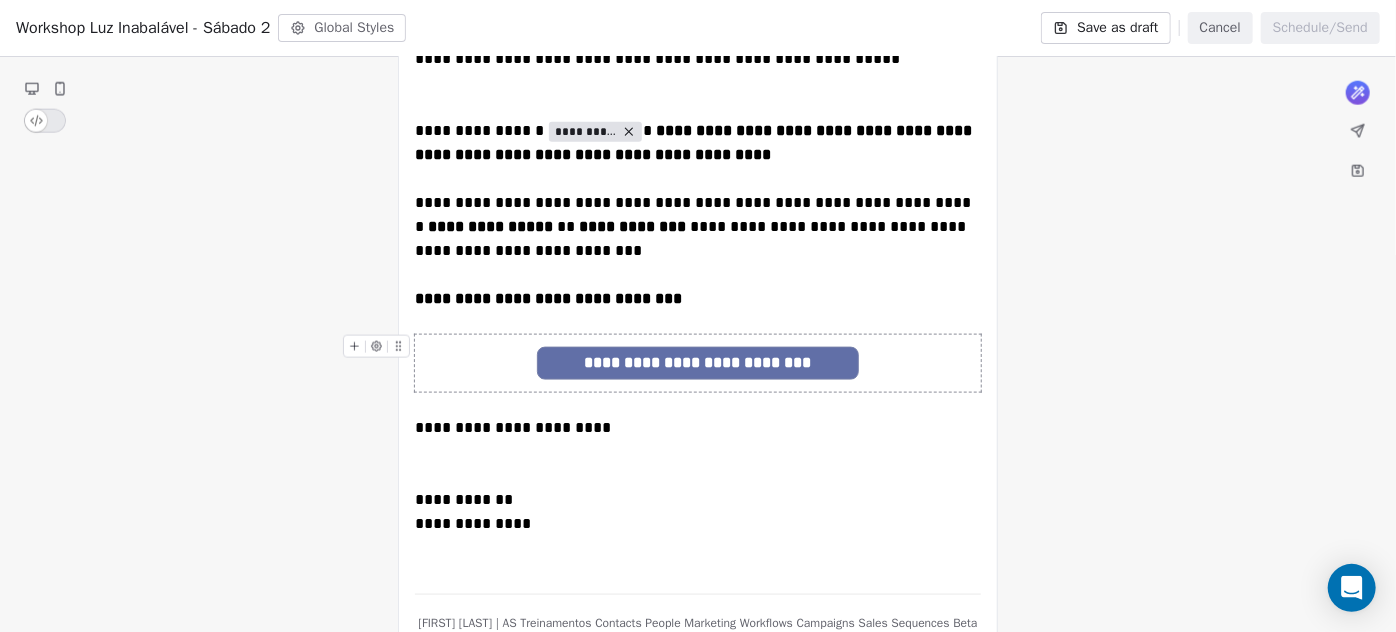 click on "**********" at bounding box center [697, 363] 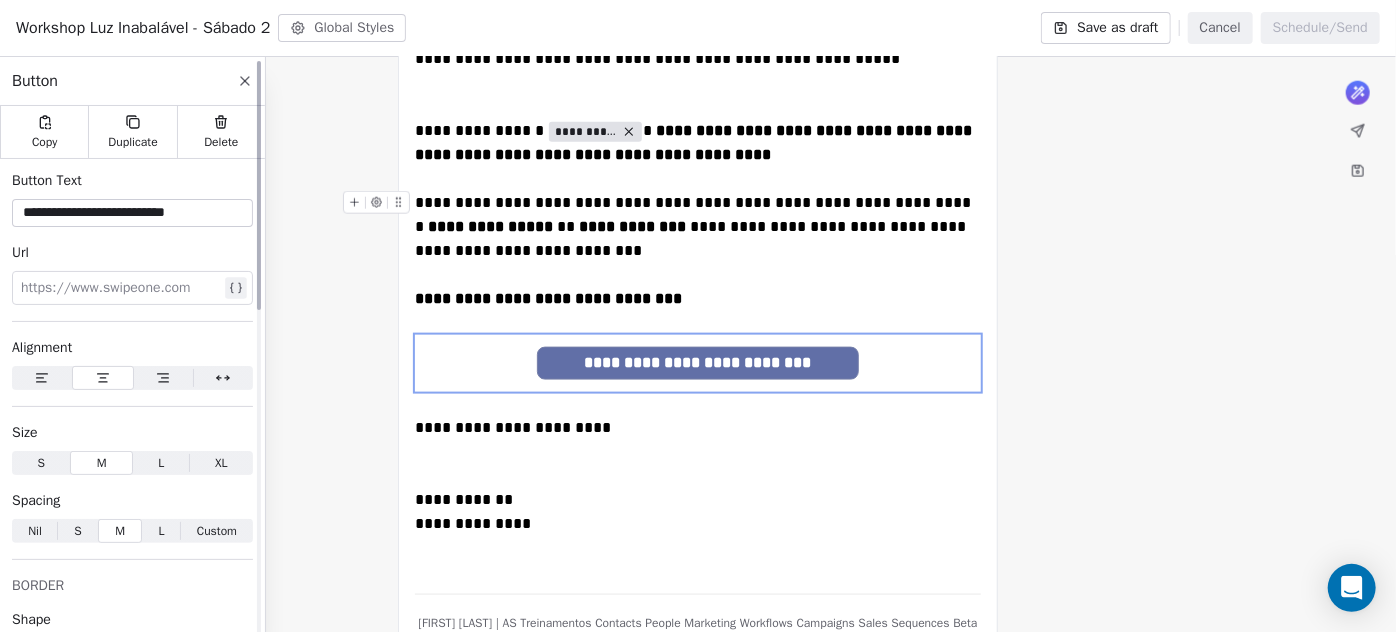 click at bounding box center [245, 81] 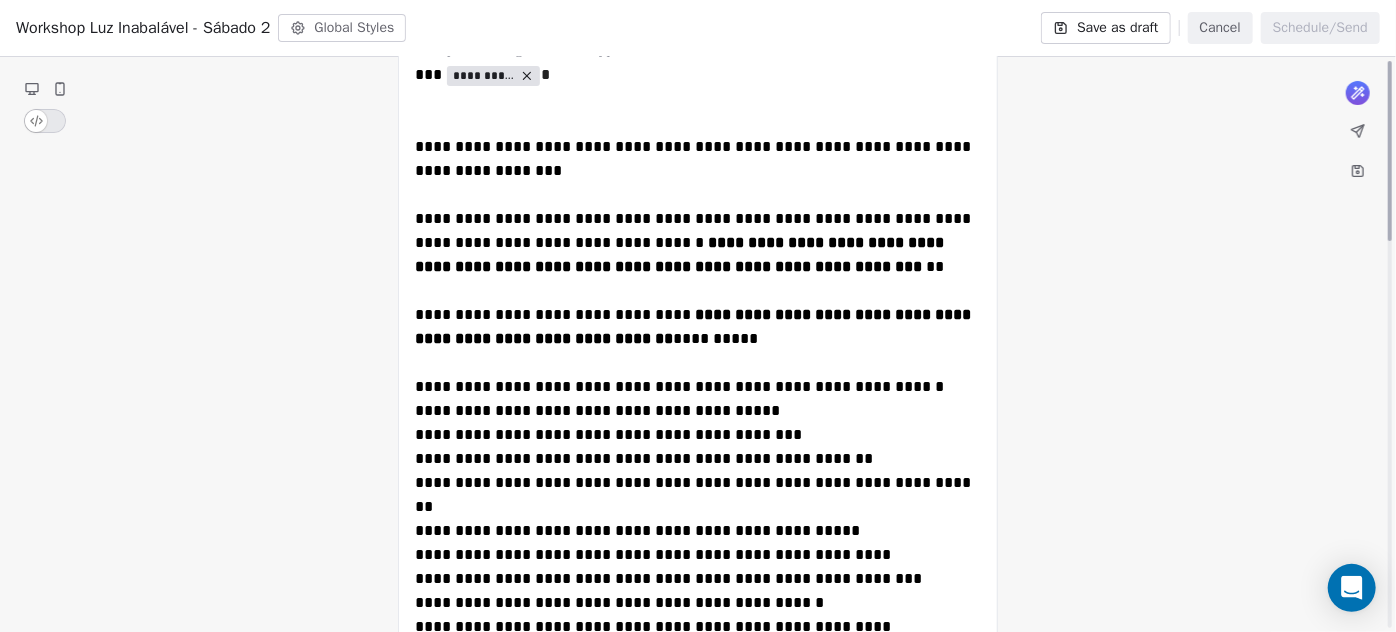 scroll, scrollTop: 0, scrollLeft: 0, axis: both 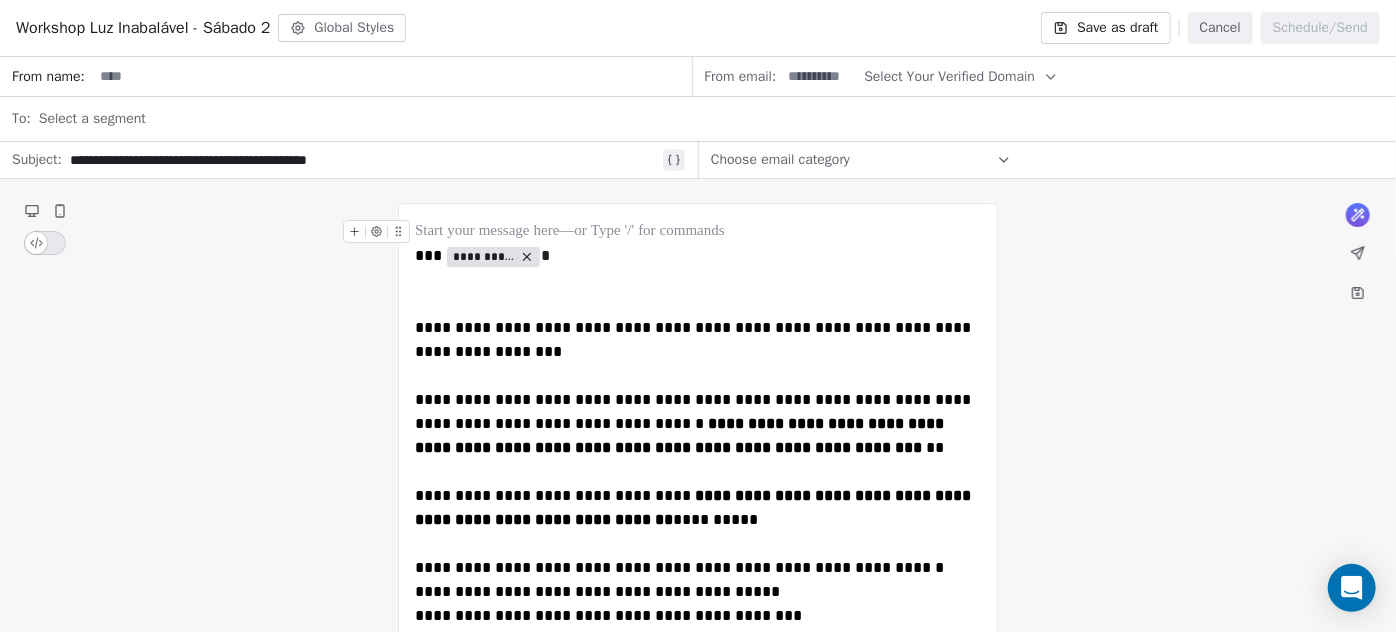 click at bounding box center (392, 76) 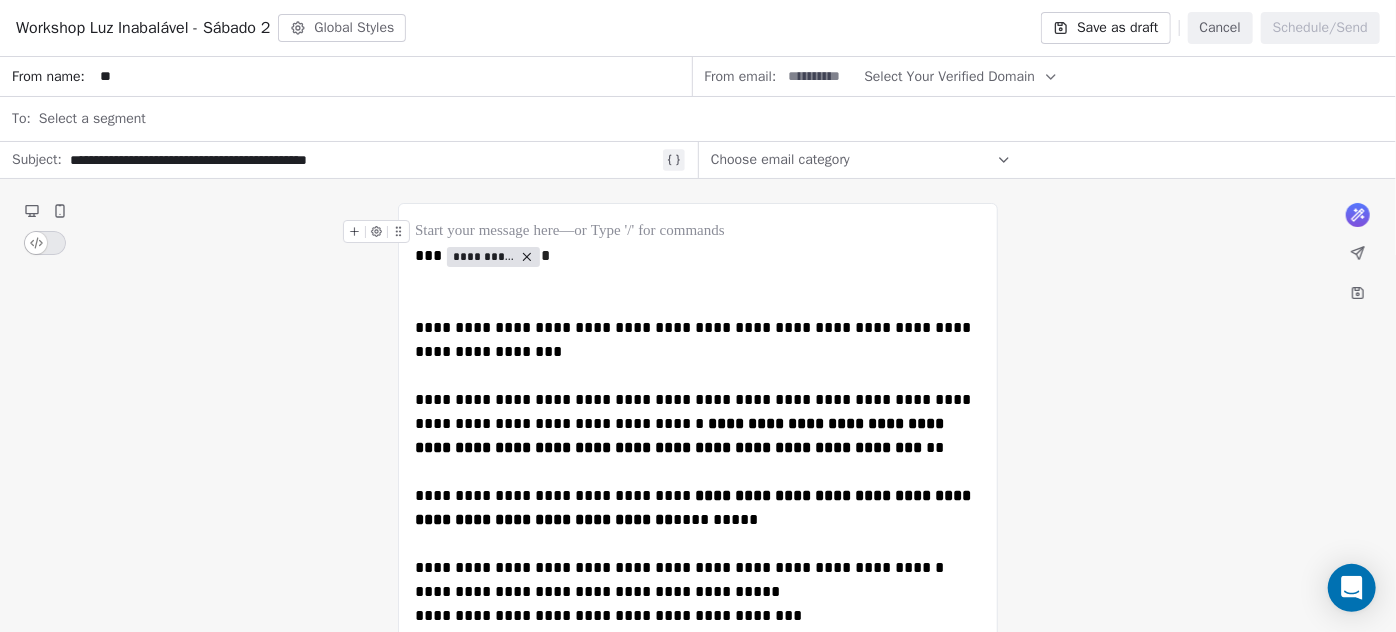 type on "*" 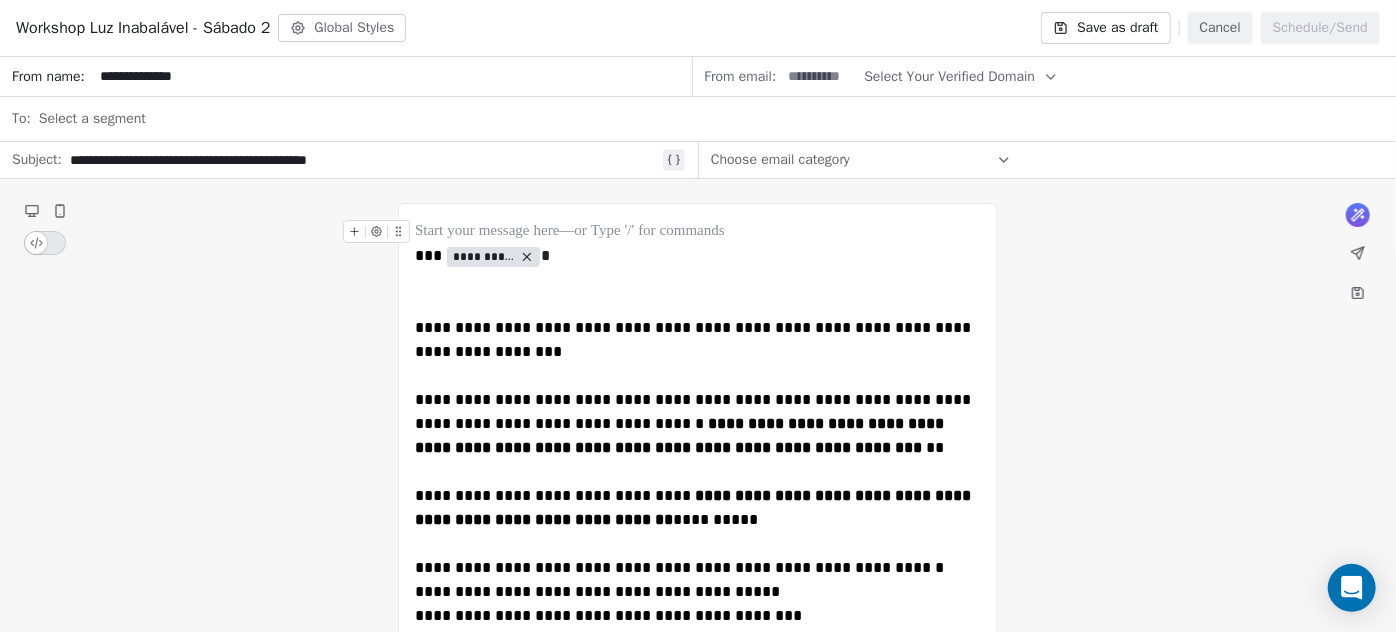 type on "**********" 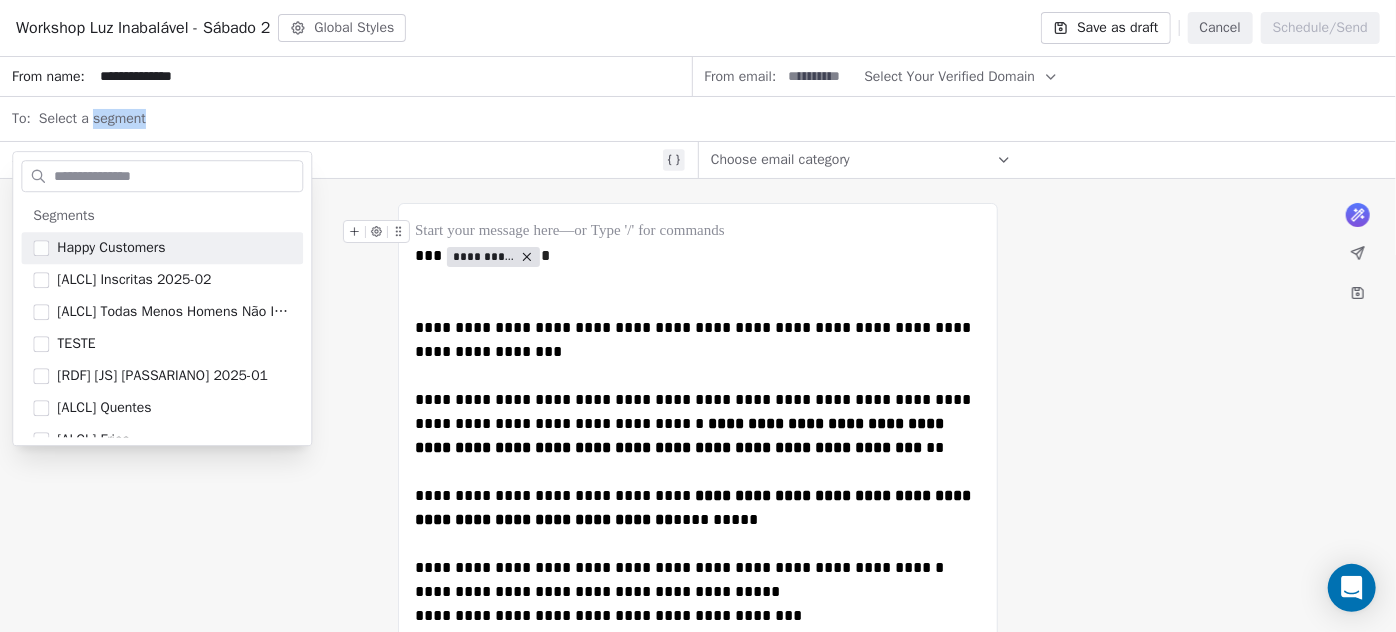 click on "Select a segment" at bounding box center (711, 119) 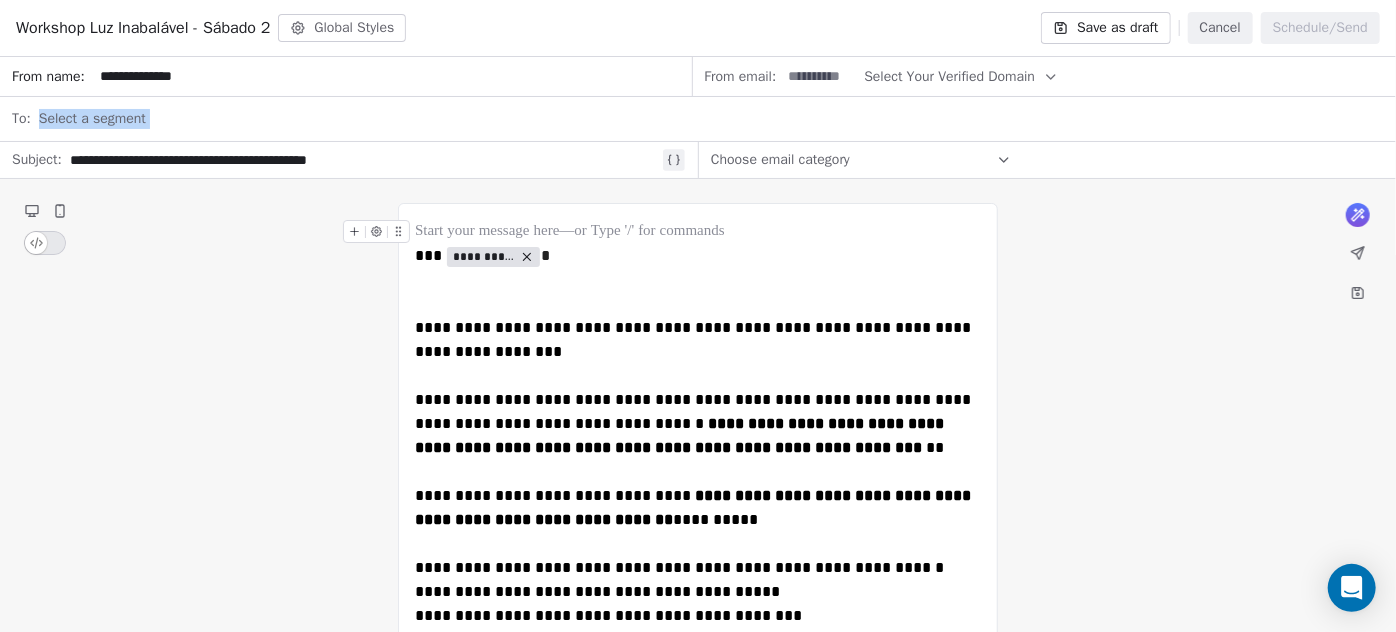 click on "Select a segment" at bounding box center (711, 119) 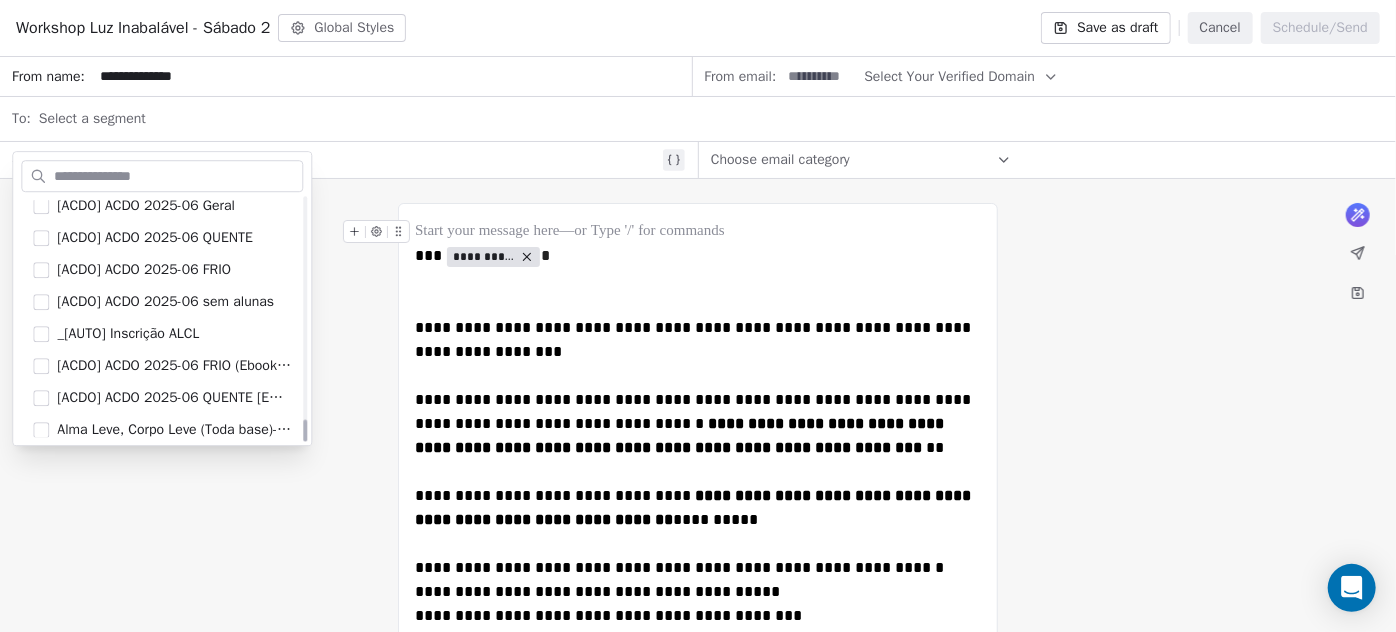 scroll, scrollTop: 2450, scrollLeft: 0, axis: vertical 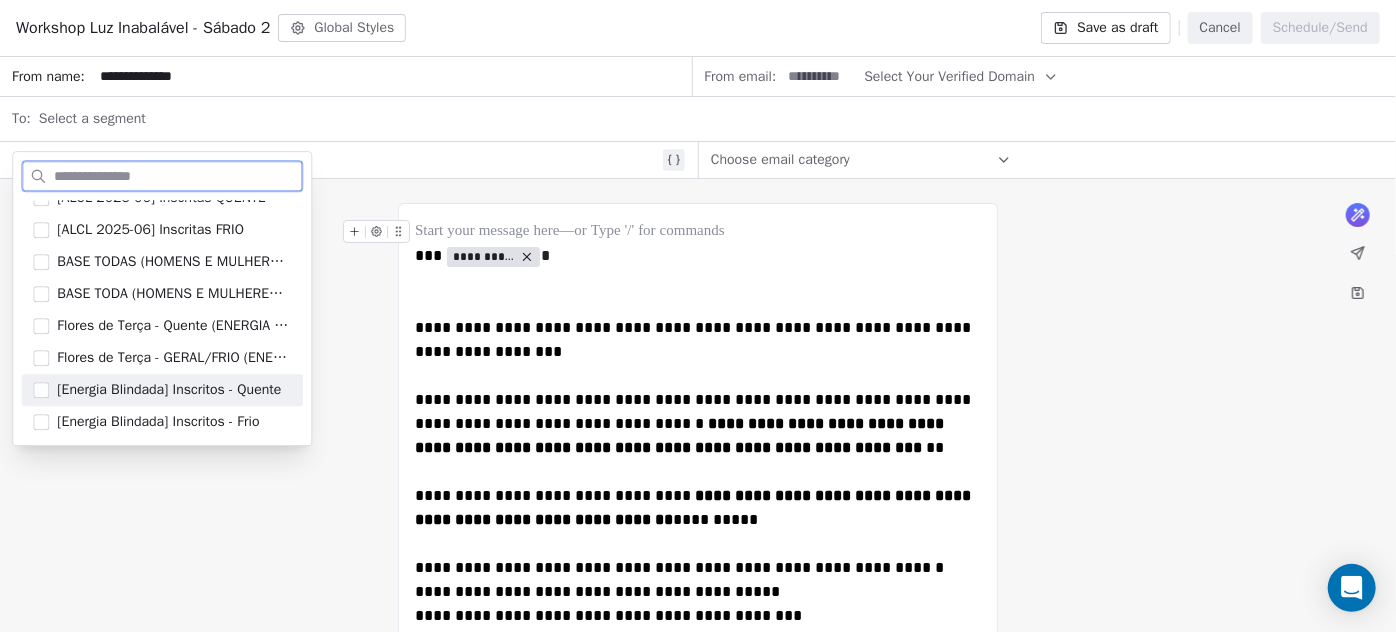 click on "[Energia Blindada] Inscritos - Quente" at bounding box center [162, 390] 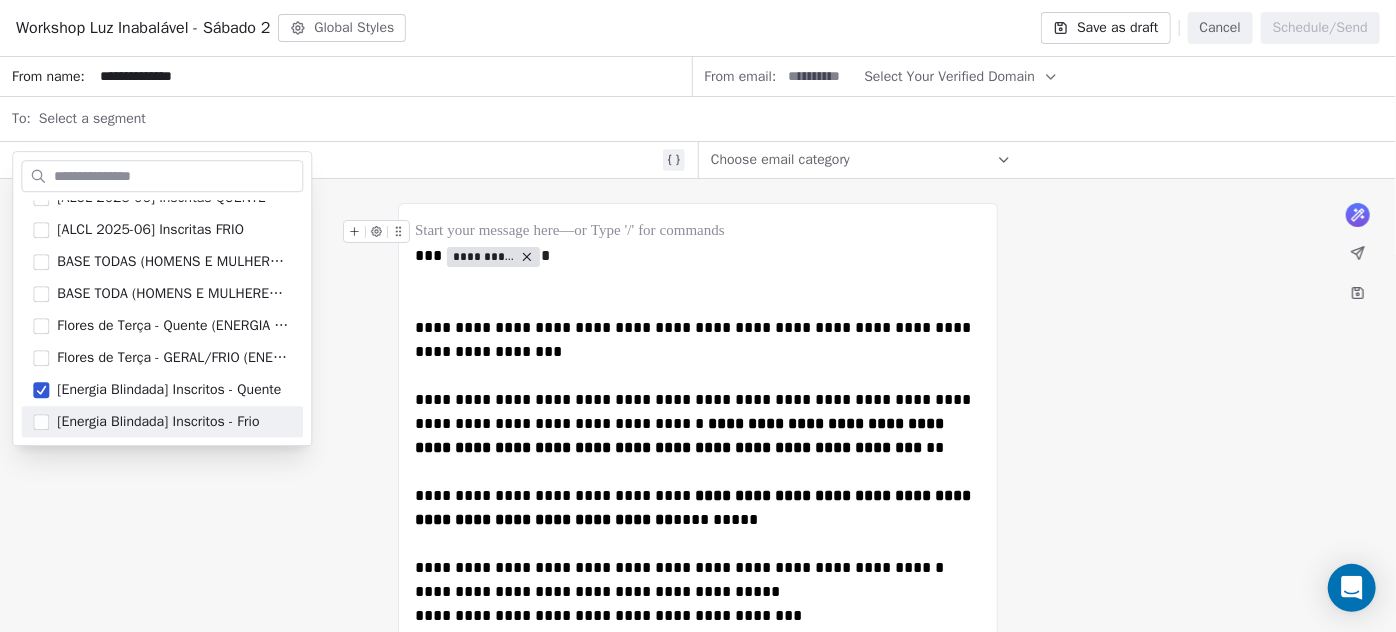 click on "**********" at bounding box center (698, 1135) 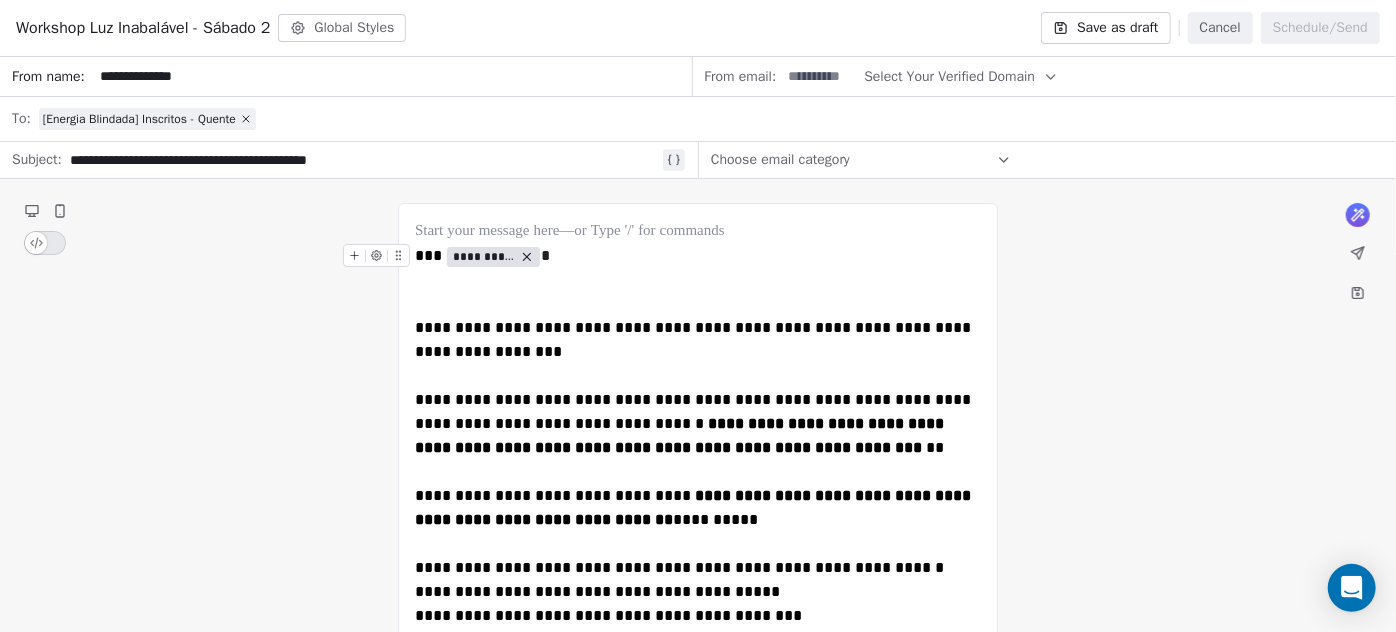 click on "Select Your Verified Domain" at bounding box center [949, 76] 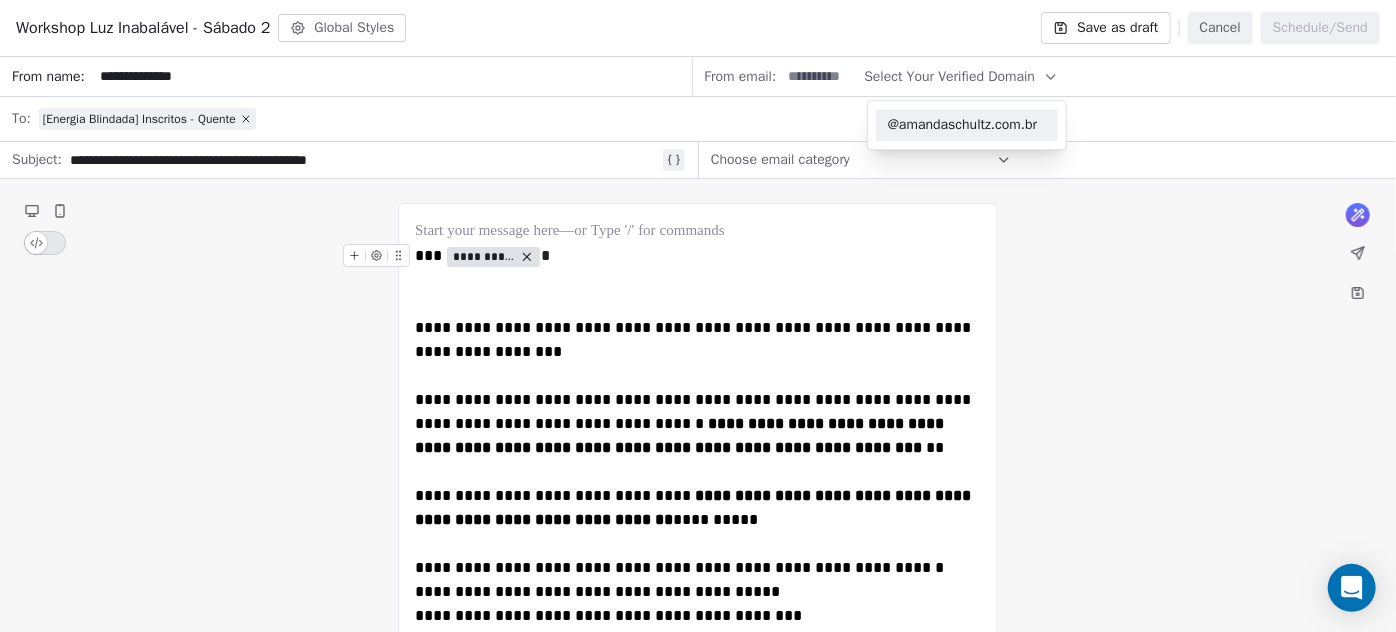 click on "@amandaschultz.com.br" at bounding box center [967, 125] 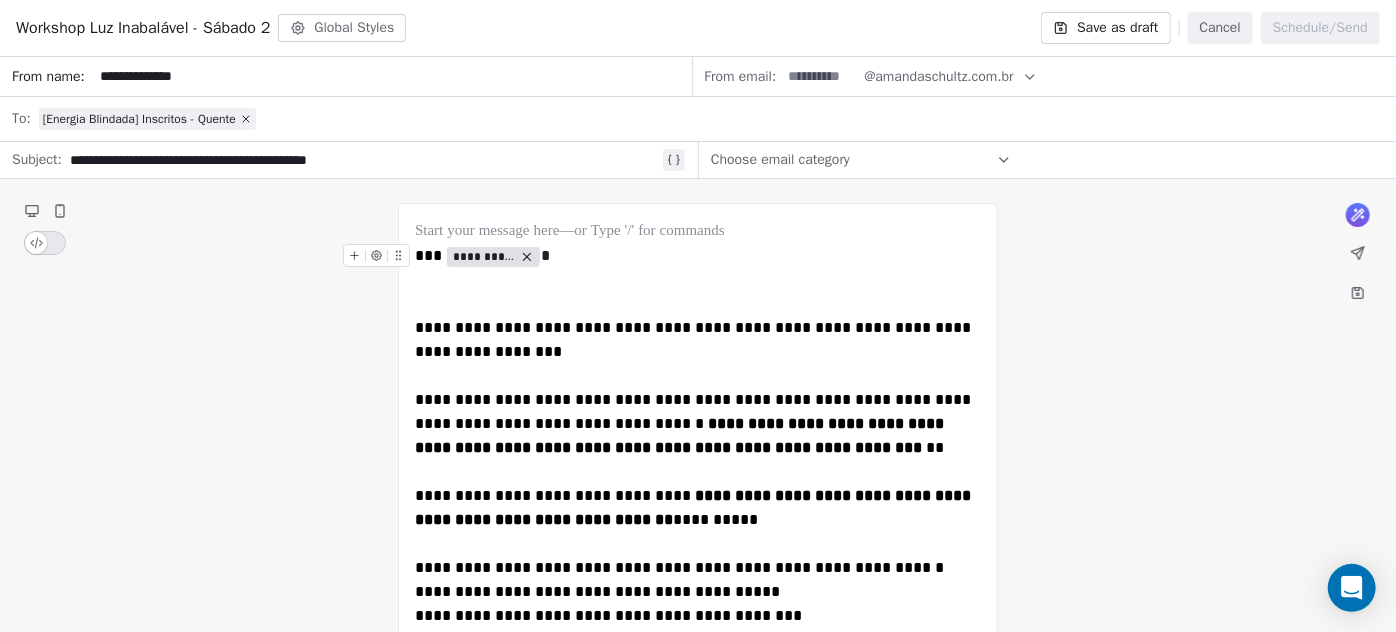 click at bounding box center [820, 76] 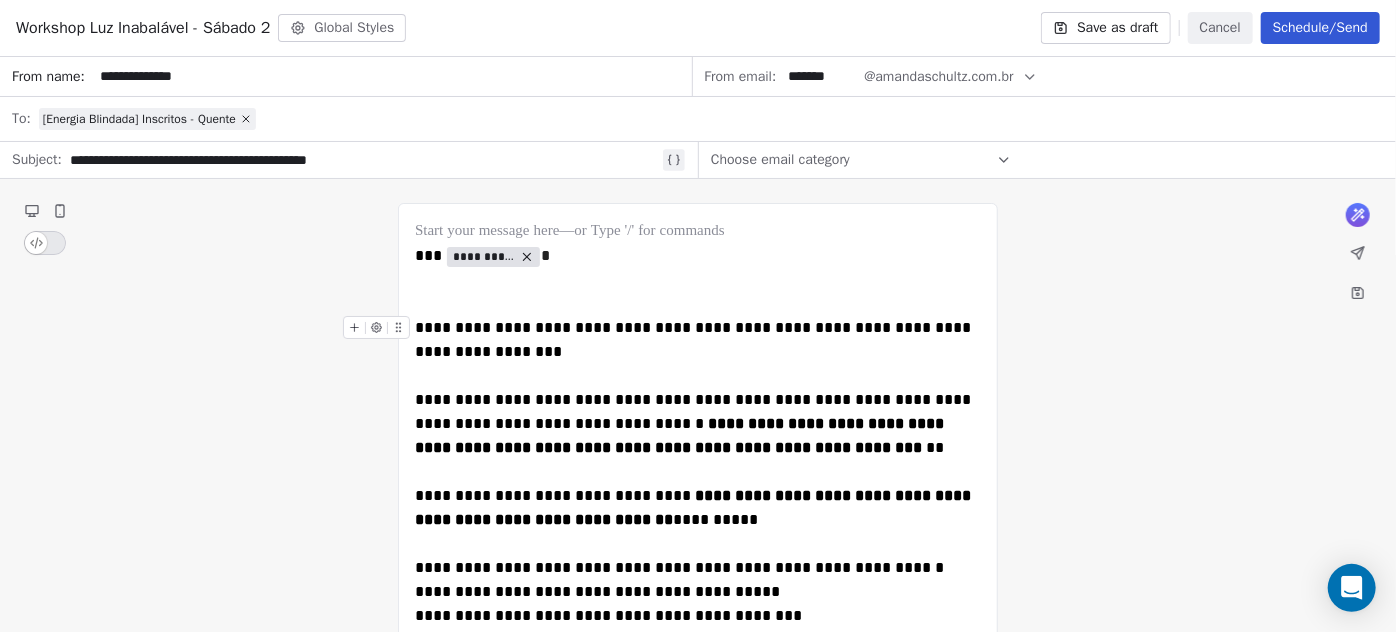 type on "*******" 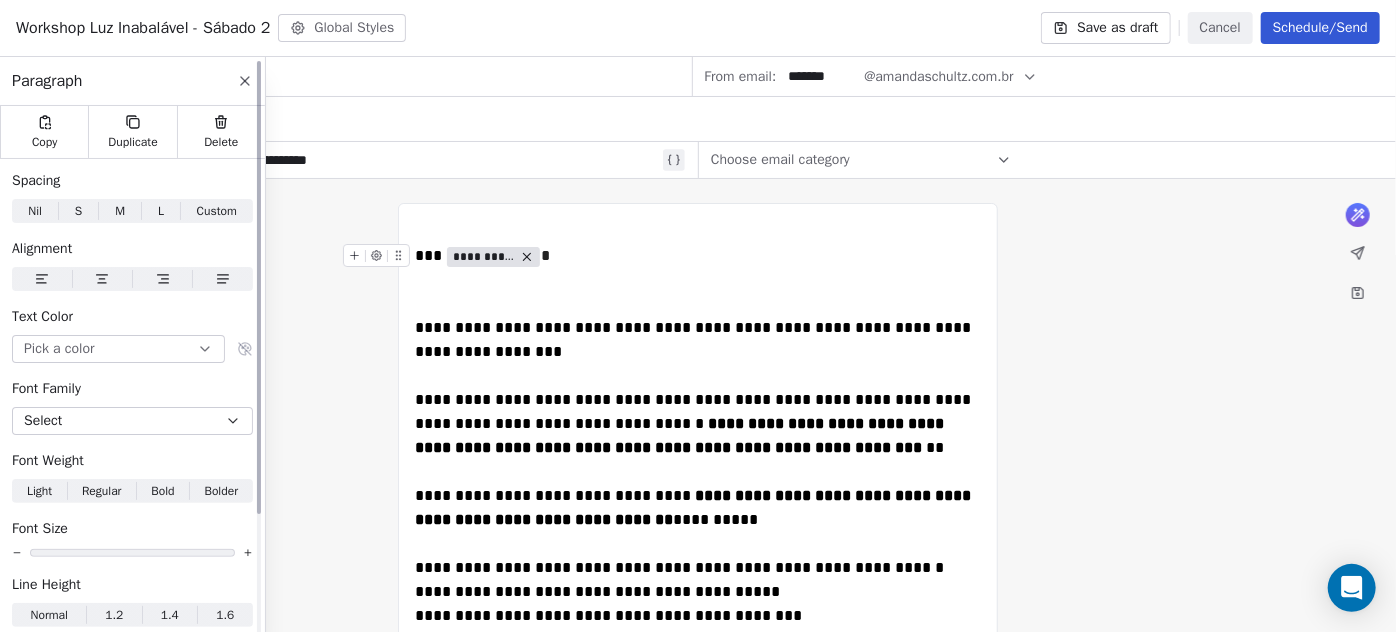 click at bounding box center [245, 81] 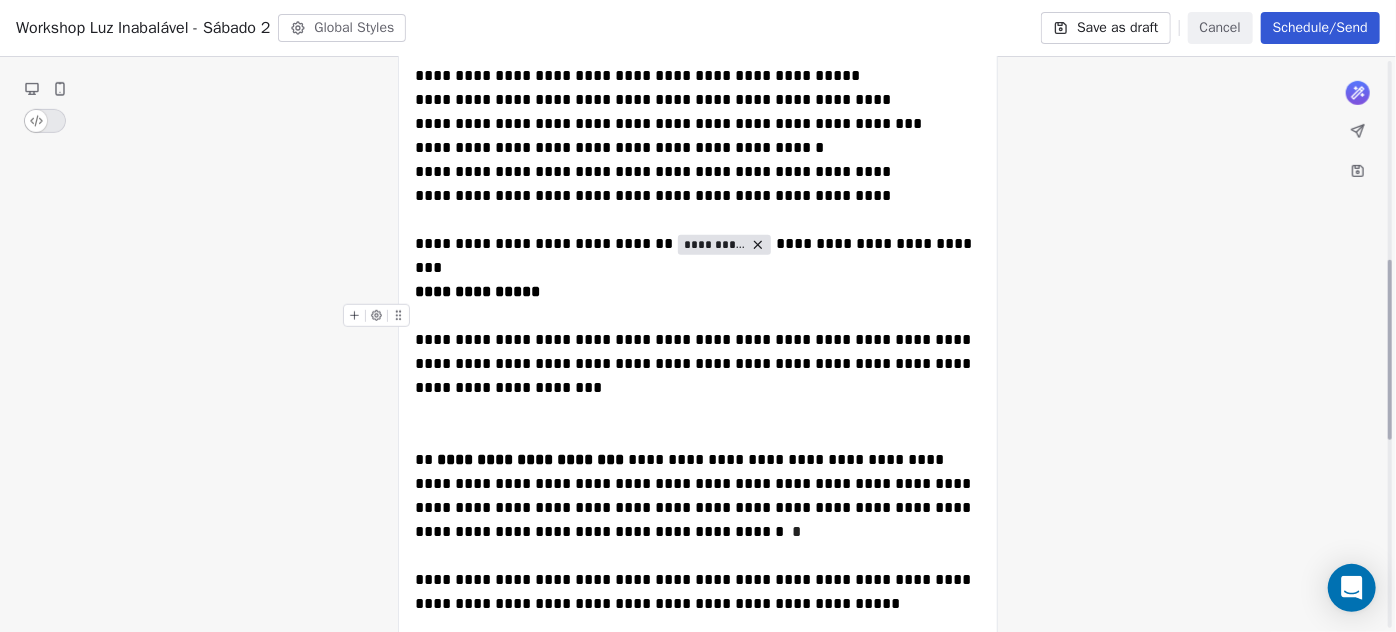 scroll, scrollTop: 1181, scrollLeft: 0, axis: vertical 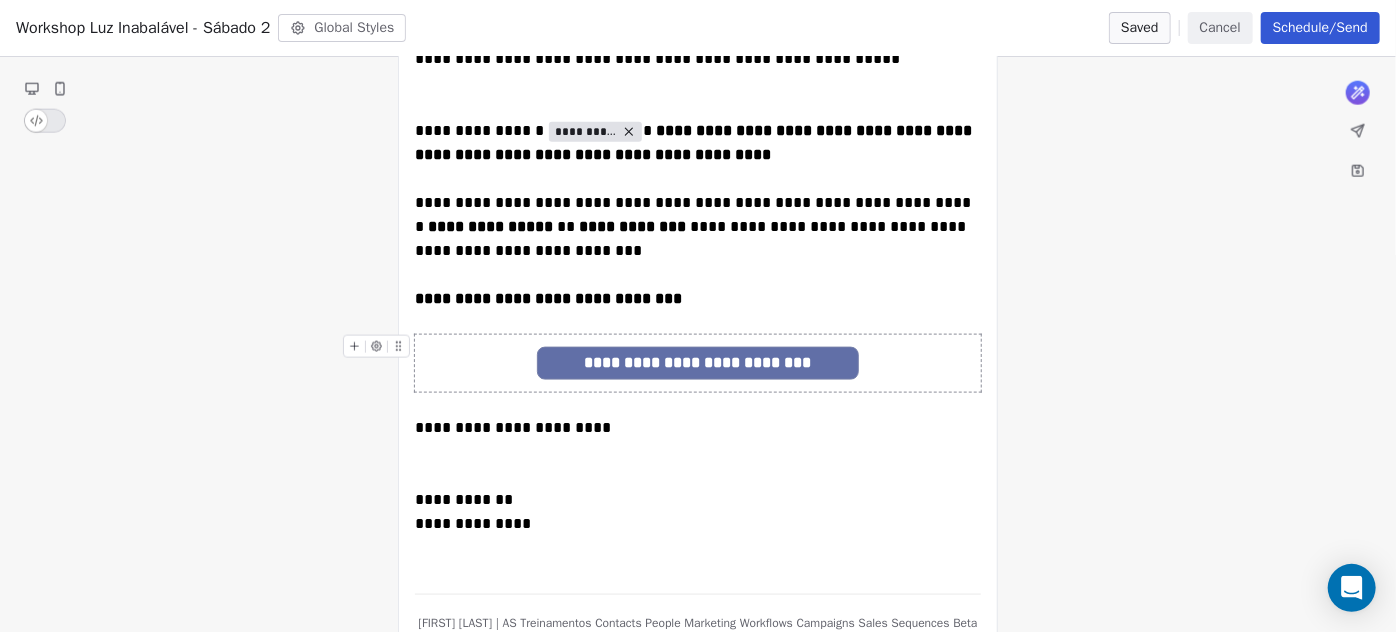 click on "**********" at bounding box center [697, 363] 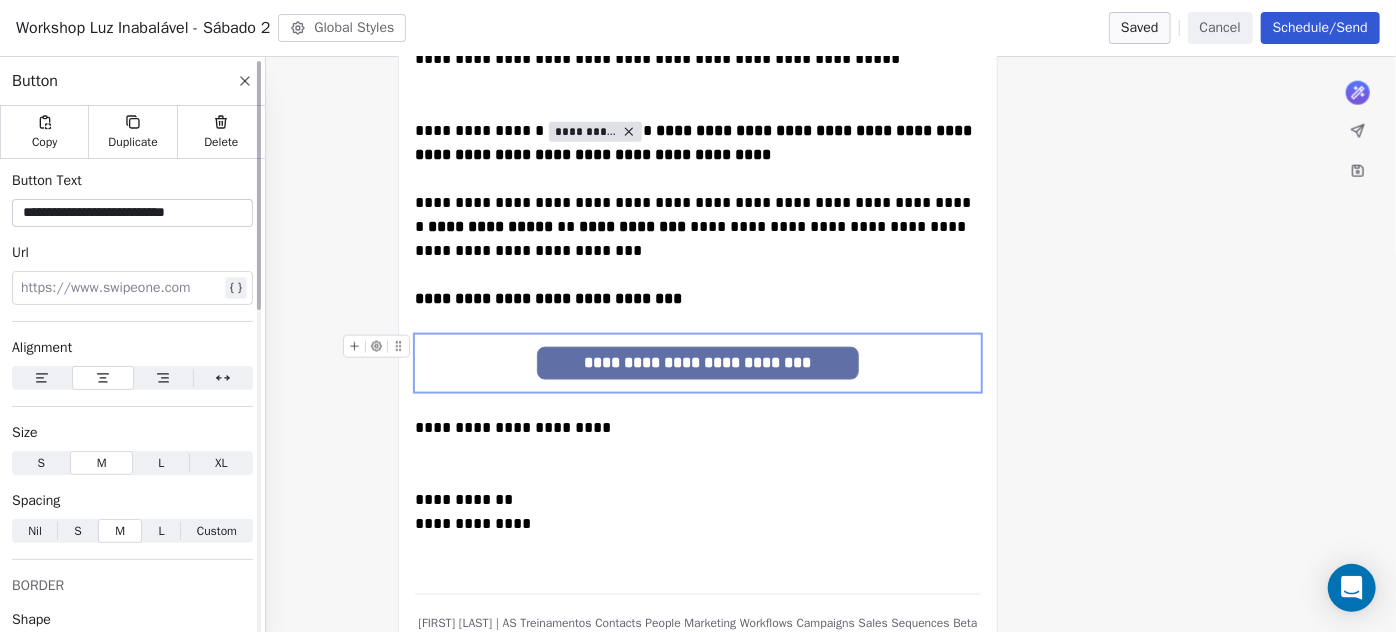 click at bounding box center (120, 288) 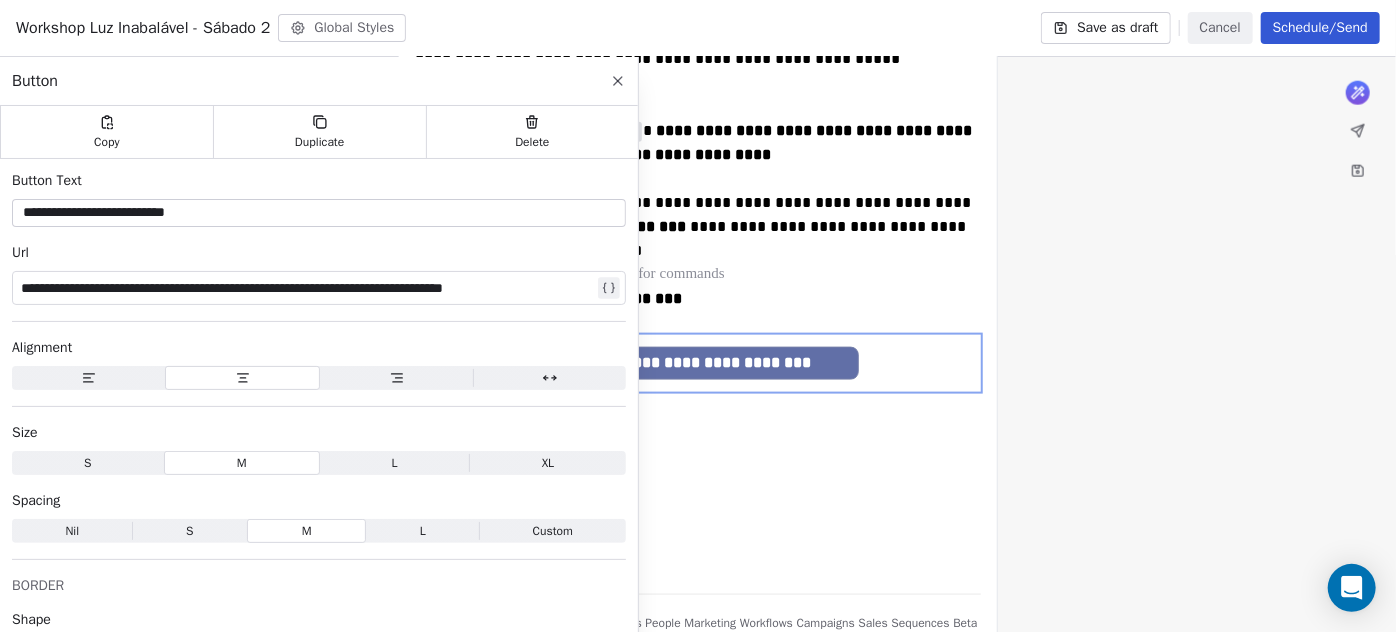 click at bounding box center [698, 275] 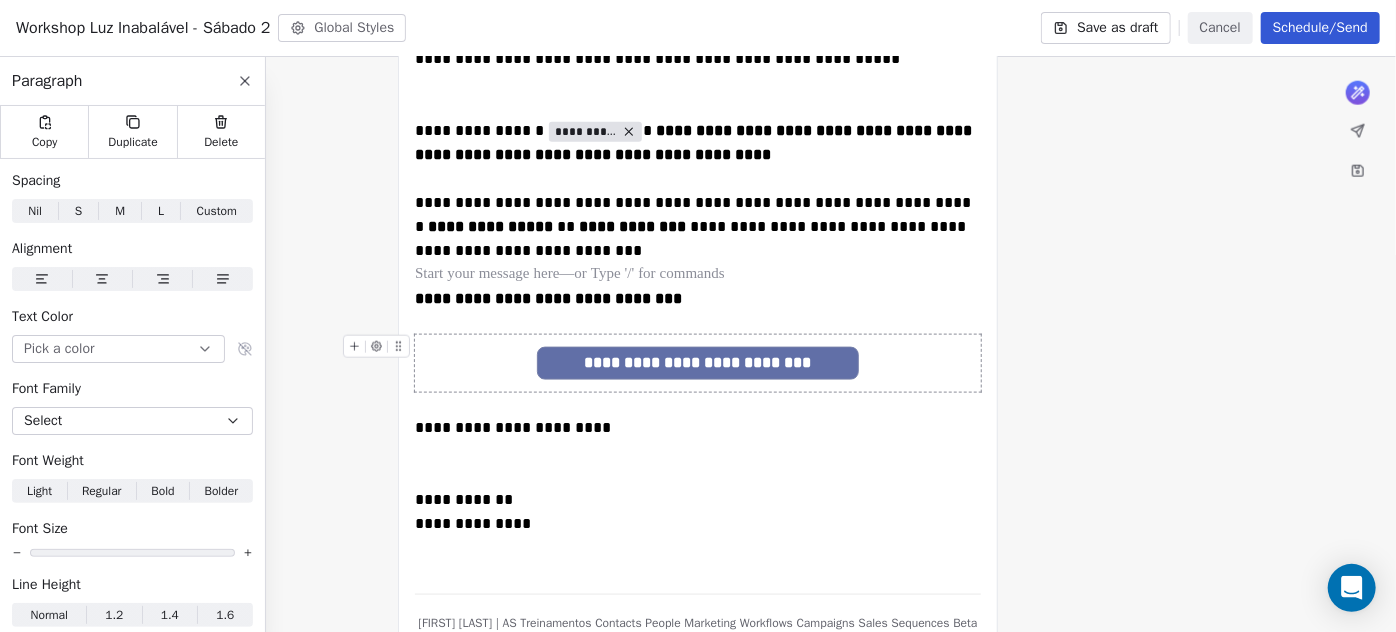 click on "**********" at bounding box center (697, 363) 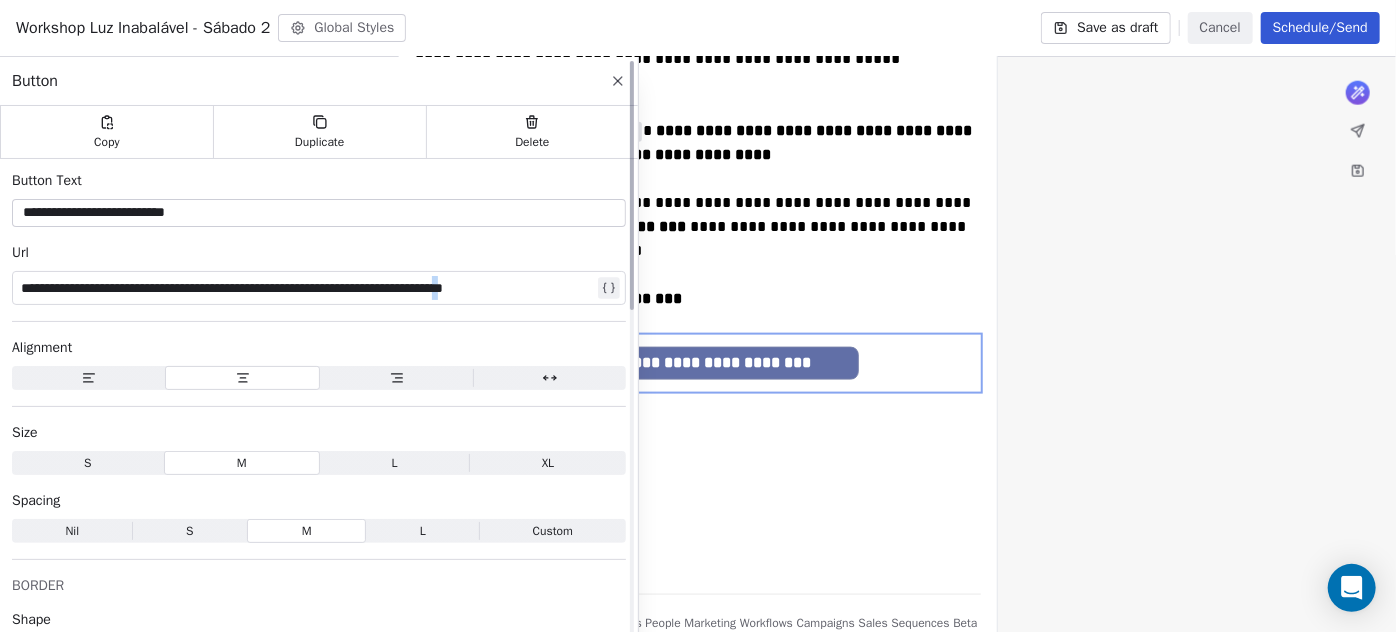 click on "**********" at bounding box center [307, 288] 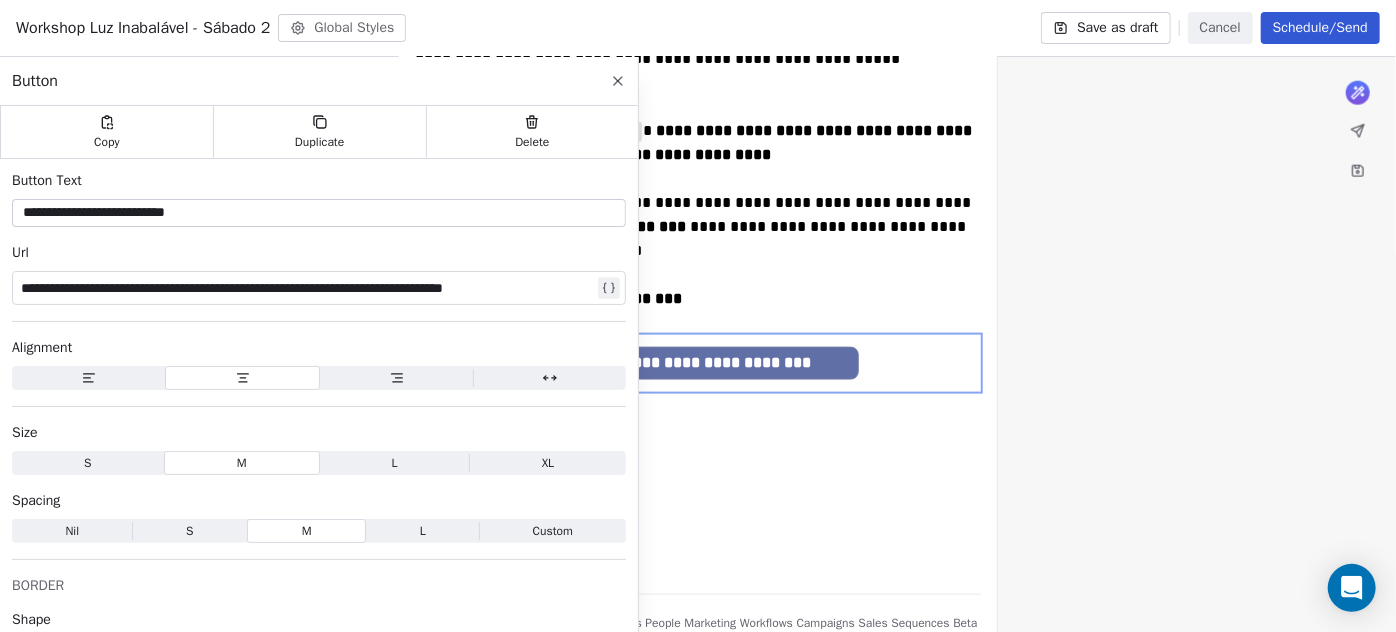 click on "**********" at bounding box center [698, 299] 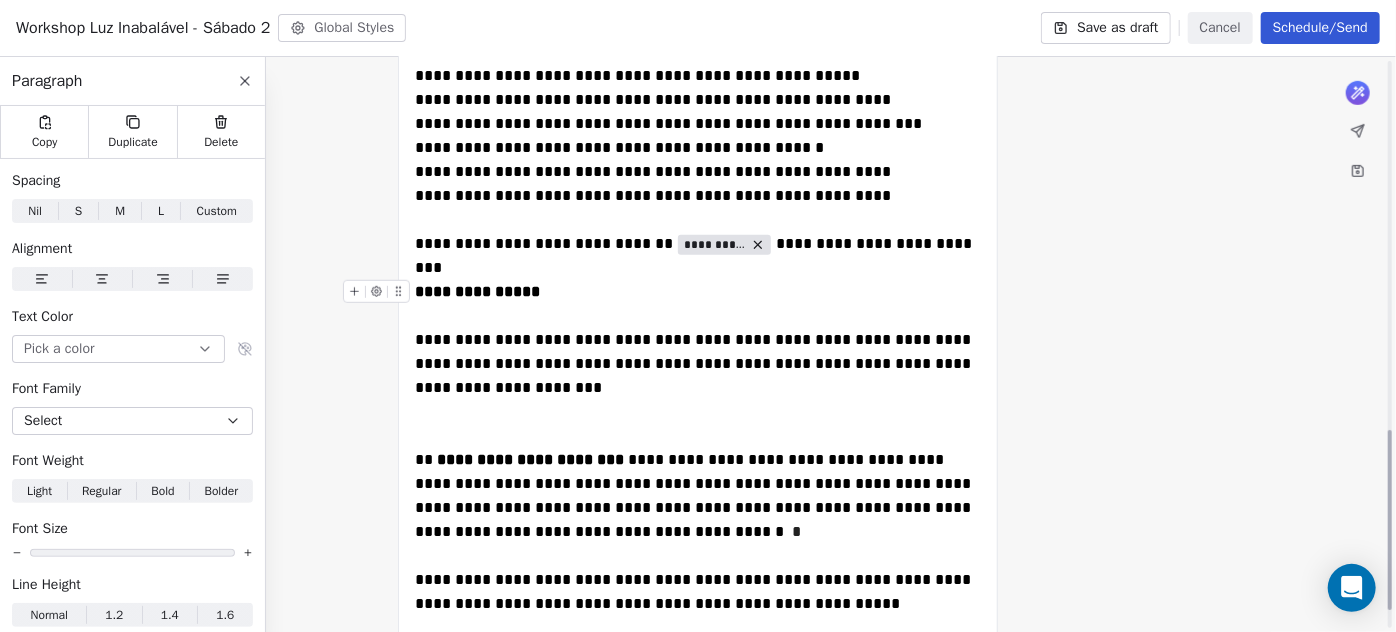 scroll, scrollTop: 1181, scrollLeft: 0, axis: vertical 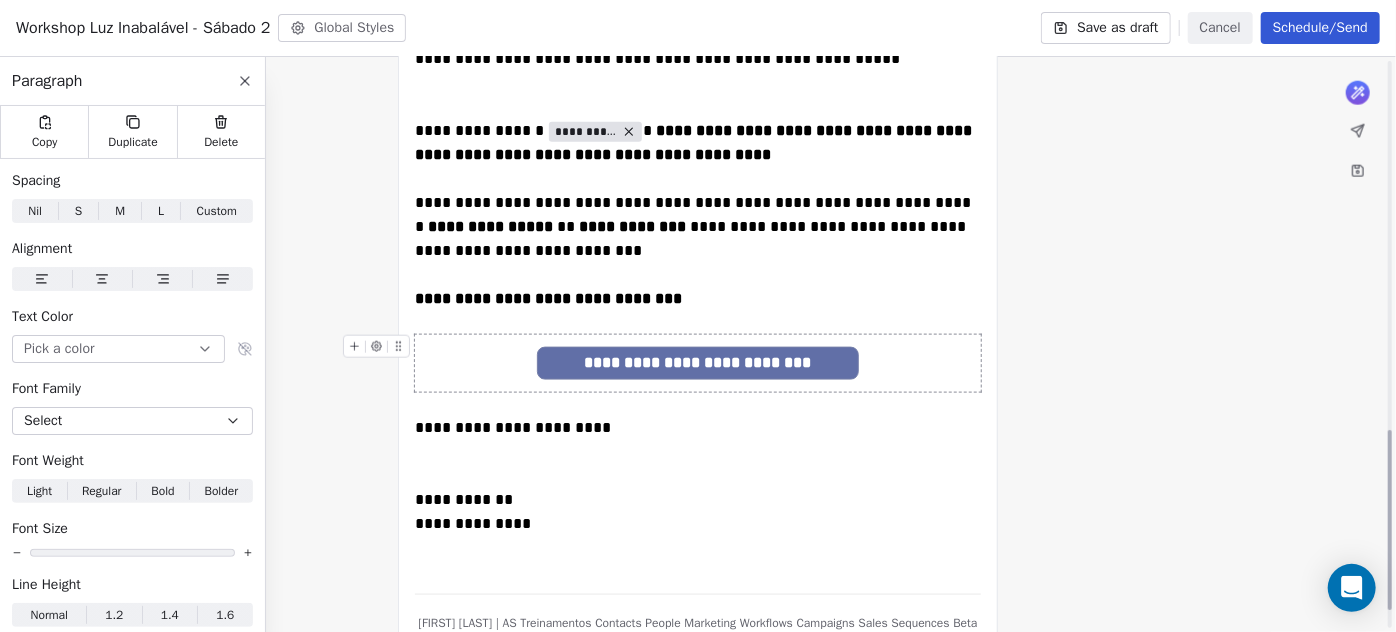 click on "**********" at bounding box center (697, 363) 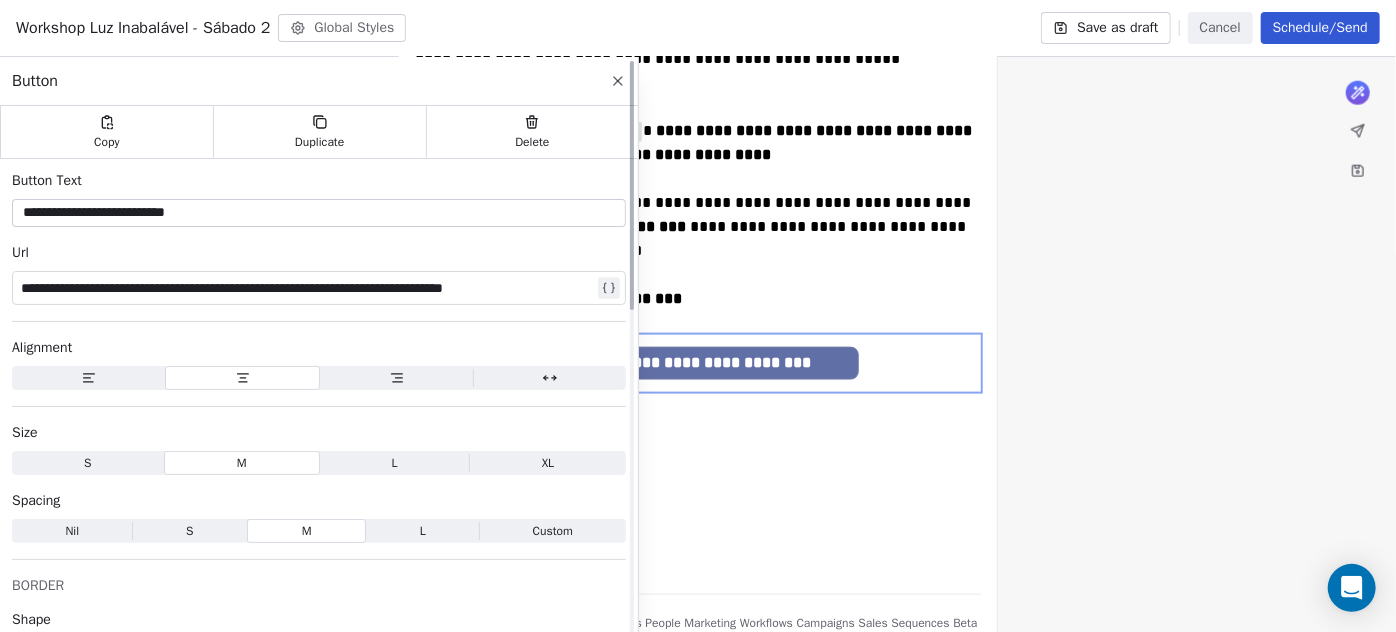 click on "**********" at bounding box center [307, 288] 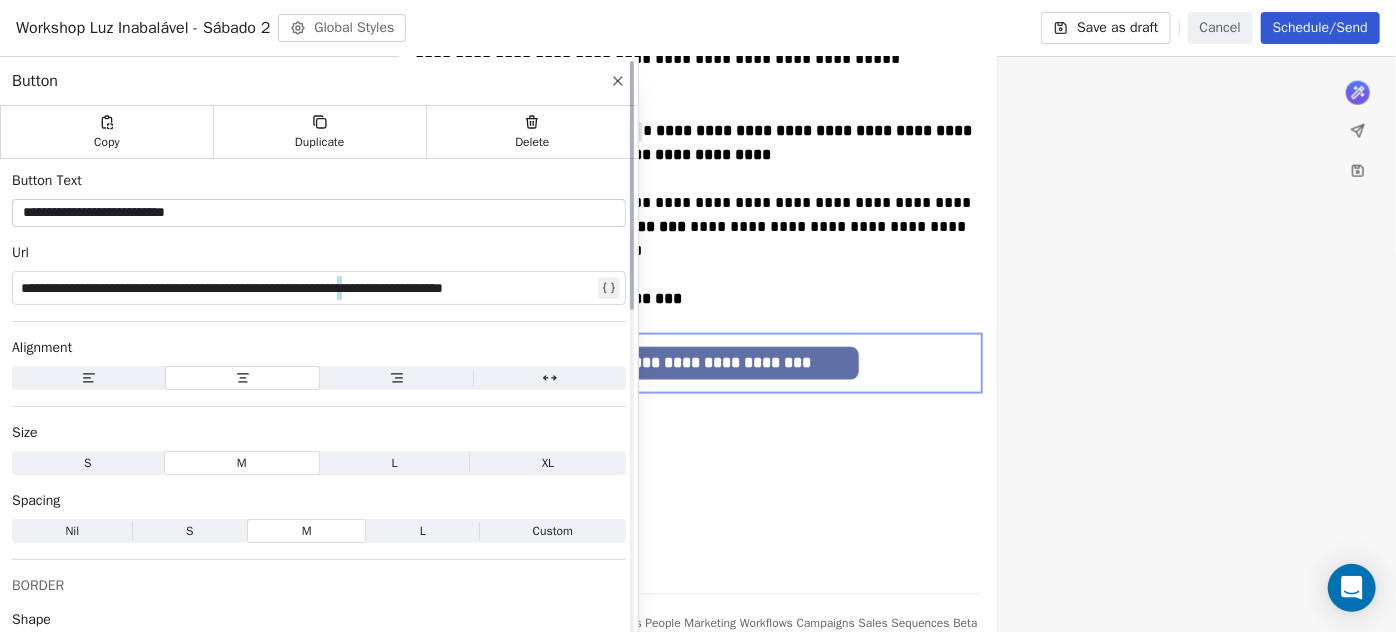 click on "**********" at bounding box center [307, 288] 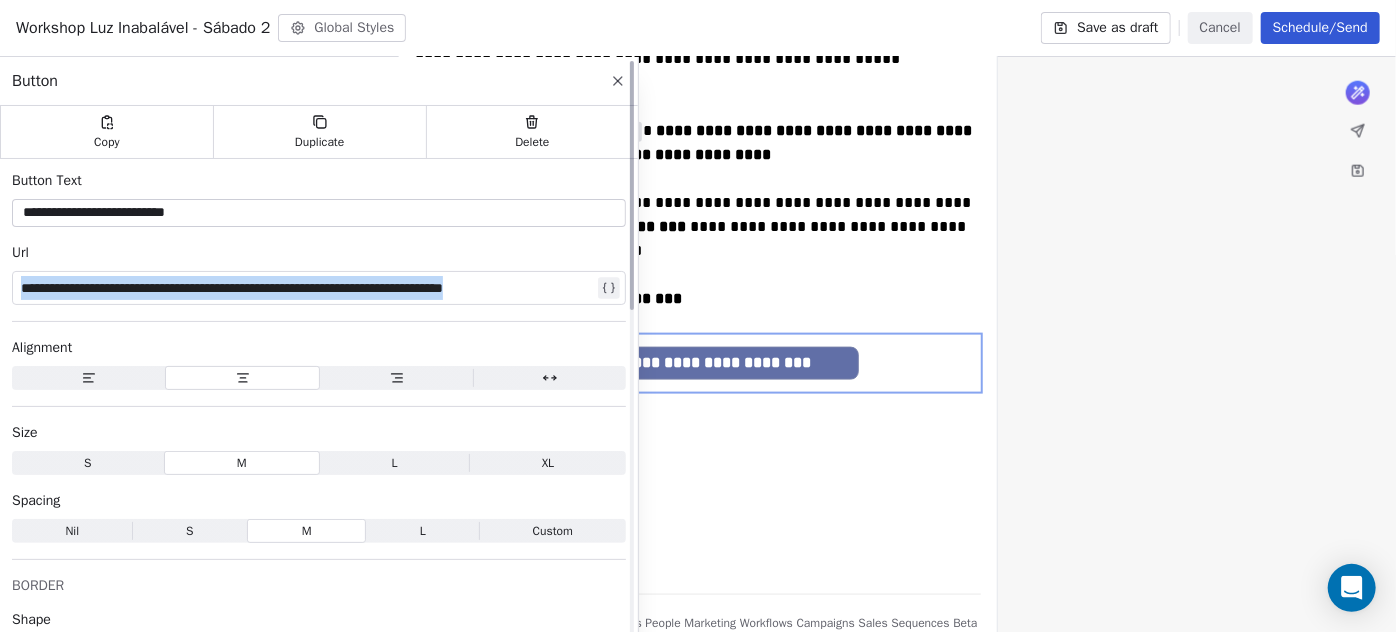 click on "**********" at bounding box center (307, 288) 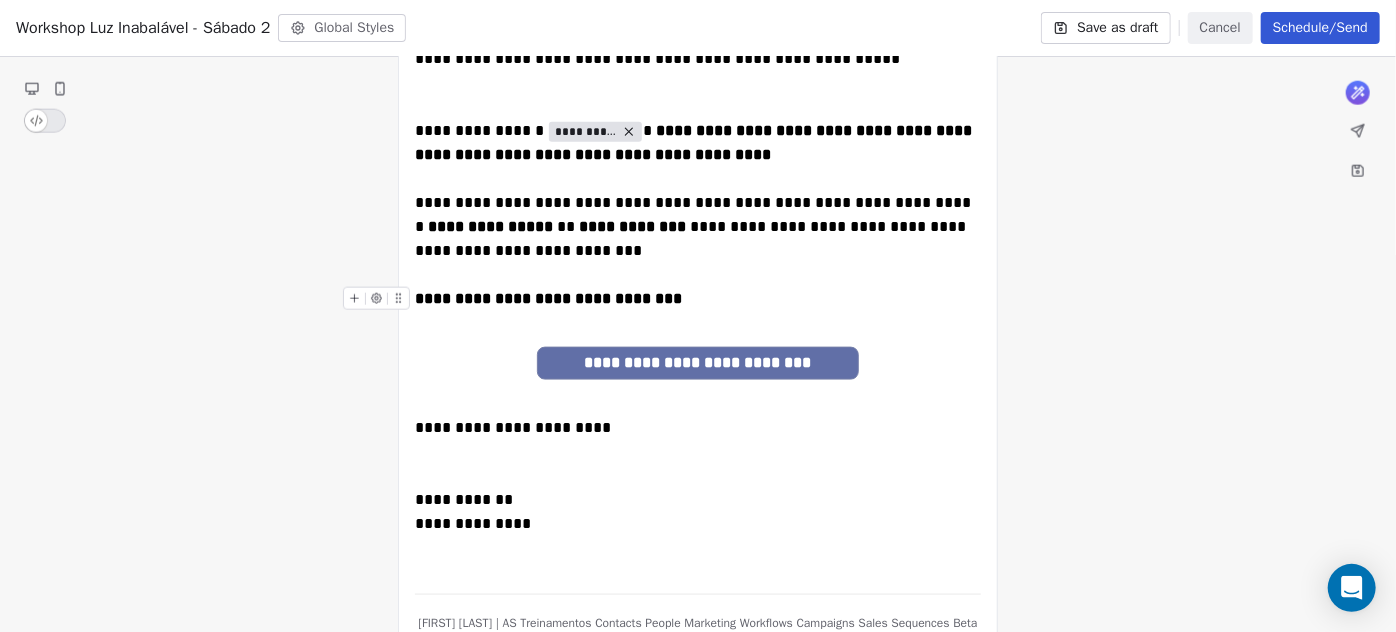 click on "**********" at bounding box center (698, 299) 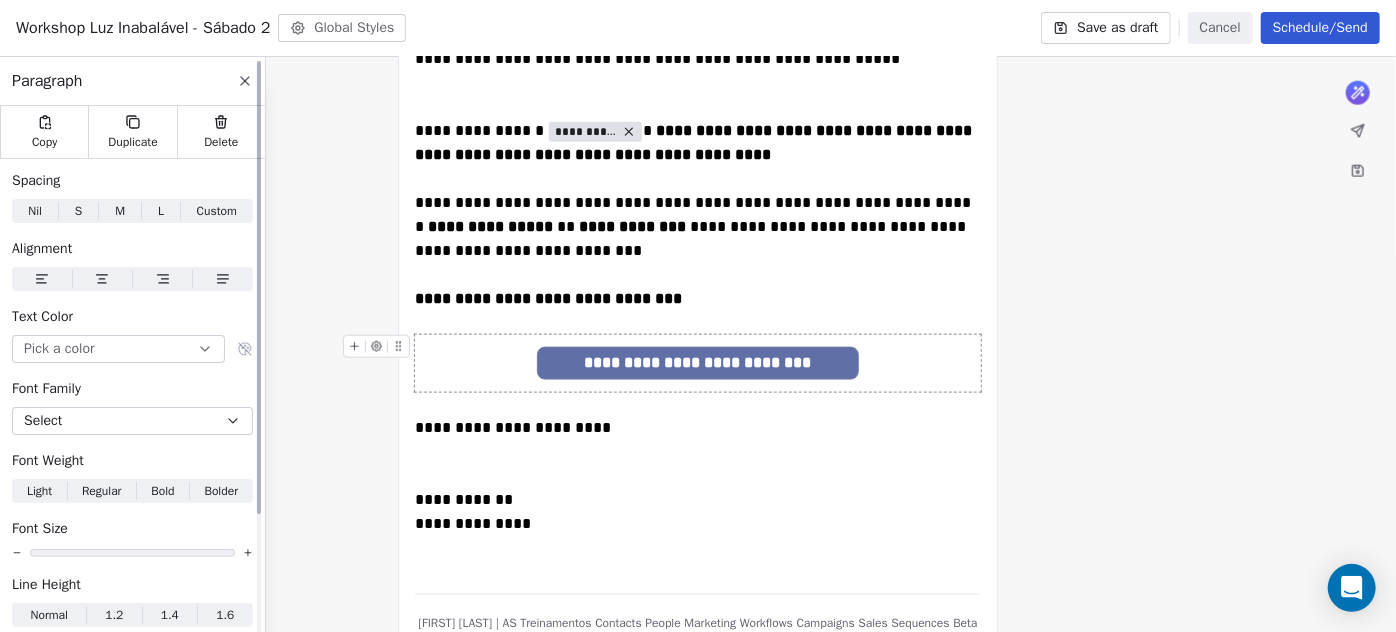 click 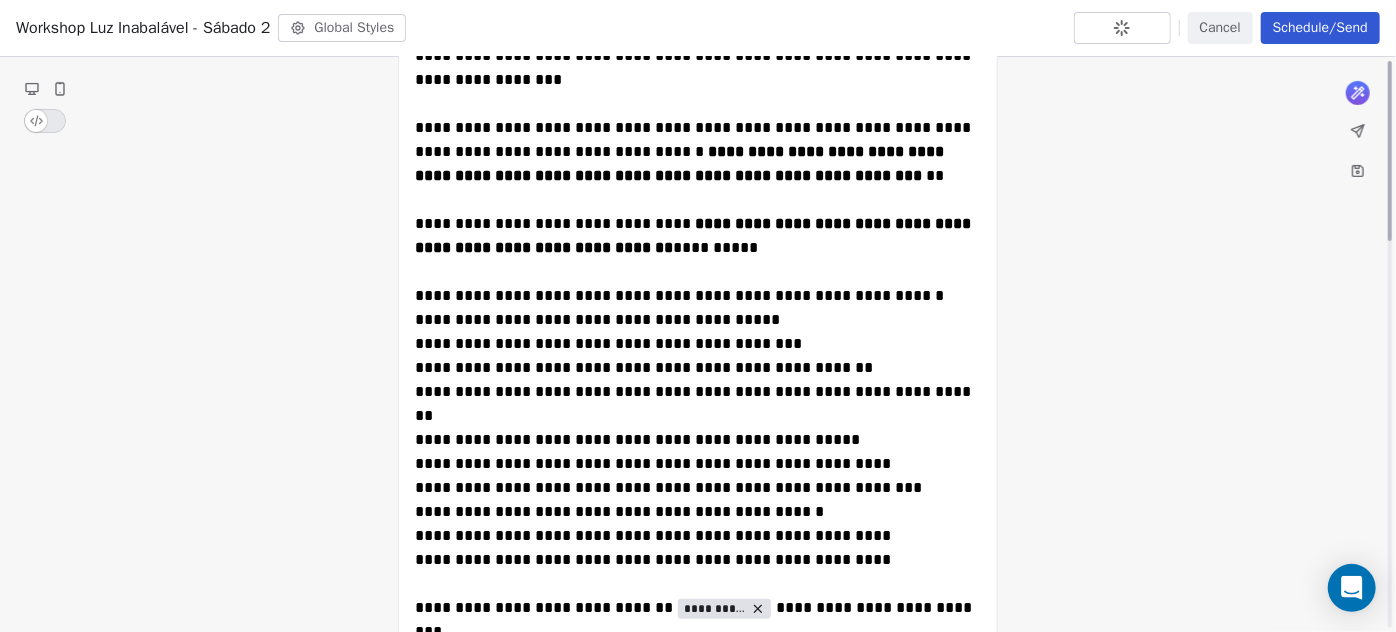 scroll, scrollTop: 0, scrollLeft: 0, axis: both 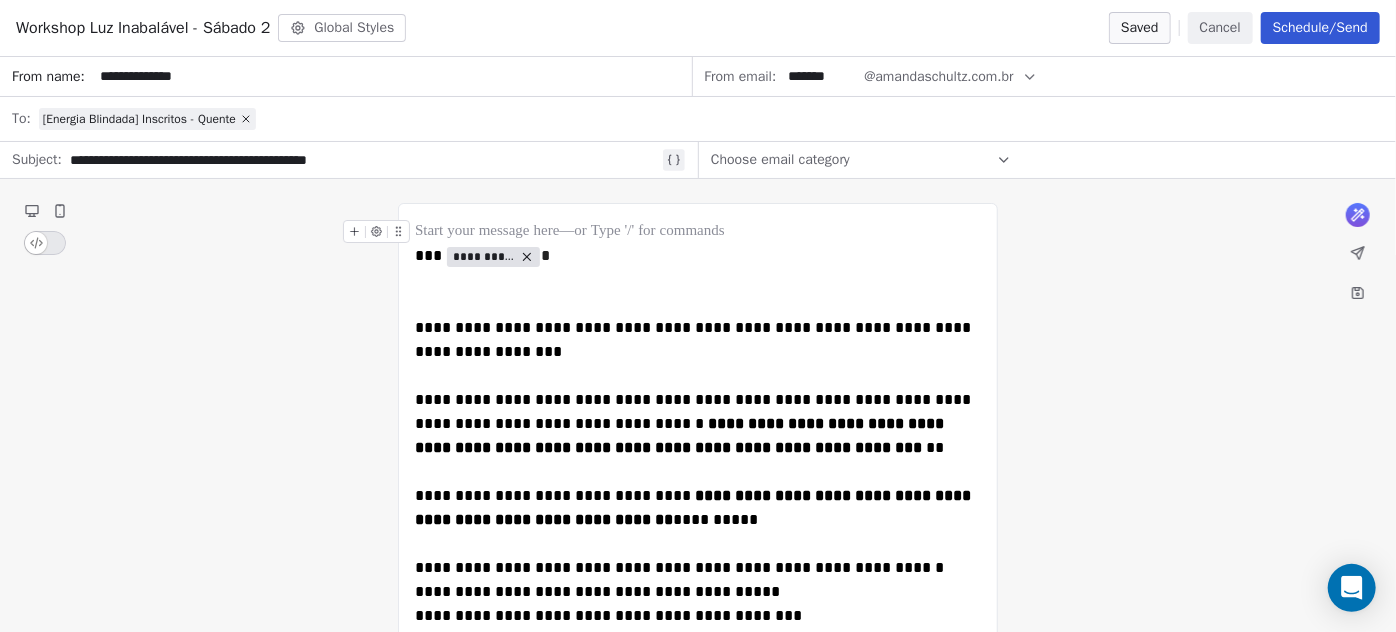 click on "Schedule/Send" at bounding box center (1320, 28) 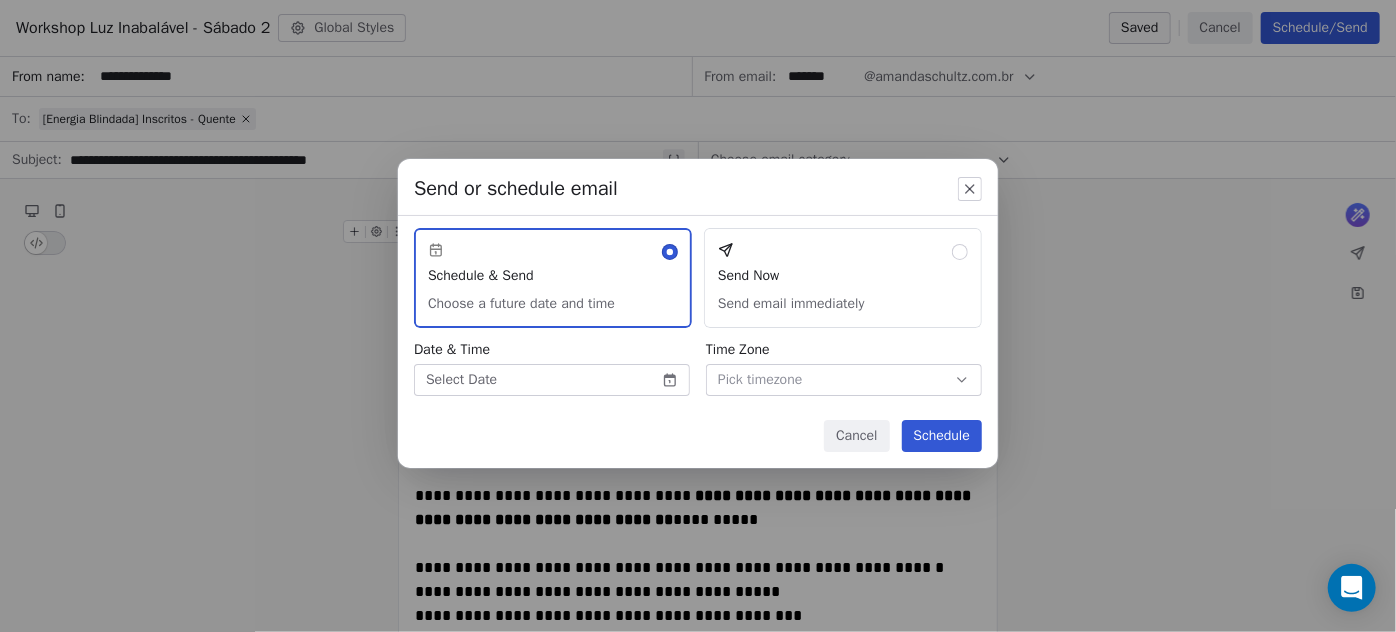 click on "Amanda Schultz | AS Treinamentos Contacts People Marketing Workflows Campaigns Sales Sequences Beta Tools Apps AI Agents Help & Support Campaigns  Create new campaign All ( 287 ) All ( 287 ) Drafts ( 1 ) Drafts ( 1 ) In Progress ( 0 ) In Progress ( 0 ) Scheduled ( 2 ) Scheduled ( 2 ) Sent ( 284 ) Sent ( 284 ) Name Status Analytics Actions Workshop Luz Inabalável - Sábado 2 Created on Jul 11, 2025, 5:16 PM To: [Energia Blindada] Inscritos - Quente  Draft - Open Rate - Click Rate - Unsubscribe Workshop Luz Inabalável- Sábado FRIO Scheduled on Aug 2, 2025, 9:15 AM To: [Energia Blindada] Inscritos - Frio  Scheduled - Open Rate - Click Rate - Unsubscribe Workshop Luz Inabalável- Sábado Scheduled on Jul 12, 2025, 9:00 AM To: [Energia Blindada] Inscritos - Quente  Scheduled - Open Rate - Click Rate - Unsubscribe [Workshop Luz Inabalável] Ebook hoje FRIO Sent on Jul 11, 2025, 8:34 AM To: [Energia Blindada] Inscritos - Frio  Sent 595 / 595 1.67% (9) Open Rate 0.19% (1) Click Rate - Unsubscribe Sent 245 / 245" at bounding box center [698, 316] 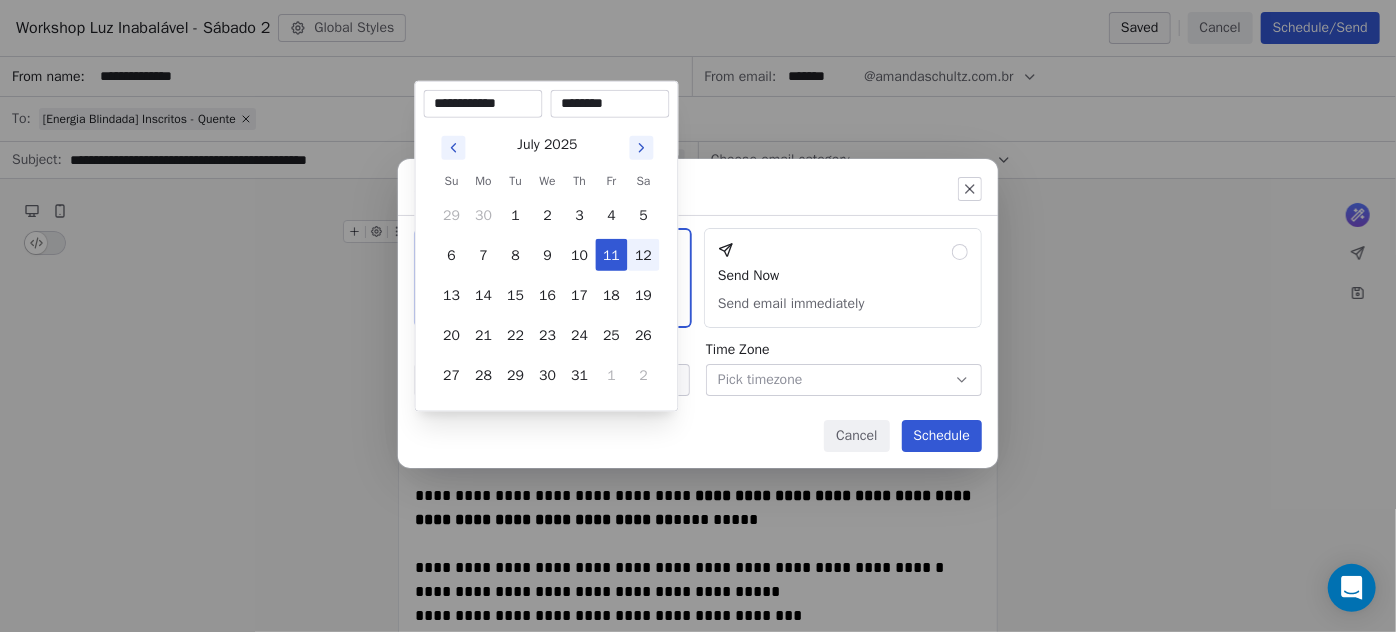 click on "12" at bounding box center [644, 255] 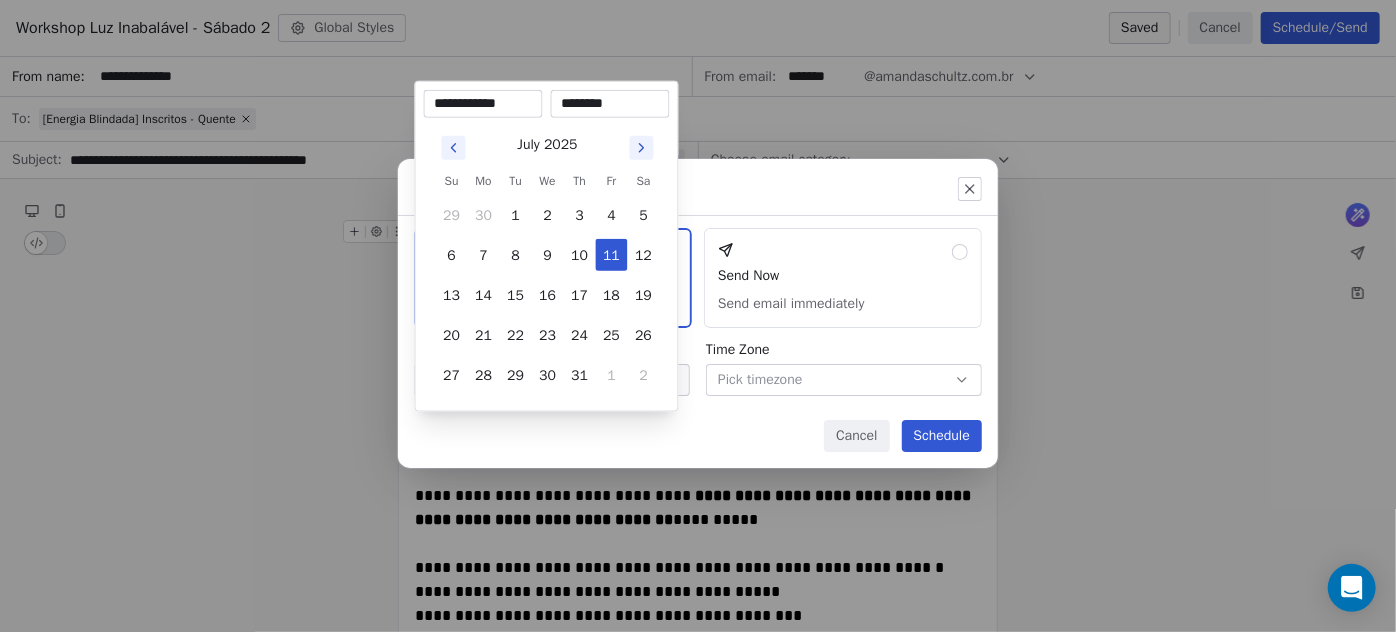 type on "**********" 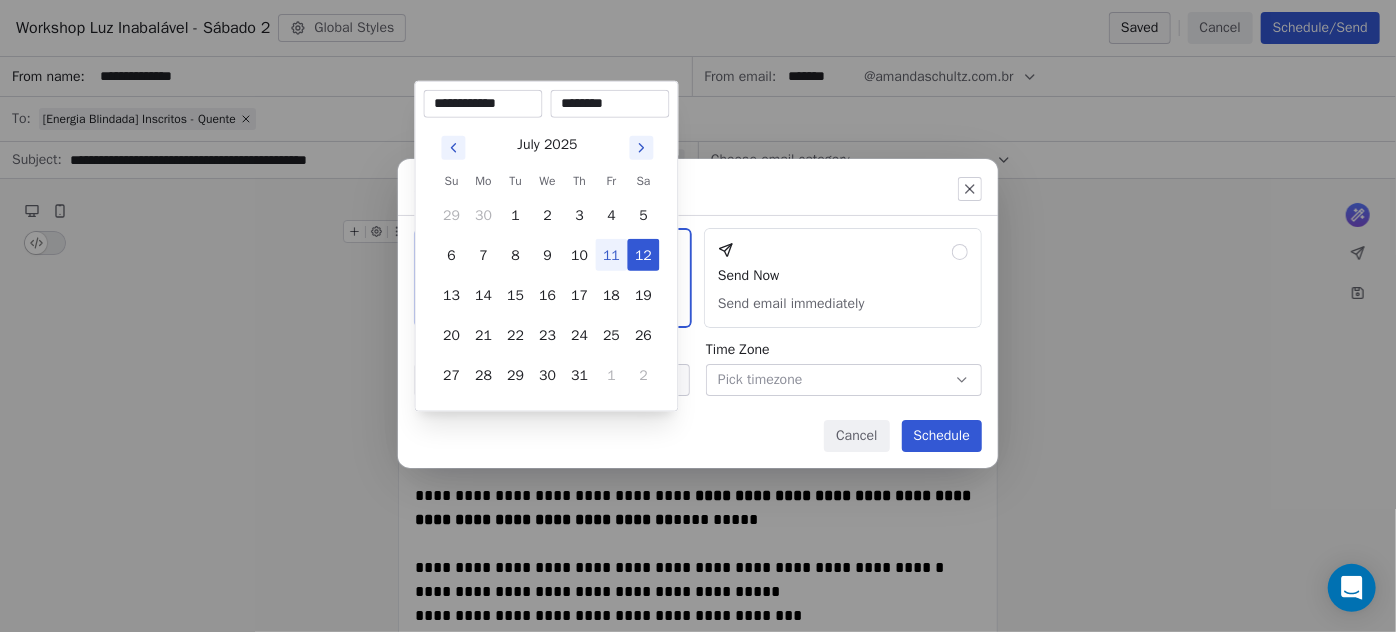 drag, startPoint x: 575, startPoint y: 106, endPoint x: 557, endPoint y: 111, distance: 18.681541 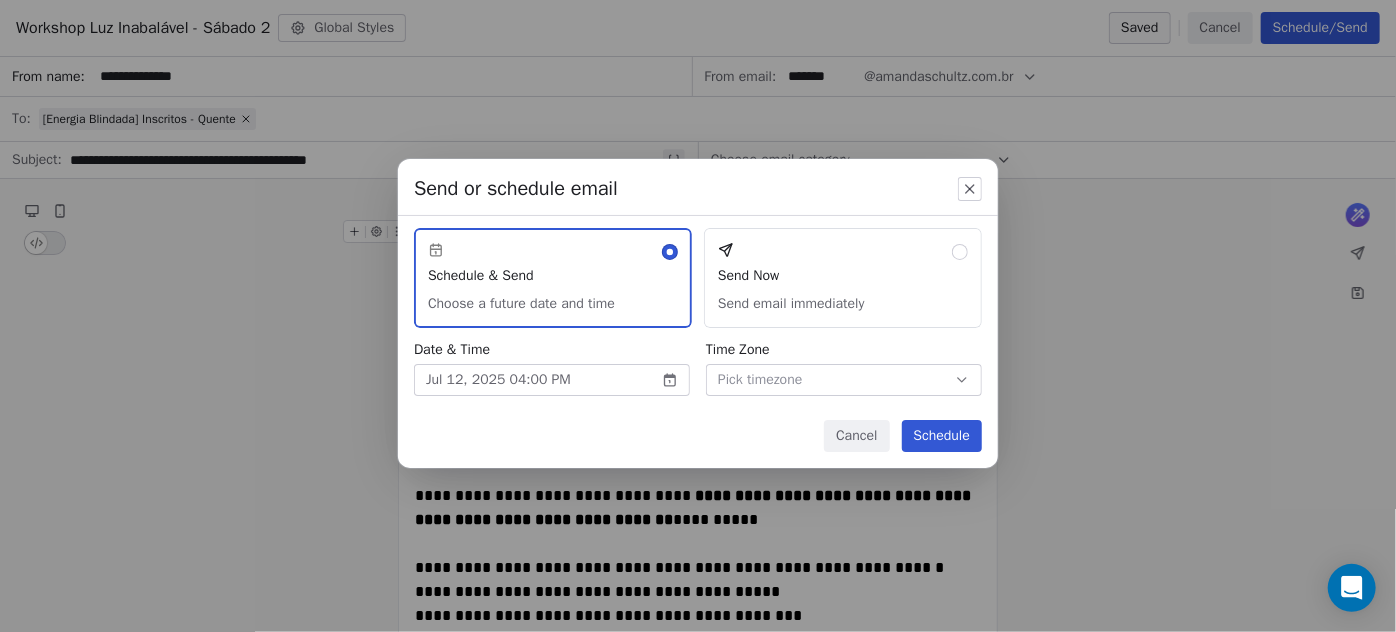 click on "Schedule" at bounding box center [942, 436] 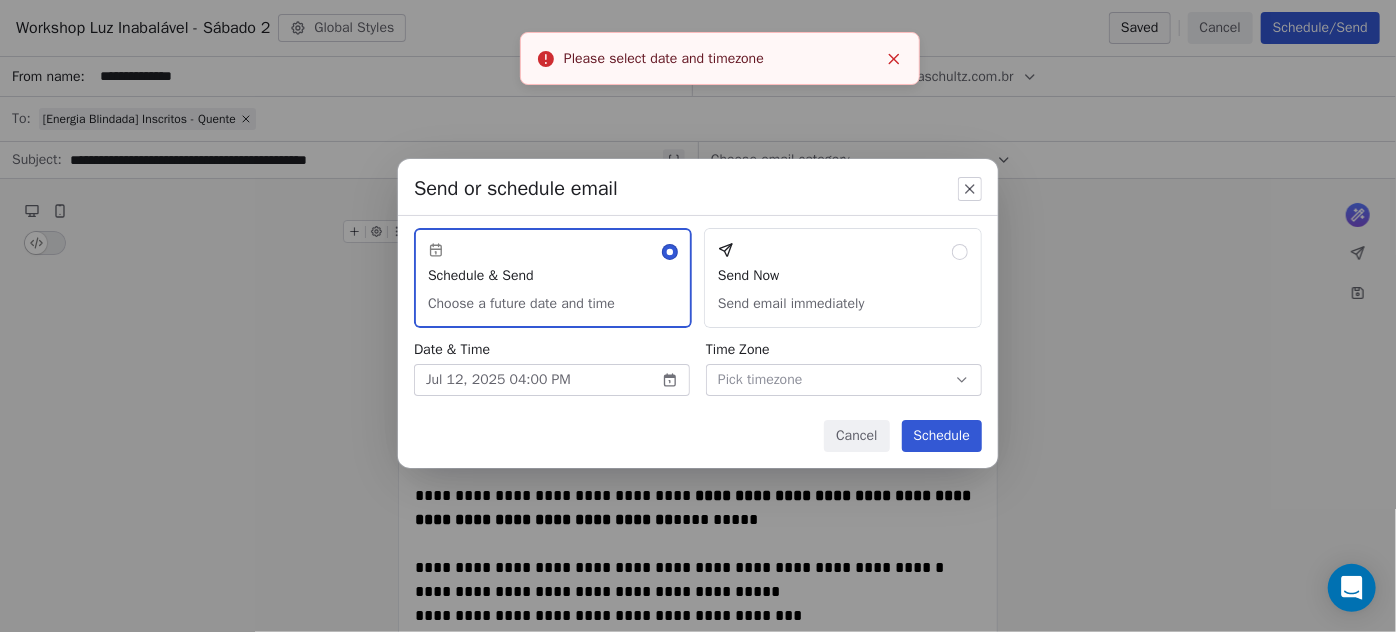 click 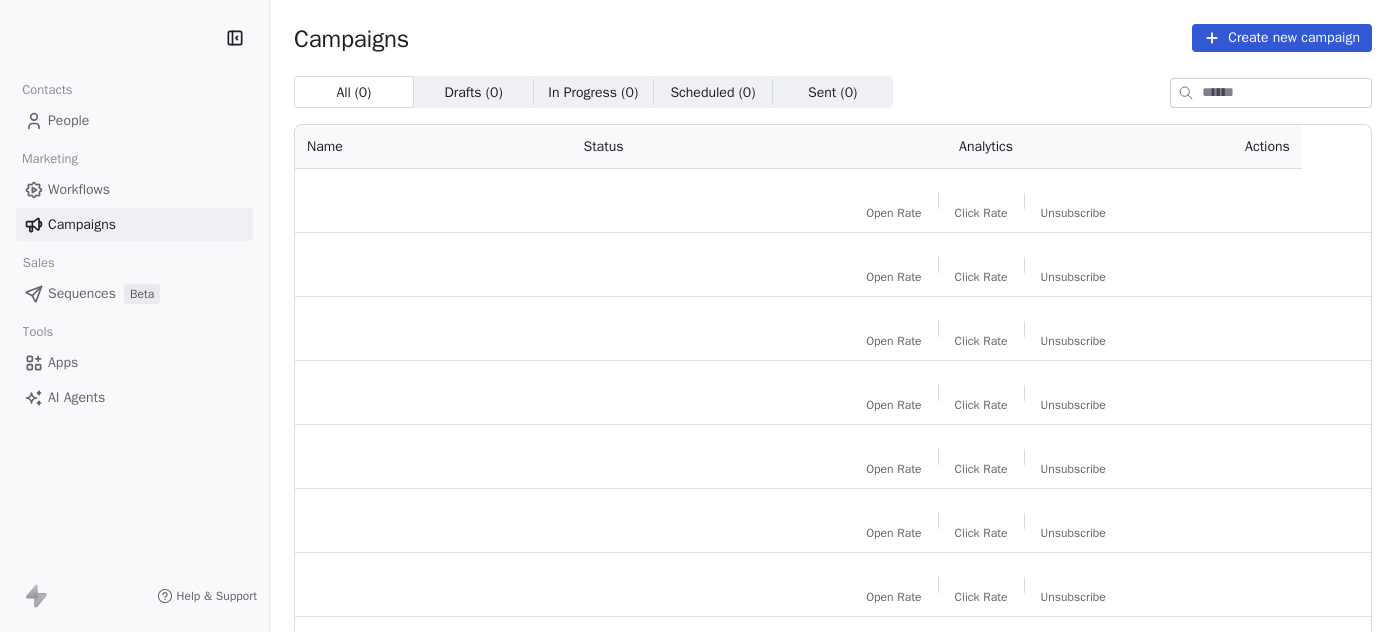 scroll, scrollTop: 0, scrollLeft: 0, axis: both 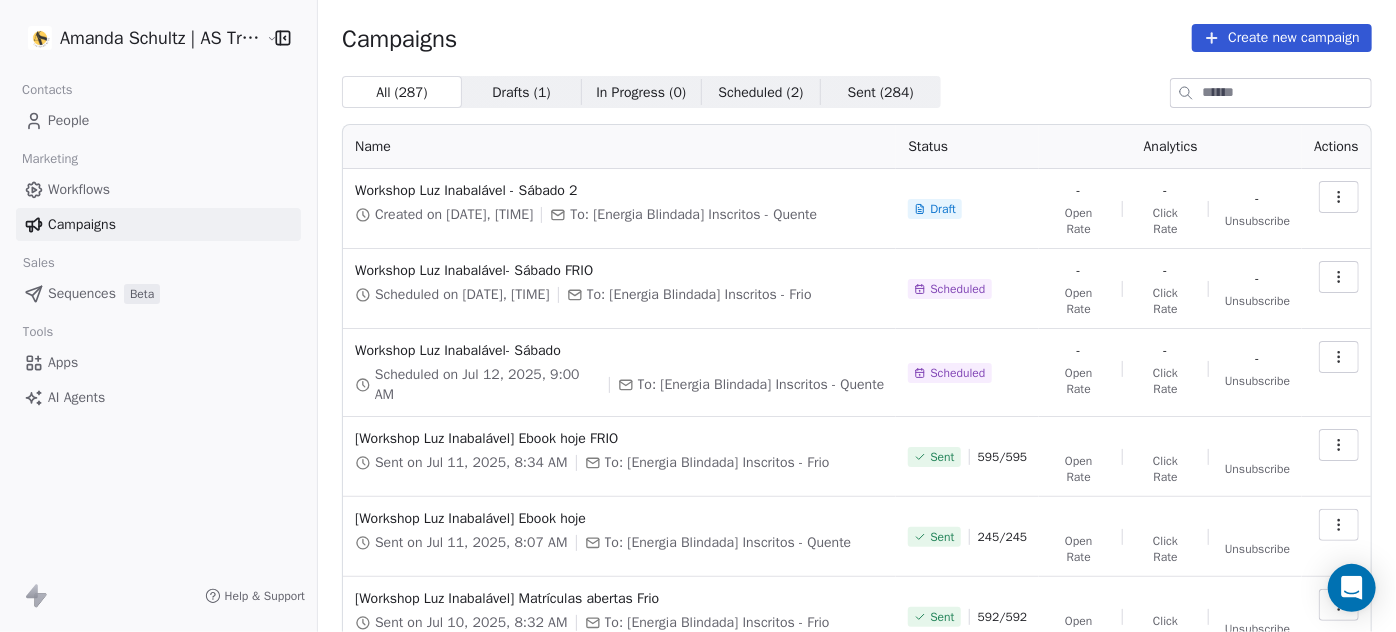 click 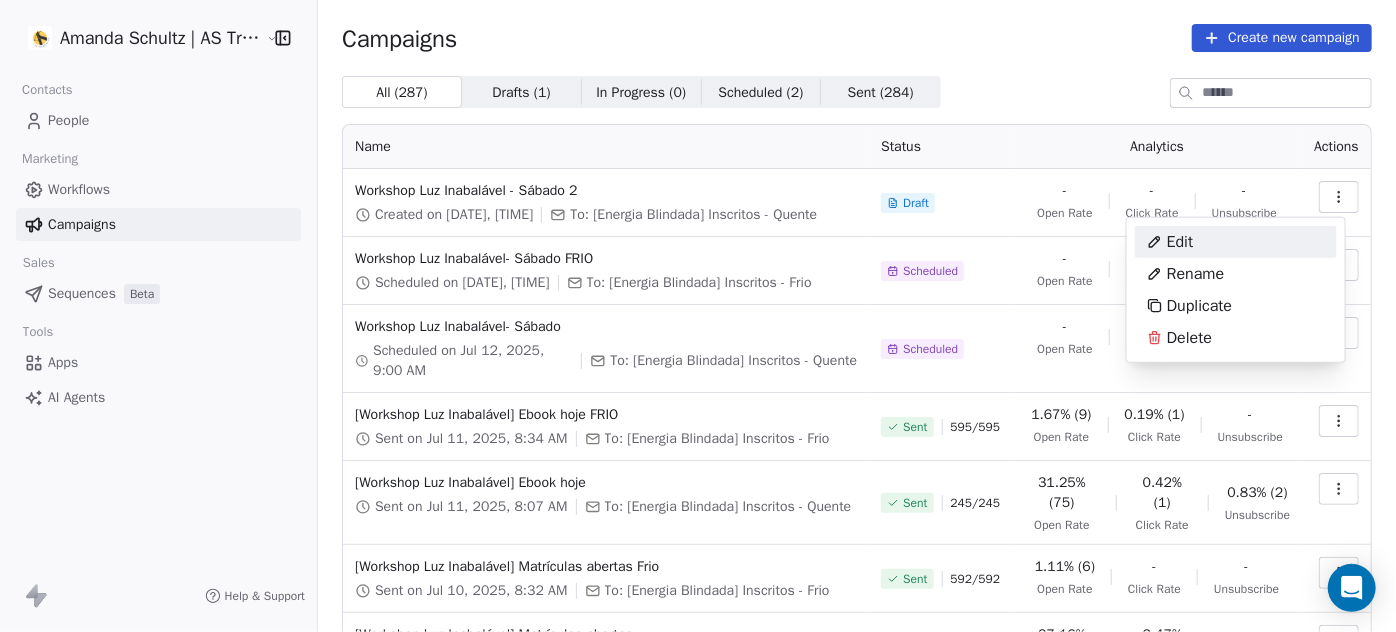 click on "Edit" at bounding box center (1236, 242) 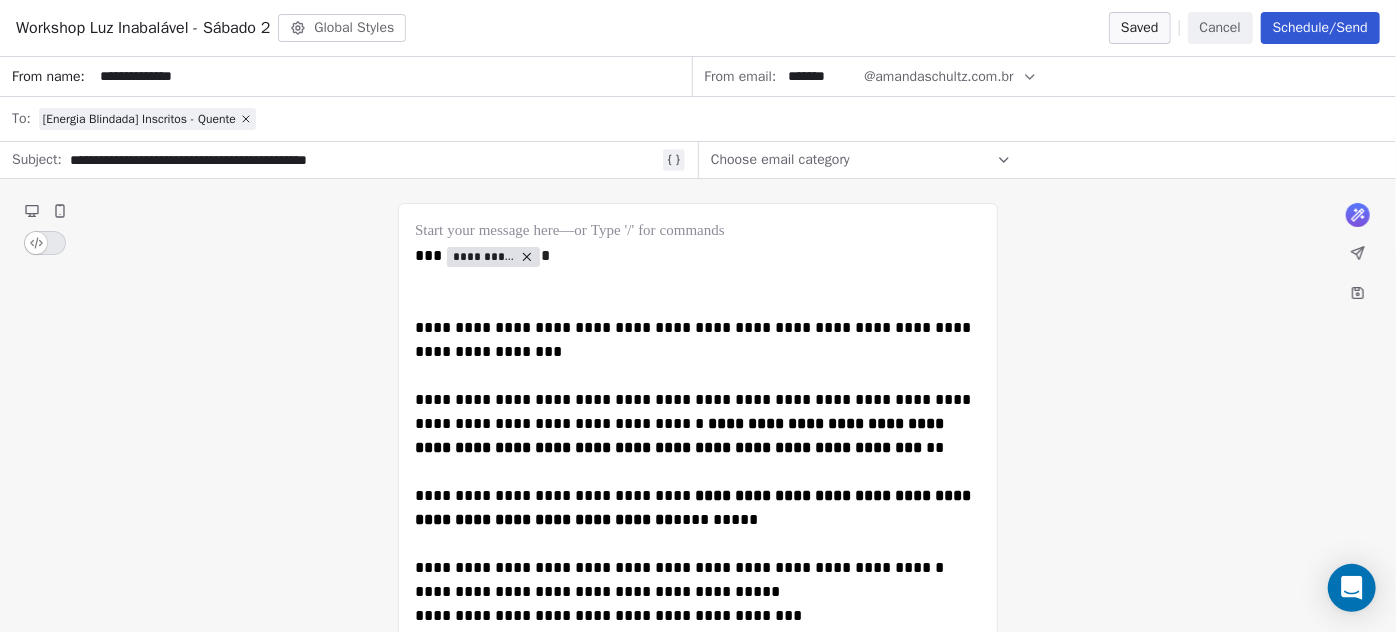click on "Schedule/Send" at bounding box center [1320, 28] 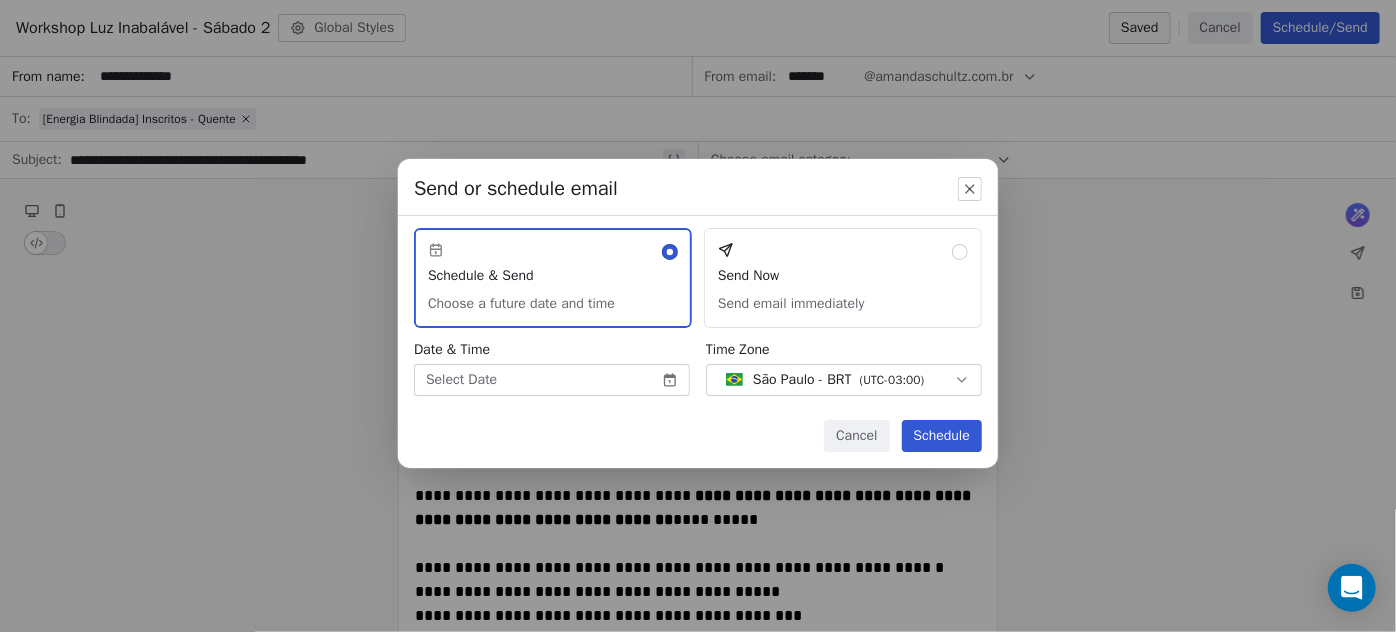 click on "Amanda Schultz | AS Treinamentos Contacts People Marketing Workflows Campaigns Sales Sequences Beta Tools Apps AI Agents Help & Support Campaigns  Create new campaign All ( 287 ) All ( 287 ) Drafts ( 1 ) Drafts ( 1 ) In Progress ( 0 ) In Progress ( 0 ) Scheduled ( 2 ) Scheduled ( 2 ) Sent ( 284 ) Sent ( 284 ) Name Status Analytics Actions Workshop Luz Inabalável - Sábado 2 Created on Jul 11, 2025, 5:16 PM To: [Energia Blindada] Inscritos - Quente  Draft - Open Rate - Click Rate - Unsubscribe Workshop Luz Inabalável- Sábado FRIO Scheduled on Aug 2, 2025, 9:15 AM To: [Energia Blindada] Inscritos - Frio  Scheduled - Open Rate - Click Rate - Unsubscribe Workshop Luz Inabalável- Sábado Scheduled on Jul 12, 2025, 9:00 AM To: [Energia Blindada] Inscritos - Quente  Scheduled - Open Rate - Click Rate - Unsubscribe [Workshop Luz Inabalável] Ebook hoje FRIO Sent on Jul 11, 2025, 8:34 AM To: [Energia Blindada] Inscritos - Frio  Sent 595 / 595 1.67% (9) Open Rate 0.19% (1) Click Rate - Unsubscribe Sent 245 / 245" at bounding box center (698, 316) 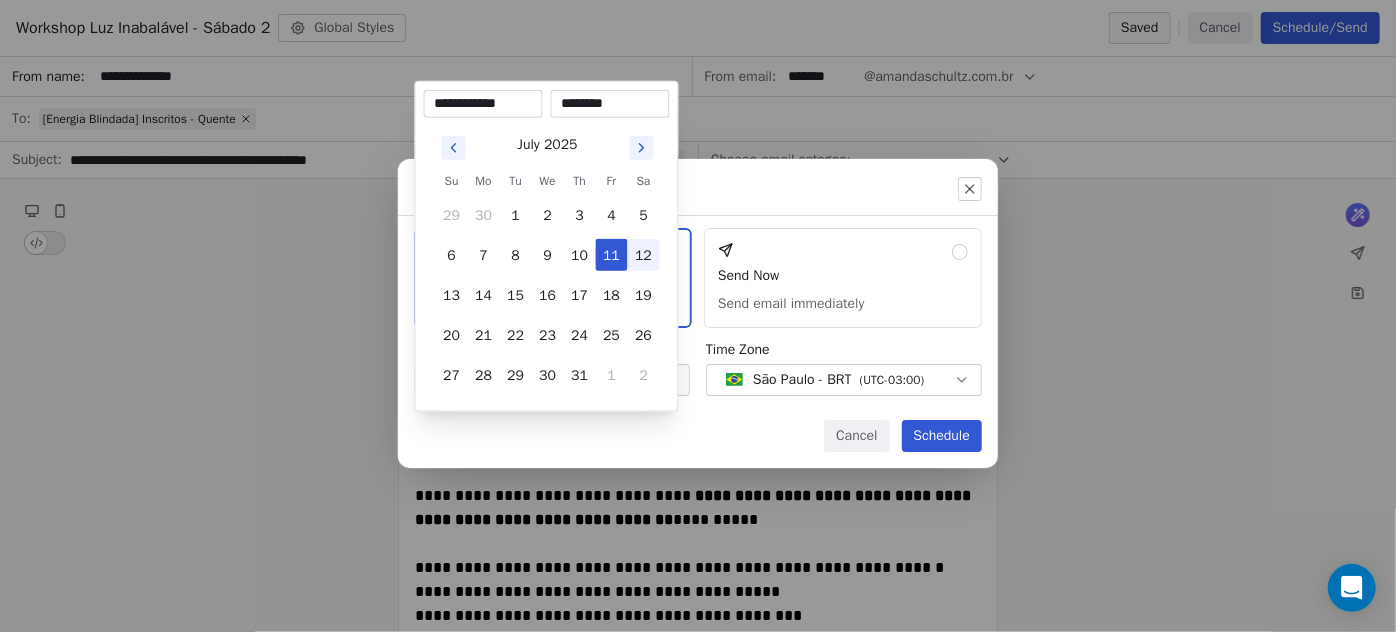 click on "12" at bounding box center [644, 255] 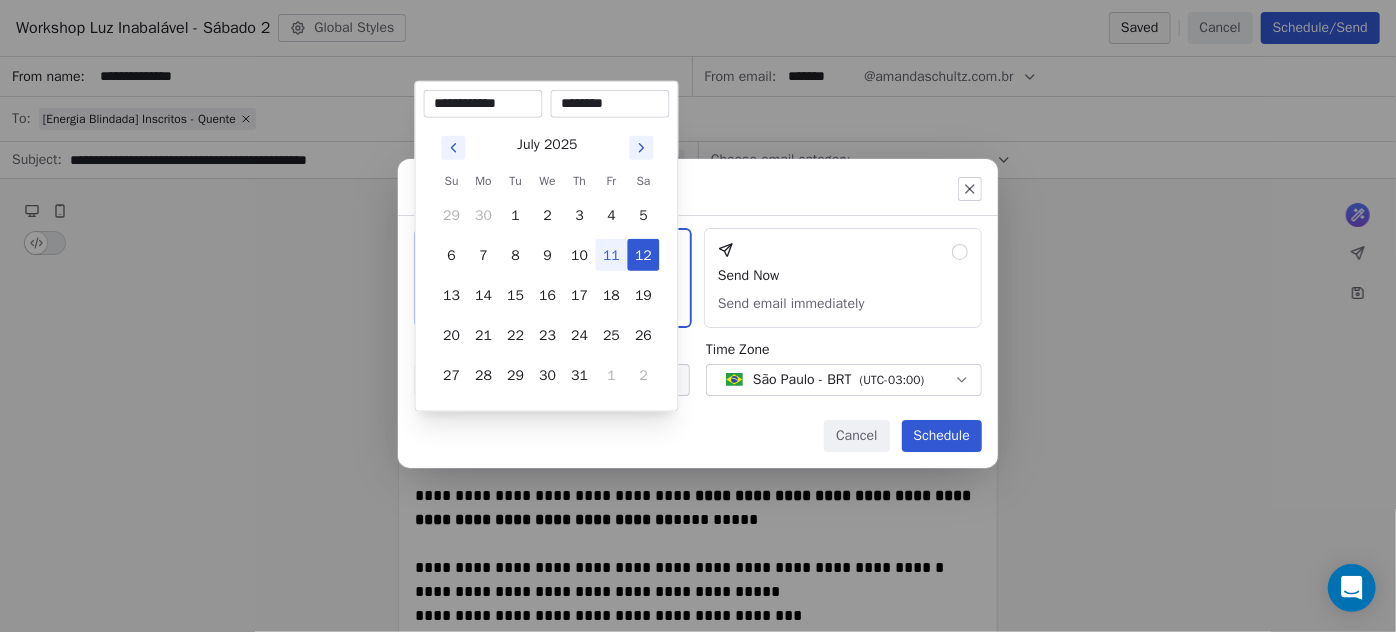 drag, startPoint x: 574, startPoint y: 108, endPoint x: 535, endPoint y: 111, distance: 39.115215 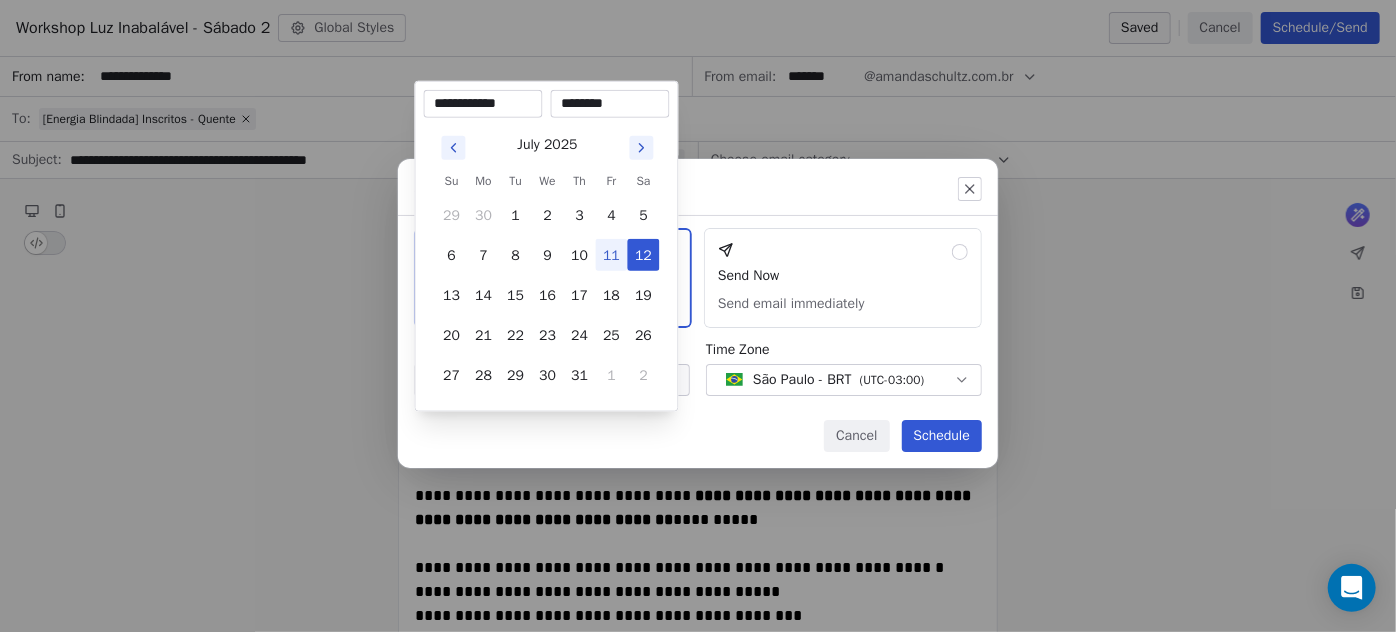 type on "********" 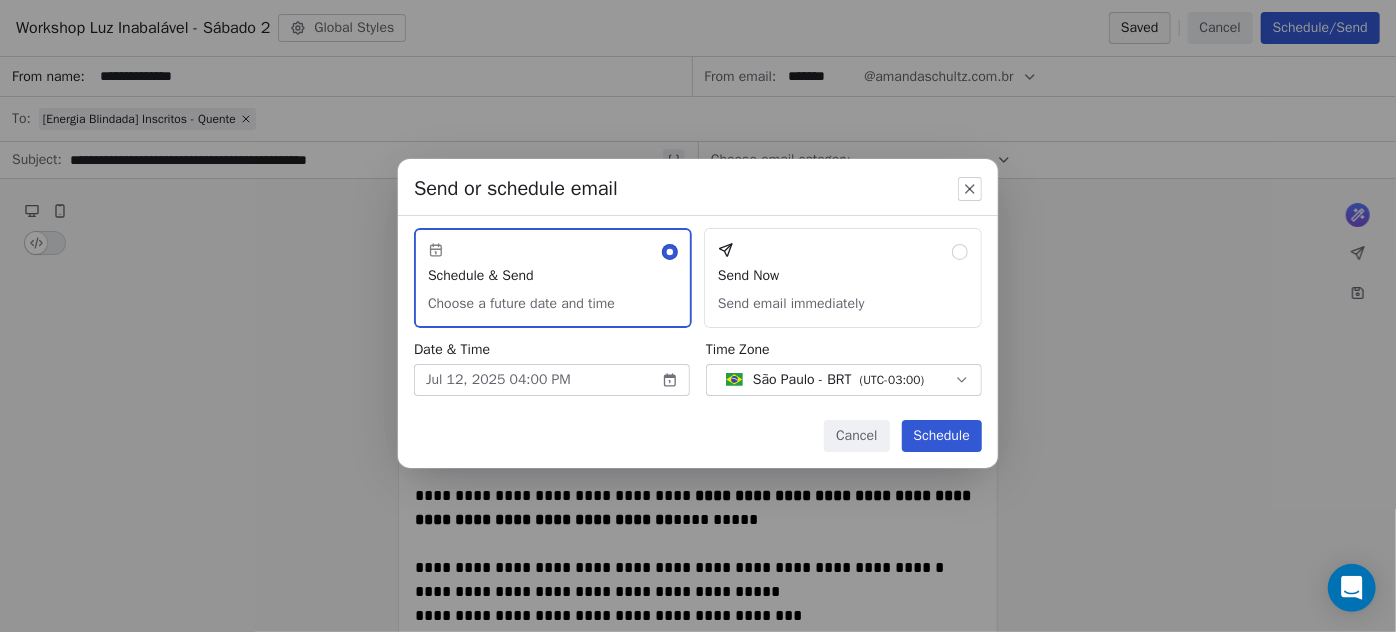 click on "Schedule" at bounding box center [942, 436] 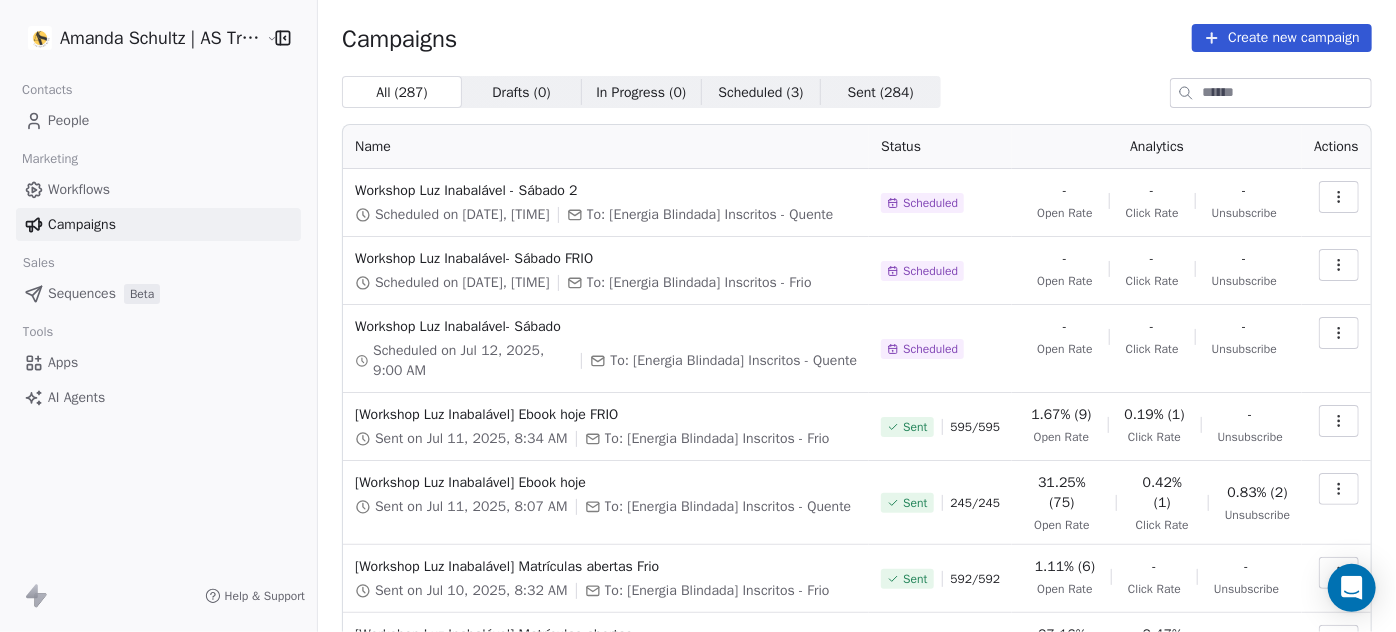 click 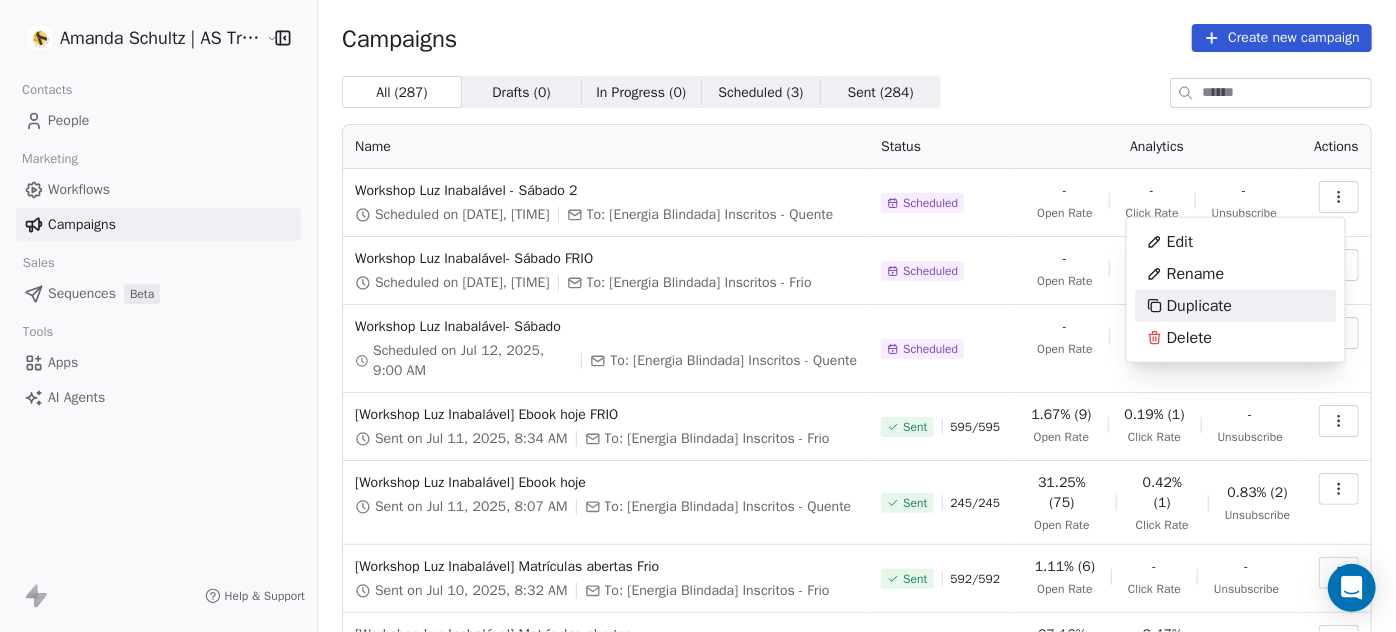 click on "Duplicate" at bounding box center [1199, 306] 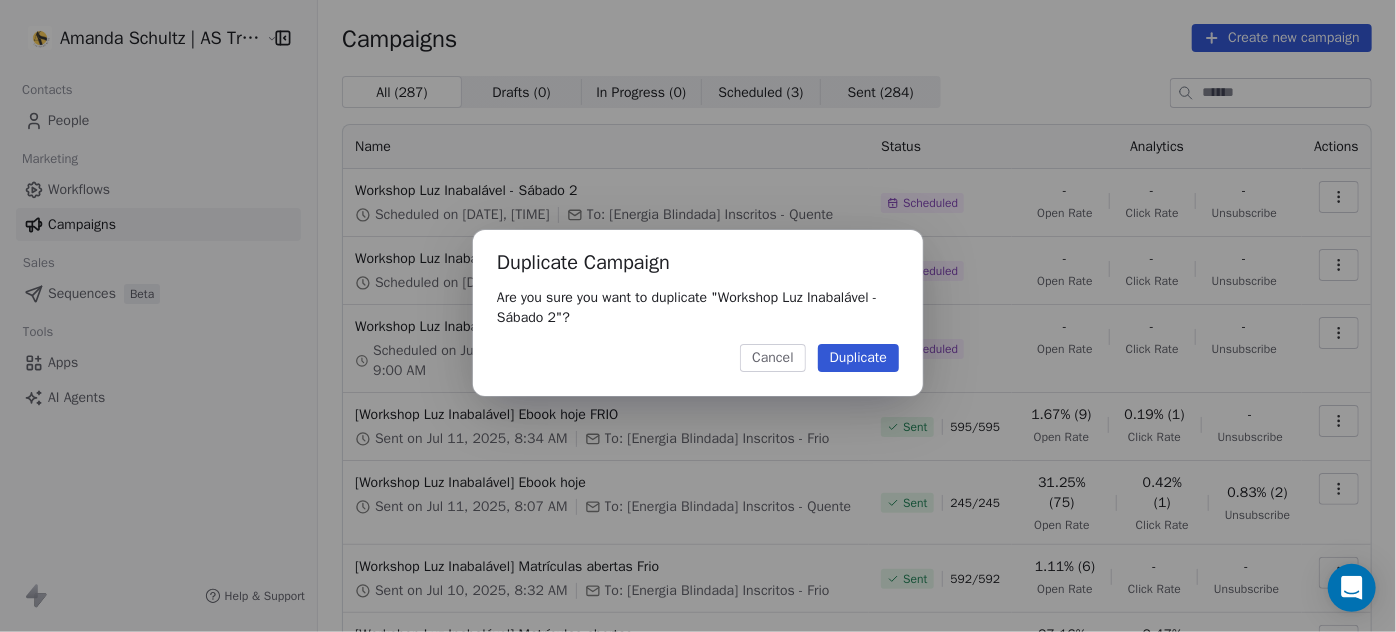 click on "Duplicate" at bounding box center [858, 358] 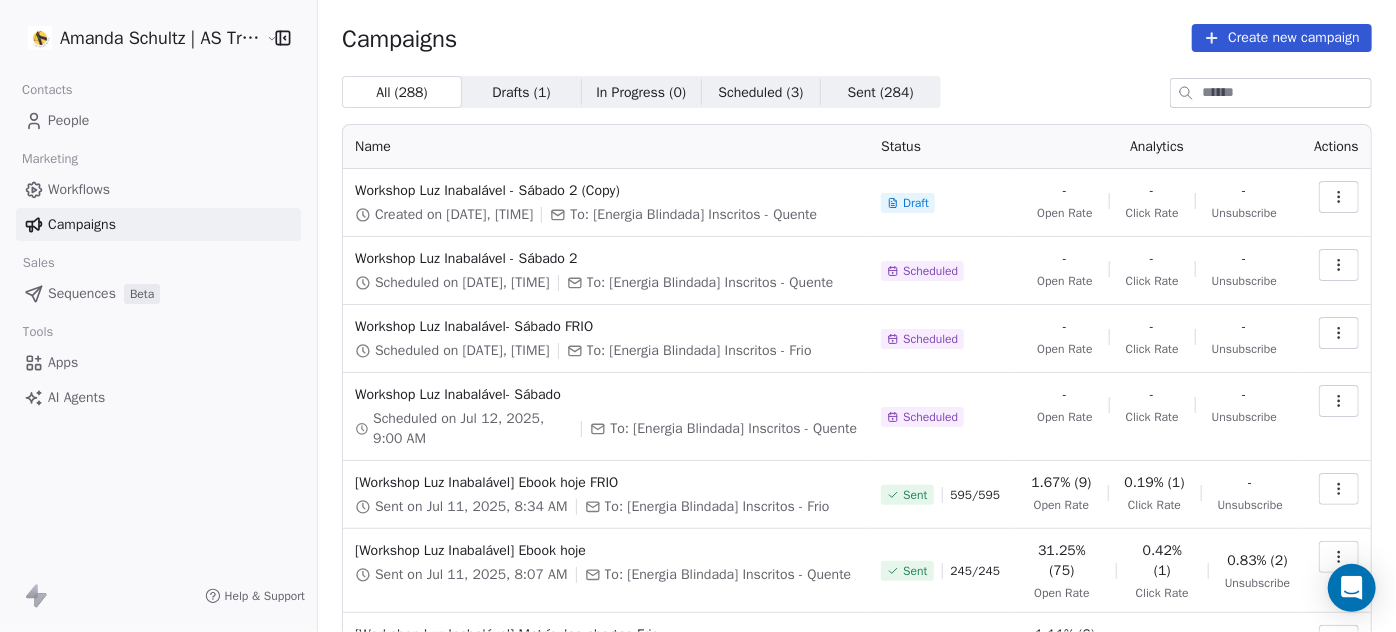 click at bounding box center [1339, 197] 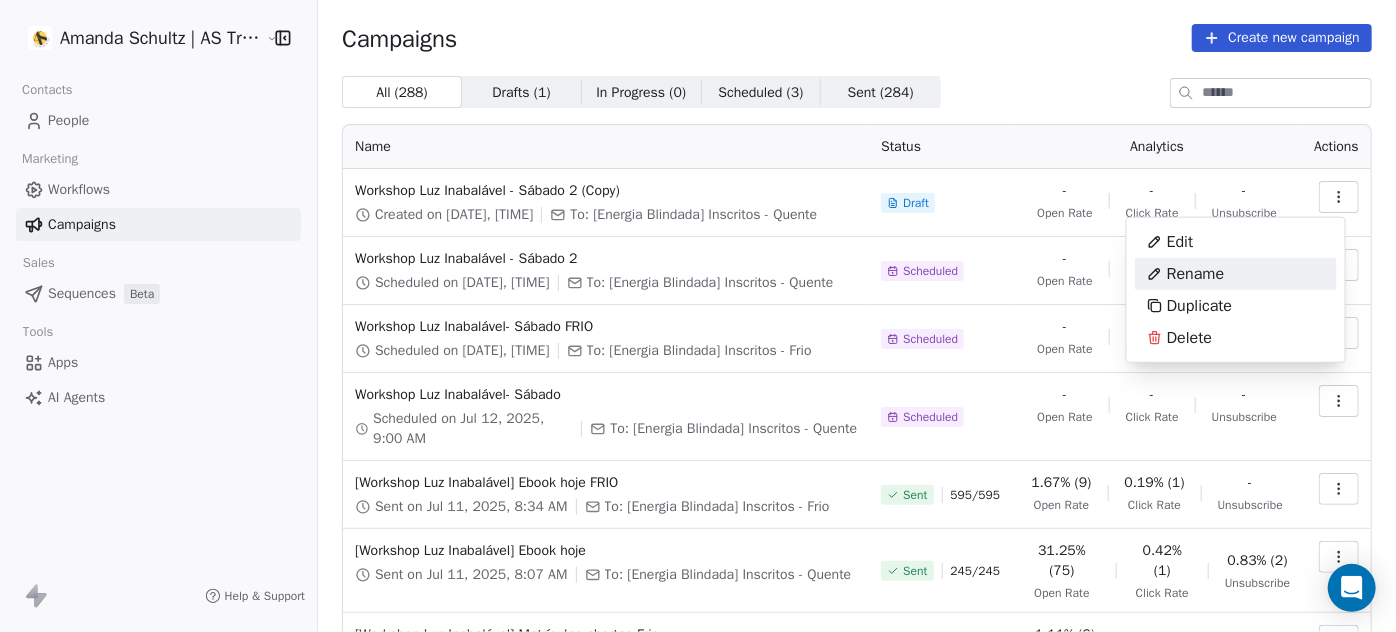click on "Rename" at bounding box center (1236, 274) 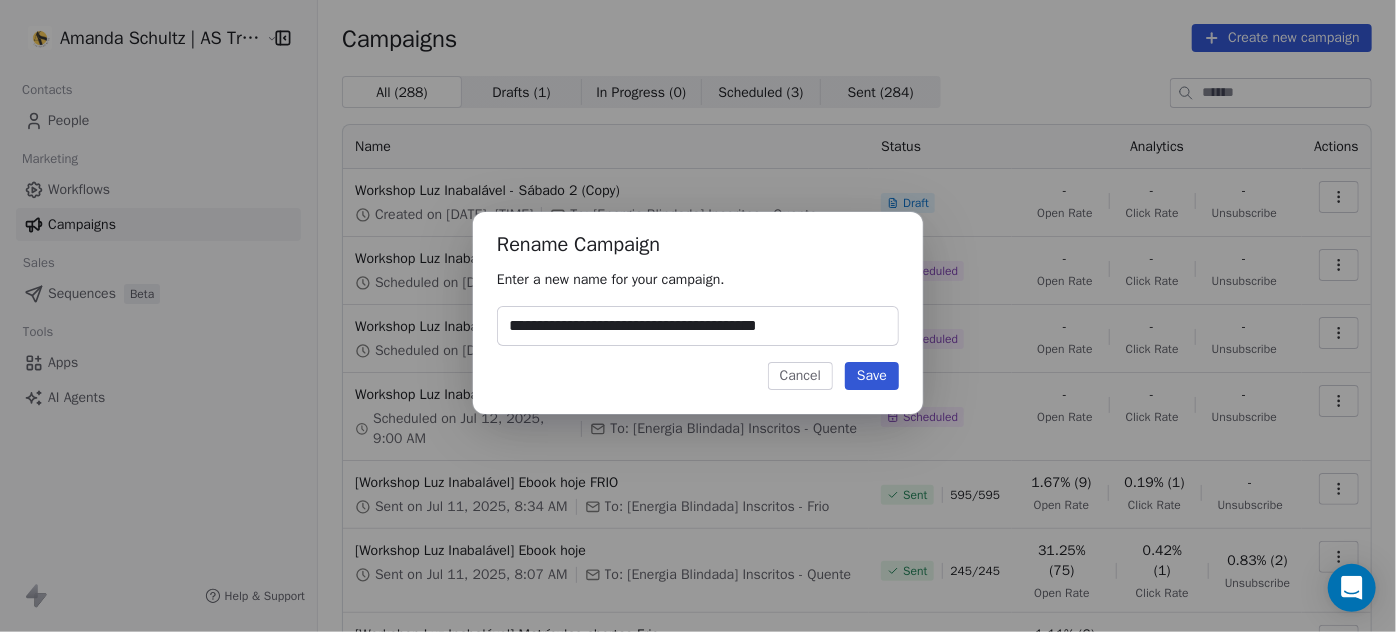 click on "Enter a new name for your campaign." at bounding box center [698, 280] 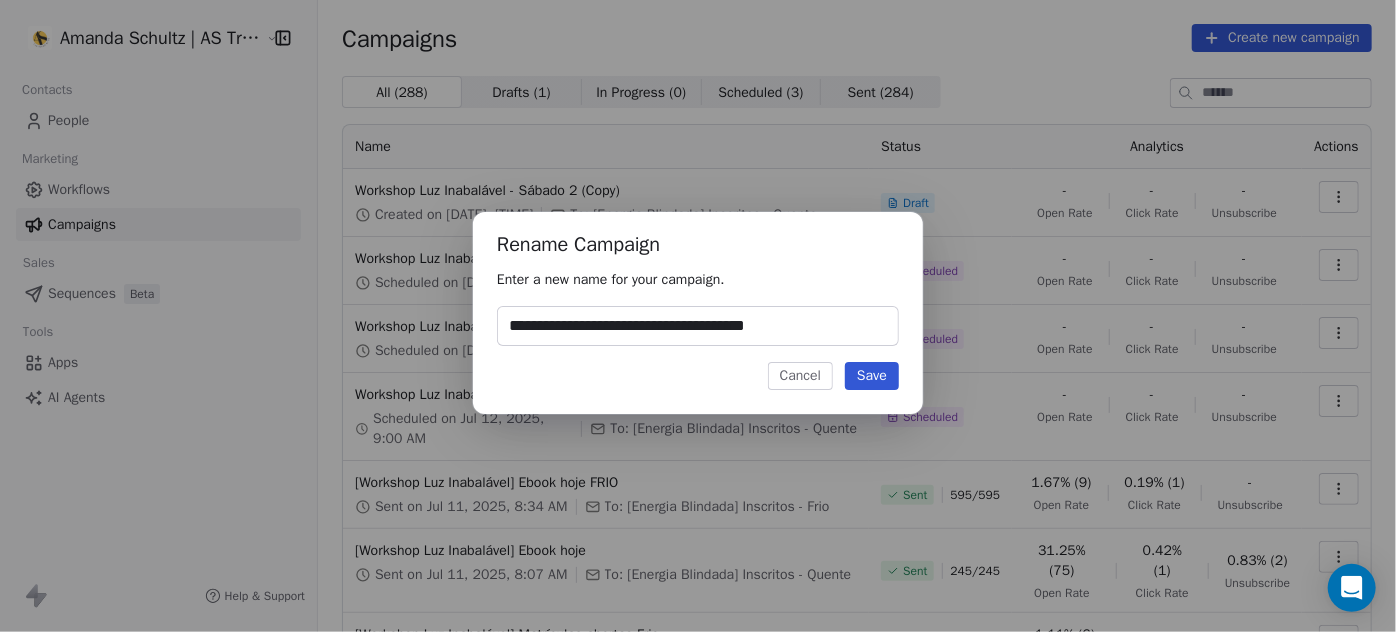 type on "**********" 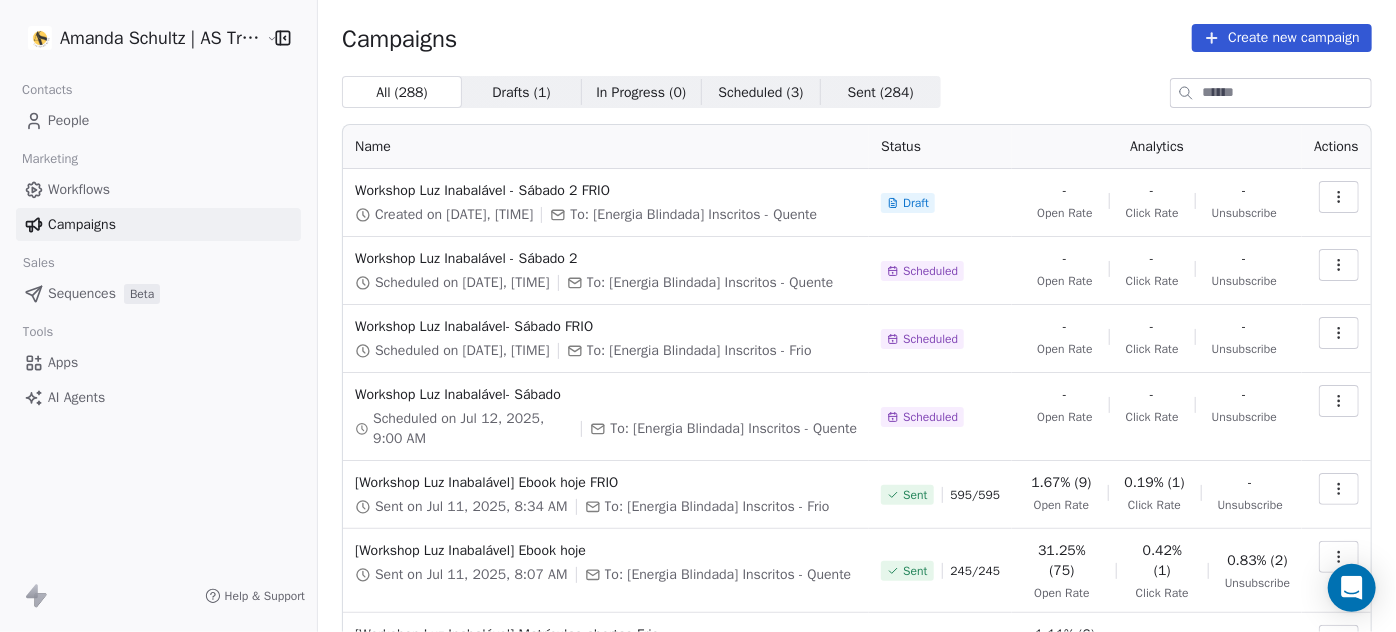 drag, startPoint x: 1301, startPoint y: 197, endPoint x: 1316, endPoint y: 194, distance: 15.297058 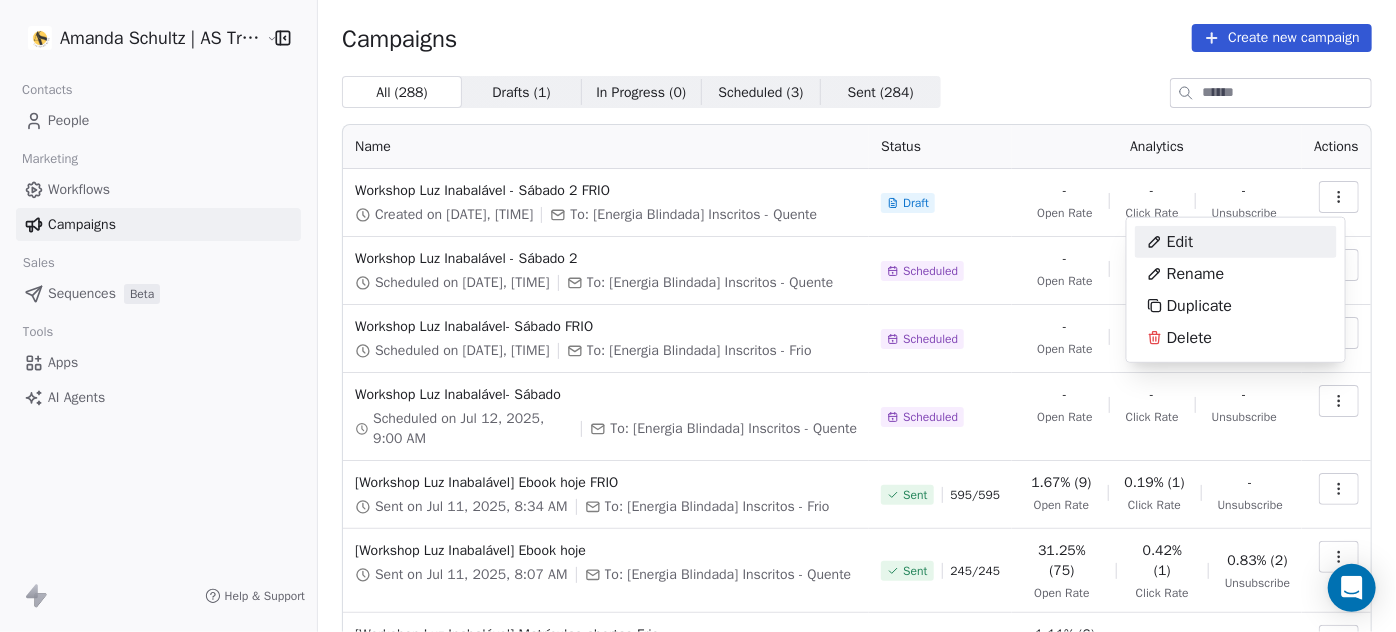 click on "Edit" at bounding box center (1236, 242) 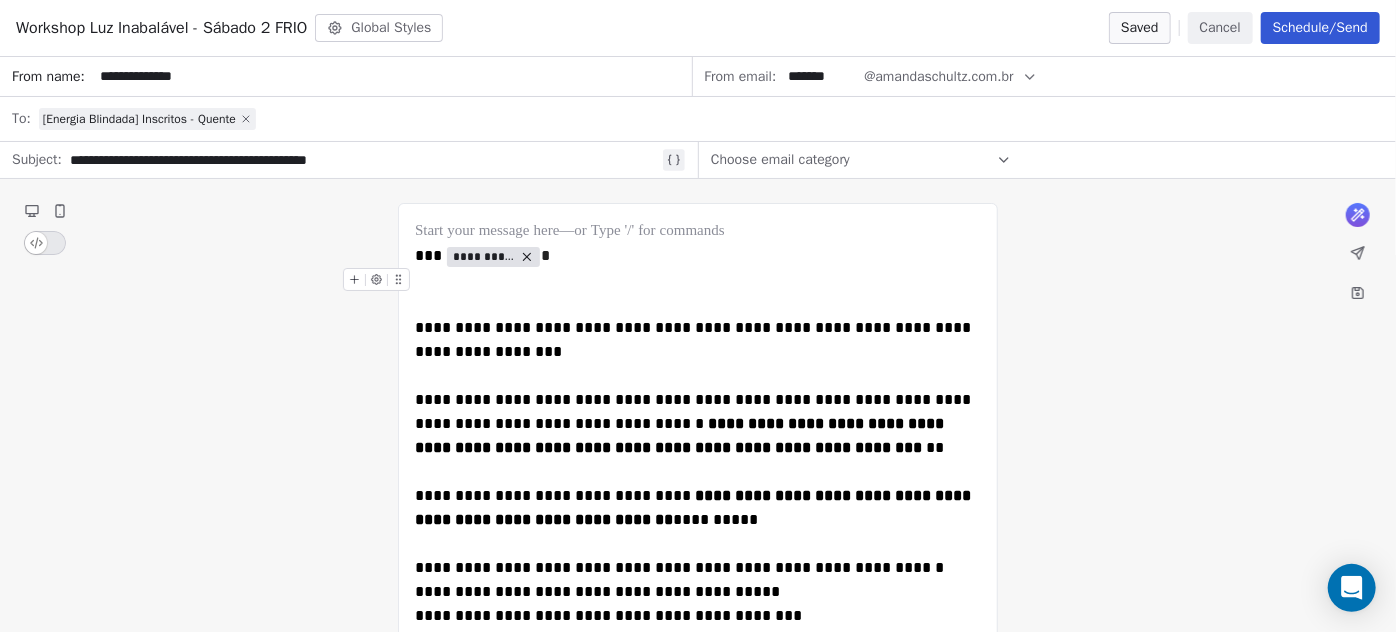 click 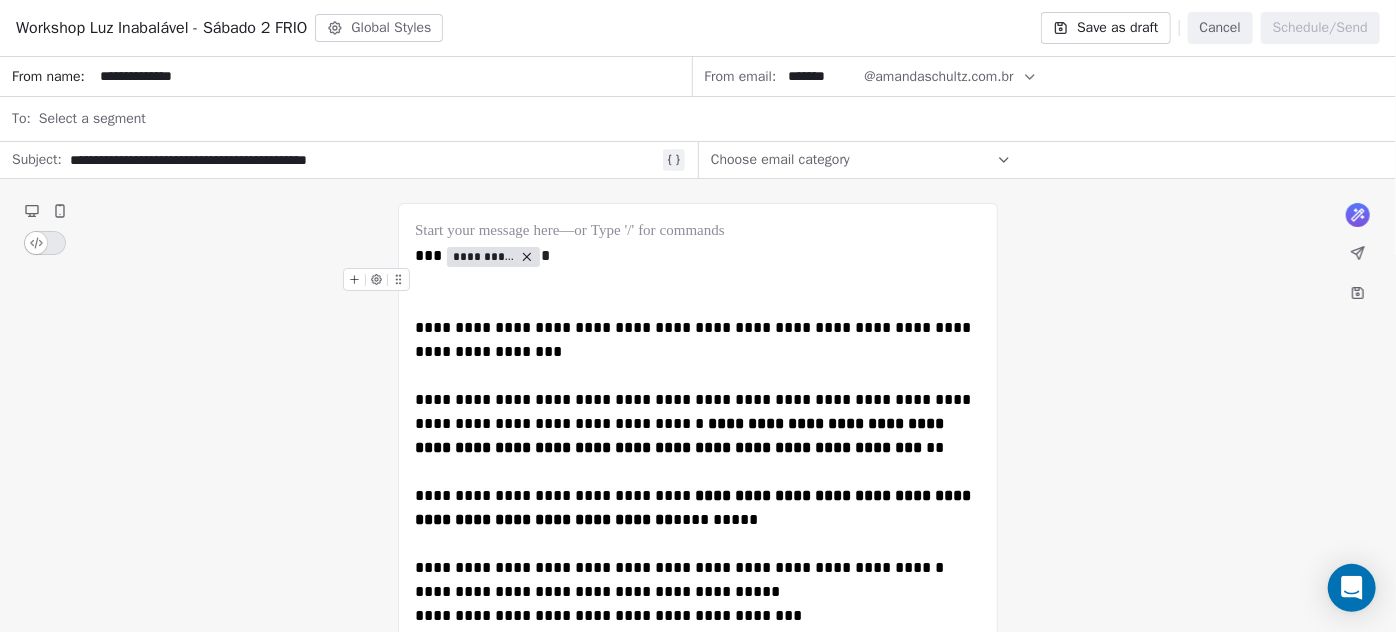 click on "Select a segment" at bounding box center (711, 119) 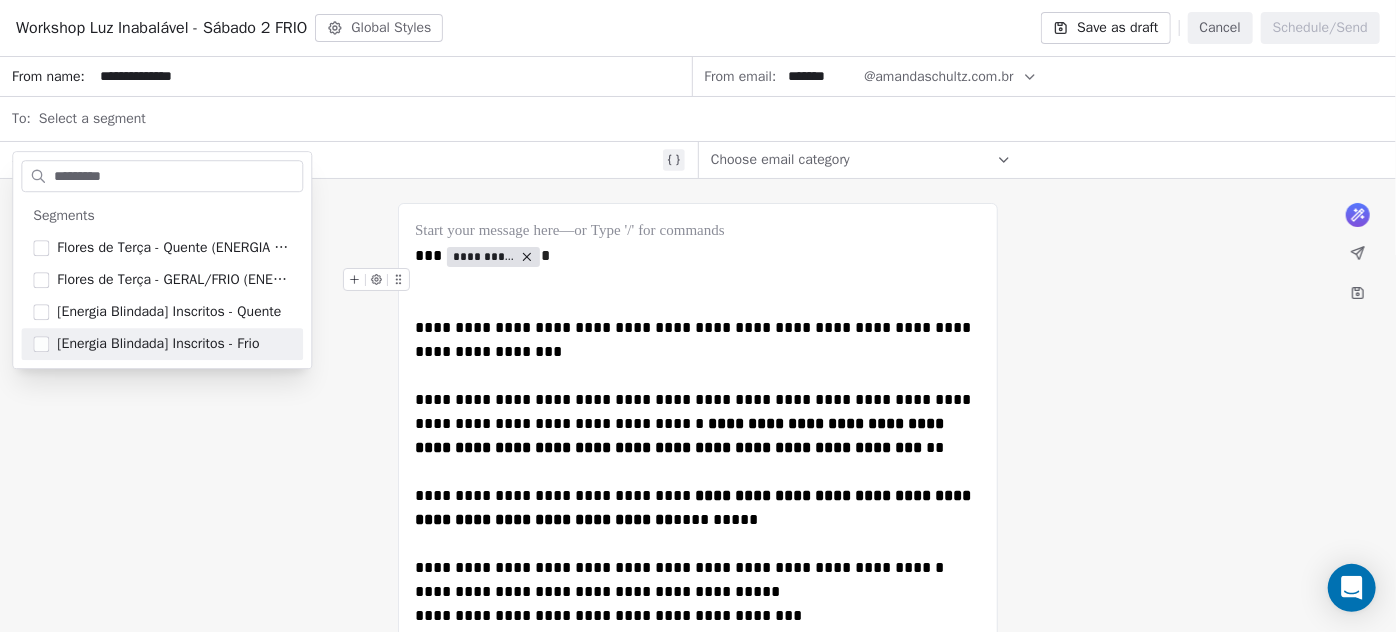 type on "*********" 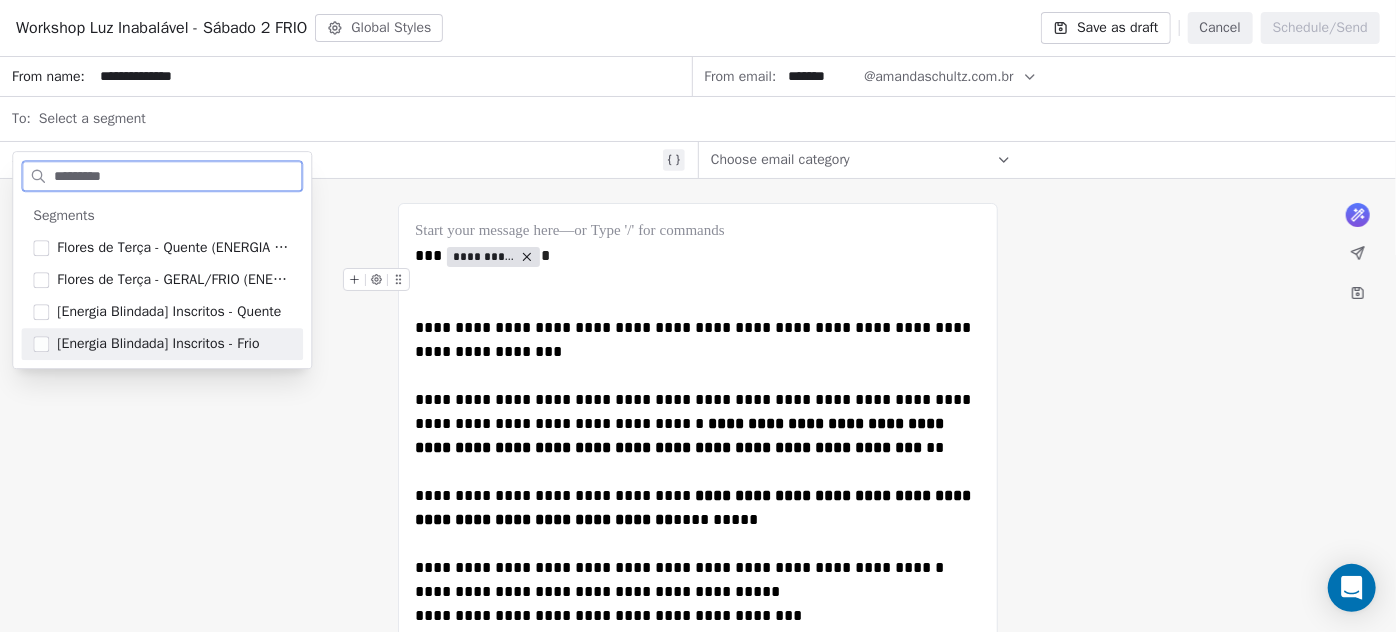 click on "[Energia Blindada] Inscritos - Frio" at bounding box center [158, 344] 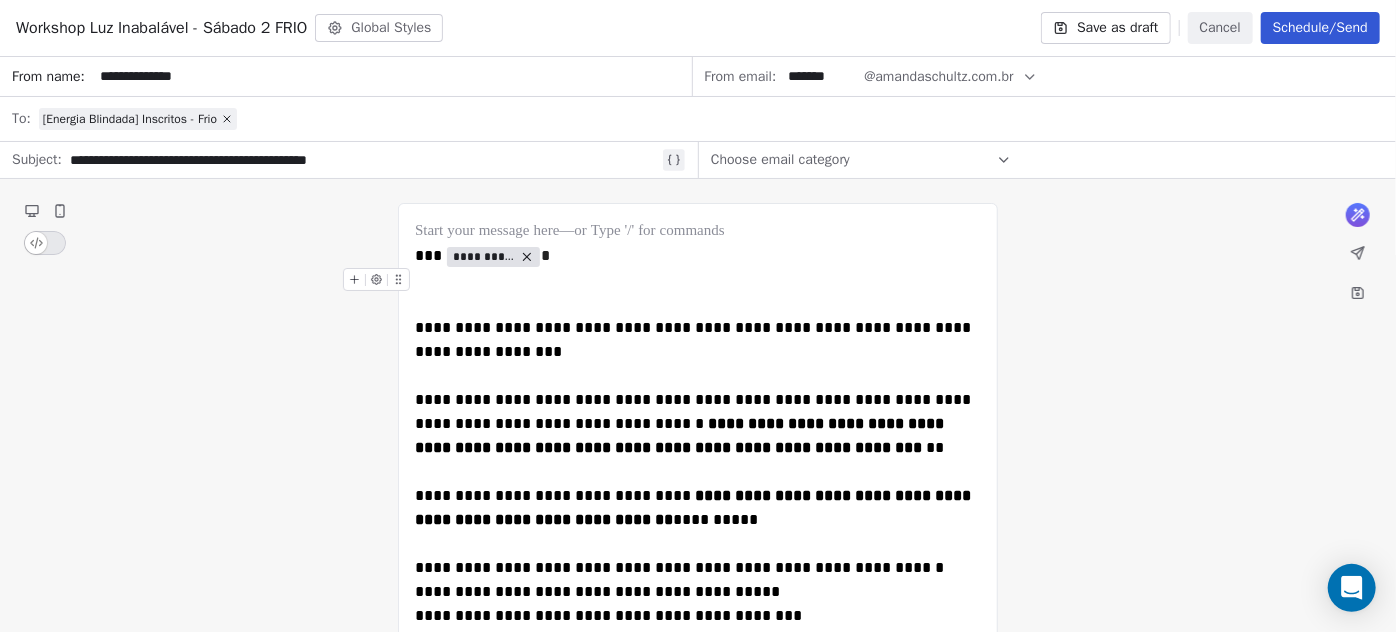 click on "**********" at bounding box center (698, 1039) 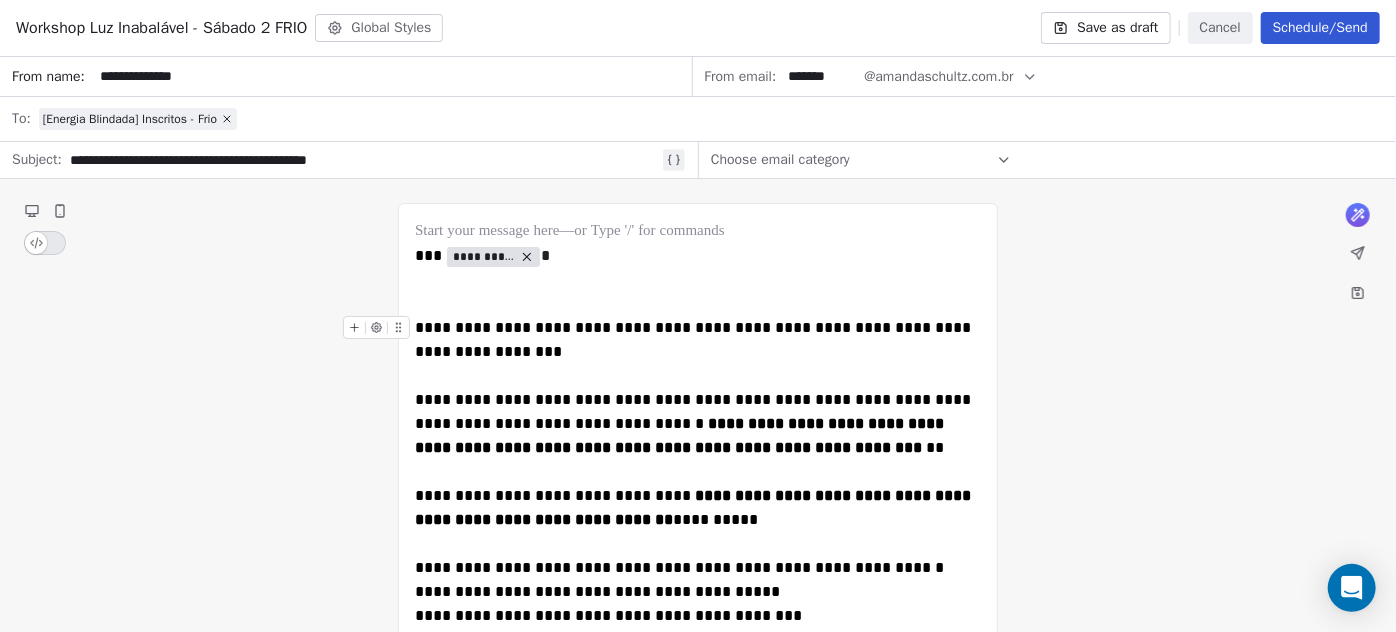click on "Schedule/Send" at bounding box center (1320, 28) 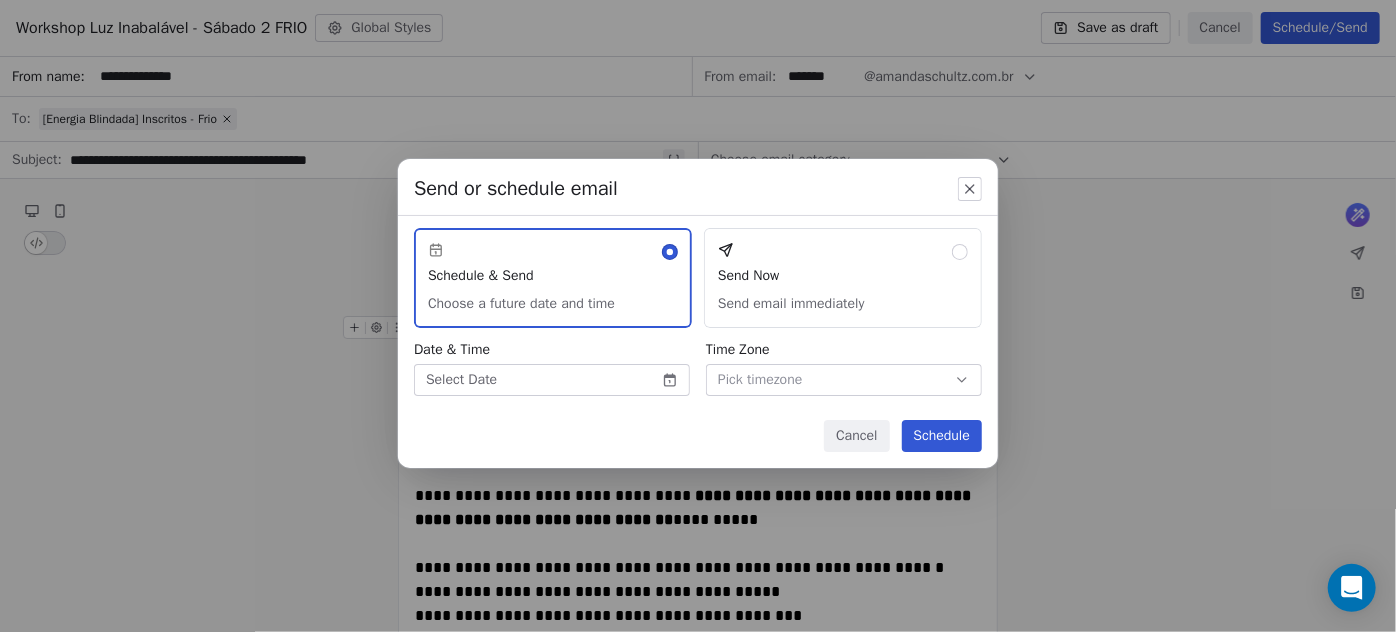 click on "Amanda Schultz | AS Treinamentos Contacts People Marketing Workflows Campaigns Sales Sequences Beta Tools Apps AI Agents Help & Support Campaigns  Create new campaign All ( 288 ) All ( 288 ) Drafts ( 1 ) Drafts ( 1 ) In Progress ( 0 ) In Progress ( 0 ) Scheduled ( 3 ) Scheduled ( 3 ) Sent ( 284 ) Sent ( 284 ) Name Status Analytics Actions Workshop Luz Inabalável - Sábado 2 FRIO Created on Jul 11, 2025, 5:20 PM To: [Energia Blindada] Inscritos - Quente  Draft - Open Rate - Click Rate - Unsubscribe Workshop Luz Inabalável - Sábado 2 Scheduled on Jul 12, 2025, 4:00 PM To: [Energia Blindada] Inscritos - Quente  Scheduled - Open Rate - Click Rate - Unsubscribe Workshop Luz Inabalável- Sábado FRIO Scheduled on Aug 2, 2025, 9:15 AM To: [Energia Blindada] Inscritos - Frio  Scheduled - Open Rate - Click Rate - Unsubscribe Workshop Luz Inabalável- Sábado Scheduled on Jul 12, 2025, 9:00 AM To: [Energia Blindada] Inscritos - Quente  Scheduled - Open Rate - Click Rate - Unsubscribe Sent on Jul 11, 2025, 8:34 AM" at bounding box center [698, 316] 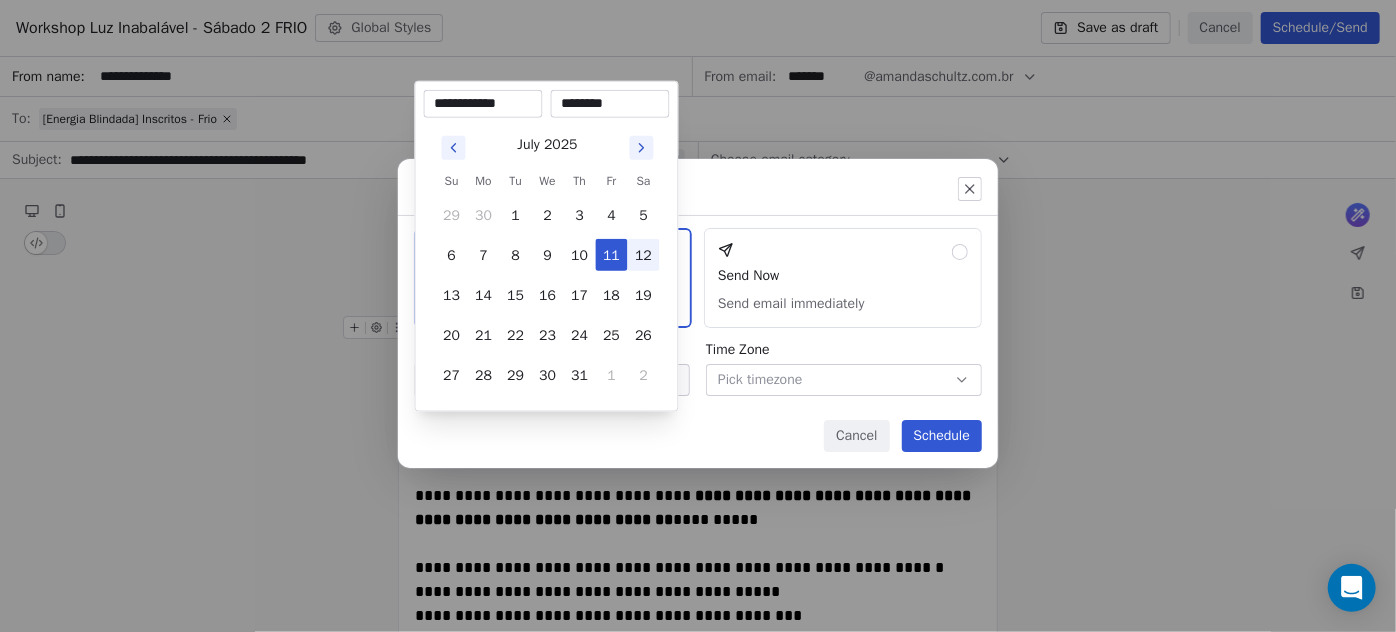click on "12" at bounding box center [644, 255] 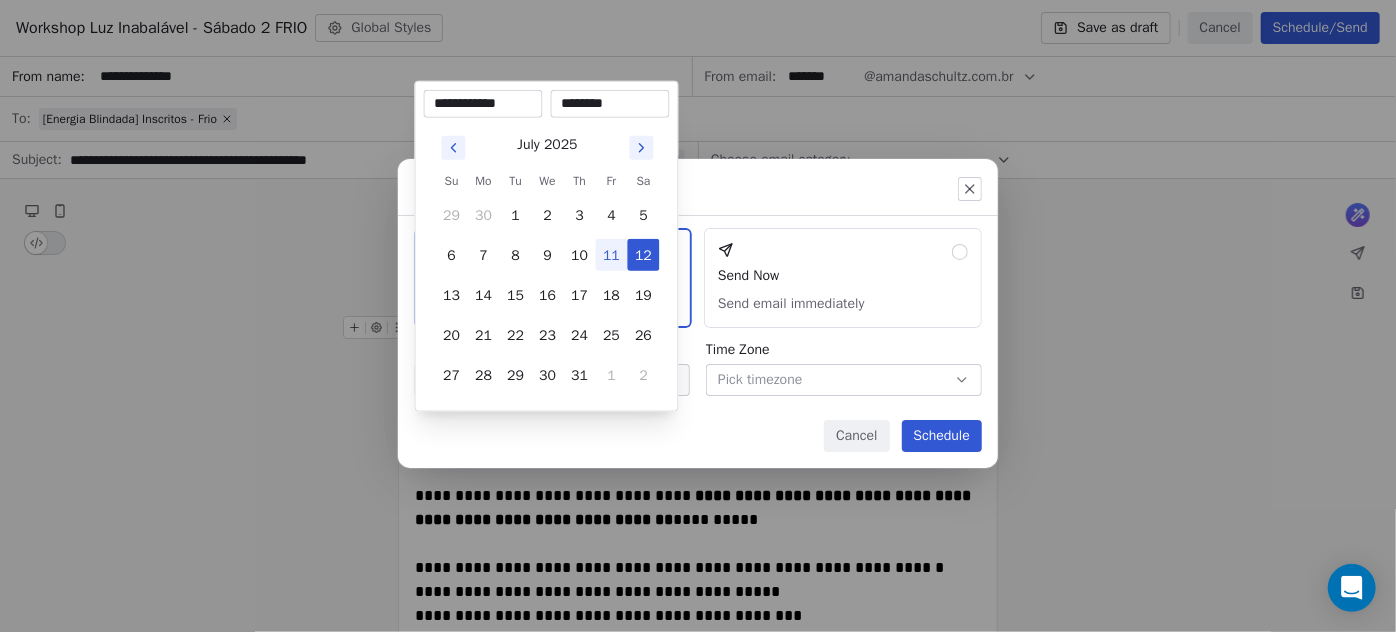 drag, startPoint x: 573, startPoint y: 103, endPoint x: 544, endPoint y: 103, distance: 29 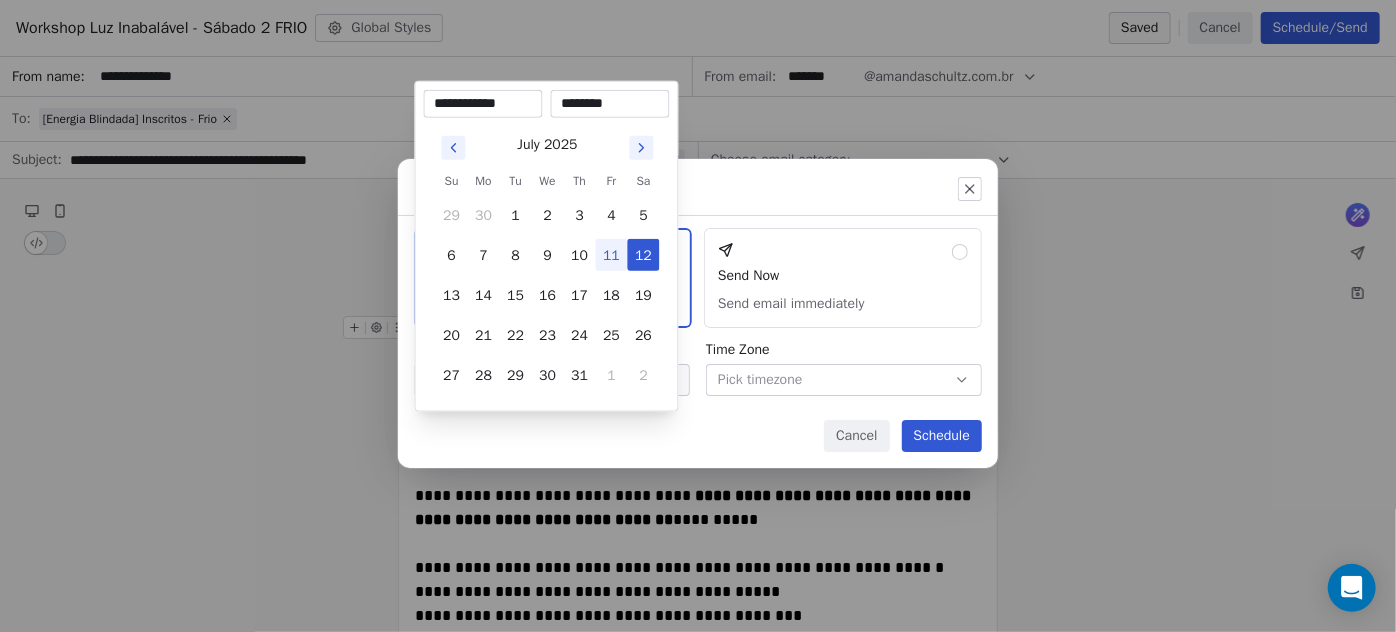 type on "********" 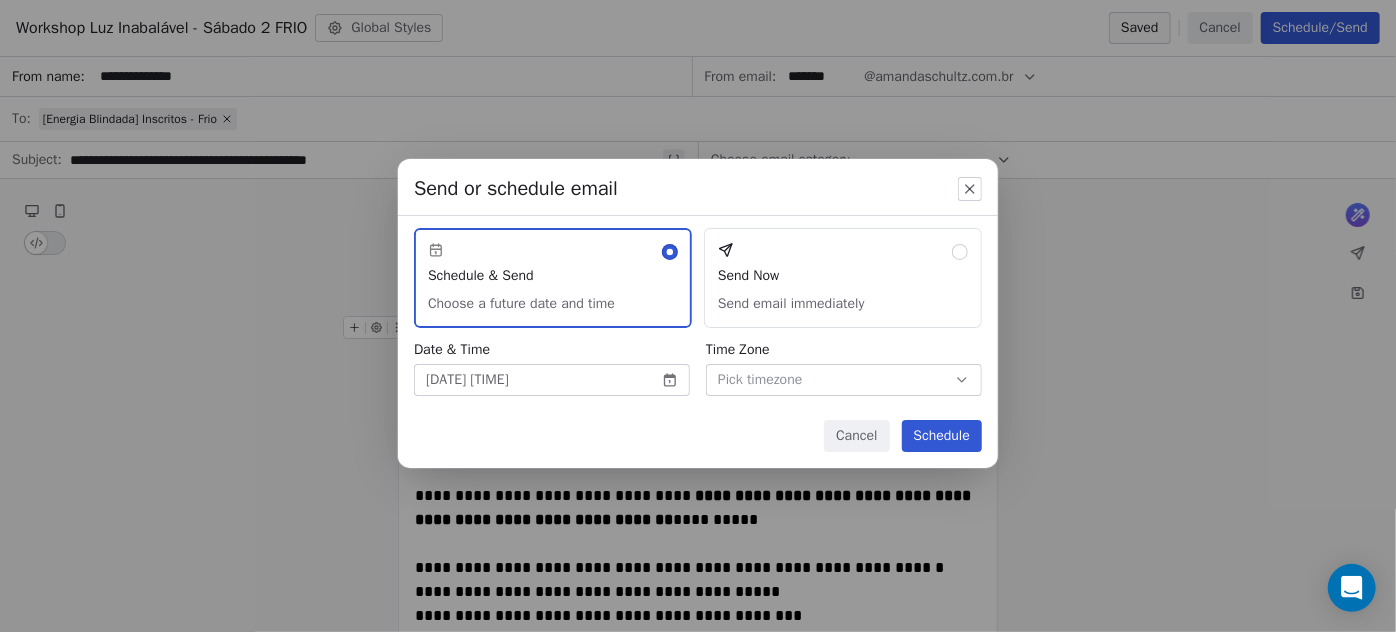 click on "Schedule" at bounding box center [942, 436] 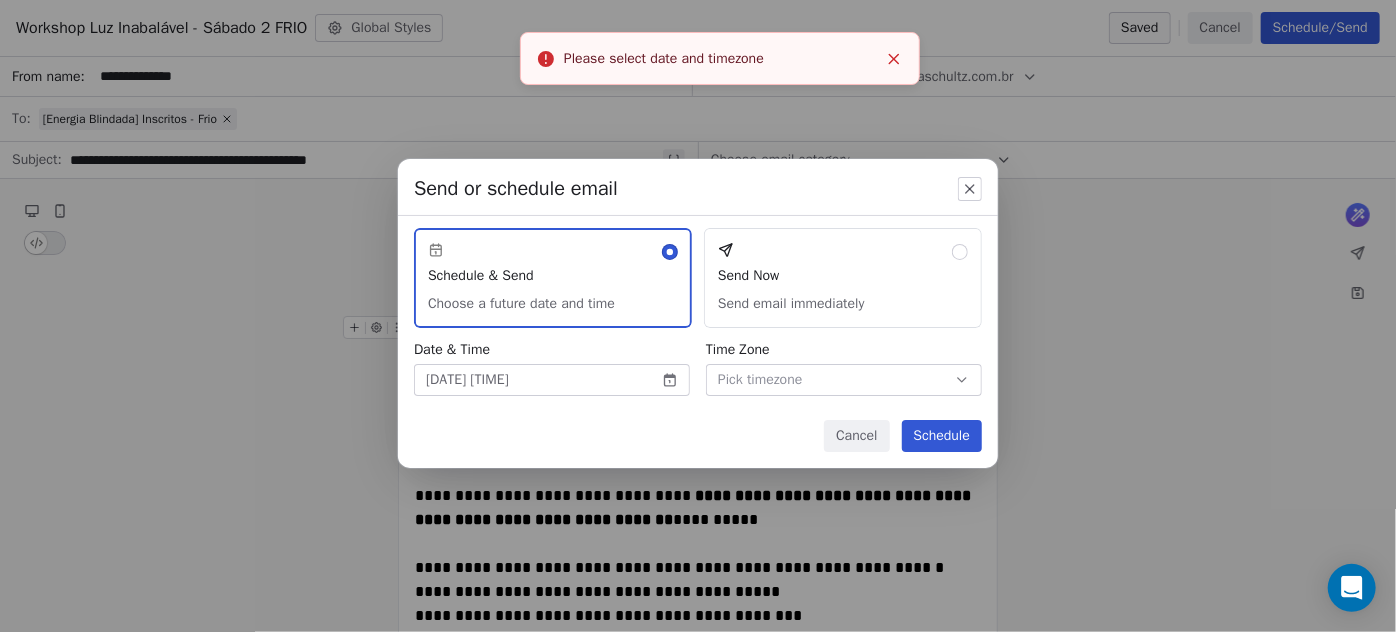 click 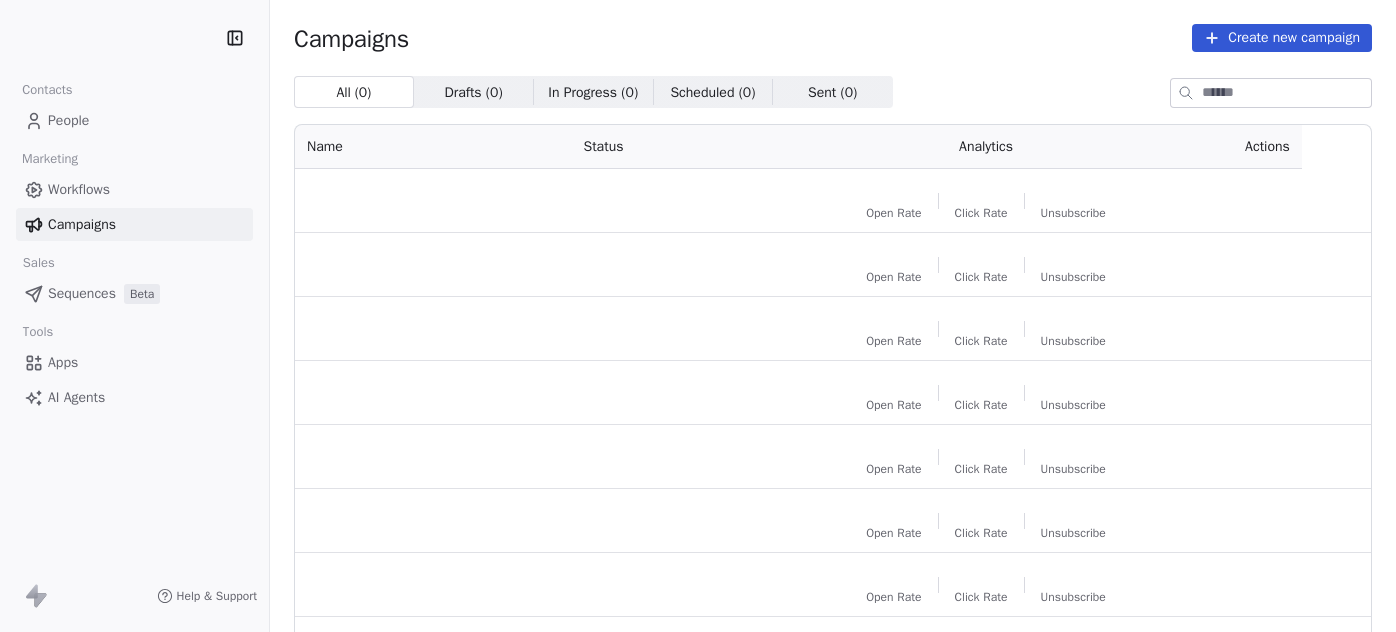 scroll, scrollTop: 0, scrollLeft: 0, axis: both 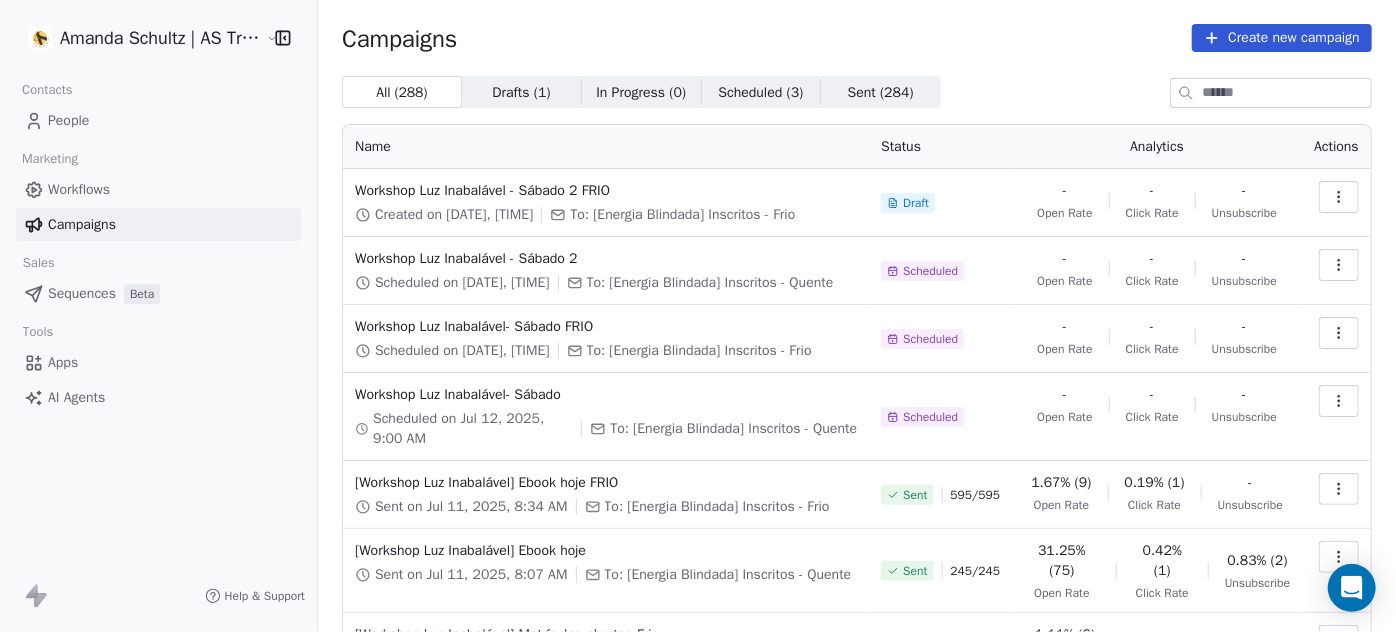 click 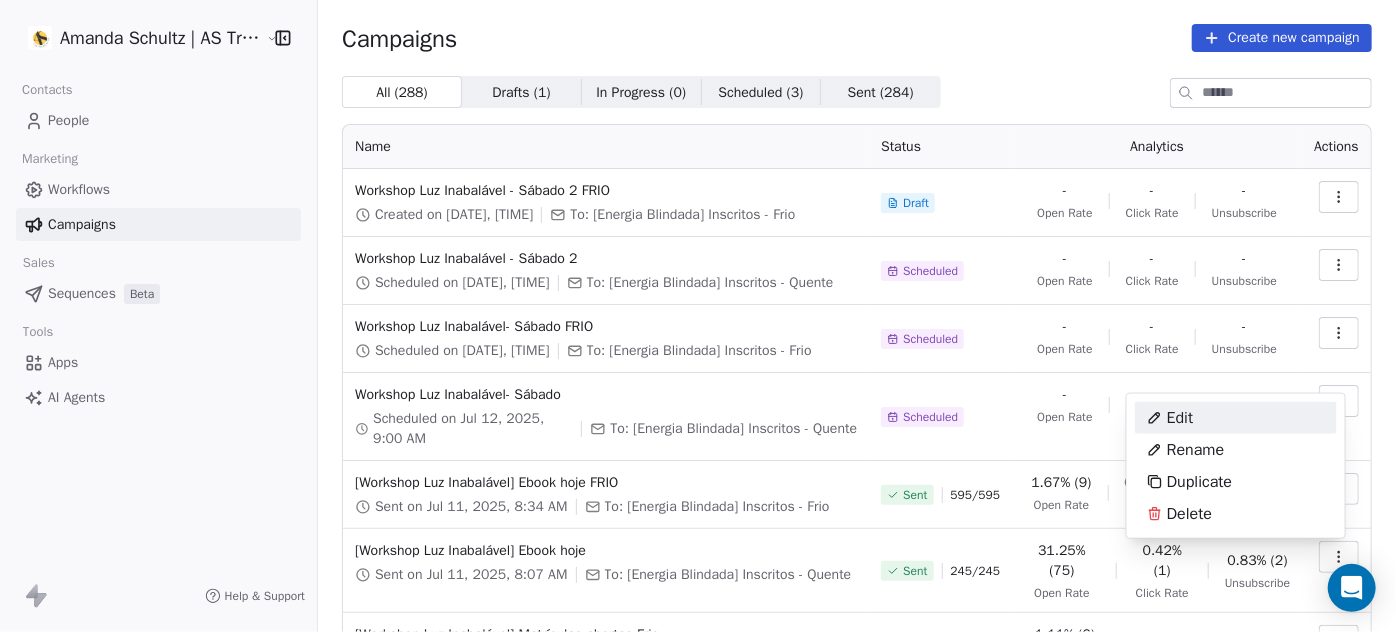 click on "Edit" at bounding box center [1236, 418] 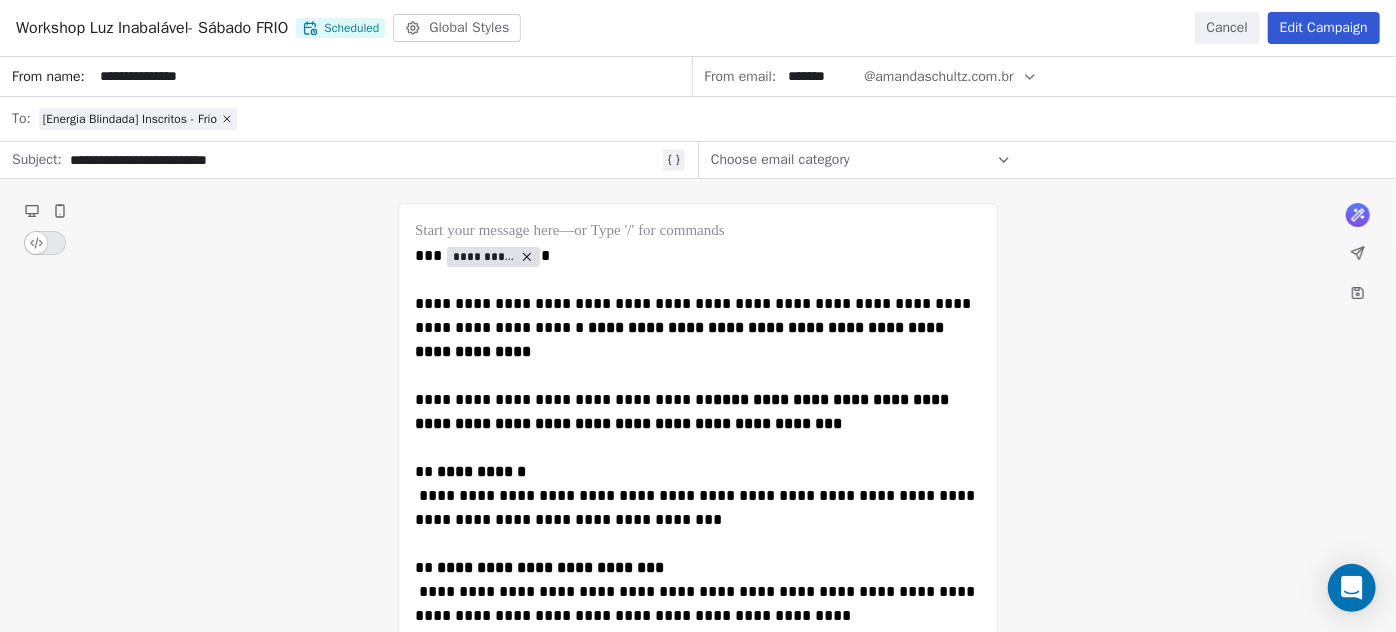 click on "Edit Campaign" at bounding box center [1324, 28] 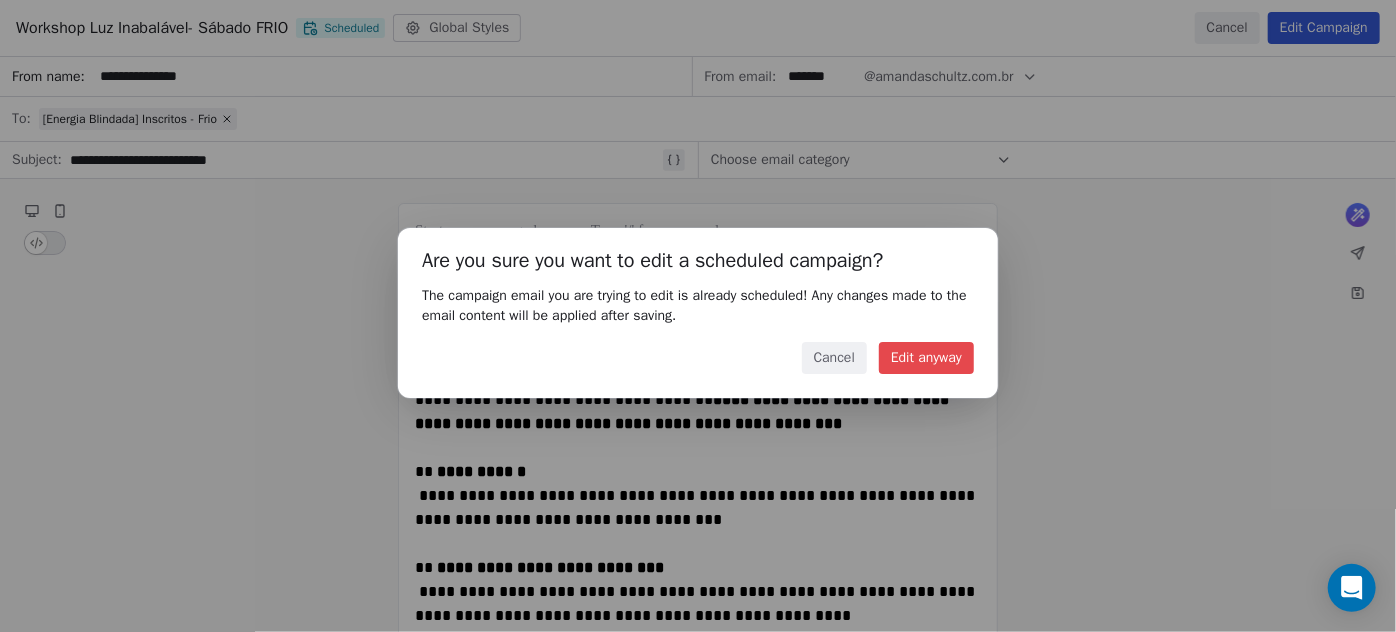 click on "Edit anyway" at bounding box center [926, 358] 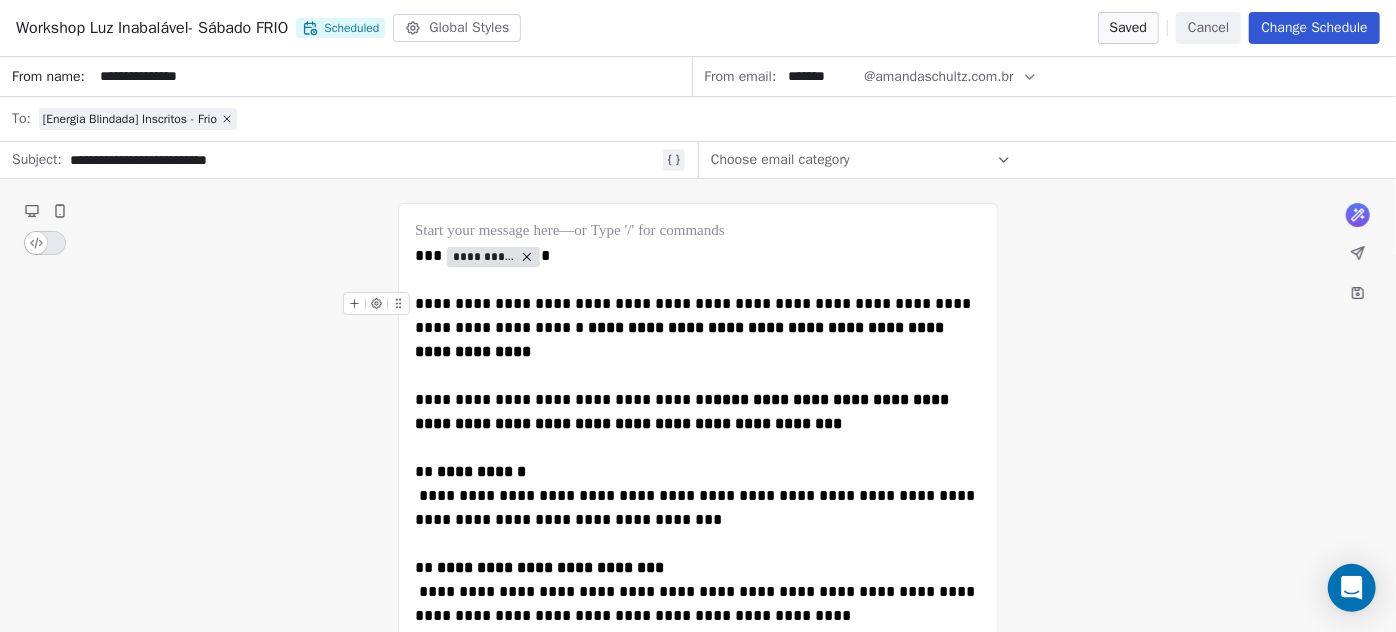 click on "Change Schedule" at bounding box center (1314, 28) 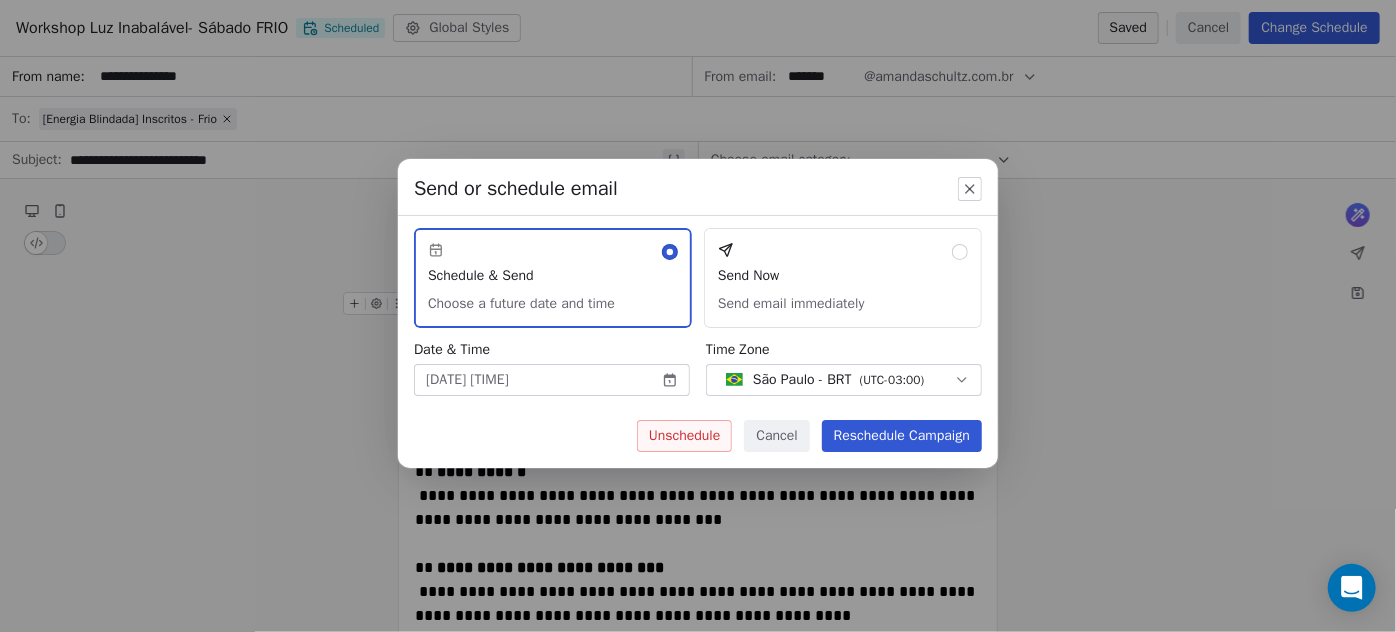 click on "Amanda Schultz | AS Treinamentos Contacts People Marketing Workflows Campaigns Sales Sequences Beta Tools Apps AI Agents Help & Support Campaigns  Create new campaign All ( 288 ) All ( 288 ) Drafts ( 1 ) Drafts ( 1 ) In Progress ( 0 ) In Progress ( 0 ) Scheduled ( 3 ) Scheduled ( 3 ) Sent ( 284 ) Sent ( 284 ) Name Status Analytics Actions Workshop Luz Inabalável - Sábado 2 FRIO Created on Jul 11, 2025, 5:20 PM To: [Energia Blindada] Inscritos - Frio  Draft - Open Rate - Click Rate - Unsubscribe Workshop Luz Inabalável - Sábado 2 Scheduled on Jul 12, 2025, 4:00 PM To: [Energia Blindada] Inscritos - Quente  Scheduled - Open Rate - Click Rate - Unsubscribe Workshop Luz Inabalável- Sábado FRIO Scheduled on Aug 2, 2025, 9:15 AM To: [Energia Blindada] Inscritos - Frio  Scheduled - Open Rate - Click Rate - Unsubscribe Workshop Luz Inabalável- Sábado Scheduled on Jul 12, 2025, 9:00 AM To: [Energia Blindada] Inscritos - Quente  Scheduled - Open Rate - Click Rate - Unsubscribe Sent on Jul 11, 2025, 8:34 AM /" at bounding box center (698, 316) 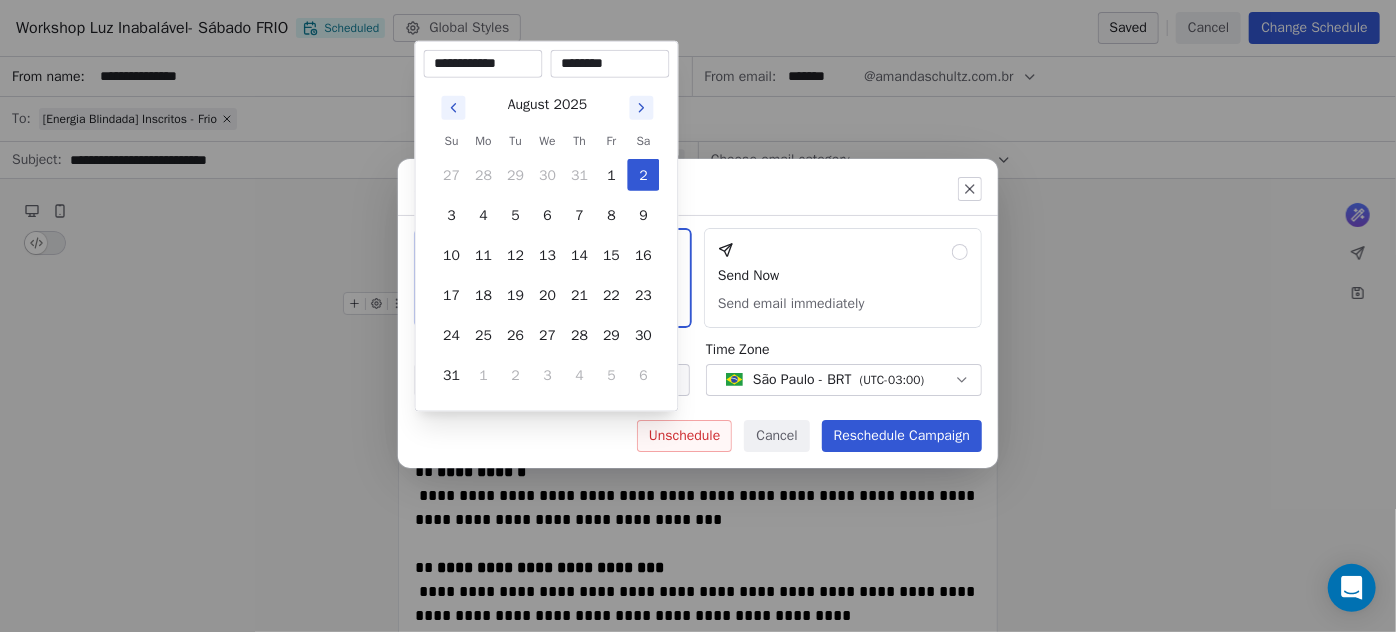 click on "**********" at bounding box center [483, 64] 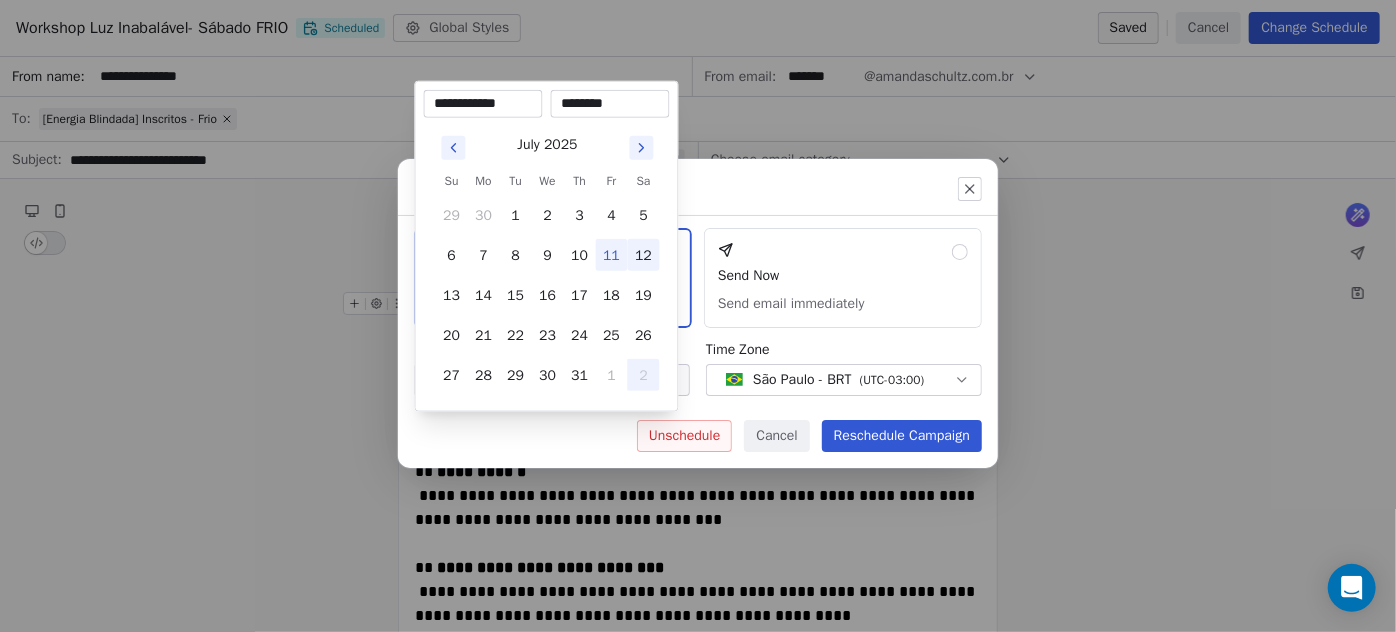 click on "12" at bounding box center (644, 255) 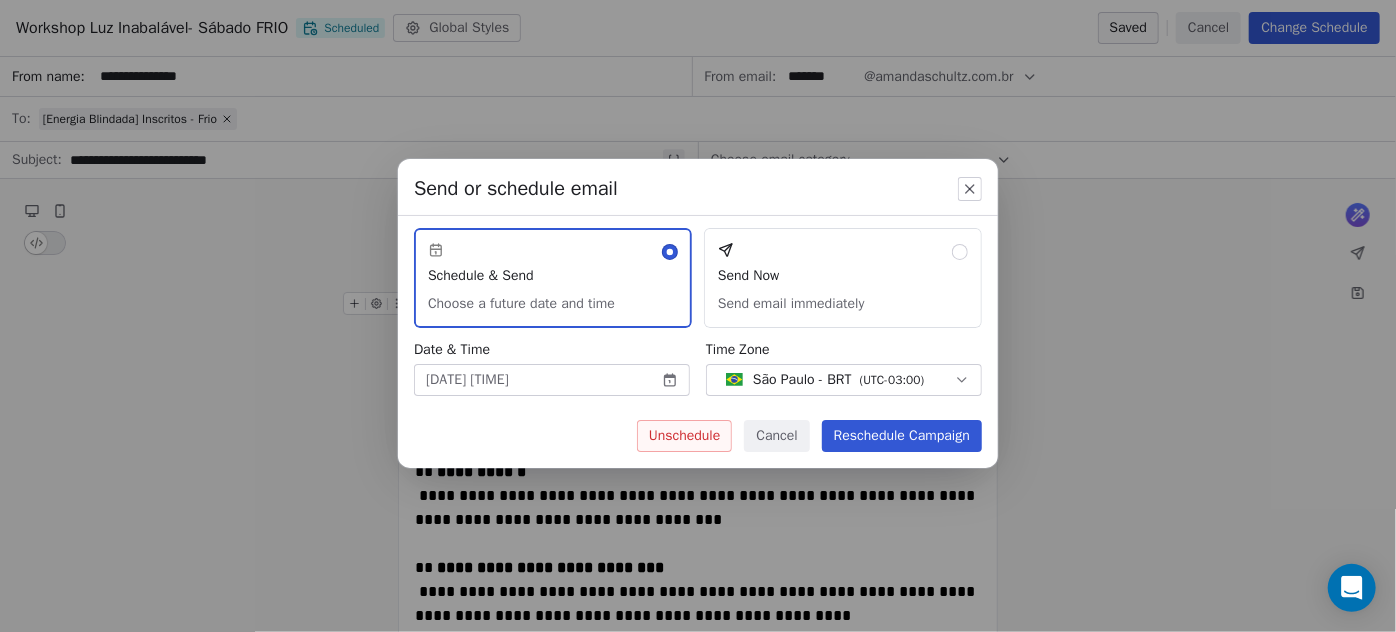 click on "Send or schedule email Schedule & Send Choose a future date and time Send Now Send email immediately Date & Time Jul 12, 2025 09:15 AM Time Zone São Paulo - BRT ( UTC-03:00 ) Unschedule Cancel Reschedule Campaign" at bounding box center (698, 316) 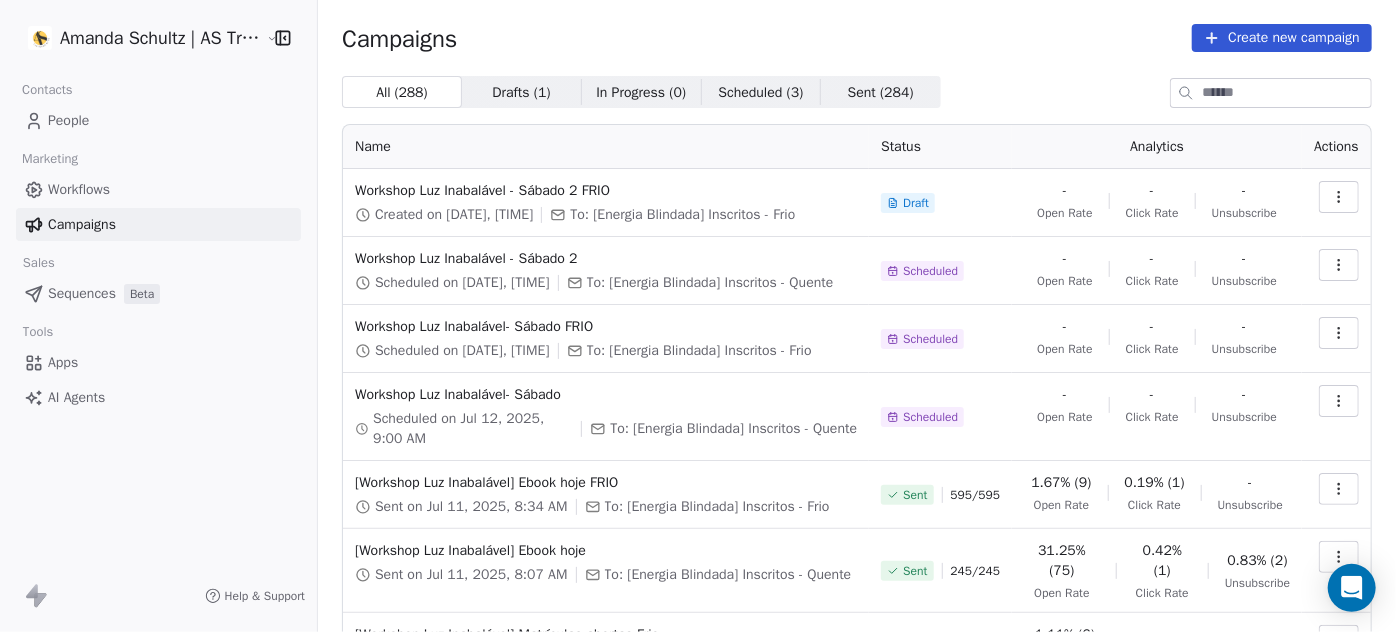 click 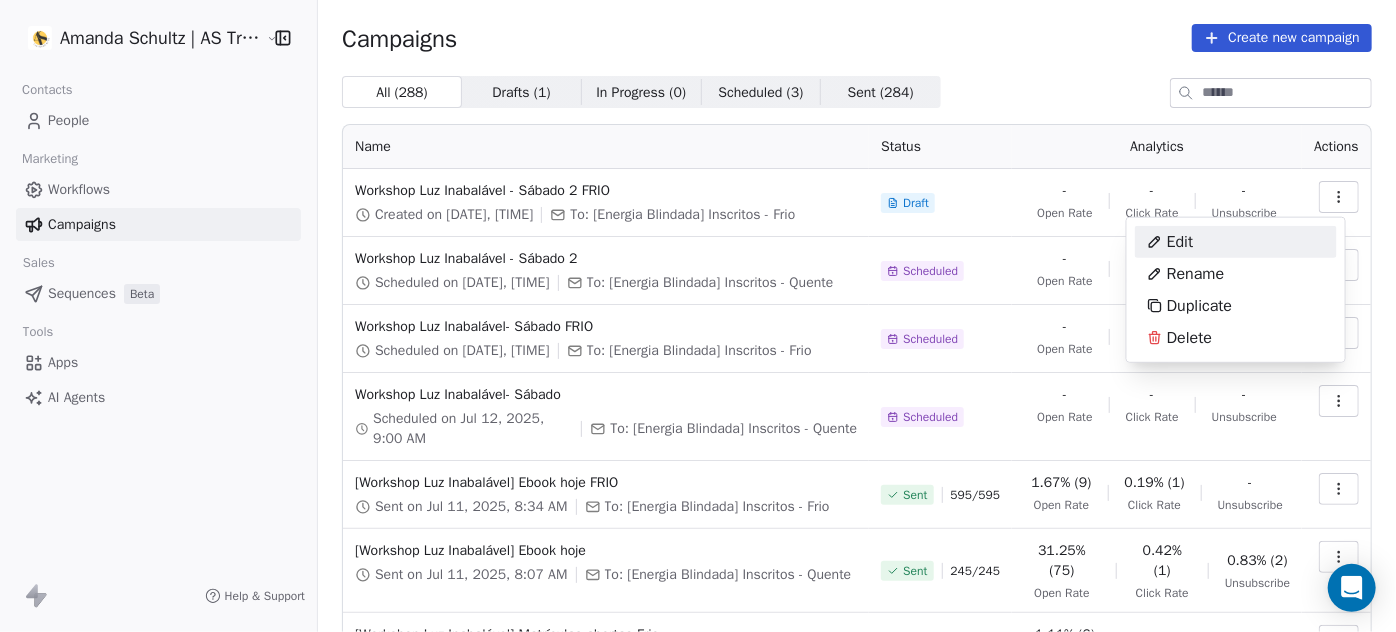 click on "Edit" at bounding box center [1236, 242] 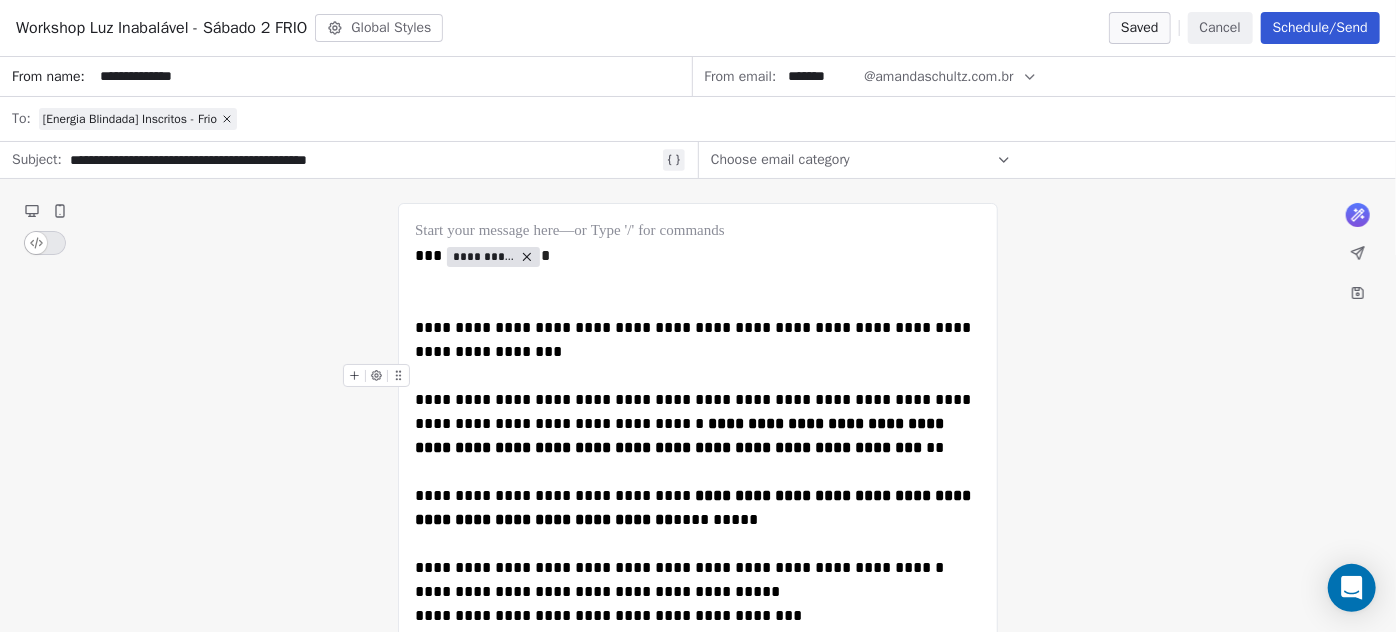 drag, startPoint x: 243, startPoint y: 113, endPoint x: 313, endPoint y: 113, distance: 70 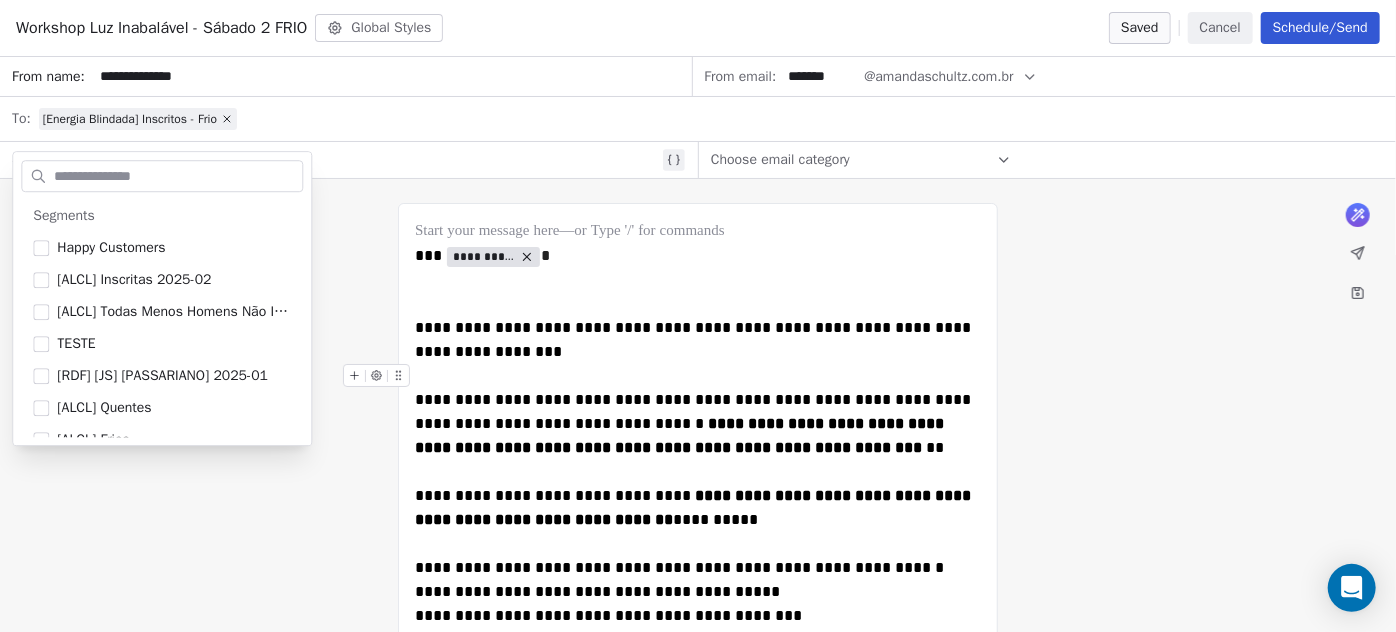 click on "[Energia Blindada] Inscritos - Frio" at bounding box center (711, 119) 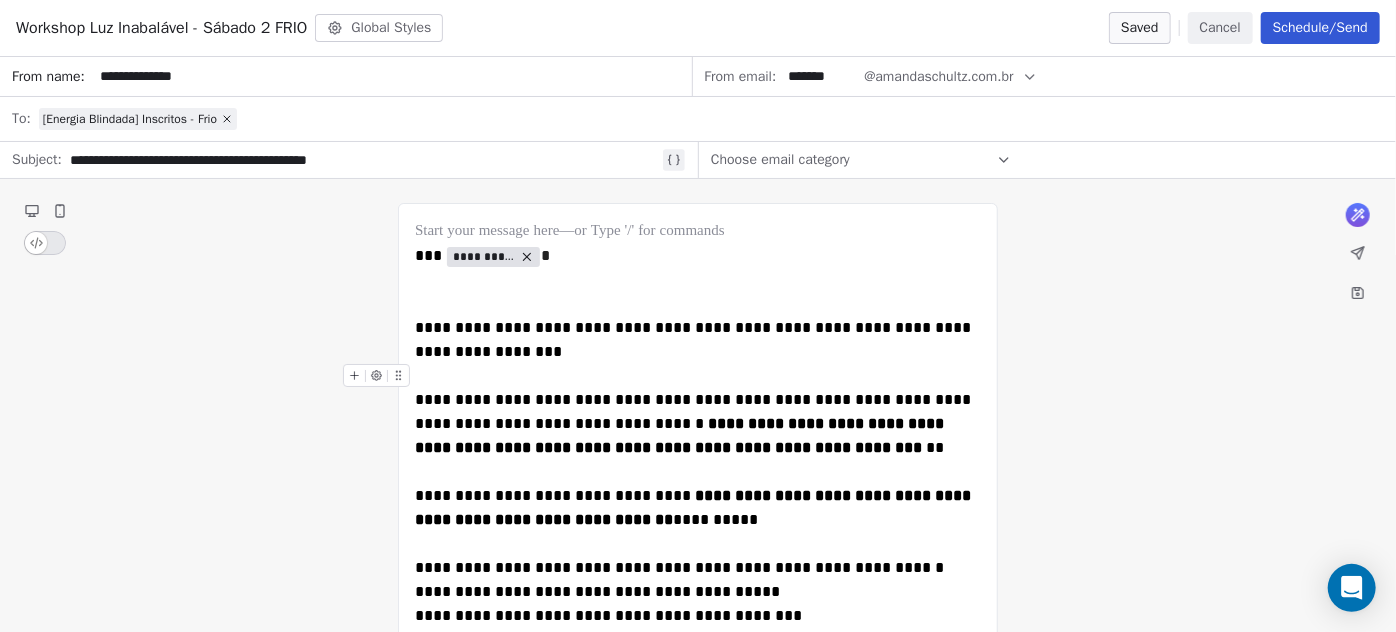click on "Workshop Luz Inabalável - Sábado 2 FRIO  Global Styles Saved Cancel Schedule/Send" at bounding box center [698, 28] 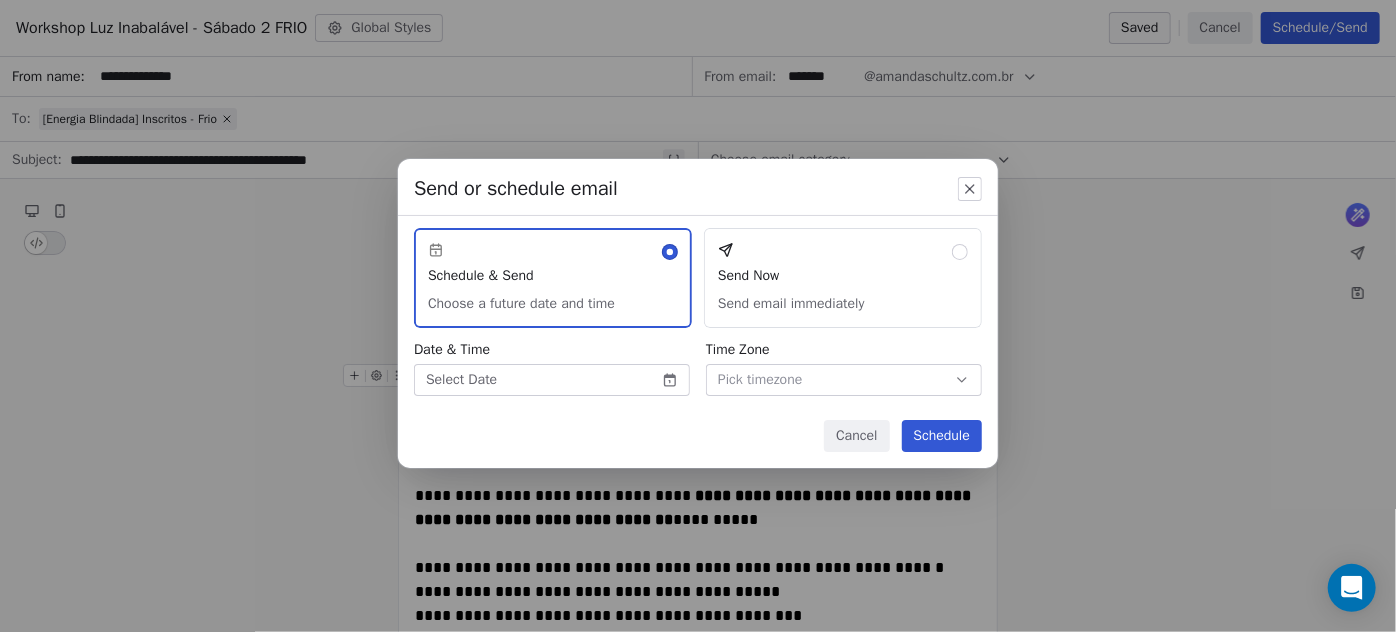 click on "[FIRST] [LAST] | AS Treinamentos Contacts People Marketing Workflows Campaigns Sales Sequences Beta Tools Apps AI Agents Help & Support Campaigns Create new campaign All ( 288 ) All ( 288 ) Drafts ( 1 ) Drafts ( 1 ) In Progress ( 0 ) In Progress ( 0 ) Scheduled ( 3 ) Scheduled ( 3 ) Sent ( 284 ) Sent ( 284 ) Name Status Analytics Actions Workshop Luz Inabalável - Sábado 2 FRIO Created on [DATE], [TIME] To: [Energia Blindada] Inscritos - Frio Draft - Open Rate - Click Rate - Unsubscribe Workshop Luz Inabalável - Sábado 2 Scheduled on [DATE], [TIME] To: [Energia Blindada] Inscritos - Quente Scheduled - Open Rate - Click Rate - Unsubscribe Workshop Luz Inabalável- Sábado FRIO Scheduled on [DATE], [TIME] To: [Energia Blindada] Inscritos - Frio Scheduled - Open Rate - Click Rate - Unsubscribe Workshop Luz Inabalável- Sábado Scheduled on [DATE], [TIME] To: [Energia Blindada] Inscritos - Quente Scheduled - Open Rate - Click Rate - Unsubscribe Sent on [DATE], [TIME] /" at bounding box center (698, 316) 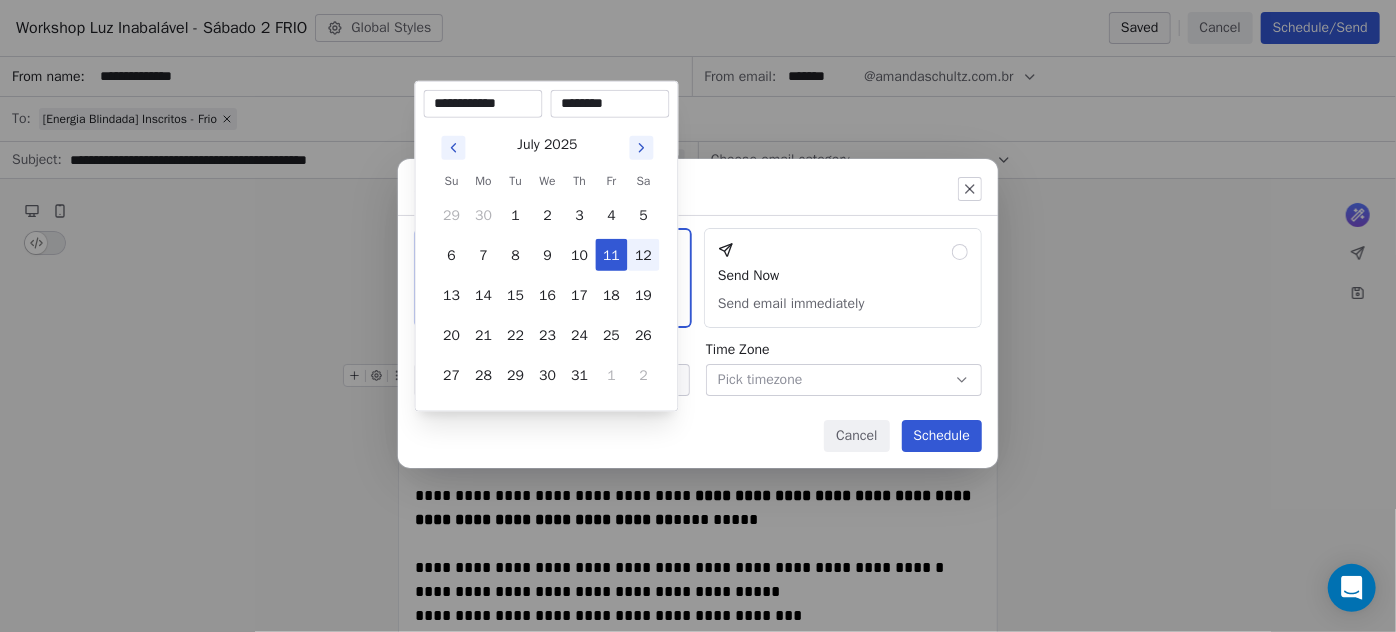 click on "12" at bounding box center [644, 255] 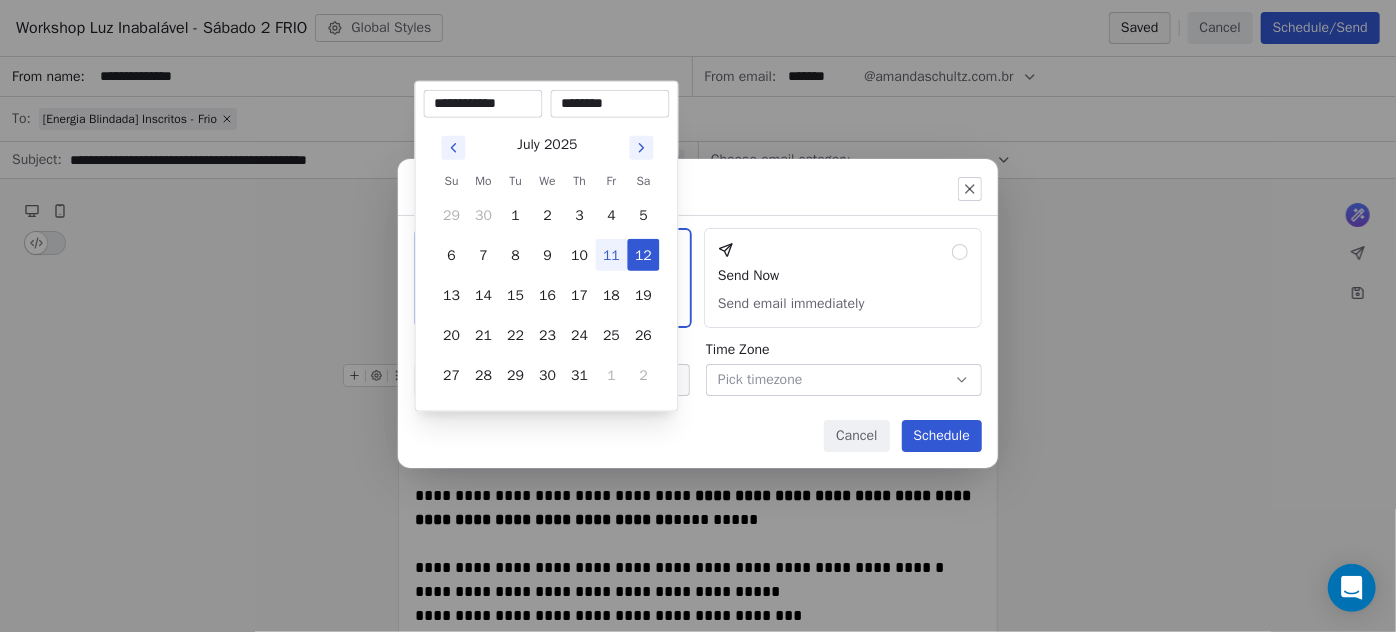 click on "********" at bounding box center (610, 104) 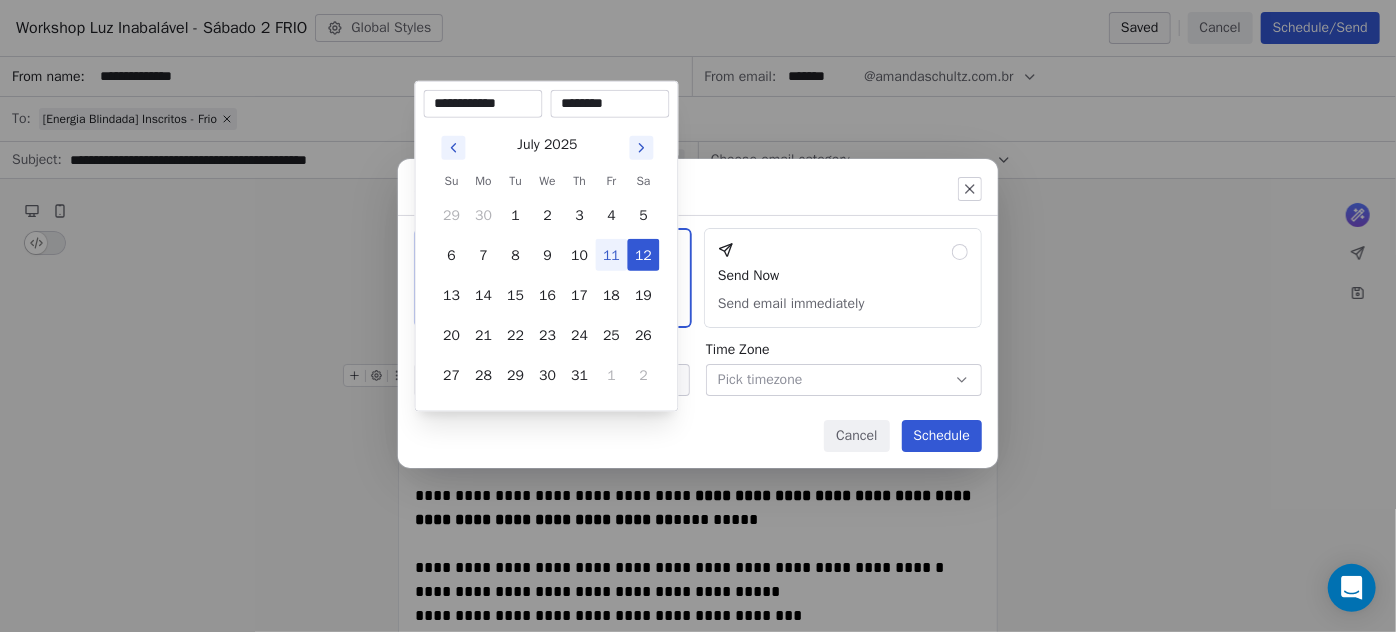 type on "********" 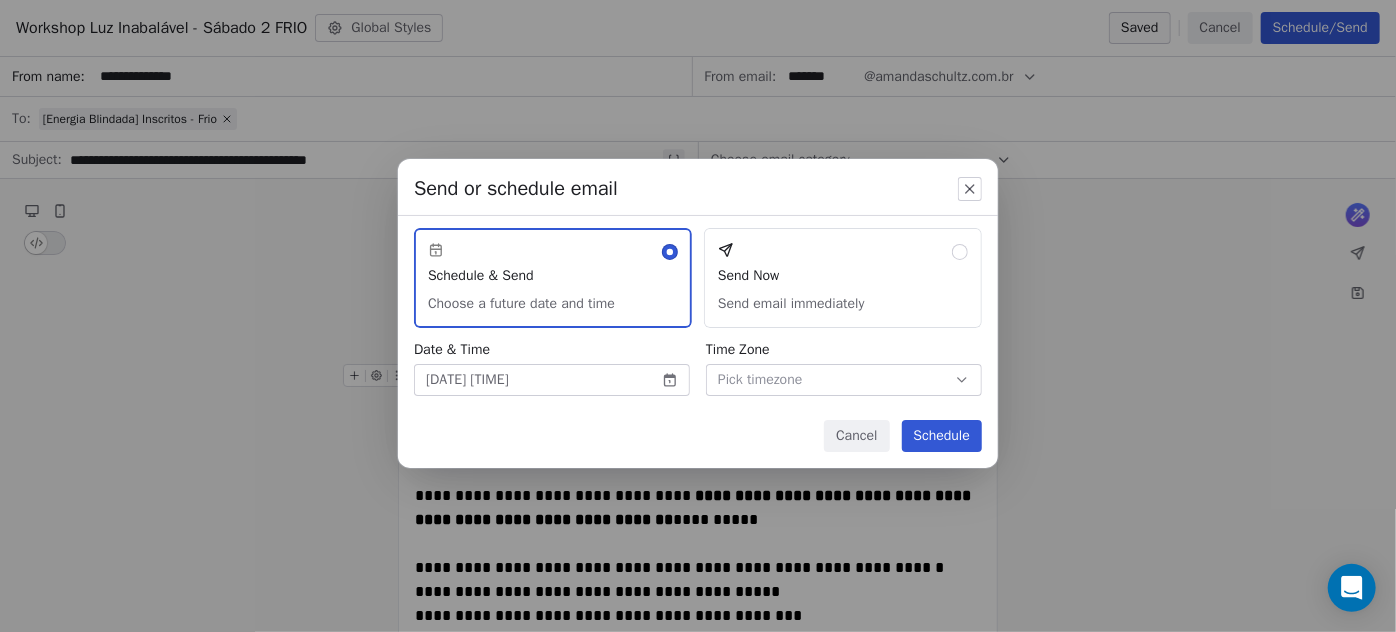 click on "Send or schedule email Schedule & Send Choose a future date and time Send Now Send email immediately Date & Time Jul 12, 2025 04:30 PM Time Zone Pick timezone Cancel Schedule" at bounding box center (698, 316) 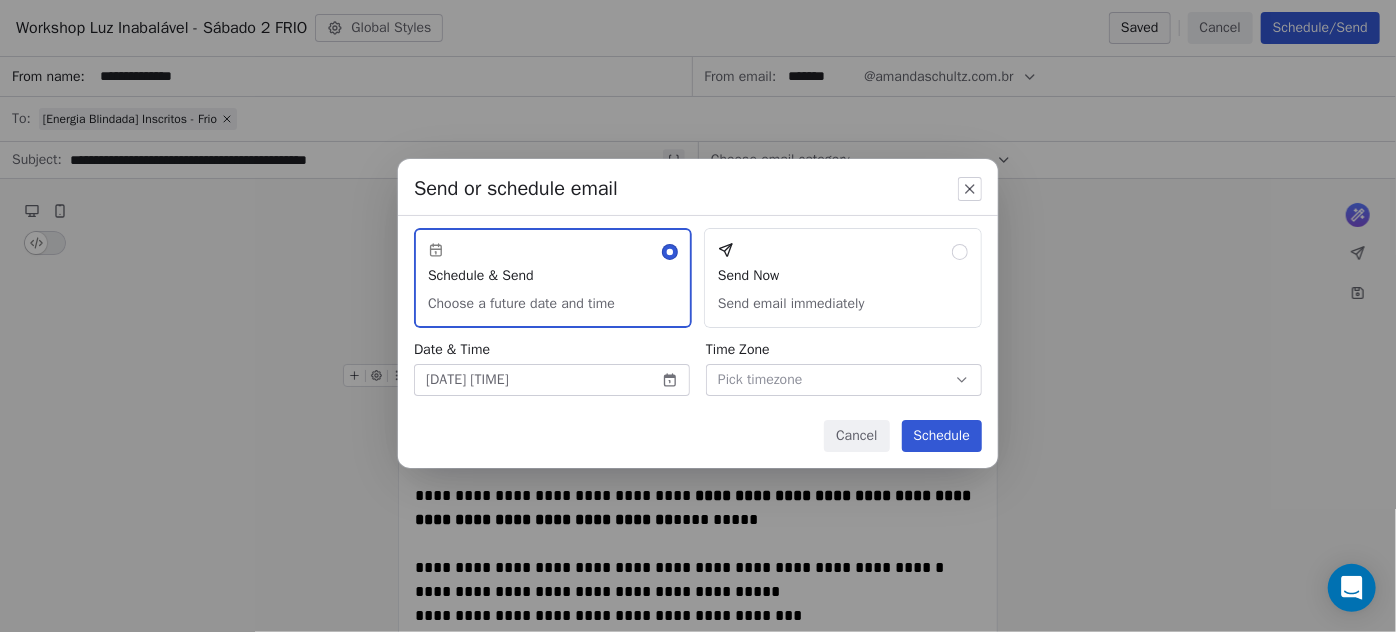 click on "Schedule" at bounding box center [942, 436] 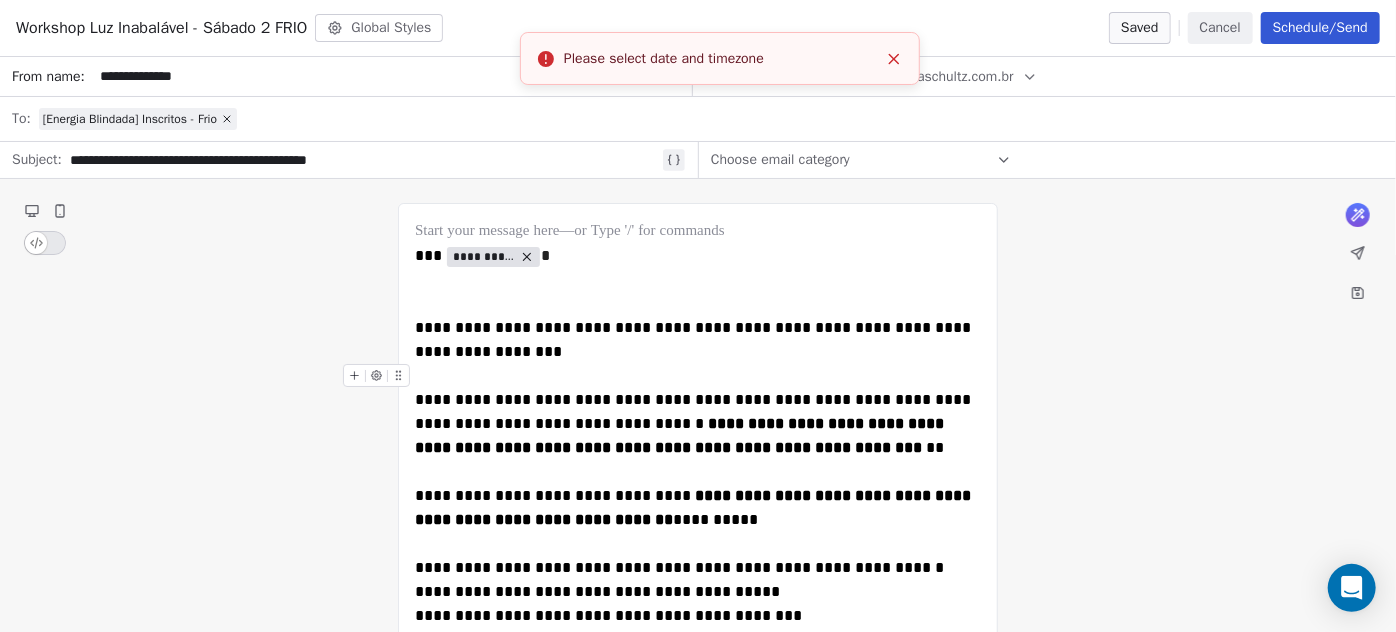 click 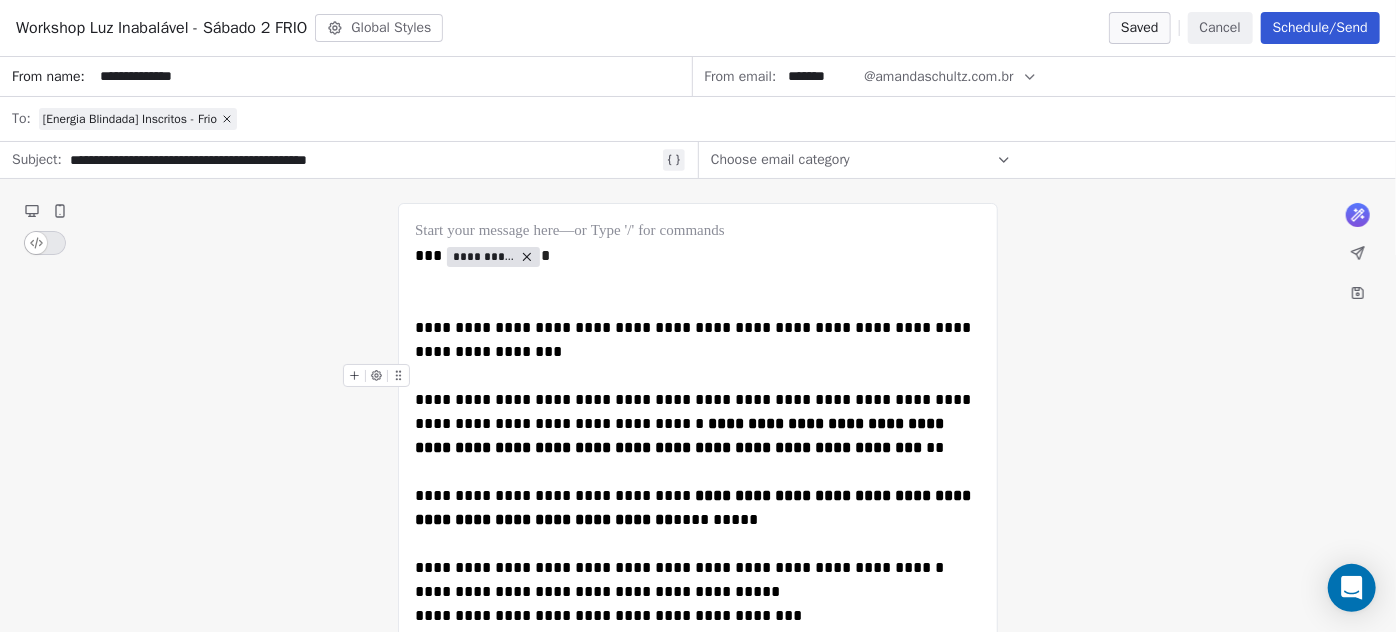 click on "Schedule/Send" at bounding box center [1320, 28] 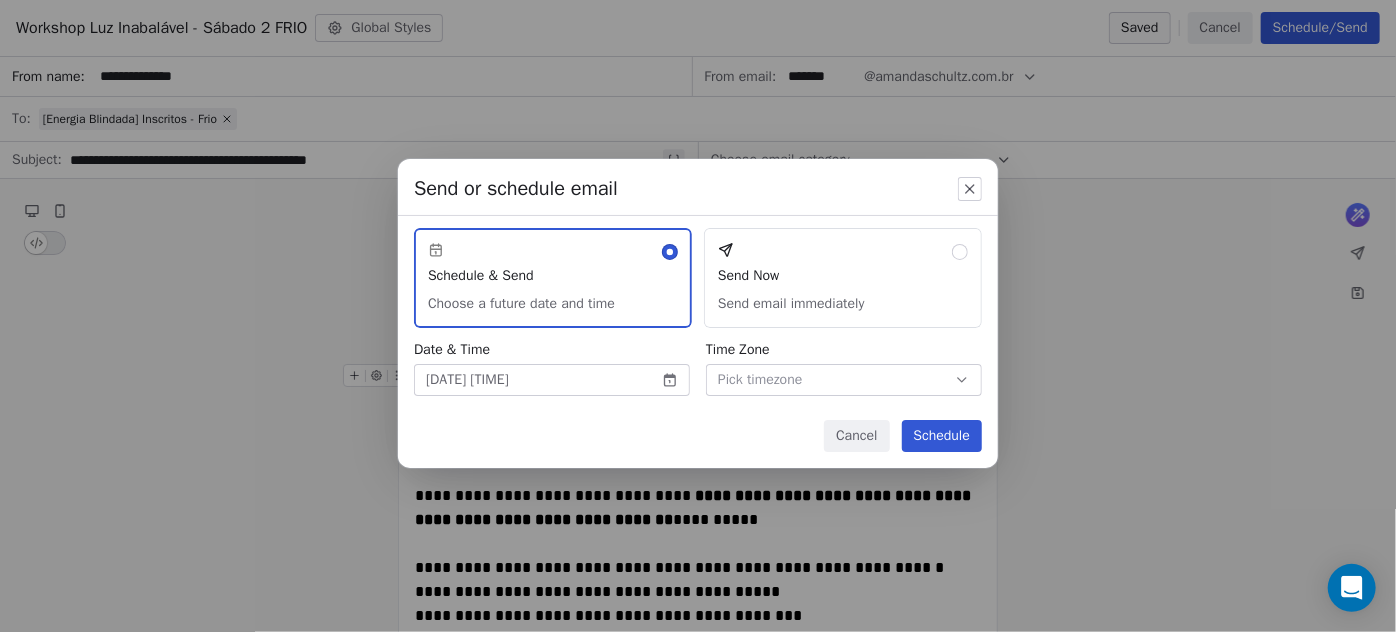 click 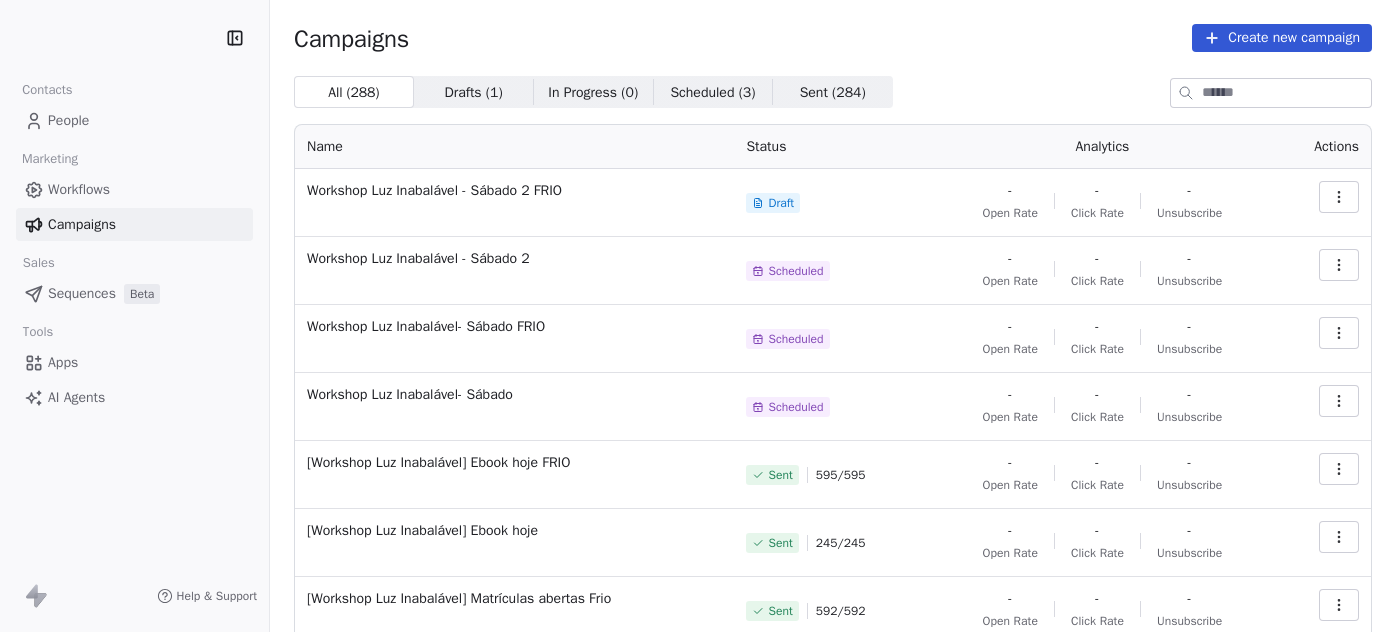scroll, scrollTop: 0, scrollLeft: 0, axis: both 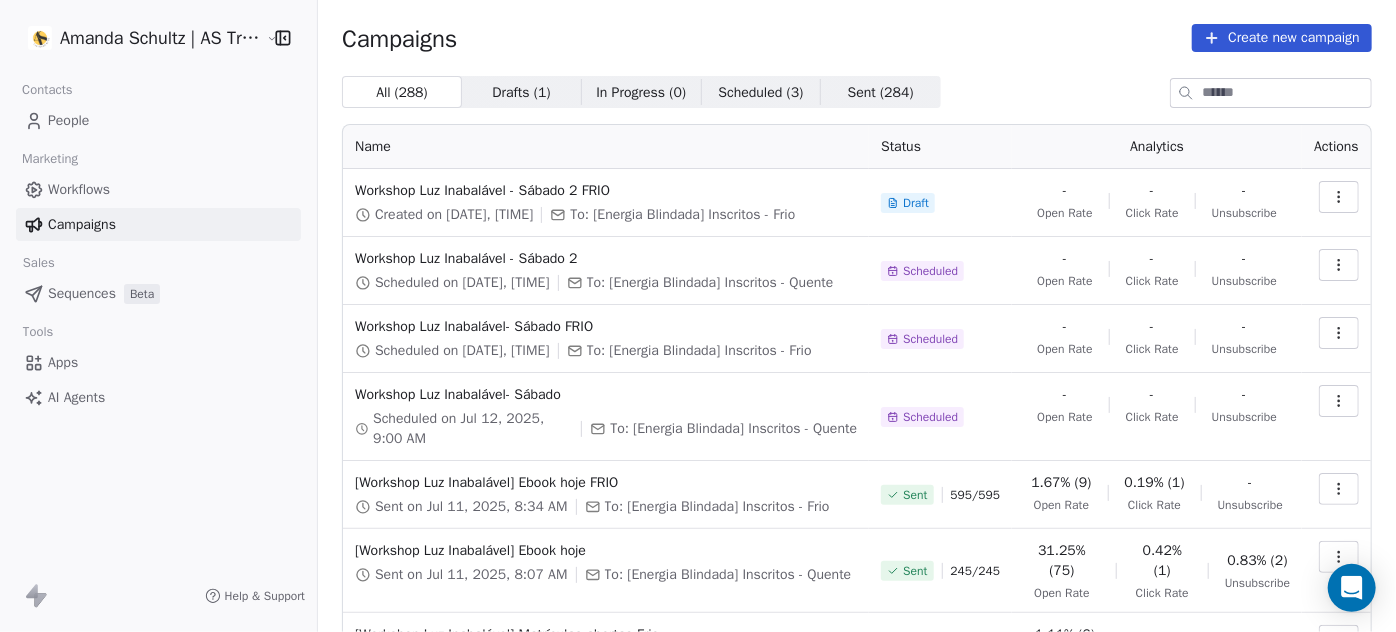 click at bounding box center [1336, 203] 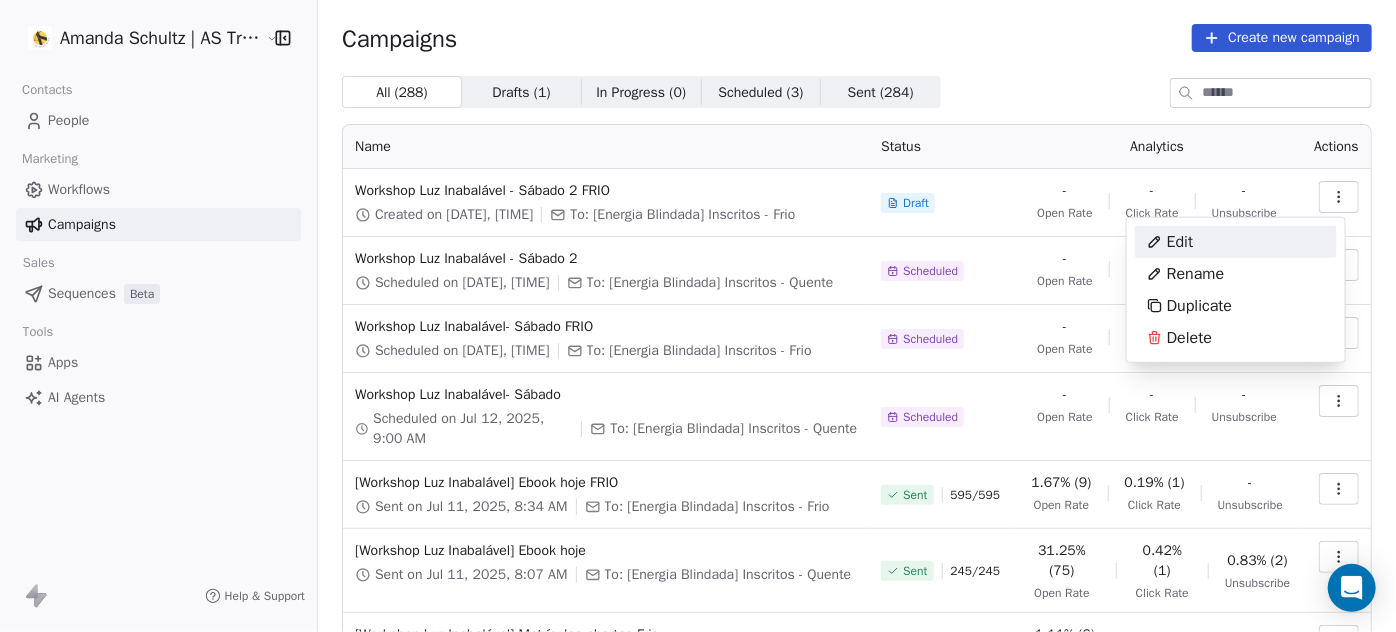 click on "Edit" at bounding box center [1236, 242] 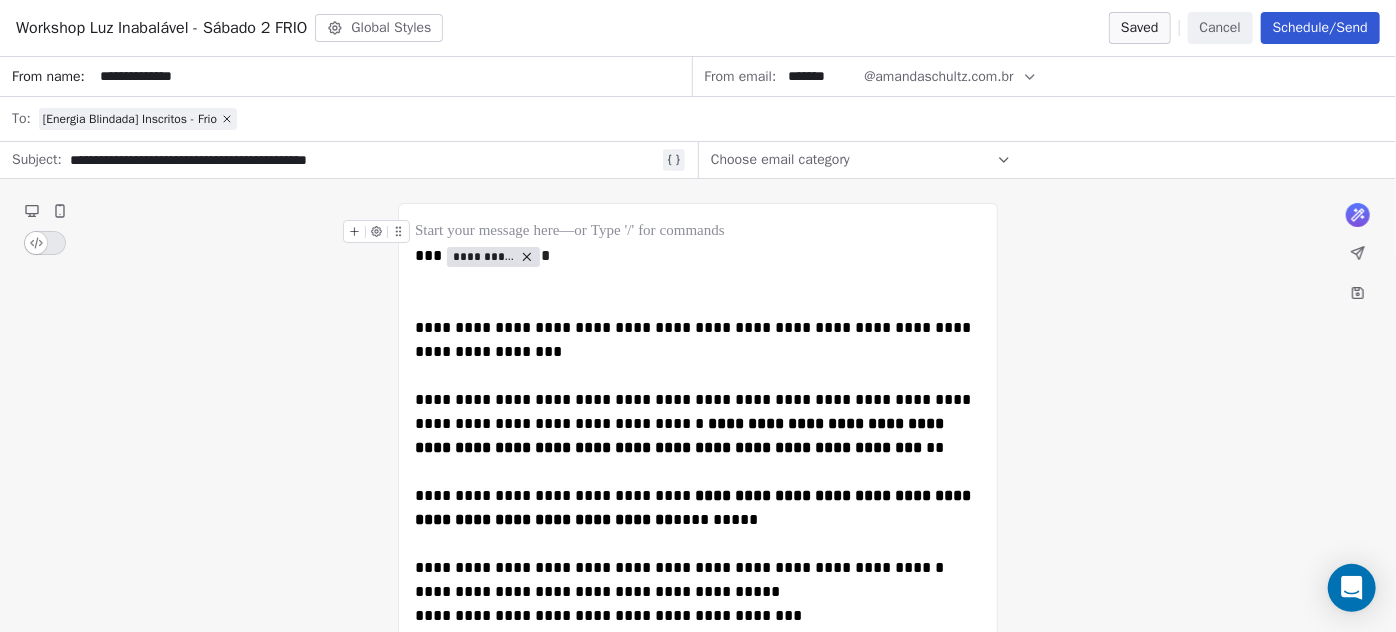 click on "Schedule/Send" at bounding box center (1320, 28) 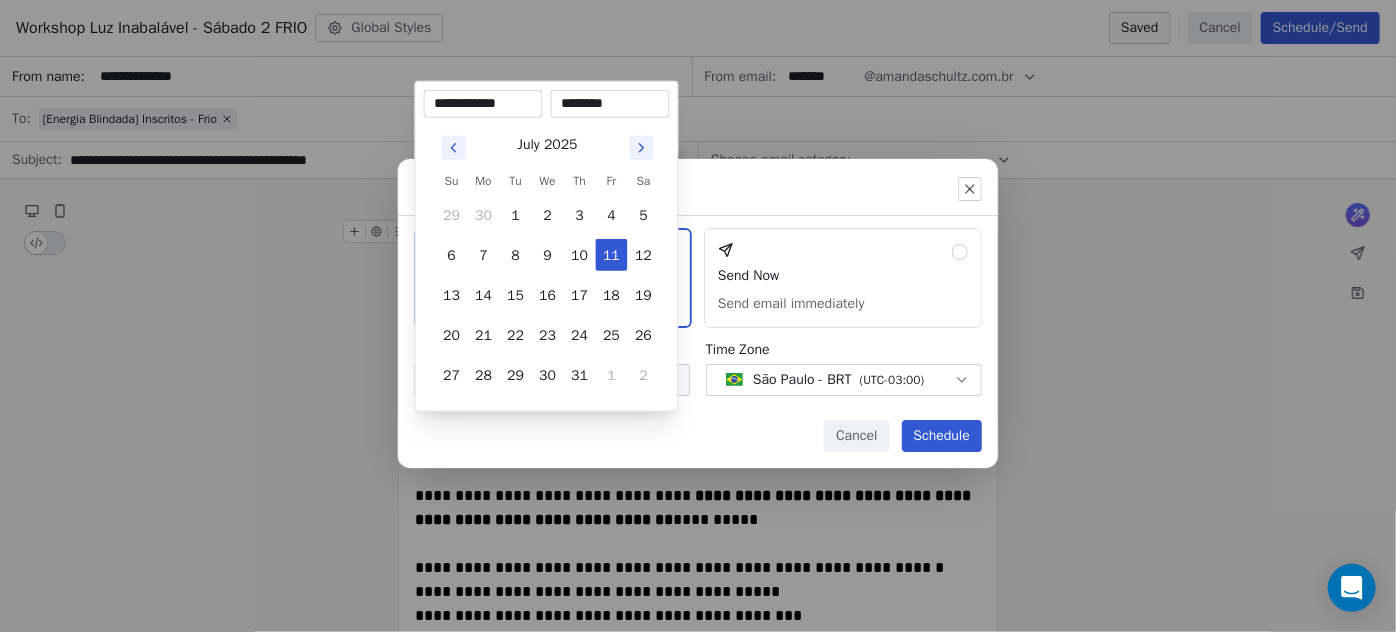 click on "[FIRST] [LAST] | AS Treinamentos Contacts People Marketing Workflows Campaigns Sales Sequences Beta Tools Apps AI Agents Help & Support Campaigns Create new campaign All ( 288 ) All ( 288 ) Drafts ( 1 ) Drafts ( 1 ) In Progress ( 0 ) In Progress ( 0 ) Scheduled ( 3 ) Scheduled ( 3 ) Sent ( 284 ) Sent ( 284 ) Name Status Analytics Actions Workshop Luz Inabalável - Sábado 2 FRIO Created on [DATE], [TIME] To: [Energia Blindada] Inscritos - Frio Draft - Open Rate - Click Rate - Unsubscribe Workshop Luz Inabalável - Sábado 2 Scheduled on [DATE], [TIME] To: [Energia Blindada] Inscritos - Quente Scheduled - Open Rate - Click Rate - Unsubscribe Workshop Luz Inabalável- Sábado FRIO Scheduled on [DATE], [TIME] To: [Energia Blindada] Inscritos - Frio Scheduled - Open Rate - Click Rate - Unsubscribe Workshop Luz Inabalável- Sábado Scheduled on [DATE], [TIME] To: [Energia Blindada] Inscritos - Quente Scheduled - Open Rate - Click Rate - Unsubscribe Sent on [DATE], [TIME] /" at bounding box center [698, 316] 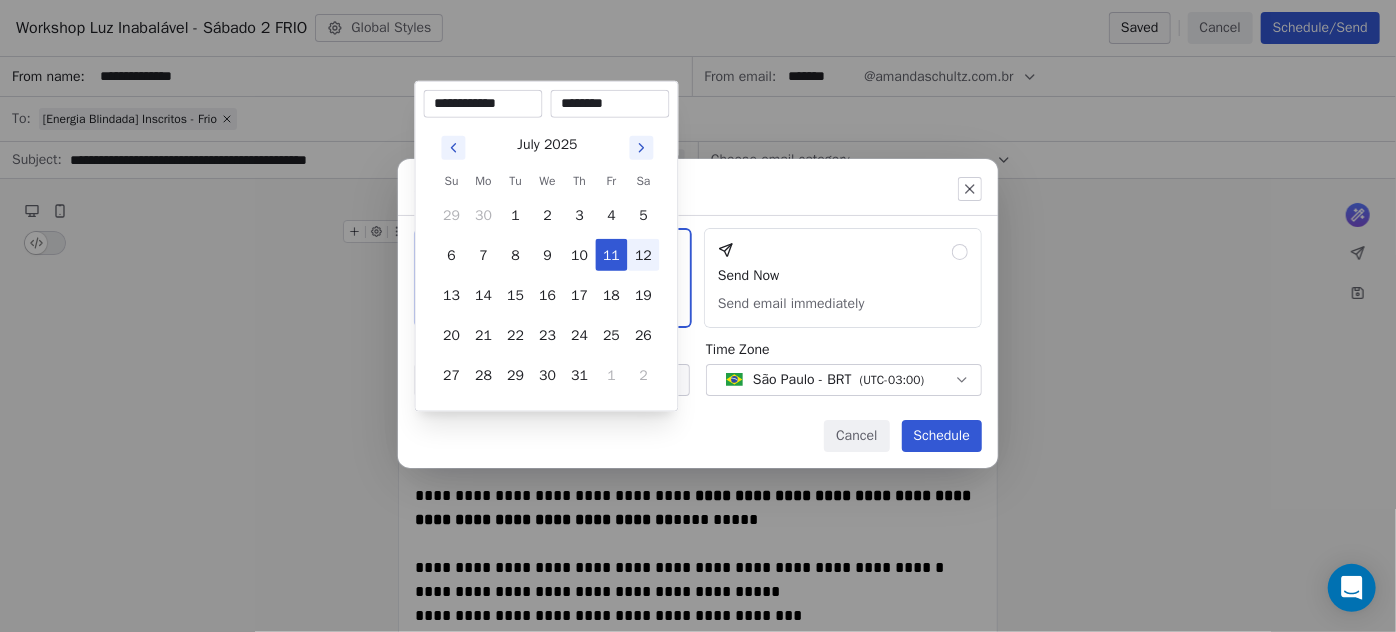 click on "12" at bounding box center [644, 255] 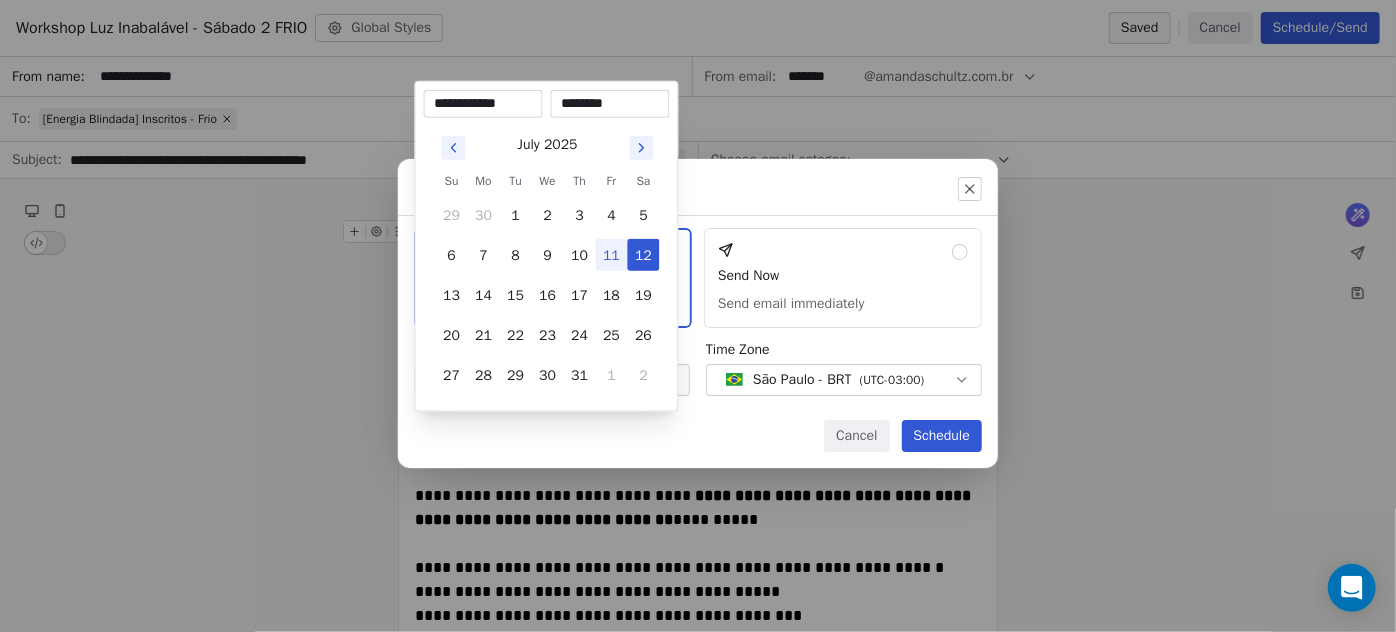 click on "********" at bounding box center [610, 104] 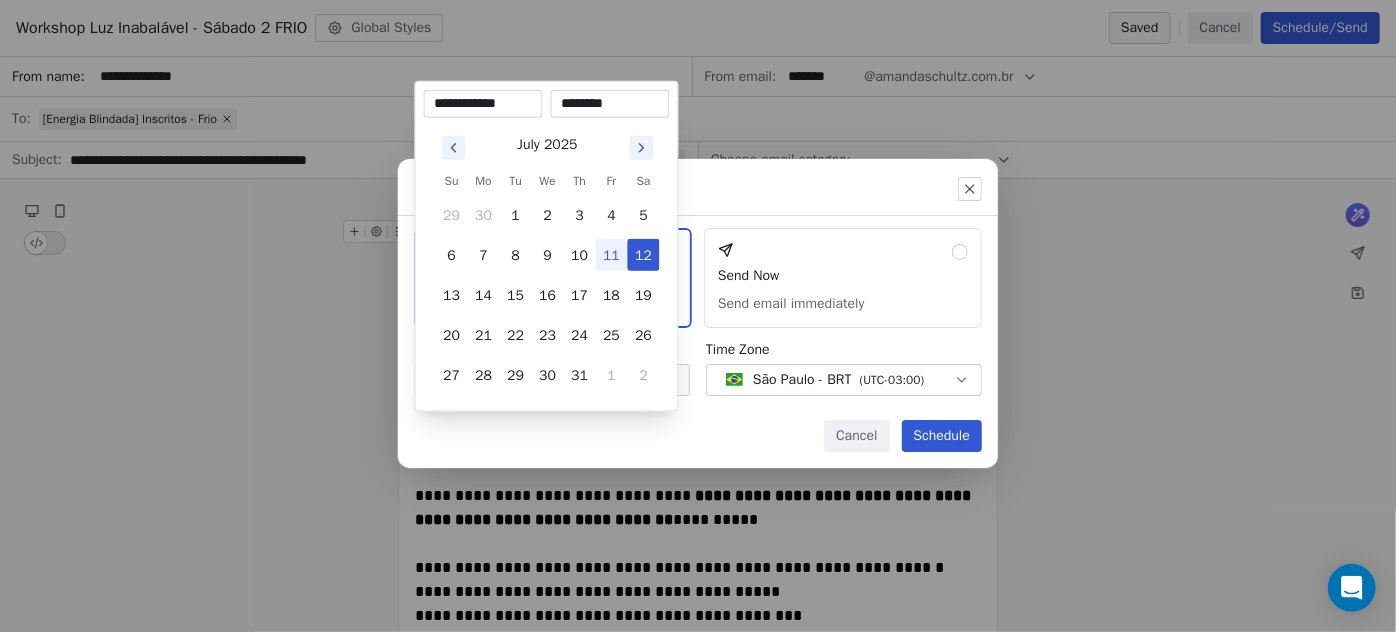type on "********" 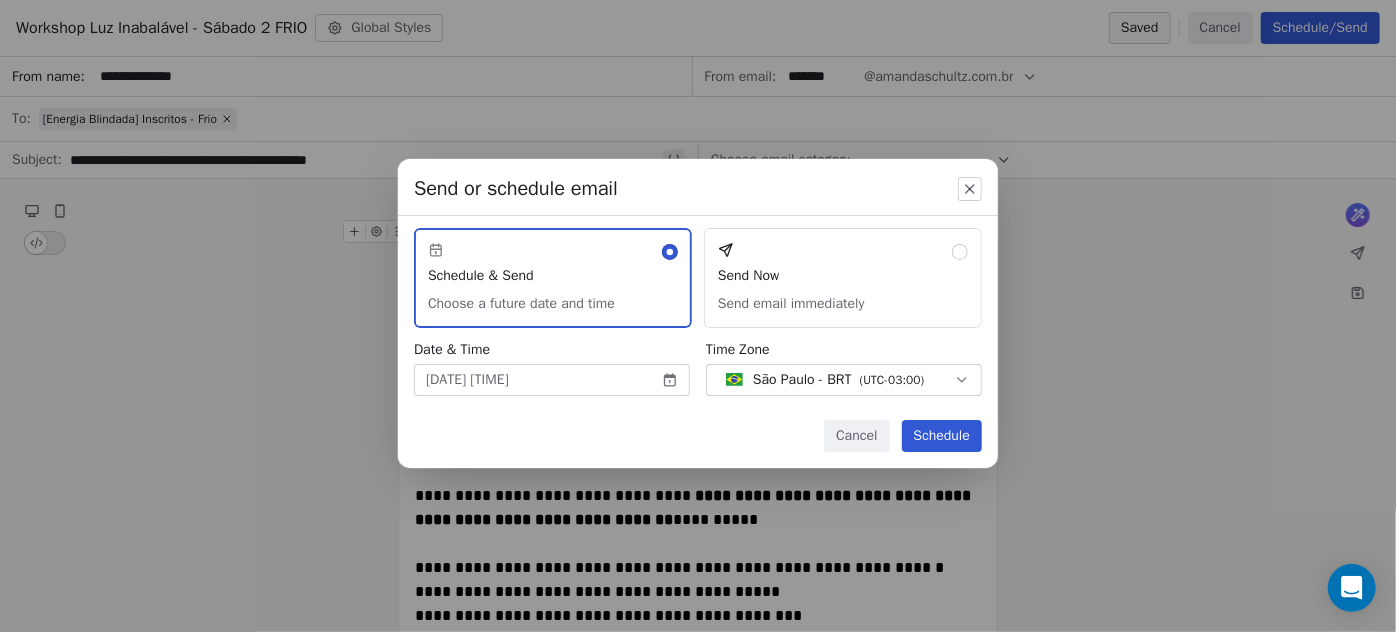 click on "Send or schedule email Schedule & Send Choose a future date and time Send Now Send email immediately Date & Time [DATE] [TIME] Time Zone [CITY] - BRT ( UTC-03:00 ) Cancel Schedule" at bounding box center (698, 316) 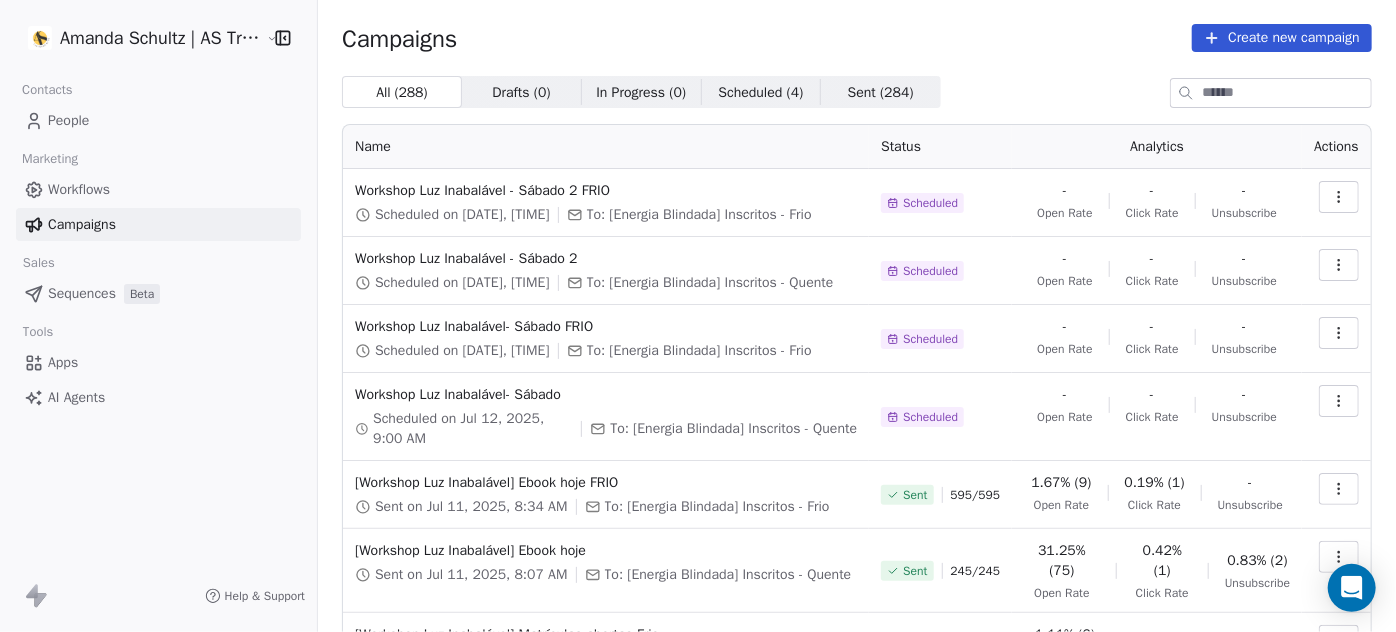 click on "Create new campaign" at bounding box center (1282, 38) 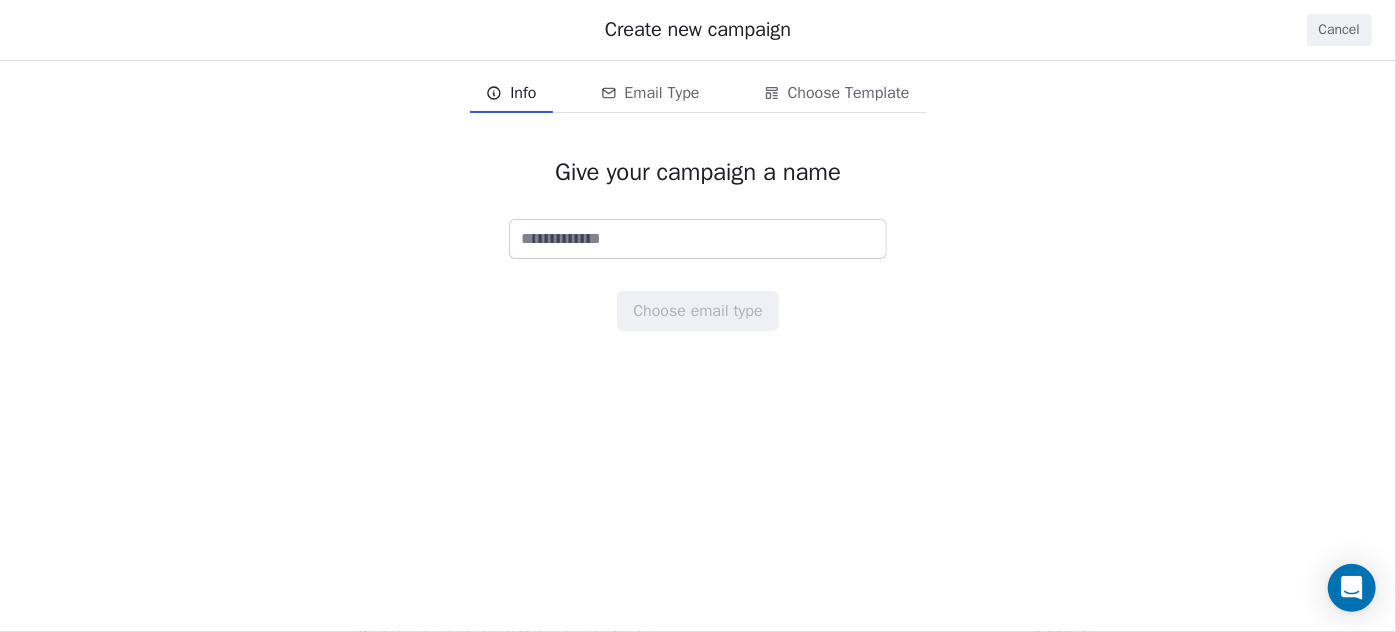 click at bounding box center (698, 239) 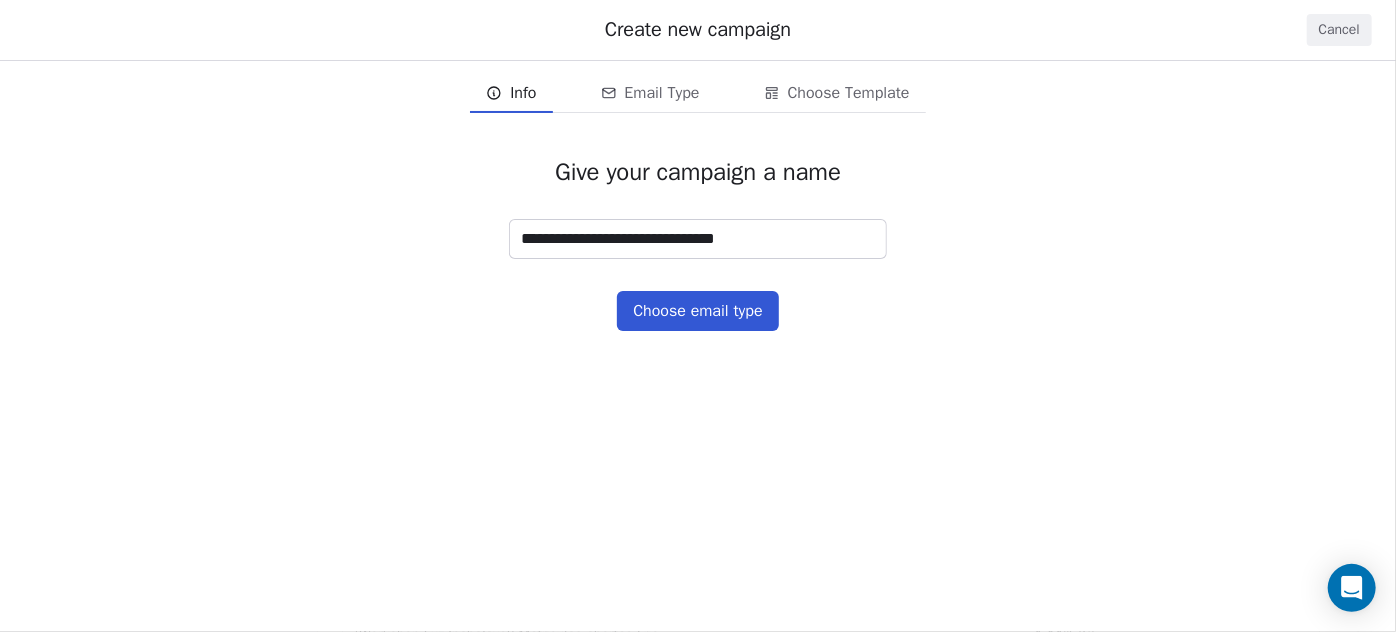 type on "**********" 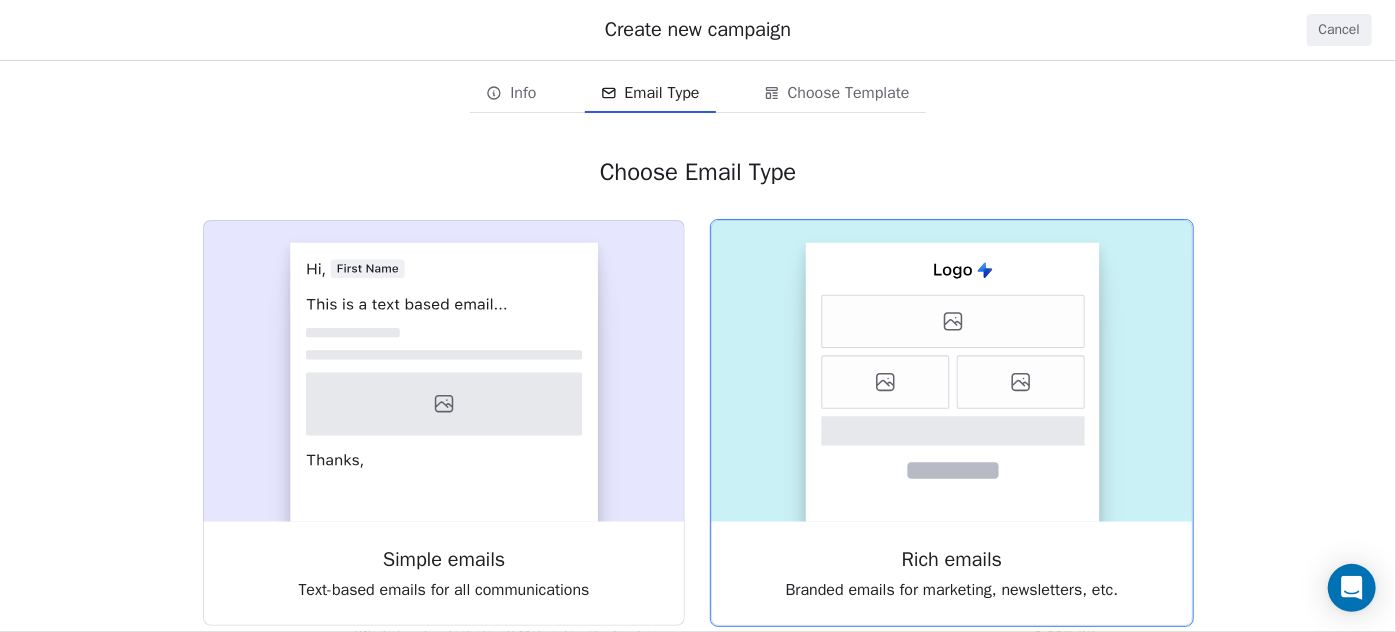 click 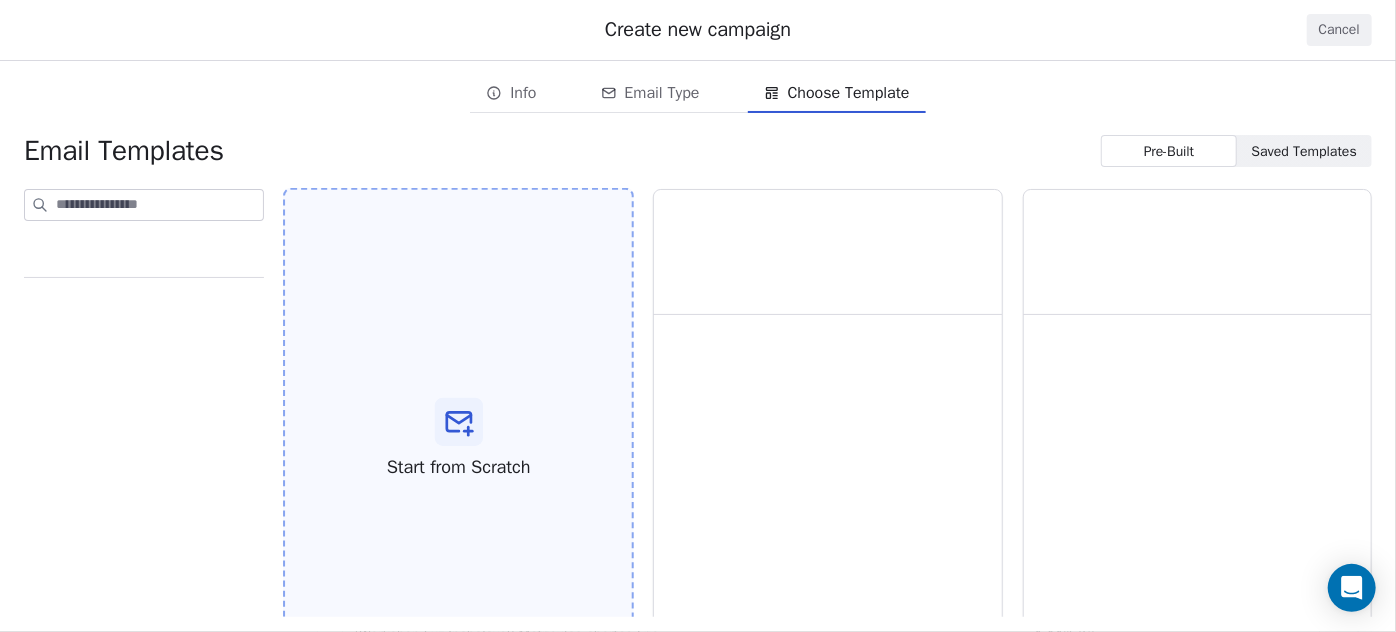 click on "Start from Scratch" at bounding box center [458, 439] 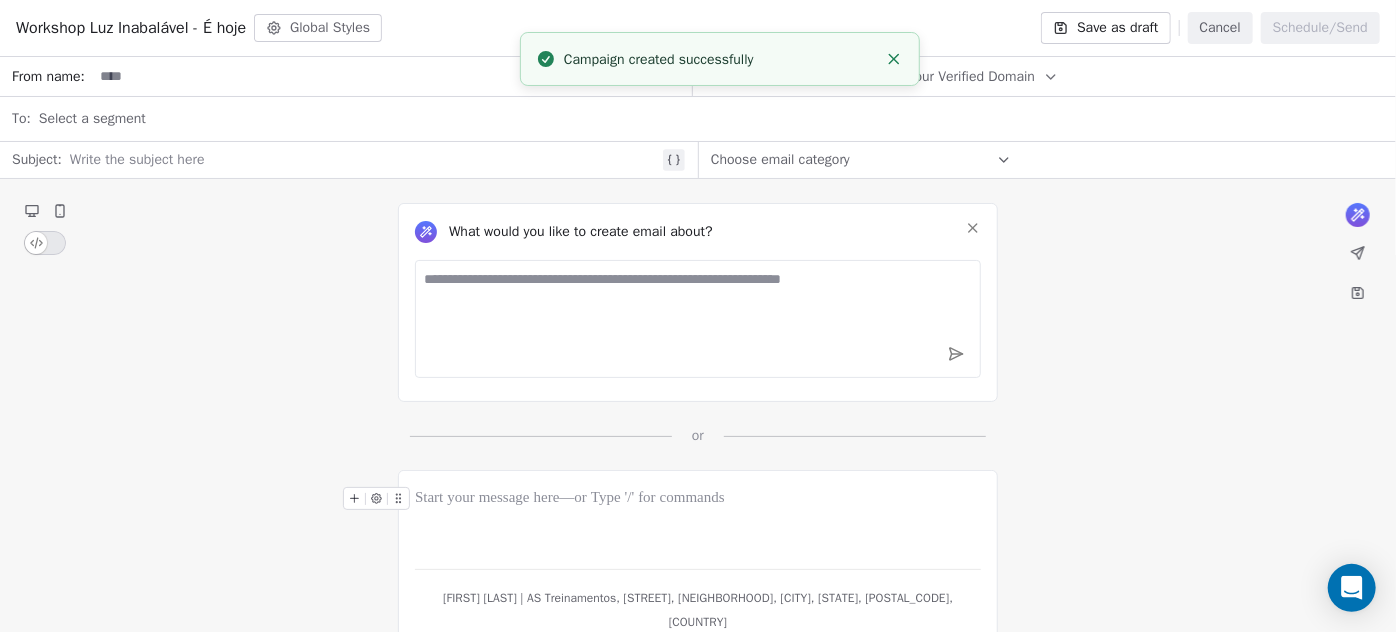 click 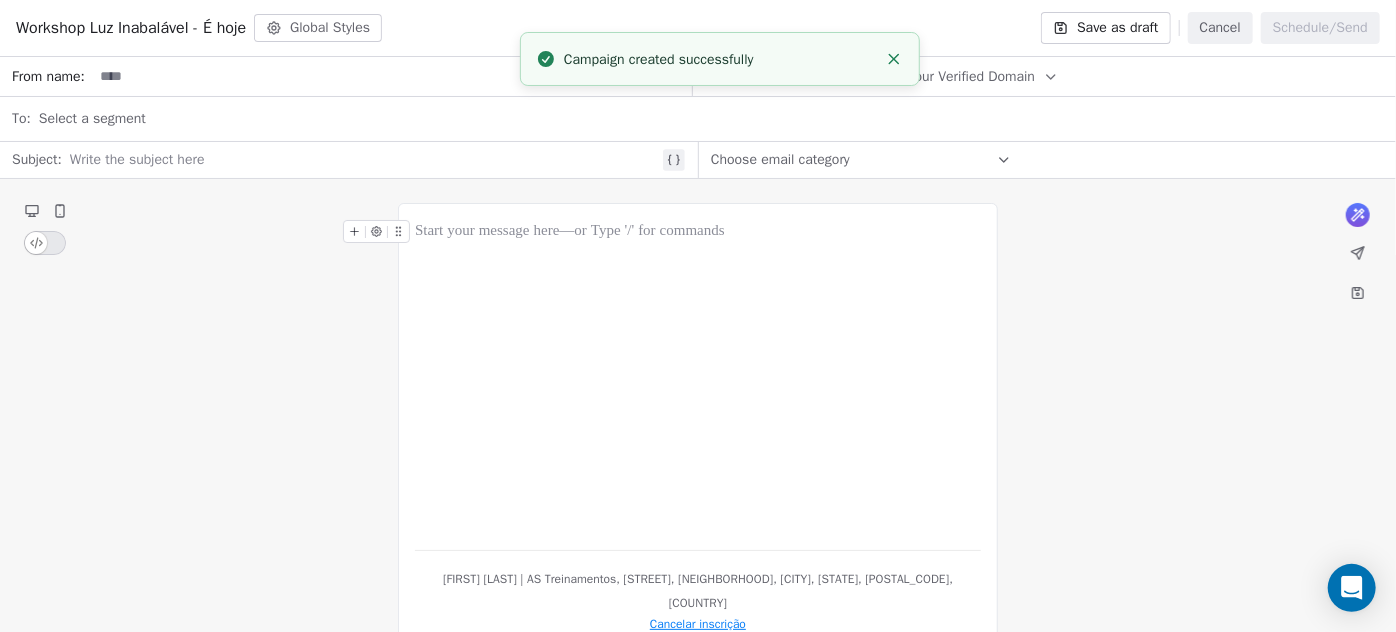 click at bounding box center (698, 377) 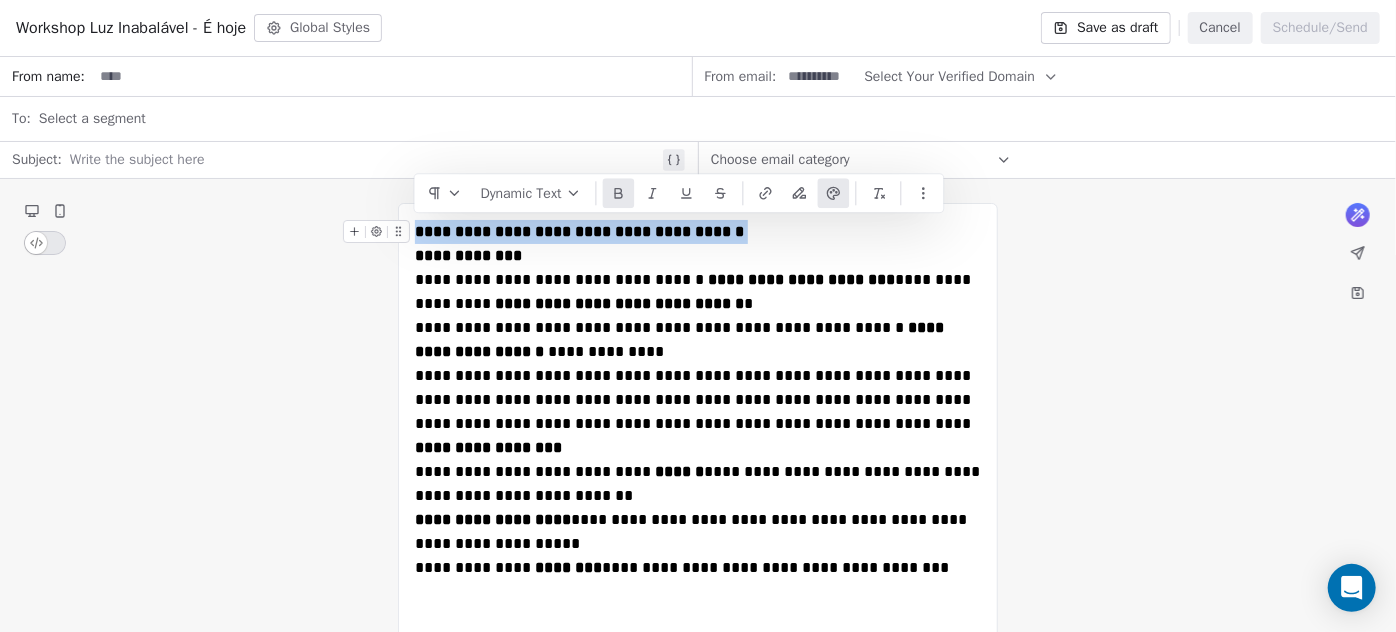 drag, startPoint x: 808, startPoint y: 234, endPoint x: 415, endPoint y: 231, distance: 393.01144 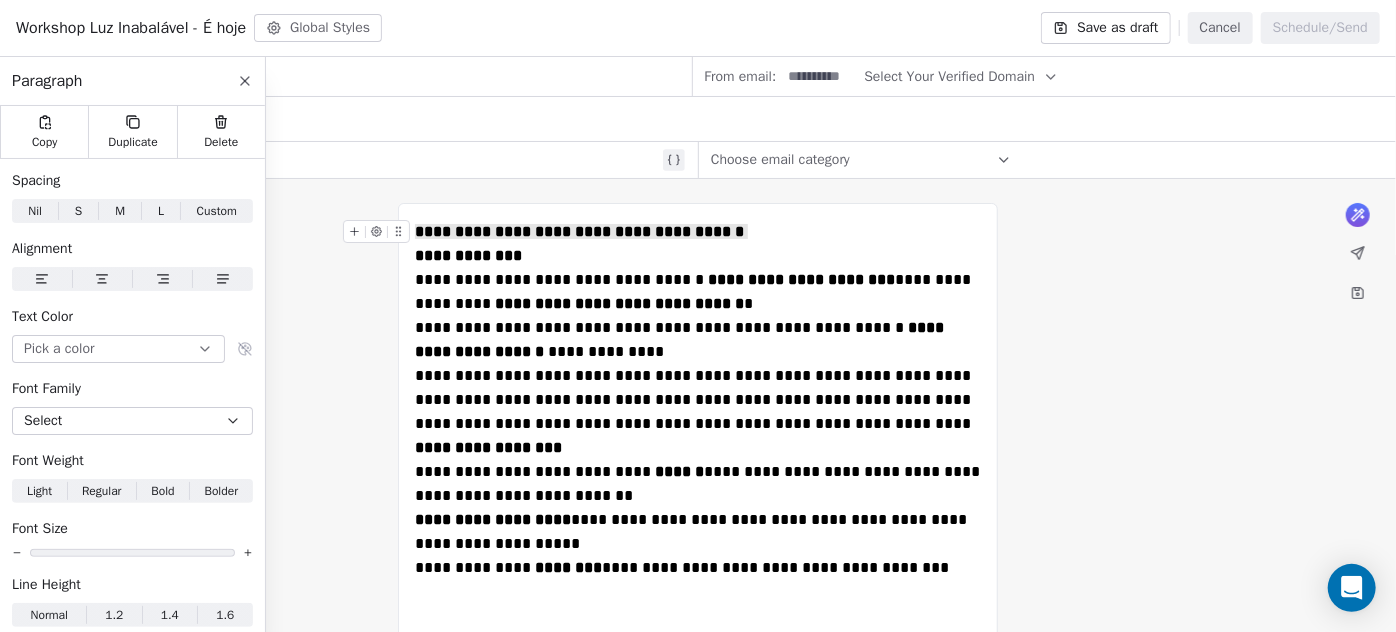 click at bounding box center [364, 160] 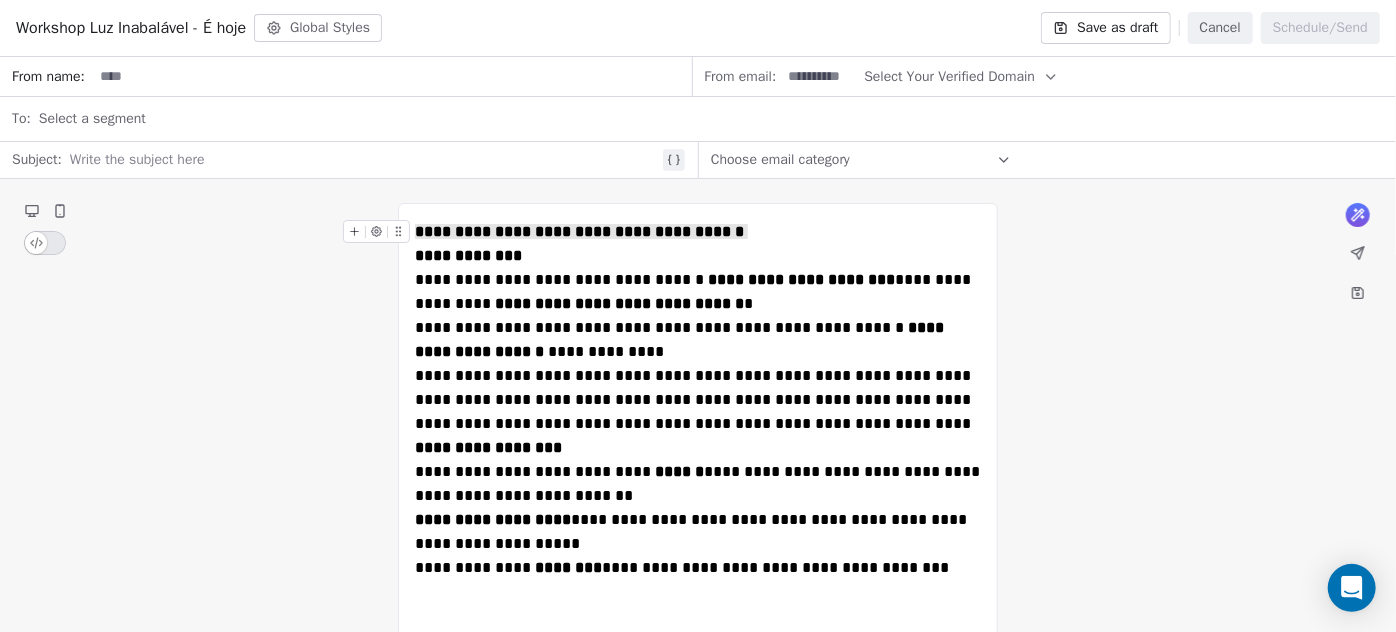 paste 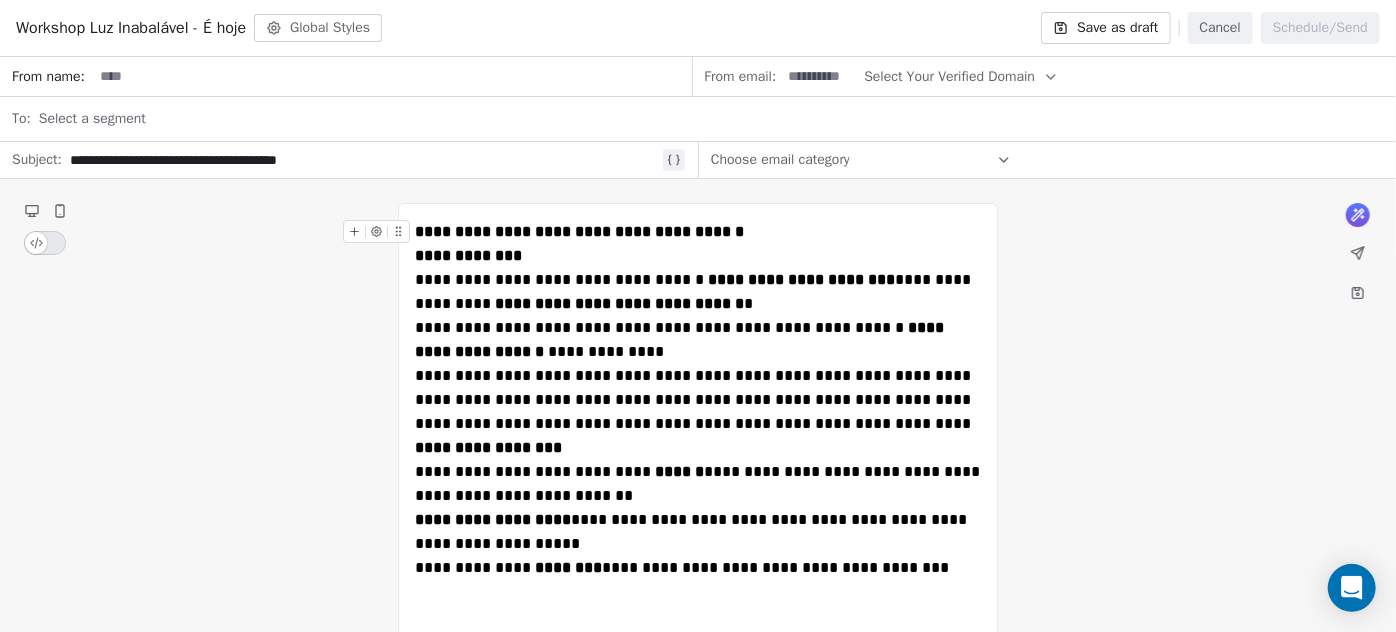 click on "**********" at bounding box center [698, 232] 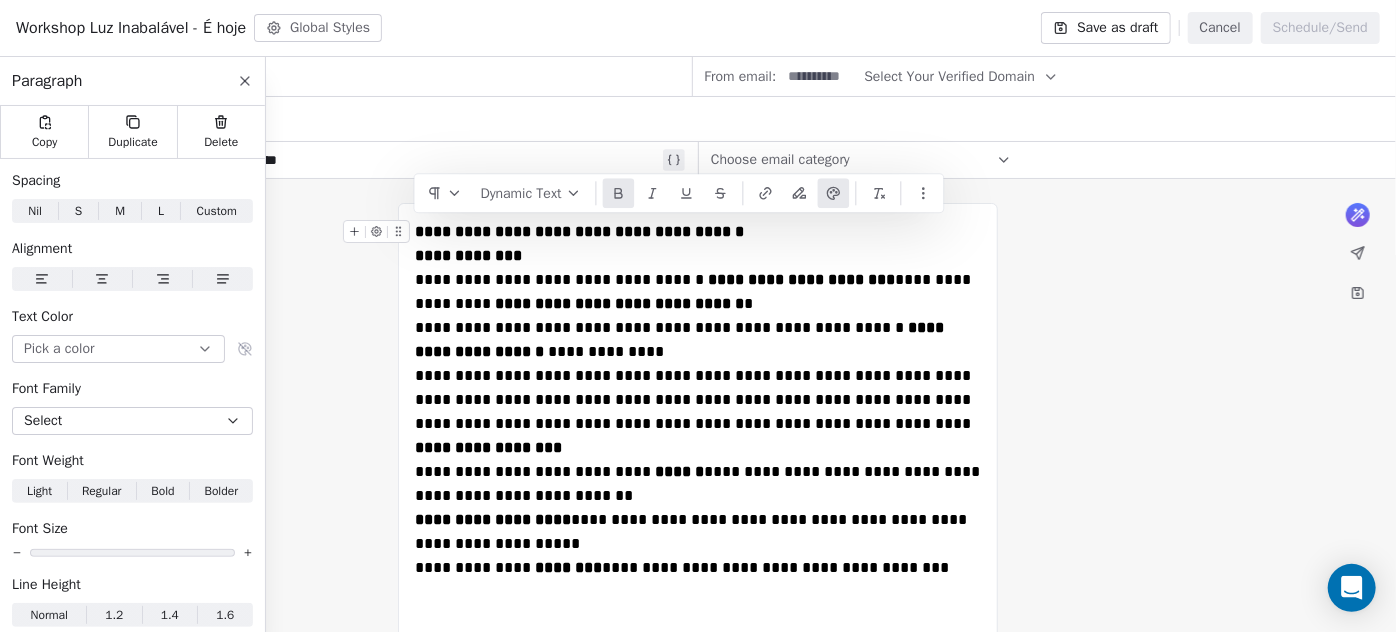click on "**********" at bounding box center [698, 232] 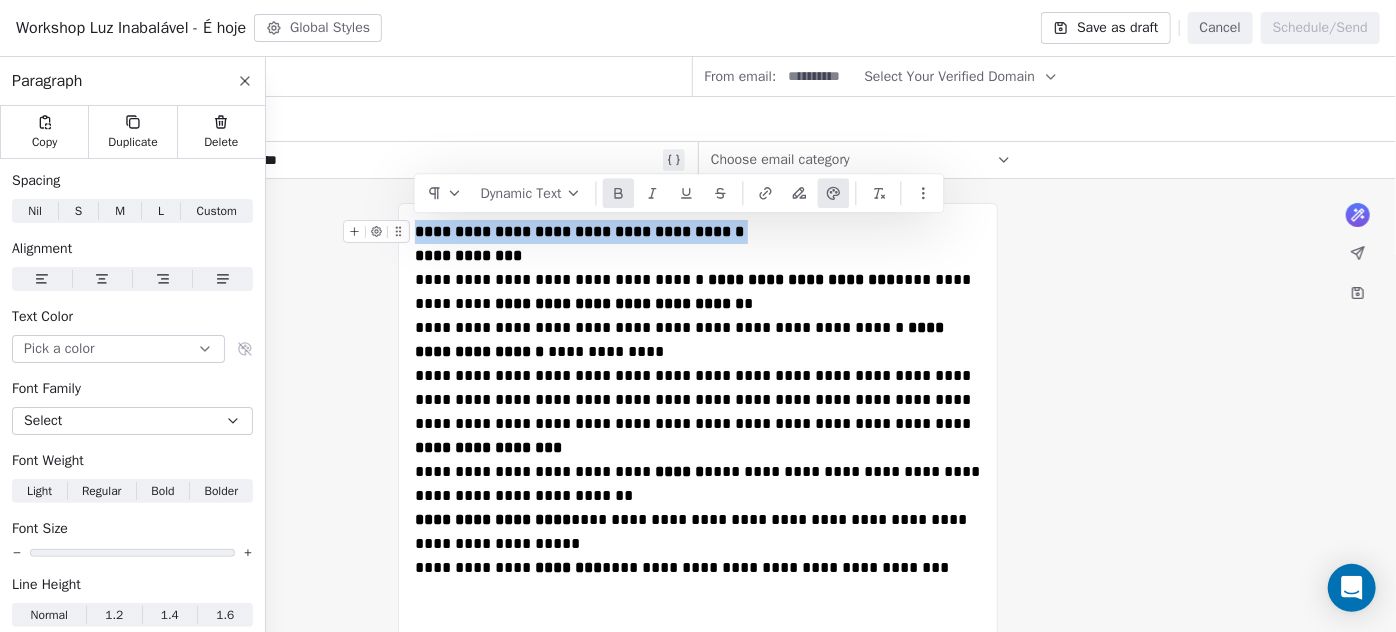 click on "**********" at bounding box center [698, 232] 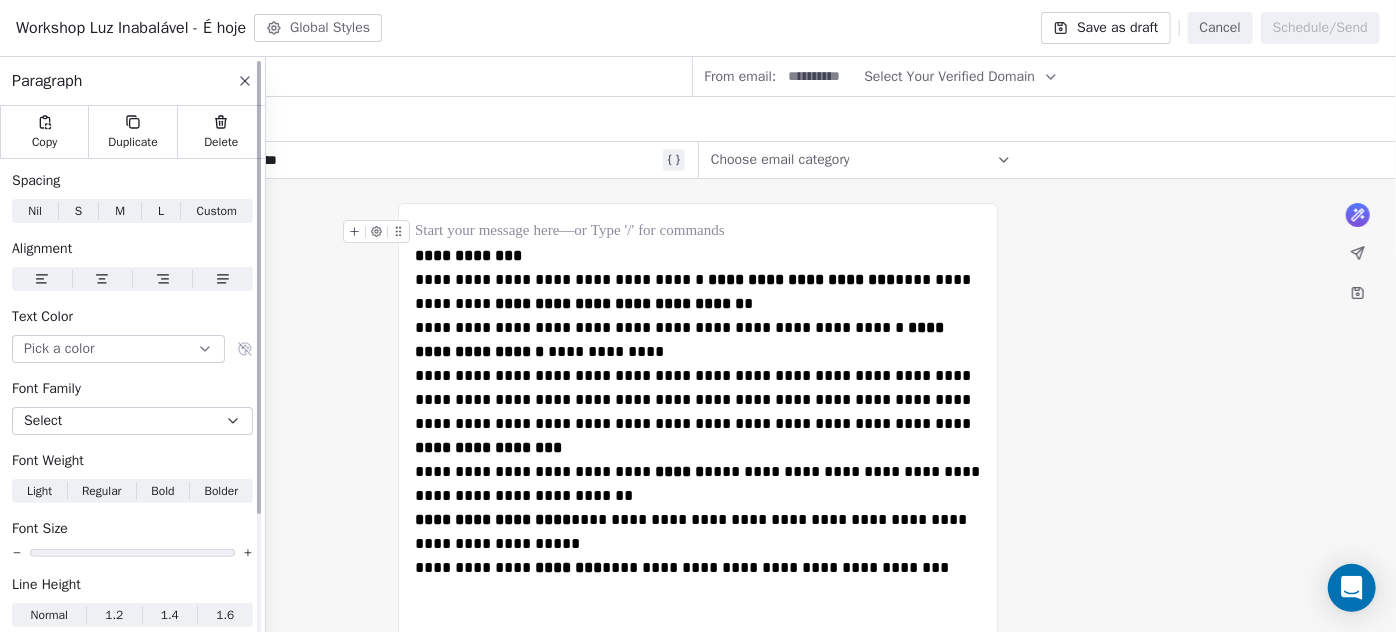 drag, startPoint x: 254, startPoint y: 69, endPoint x: 238, endPoint y: 76, distance: 17.464249 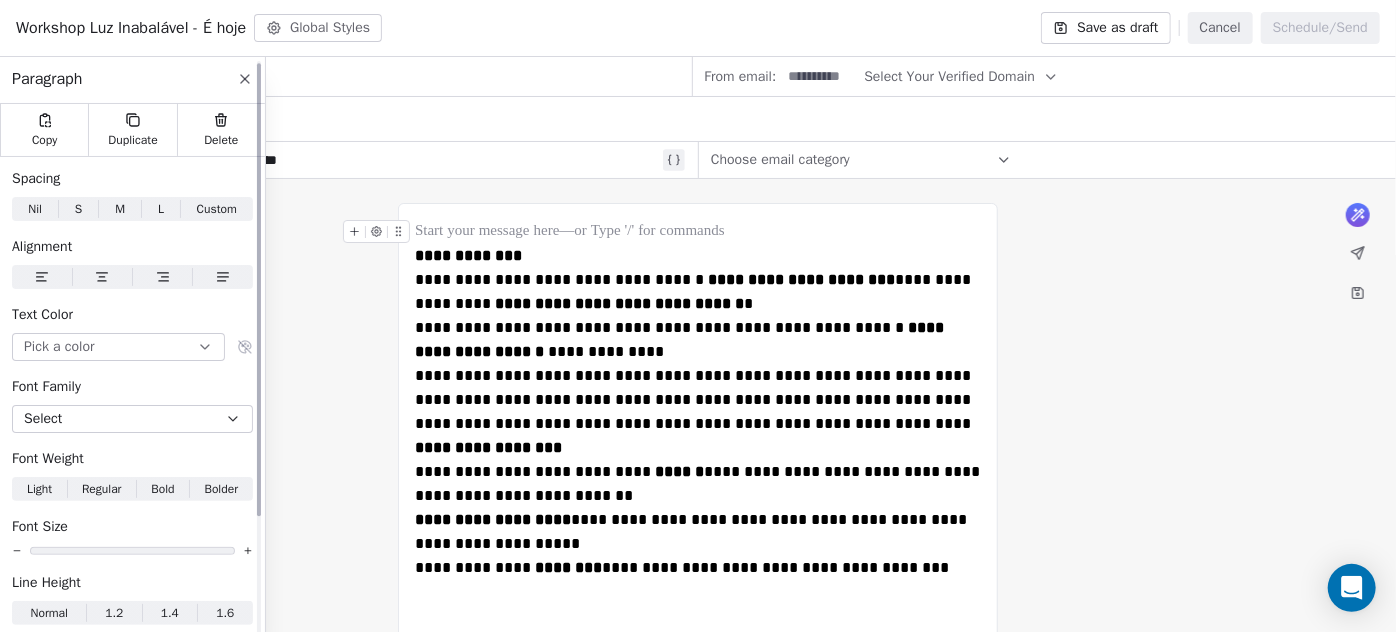 click 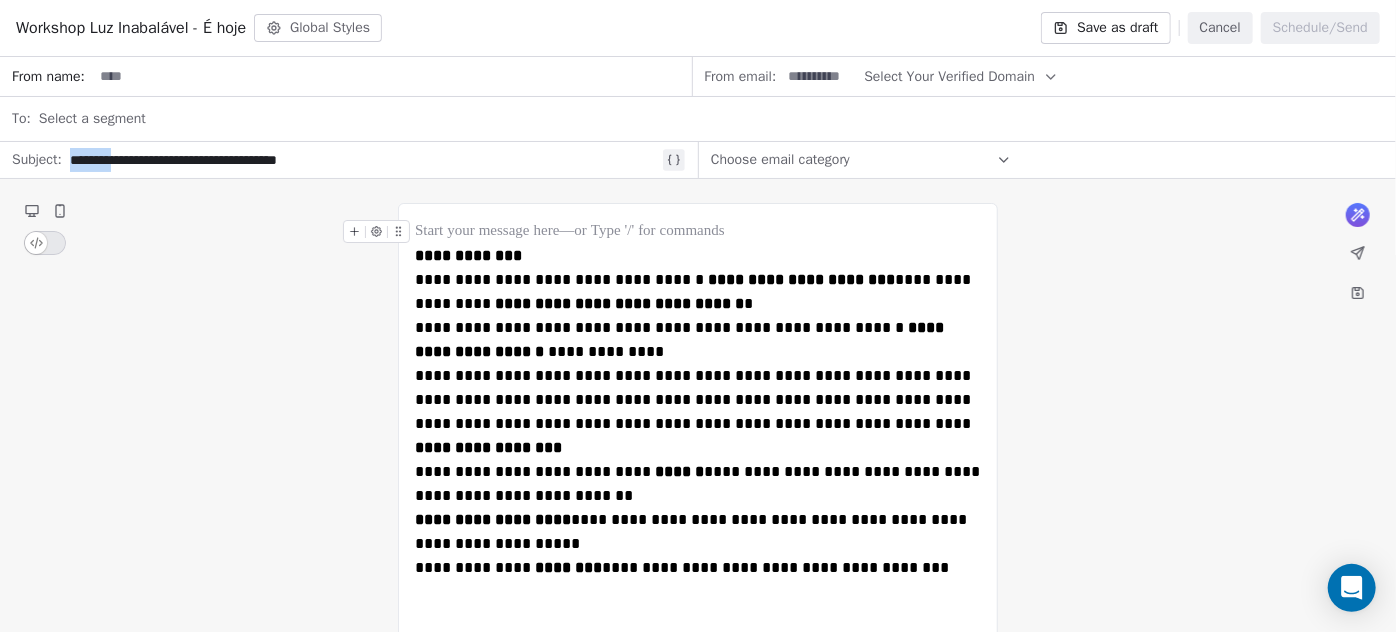 drag, startPoint x: 114, startPoint y: 161, endPoint x: 20, endPoint y: 153, distance: 94.33981 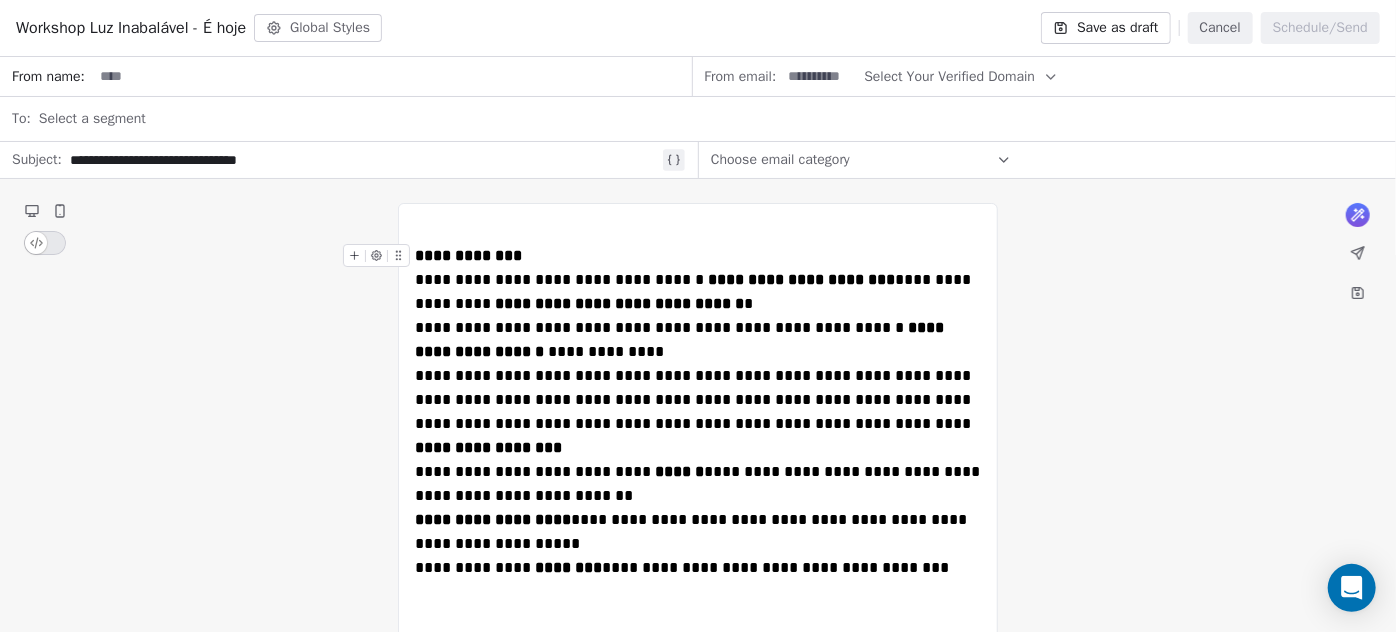 click on "**********" at bounding box center (698, 256) 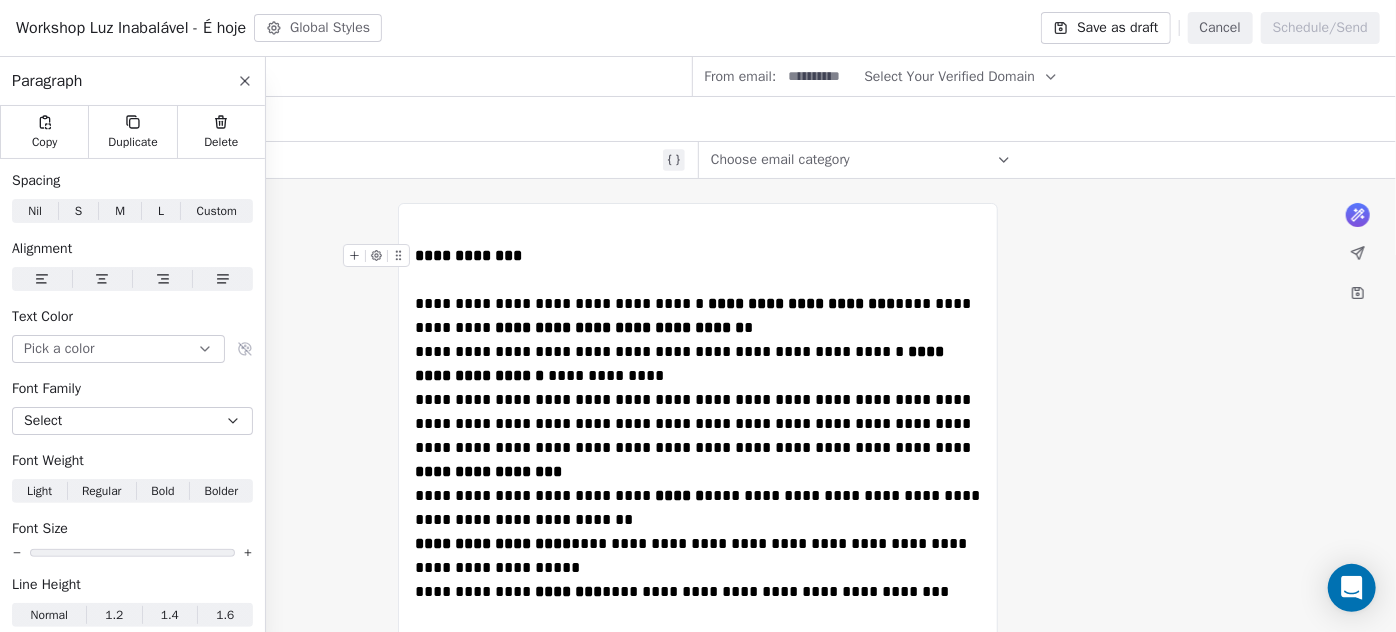 click on "**********" at bounding box center (468, 255) 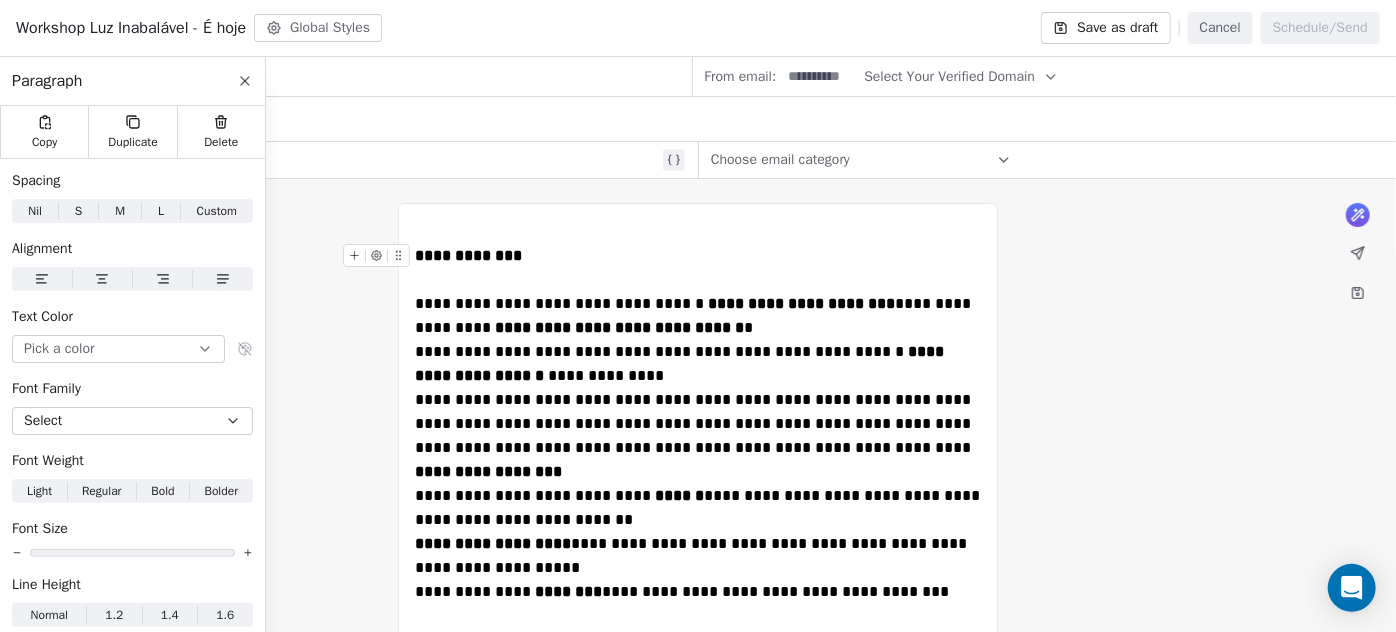 click on "**********" at bounding box center (468, 255) 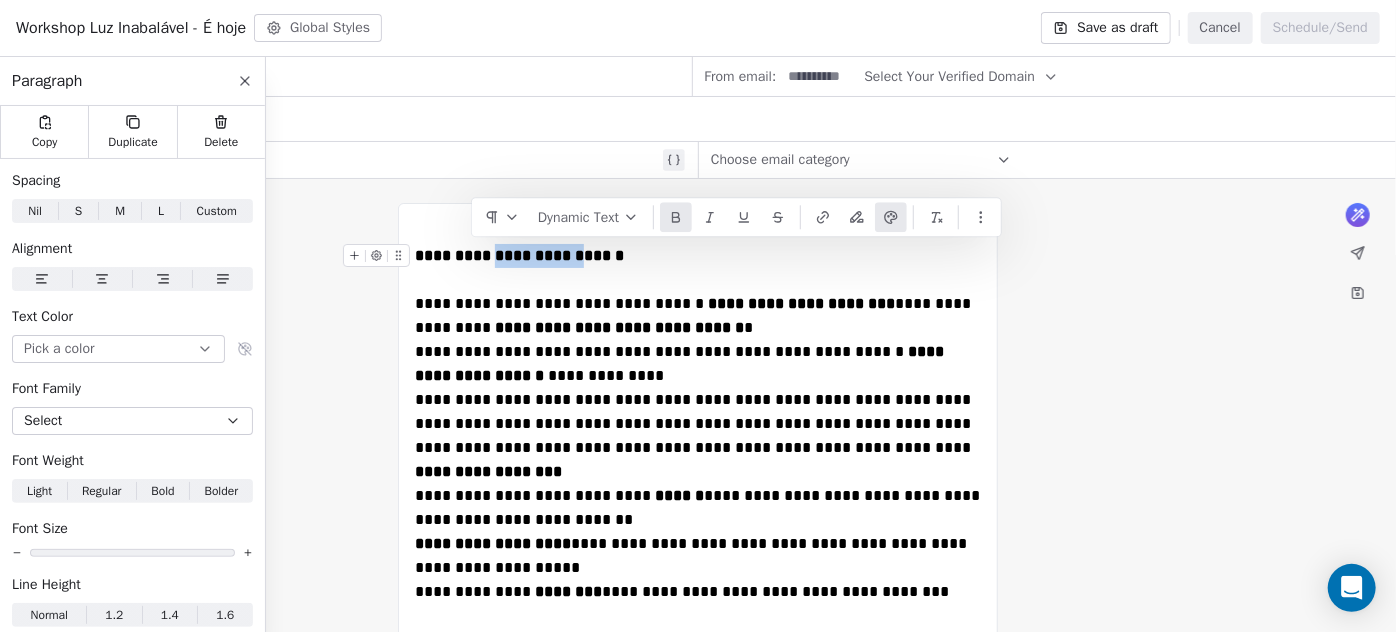 drag, startPoint x: 608, startPoint y: 253, endPoint x: 491, endPoint y: 261, distance: 117.273186 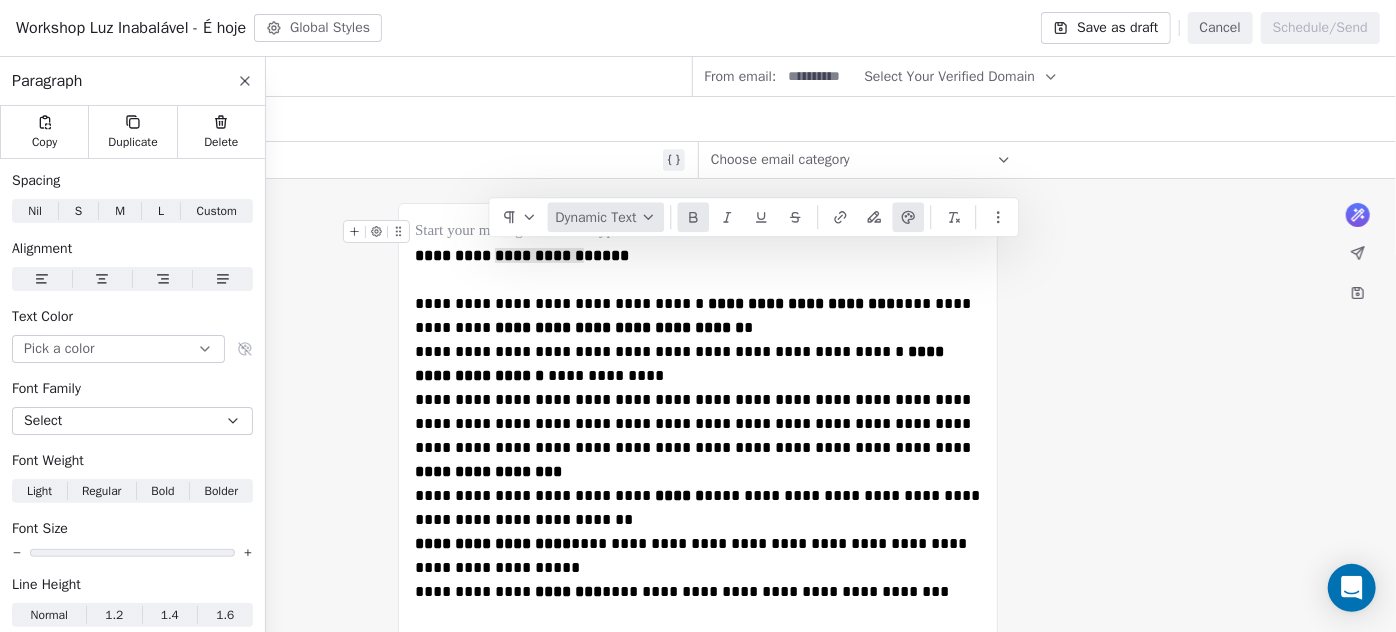 click on "Dynamic Text" at bounding box center [605, 217] 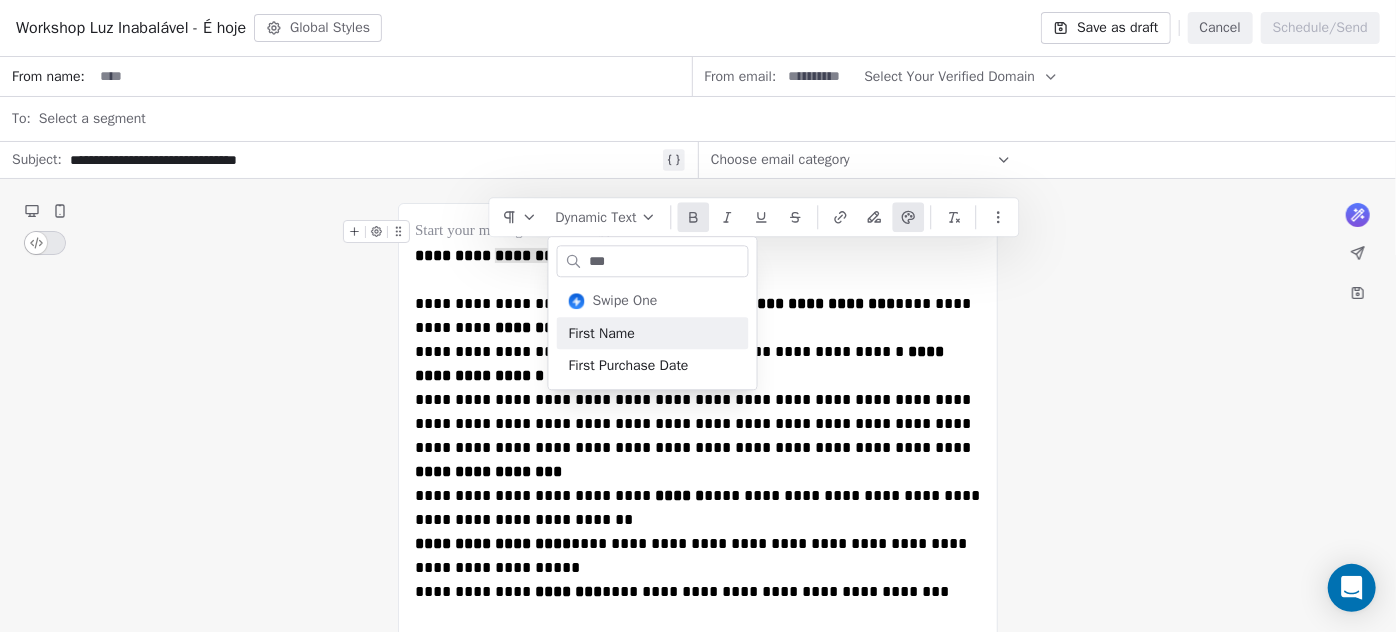 type on "***" 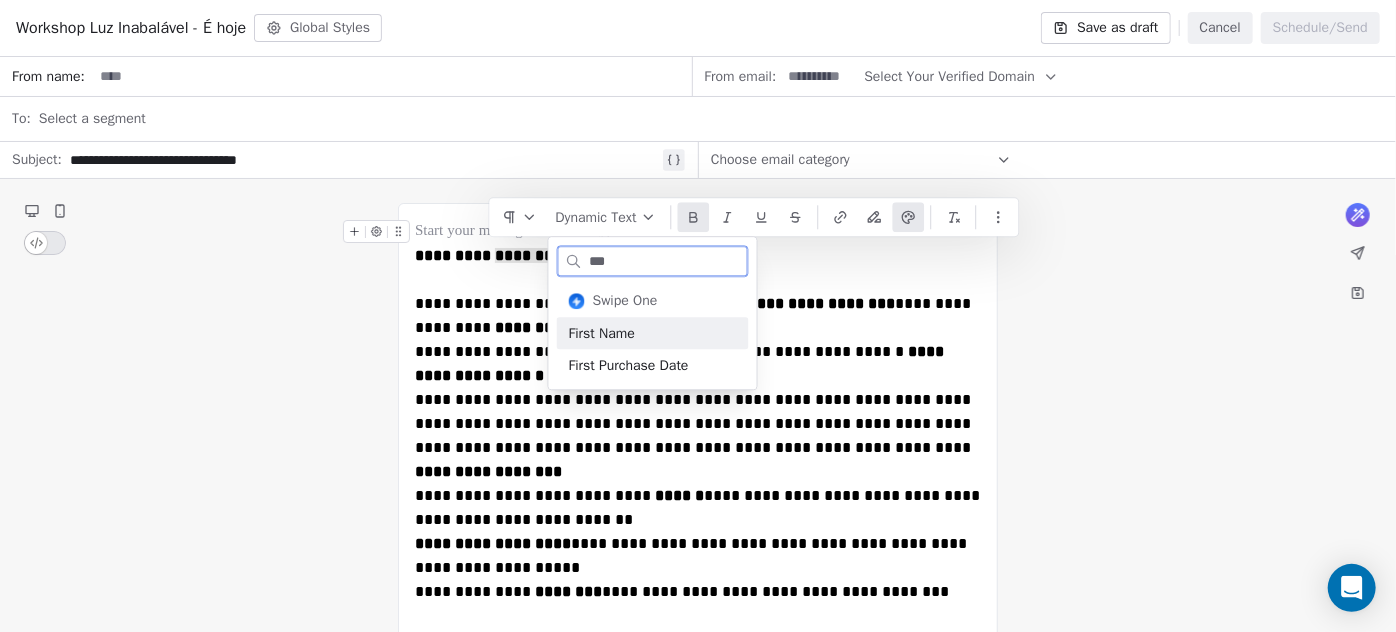 click on "First Name" at bounding box center [653, 333] 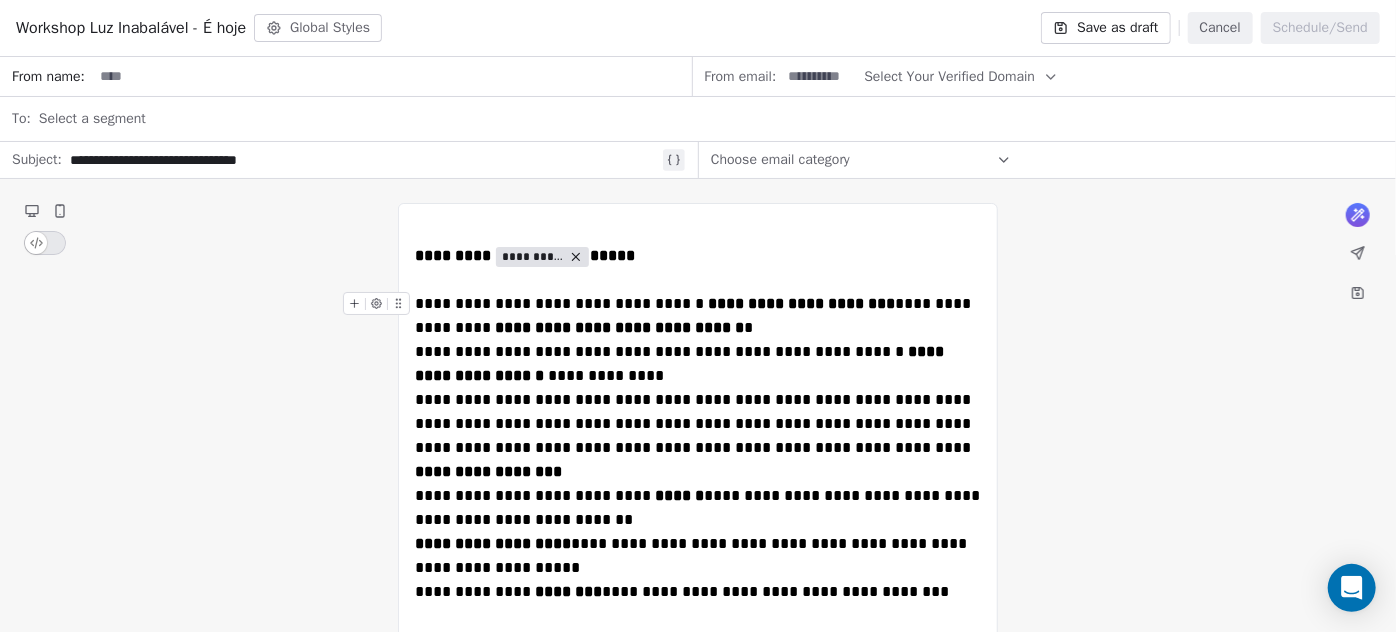 click on "**********" at bounding box center [698, 316] 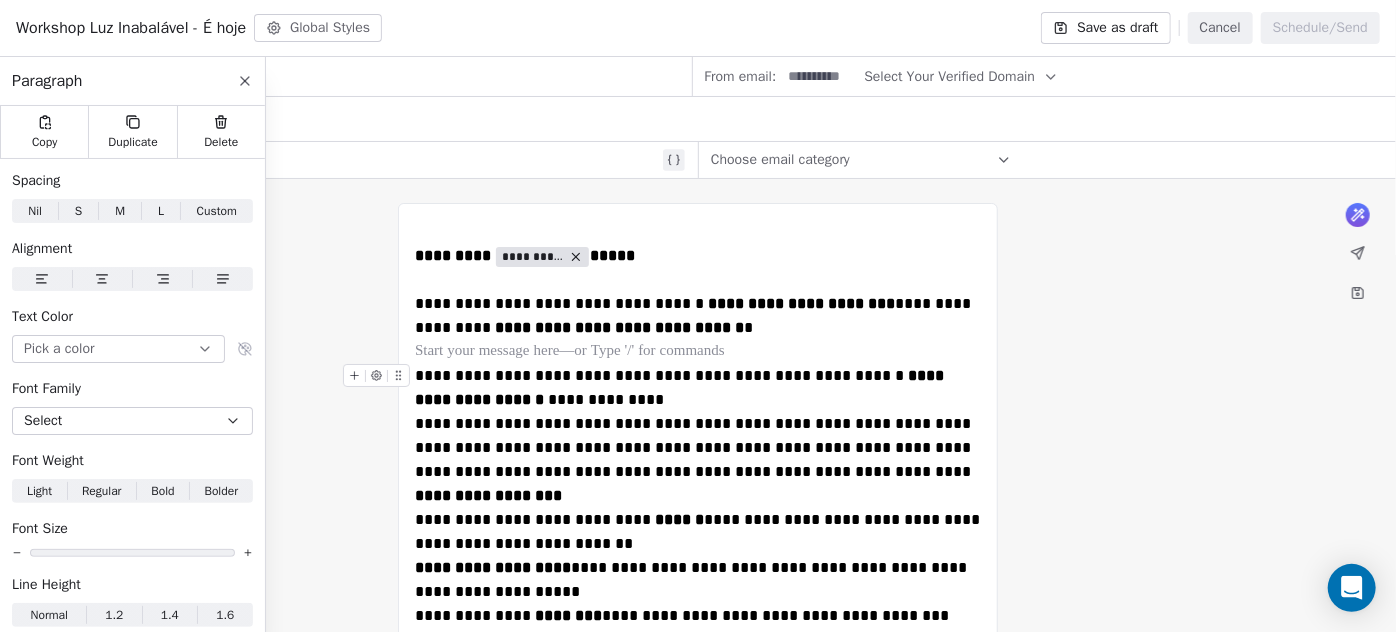 click on "**********" at bounding box center [698, 388] 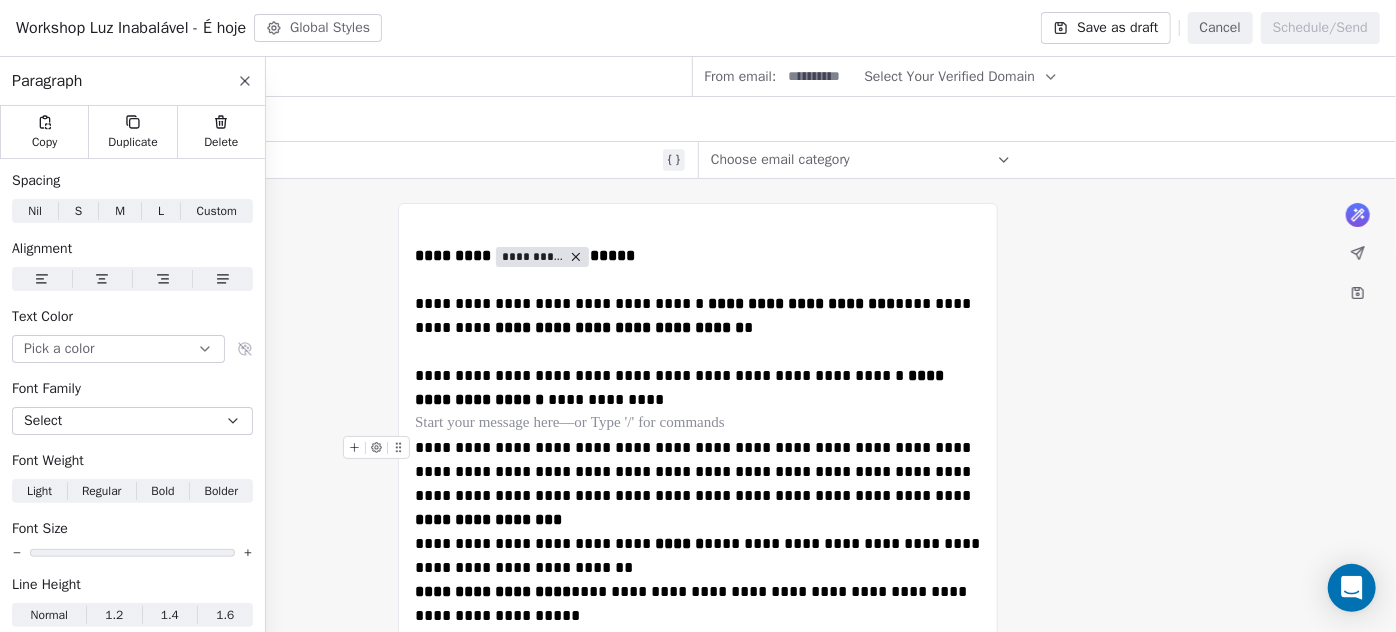 click on "**********" at bounding box center [698, 472] 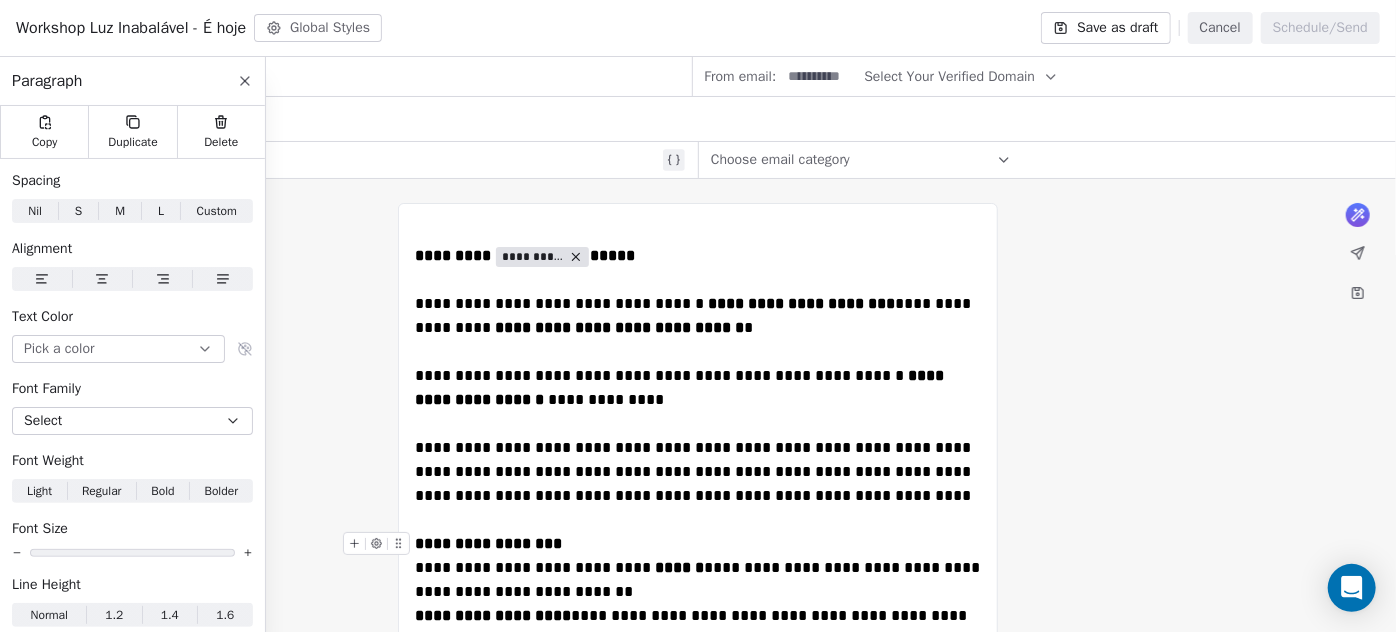 click on "**********" at bounding box center [698, 544] 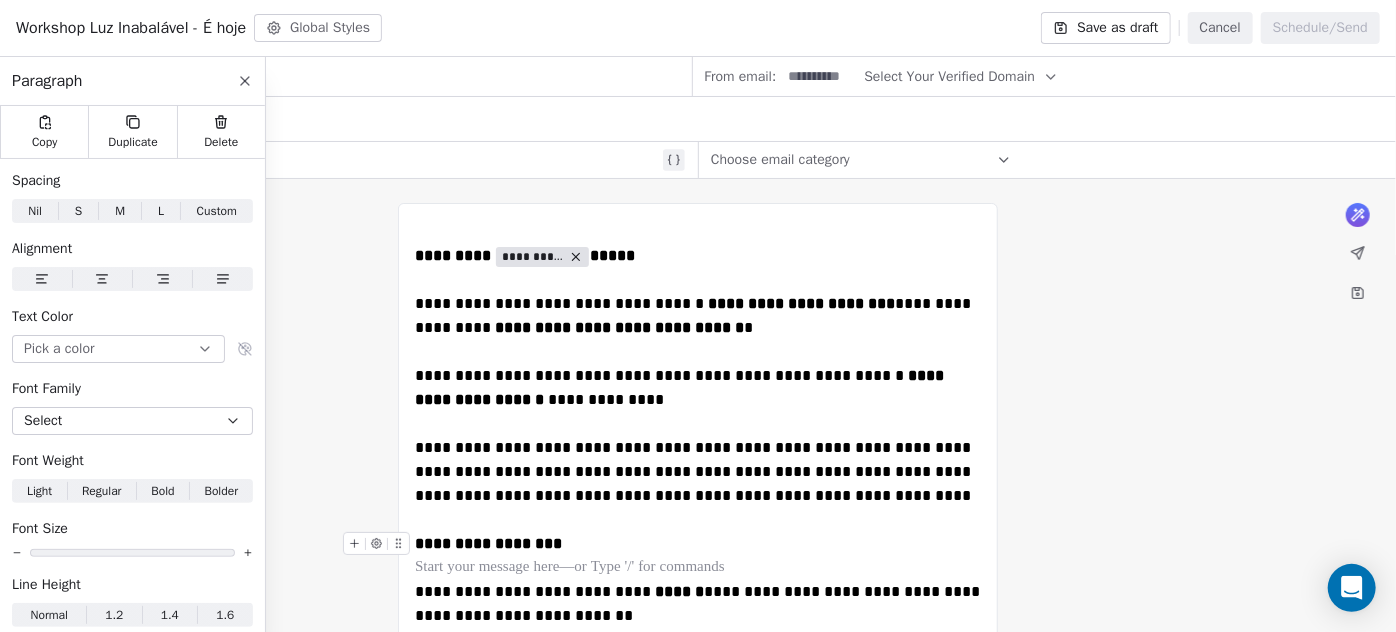 scroll, scrollTop: 181, scrollLeft: 0, axis: vertical 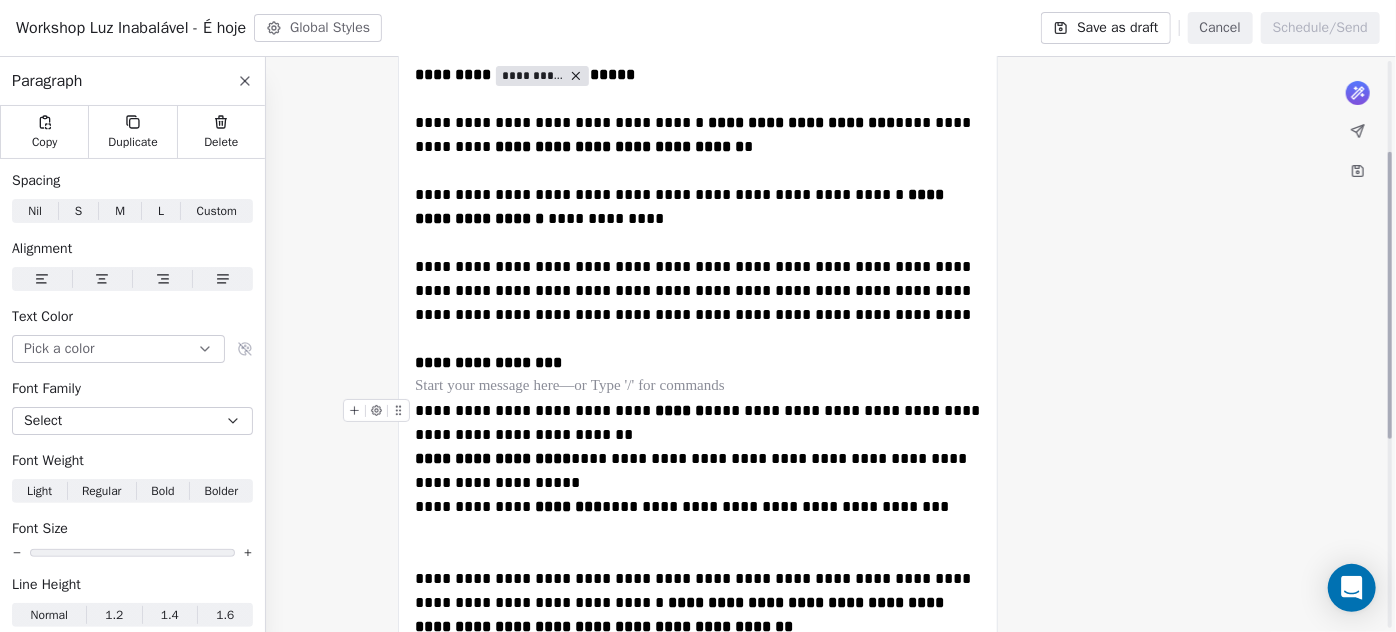 click on "**********" at bounding box center (698, 423) 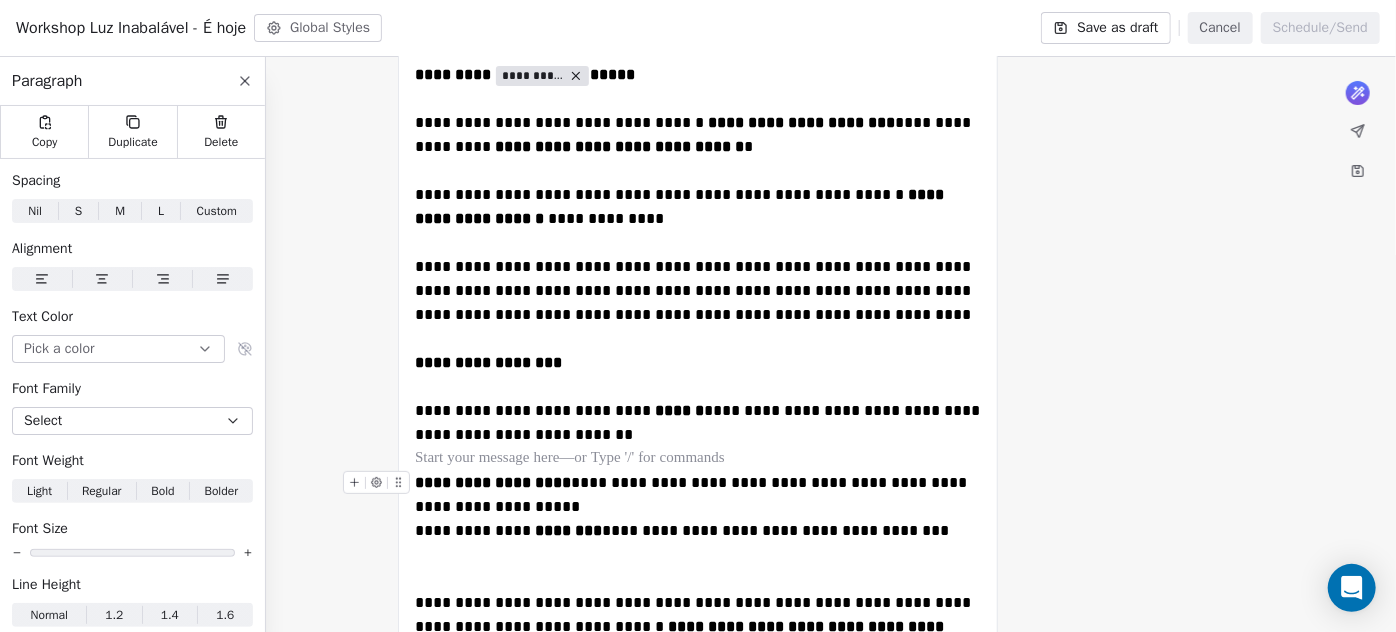click on "**********" at bounding box center (698, 495) 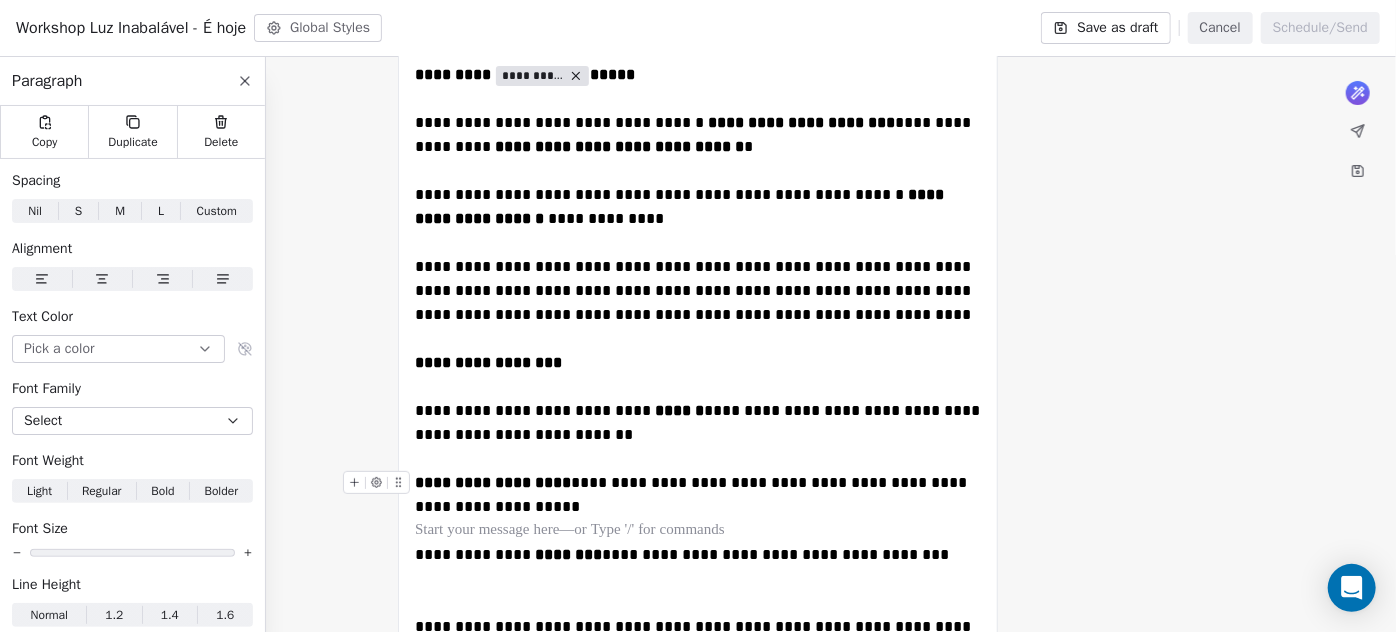 scroll, scrollTop: 363, scrollLeft: 0, axis: vertical 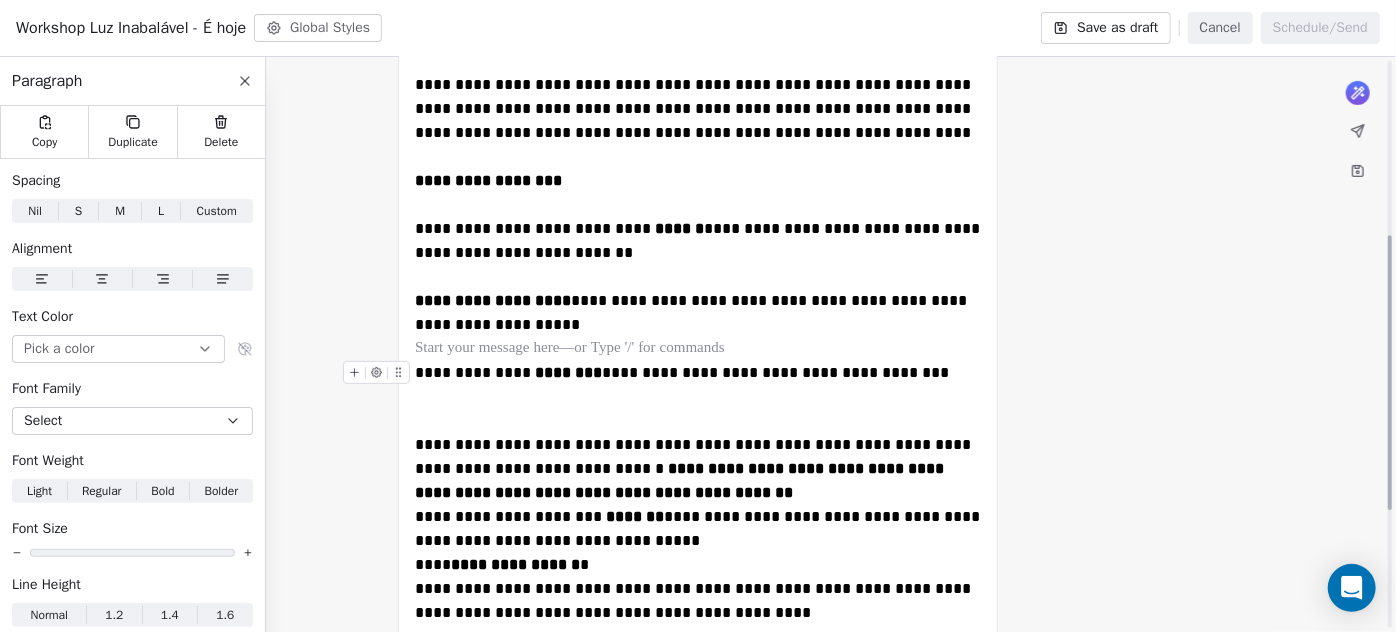click on "**********" at bounding box center [698, 397] 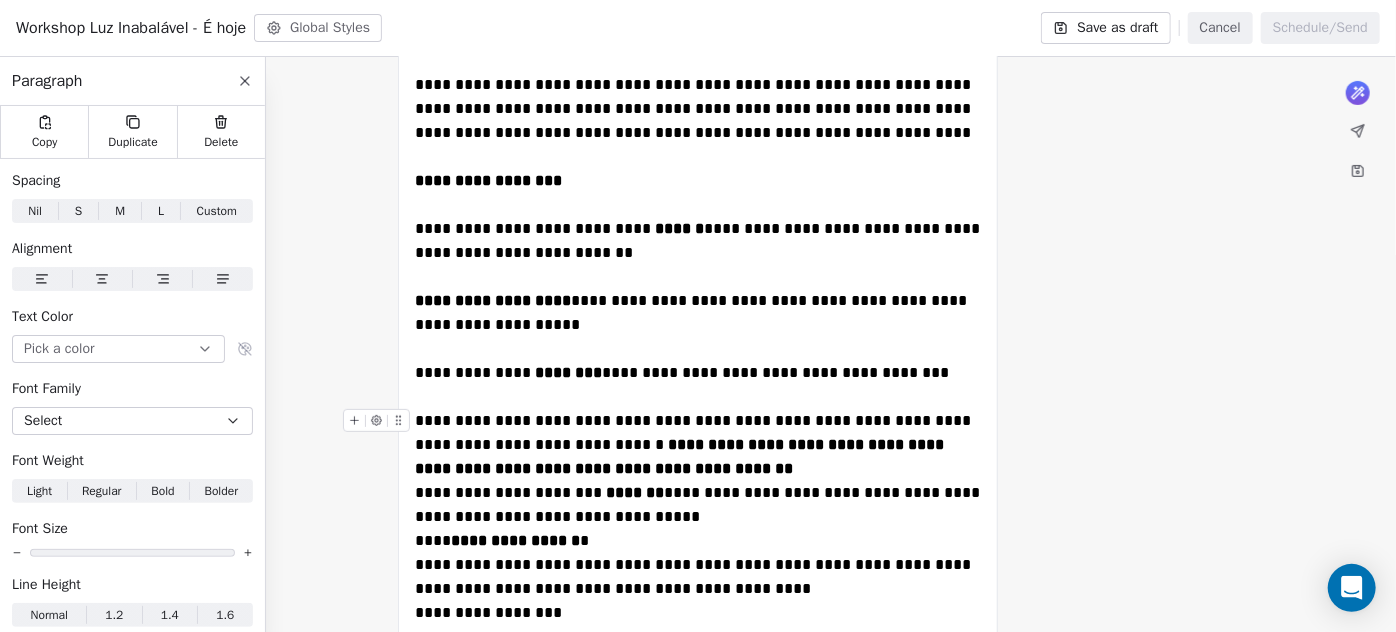 click on "**********" at bounding box center (698, 445) 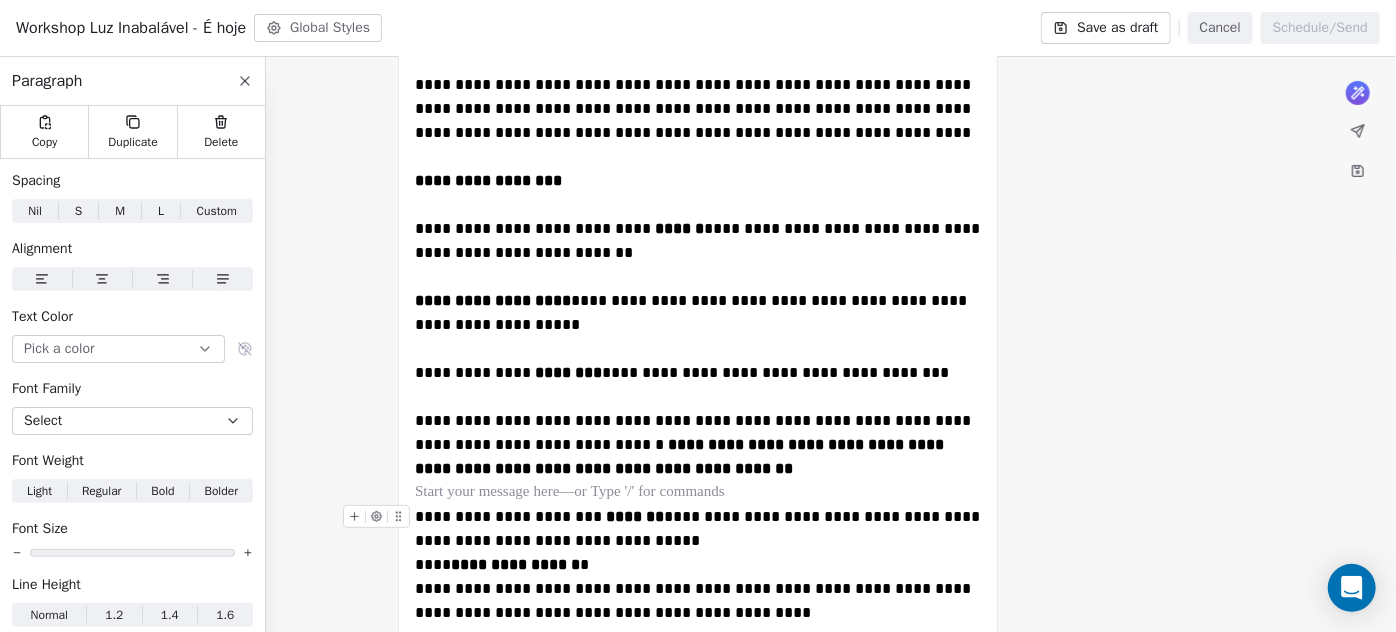click on "**********" at bounding box center (698, 529) 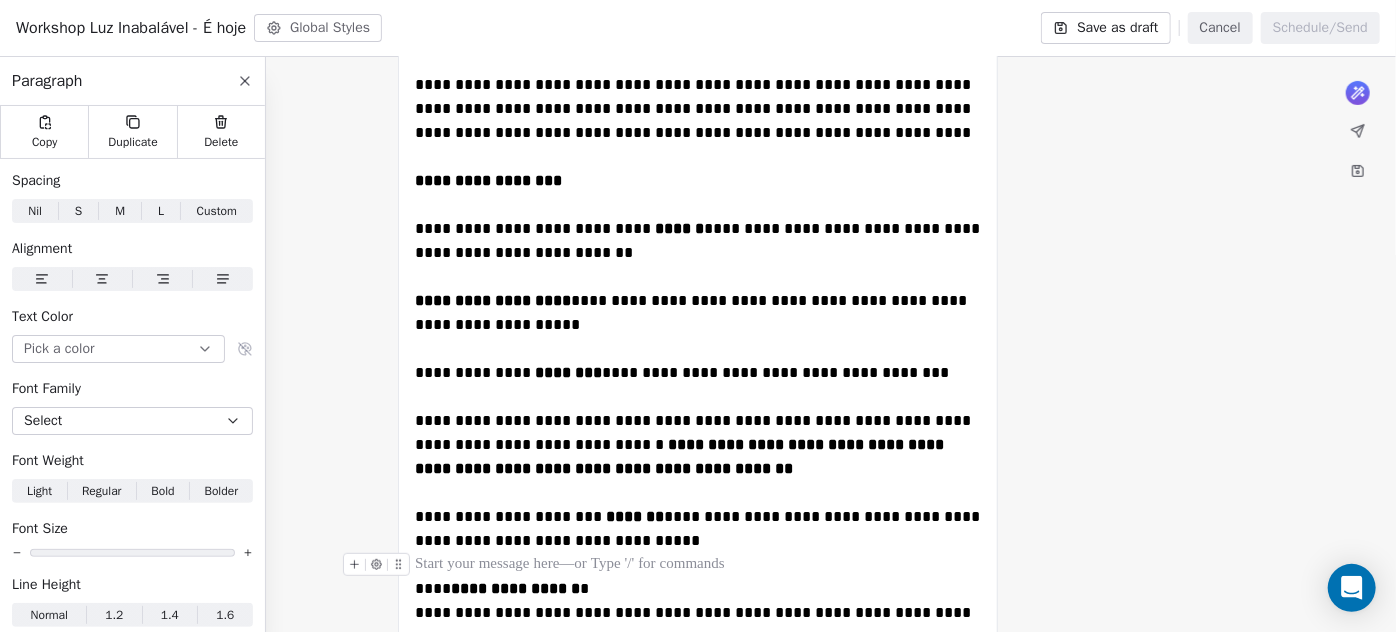 scroll, scrollTop: 454, scrollLeft: 0, axis: vertical 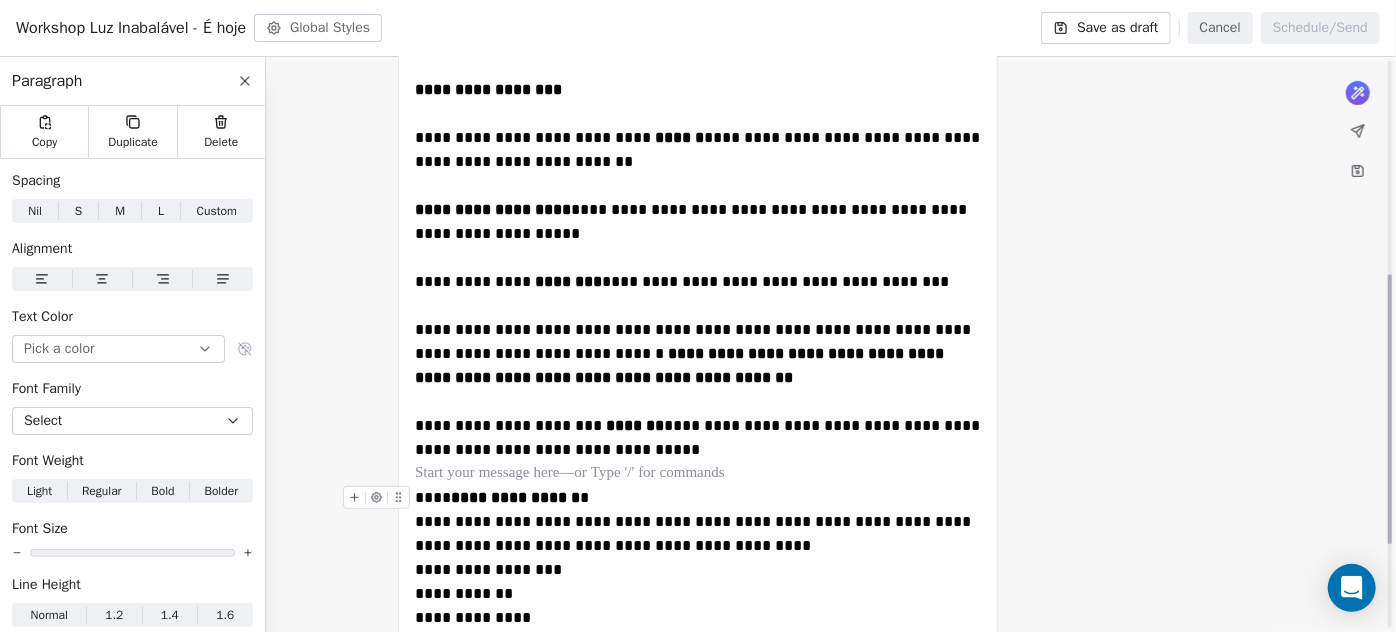 click on "**********" at bounding box center (698, 498) 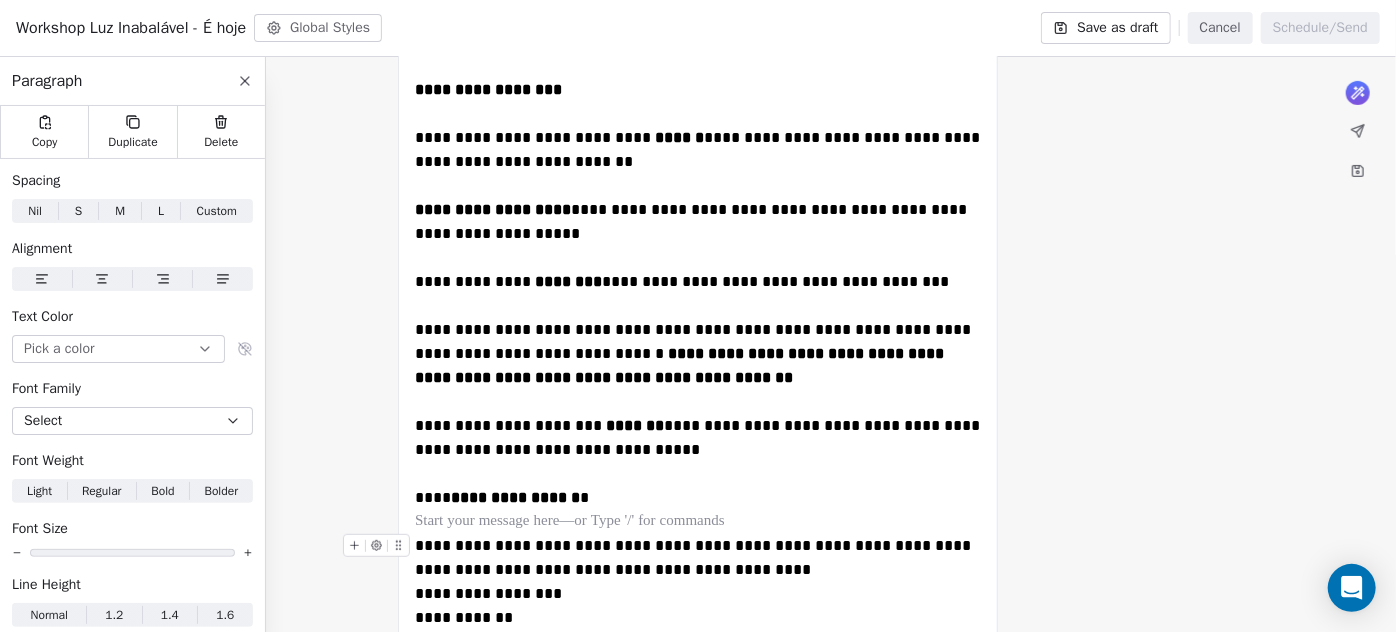 click on "**********" at bounding box center (698, 558) 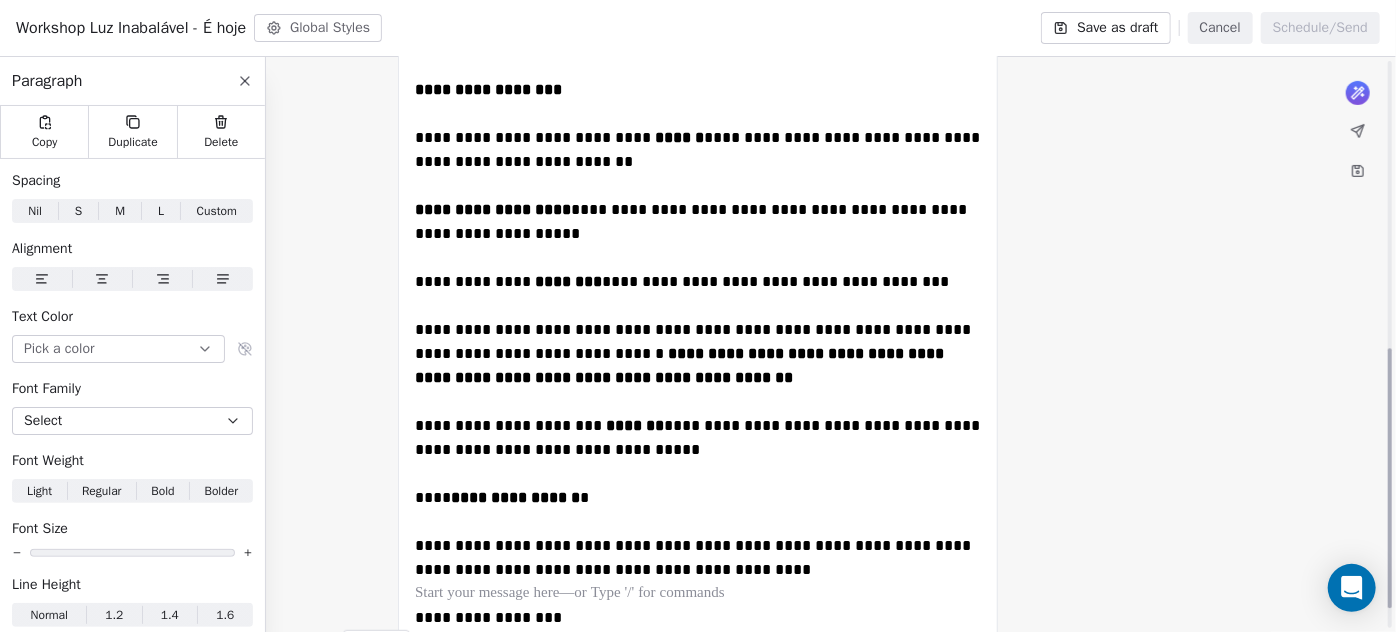 scroll, scrollTop: 636, scrollLeft: 0, axis: vertical 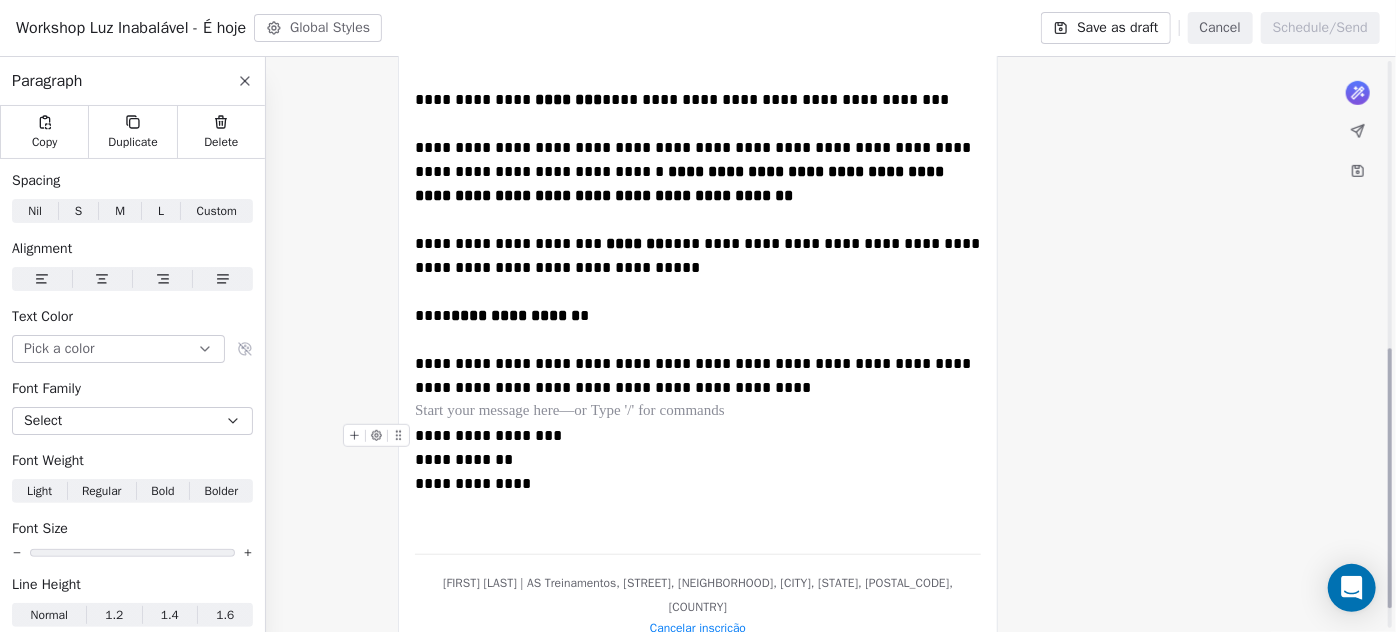 click on "**********" at bounding box center [698, 436] 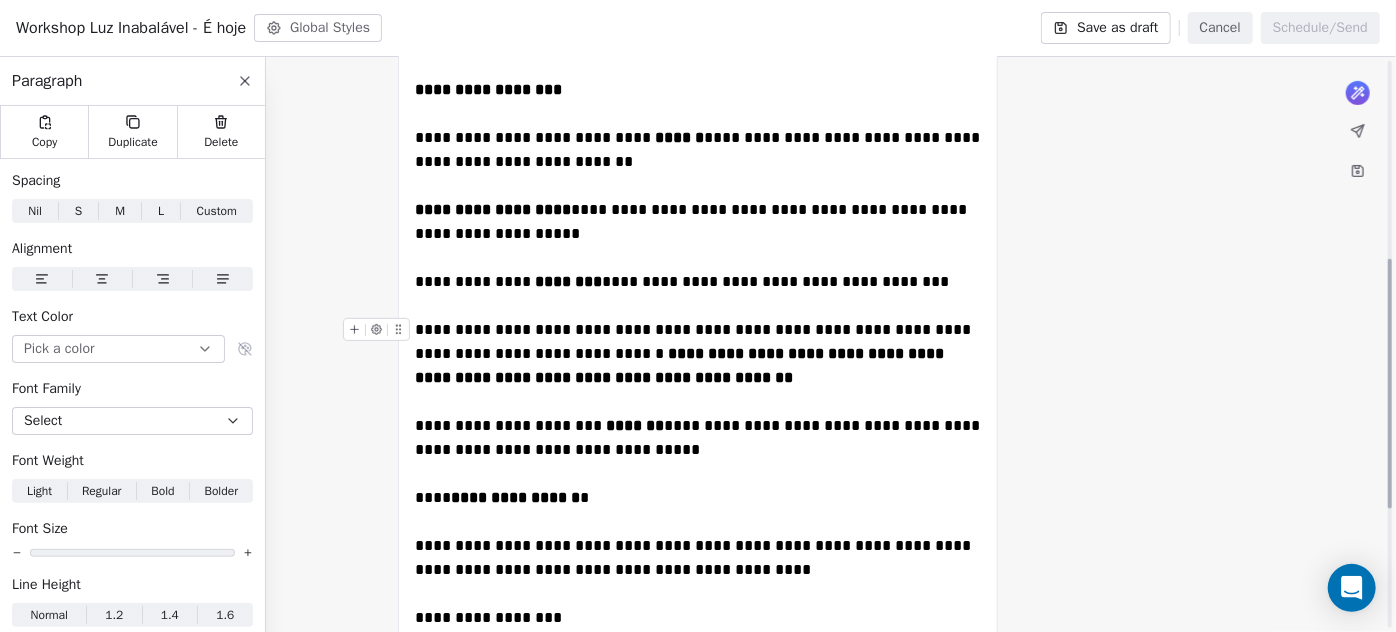 scroll, scrollTop: 545, scrollLeft: 0, axis: vertical 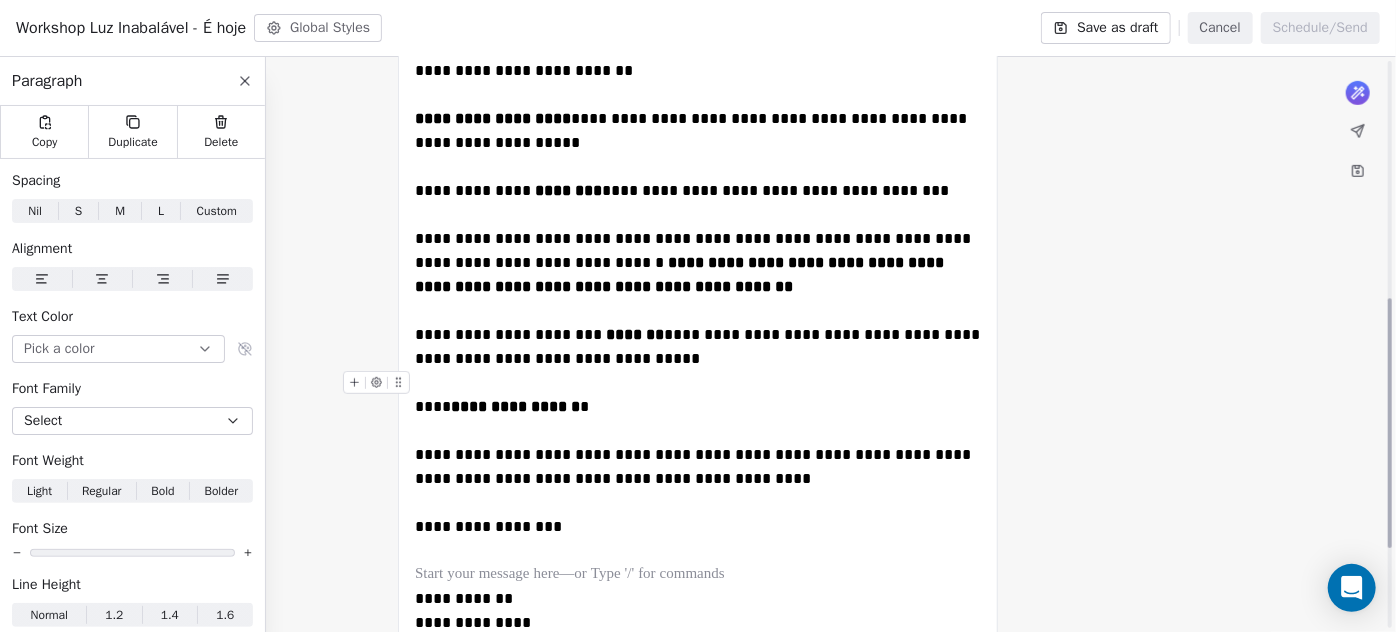 click at bounding box center (698, 383) 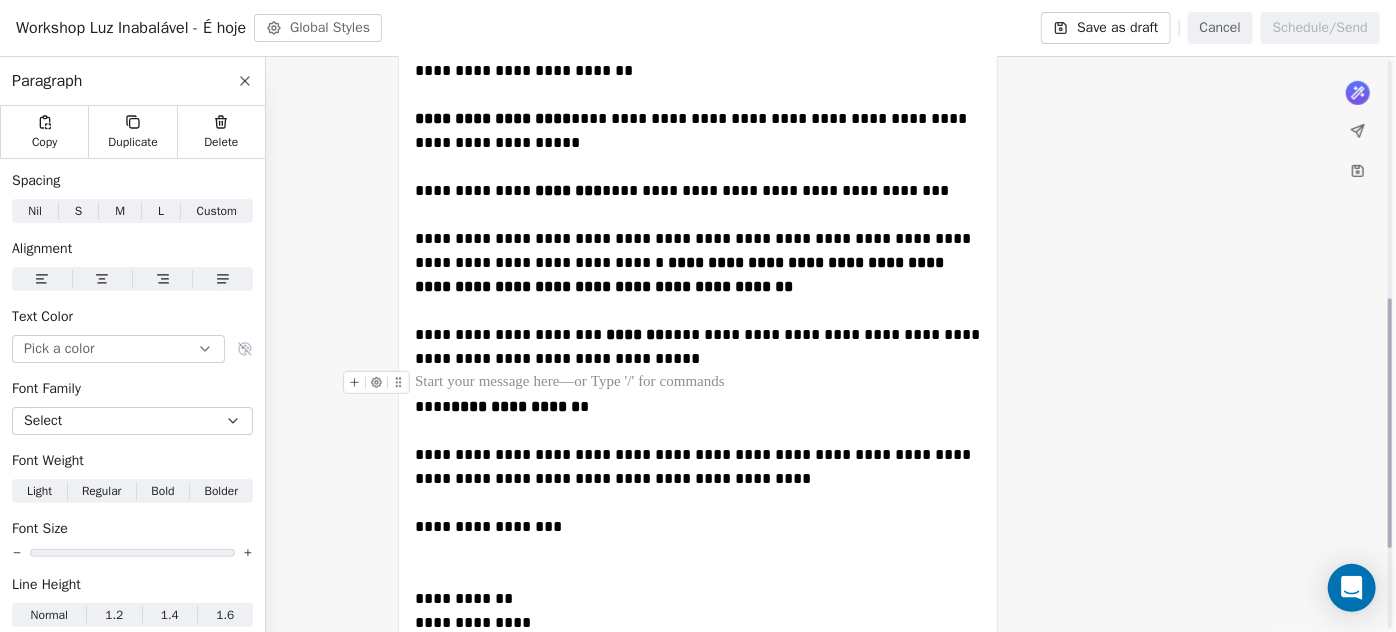 click at bounding box center (698, 383) 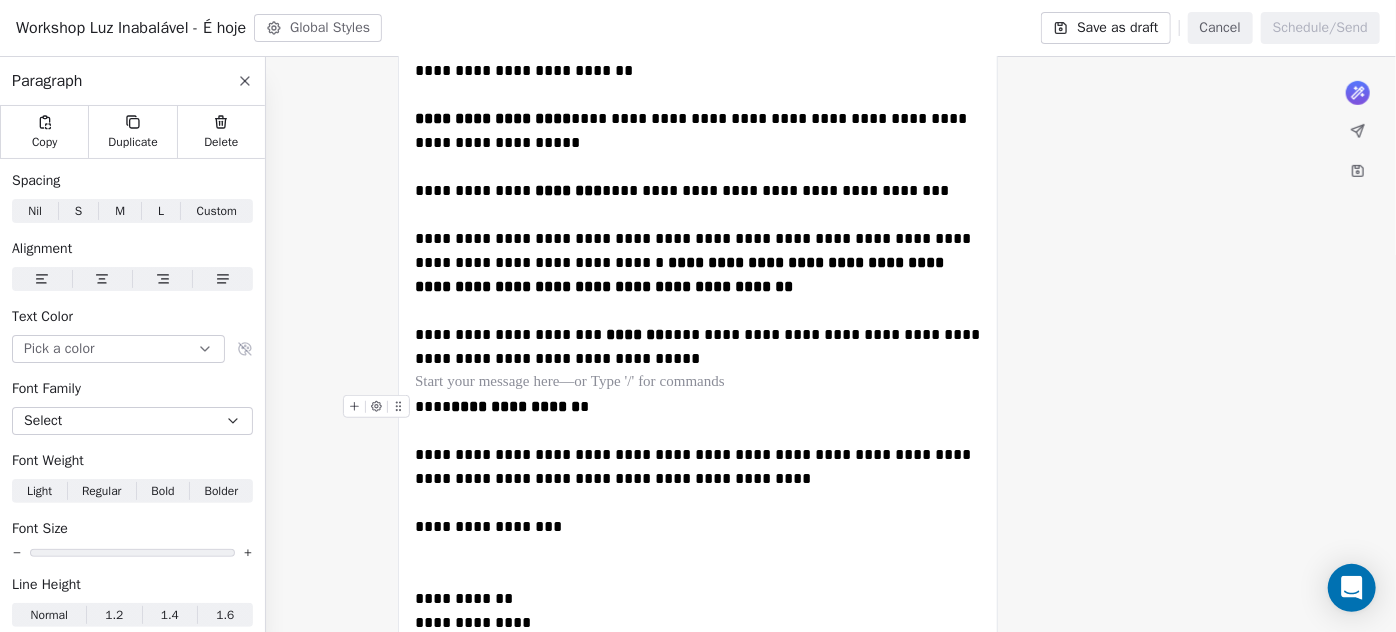 click on "**********" at bounding box center [515, 406] 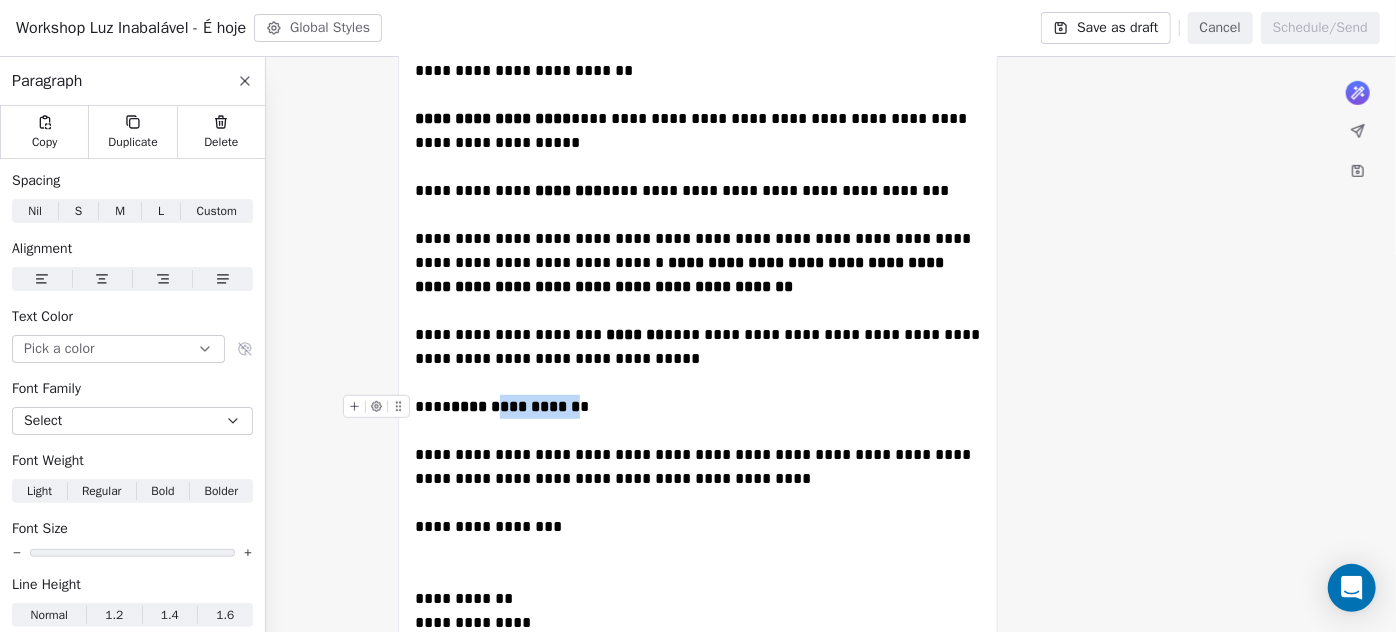 click on "**********" at bounding box center (515, 406) 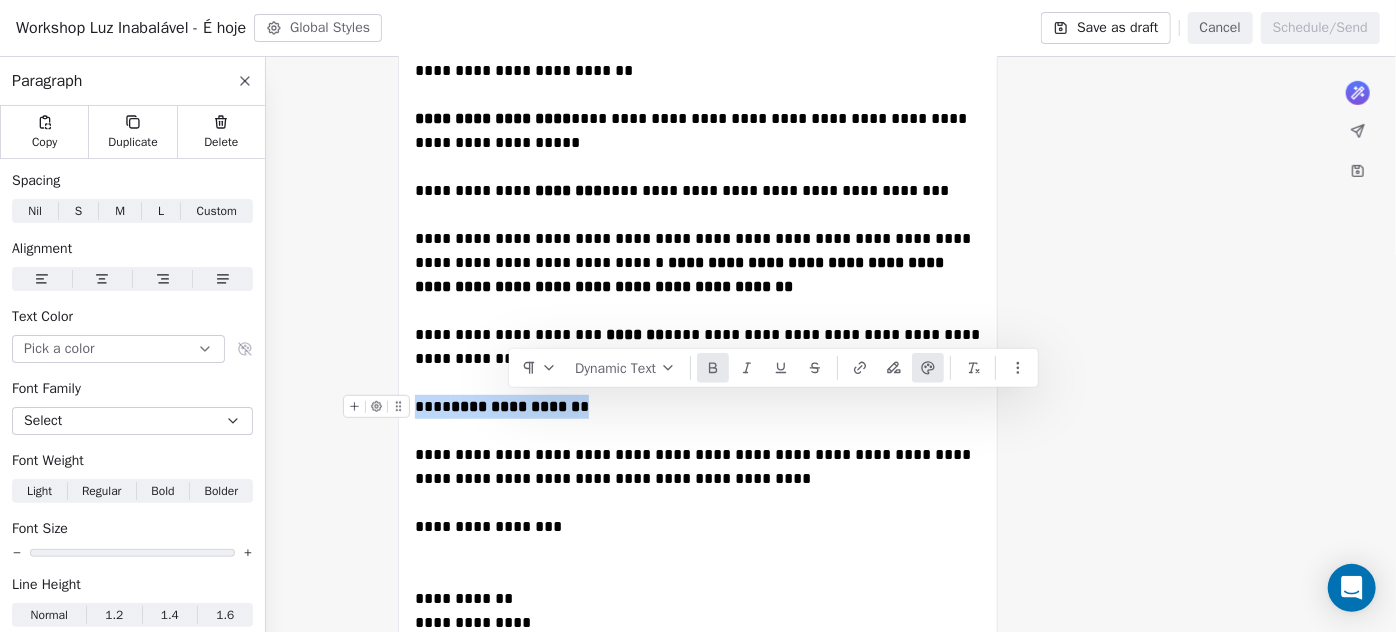 click on "**********" at bounding box center [515, 406] 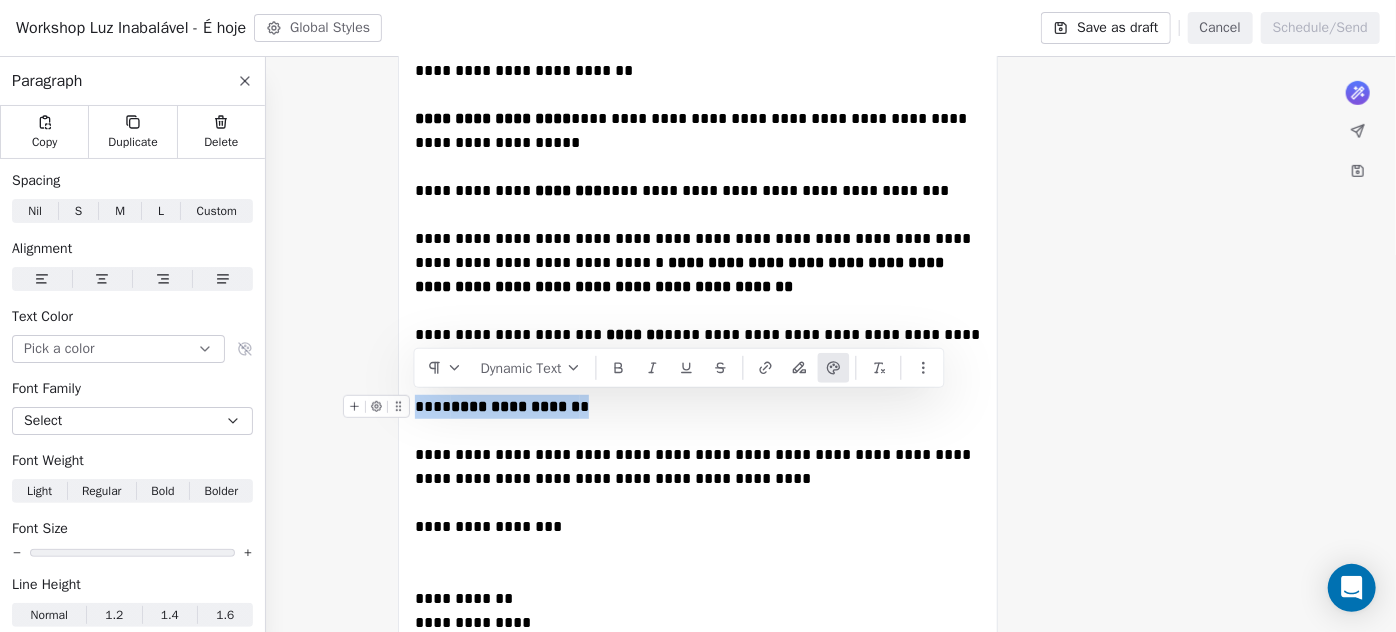 copy on "**********" 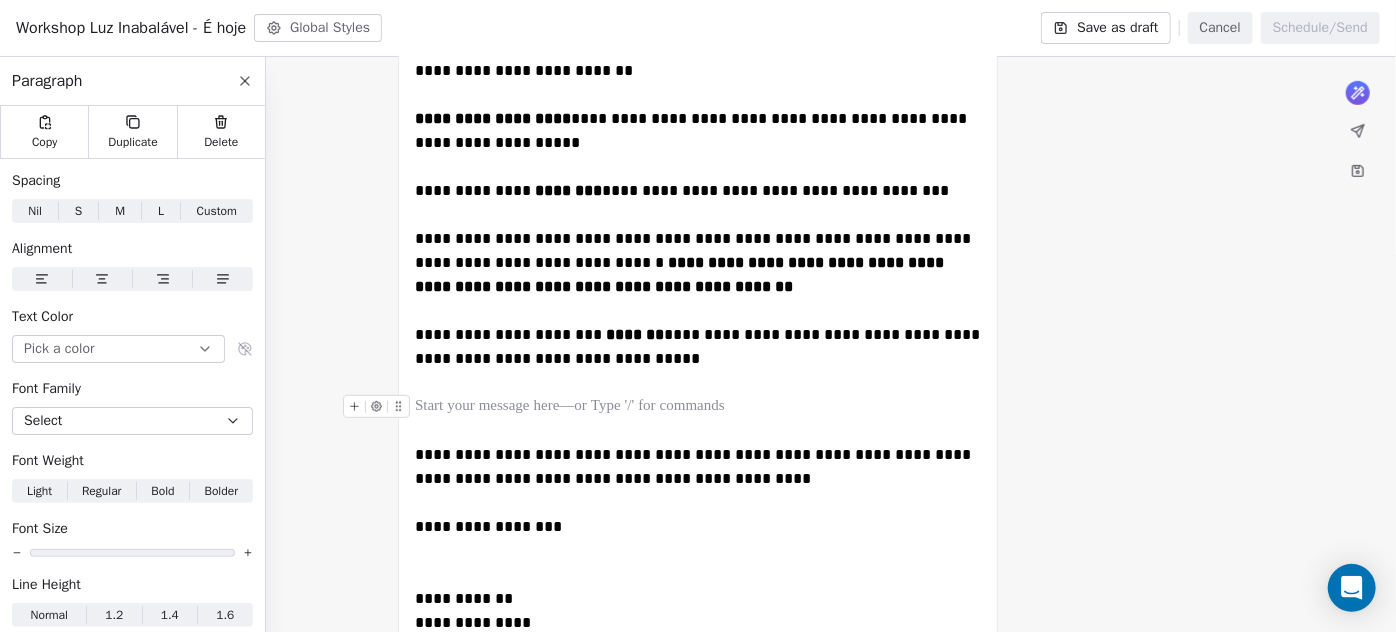 click 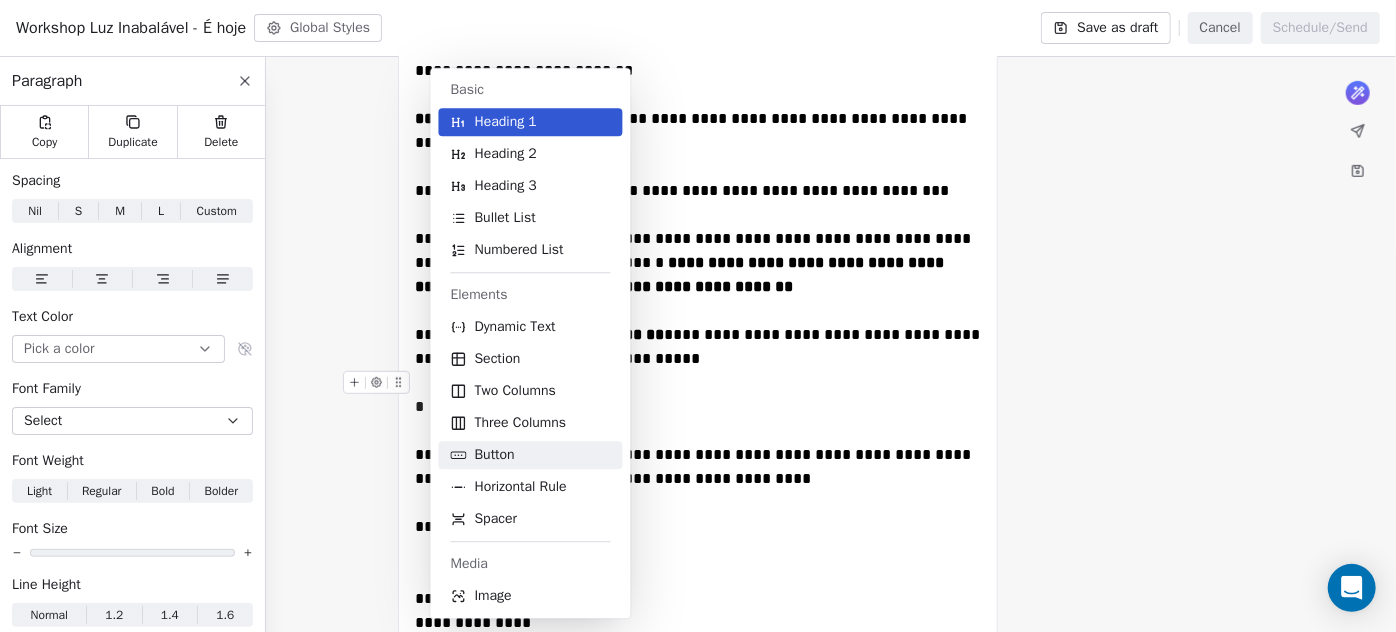 click on "Button" at bounding box center (531, 455) 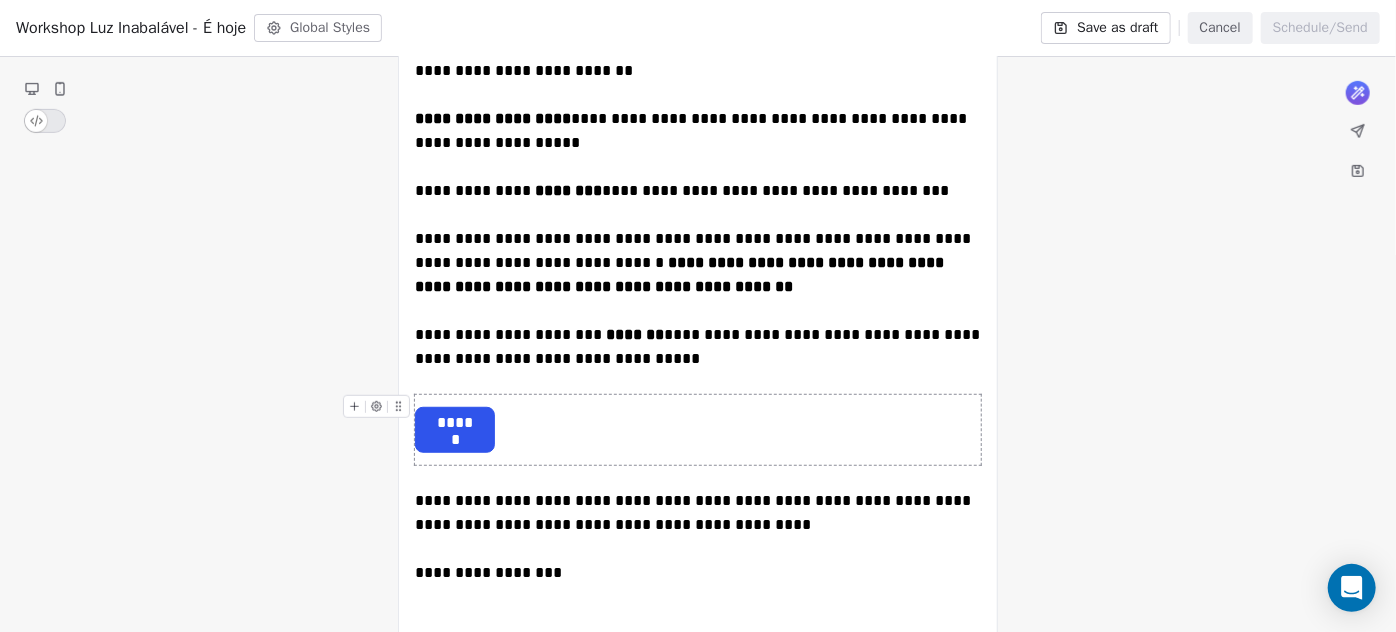 click on "******" at bounding box center (455, 423) 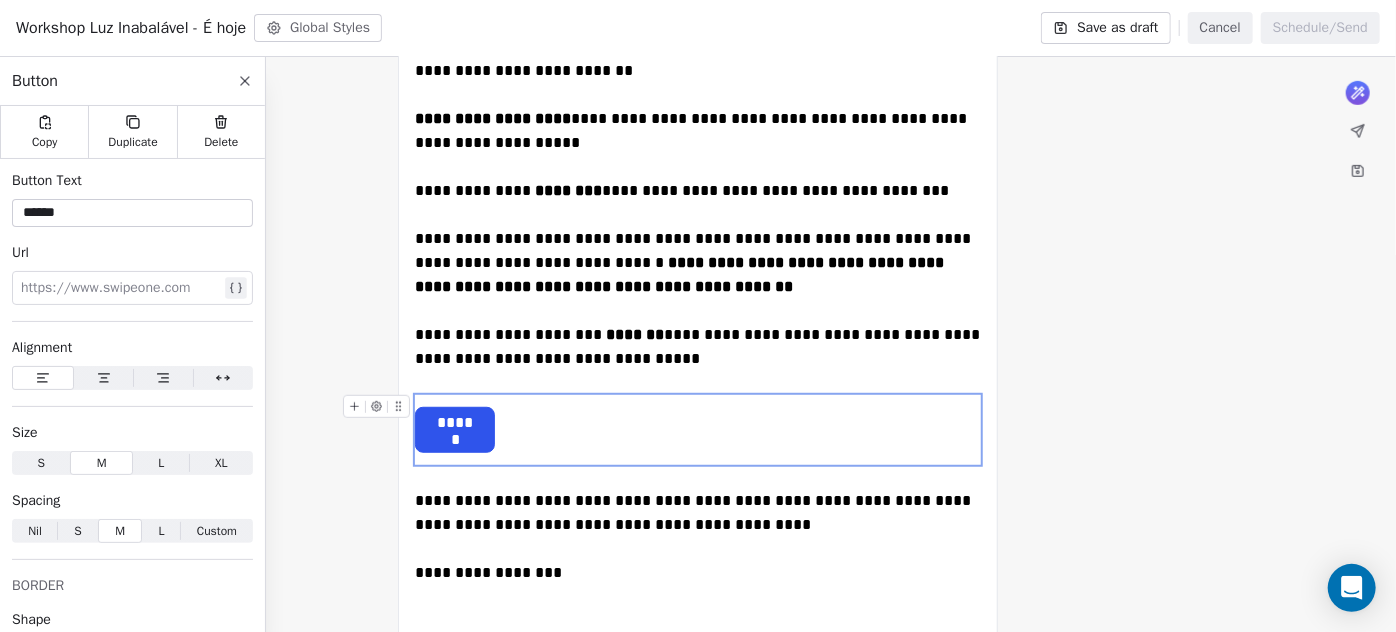 click on "******" at bounding box center [455, 423] 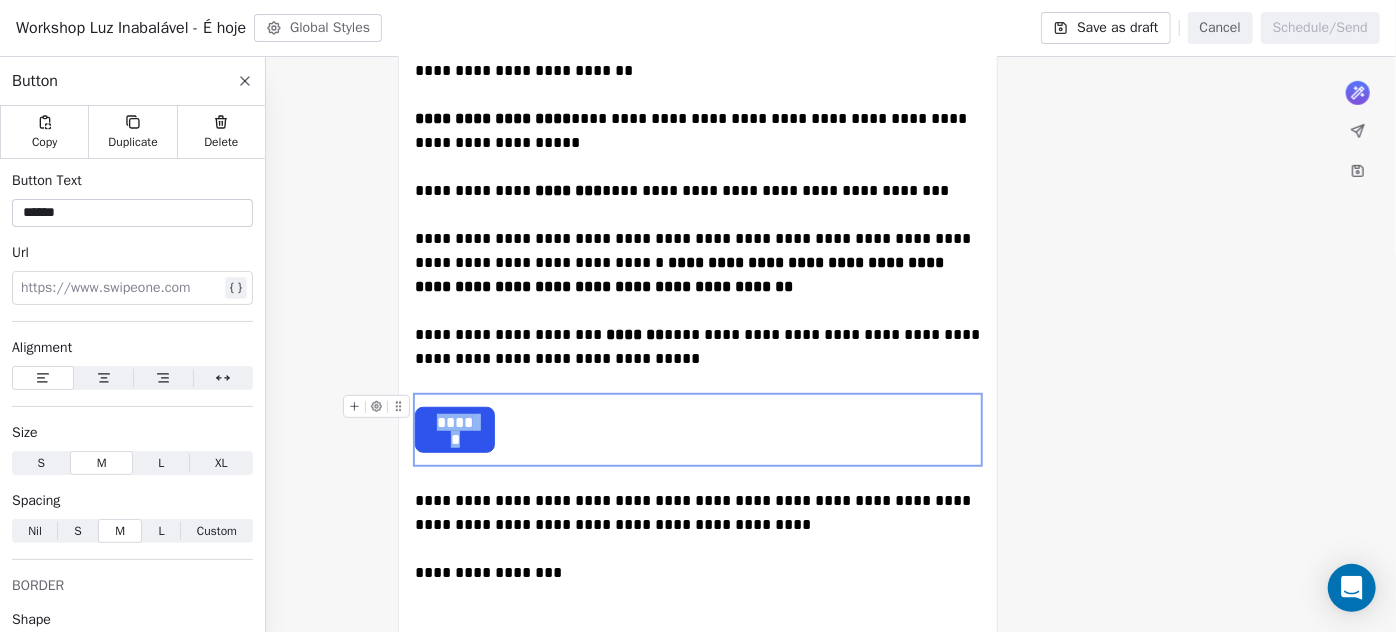 click on "******" at bounding box center (455, 423) 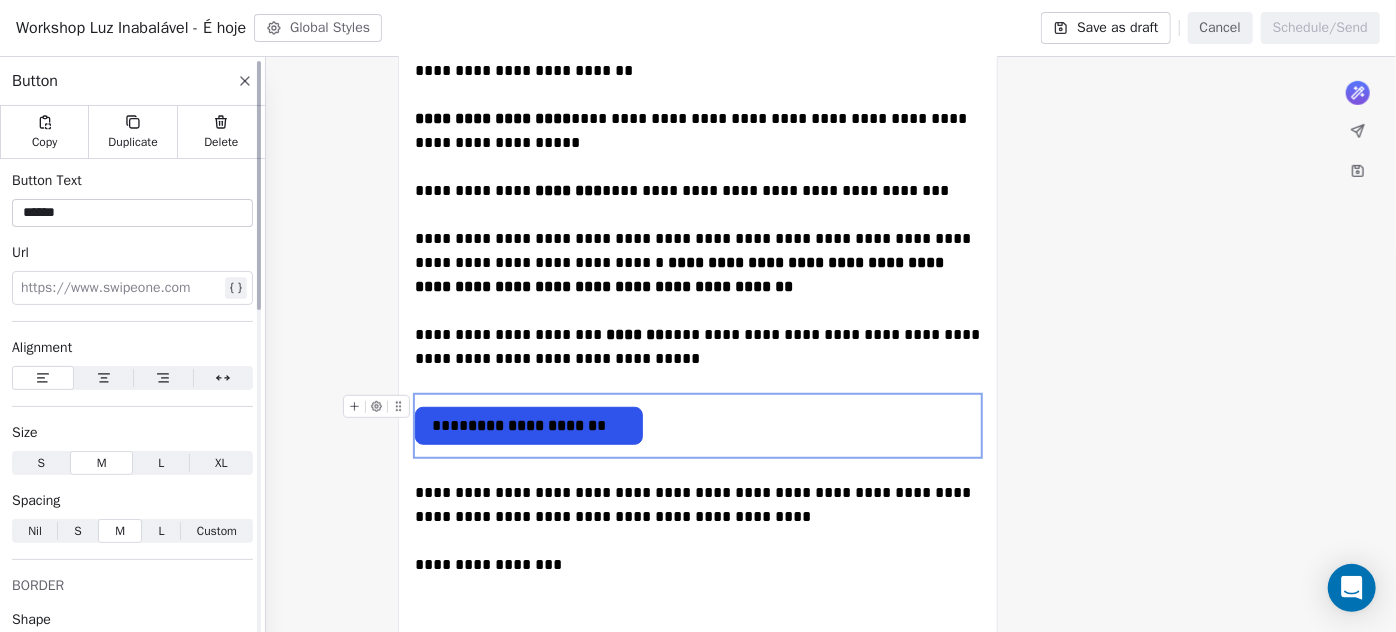 click 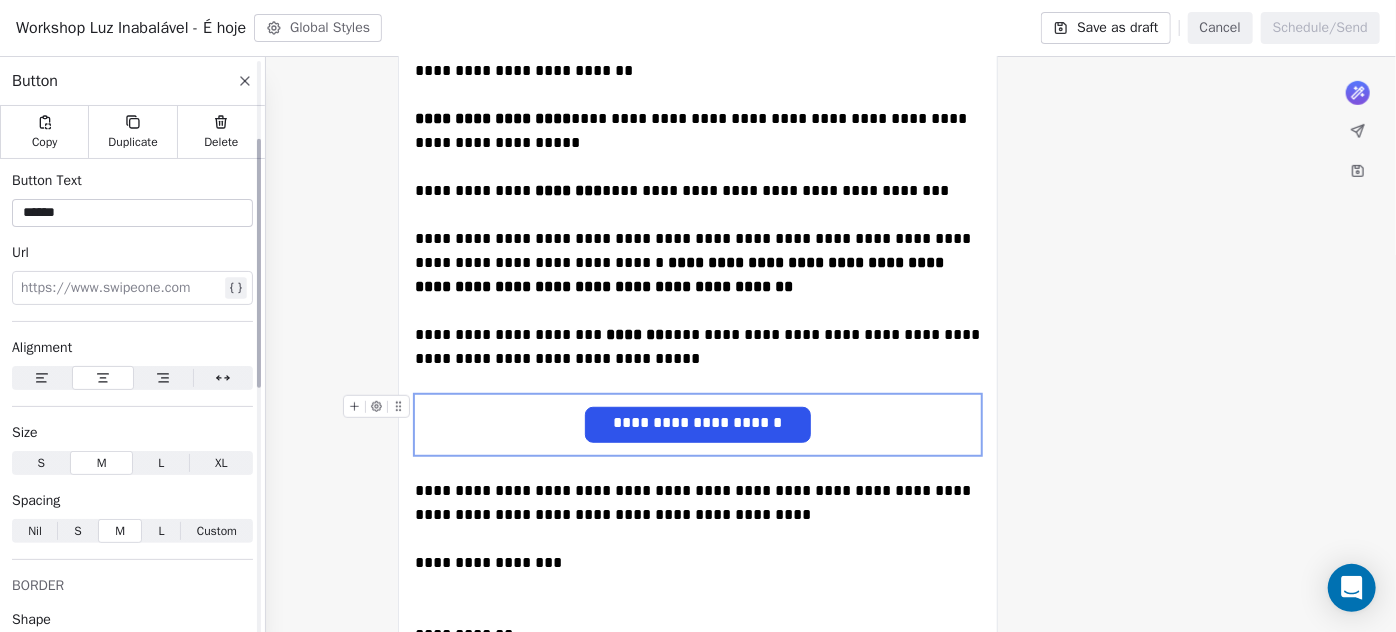 scroll, scrollTop: 272, scrollLeft: 0, axis: vertical 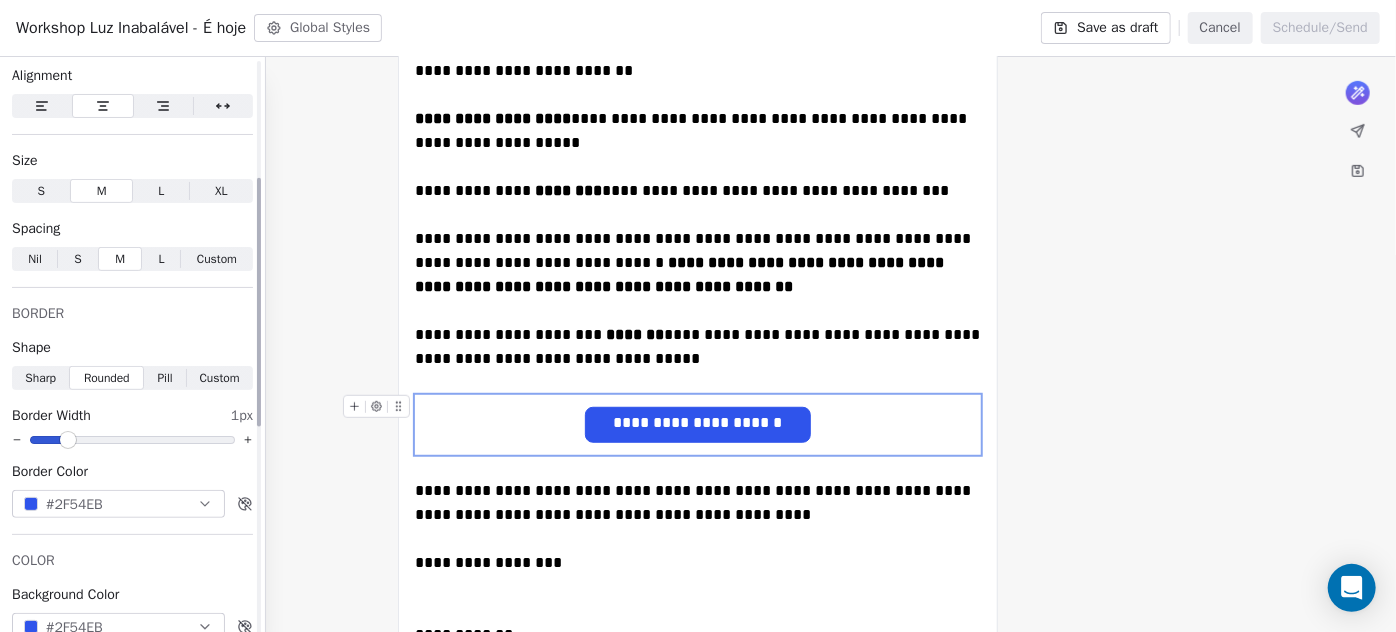 click on "#2F54EB" at bounding box center [74, 504] 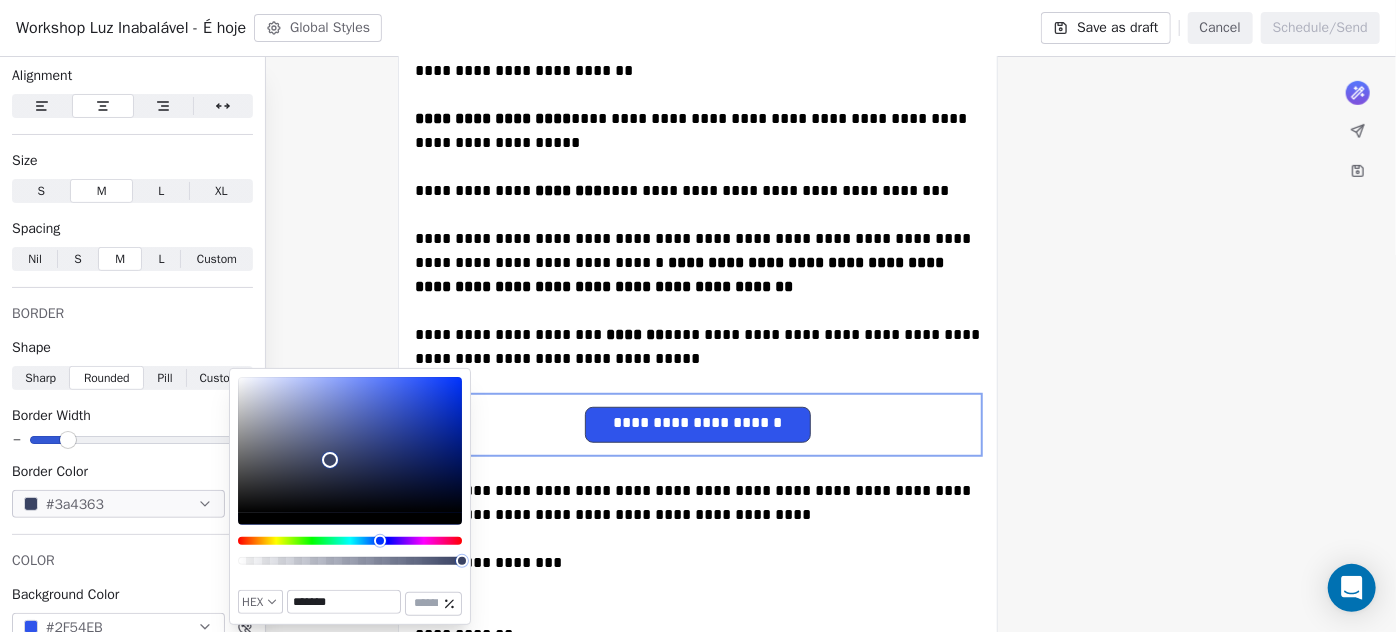 drag, startPoint x: 353, startPoint y: 402, endPoint x: 330, endPoint y: 463, distance: 65.192024 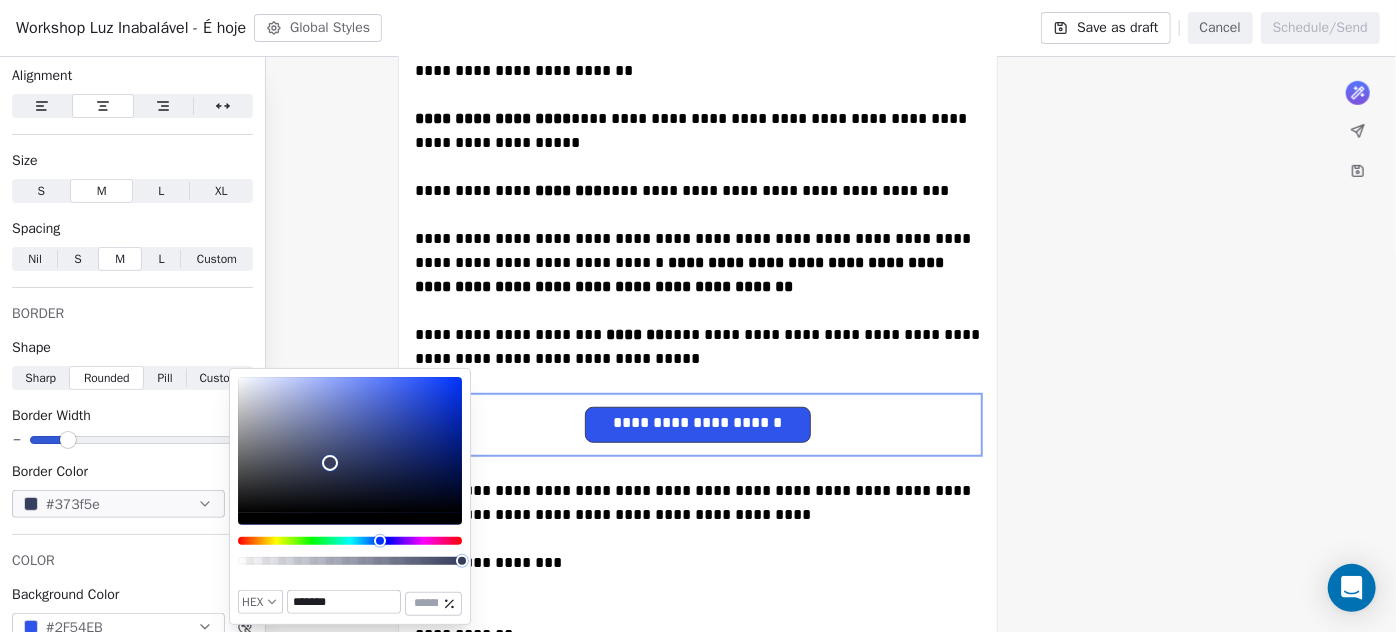 click at bounding box center (350, 445) 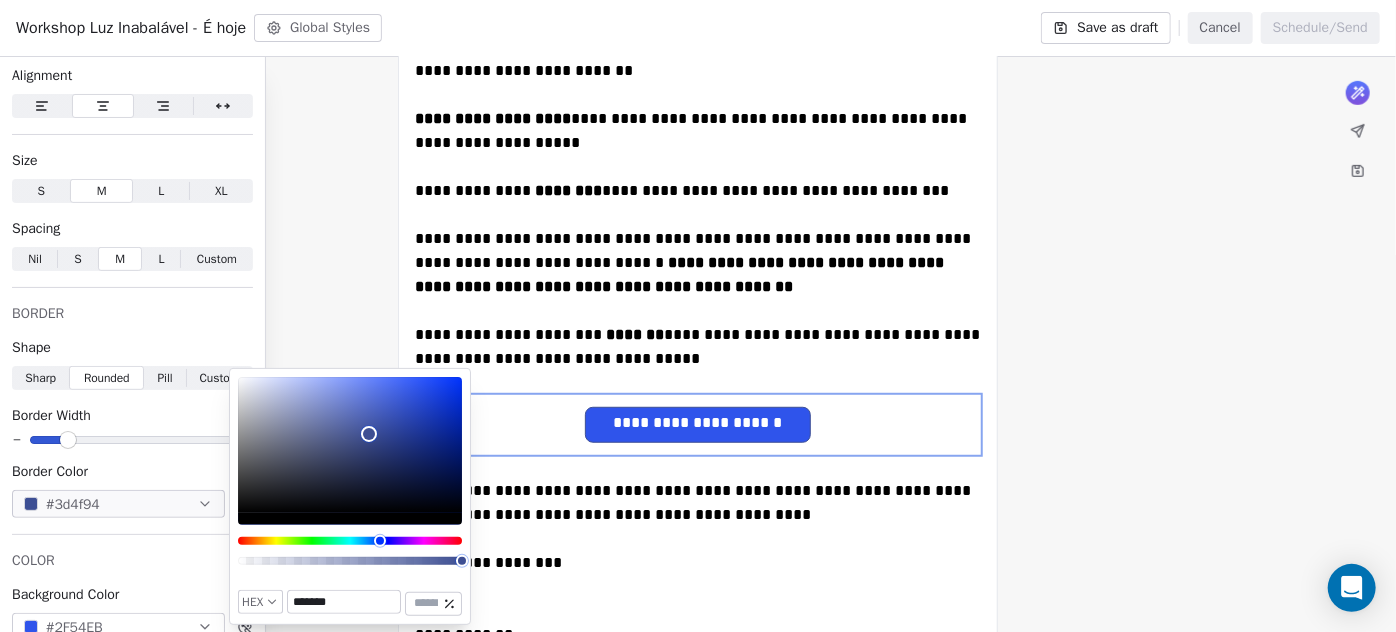 drag, startPoint x: 372, startPoint y: 522, endPoint x: 431, endPoint y: 461, distance: 84.8646 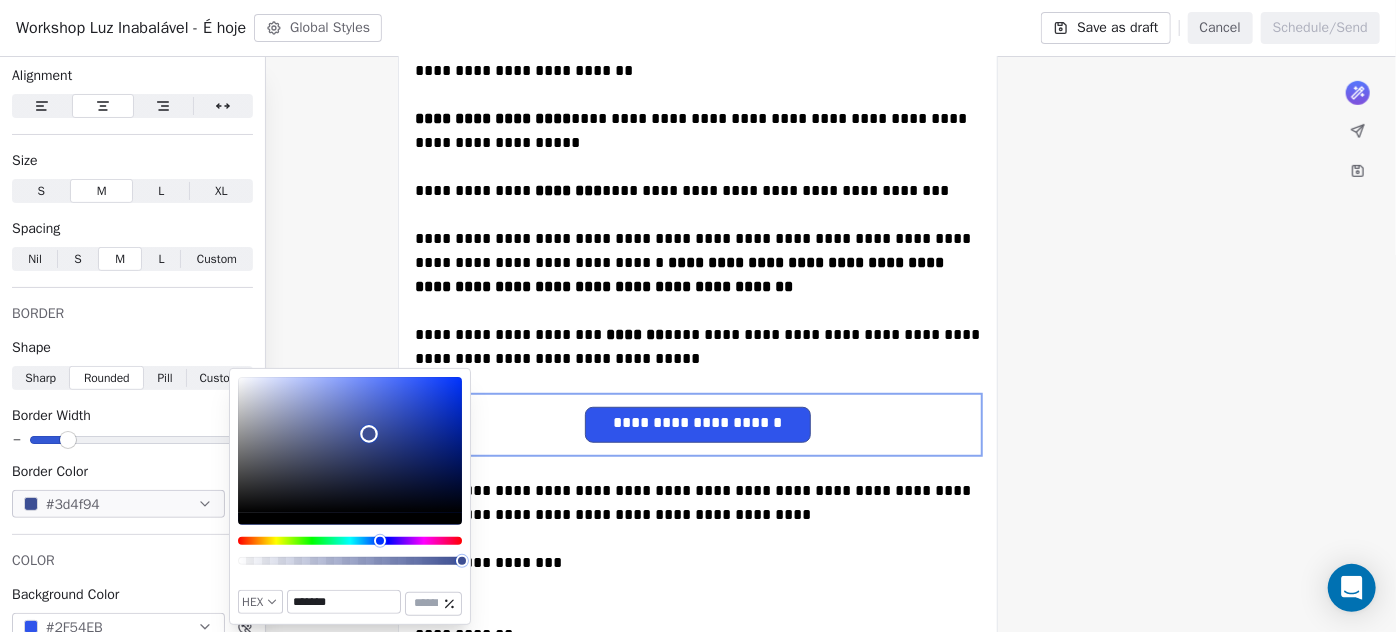 drag, startPoint x: 436, startPoint y: 447, endPoint x: 436, endPoint y: 435, distance: 12 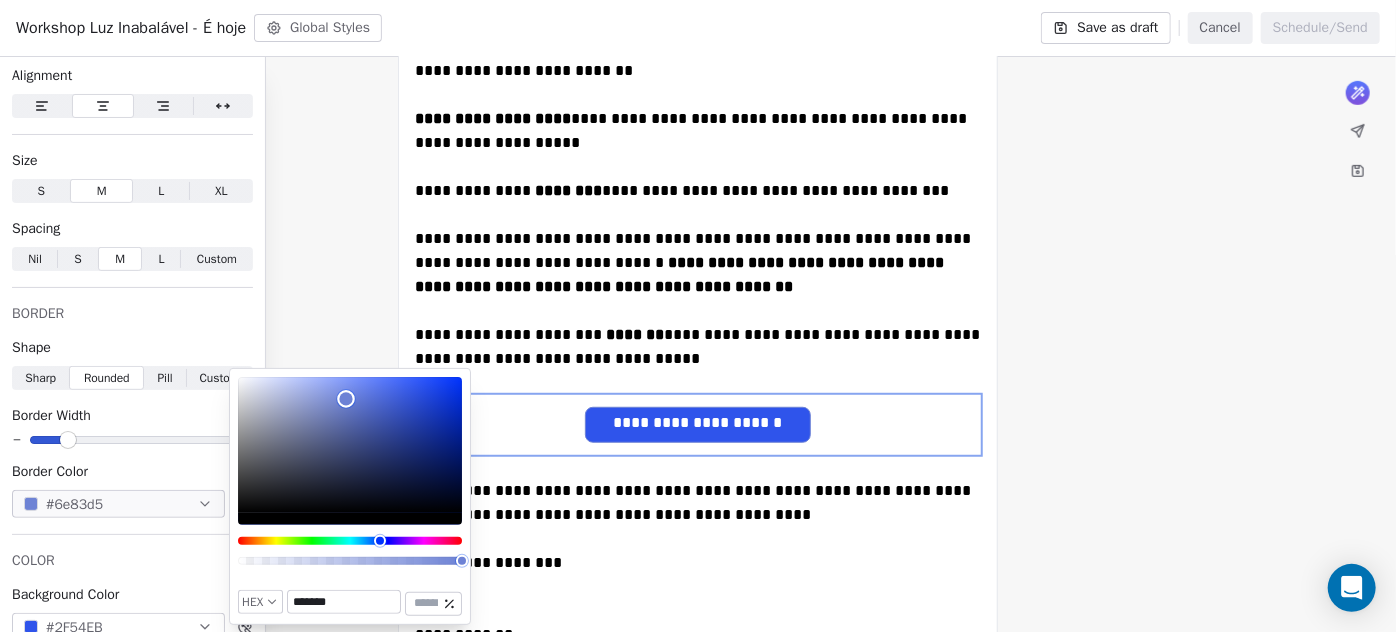 drag, startPoint x: 436, startPoint y: 423, endPoint x: 343, endPoint y: 399, distance: 96.04687 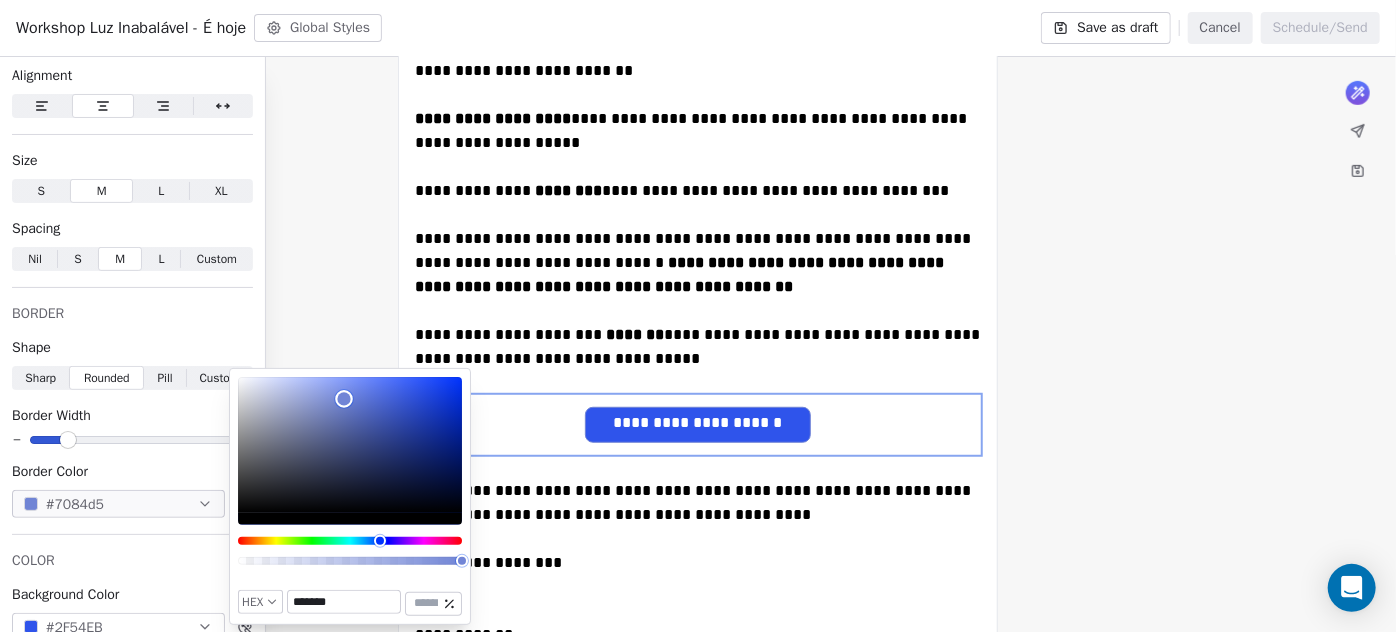 click at bounding box center [344, 399] 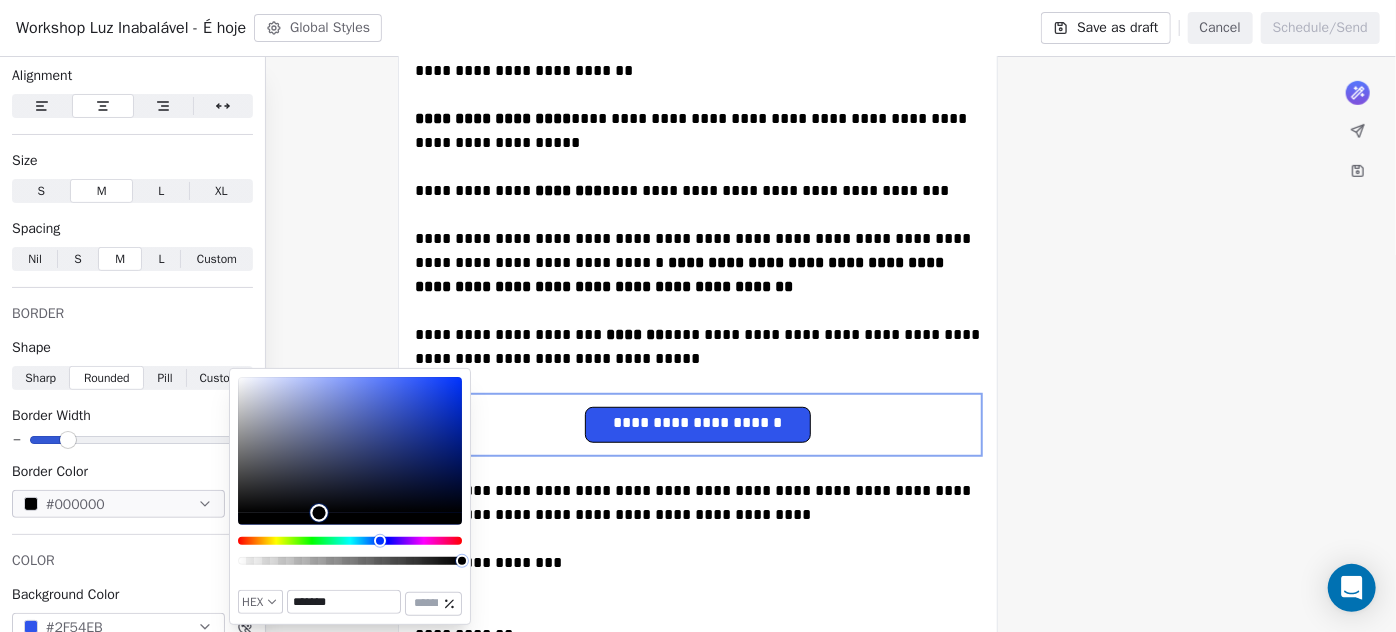 drag, startPoint x: 307, startPoint y: 418, endPoint x: 322, endPoint y: 518, distance: 101.118744 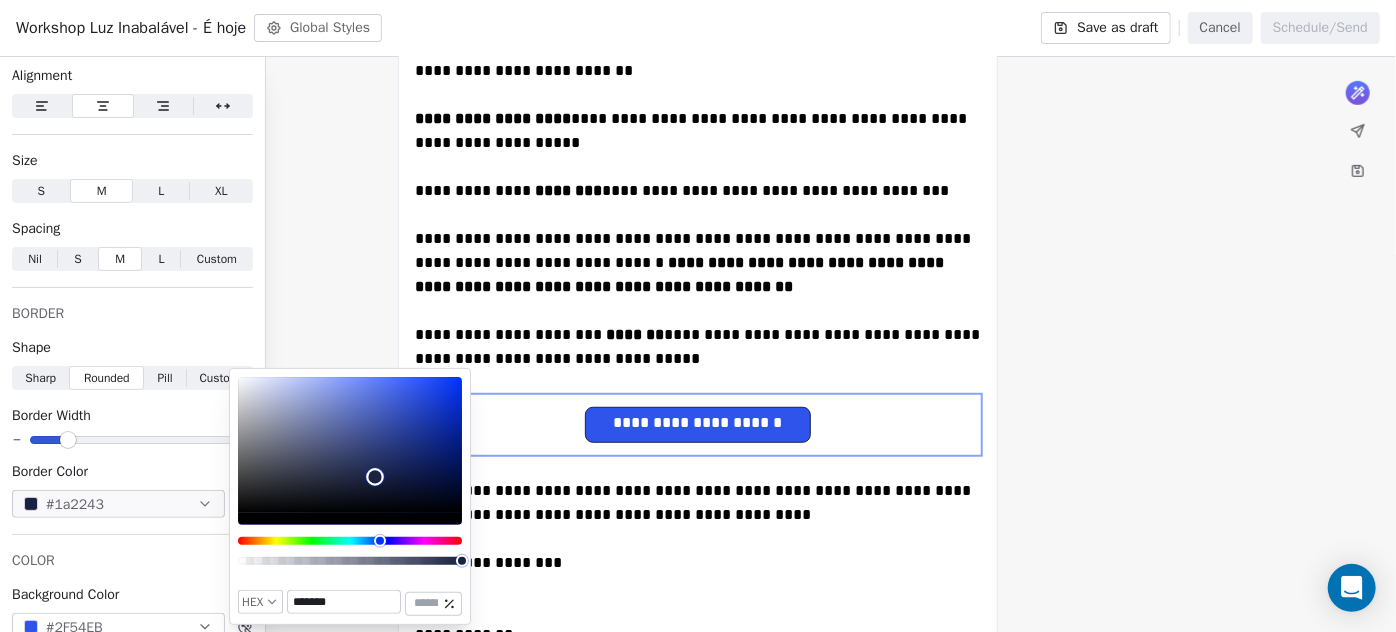 type on "*******" 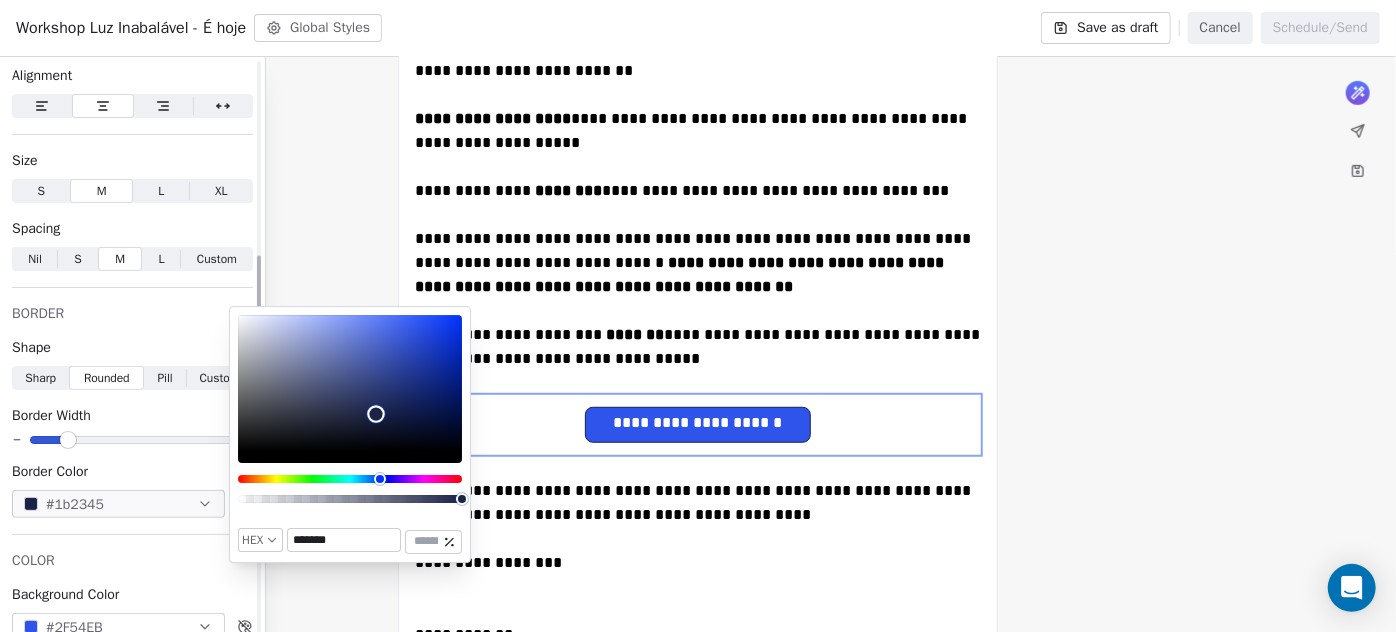 scroll, scrollTop: 454, scrollLeft: 0, axis: vertical 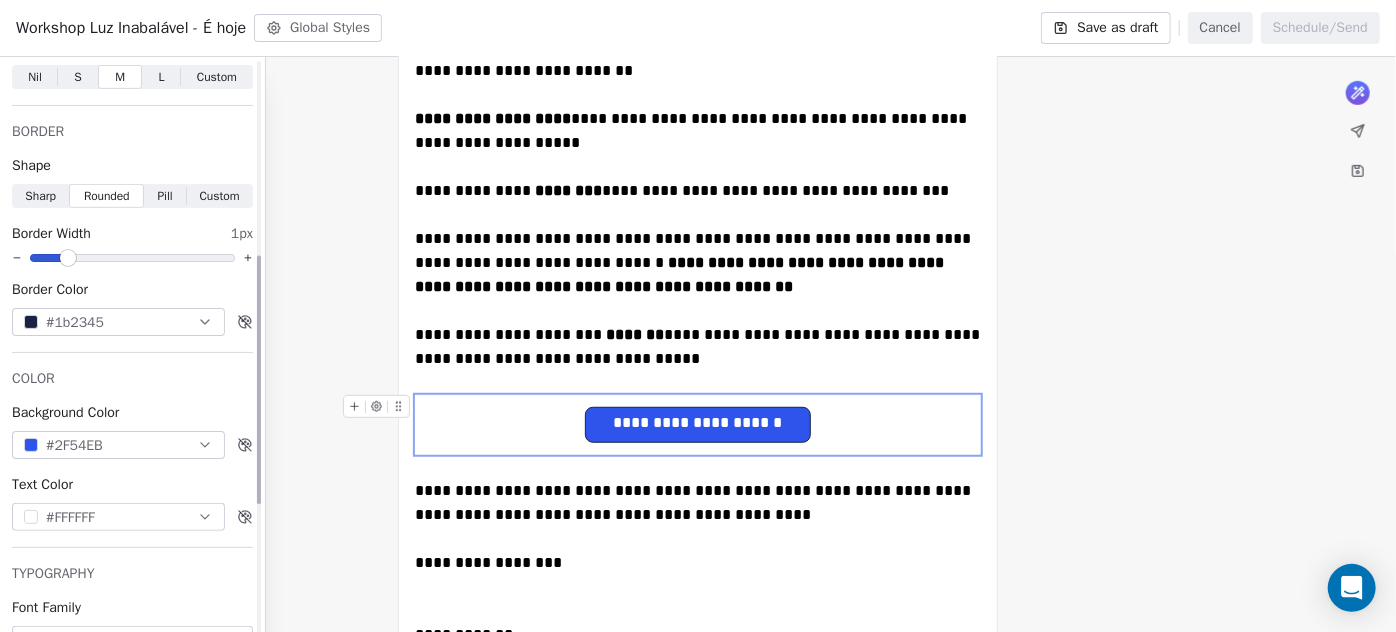 drag, startPoint x: 121, startPoint y: 448, endPoint x: 198, endPoint y: 445, distance: 77.05842 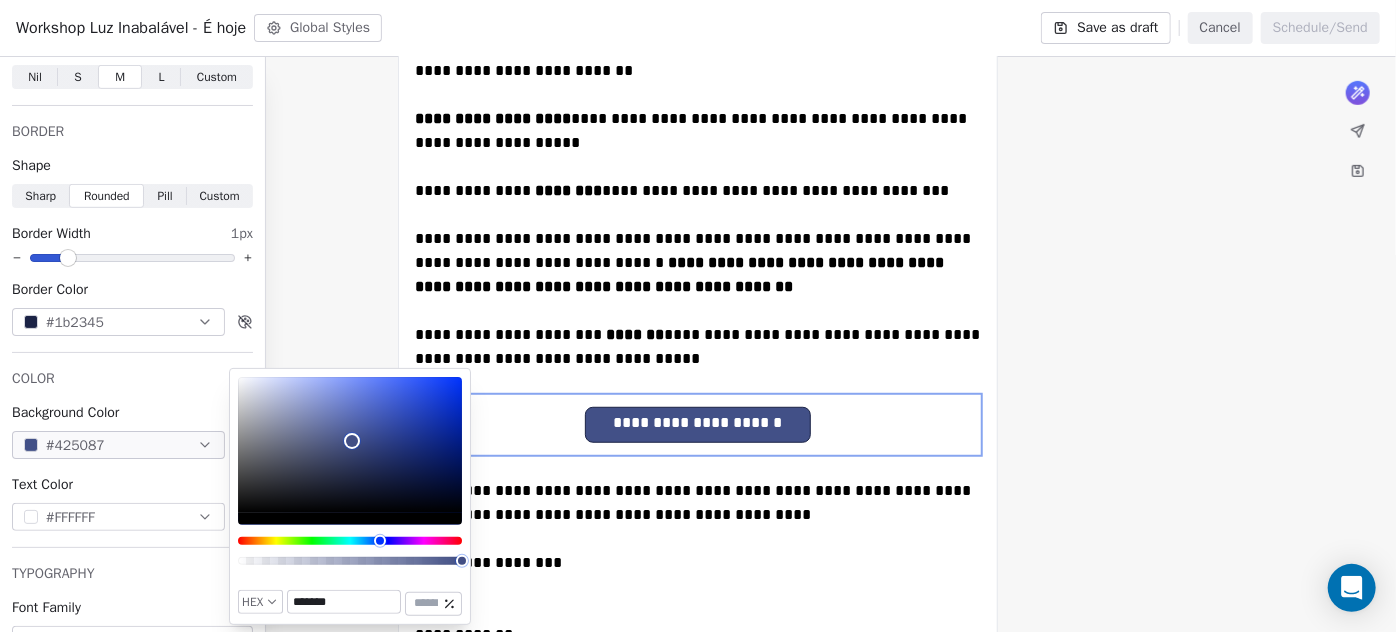 type on "*******" 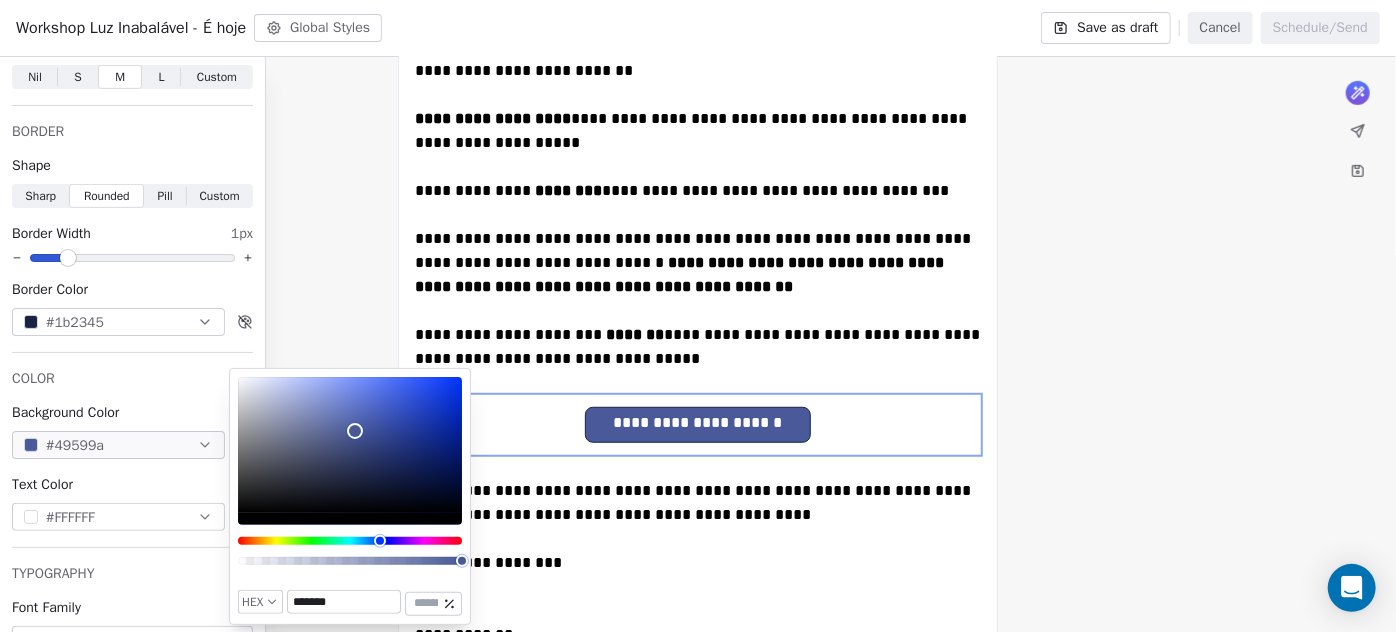 drag, startPoint x: 352, startPoint y: 420, endPoint x: 355, endPoint y: 431, distance: 11.401754 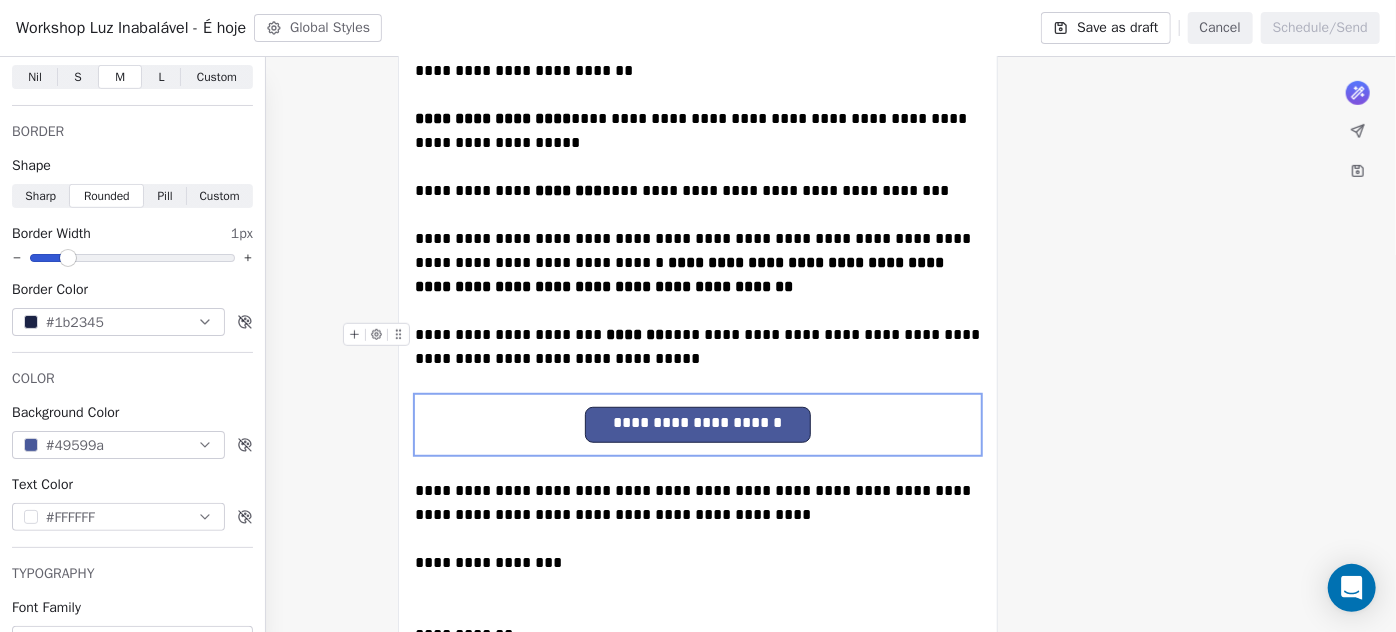 click on "**********" at bounding box center [699, 346] 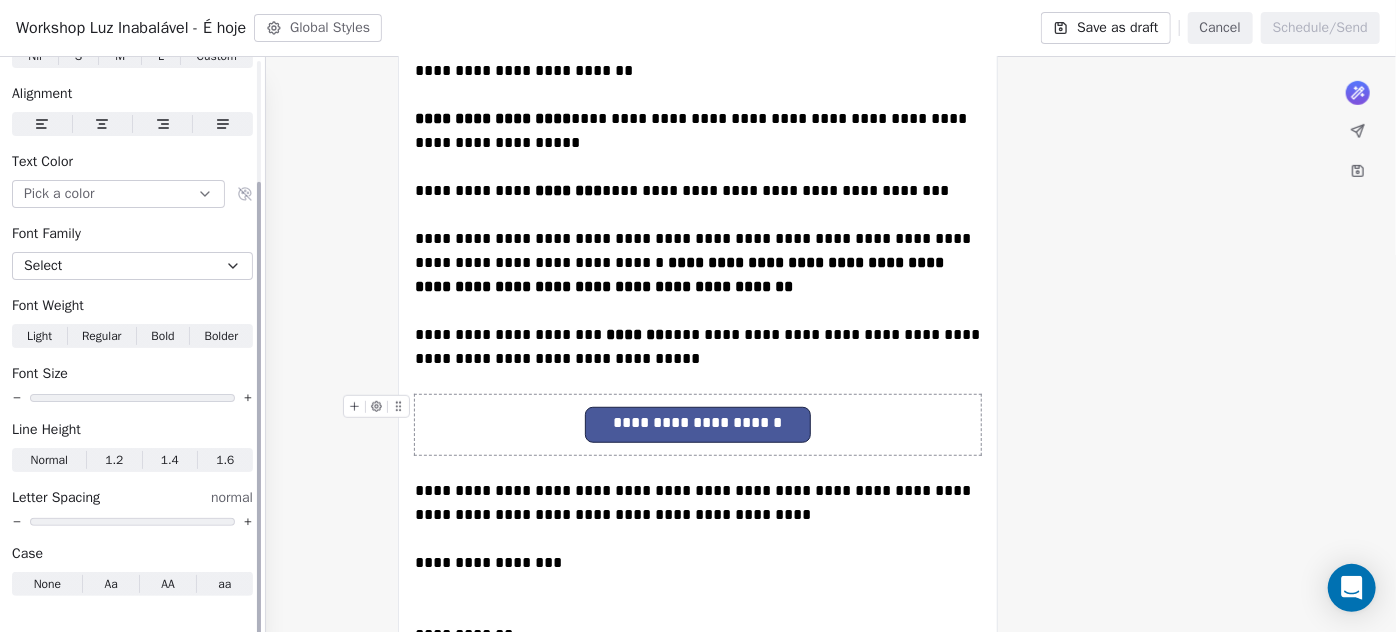 click on "Bold" at bounding box center [162, 336] 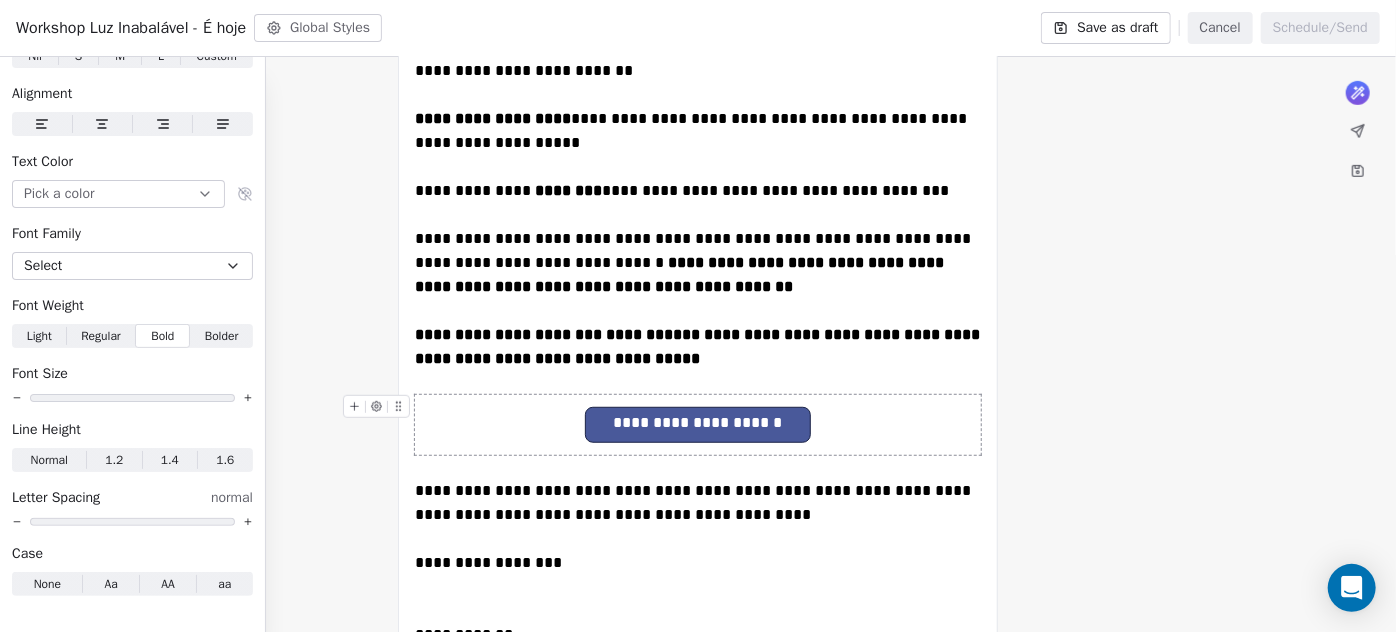 click on "**********" at bounding box center (698, 425) 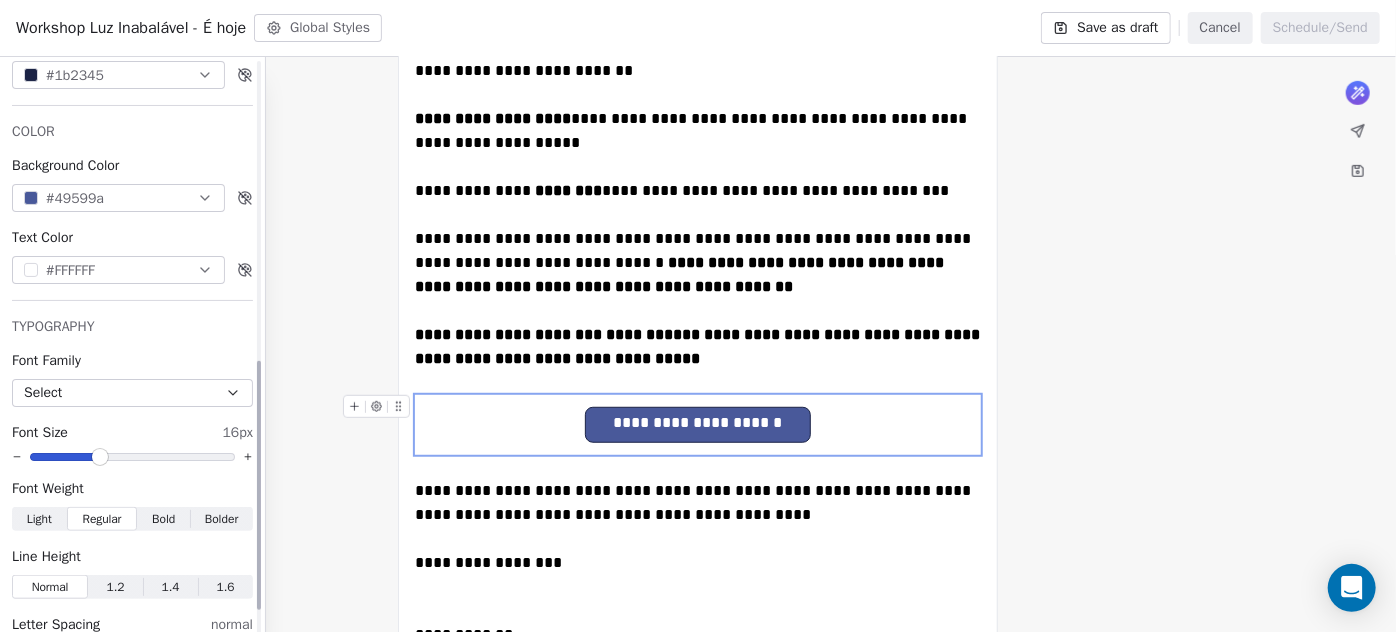 scroll, scrollTop: 760, scrollLeft: 0, axis: vertical 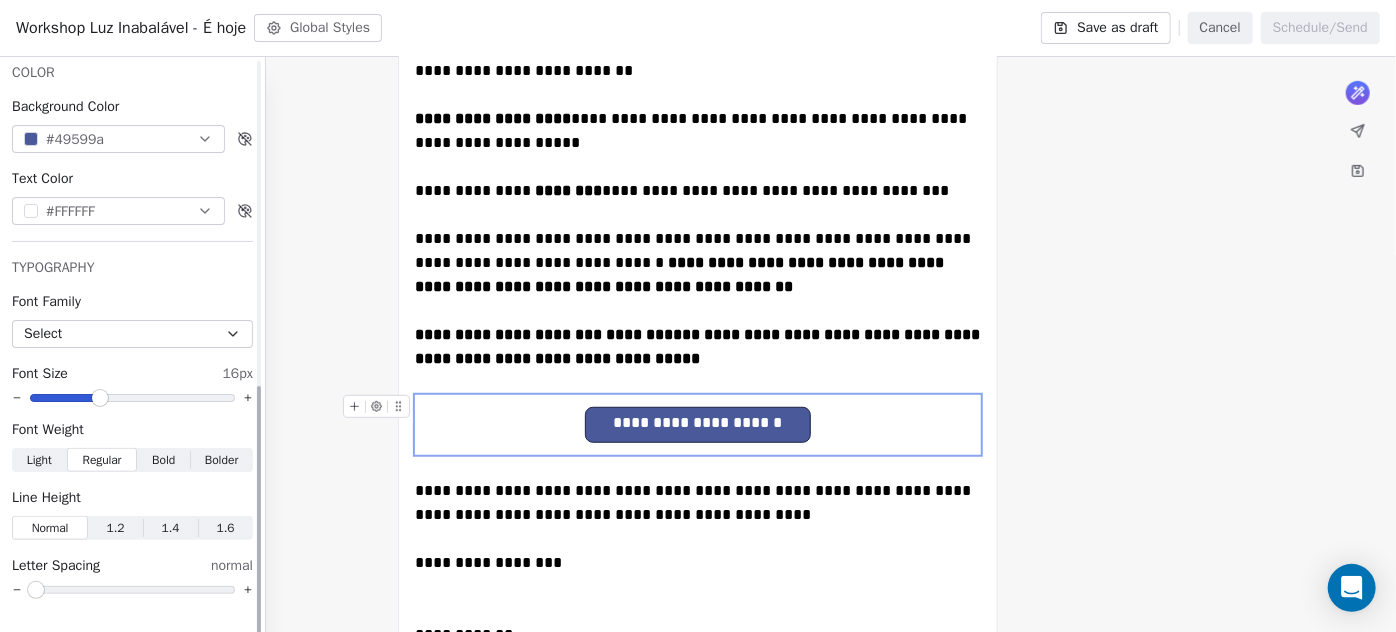 click on "Bold" at bounding box center [163, 460] 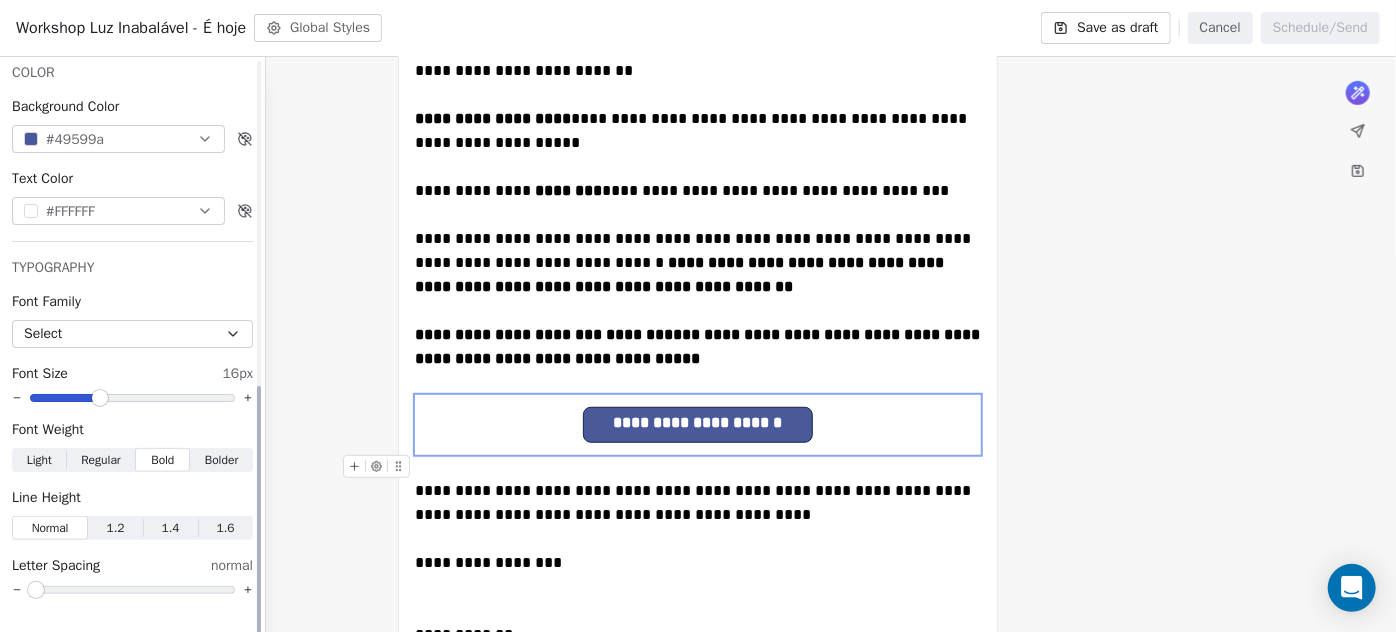 click at bounding box center (698, 467) 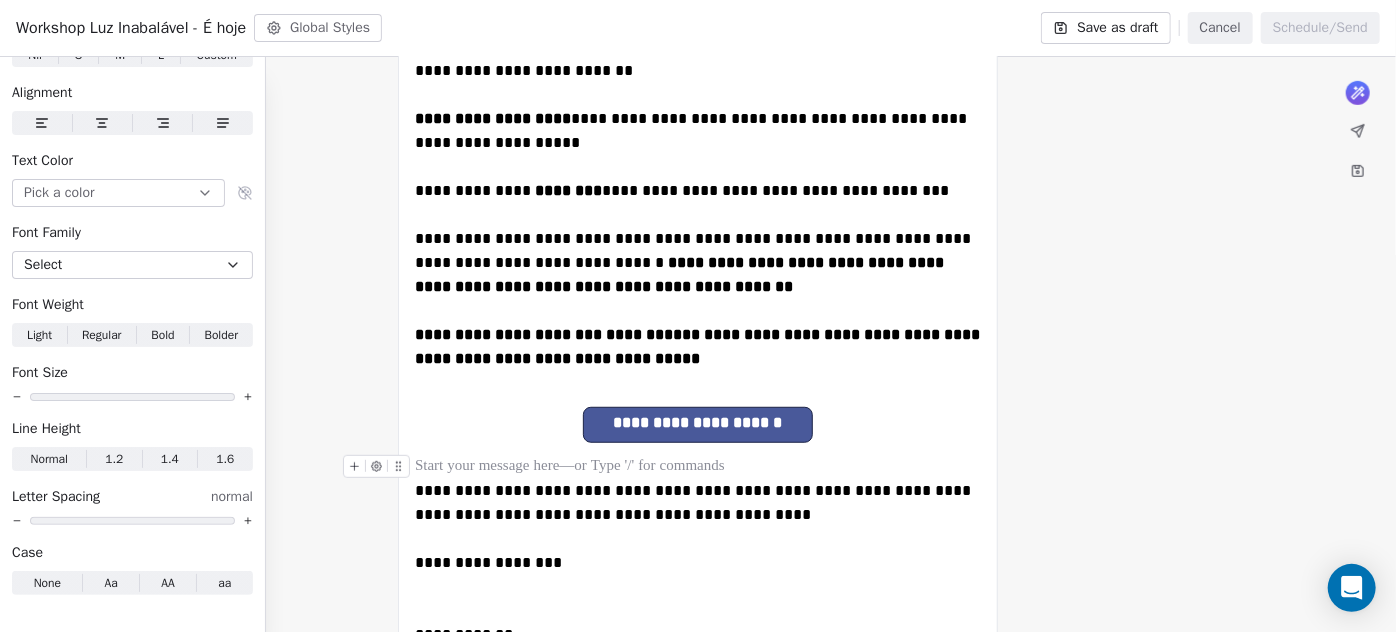 scroll, scrollTop: 155, scrollLeft: 0, axis: vertical 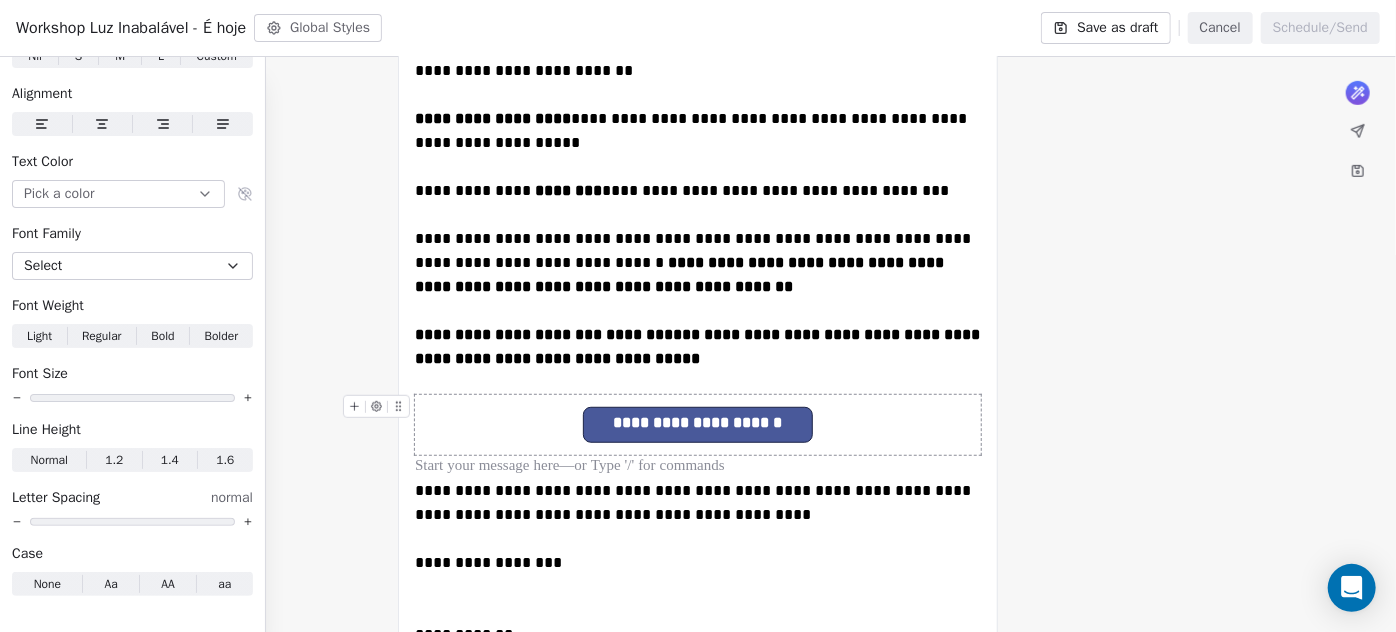 click on "**********" at bounding box center (698, 425) 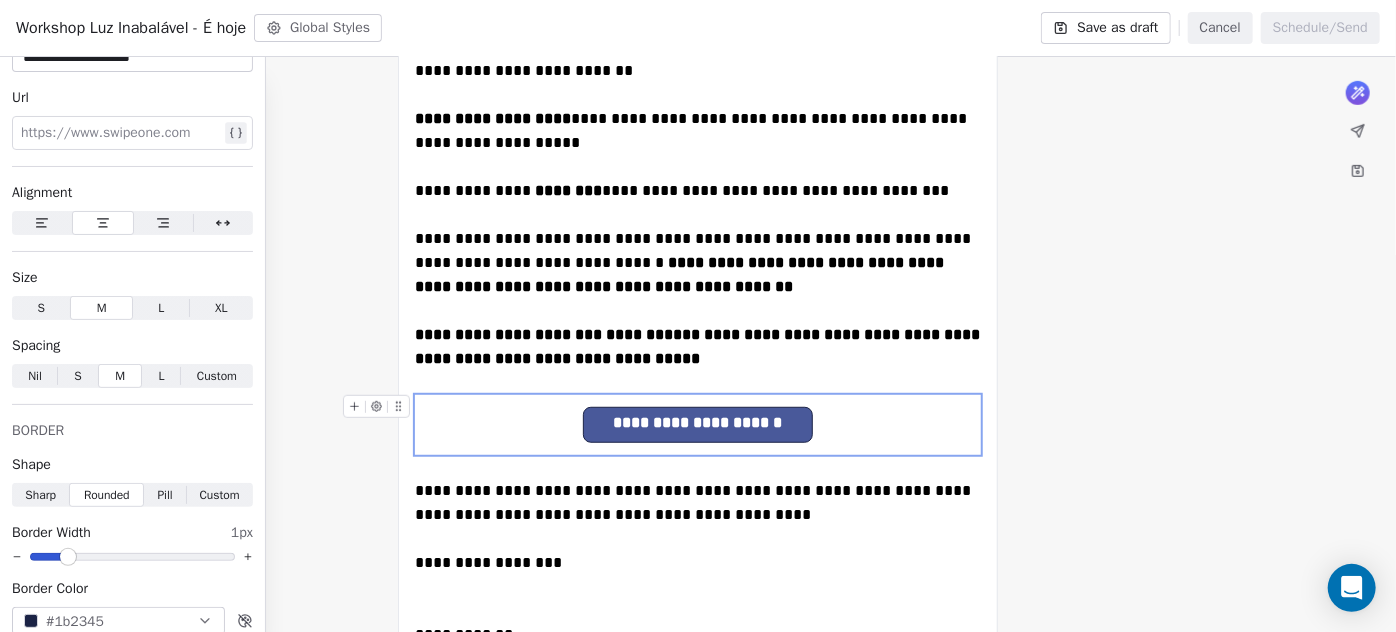 scroll, scrollTop: 760, scrollLeft: 0, axis: vertical 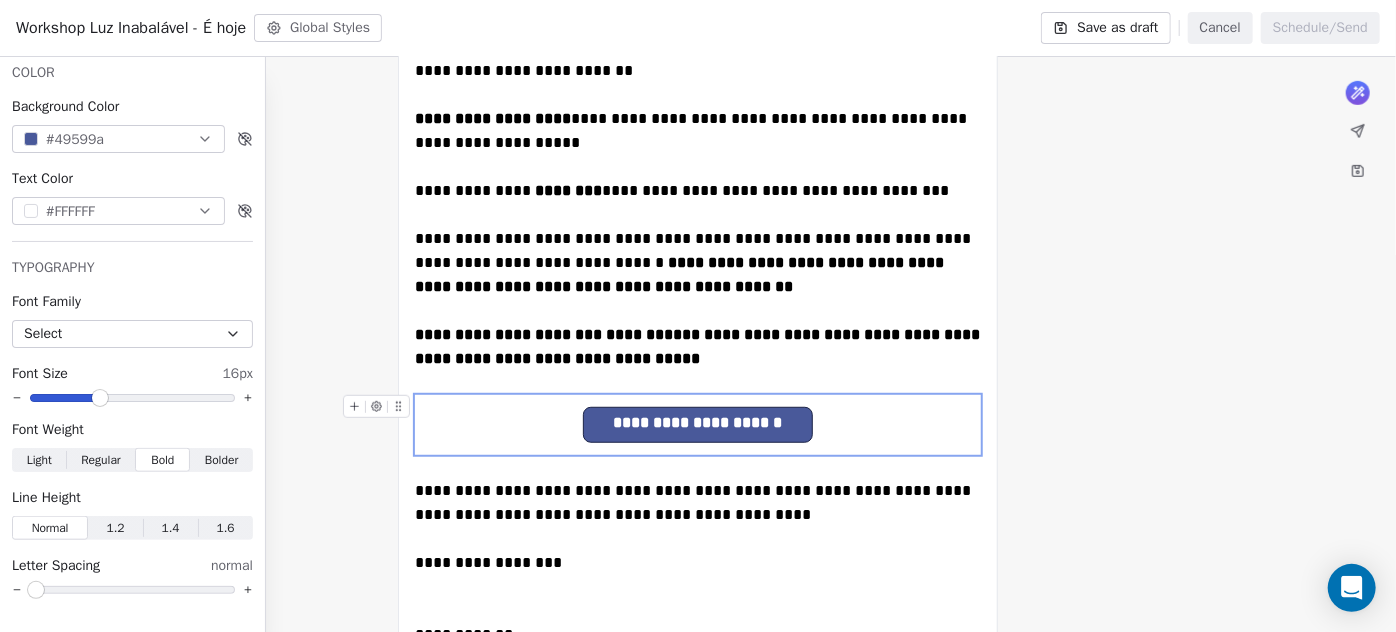 click on "**********" at bounding box center (698, 425) 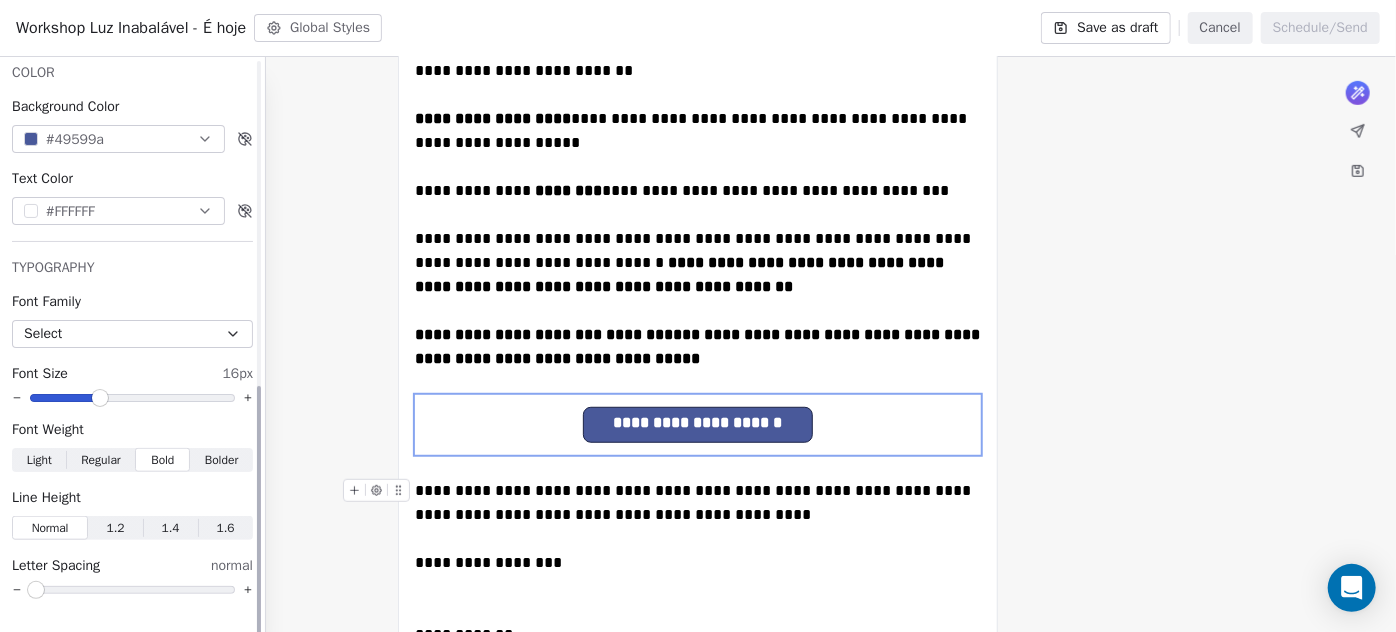 click on "Bolder" at bounding box center (222, 460) 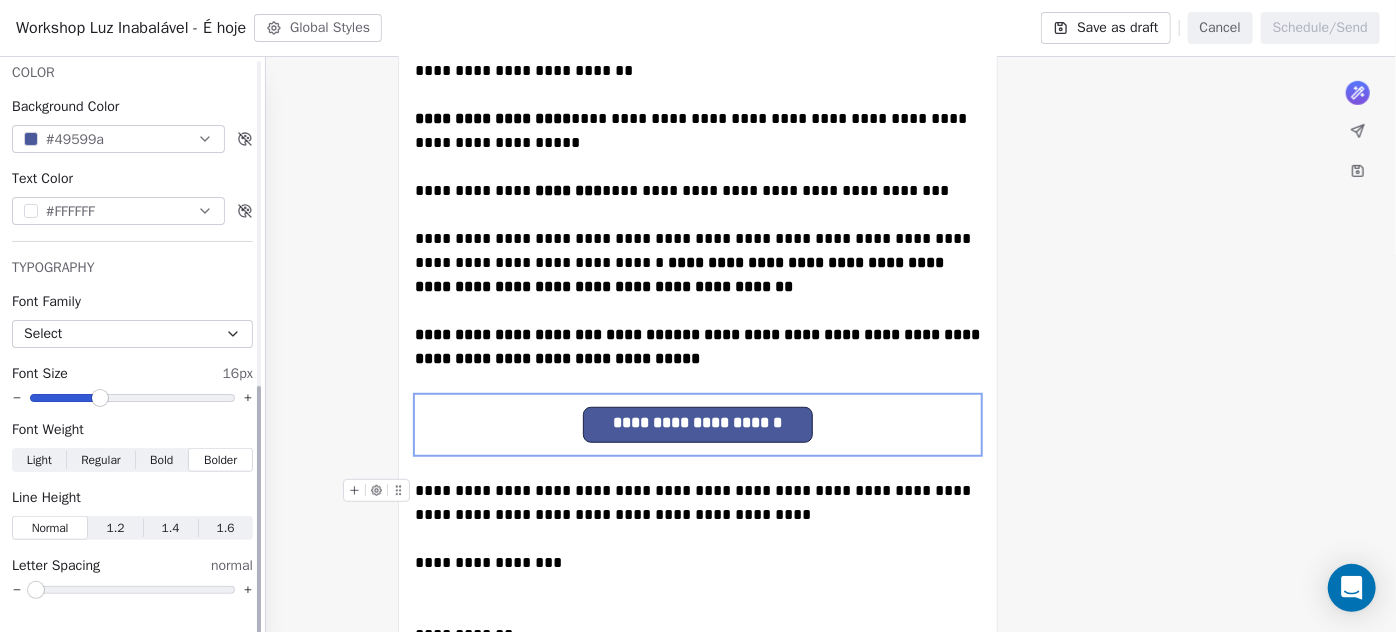click on "Regular" at bounding box center (101, 460) 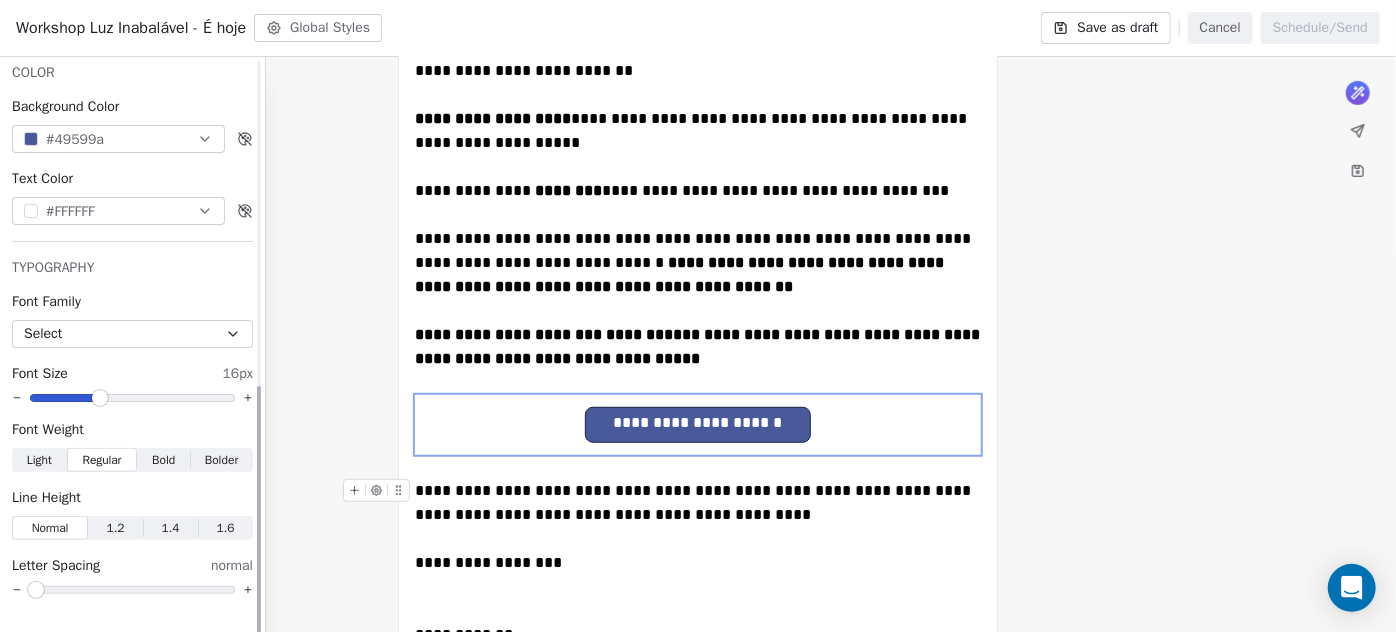 click on "Bold" at bounding box center [163, 460] 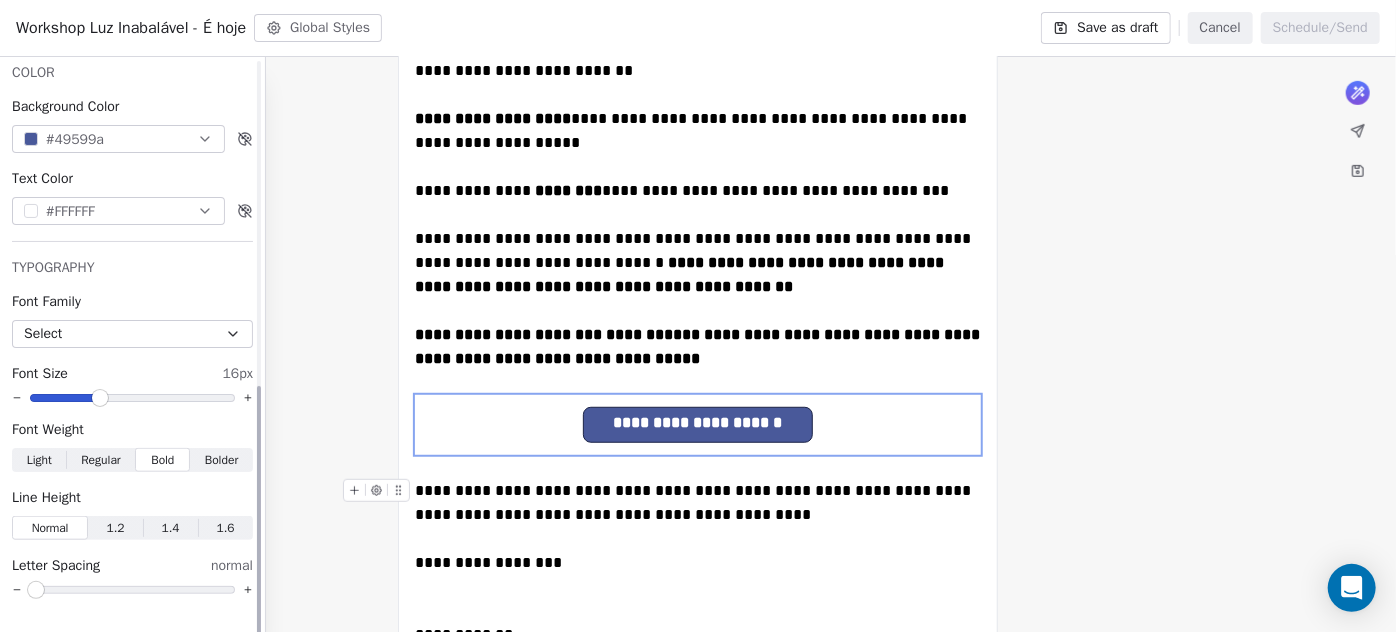 click on "Bolder" at bounding box center [222, 460] 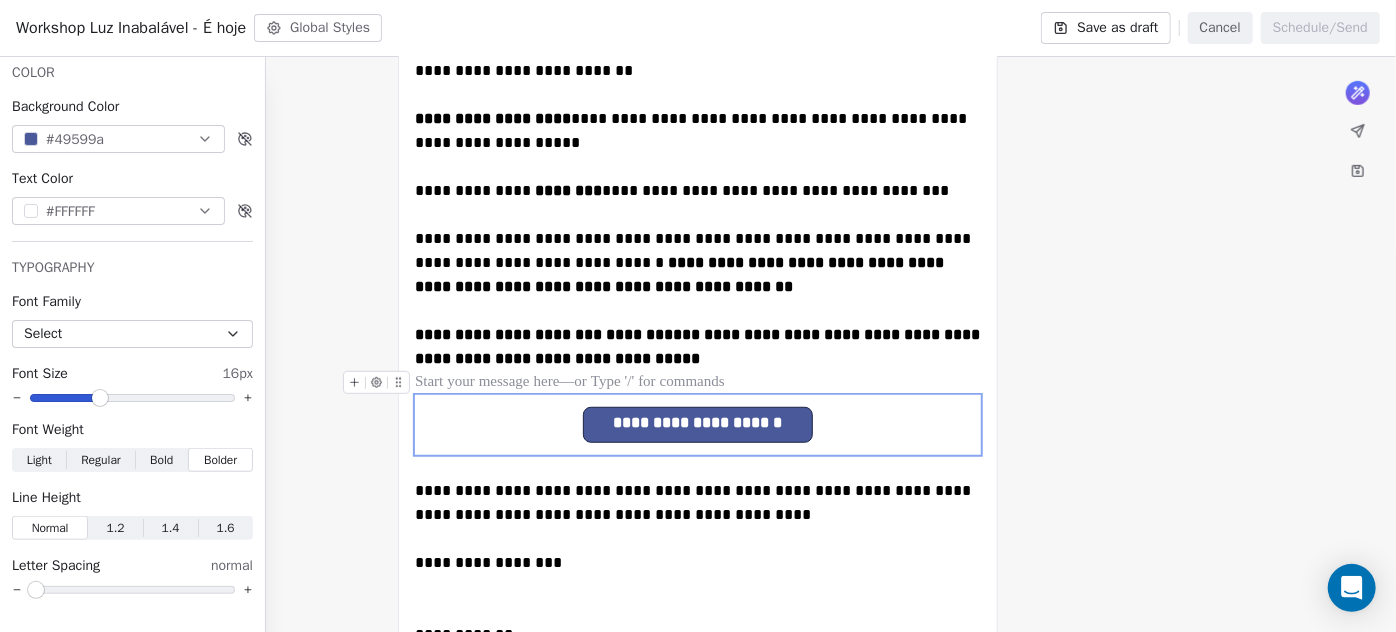 click at bounding box center (698, 383) 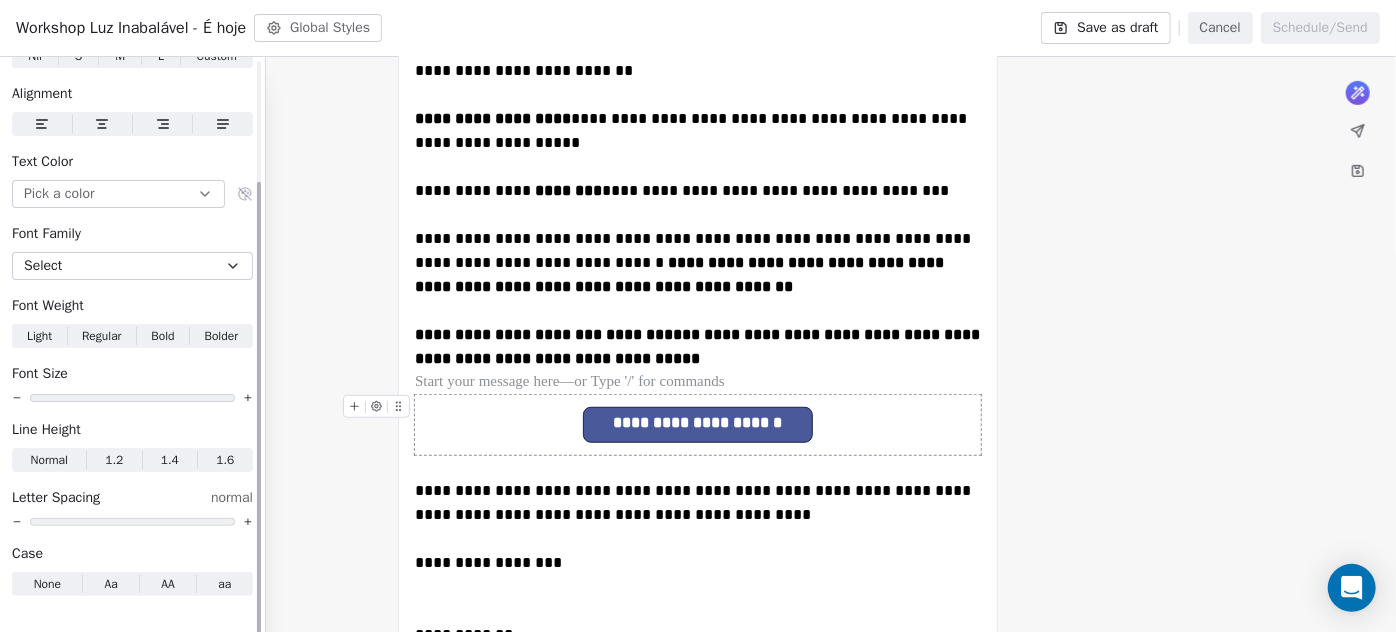 scroll, scrollTop: 0, scrollLeft: 0, axis: both 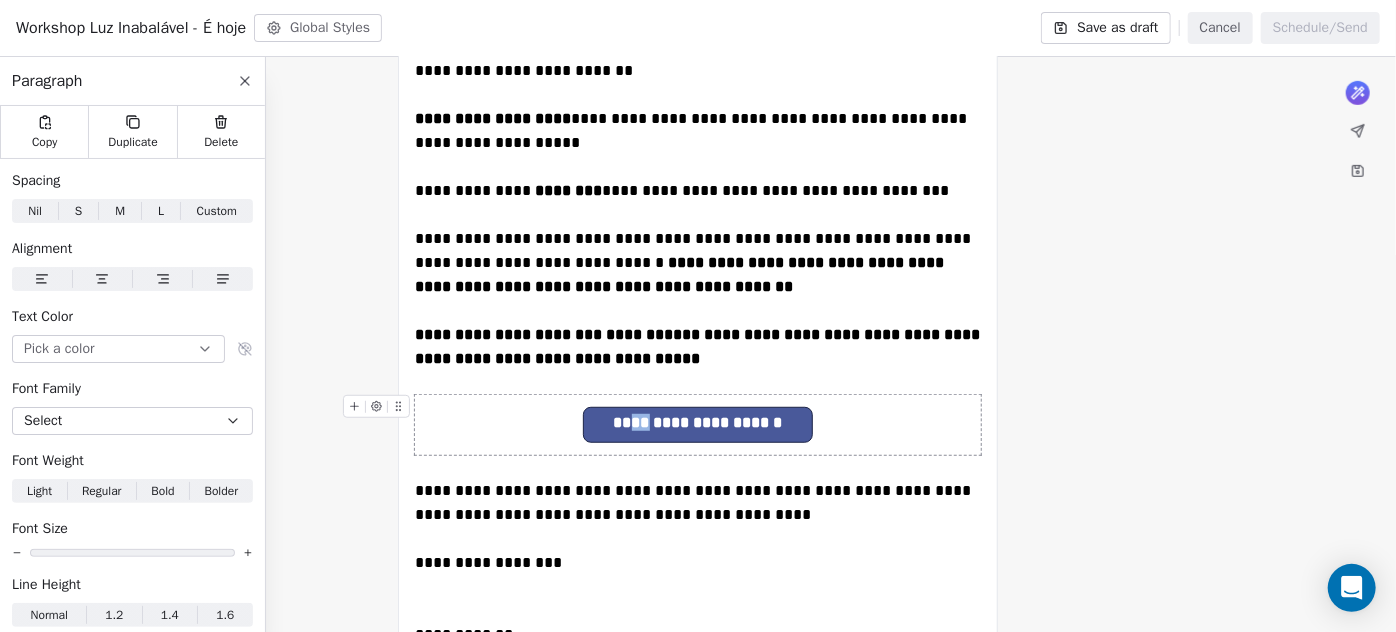 click on "**********" at bounding box center (698, 425) 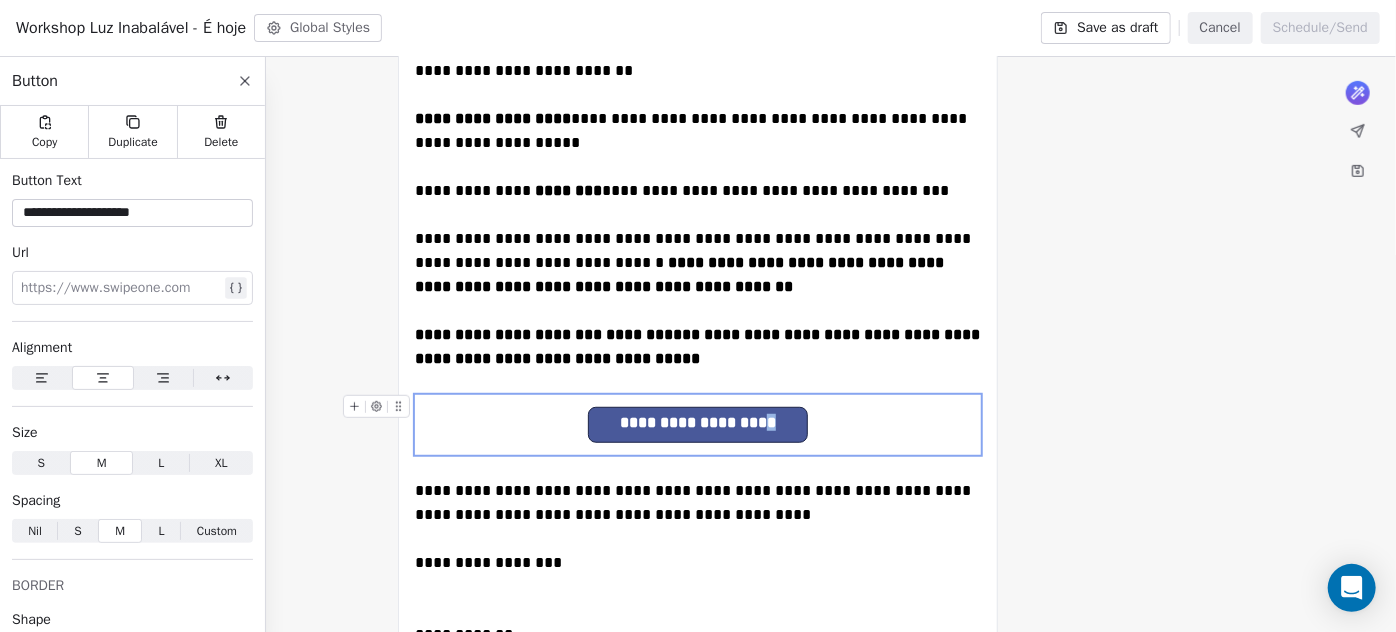 click on "**********" at bounding box center [698, 425] 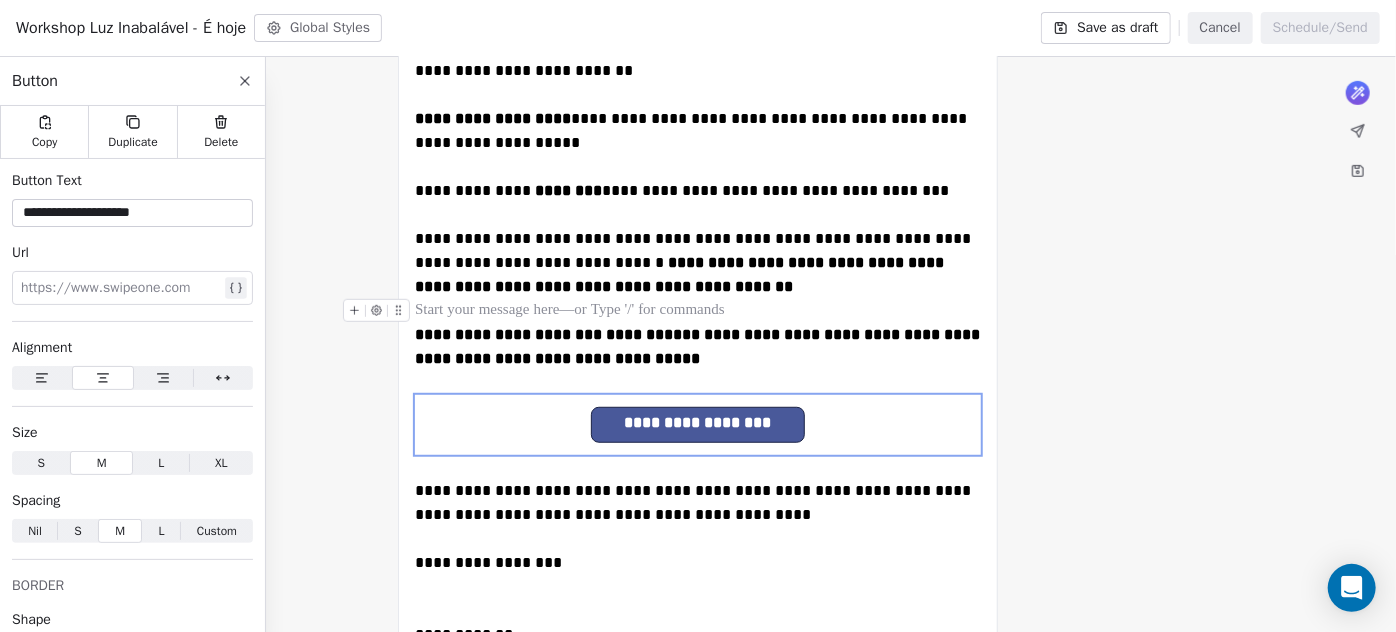 click at bounding box center (698, 311) 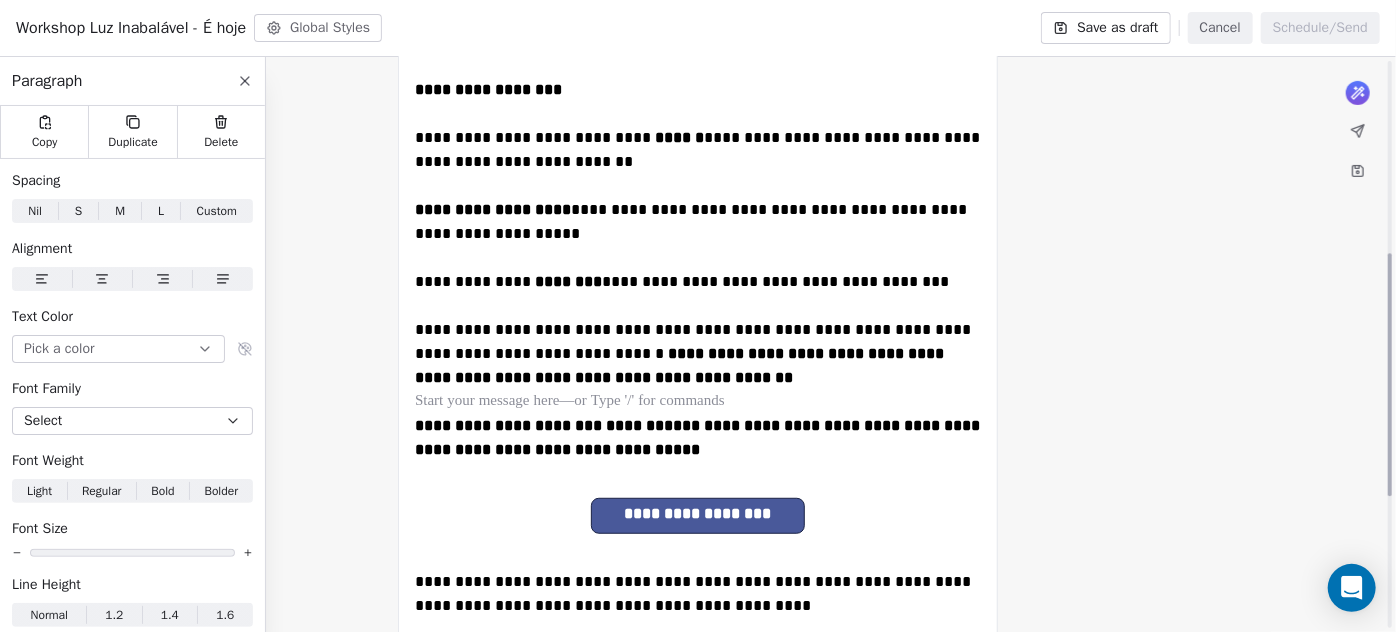 scroll, scrollTop: 90, scrollLeft: 0, axis: vertical 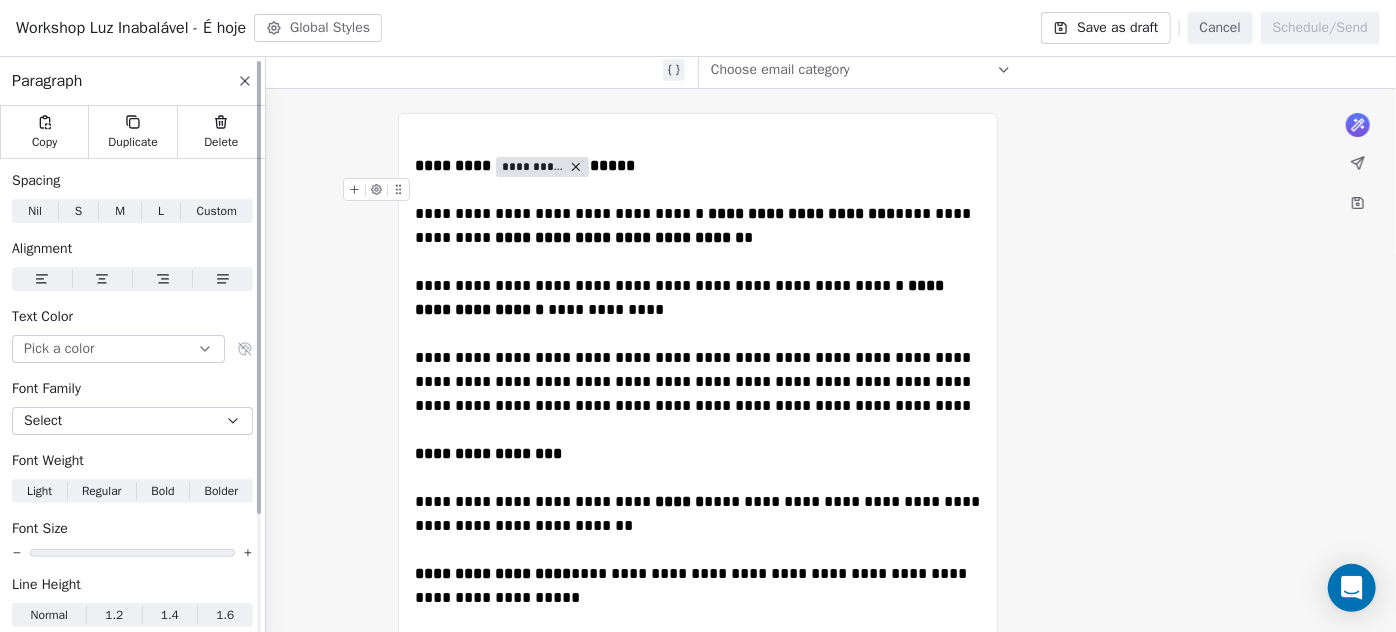 click 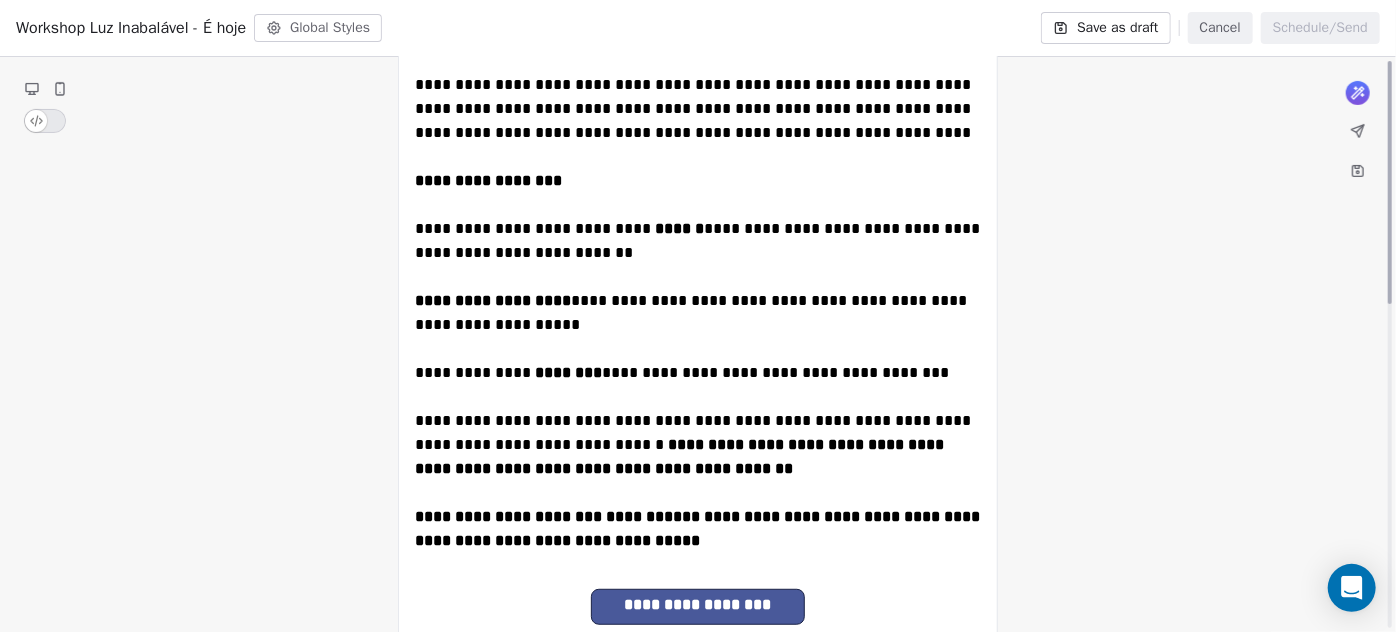 scroll, scrollTop: 0, scrollLeft: 0, axis: both 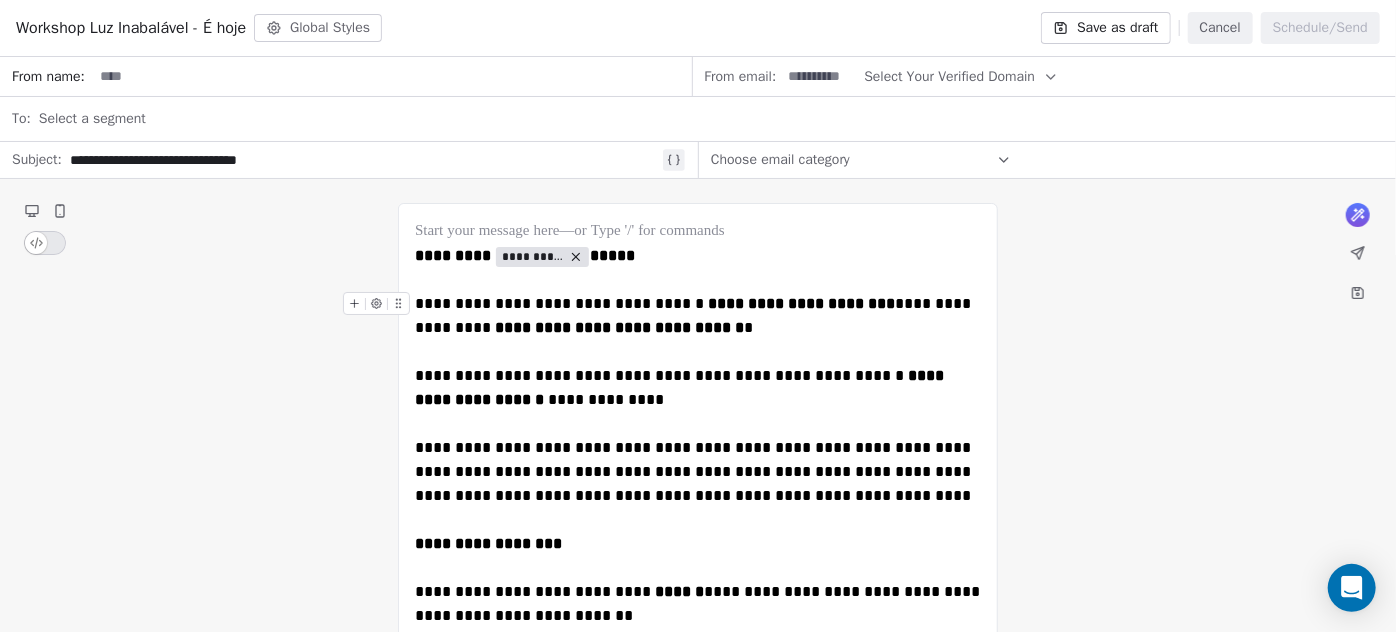 click at bounding box center [392, 76] 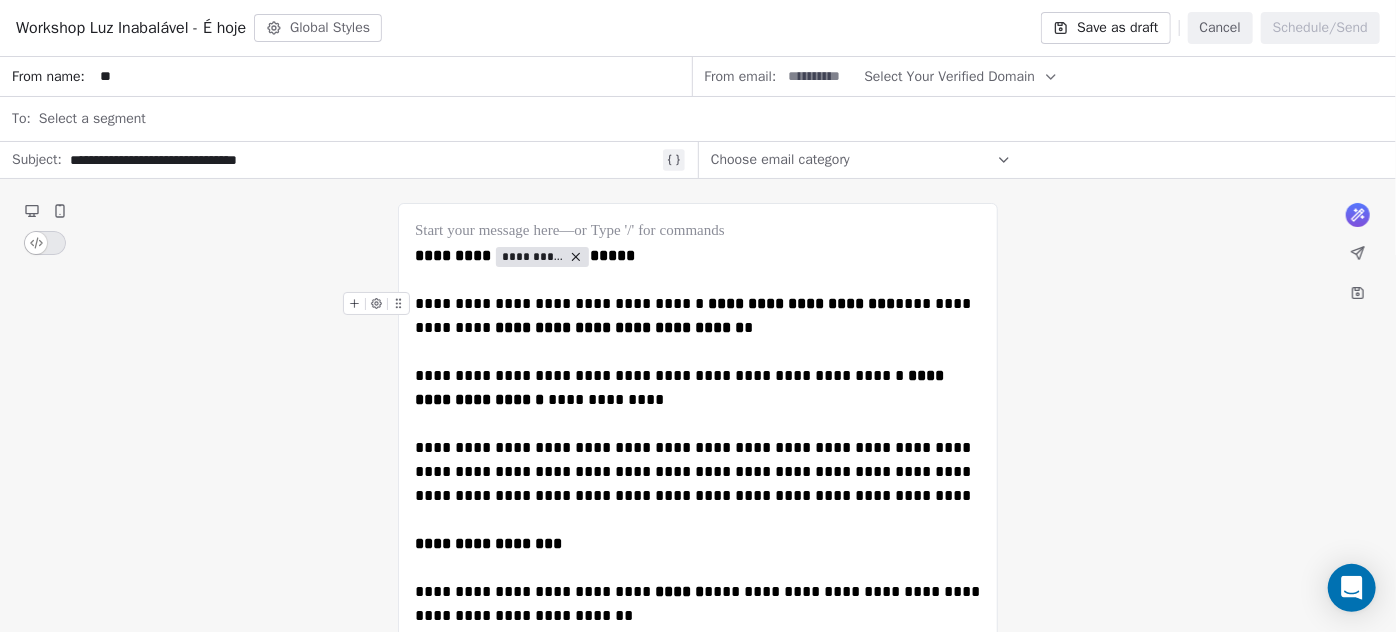 type on "*" 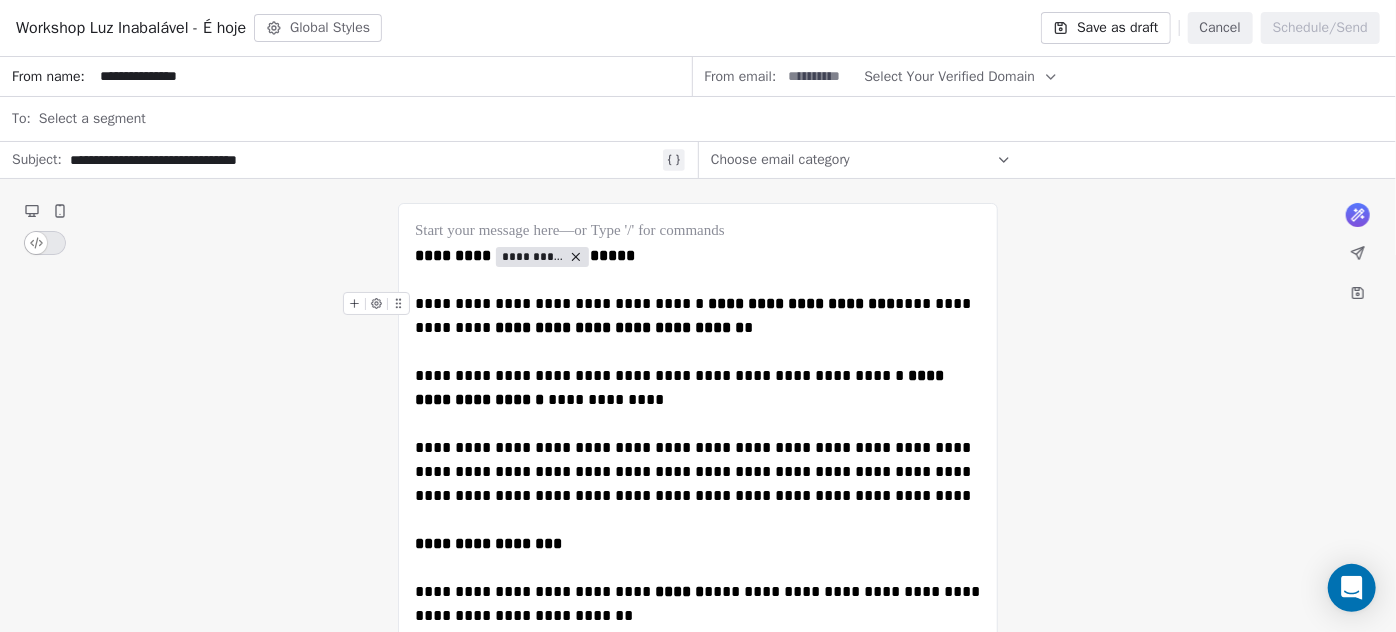 type on "**********" 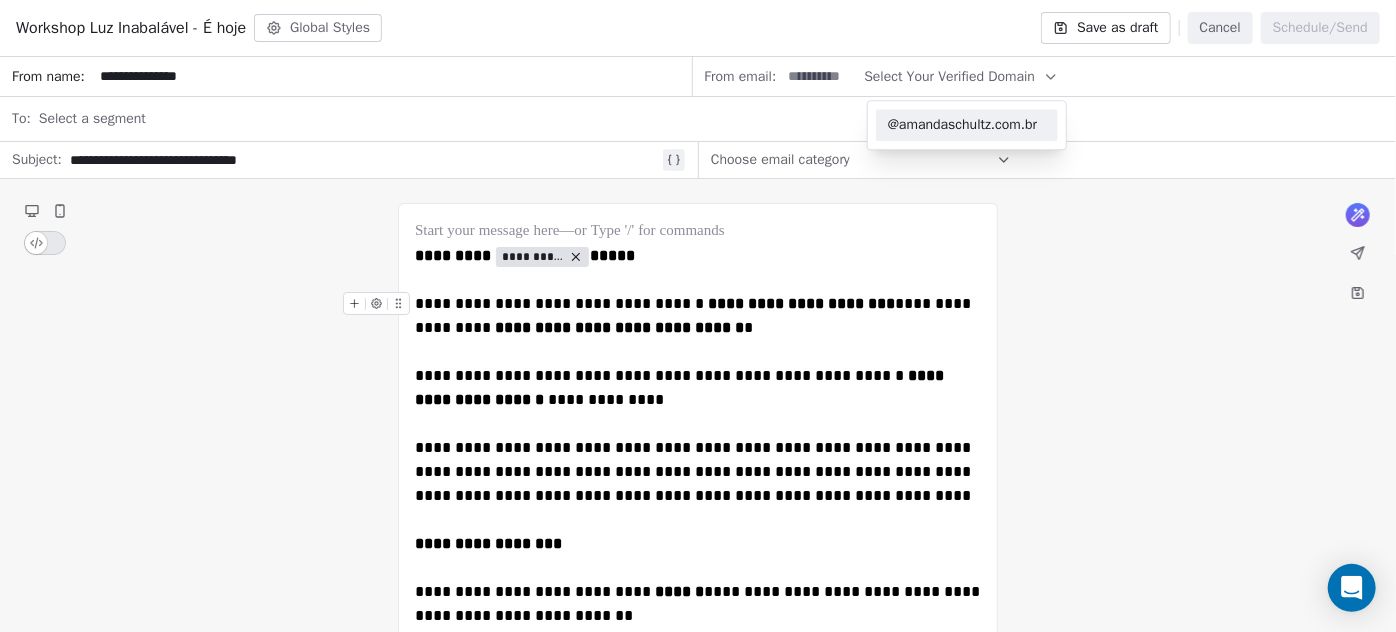 click on "@amandaschultz.com.br" at bounding box center [967, 125] 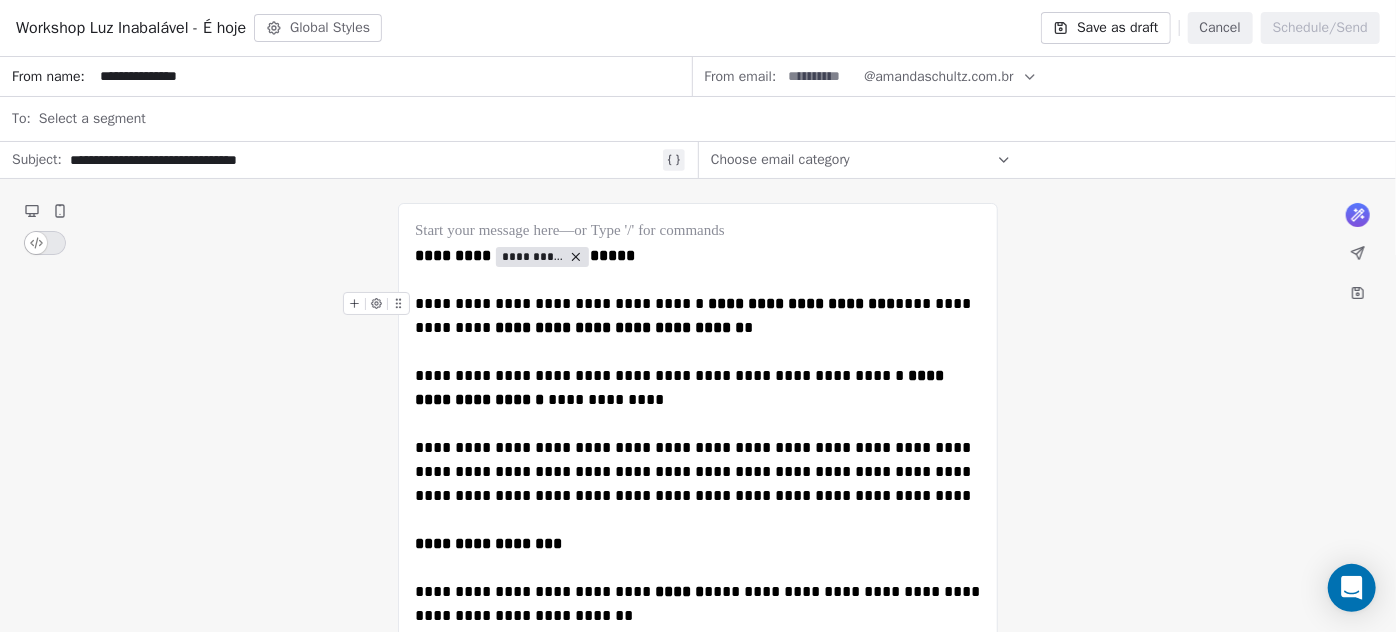 click at bounding box center [820, 76] 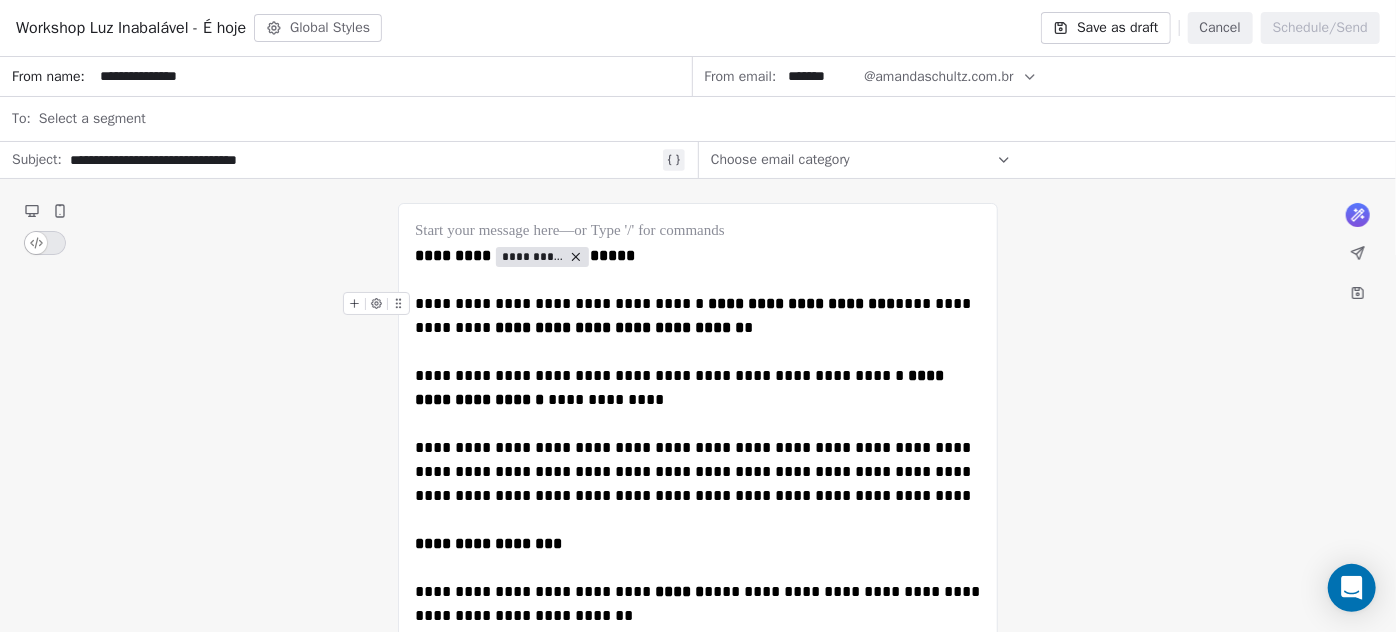 type on "*******" 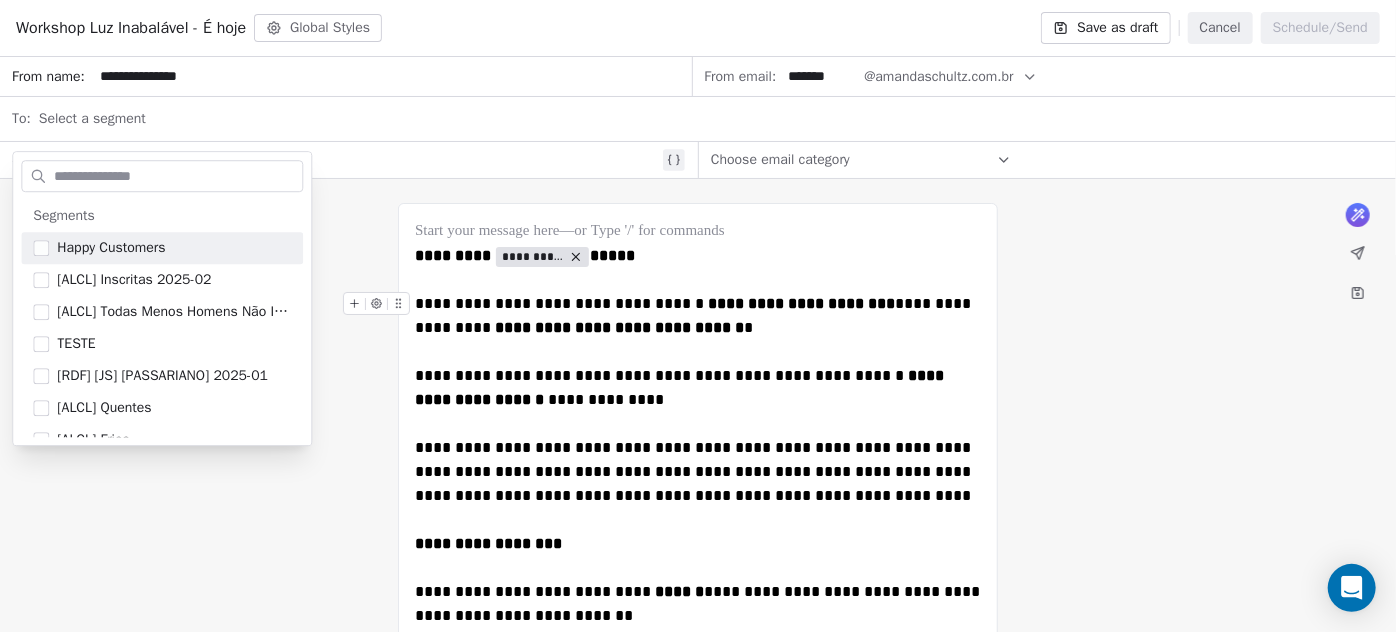 click on "Select a segment" at bounding box center (711, 119) 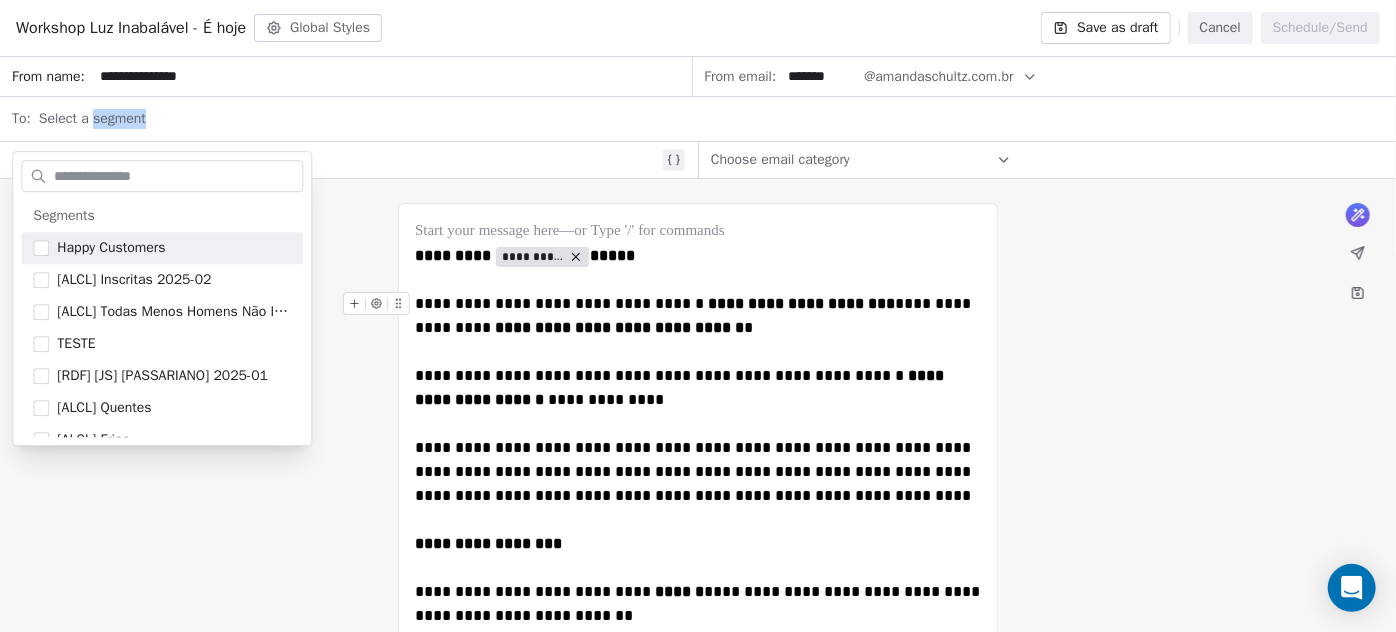 click on "Select a segment" at bounding box center (711, 119) 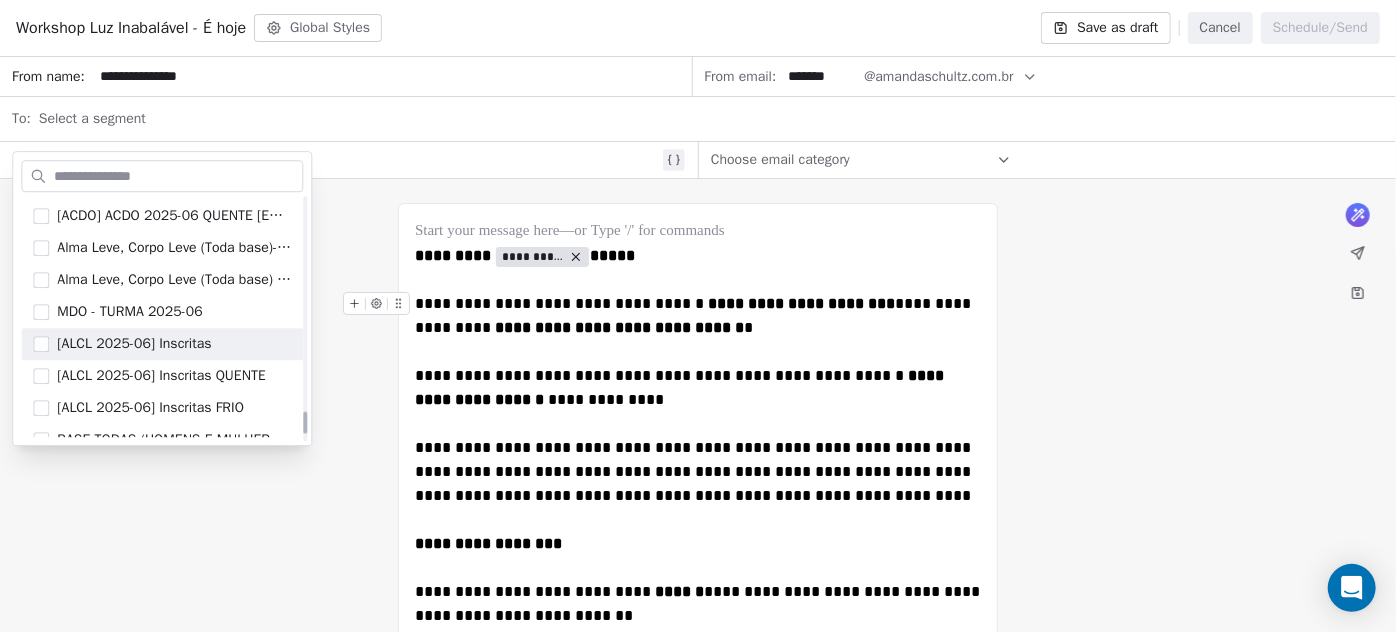 scroll, scrollTop: 2450, scrollLeft: 0, axis: vertical 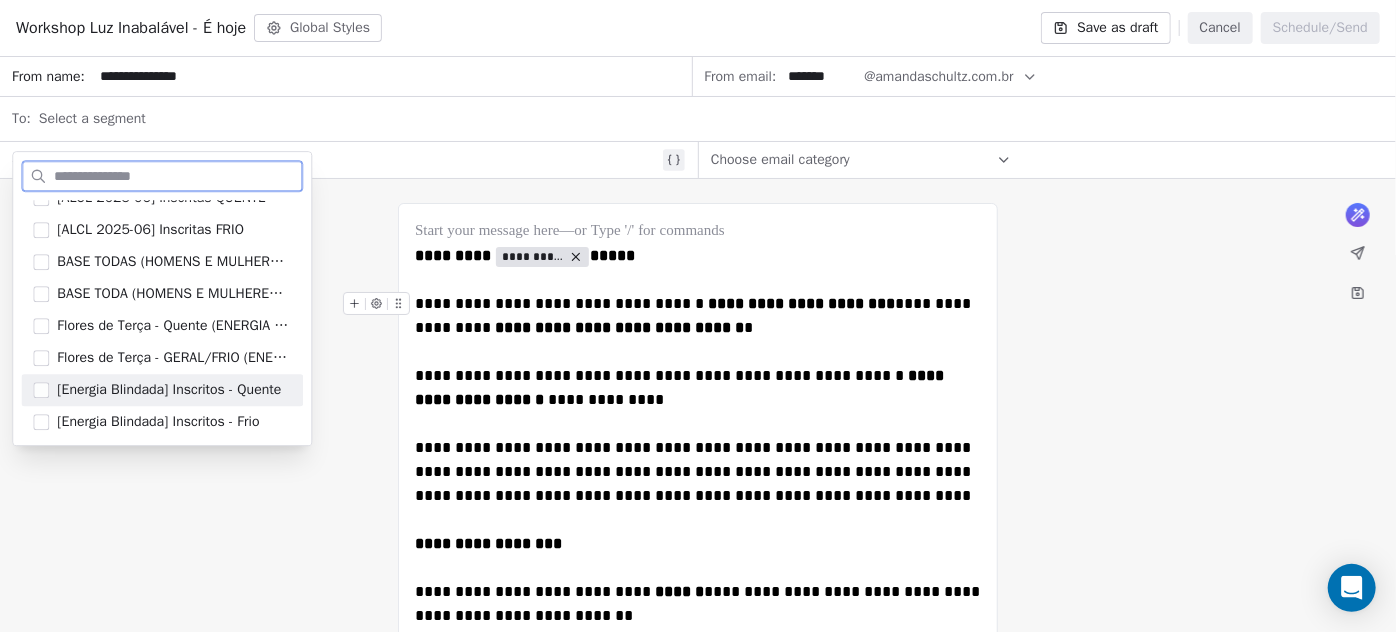 click on "[Energia Blindada] Inscritos - Quente" at bounding box center [169, 390] 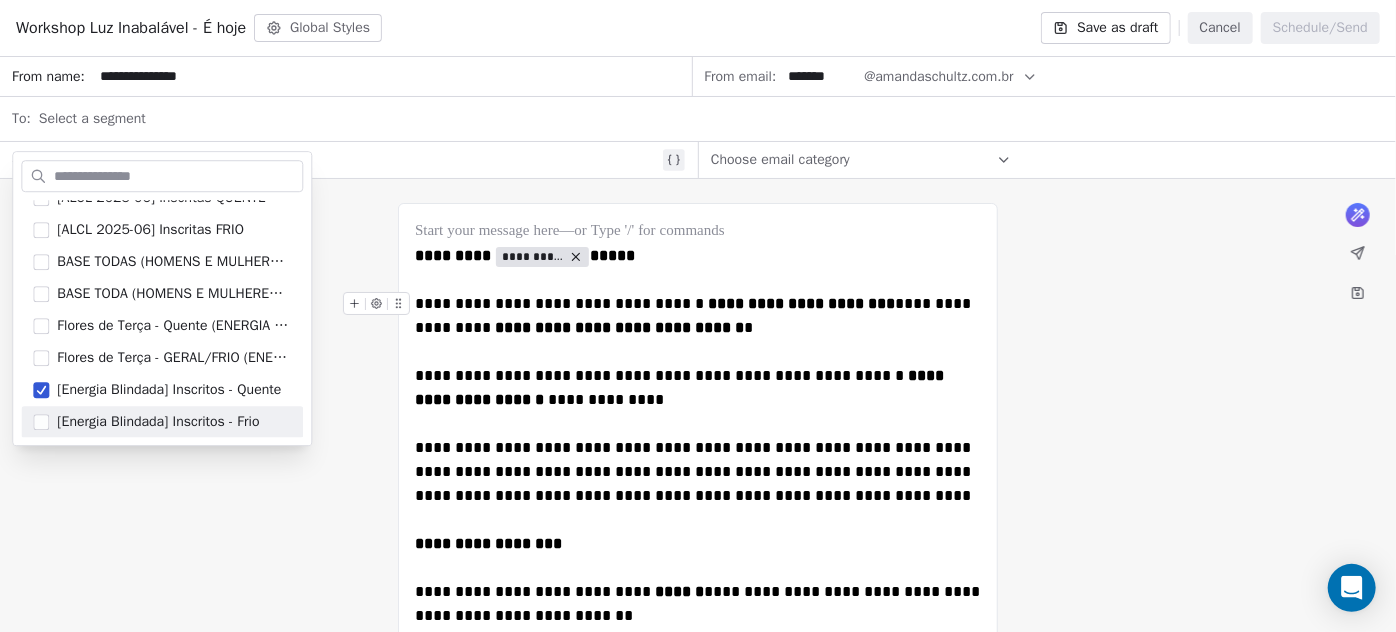 click on "**********" at bounding box center [698, 788] 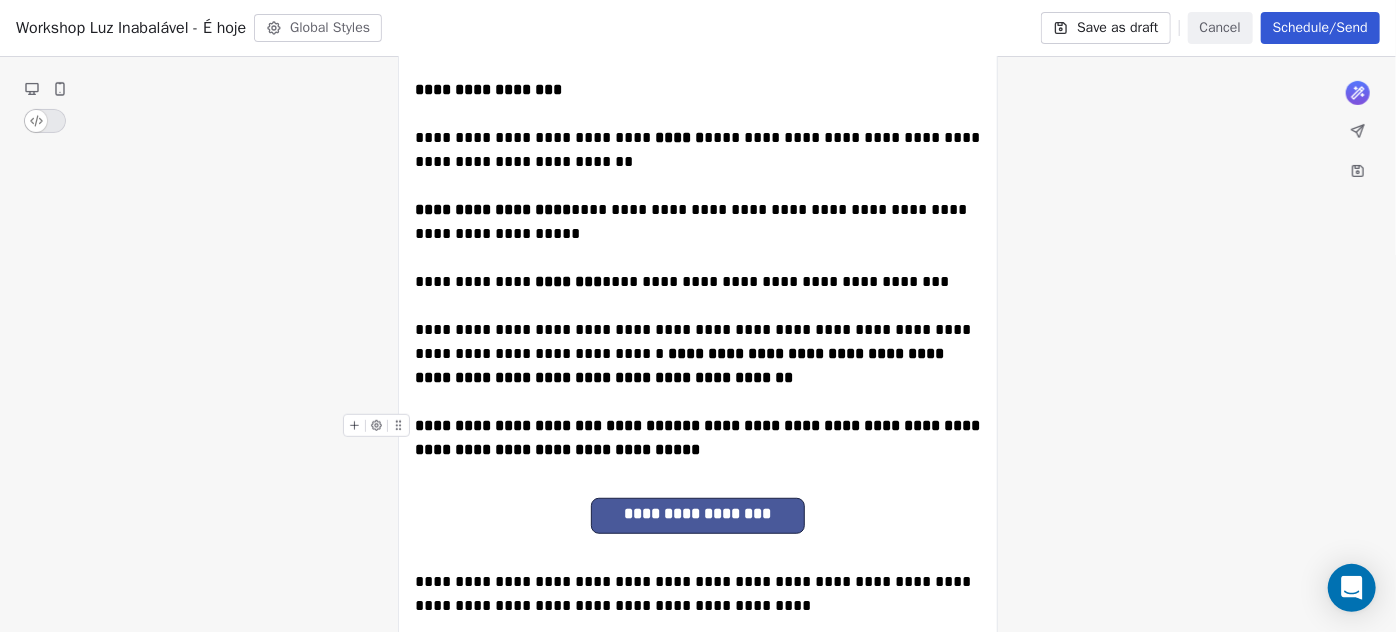 scroll, scrollTop: 764, scrollLeft: 0, axis: vertical 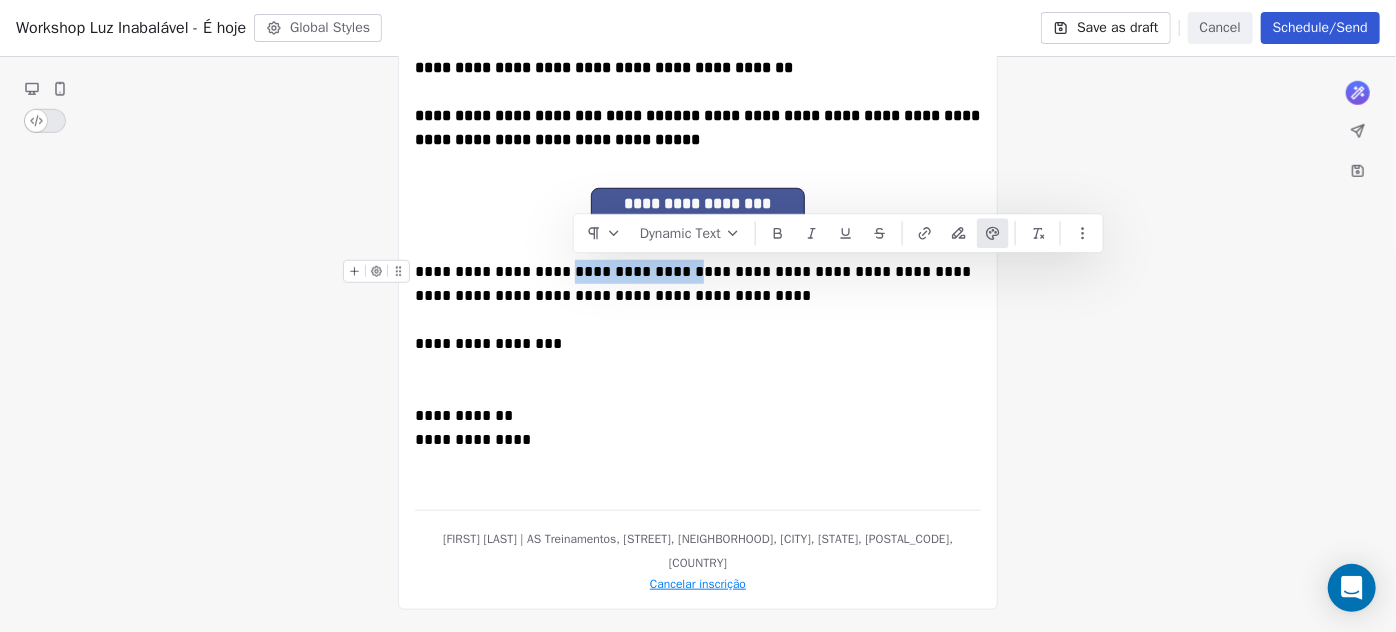 drag, startPoint x: 572, startPoint y: 270, endPoint x: 693, endPoint y: 266, distance: 121.0661 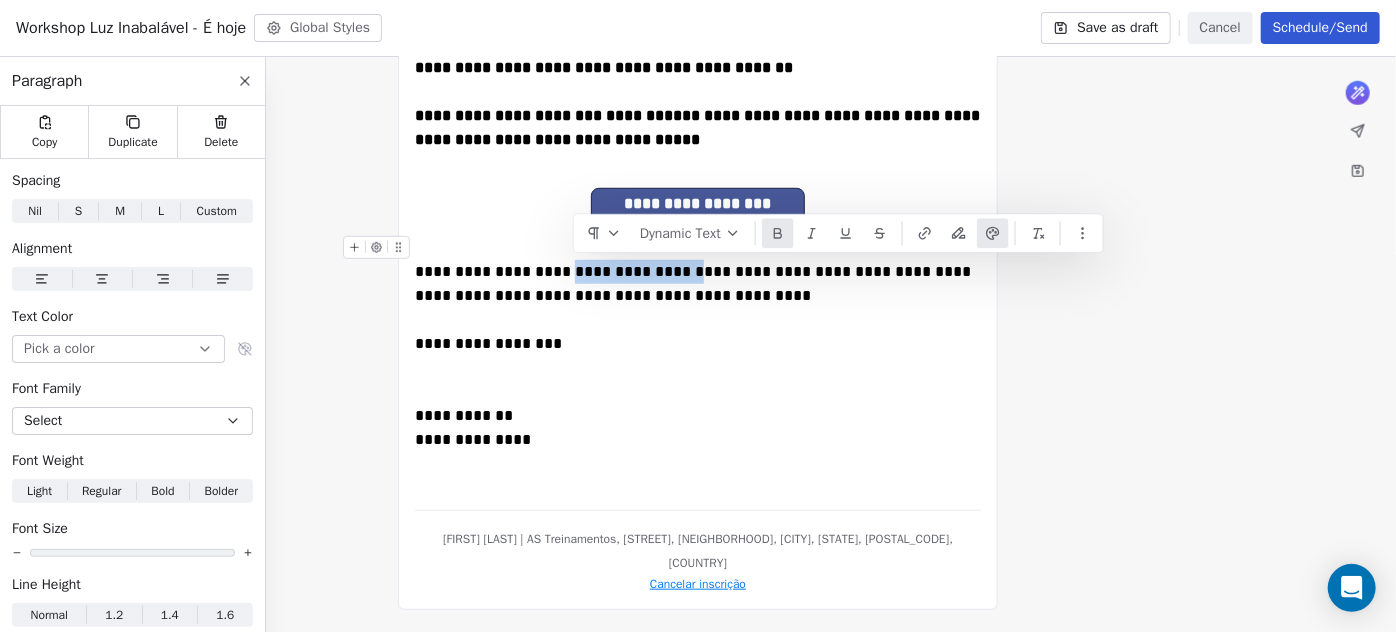 click 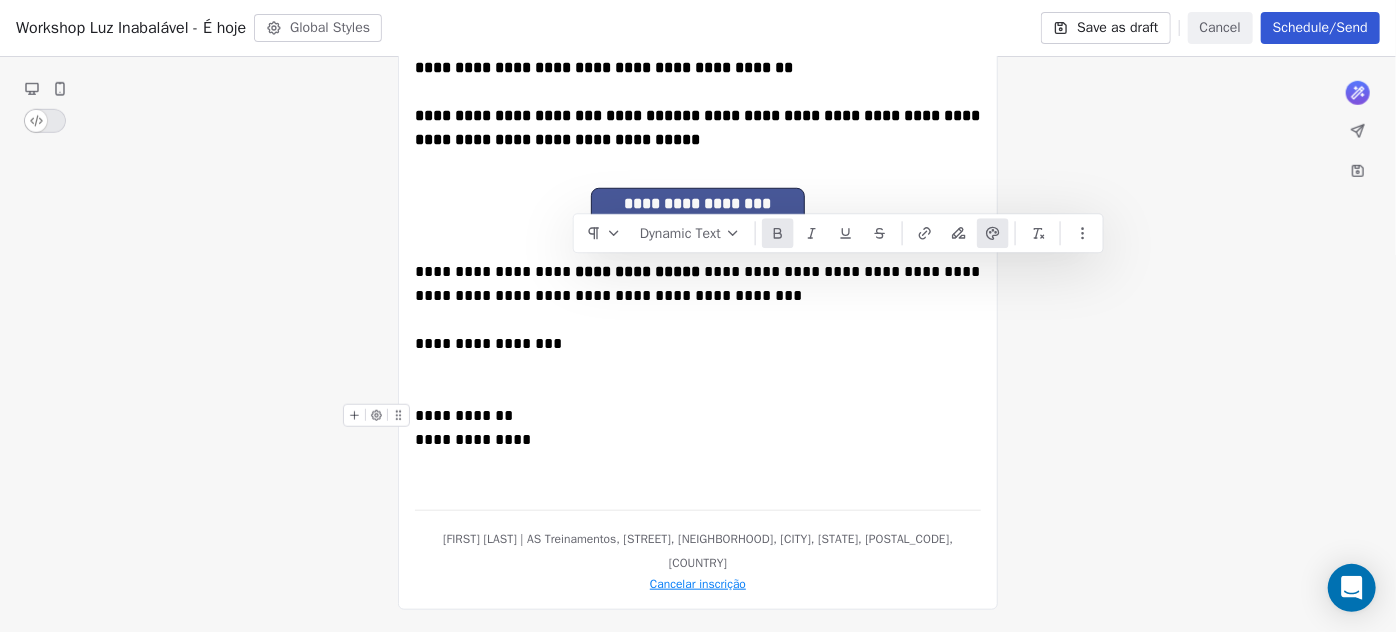 click on "**********" at bounding box center (698, 416) 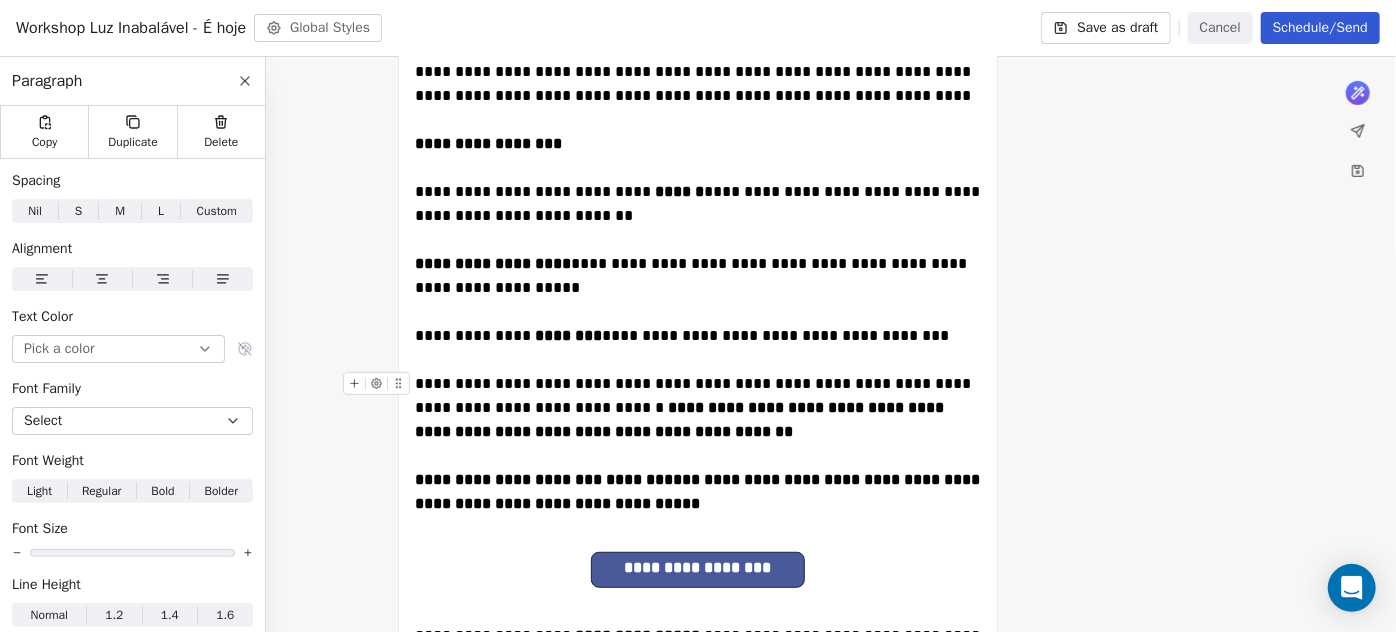 scroll, scrollTop: 0, scrollLeft: 0, axis: both 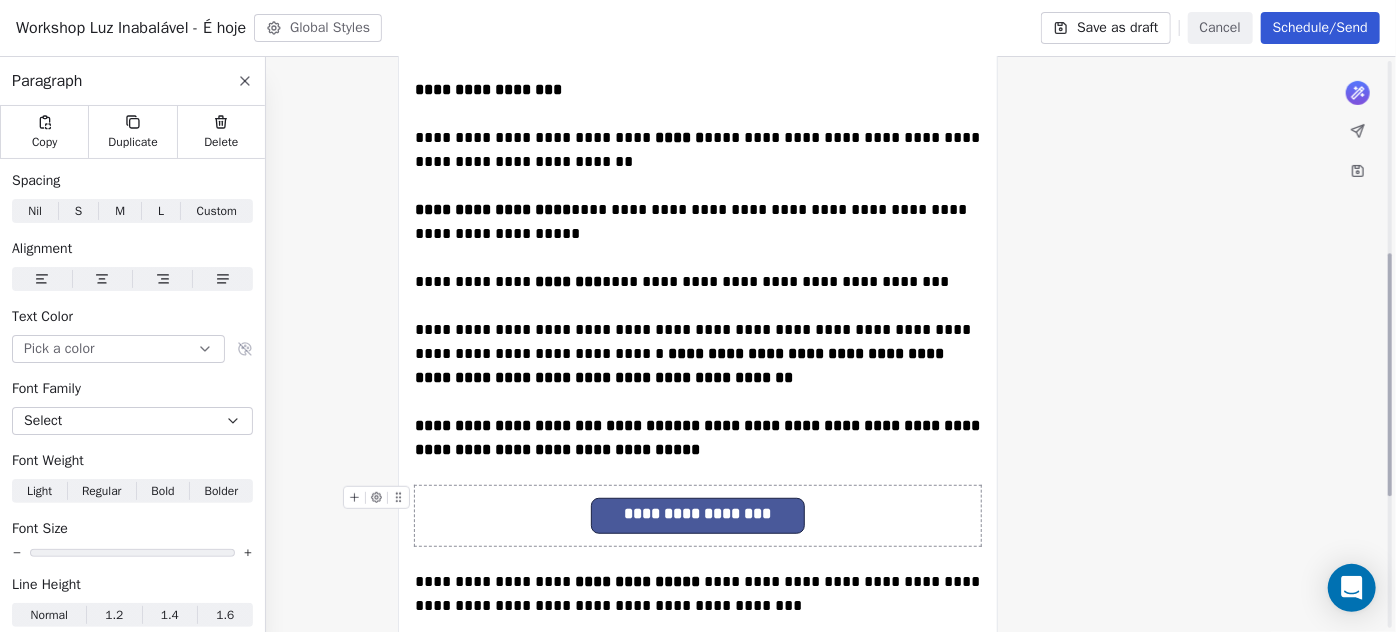 click on "**********" at bounding box center (698, 516) 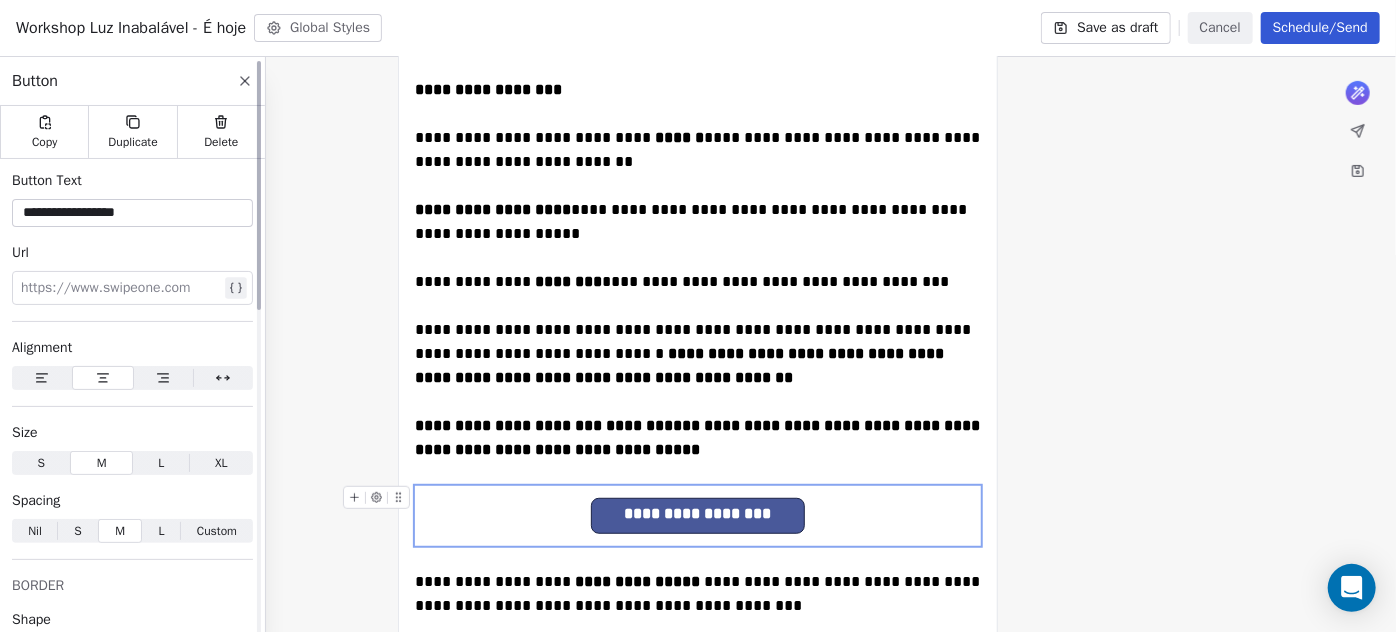 click at bounding box center (120, 288) 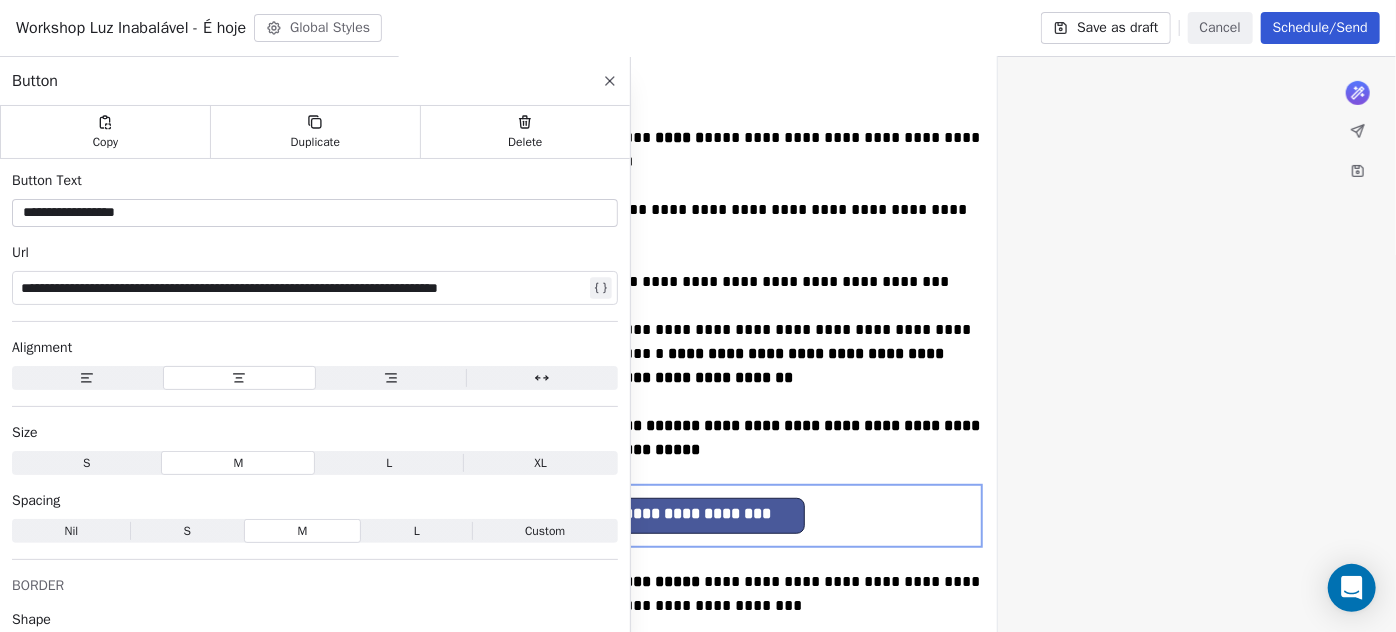 click on "**********" at bounding box center (698, 150) 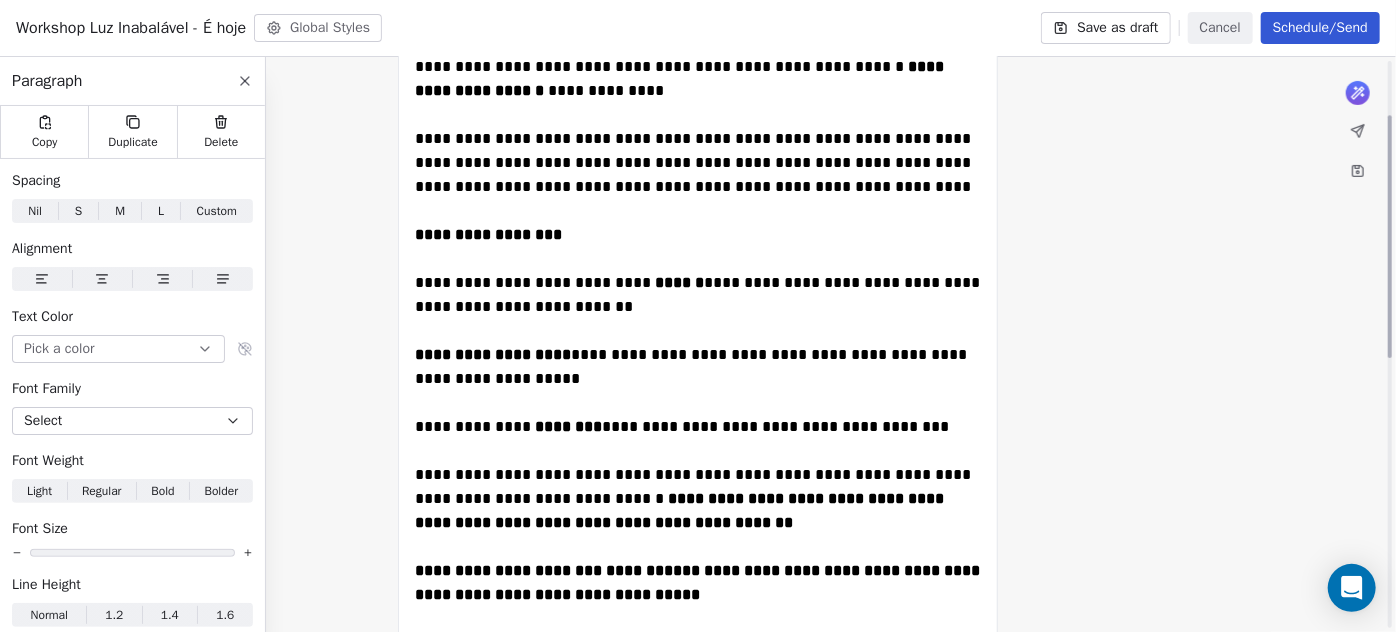 scroll, scrollTop: 0, scrollLeft: 0, axis: both 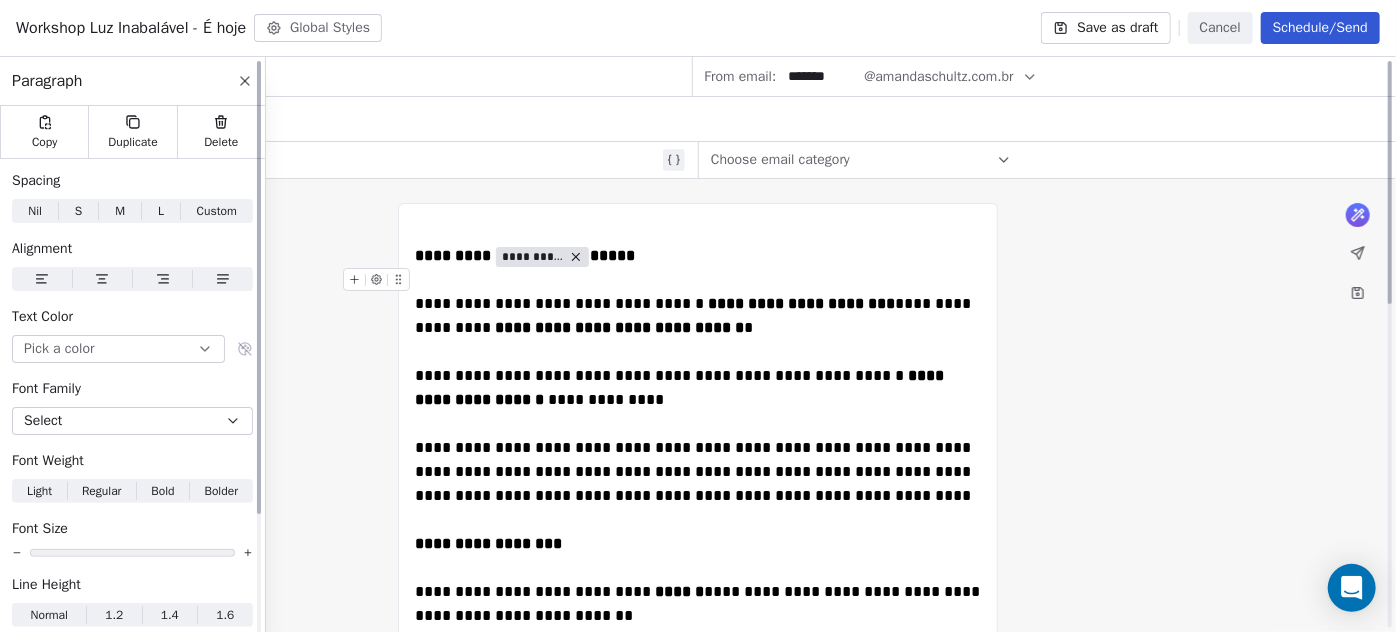 click at bounding box center [245, 81] 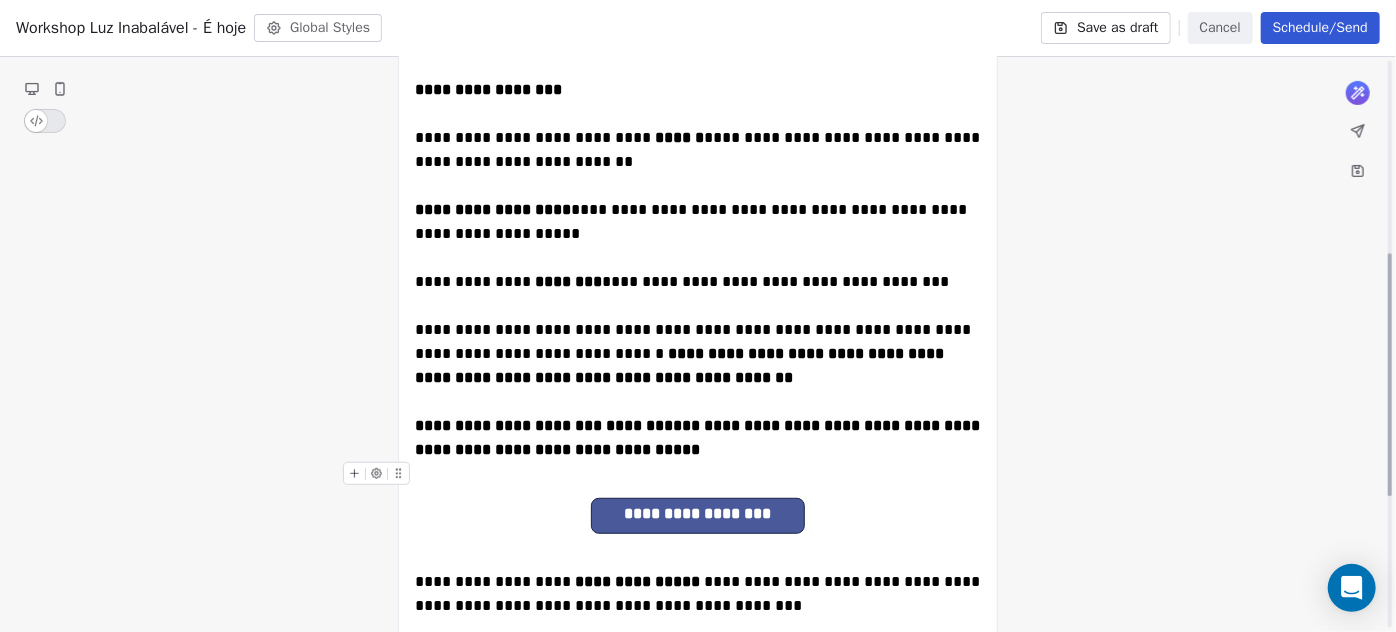 scroll, scrollTop: 636, scrollLeft: 0, axis: vertical 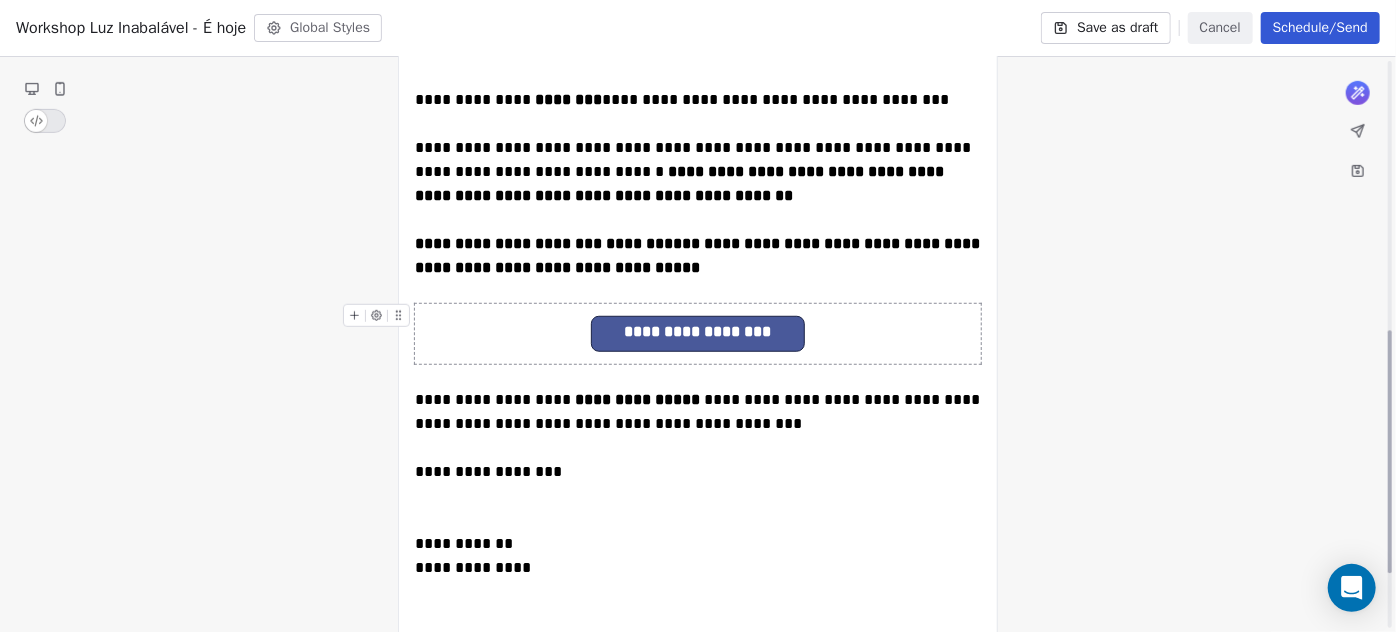 click on "**********" at bounding box center (698, 334) 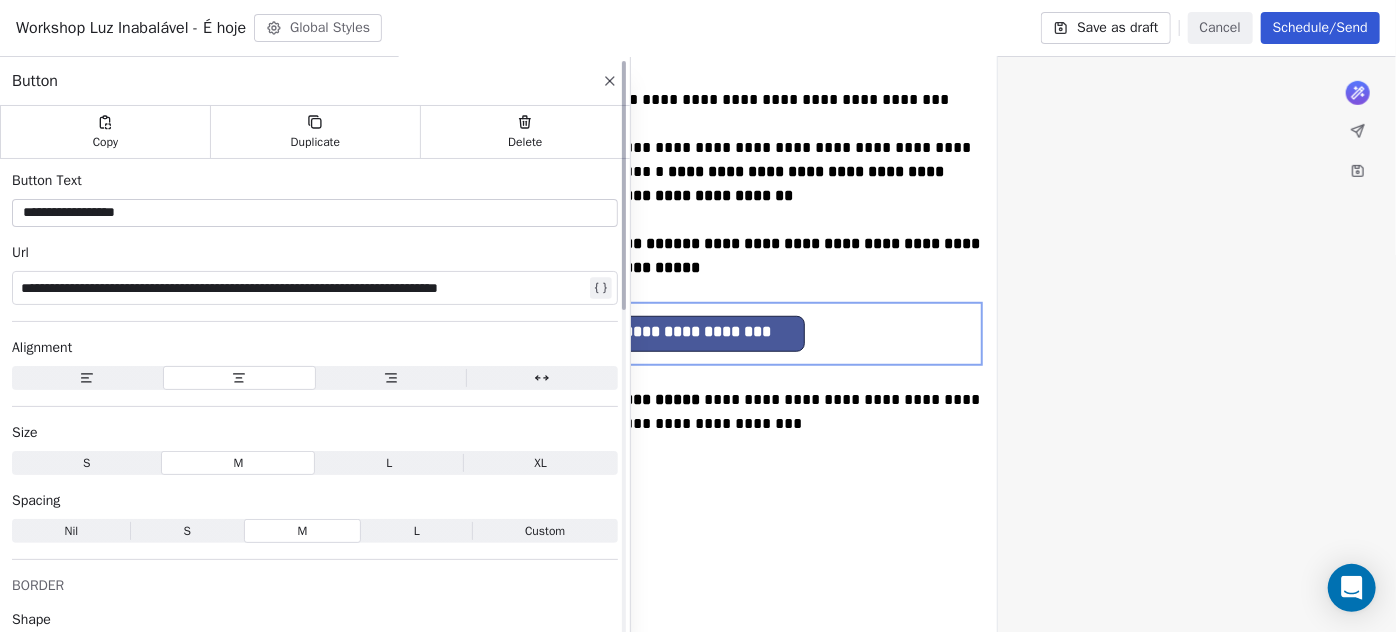 click on "**********" at bounding box center [303, 288] 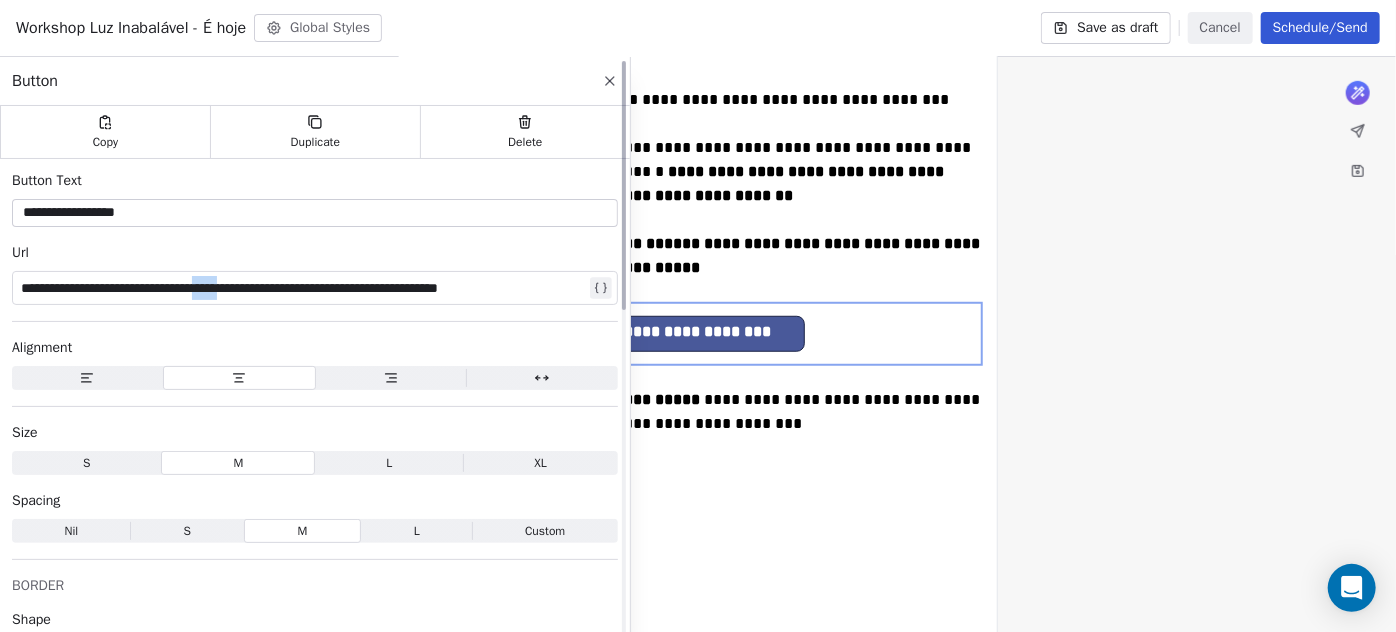 click on "**********" at bounding box center (303, 288) 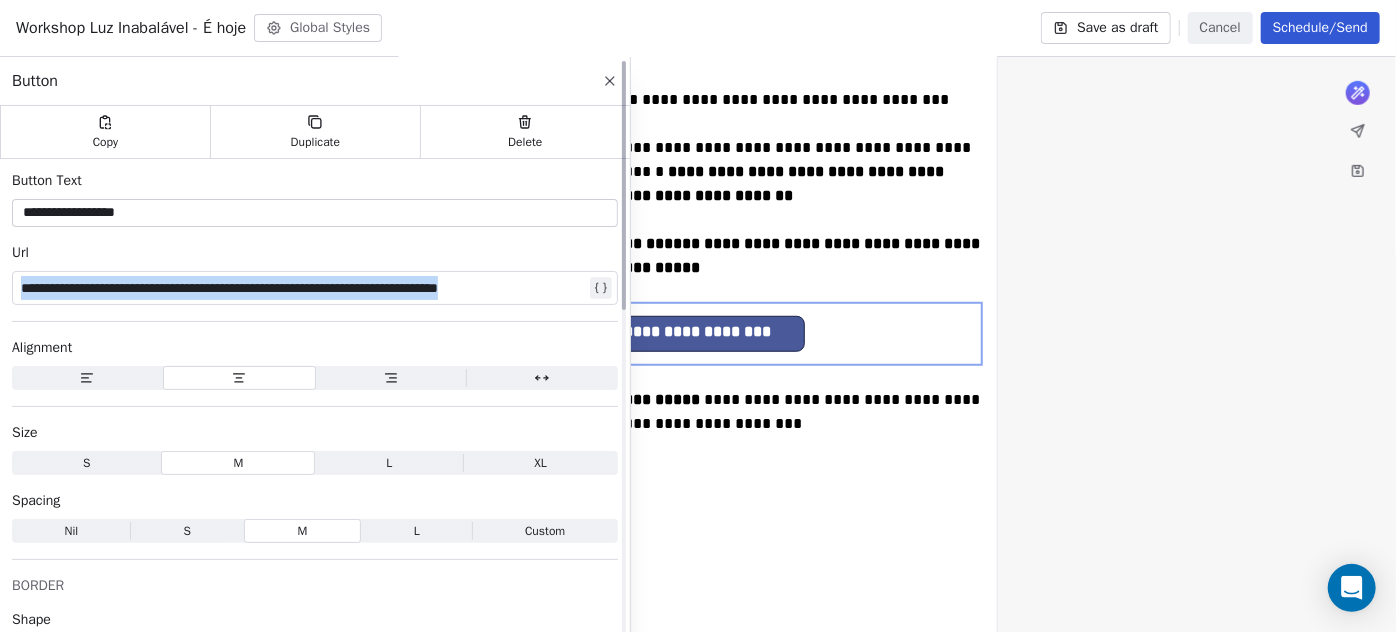 click on "**********" at bounding box center (303, 288) 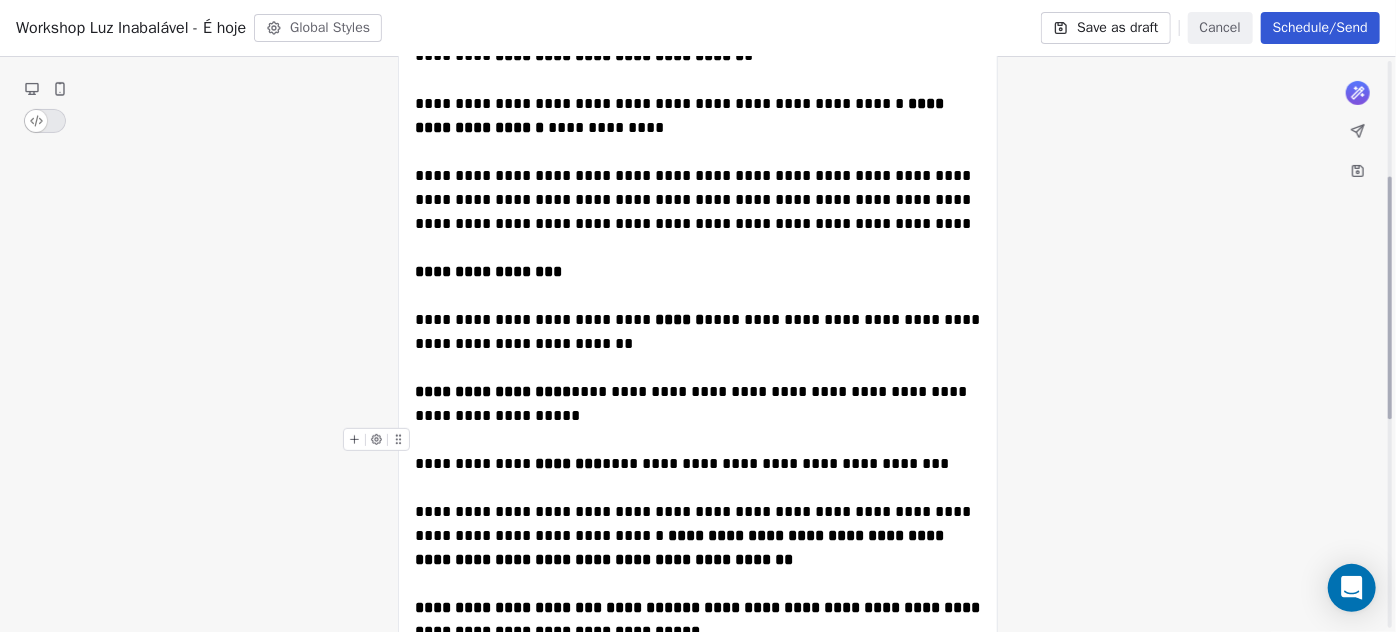scroll, scrollTop: 0, scrollLeft: 0, axis: both 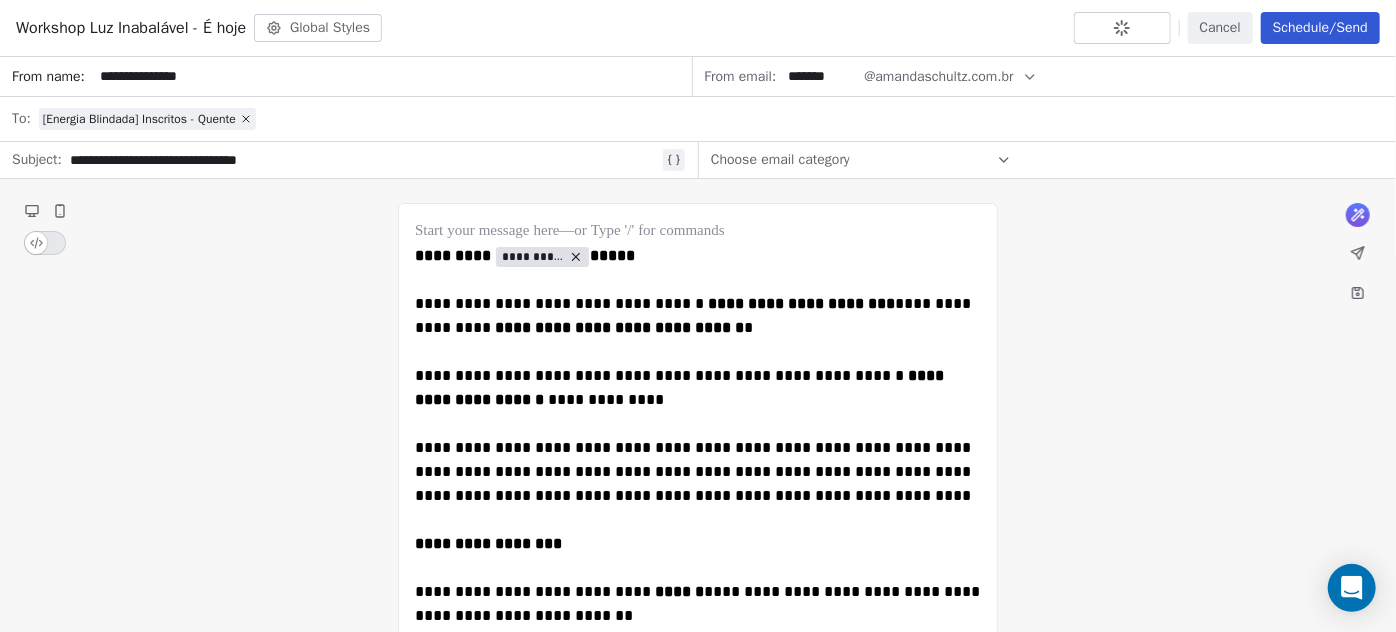 click on "Schedule/Send" at bounding box center [1320, 28] 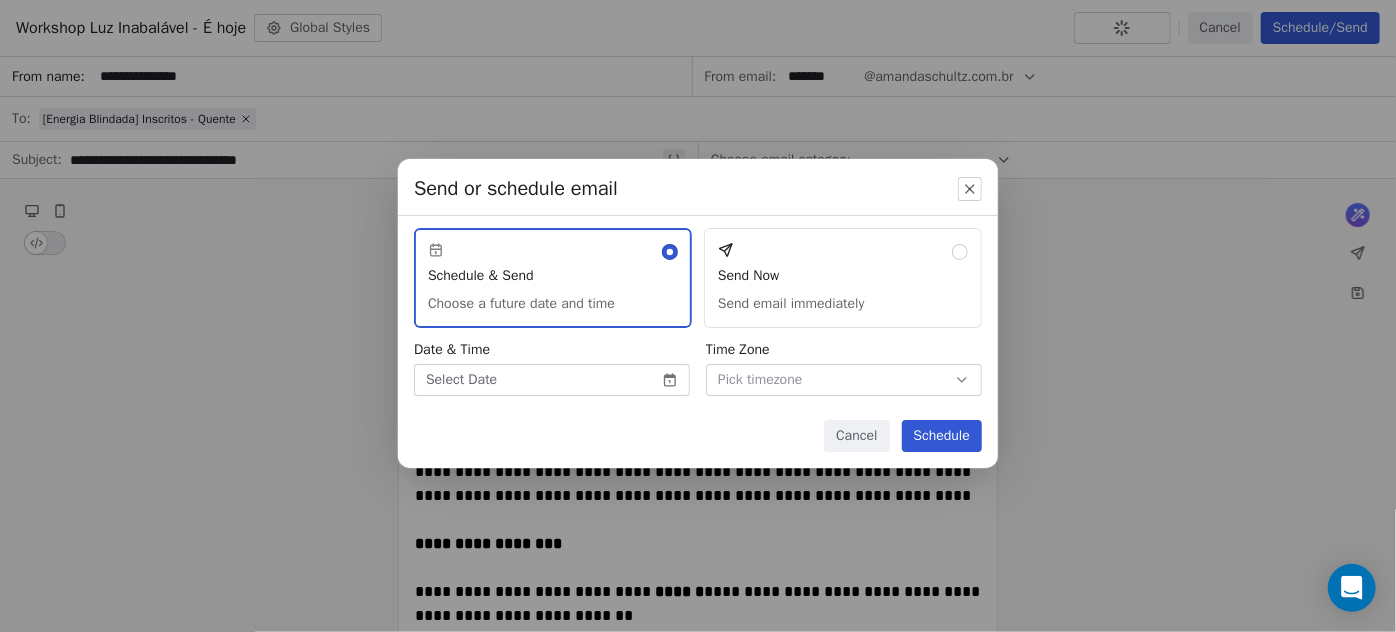 click on "Amanda Schultz | AS Treinamentos Contacts People Marketing Workflows Campaigns Sales Sequences Beta Tools Apps AI Agents Help & Support Campaigns  Create new campaign All ( 289 ) All ( 289 ) Drafts ( 1 ) Drafts ( 1 ) In Progress ( 0 ) In Progress ( 0 ) Scheduled ( 4 ) Scheduled ( 4 ) Sent ( 284 ) Sent ( 284 ) Name Status Analytics Actions Workshop Luz Inabalável - É hoje Created on Jul 11, 2025, 5:23 PM To: No segment selected Draft - Open Rate - Click Rate - Unsubscribe Workshop Luz Inabalável - Sábado 2 FRIO Scheduled on Jul 12, 2025, 4:30 PM To: [Energia Blindada] Inscritos - Frio  Scheduled - Open Rate - Click Rate - Unsubscribe Workshop Luz Inabalável - Sábado 2 Scheduled on Jul 12, 2025, 4:00 PM To: [Energia Blindada] Inscritos - Quente  Scheduled - Open Rate - Click Rate - Unsubscribe Workshop Luz Inabalável- Sábado FRIO Scheduled on Jul 12, 2025, 9:15 AM To: [Energia Blindada] Inscritos - Frio  Scheduled - Open Rate - Click Rate - Unsubscribe Workshop Luz Inabalável- Sábado Scheduled - - -" at bounding box center [698, 316] 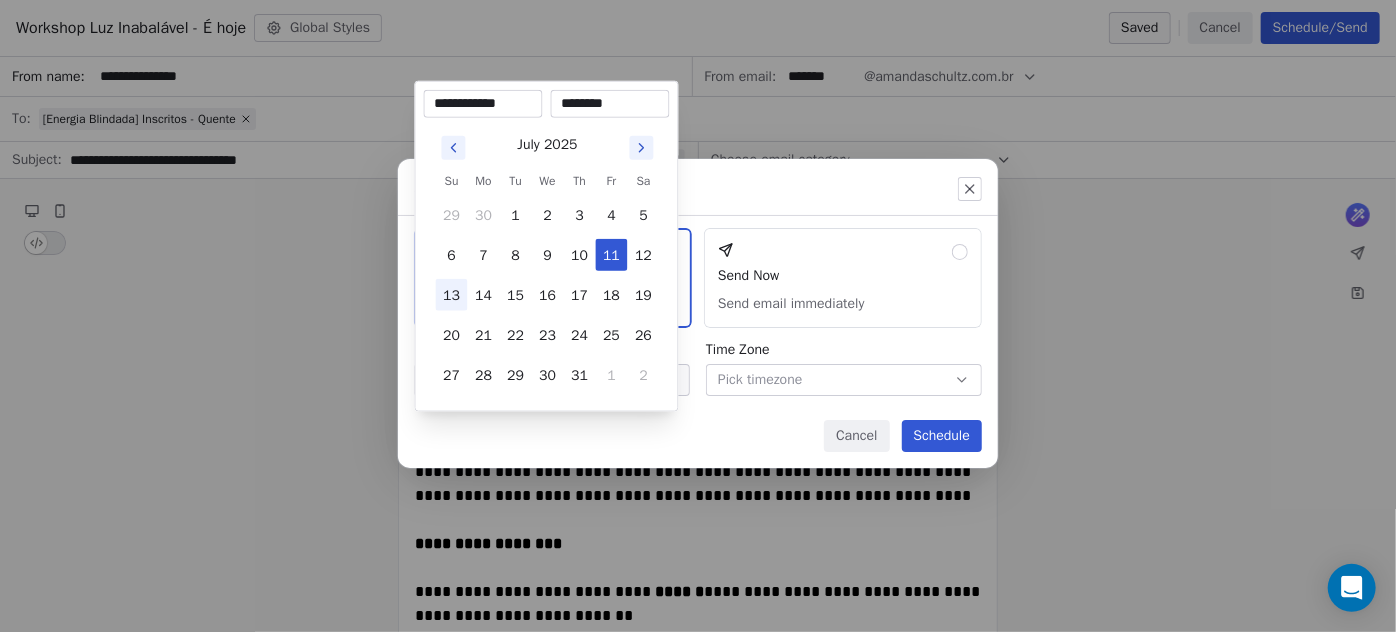 click on "13" at bounding box center (452, 295) 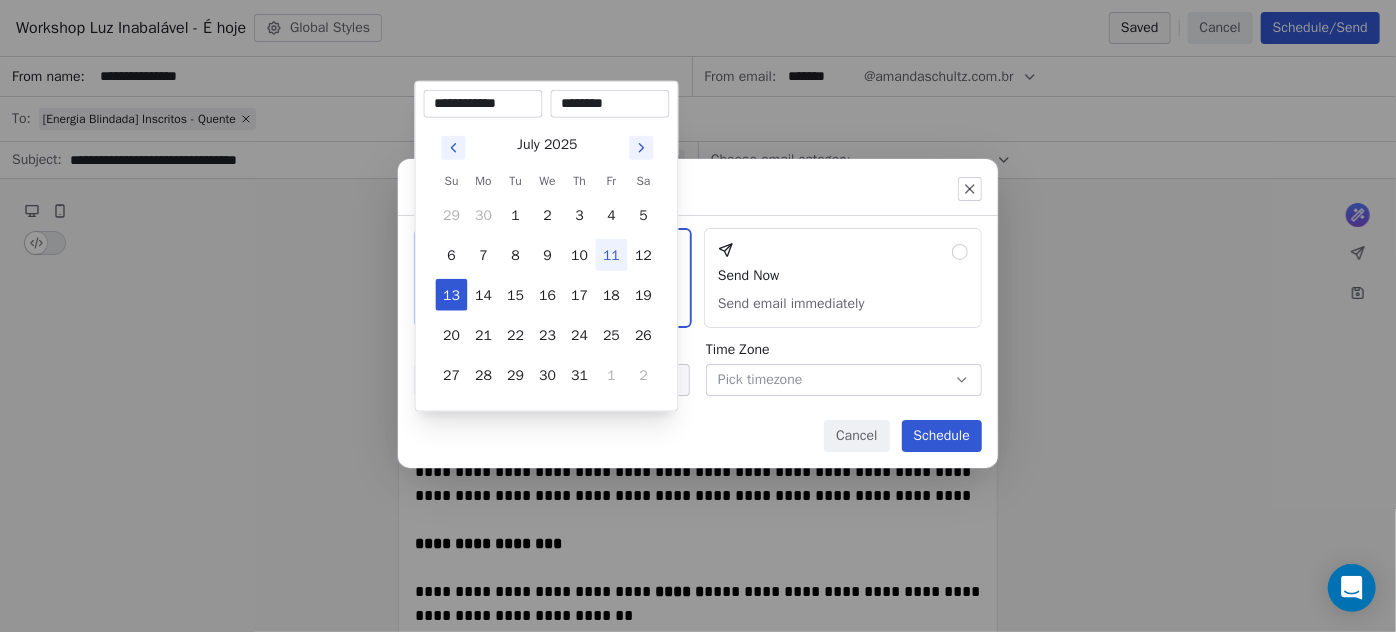 drag, startPoint x: 577, startPoint y: 103, endPoint x: 562, endPoint y: 108, distance: 15.811388 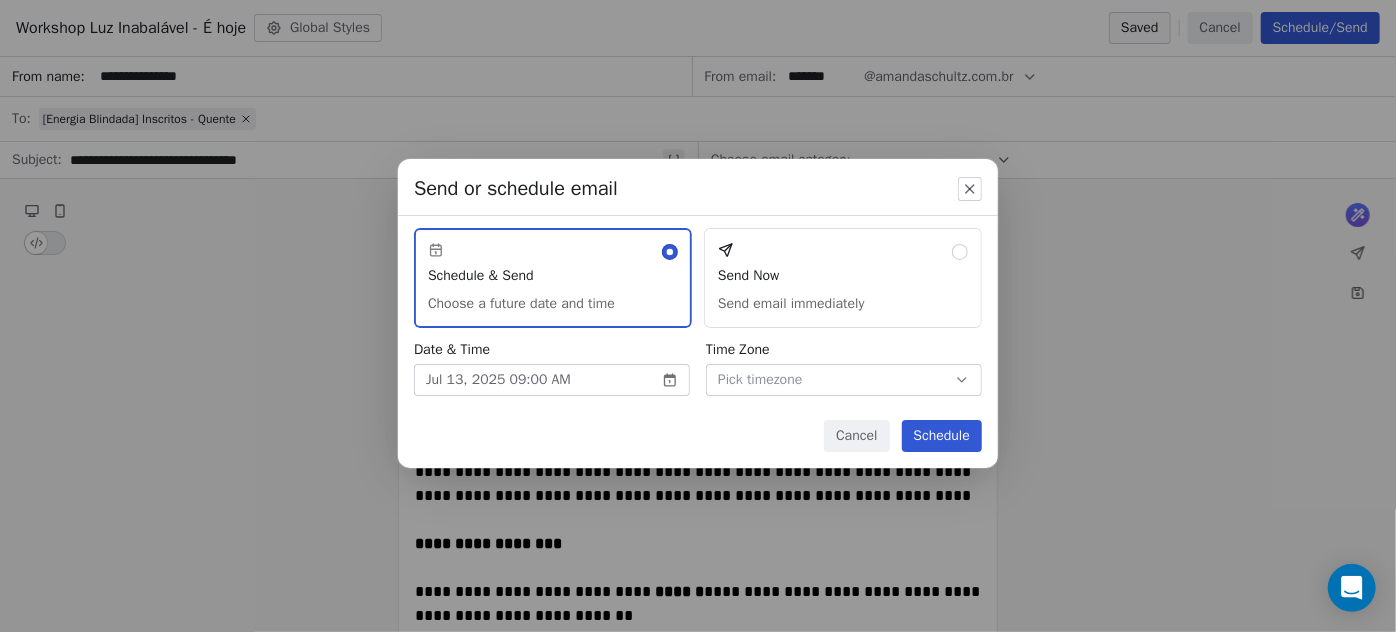 click on "Schedule" at bounding box center [942, 436] 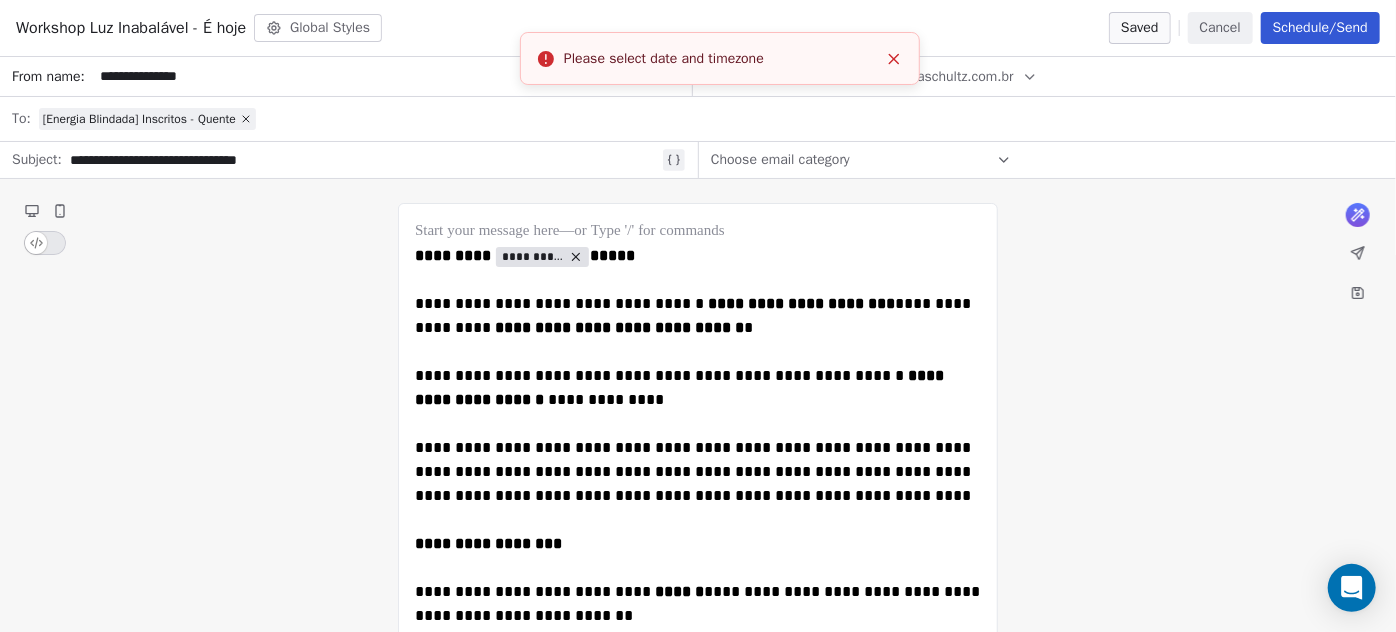 click 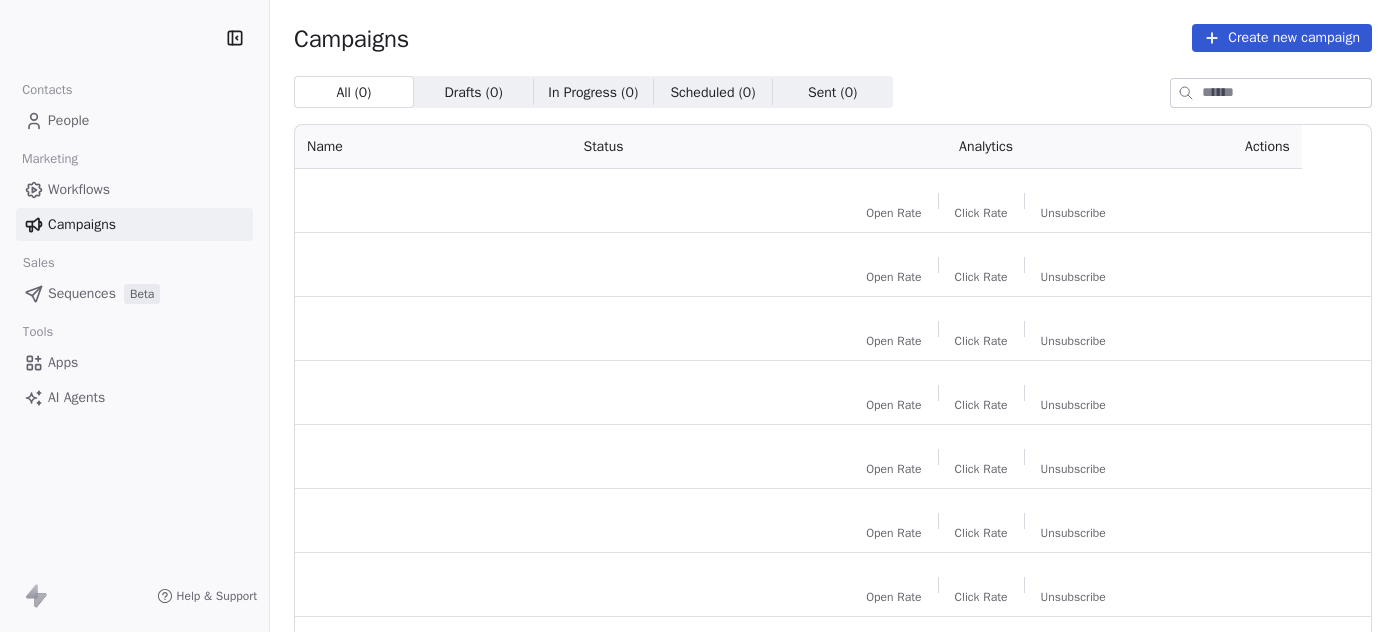 scroll, scrollTop: 0, scrollLeft: 0, axis: both 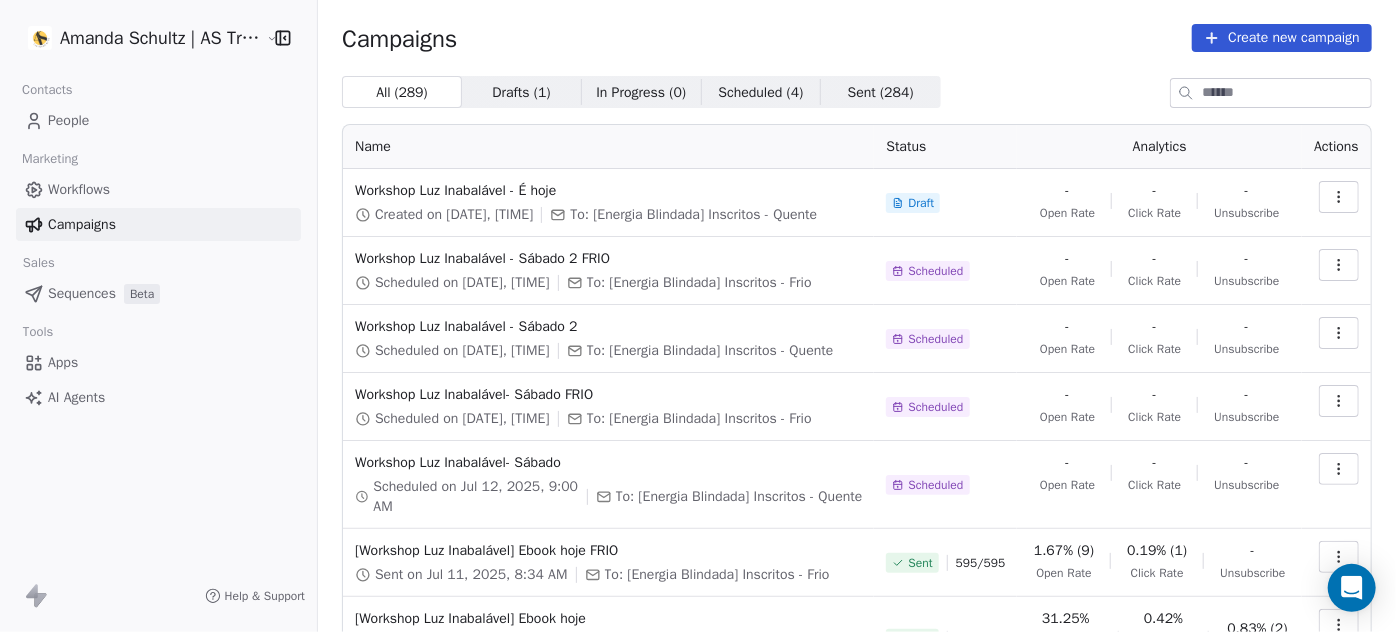 click 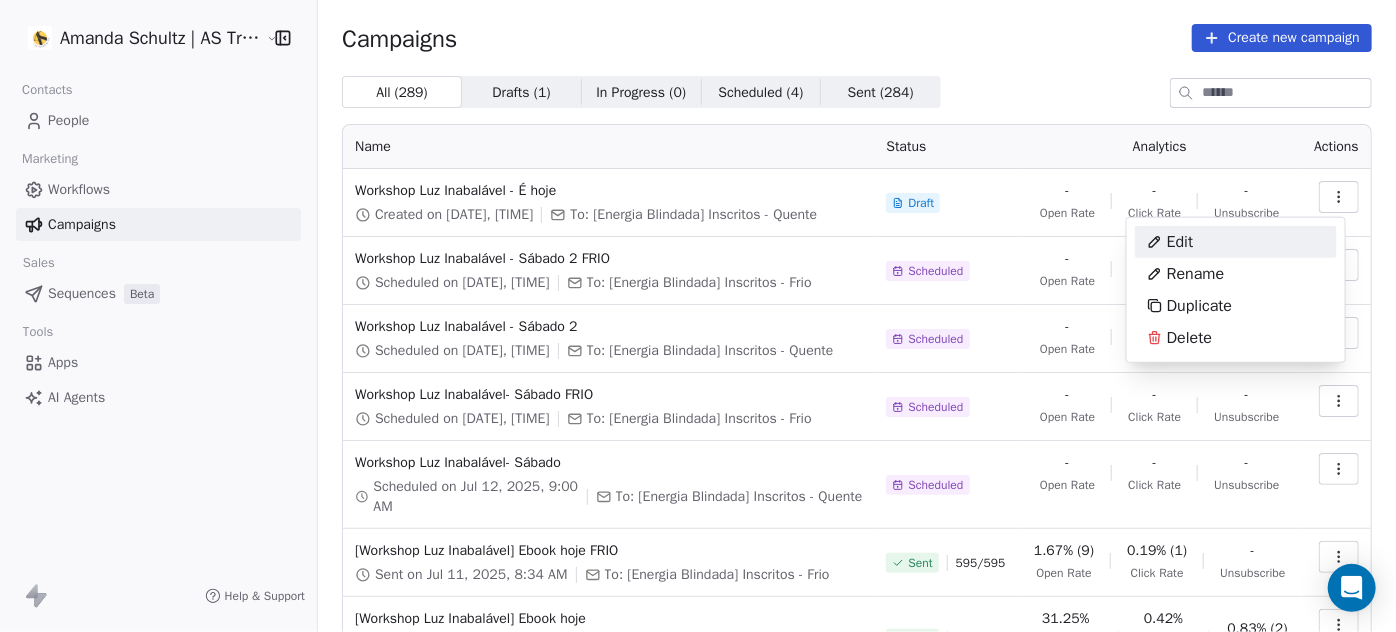 click on "Edit" at bounding box center (1236, 242) 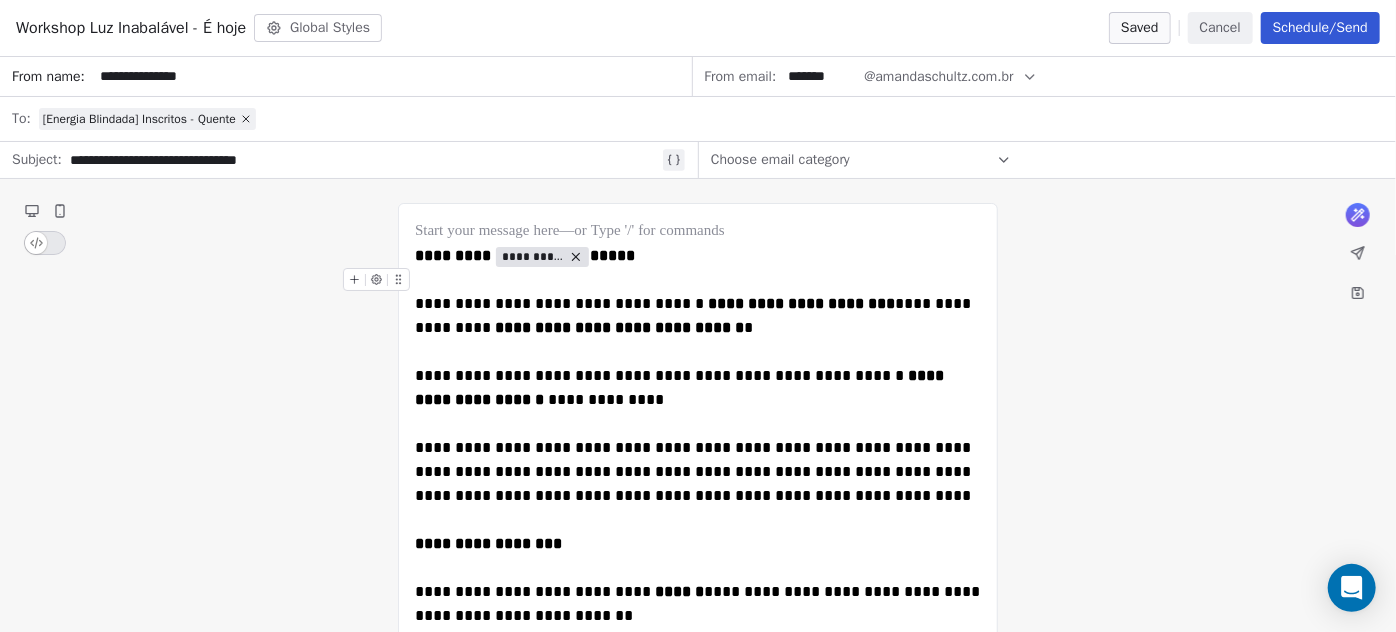 click on "Schedule/Send" at bounding box center (1320, 28) 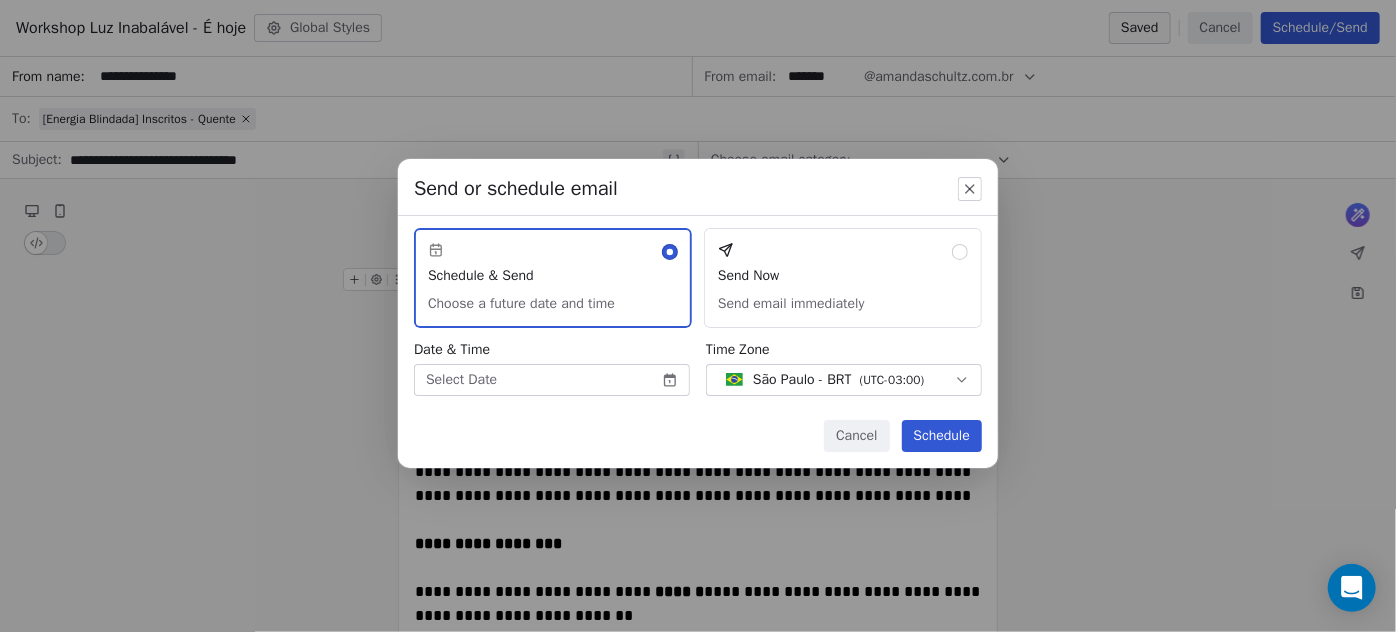click on "[FIRST] [LAST] | AS Treinamentos Contacts People Marketing Workflows Campaigns Sales Sequences Beta Tools Apps AI Agents Help & Support Campaigns  Create new campaign All ( 289 ) All ( 289 ) Drafts ( 1 ) Drafts ( 1 ) In Progress ( 0 ) In Progress ( 0 ) Scheduled ( 4 ) Scheduled ( 4 ) Sent ( 284 ) Sent ( 284 ) Name Status Analytics Actions Workshop Luz Inabalável - É hoje Created on [DATE], [TIME] To: [Energia Blindada] Inscritos - Quente  Draft - Open Rate - Click Rate - Unsubscribe Workshop Luz Inabalável - Sábado 2 FRIO Scheduled on [DATE], [TIME] To: [Energia Blindada] Inscritos - Frio  Scheduled - Open Rate - Click Rate - Unsubscribe Workshop Luz Inabalável - Sábado 2 Scheduled on [DATE], [TIME] To: [Energia Blindada] Inscritos - Quente  Scheduled - Open Rate - Click Rate - Unsubscribe Workshop Luz Inabalável- Sábado FRIO Scheduled on [DATE], [TIME] To: [Energia Blindada] Inscritos - Frio  Scheduled - Open Rate - Click Rate - Unsubscribe Scheduled - Open Rate - - Sent" at bounding box center [698, 316] 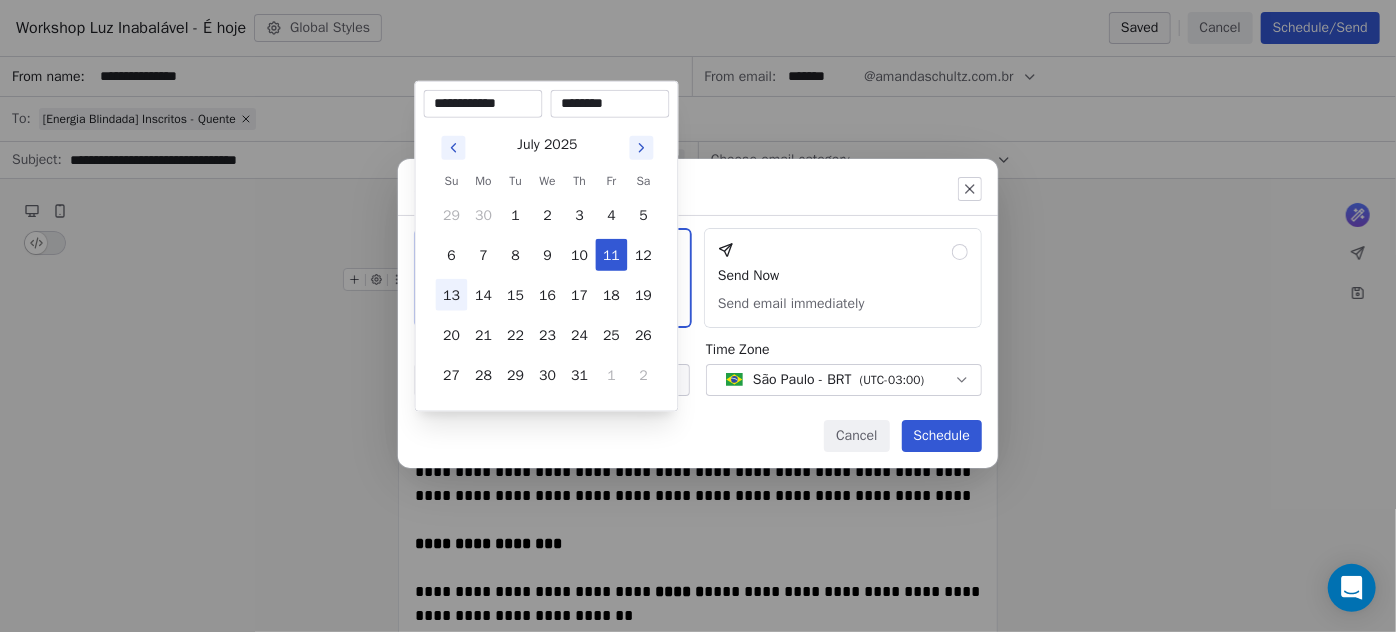 click on "13" at bounding box center [452, 295] 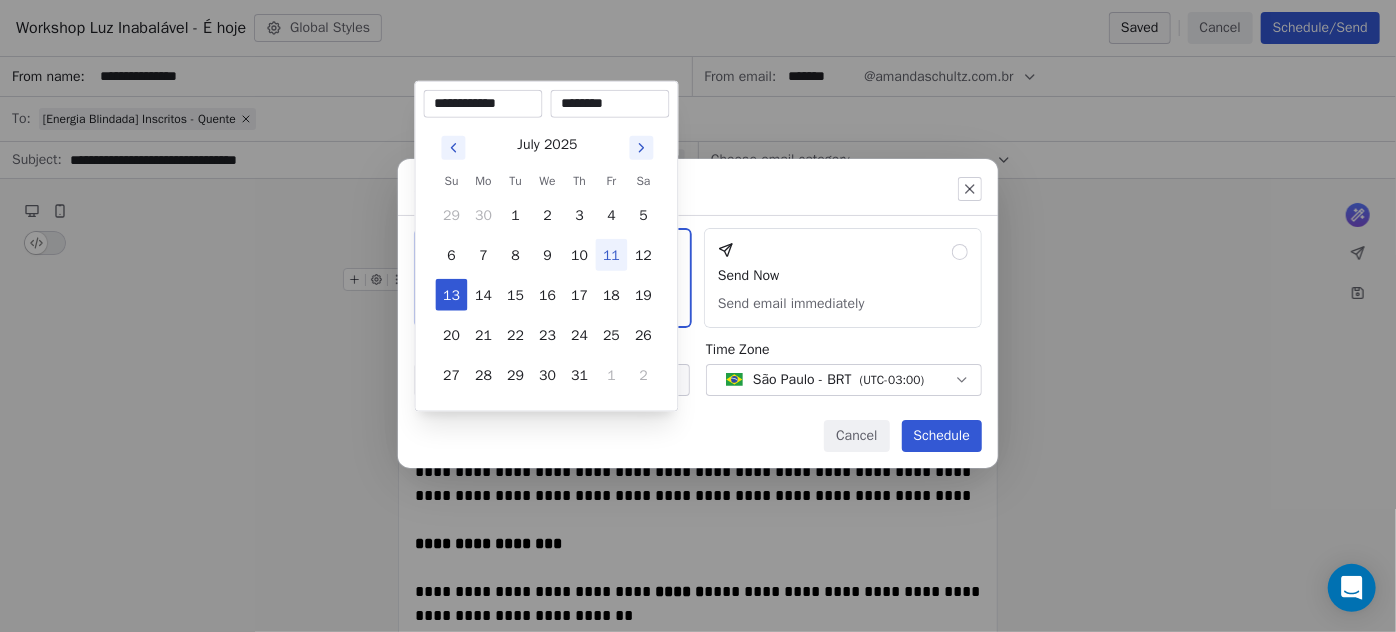 click on "********" at bounding box center (610, 104) 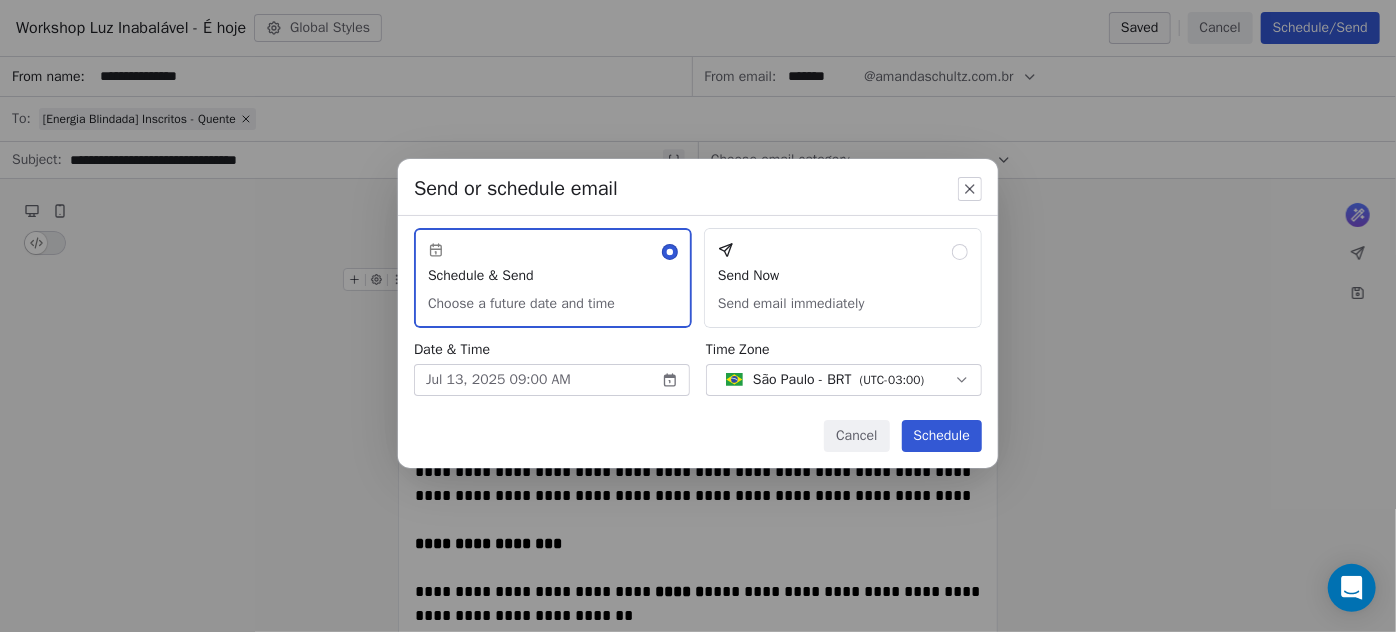 drag, startPoint x: 686, startPoint y: 447, endPoint x: 1006, endPoint y: 448, distance: 320.00156 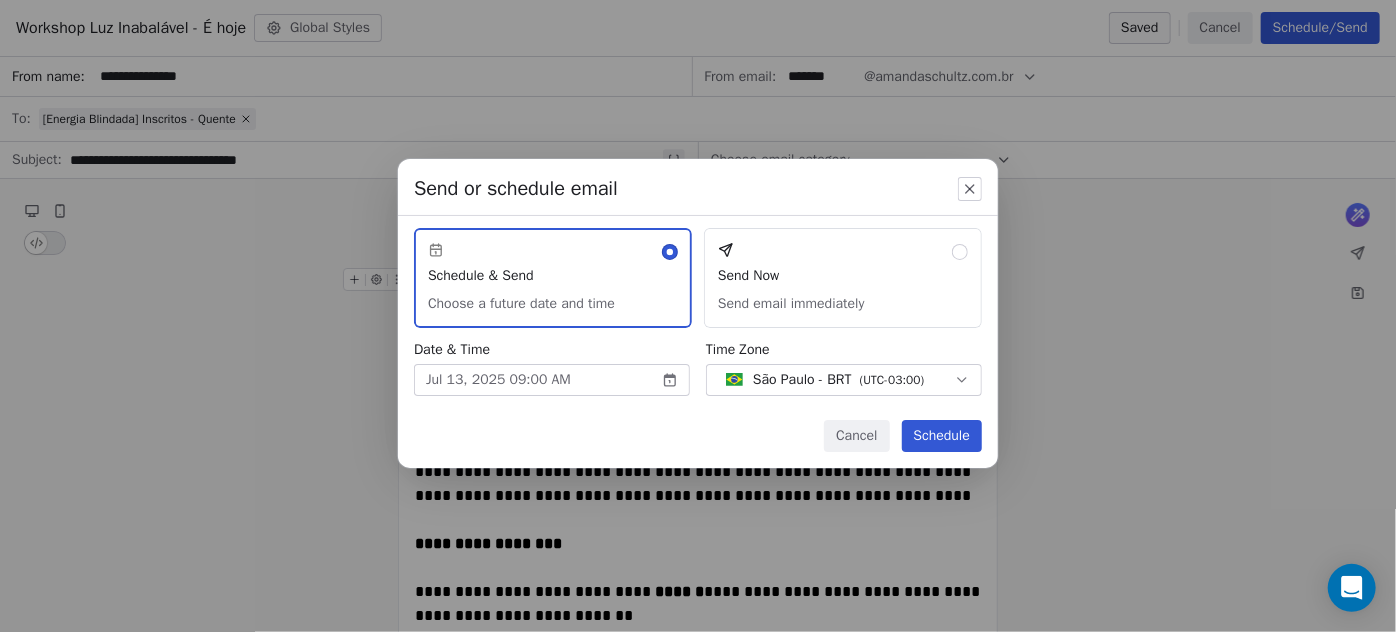 click on "Schedule" at bounding box center (942, 436) 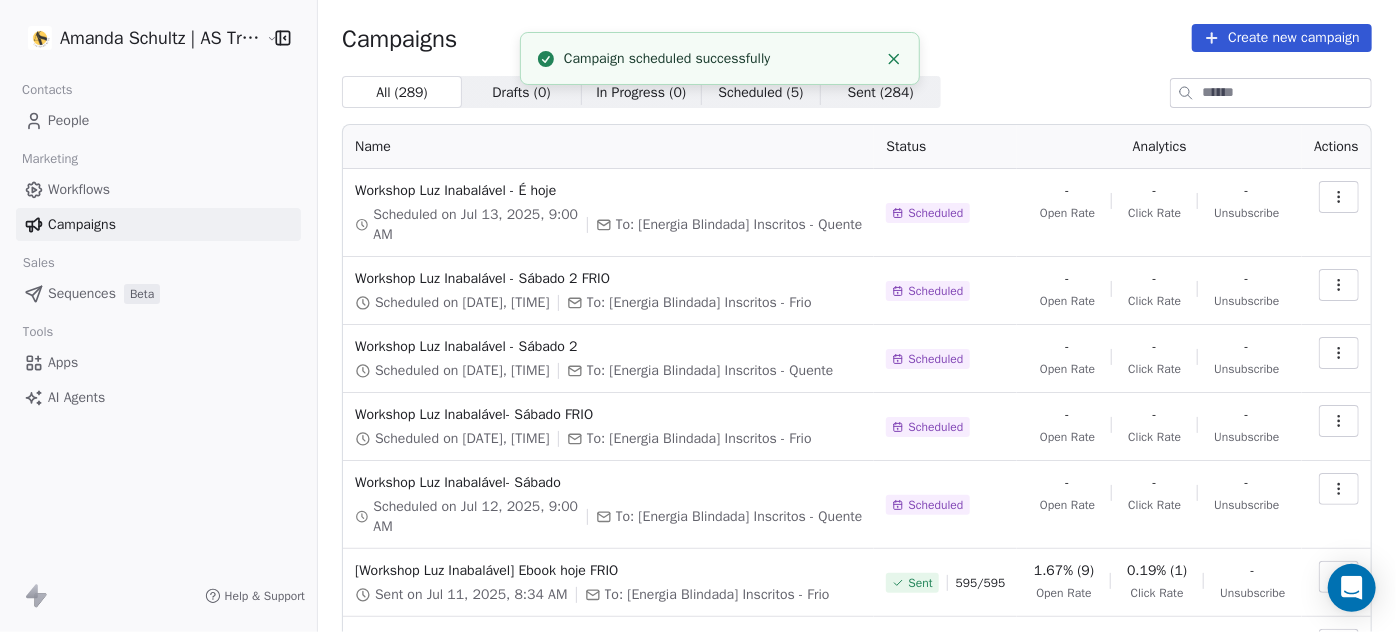 click 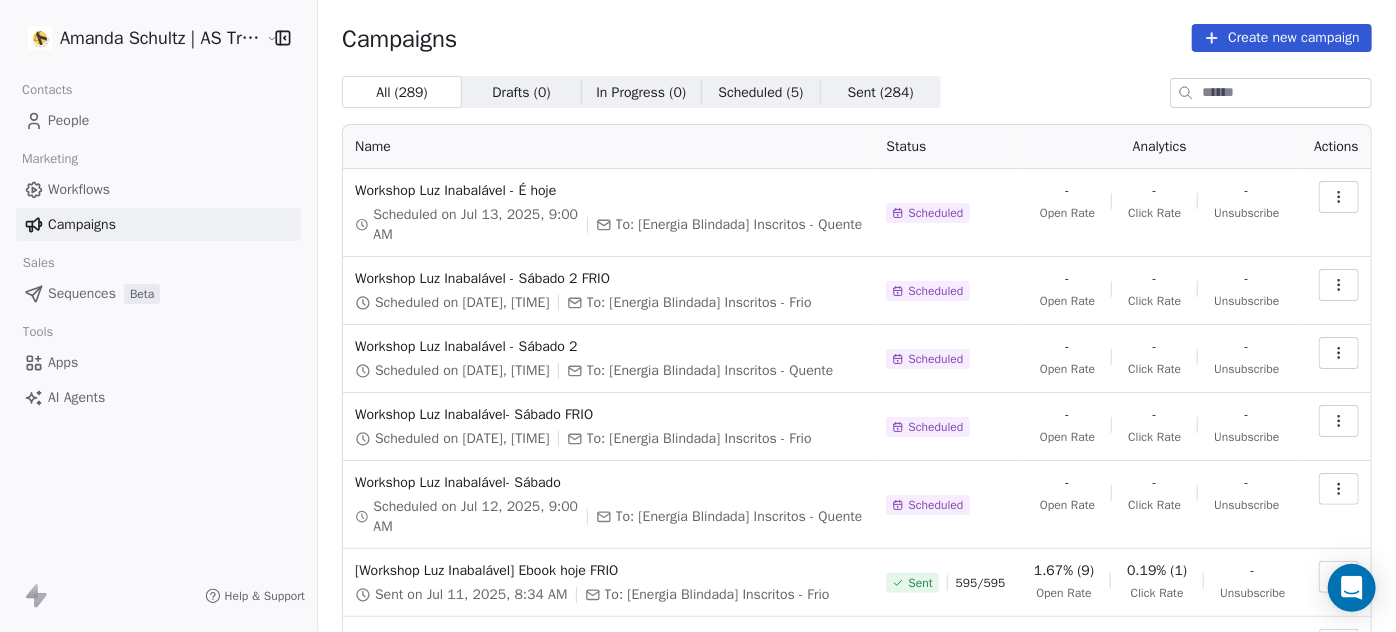 click at bounding box center [1339, 197] 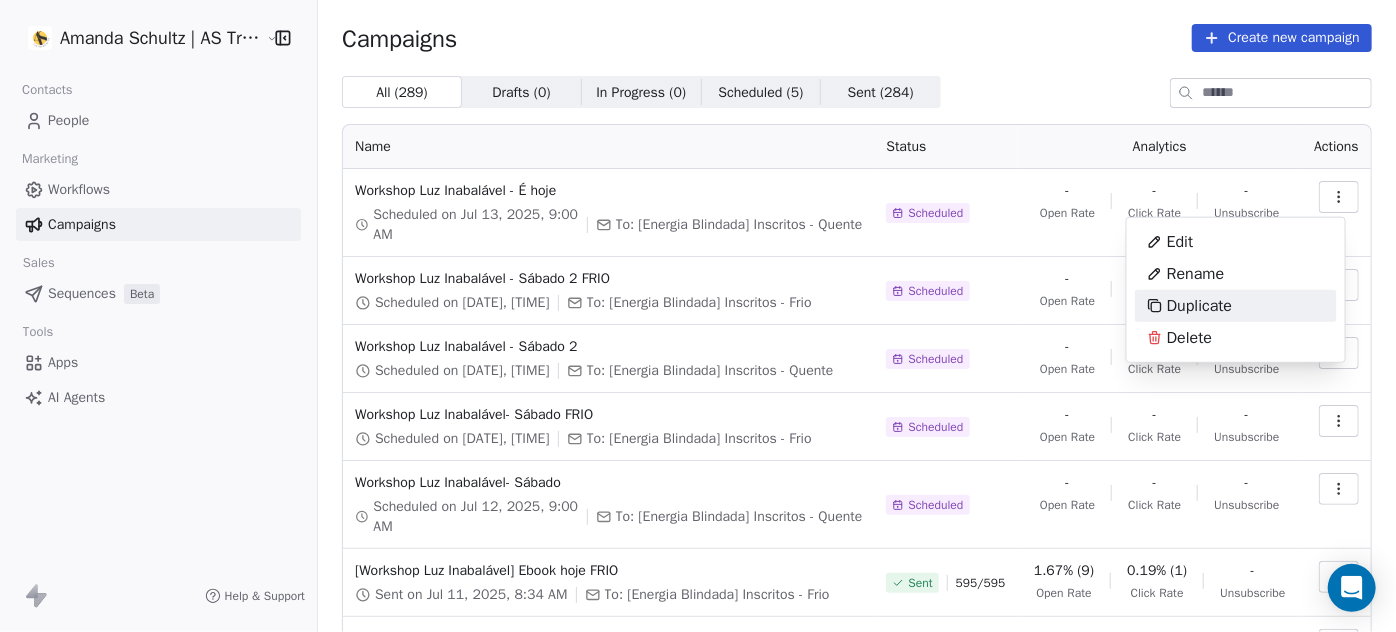click on "Duplicate" at bounding box center [1236, 306] 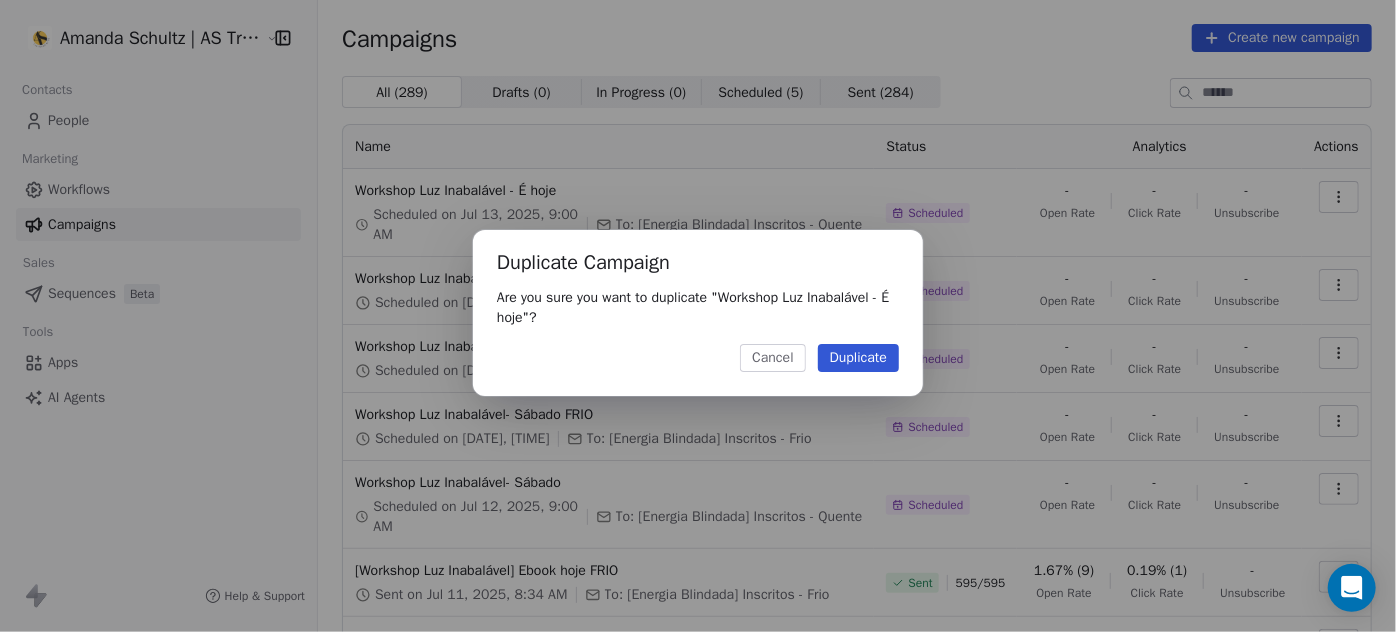 click on "Duplicate" at bounding box center [858, 358] 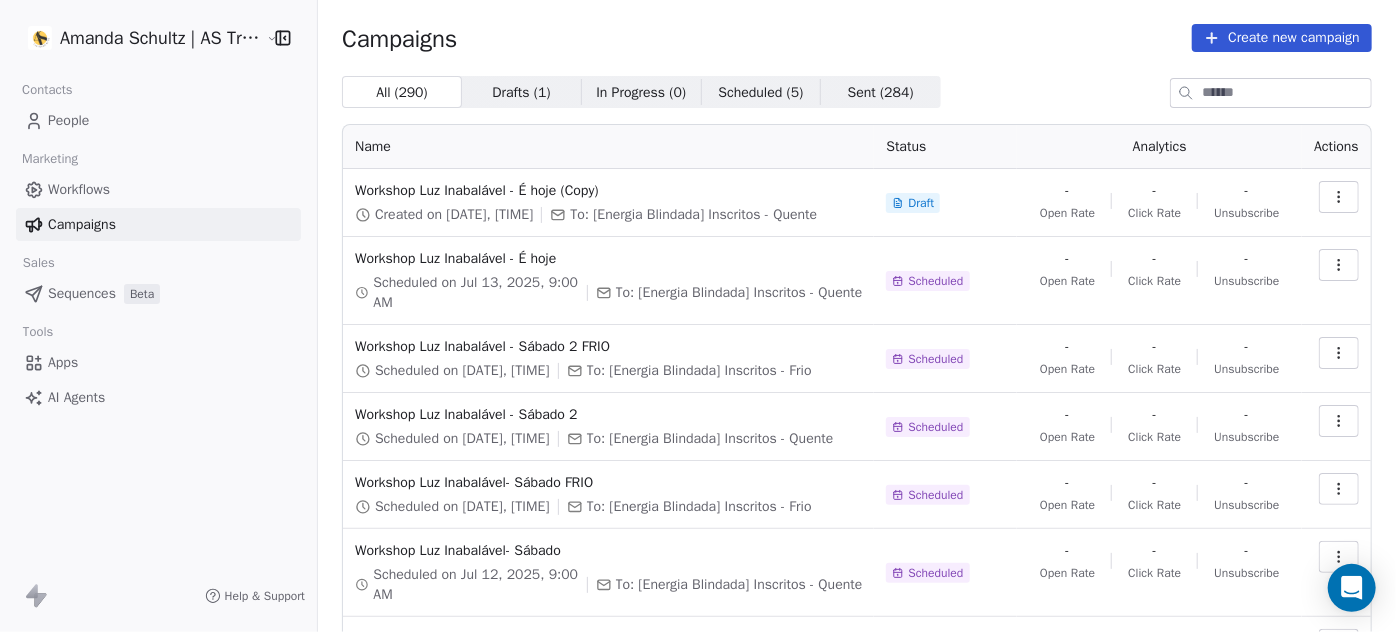 click at bounding box center [1339, 197] 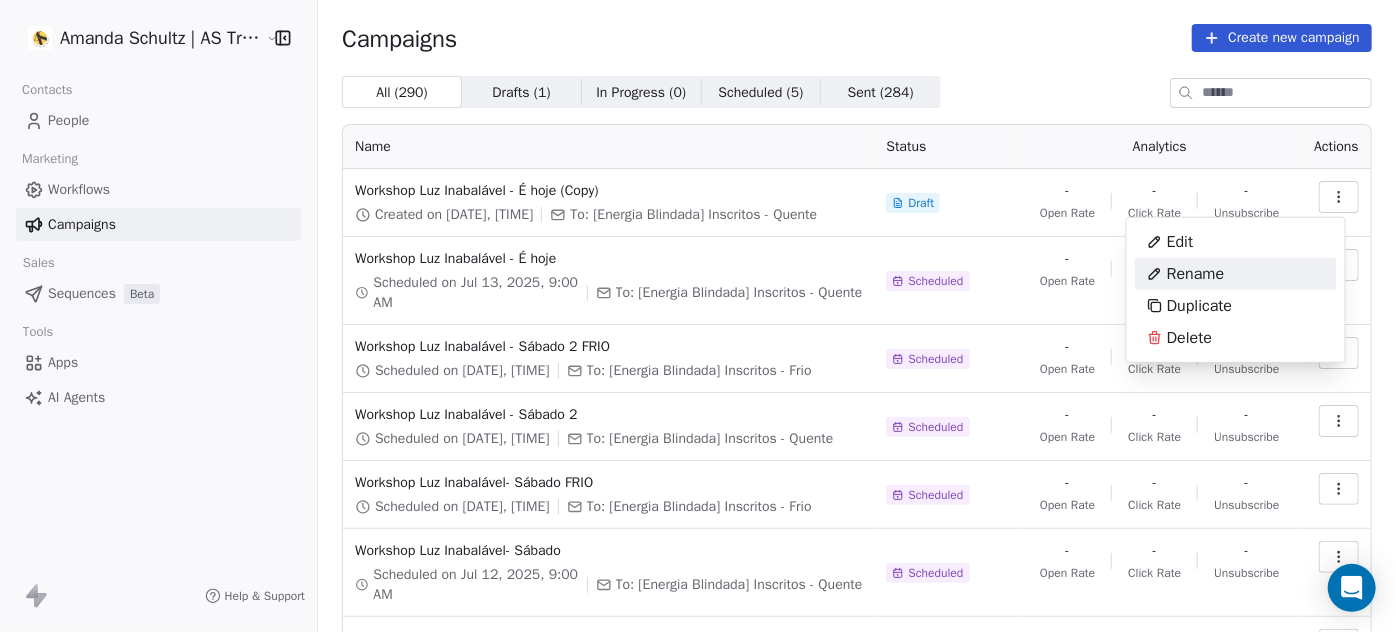 click on "Rename" at bounding box center (1236, 274) 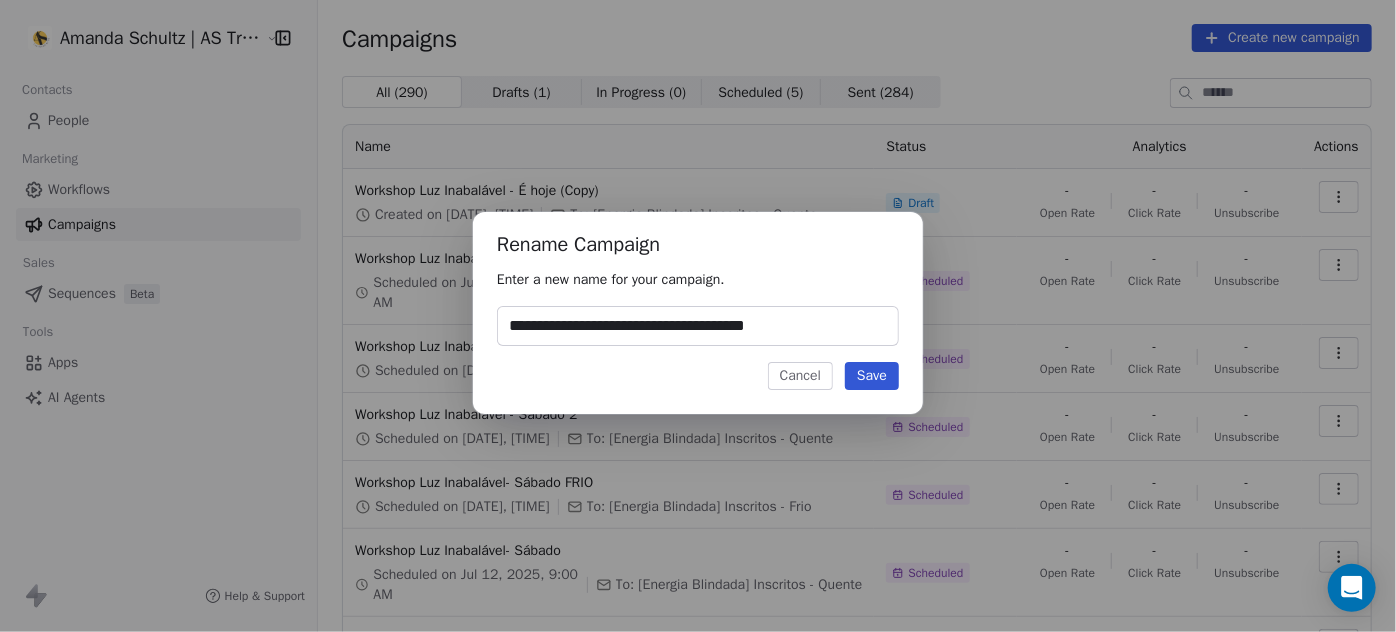 click on "**********" at bounding box center [698, 326] 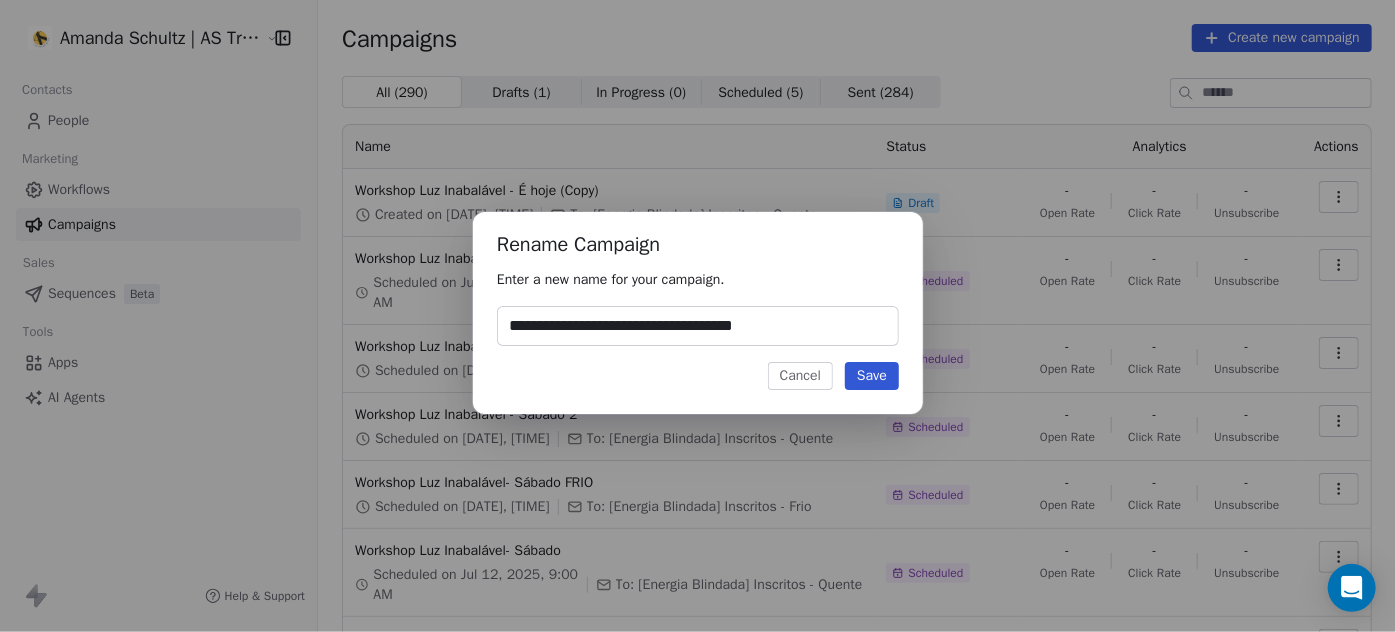 type on "**********" 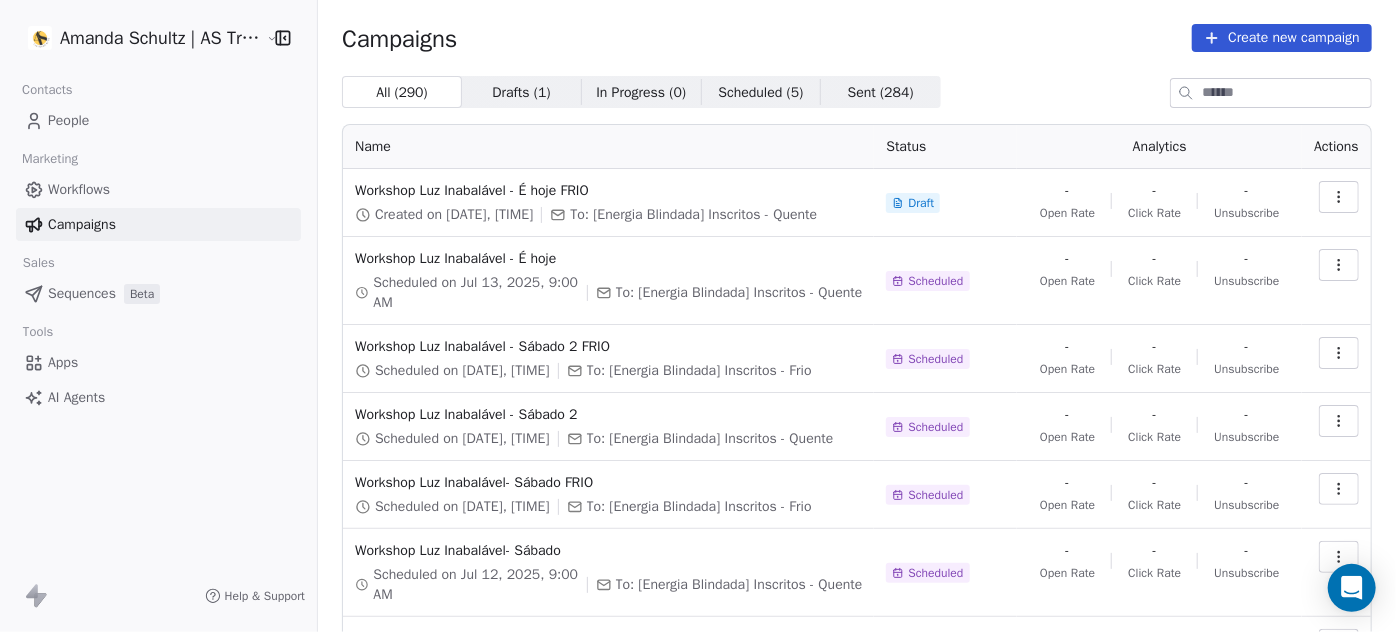 click at bounding box center (1339, 197) 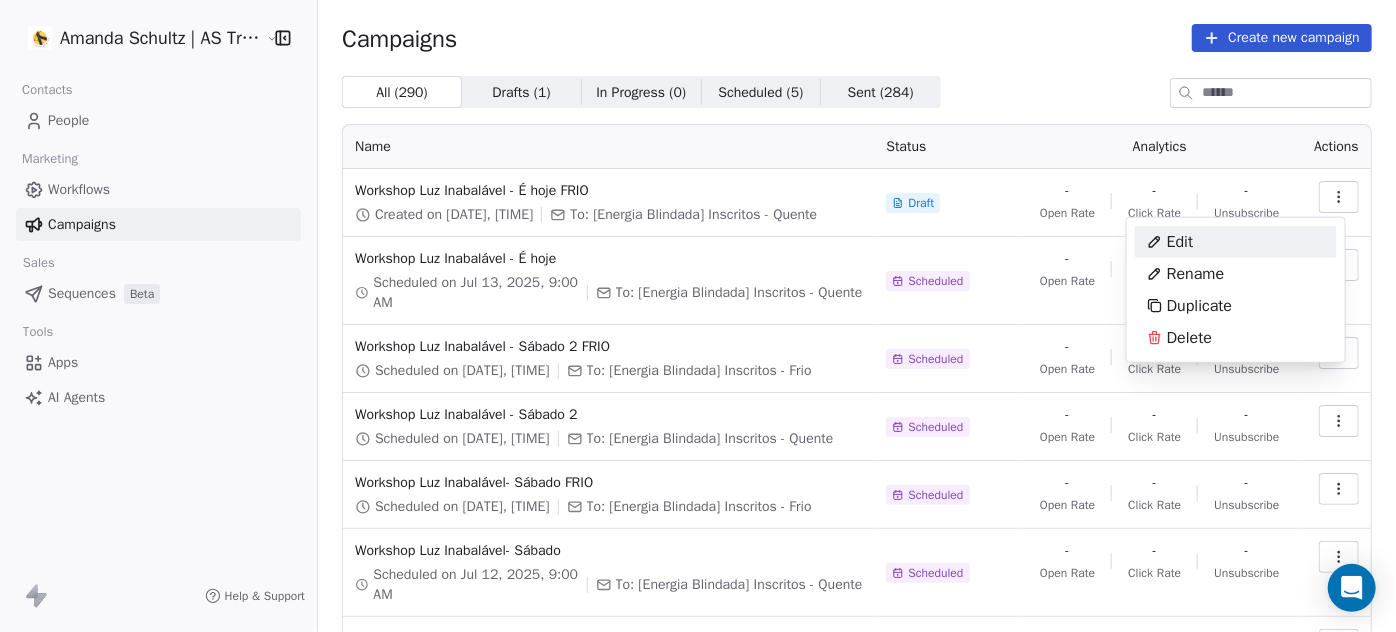 click on "Edit" at bounding box center [1236, 242] 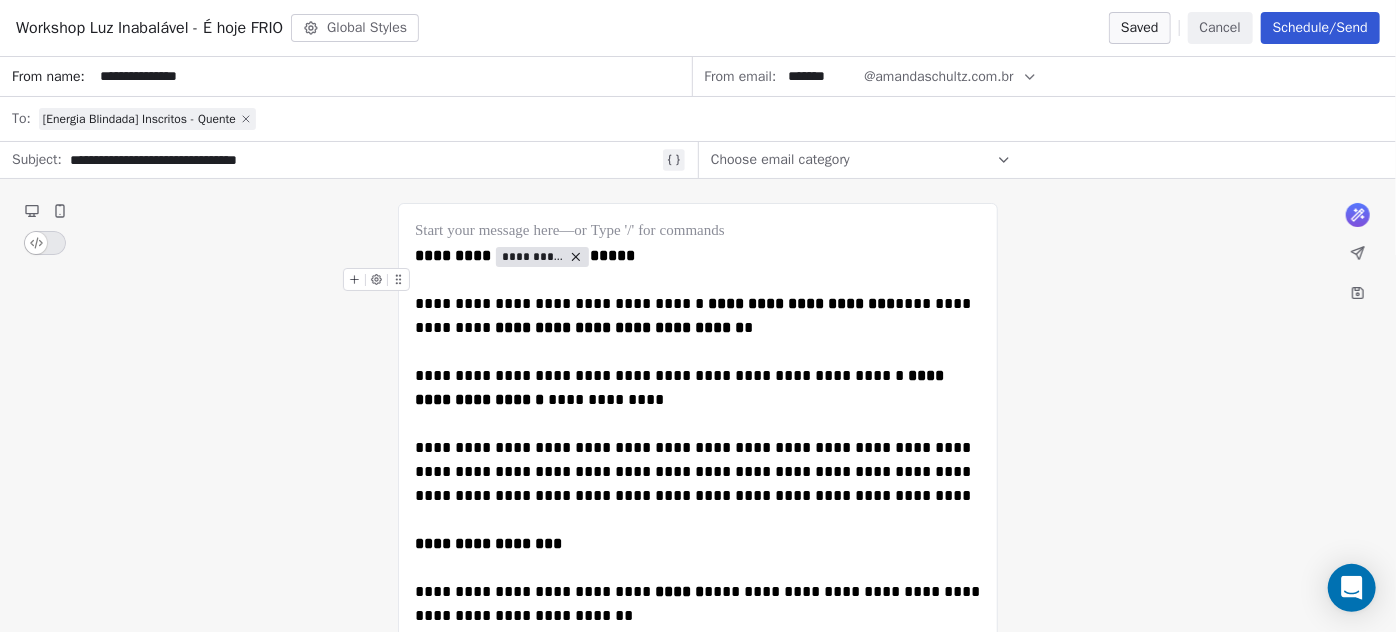 click 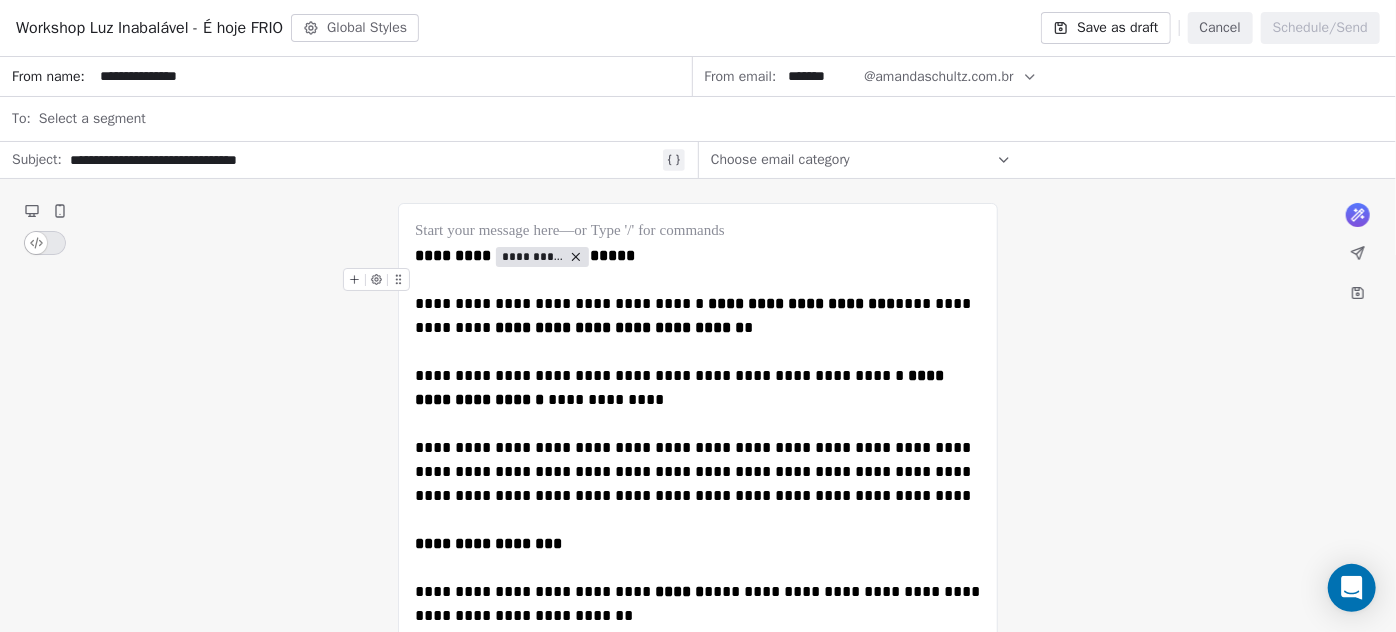 click on "Select a segment" at bounding box center [711, 119] 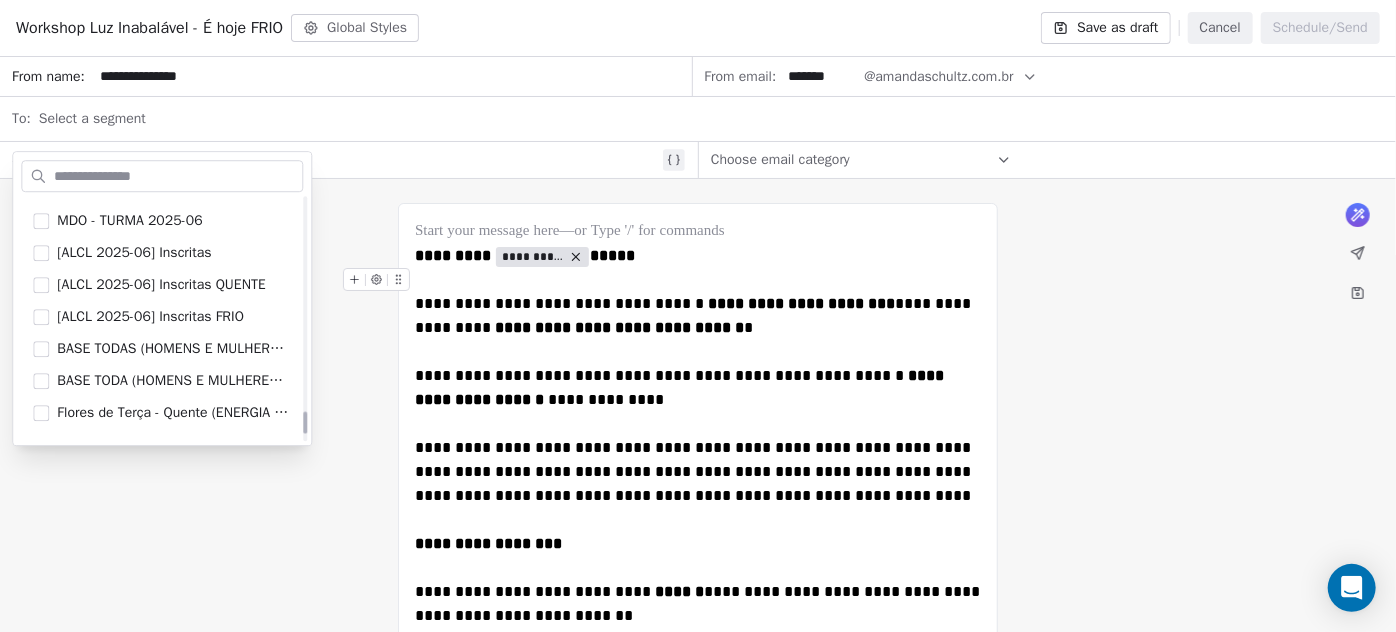 scroll, scrollTop: 2450, scrollLeft: 0, axis: vertical 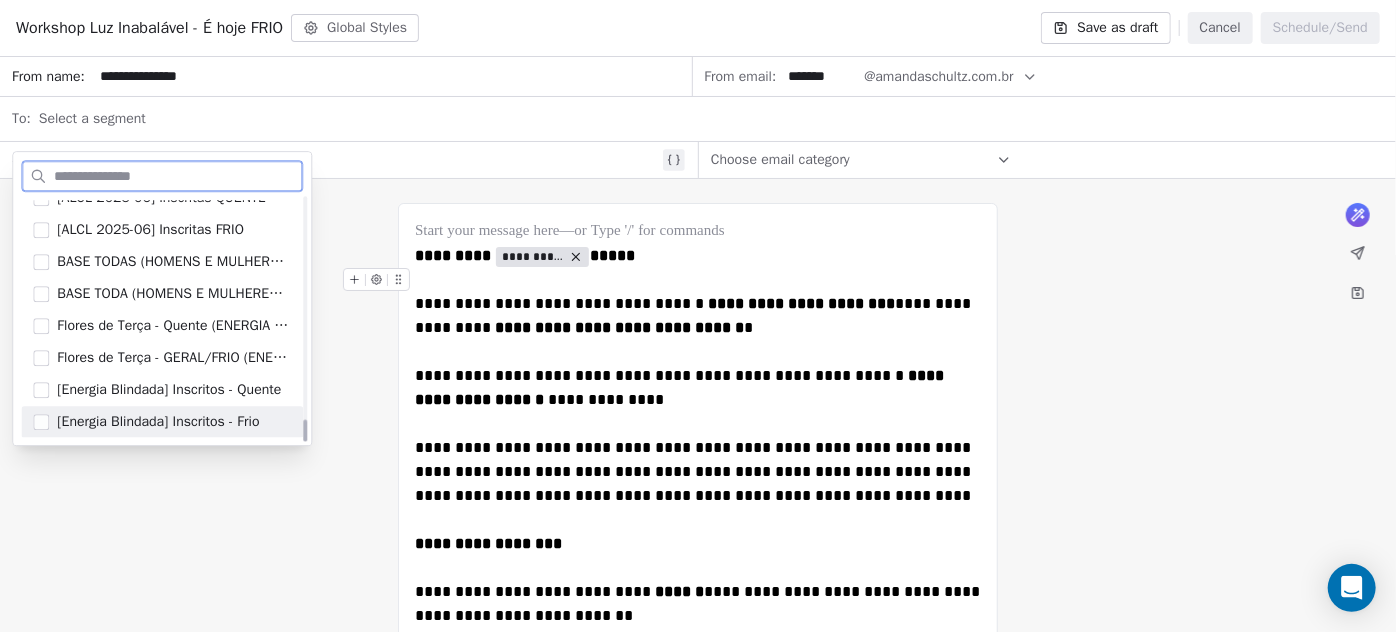 click on "[Energia Blindada] Inscritos - Frio" at bounding box center [158, 422] 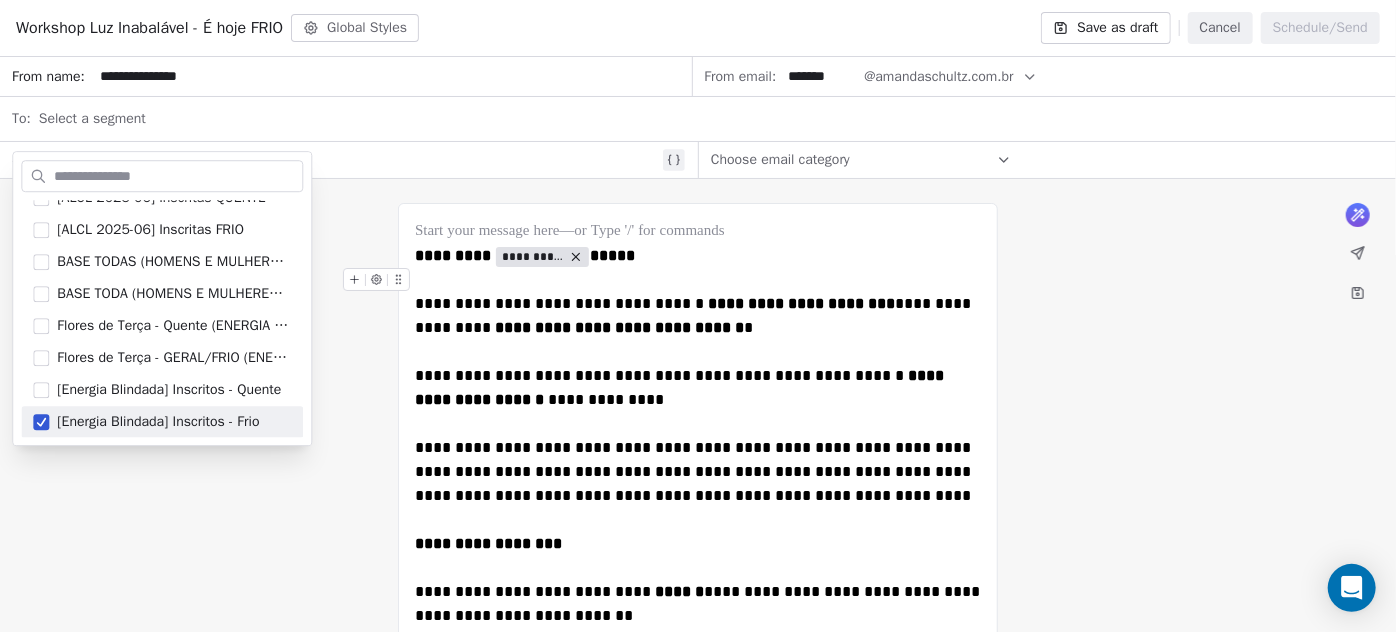 click on "**********" at bounding box center (698, 776) 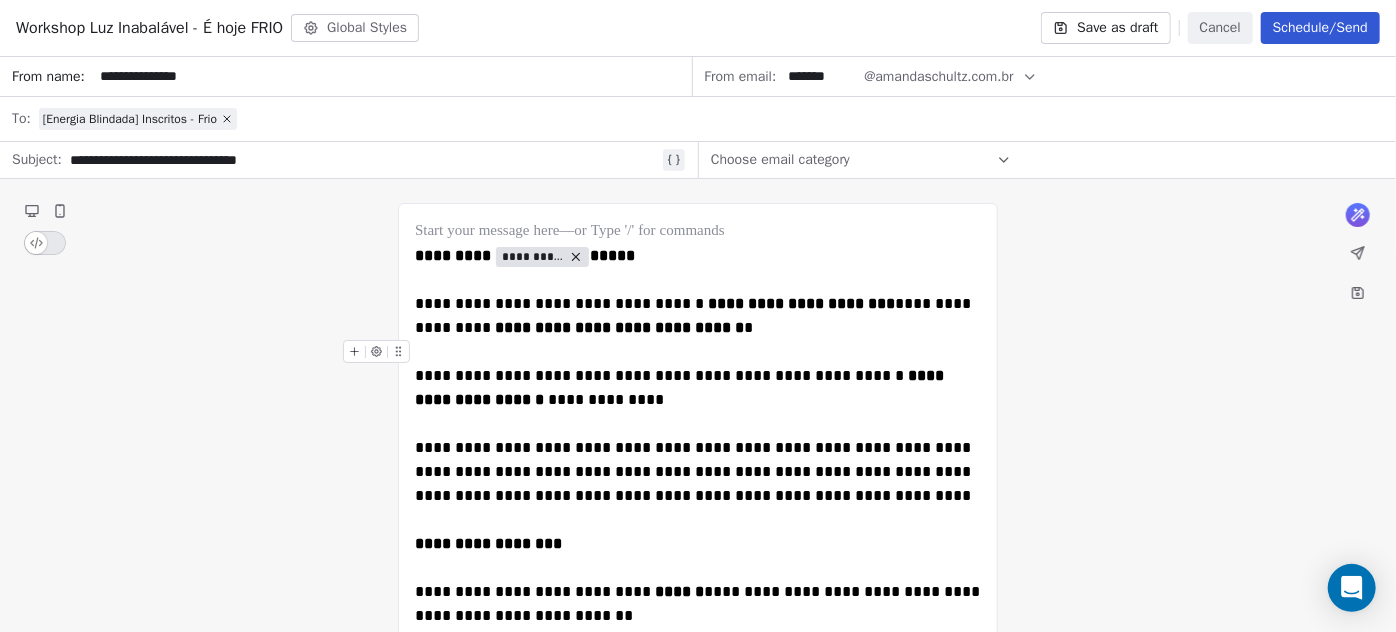 click on "Schedule/Send" at bounding box center (1320, 28) 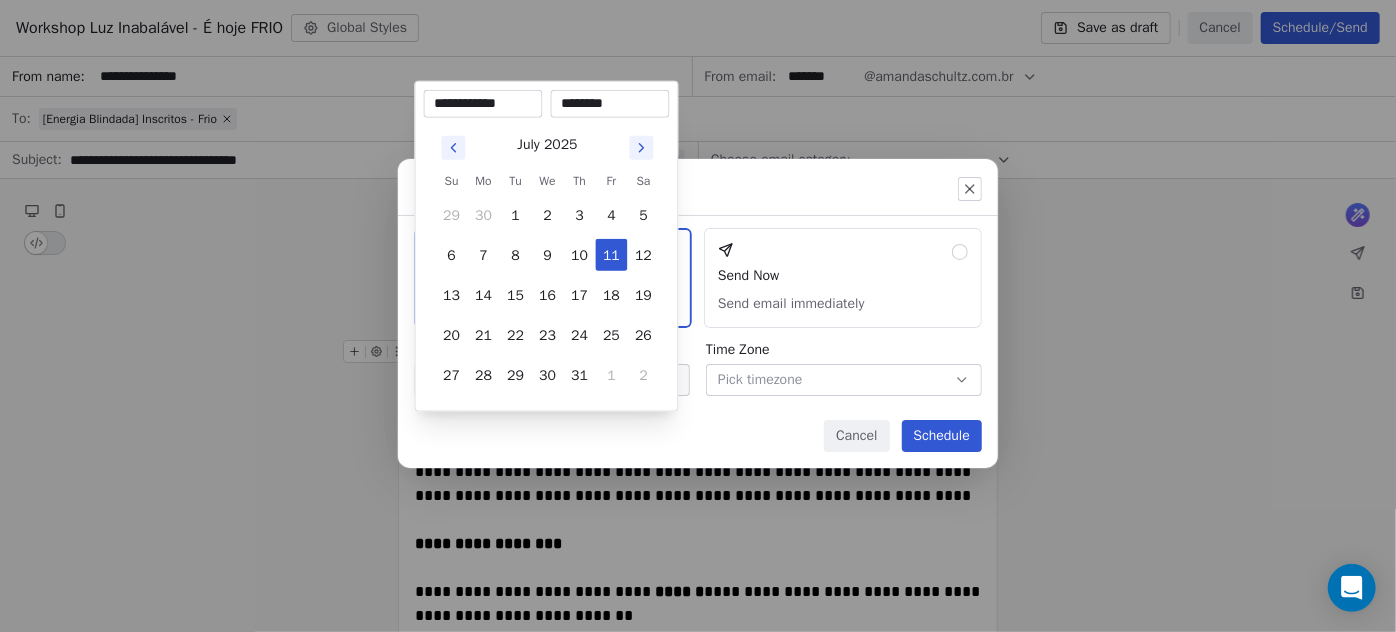 click on "[FIRST] [LAST] | AS Treinamentos Contacts People Marketing Workflows Campaigns Sales Sequences Beta Tools Apps AI Agents Help & Support Campaigns  Create new campaign All ( 290 ) All ( 290 ) Drafts ( 1 ) Drafts ( 1 ) In Progress ( 0 ) In Progress ( 0 ) Scheduled ( 5 ) Scheduled ( 5 ) Sent ( 284 ) Sent ( 284 ) Name Status Analytics Actions Workshop Luz Inabalável - É hoje FRIO Created on [DATE], [TIME] To: [Energia Blindada] Inscritos - Quente  Draft - Open Rate - Click Rate - Unsubscribe Workshop Luz Inabalável - É hoje Scheduled on [DATE], [TIME] To: [Energia Blindada] Inscritos - Quente  Scheduled - Open Rate - Click Rate - Unsubscribe Workshop Luz Inabalável - Sábado 2 FRIO Scheduled on [DATE], [TIME] To: [Energia Blindada] Inscritos - Frio  Scheduled - Open Rate - Click Rate - Unsubscribe Workshop Luz Inabalável - Sábado 2 Scheduled on [DATE], [TIME] To: [Energia Blindada] Inscritos - Quente  Scheduled - Open Rate - Click Rate - Unsubscribe Scheduled - Open Rate - - -" at bounding box center (698, 316) 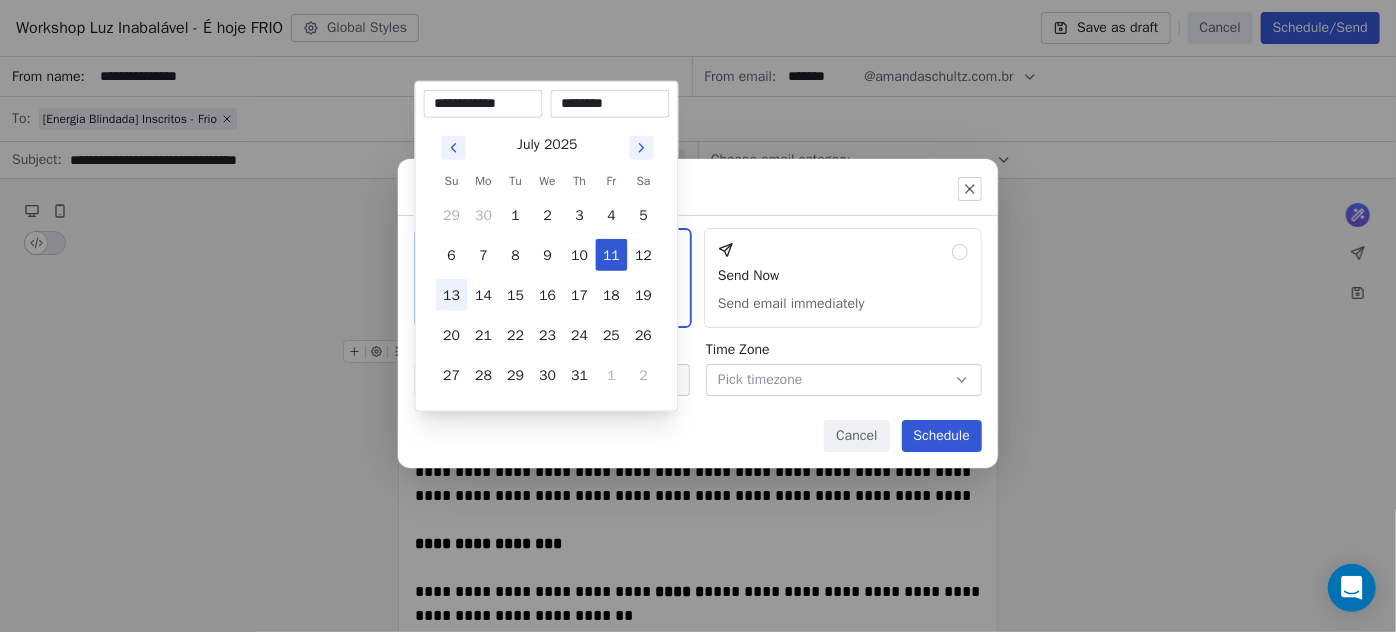 click on "13" at bounding box center [452, 295] 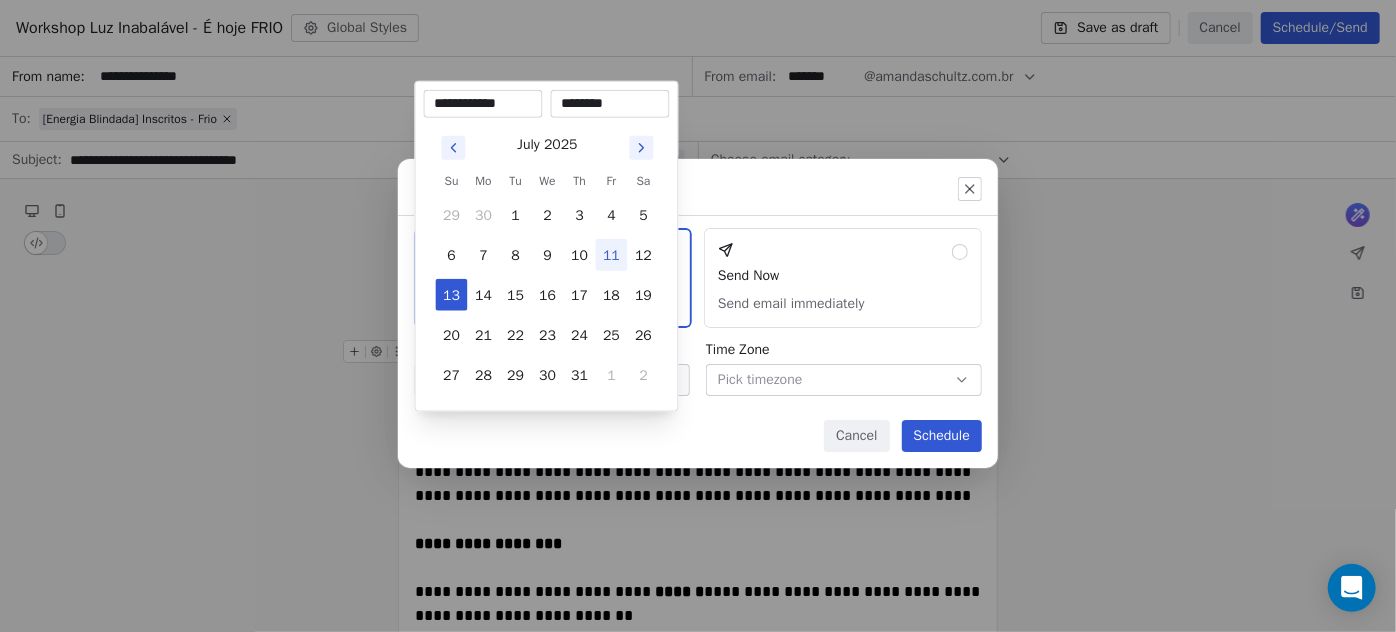 click on "********" at bounding box center (610, 104) 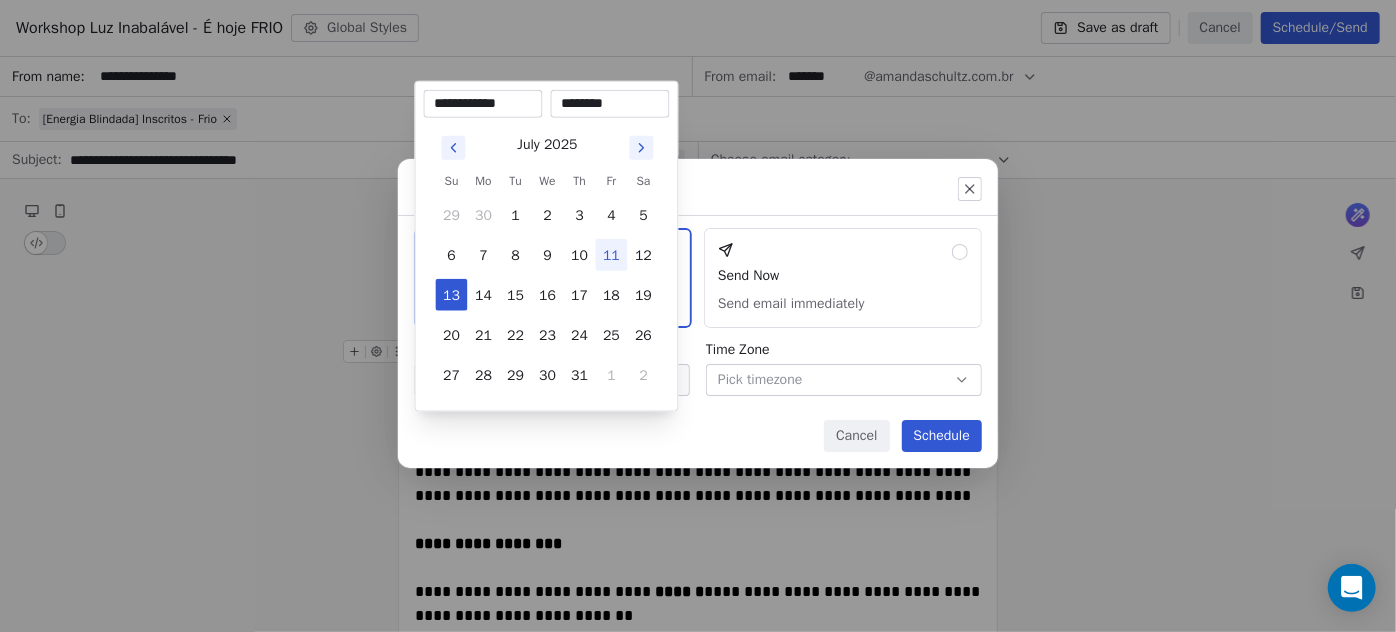 type on "********" 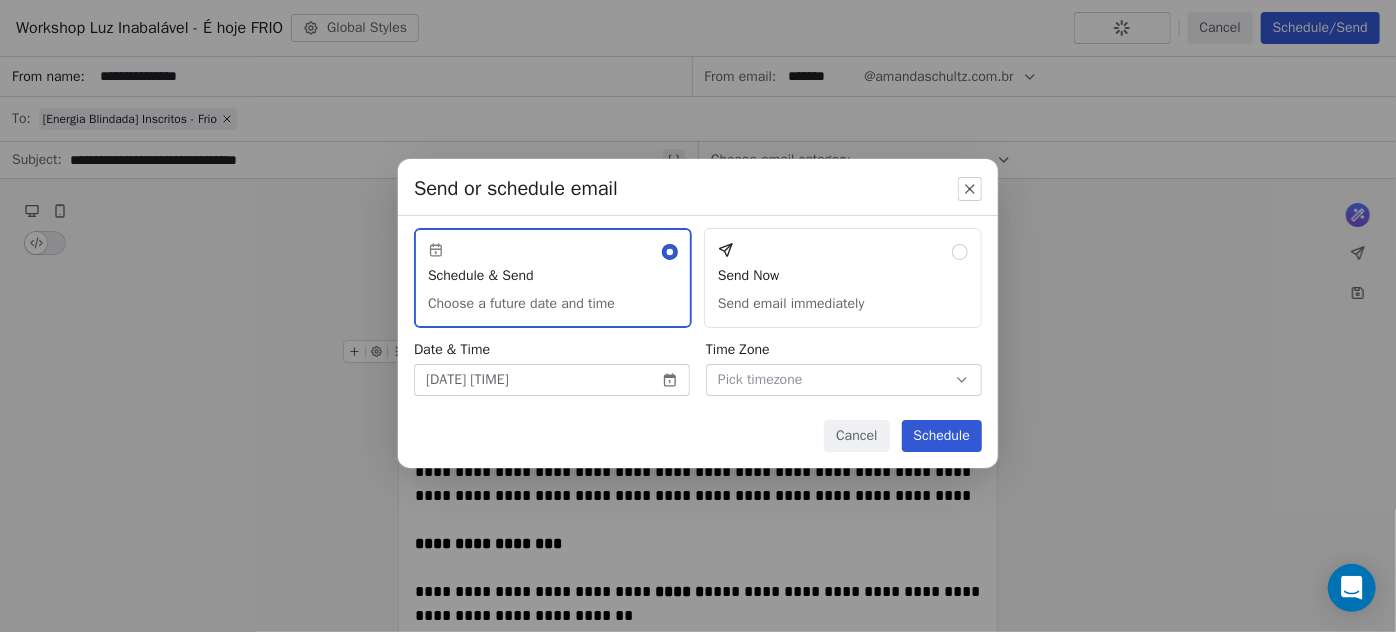 click on "Schedule" at bounding box center (942, 436) 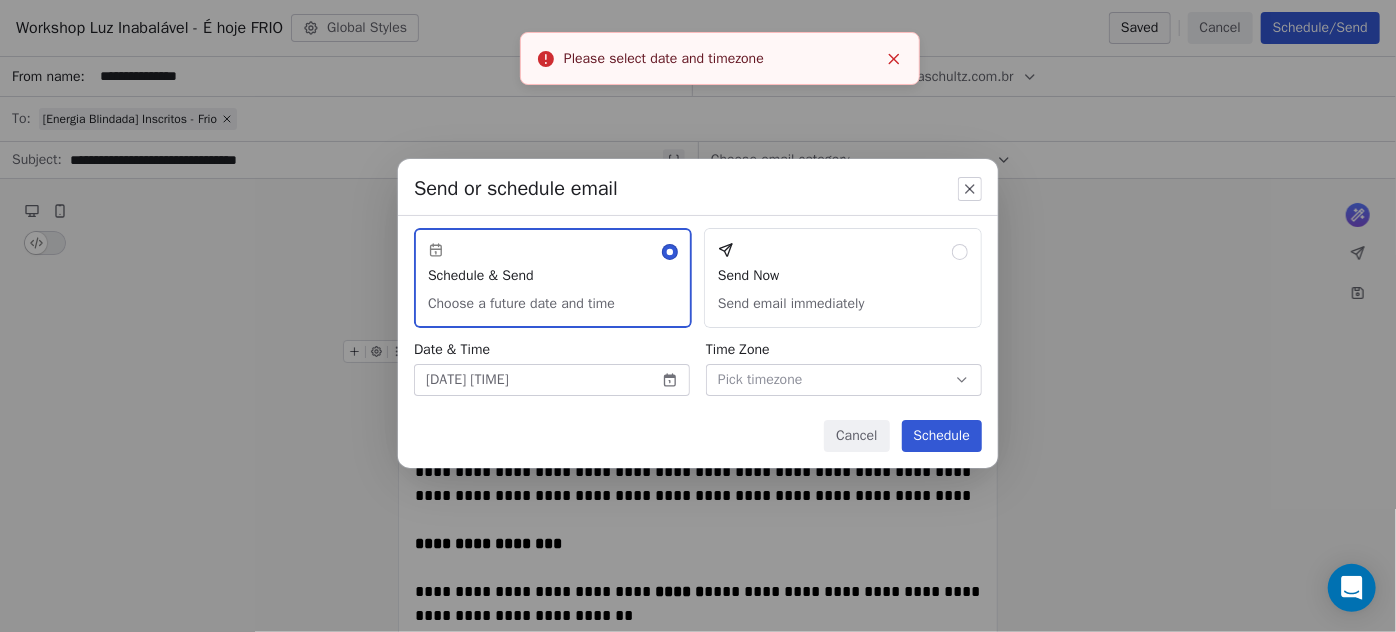 click on "Please select date and timezone" at bounding box center (720, 58) 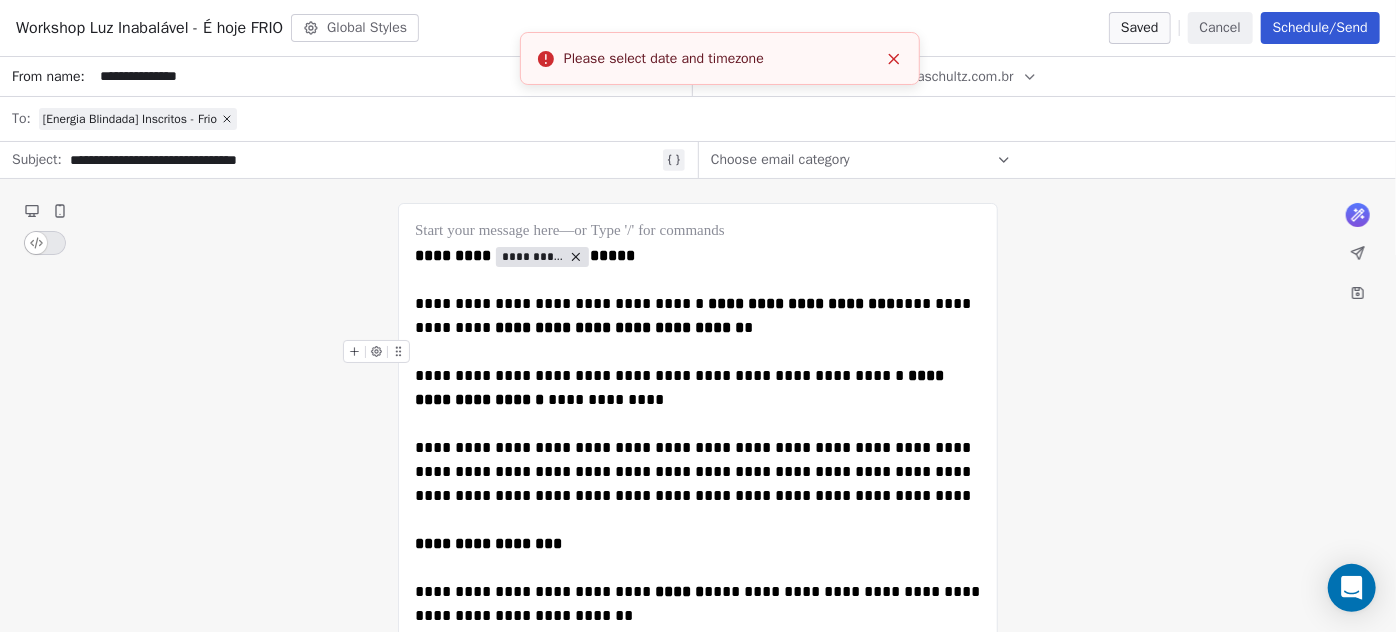 click 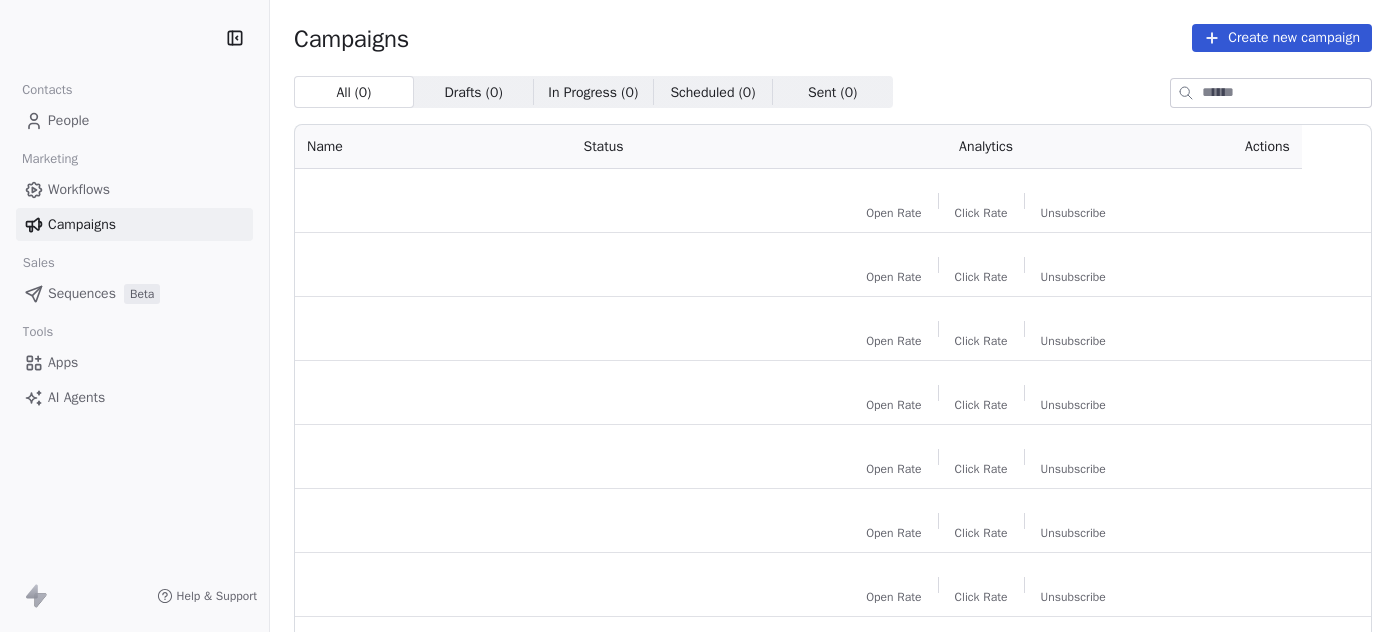 scroll, scrollTop: 0, scrollLeft: 0, axis: both 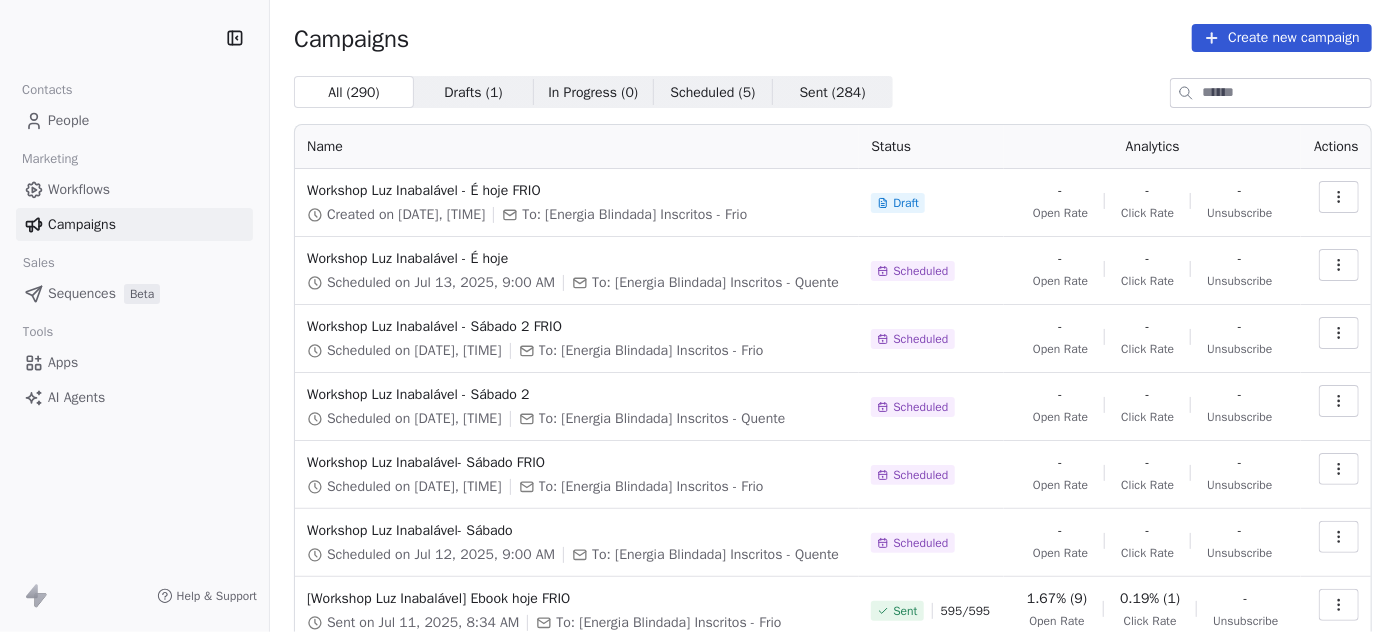 click 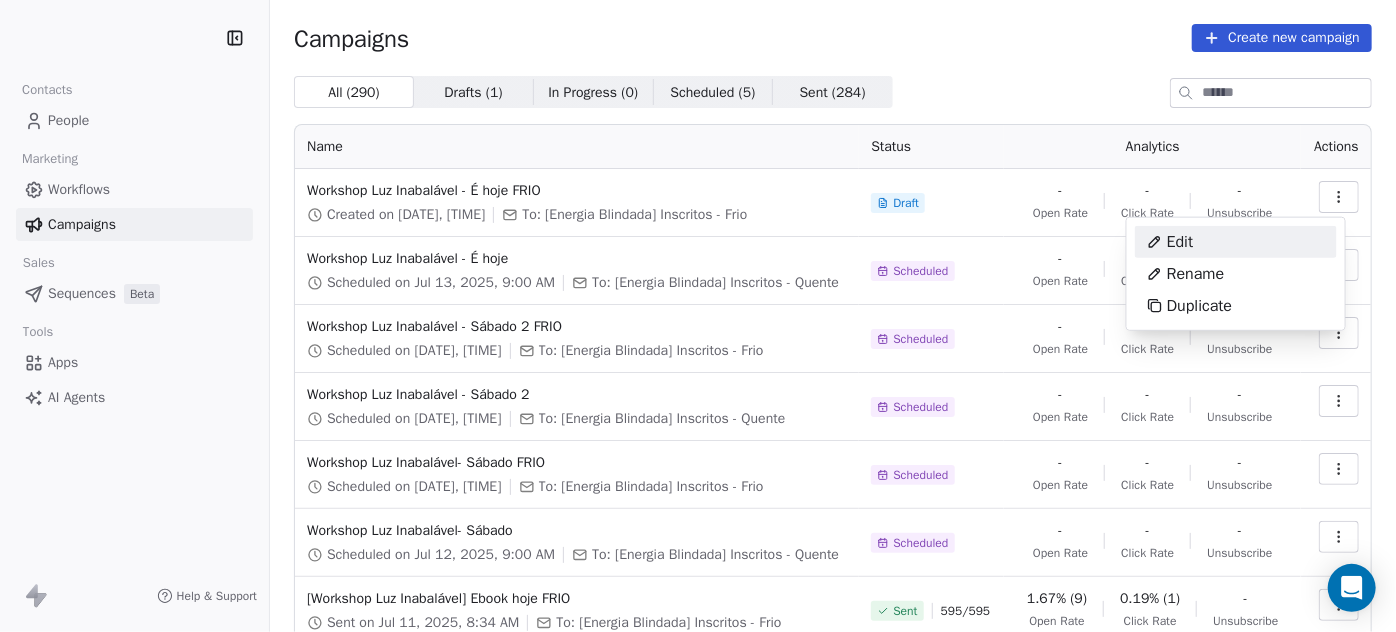click on "Edit" at bounding box center (1236, 242) 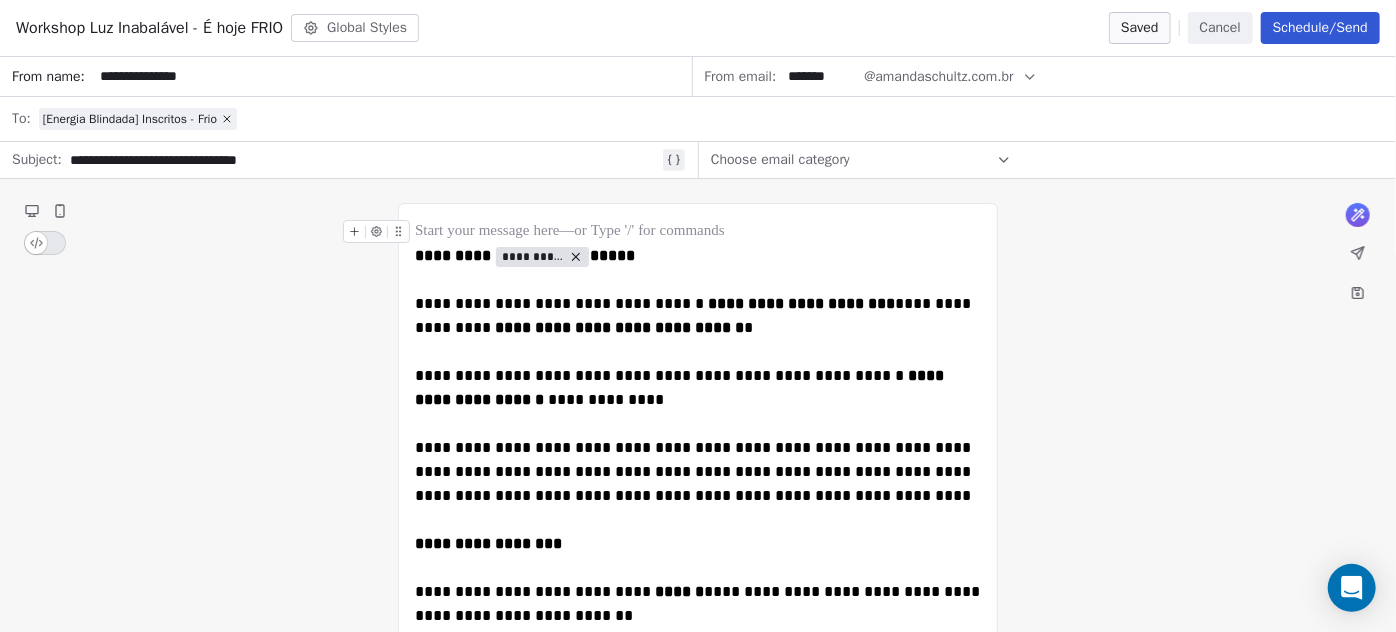 click on "Schedule/Send" at bounding box center (1320, 28) 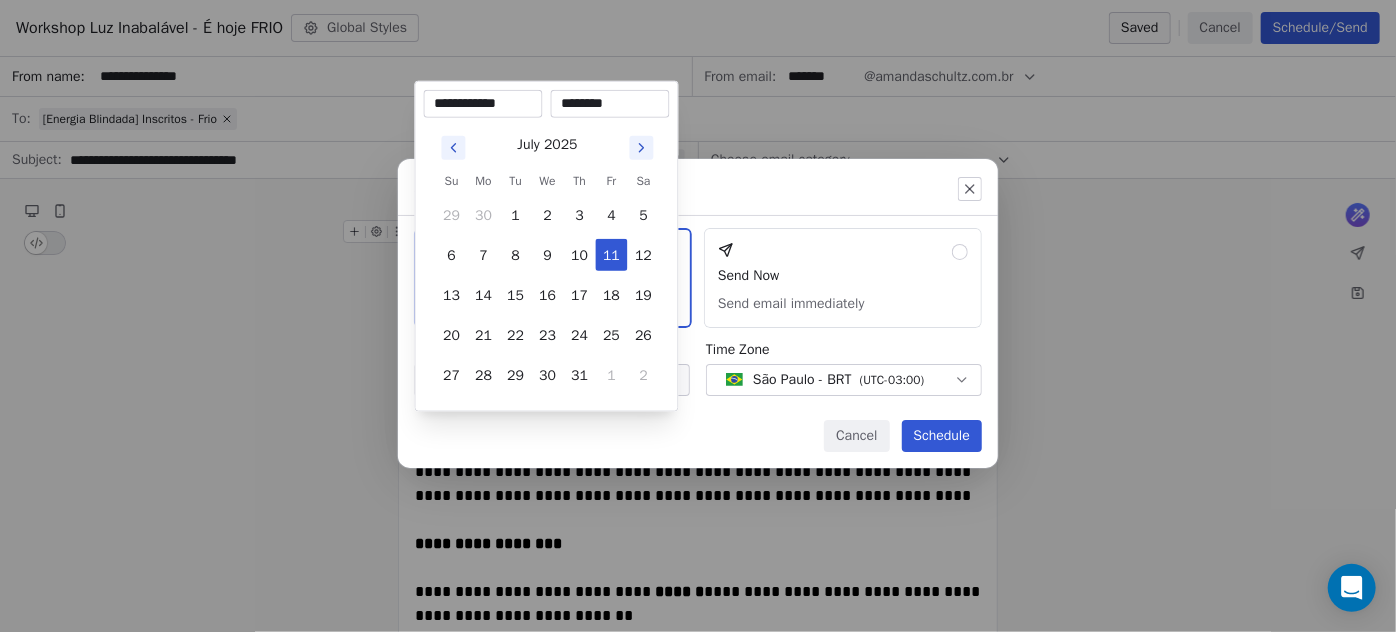 click on "[FIRST] [LAST] | AS Treinamentos Contacts People Marketing Workflows Campaigns Sales Sequences Beta Tools Apps AI Agents Help & Support Campaigns Create new campaign All ( 290 ) All ( 290 ) Drafts ( 1 ) Drafts ( 1 ) In Progress ( 0 ) In Progress ( 0 ) Scheduled ( 5 ) Scheduled ( 5 ) Sent ( 284 ) Sent ( 284 ) Name Status Analytics Actions Workshop Luz Inabalável - É hoje FRIO Created on [DATE], [TIME] To: [GROUP] Inscritos - Frio Draft - Open Rate - Click Rate - Unsubscribe Workshop Luz Inabalável - É hoje Scheduled on [DATE], [TIME] To: [GROUP] Inscritos - Quente Scheduled - Open Rate - Click Rate - Unsubscribe Workshop Luz Inabalável - Sábado 2 FRIO Scheduled on [DATE], [TIME] To: [GROUP] Inscritos - Frio Scheduled - Open Rate - Click Rate - Unsubscribe Workshop Luz Inabalável - Sábado 2 Scheduled on [DATE], [TIME] To: [GROUP] Inscritos - Quente Scheduled - Open Rate - - - -" at bounding box center (698, 316) 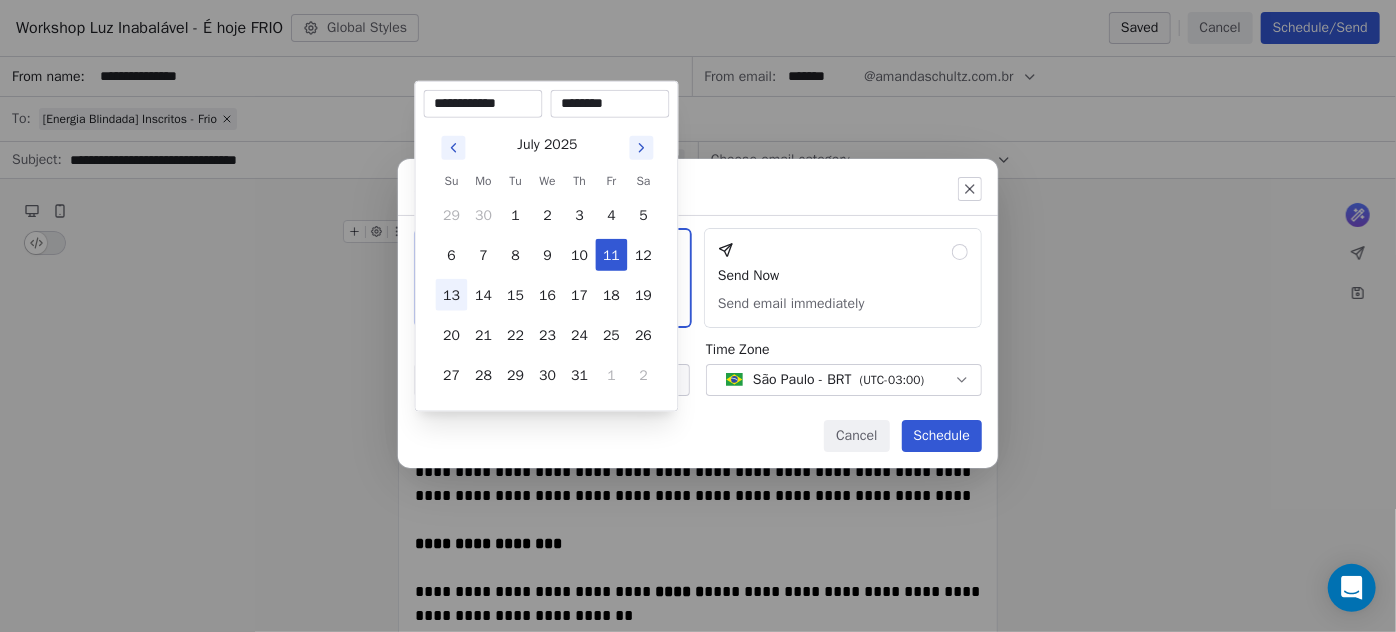 click on "13" at bounding box center (452, 295) 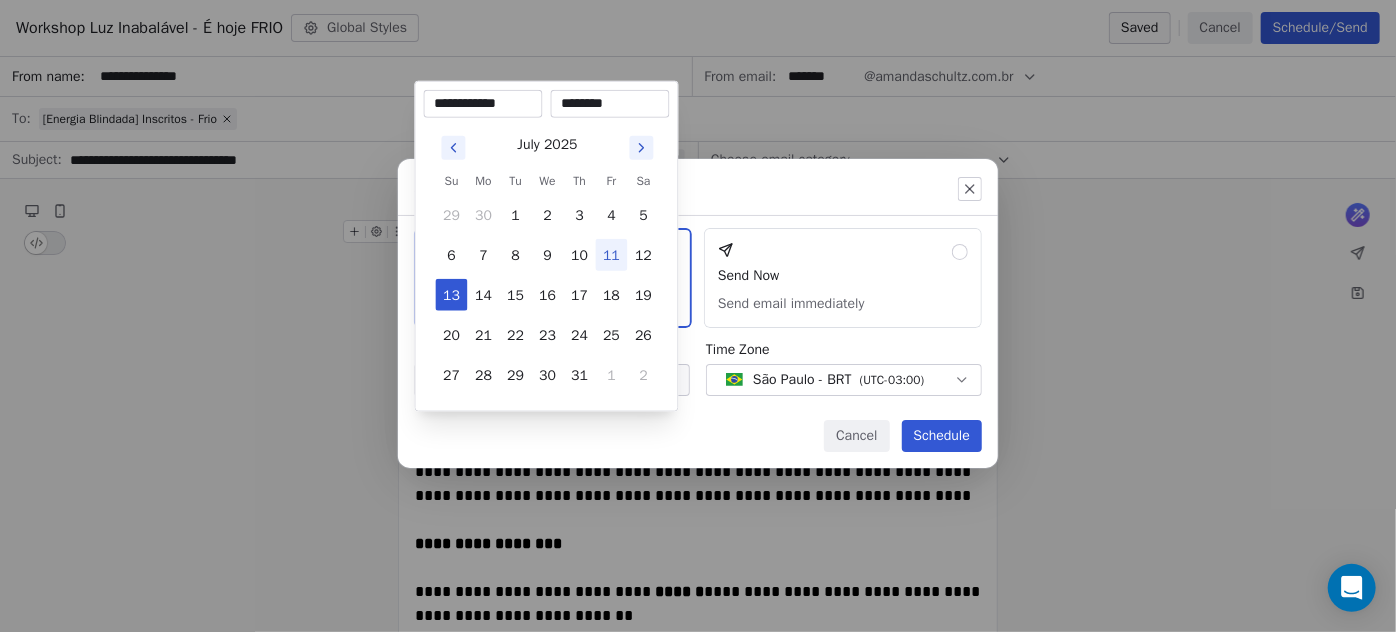 drag, startPoint x: 574, startPoint y: 102, endPoint x: 549, endPoint y: 106, distance: 25.317978 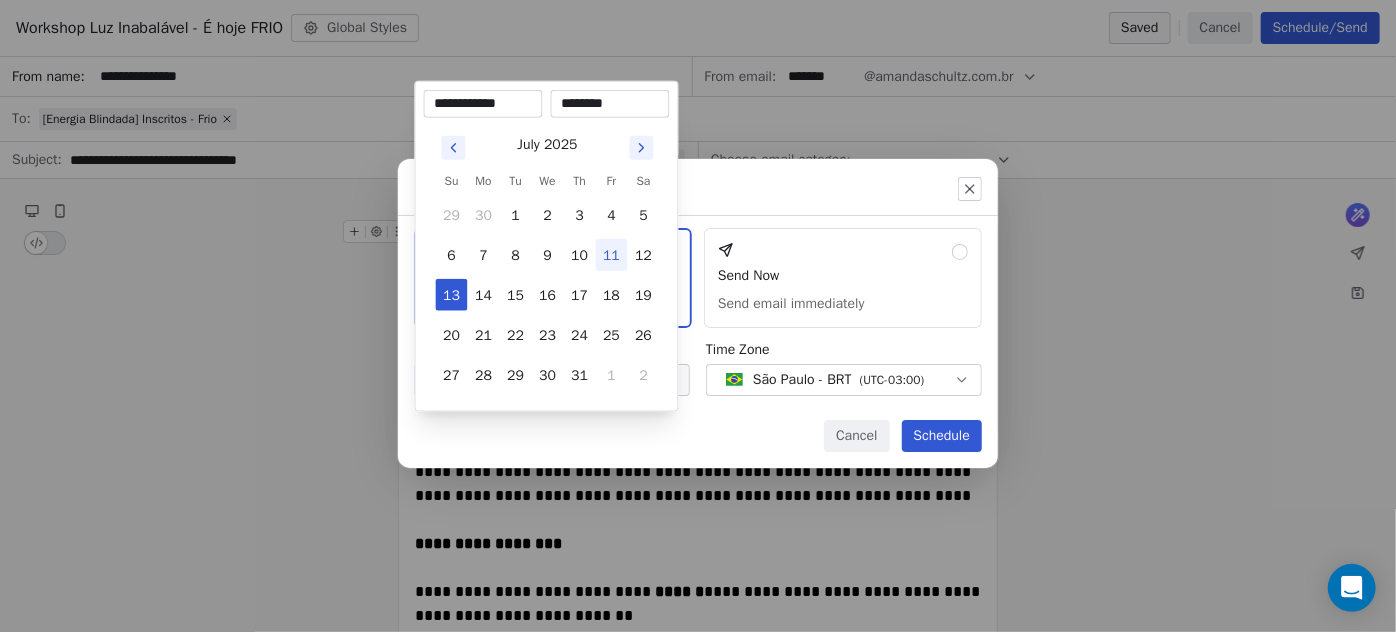 type on "********" 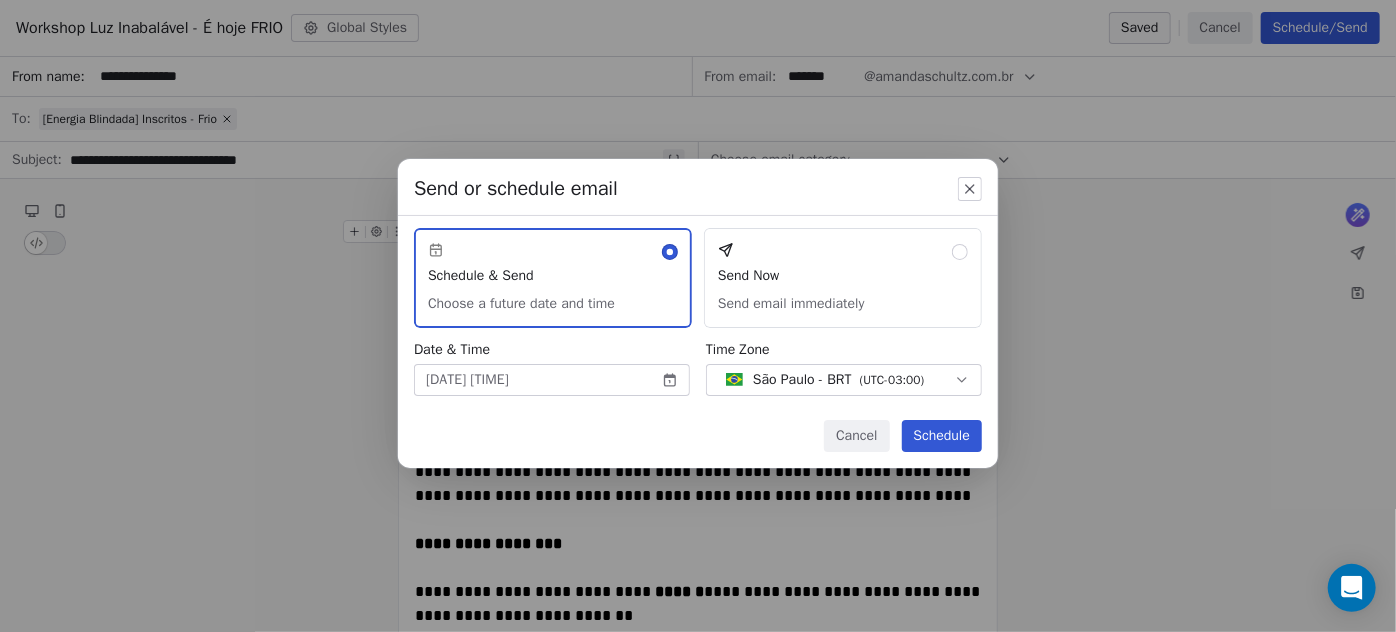 click on "Send or schedule email Schedule & Send Choose a future date and time Send Now Send email immediately Date & Time [DATE] [TIME] Time Zone [TIMEZONE] Cancel Schedule" at bounding box center [698, 316] 